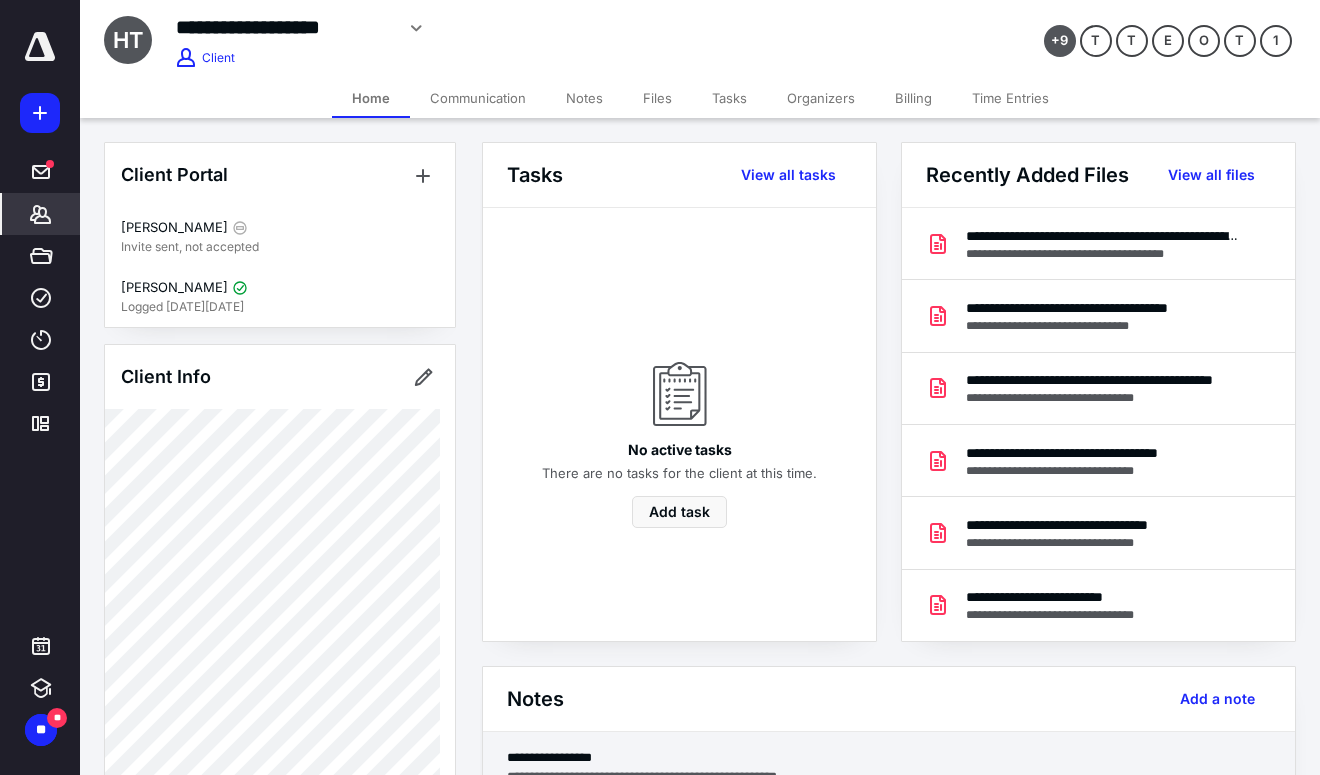 scroll, scrollTop: 0, scrollLeft: 0, axis: both 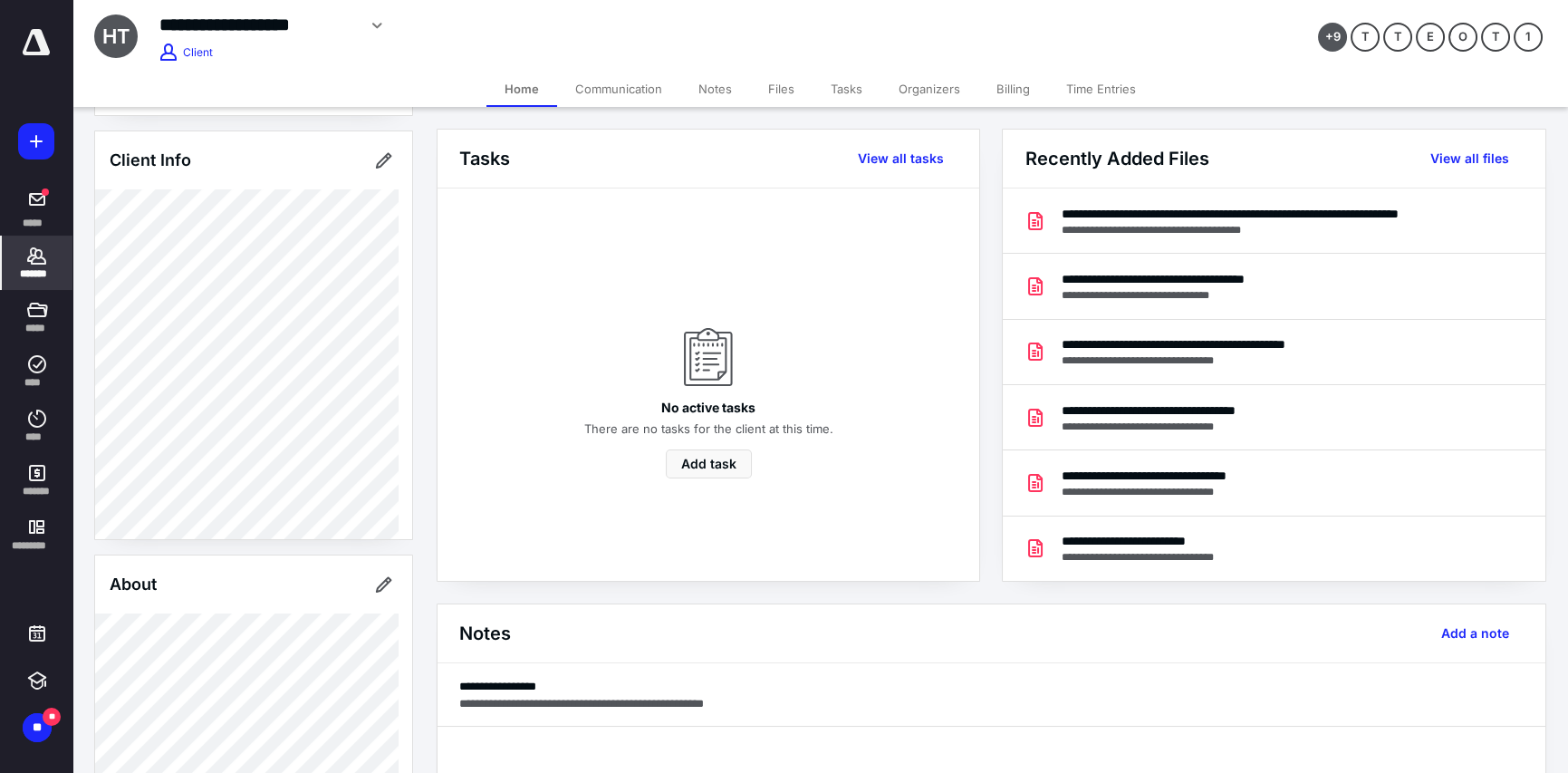 click on "*******" at bounding box center [37, 274] 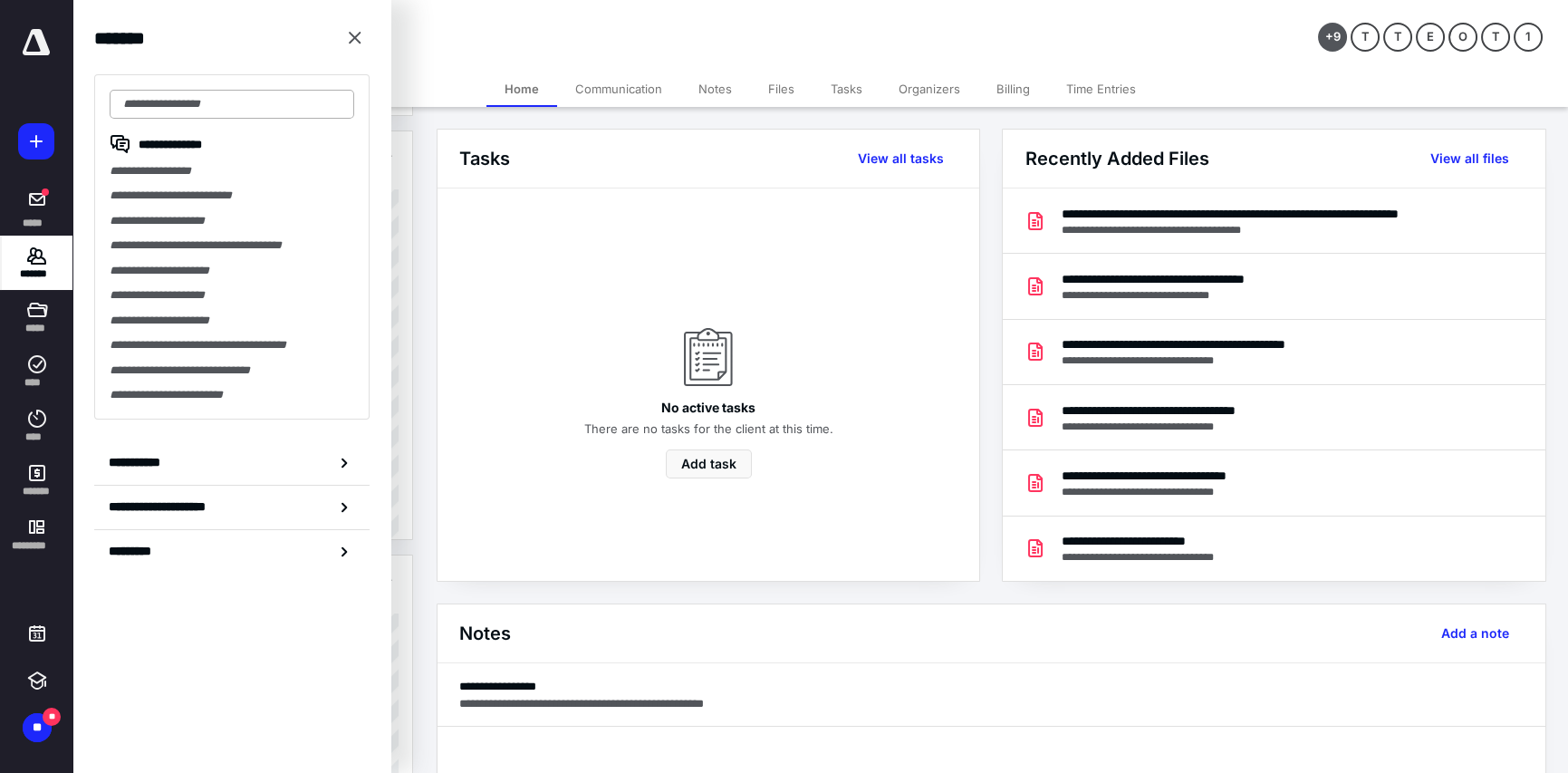 click at bounding box center (232, 104) 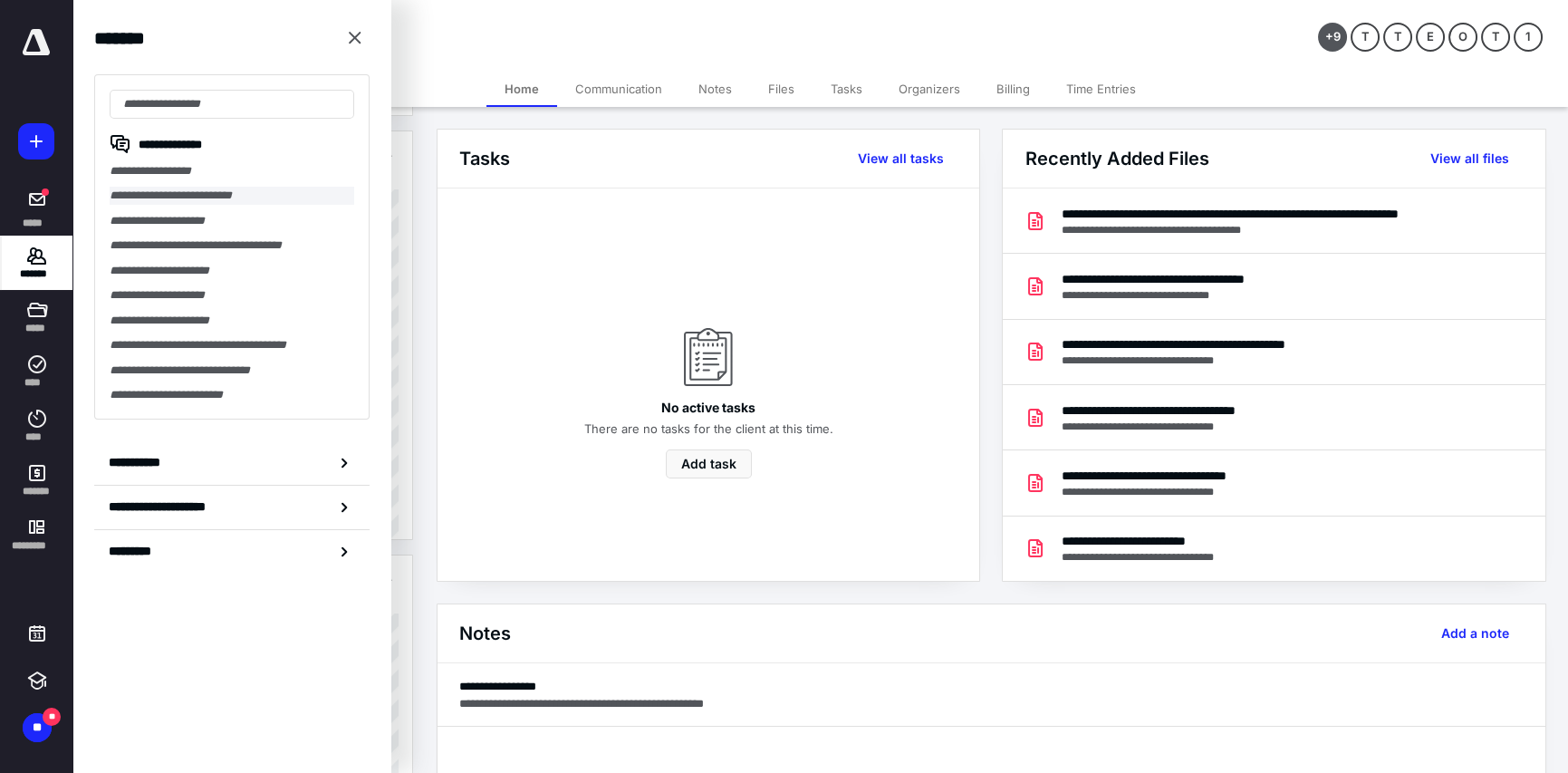 click on "**********" at bounding box center [232, 195] 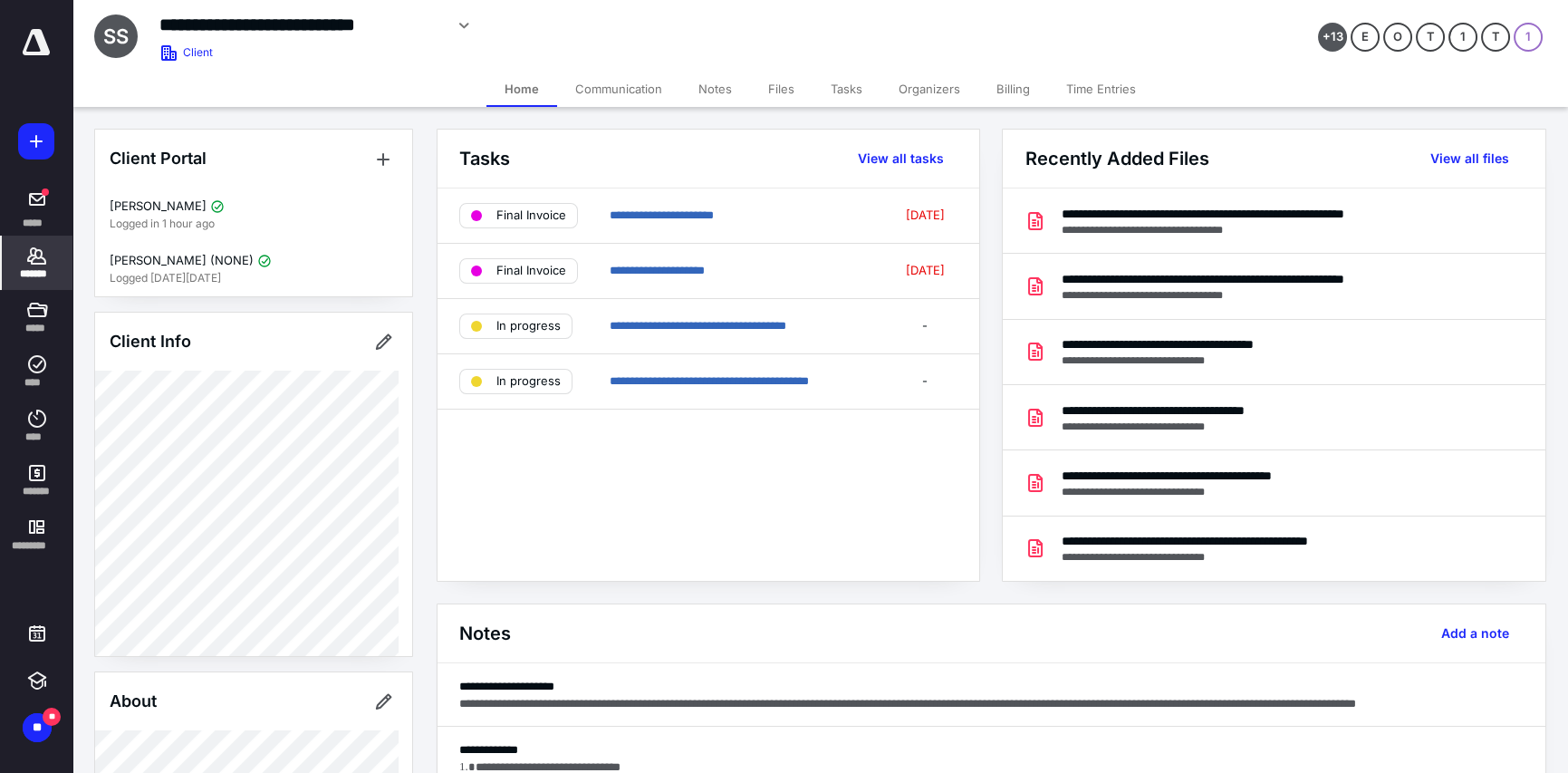 click on "Files" at bounding box center (781, 89) 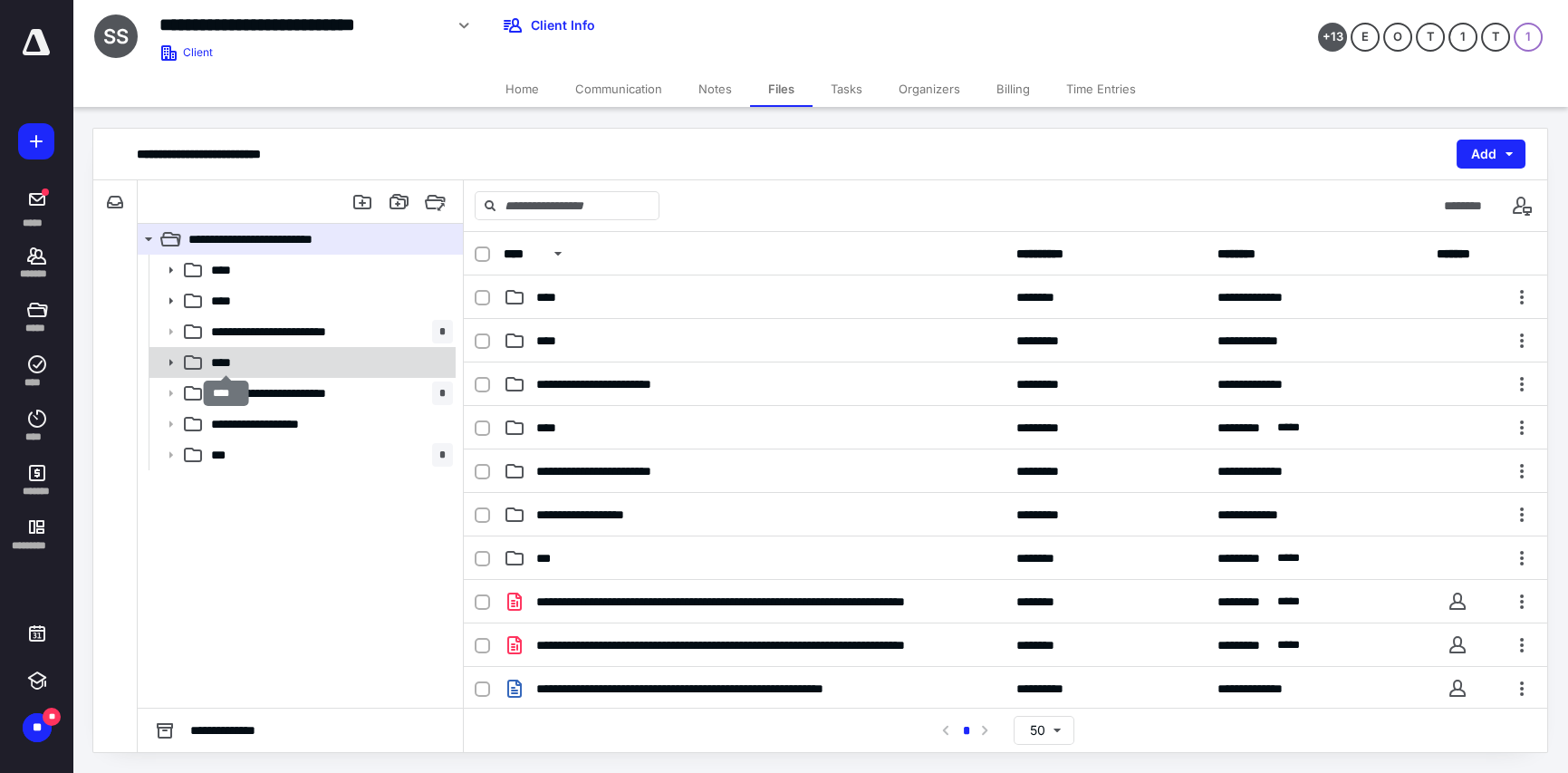 click on "****" at bounding box center [226, 362] 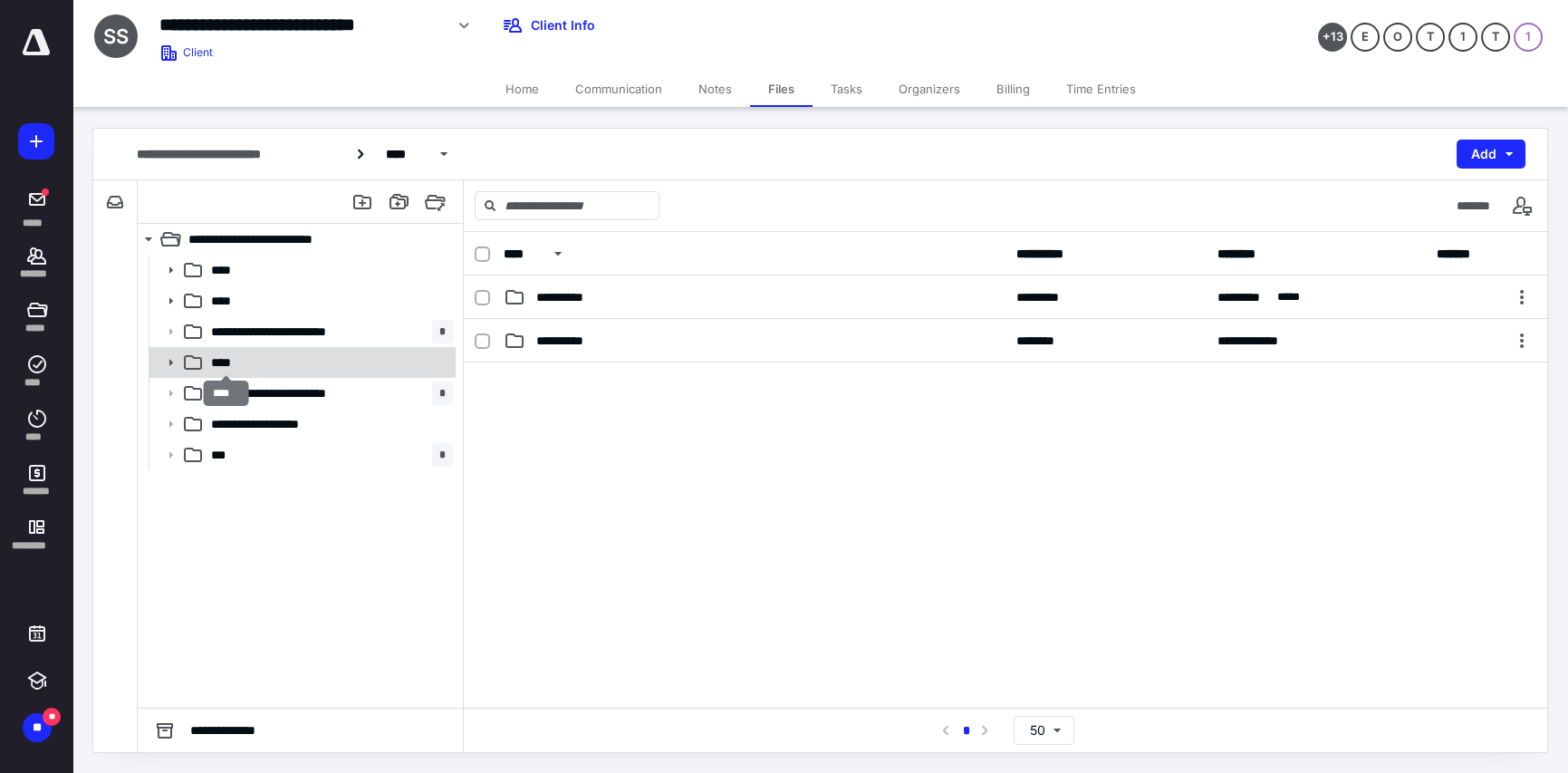 click on "****" at bounding box center [226, 362] 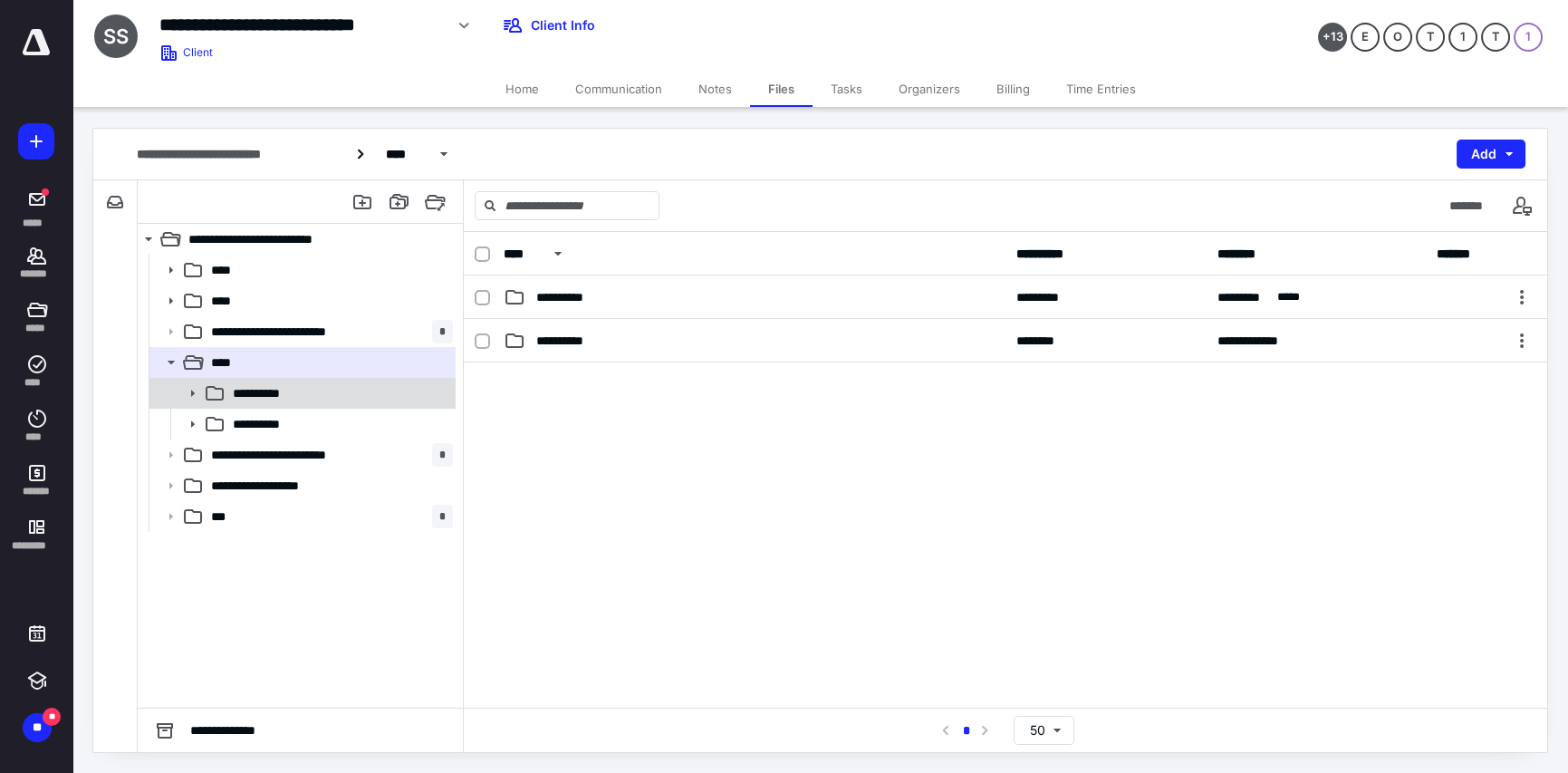 click on "**********" at bounding box center (266, 393) 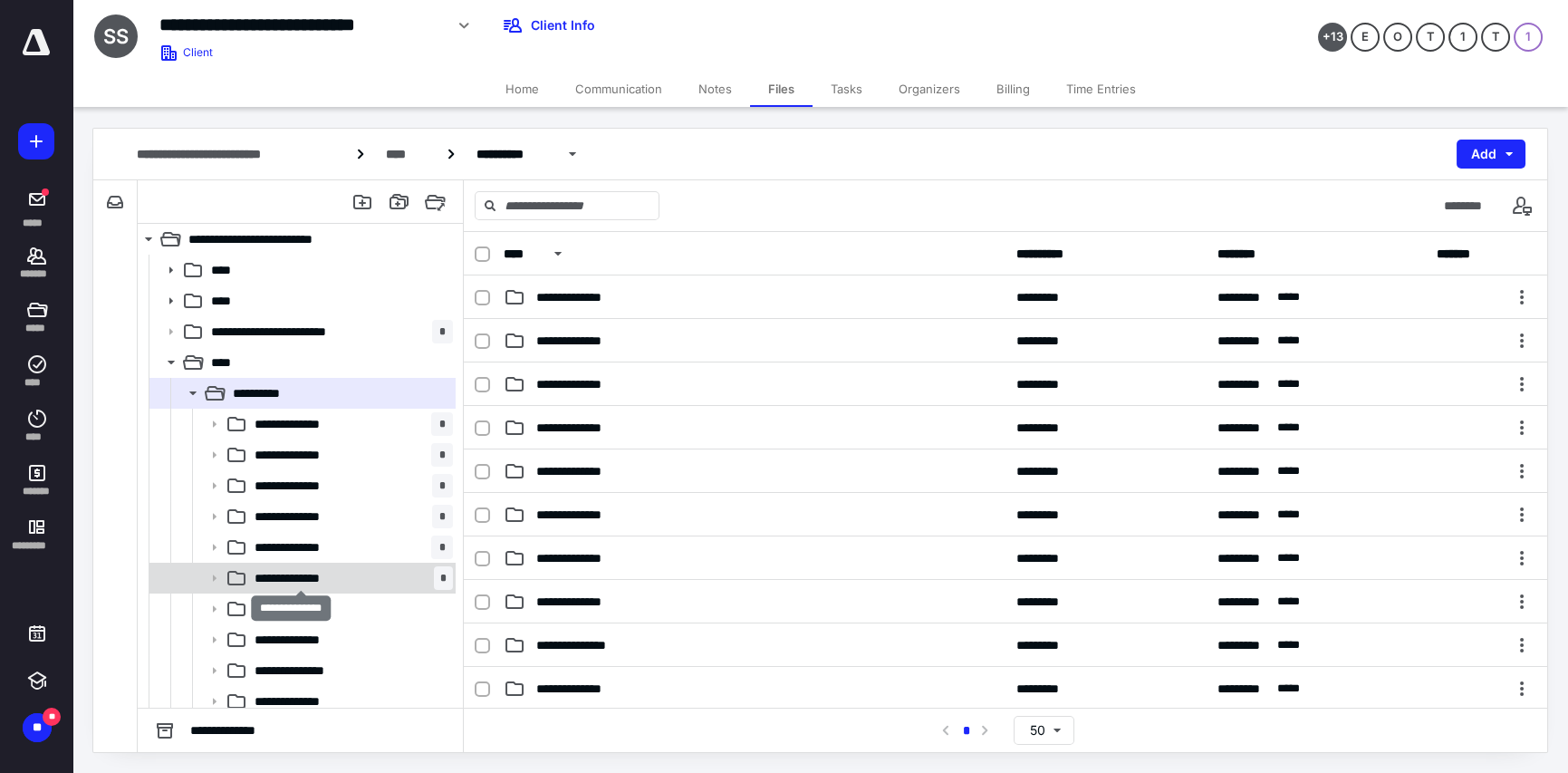 click on "**********" at bounding box center [301, 578] 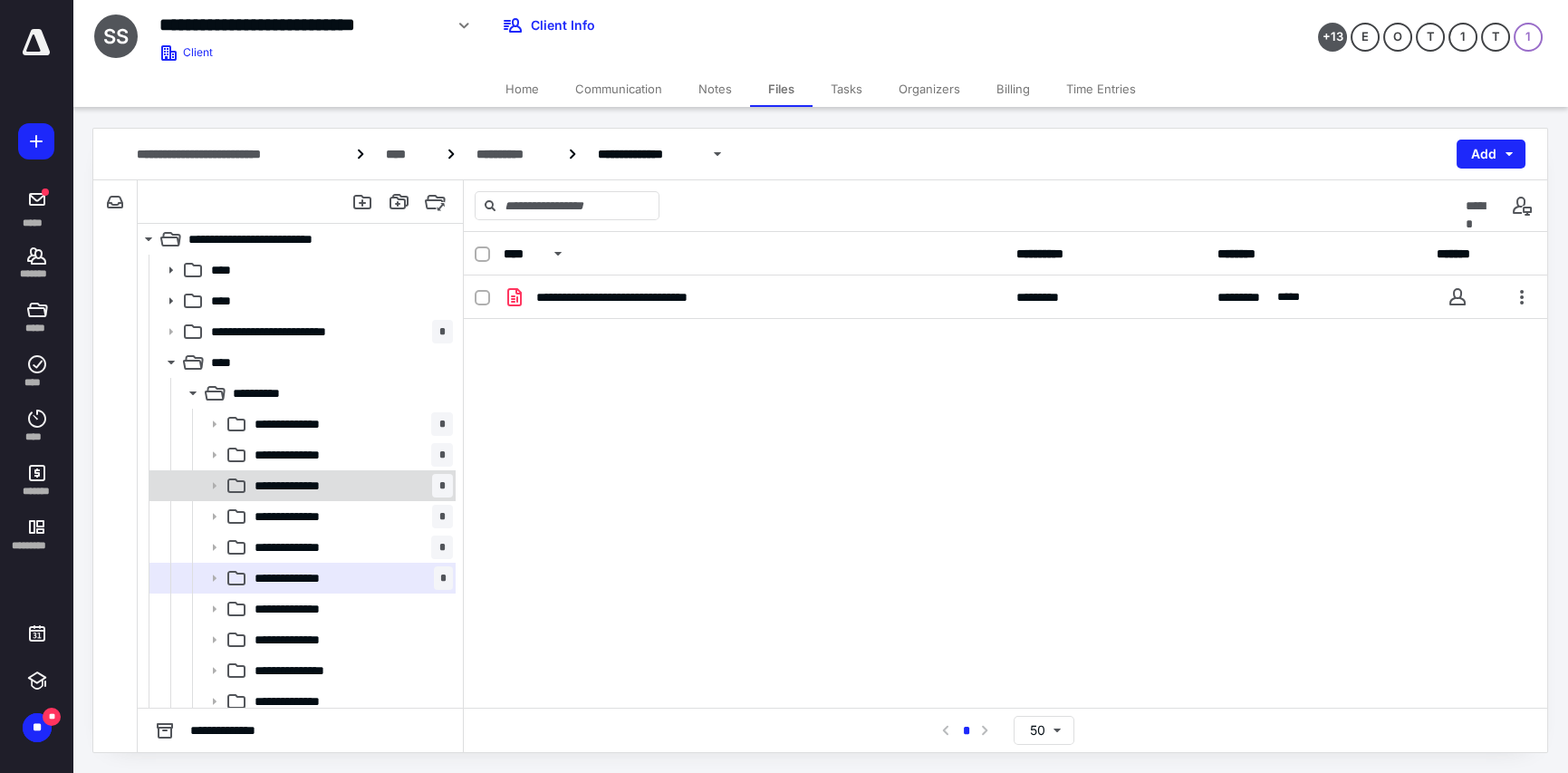 click on "**********" at bounding box center (302, 486) 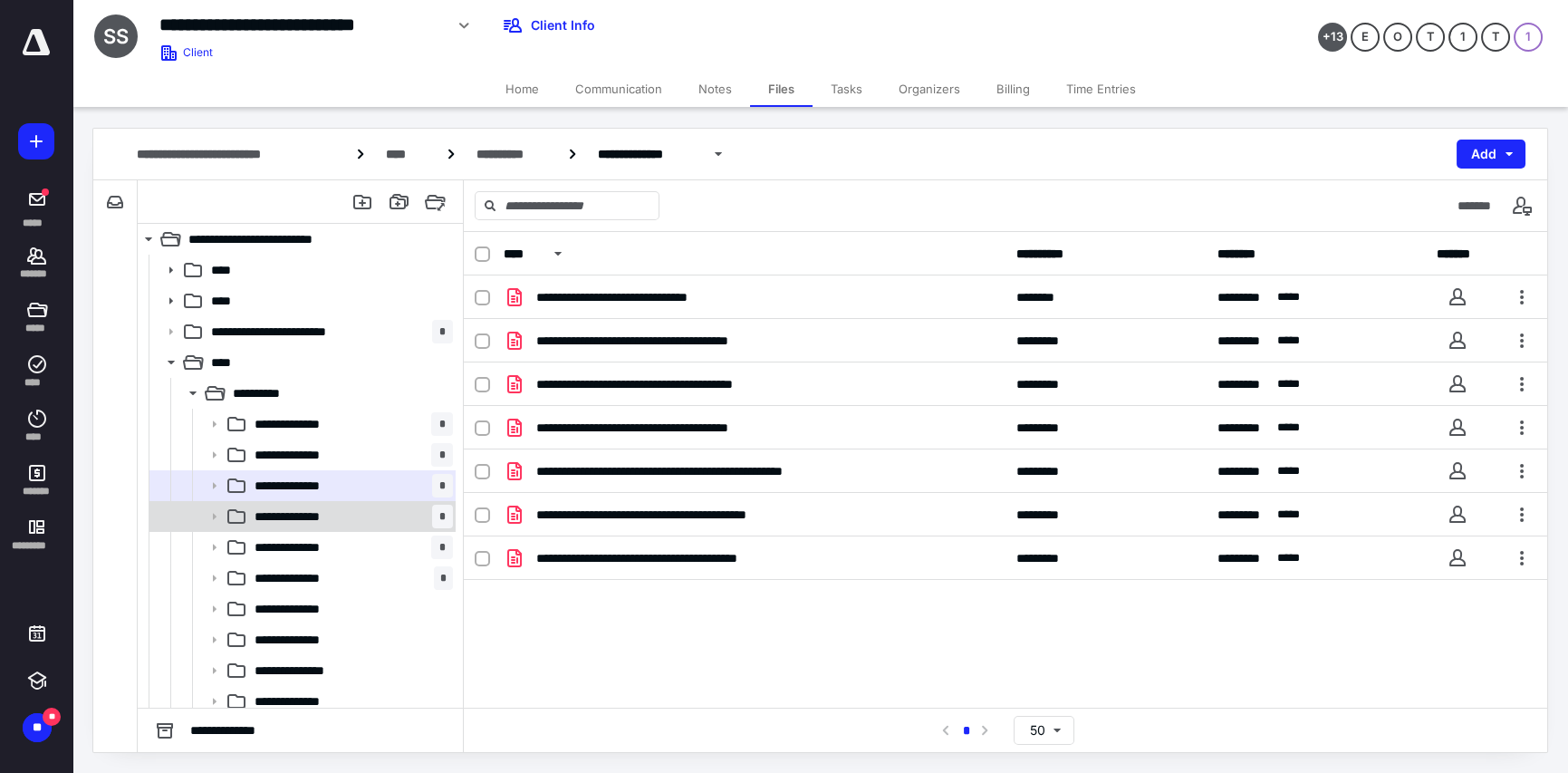click on "**********" at bounding box center [301, 517] 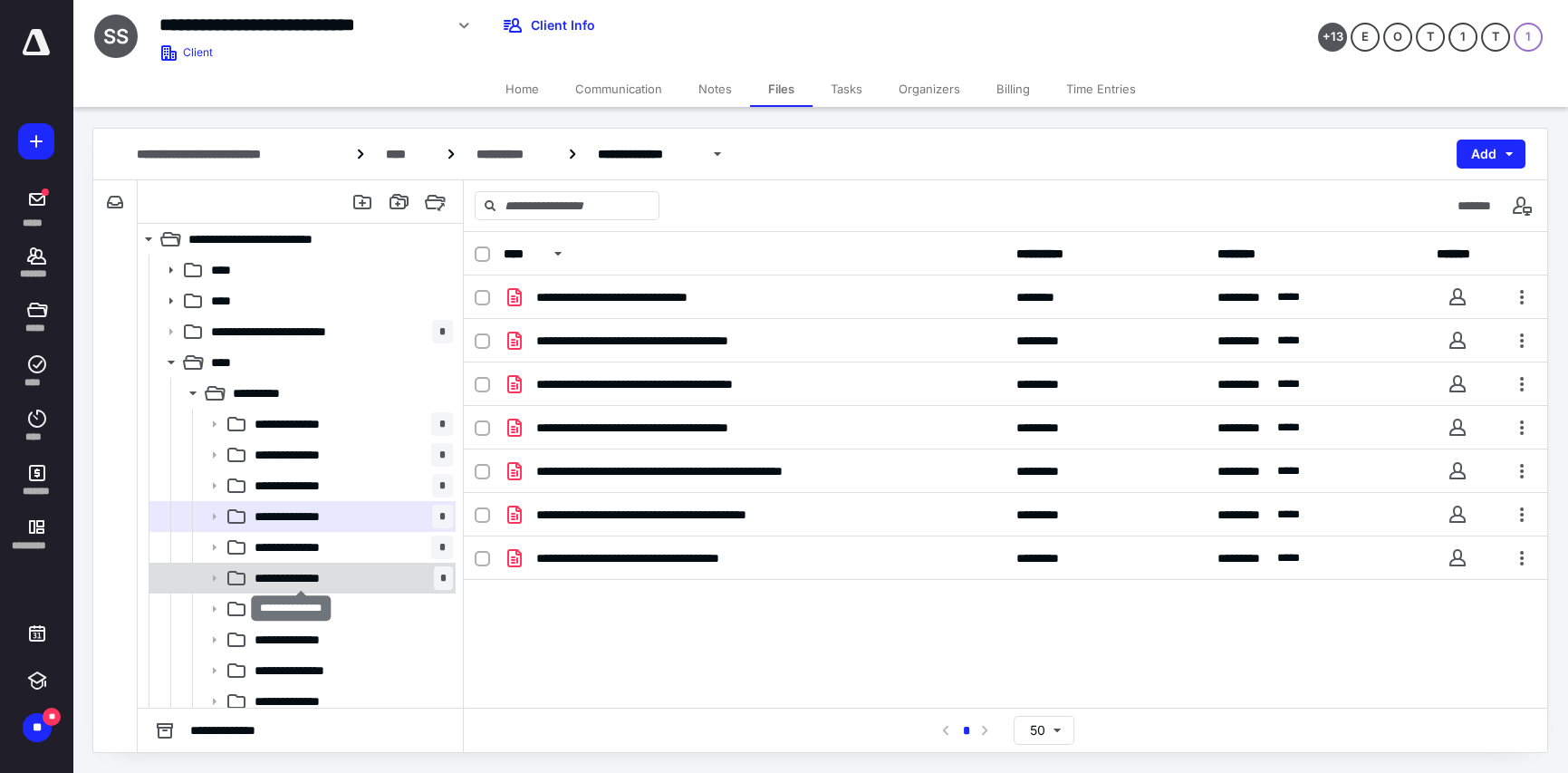 click on "**********" at bounding box center (301, 578) 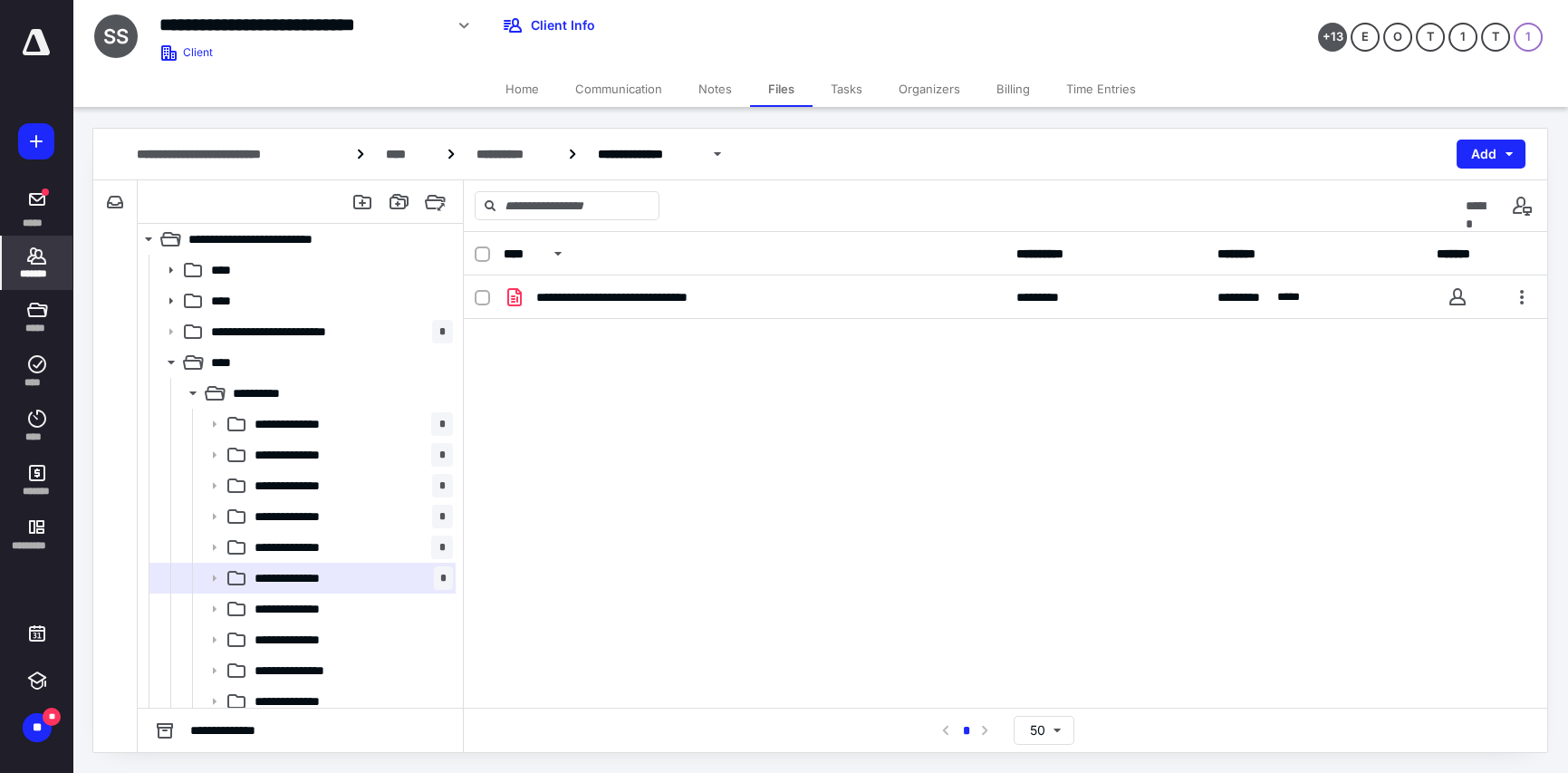 drag, startPoint x: 31, startPoint y: 256, endPoint x: 45, endPoint y: 254, distance: 14.14214 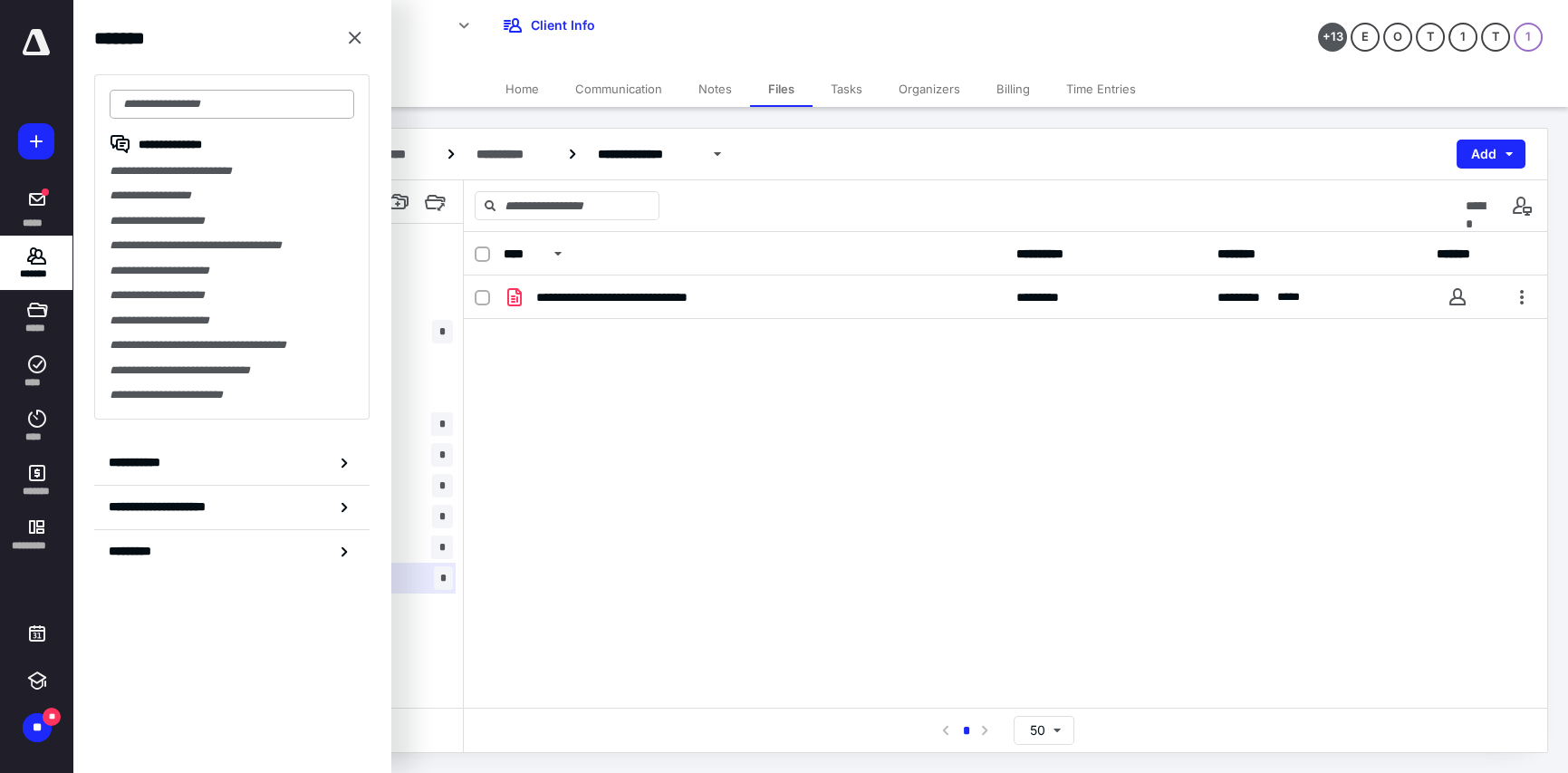 click at bounding box center [232, 104] 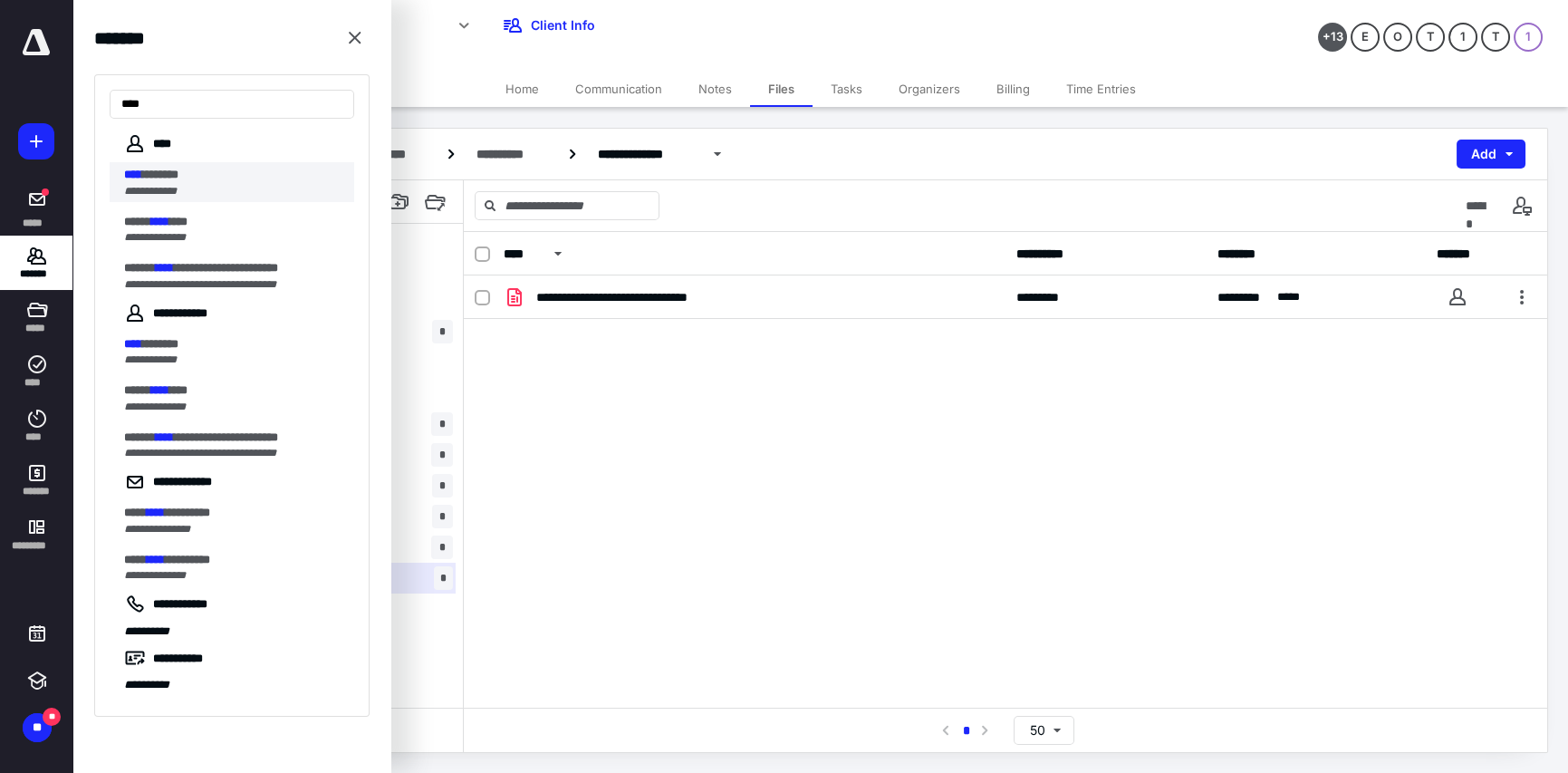 type on "****" 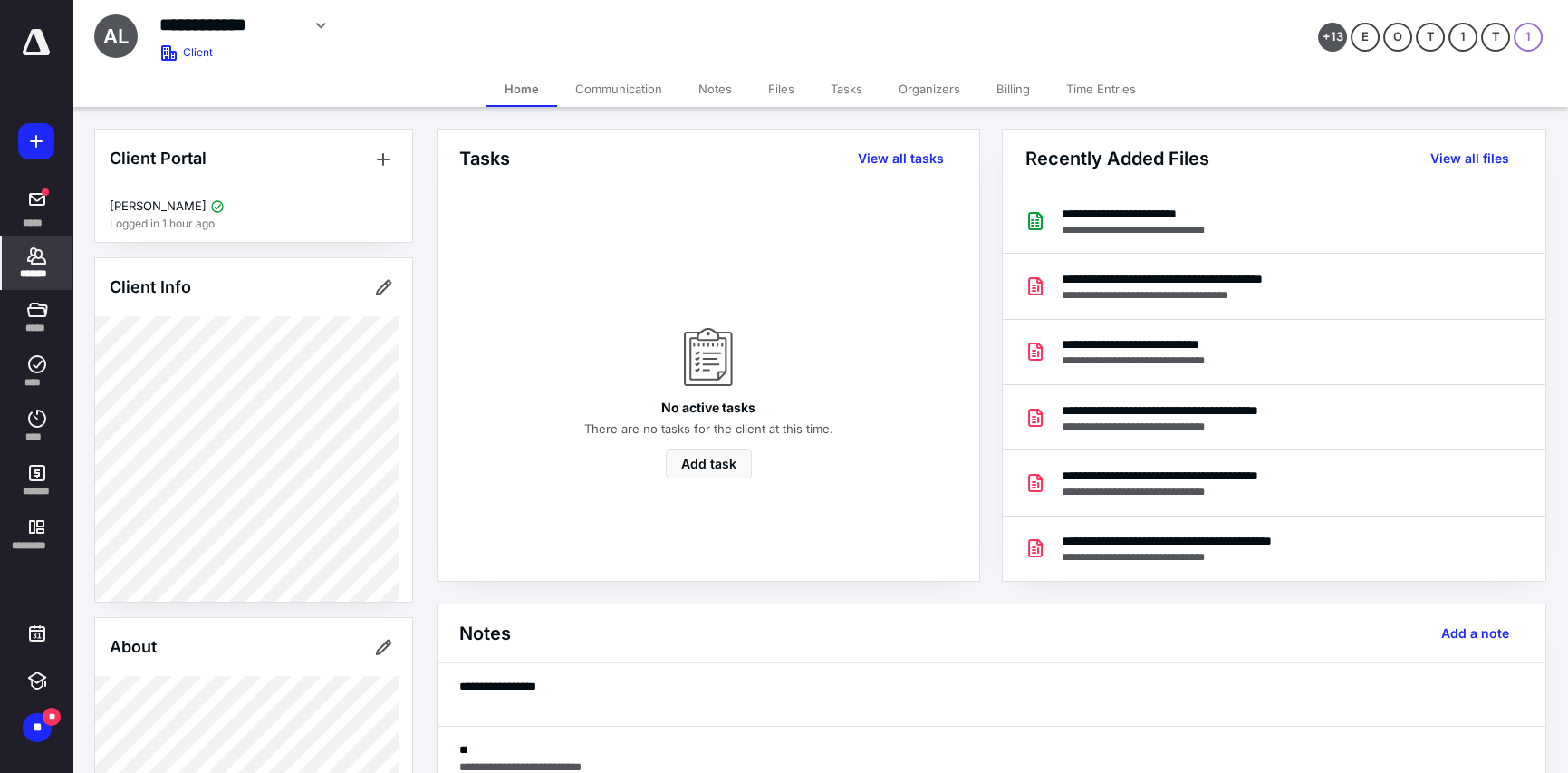 click on "Files" at bounding box center (781, 89) 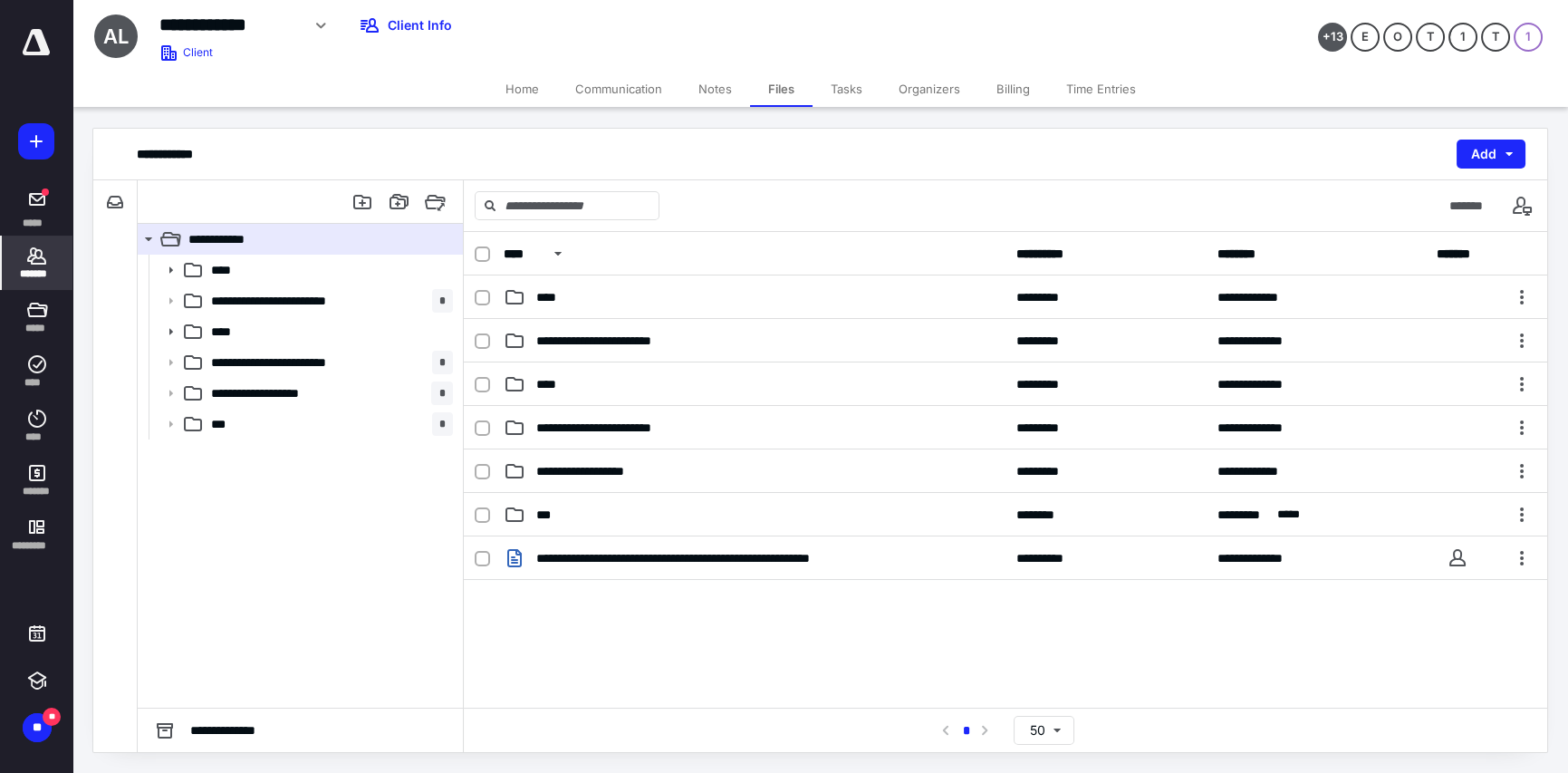 click on "*******" at bounding box center [37, 263] 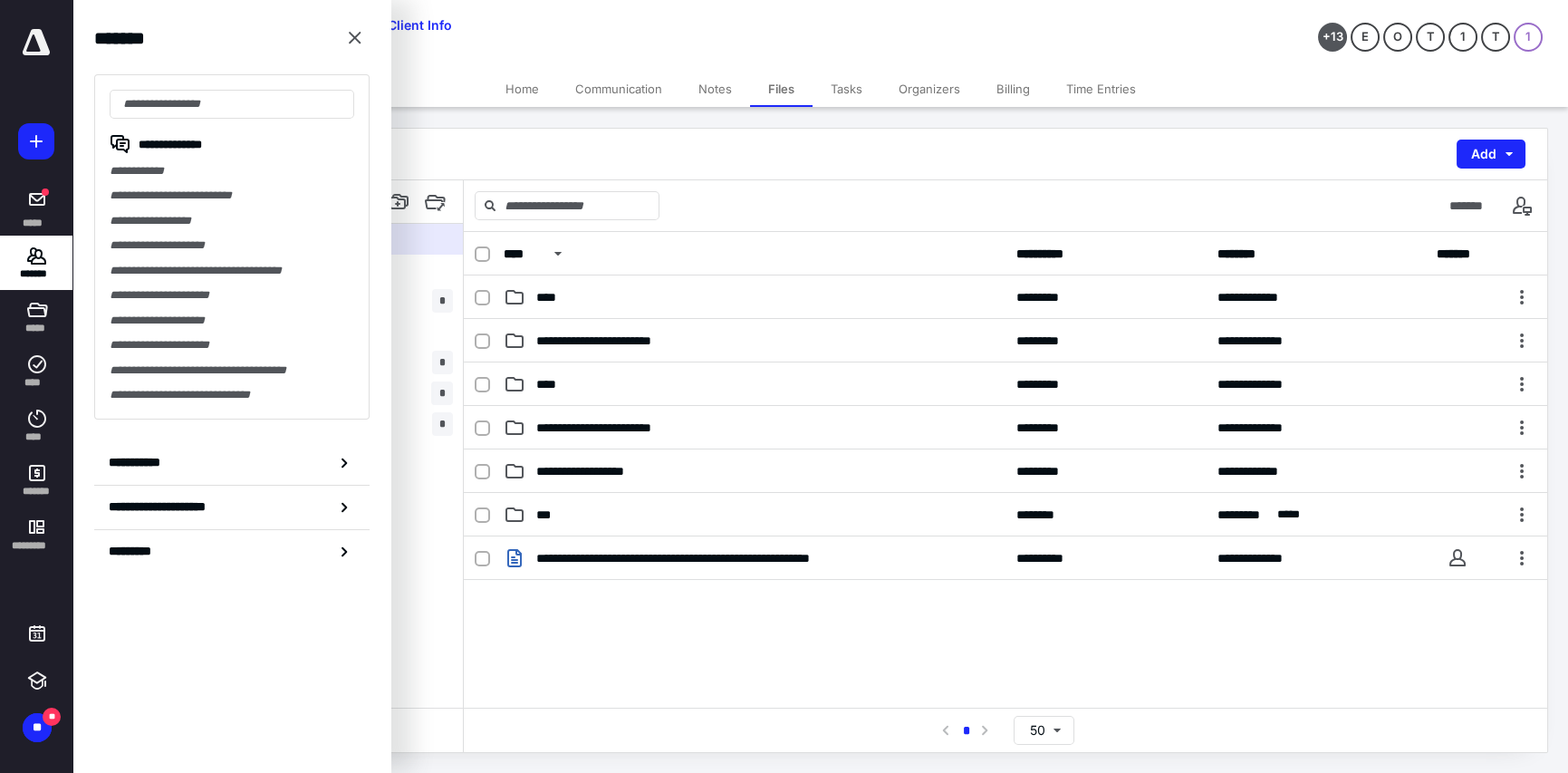 click on "**********" at bounding box center [232, 195] 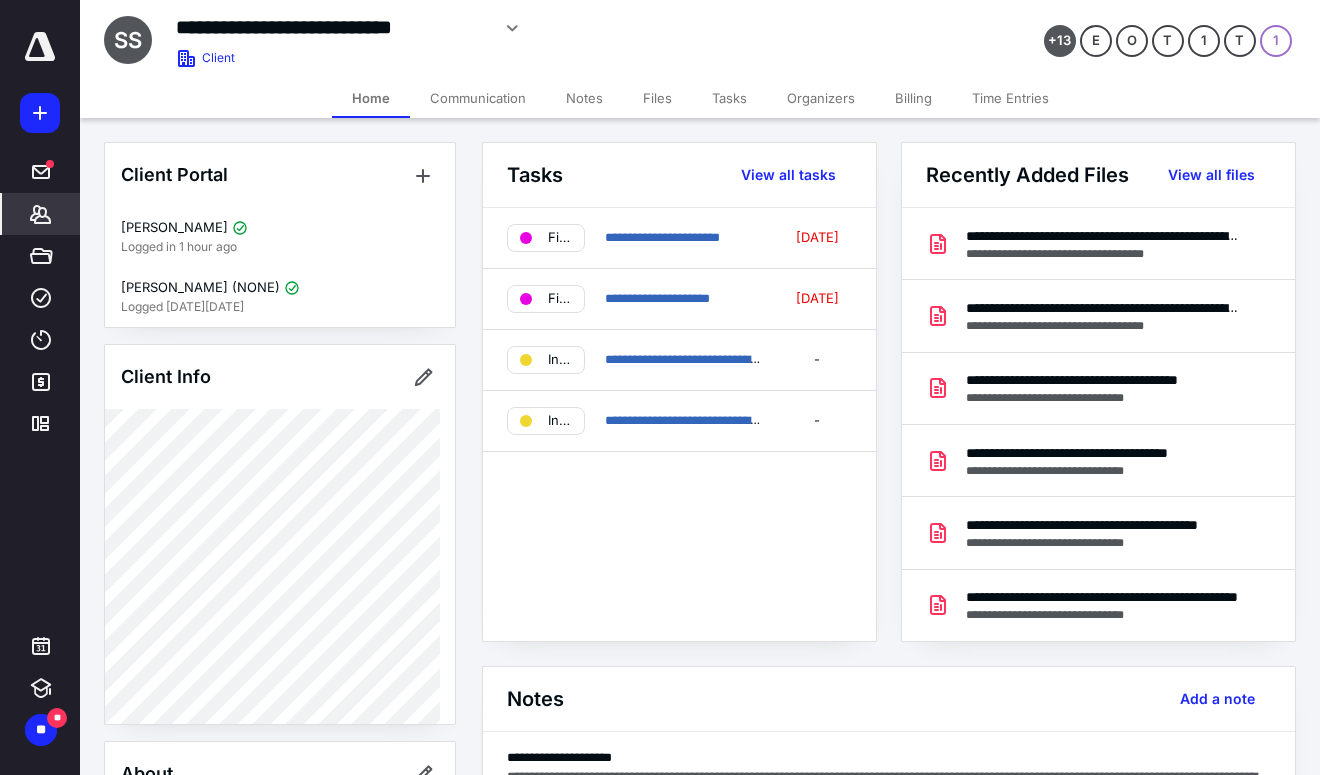 click on "Files" at bounding box center [657, 98] 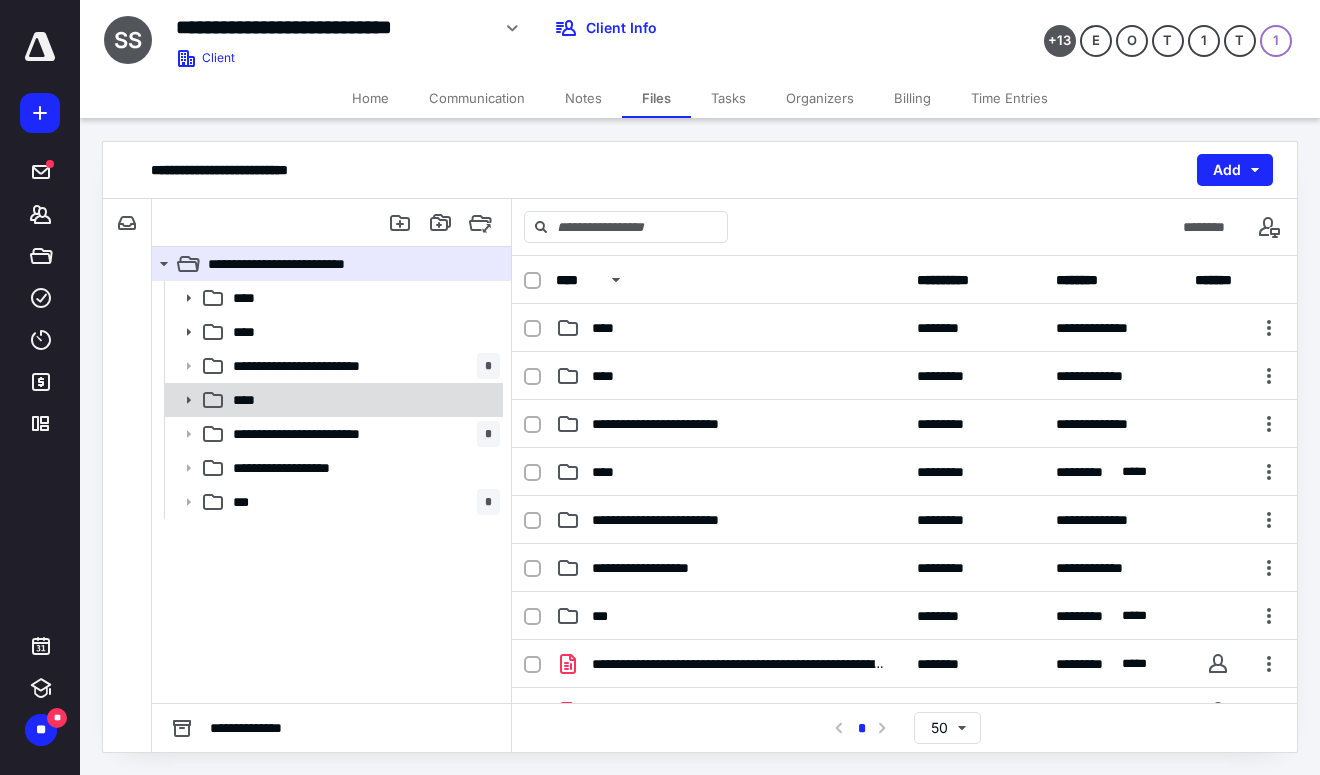 click on "****" at bounding box center [250, 400] 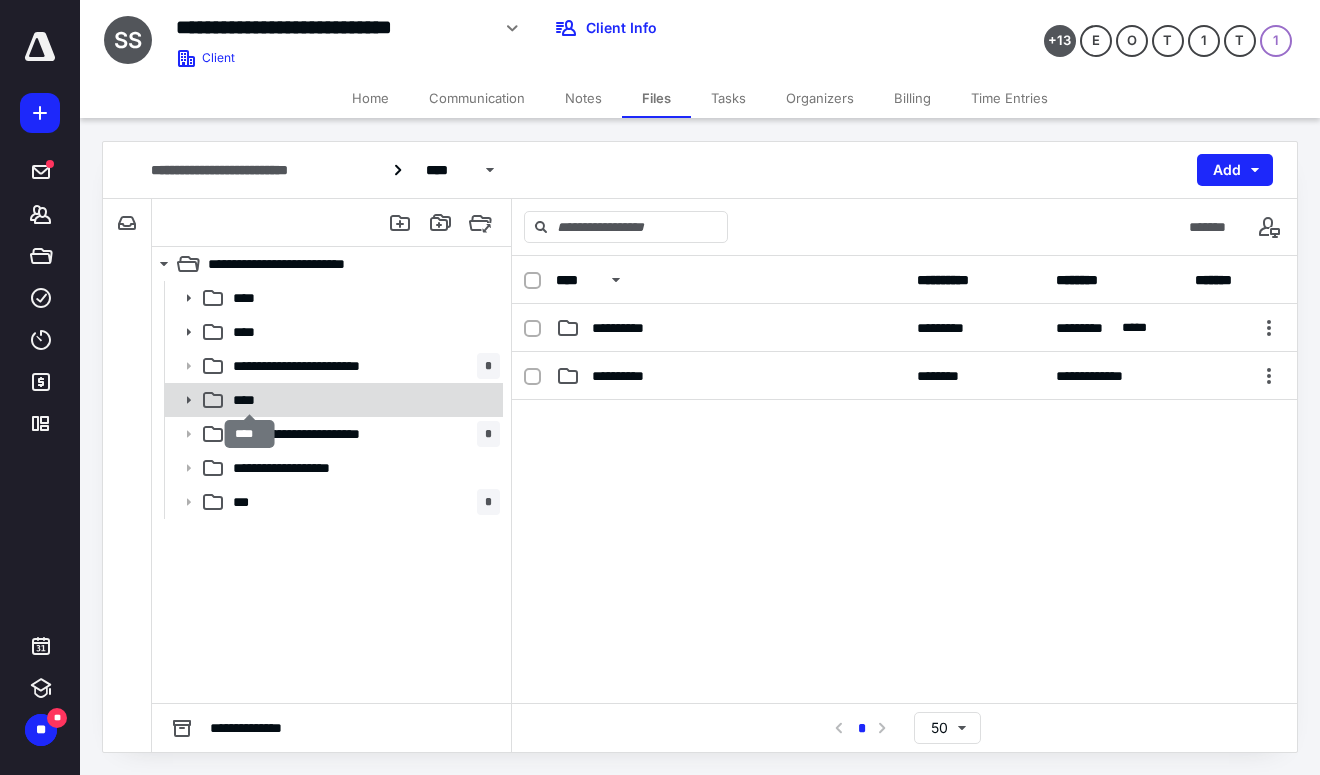 click on "****" at bounding box center (250, 400) 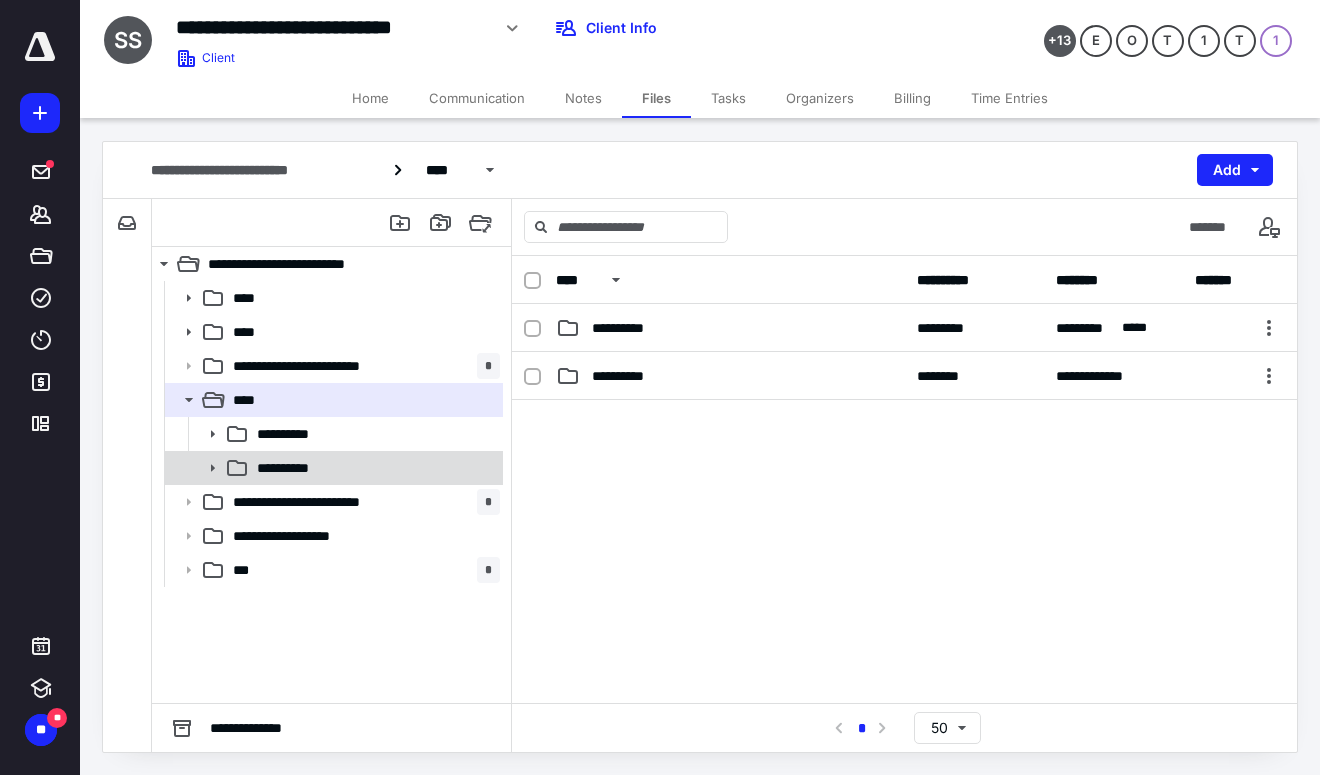 click on "**********" at bounding box center (292, 468) 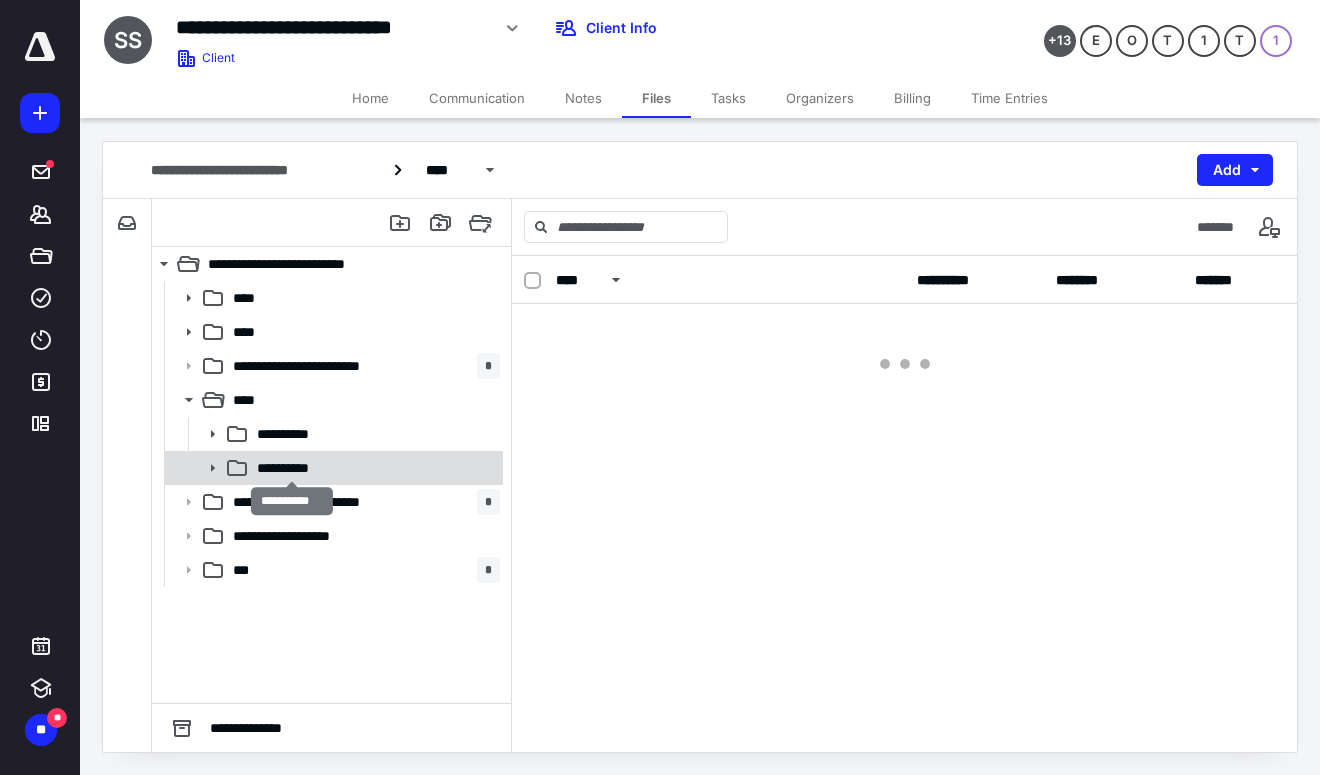 click on "**********" at bounding box center (292, 468) 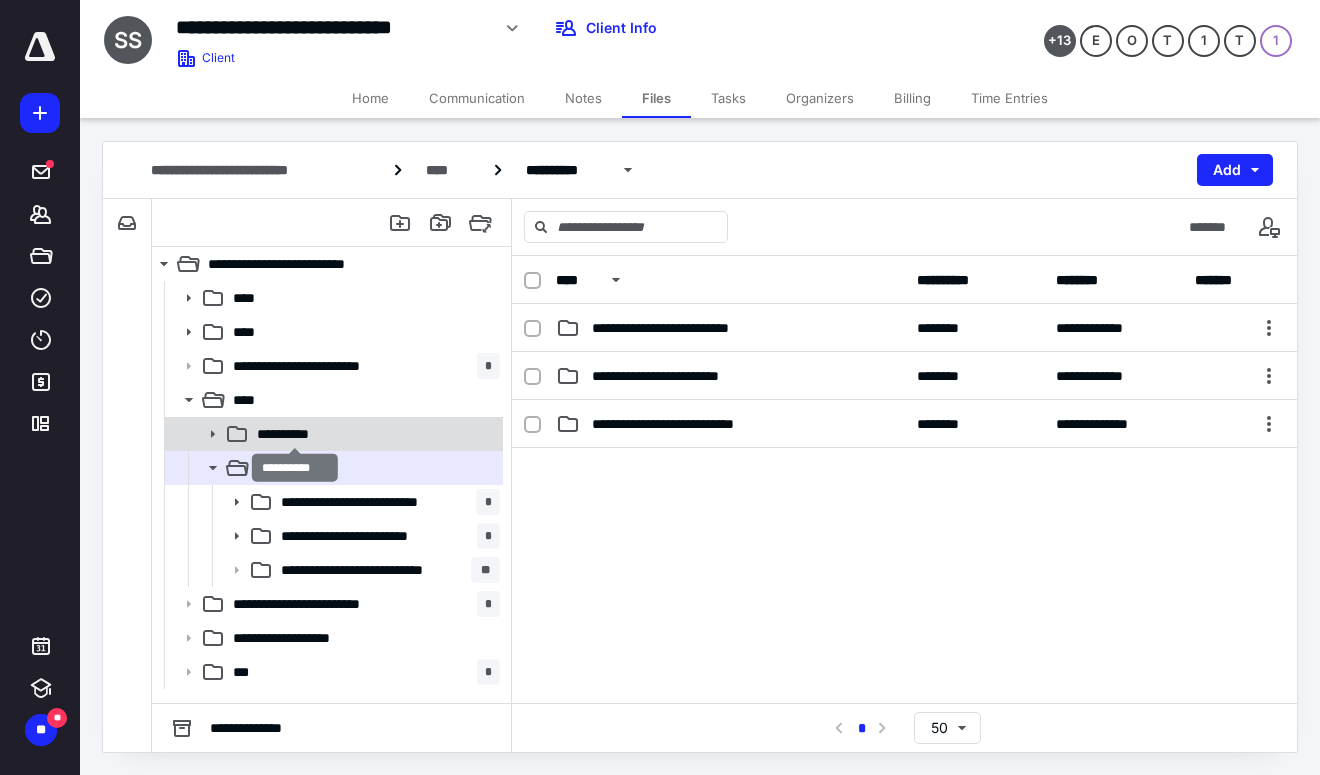 click on "**********" at bounding box center [294, 434] 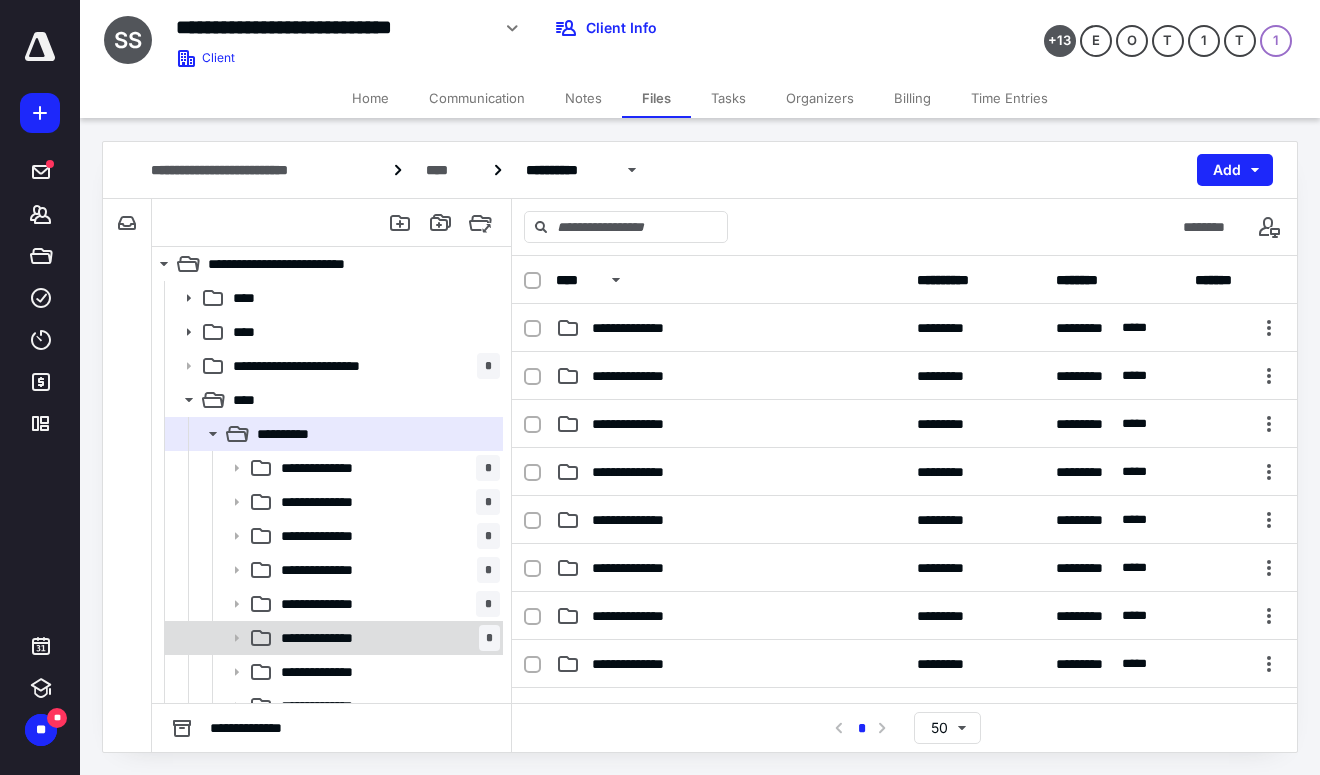 click on "**********" at bounding box center [386, 638] 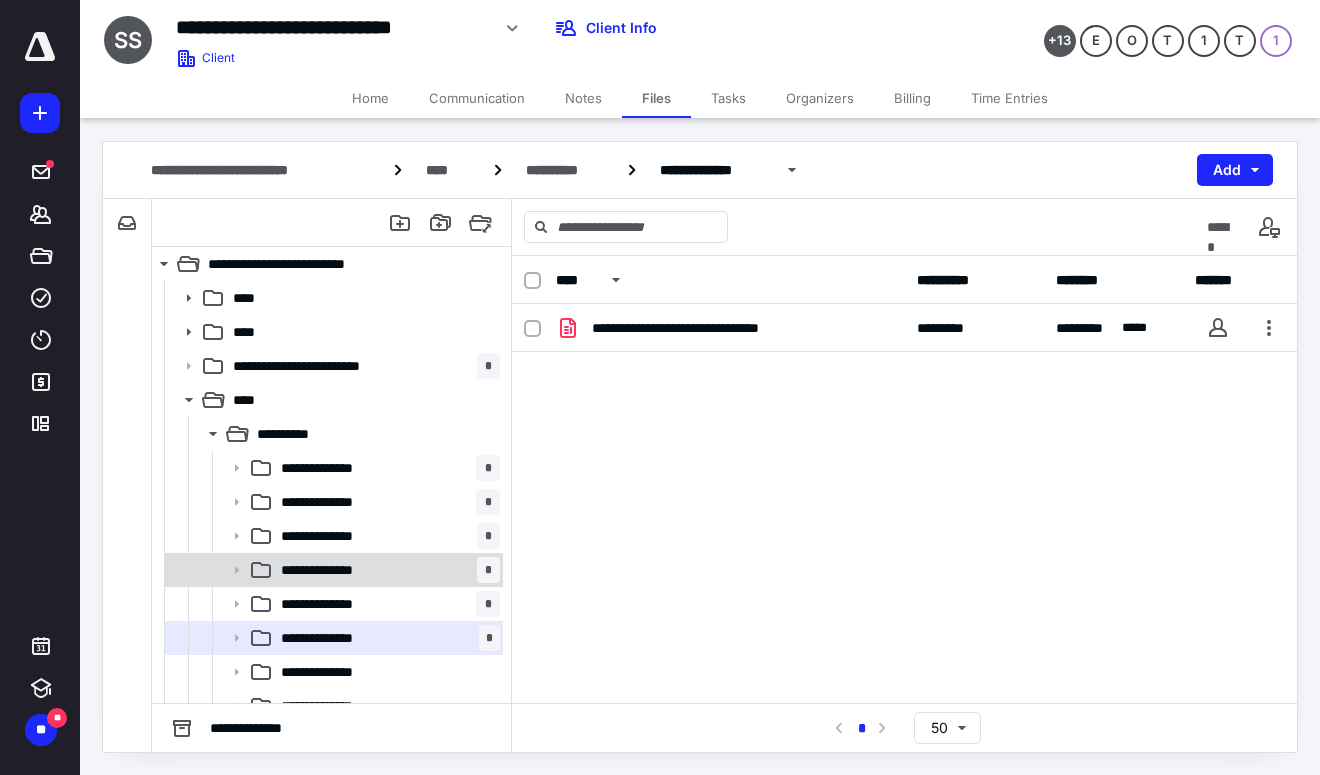 scroll, scrollTop: 100, scrollLeft: 0, axis: vertical 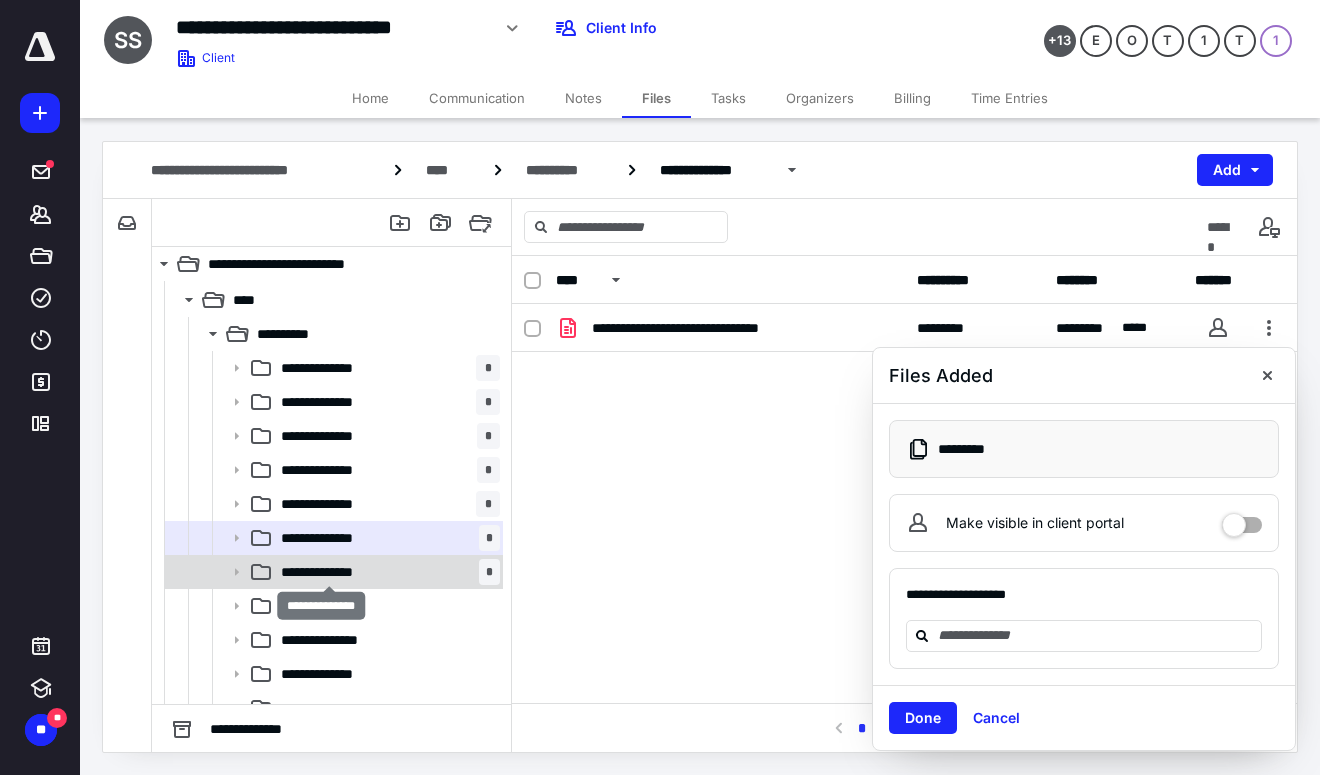 click on "**********" at bounding box center [329, 572] 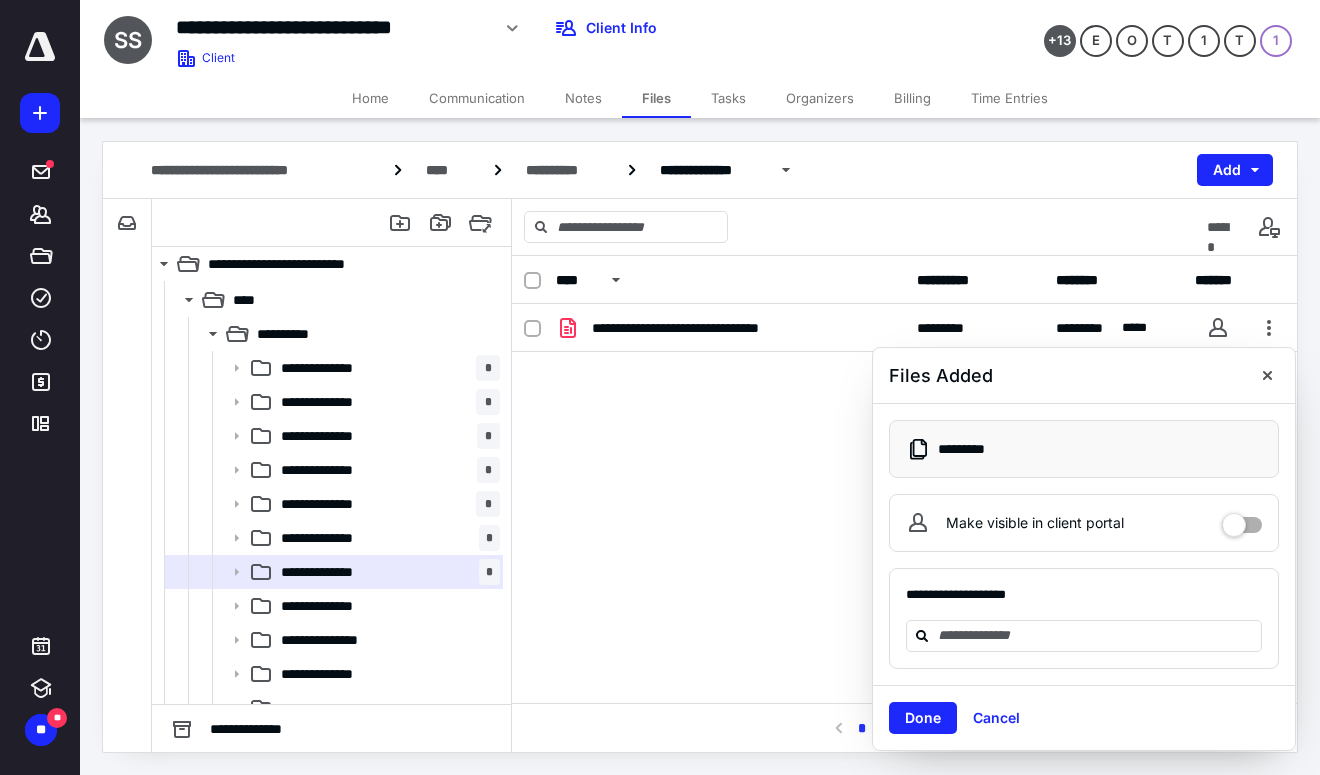 click on "**********" at bounding box center (40, 387) 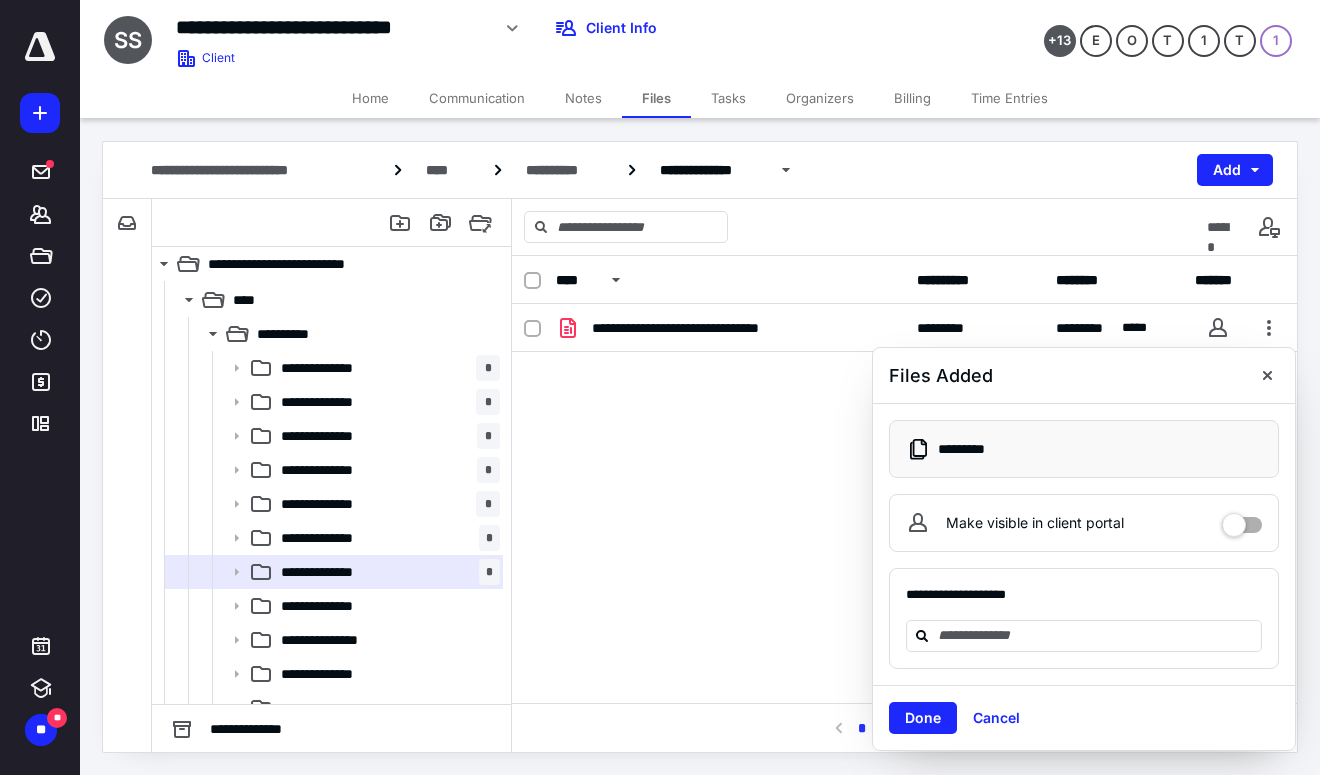 click on "**********" at bounding box center (40, 387) 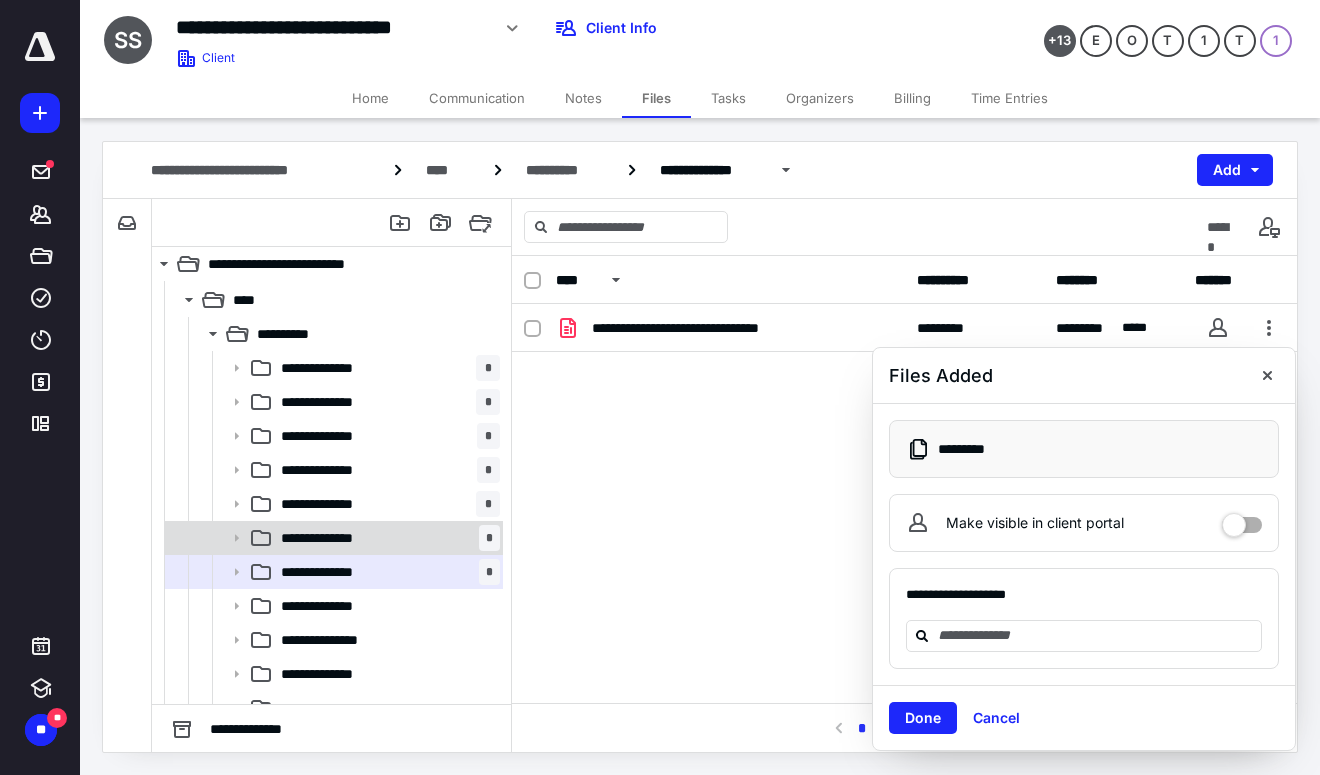 click on "**********" at bounding box center (332, 538) 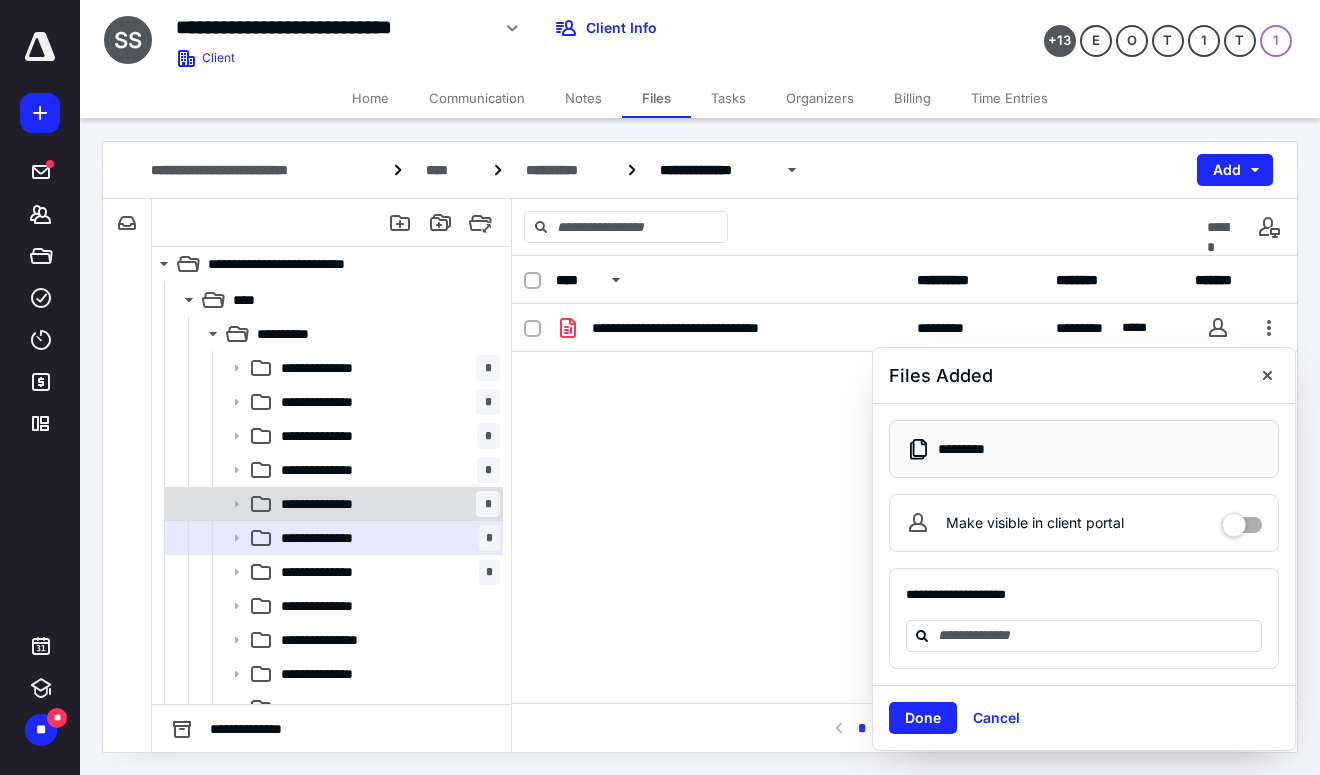 click on "**********" at bounding box center [334, 504] 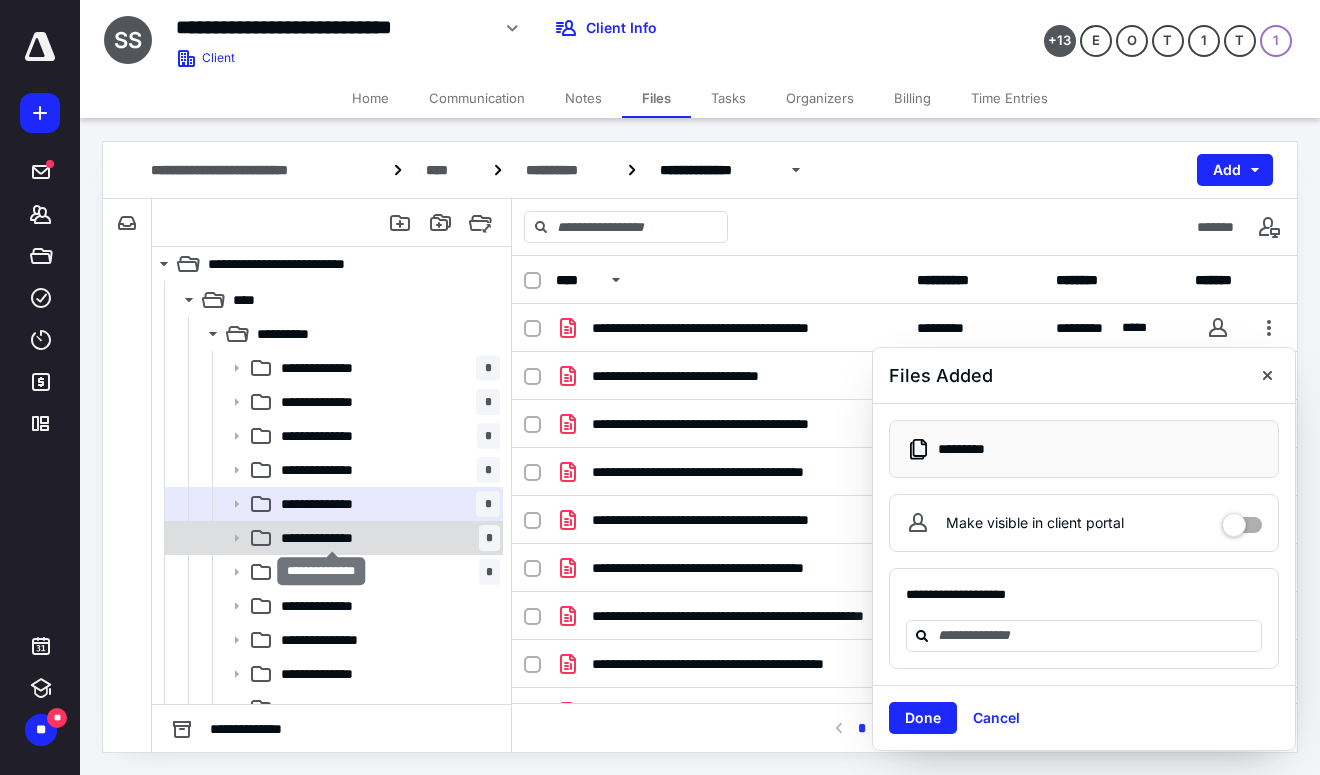 click on "**********" at bounding box center (332, 538) 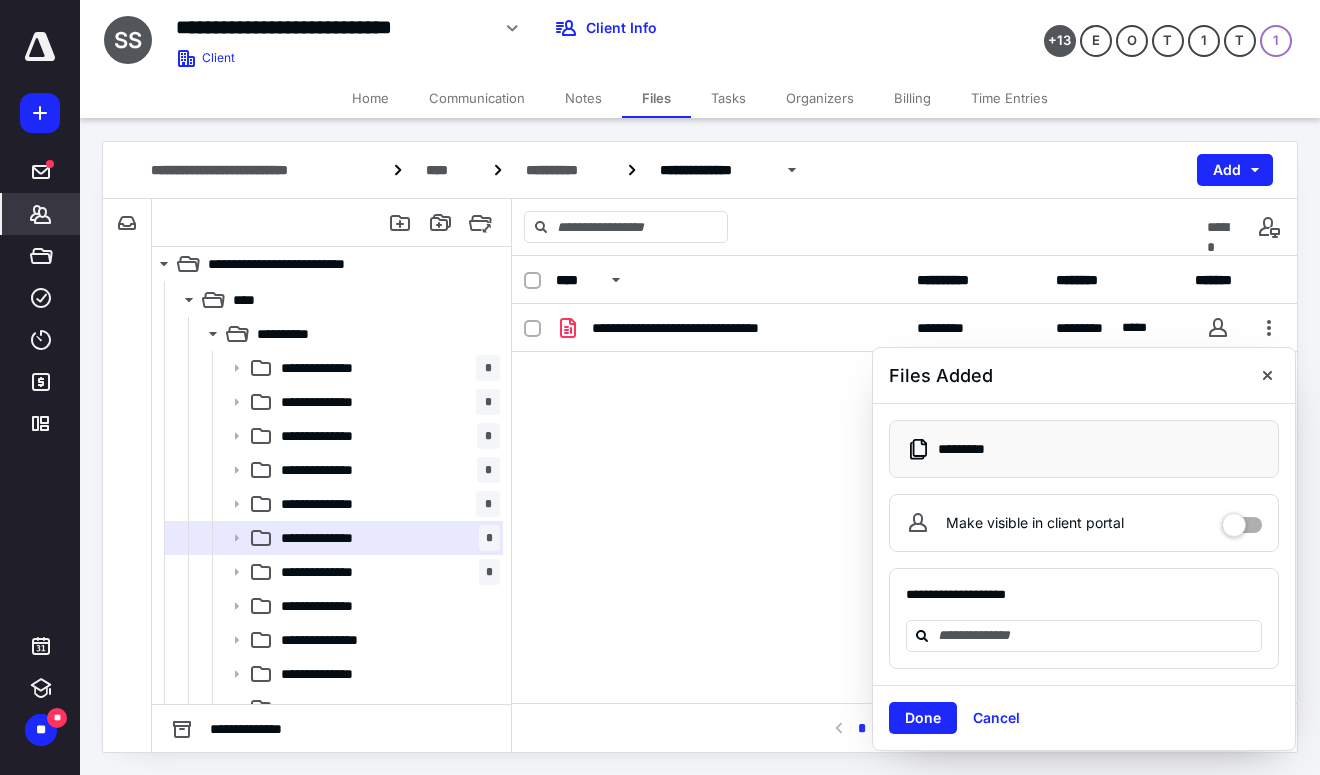 click 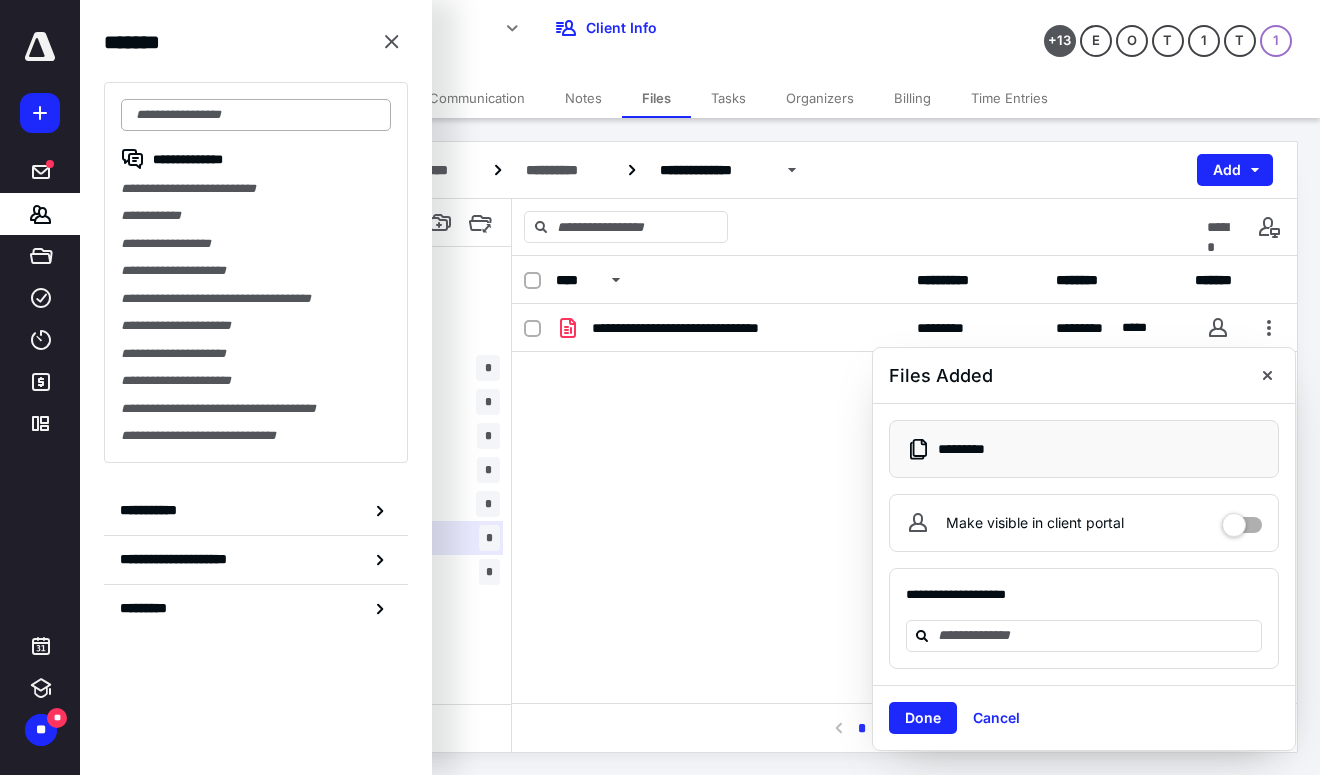 click at bounding box center (256, 115) 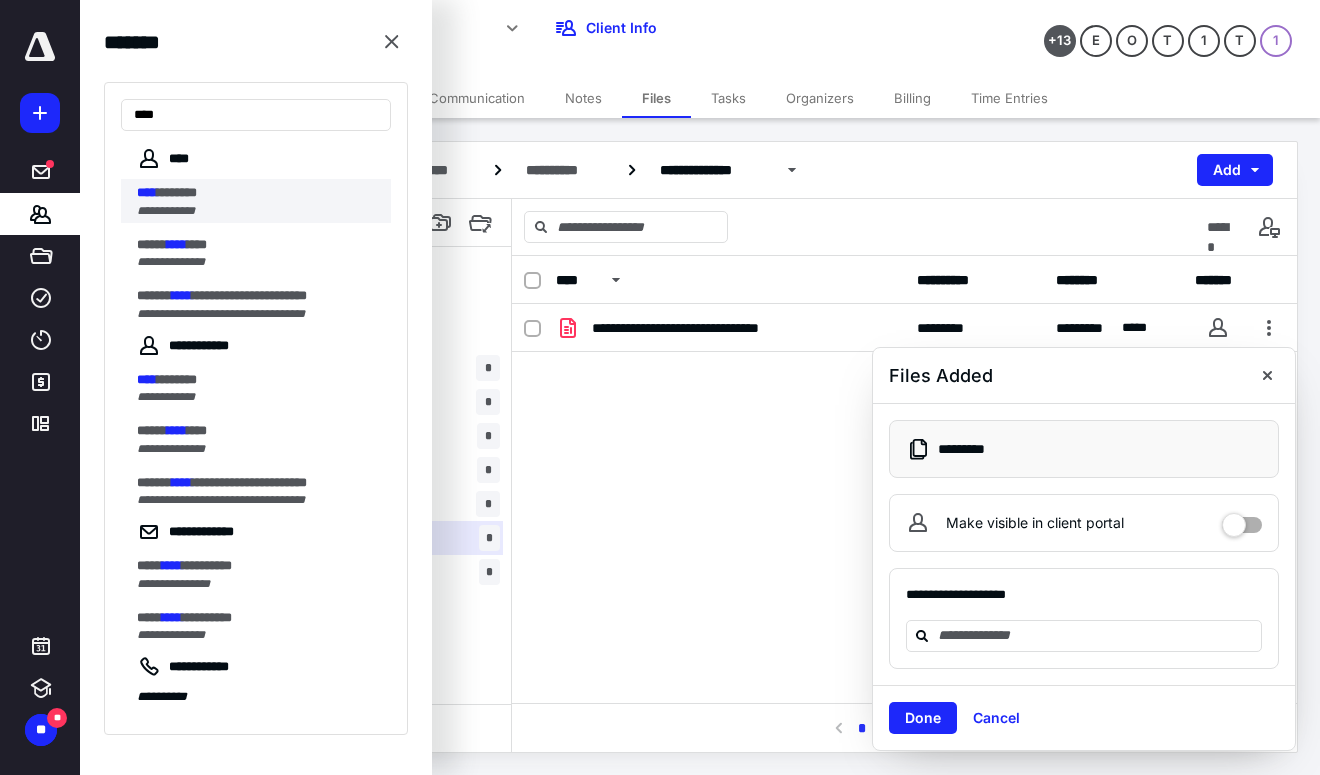 type on "****" 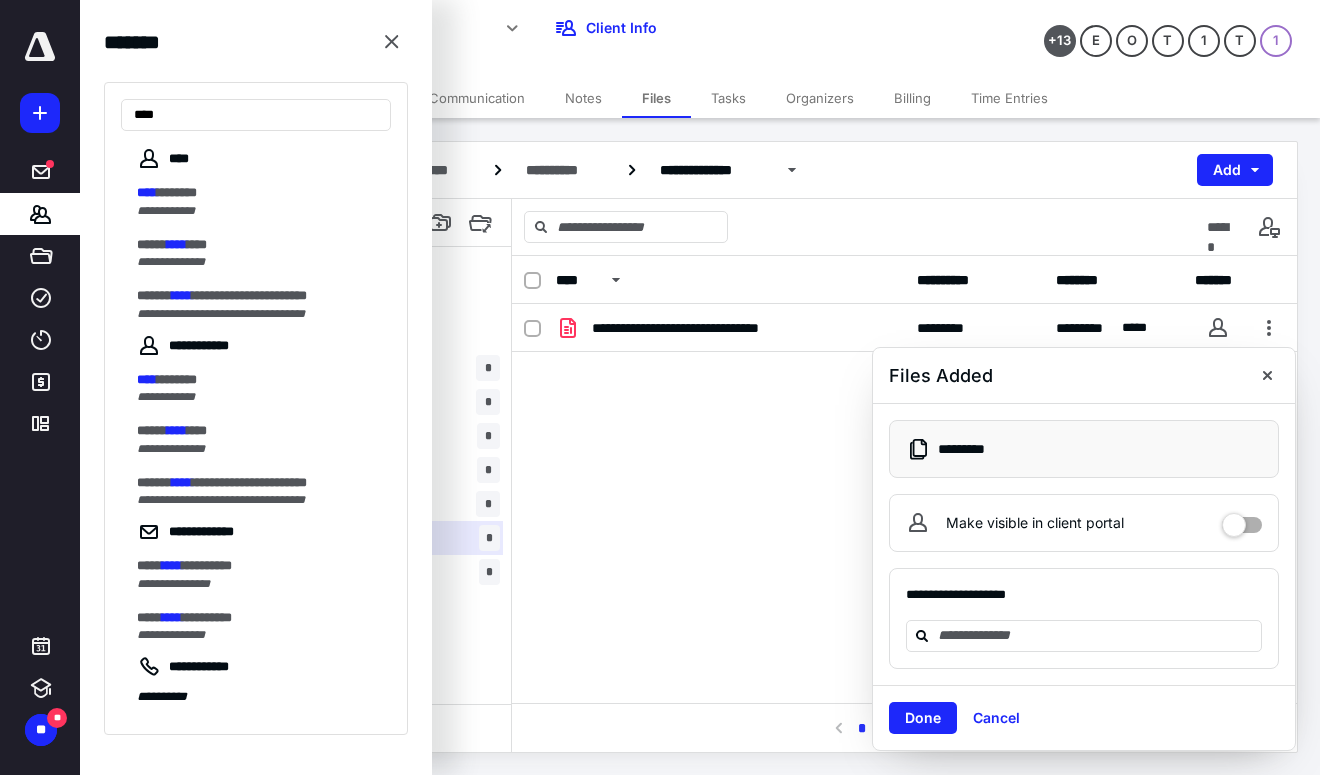 click on "**********" at bounding box center [166, 211] 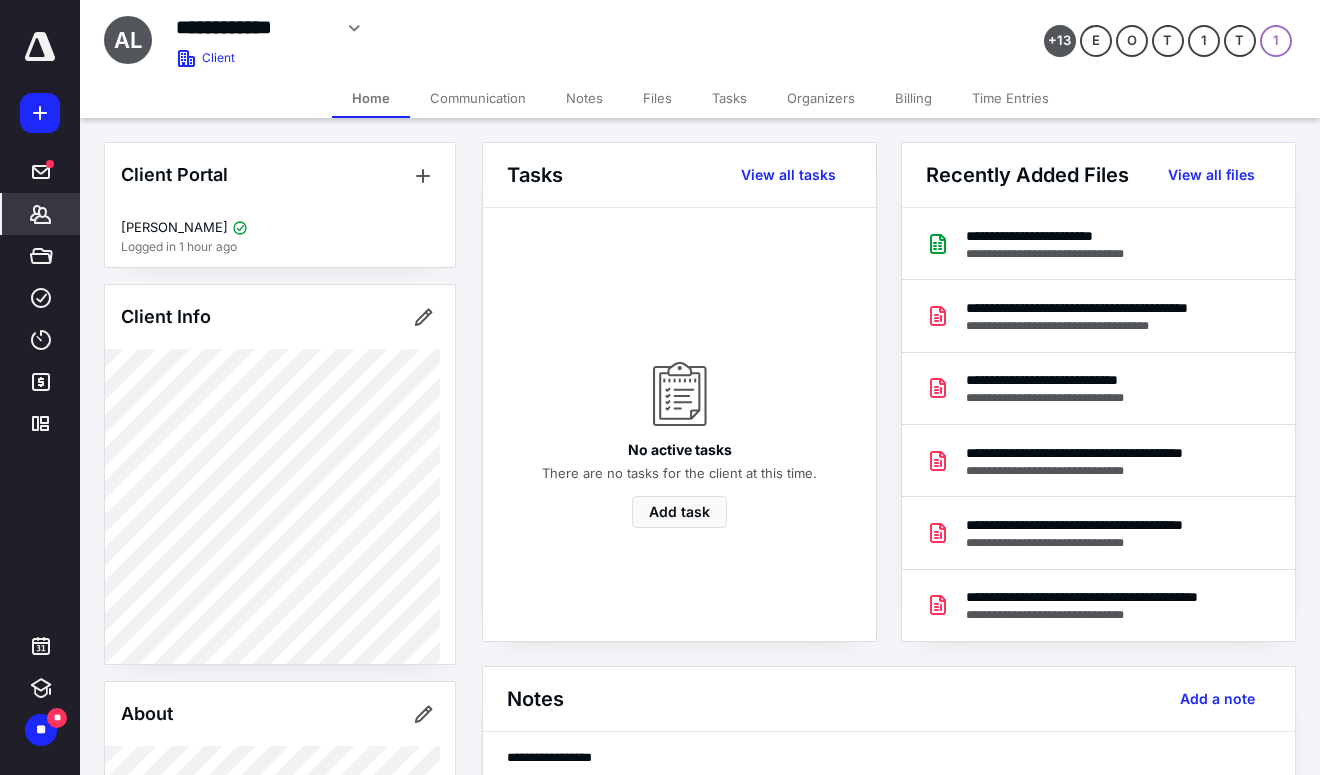 click on "Files" at bounding box center (657, 98) 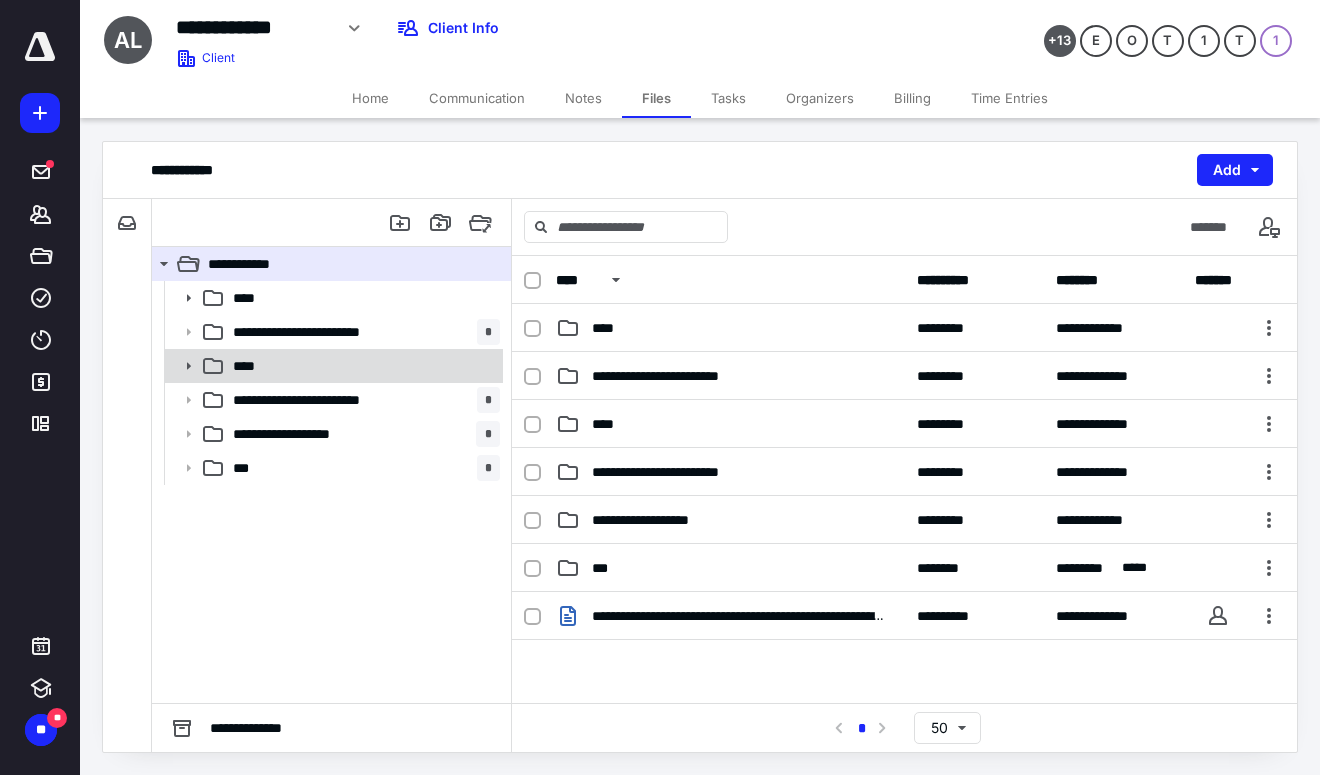 click on "****" at bounding box center (250, 366) 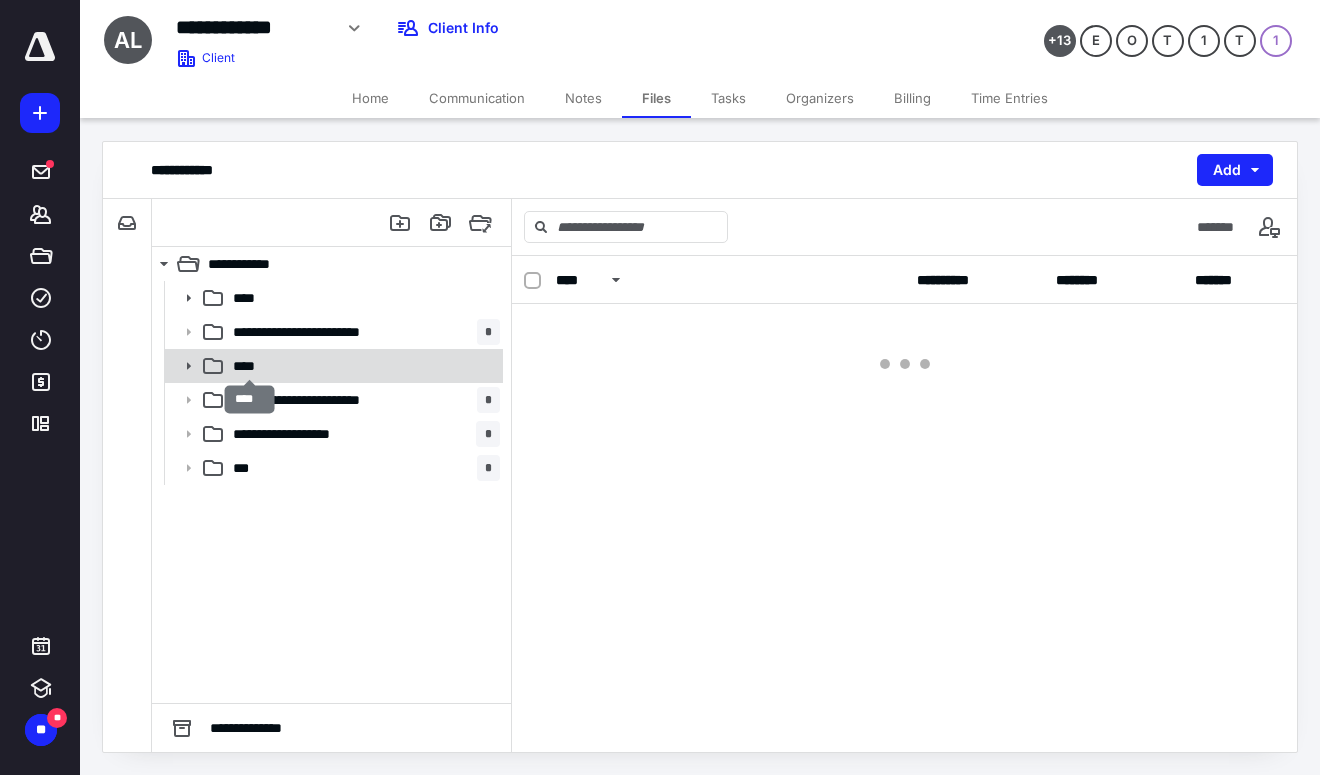 click on "****" at bounding box center (250, 366) 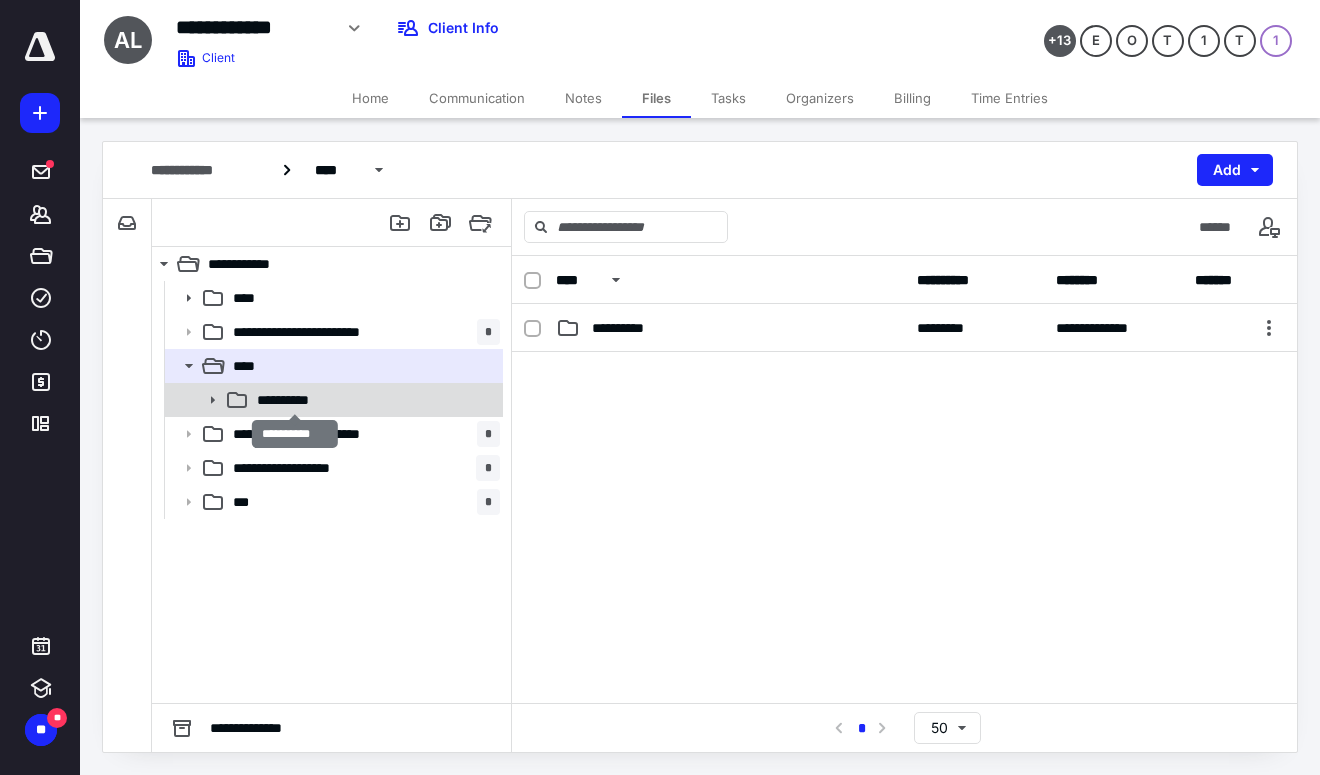 click on "**********" at bounding box center (294, 400) 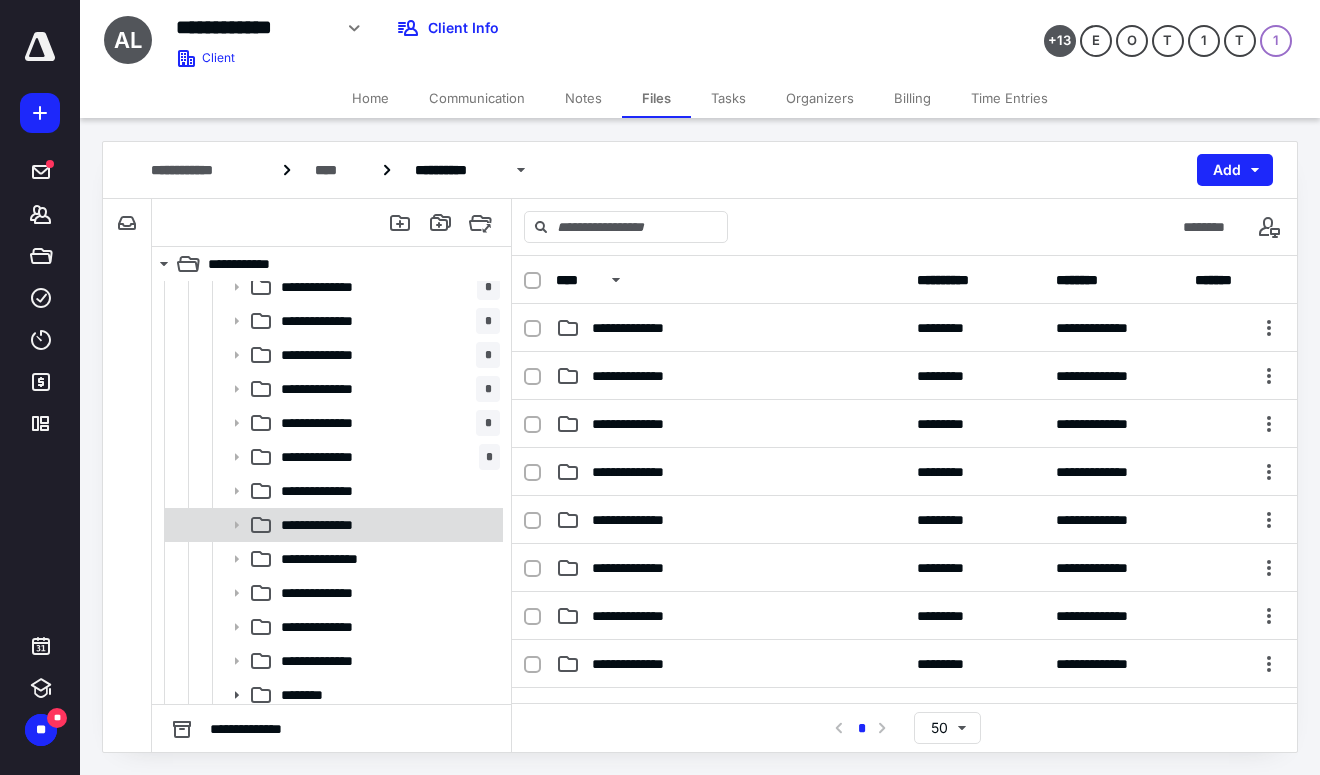scroll, scrollTop: 200, scrollLeft: 0, axis: vertical 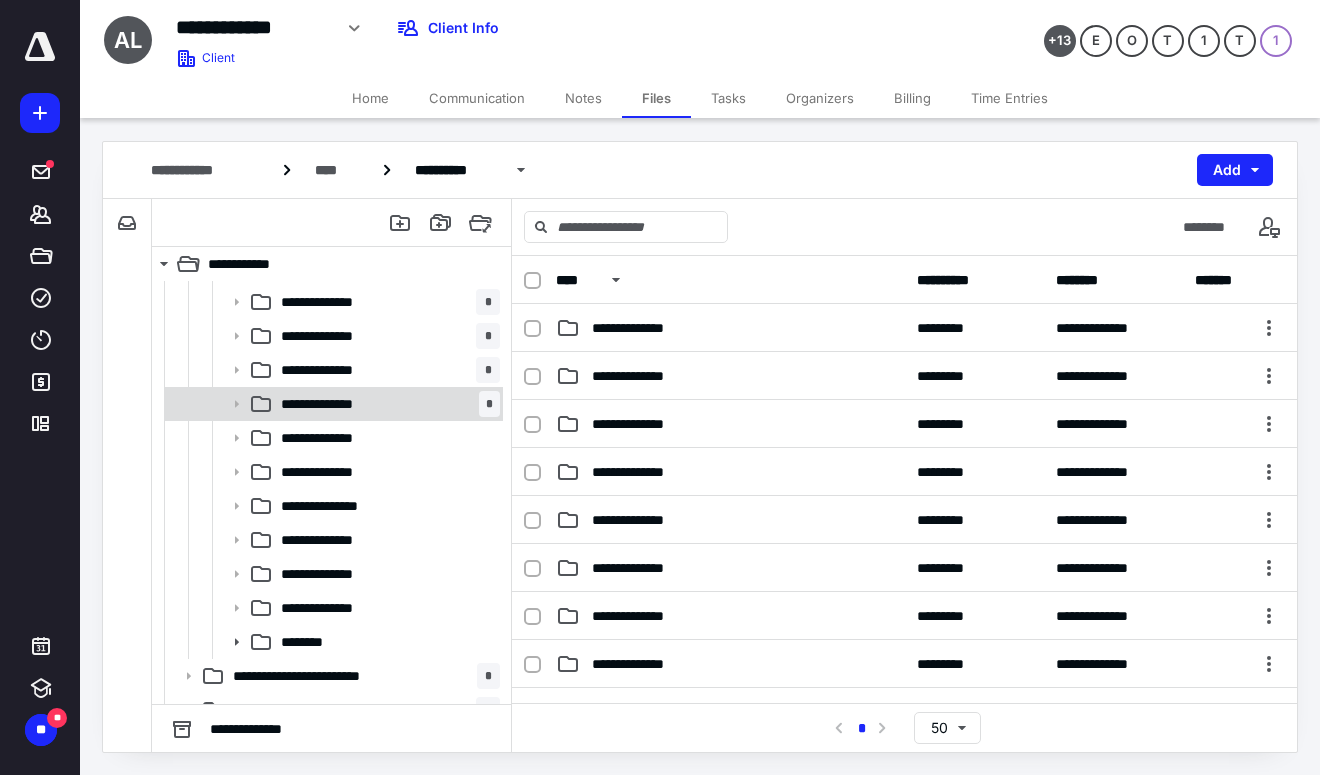 click on "**********" at bounding box center (332, 404) 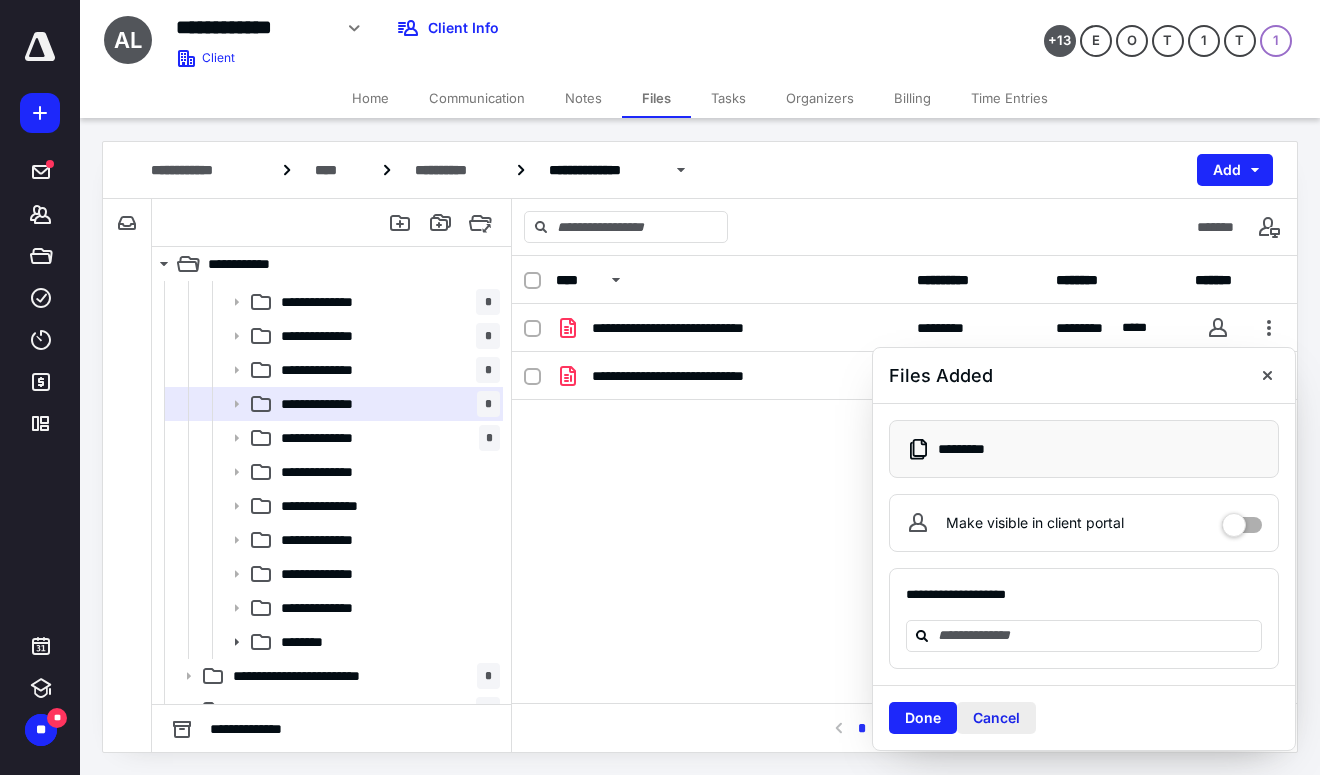 click on "Cancel" at bounding box center (996, 718) 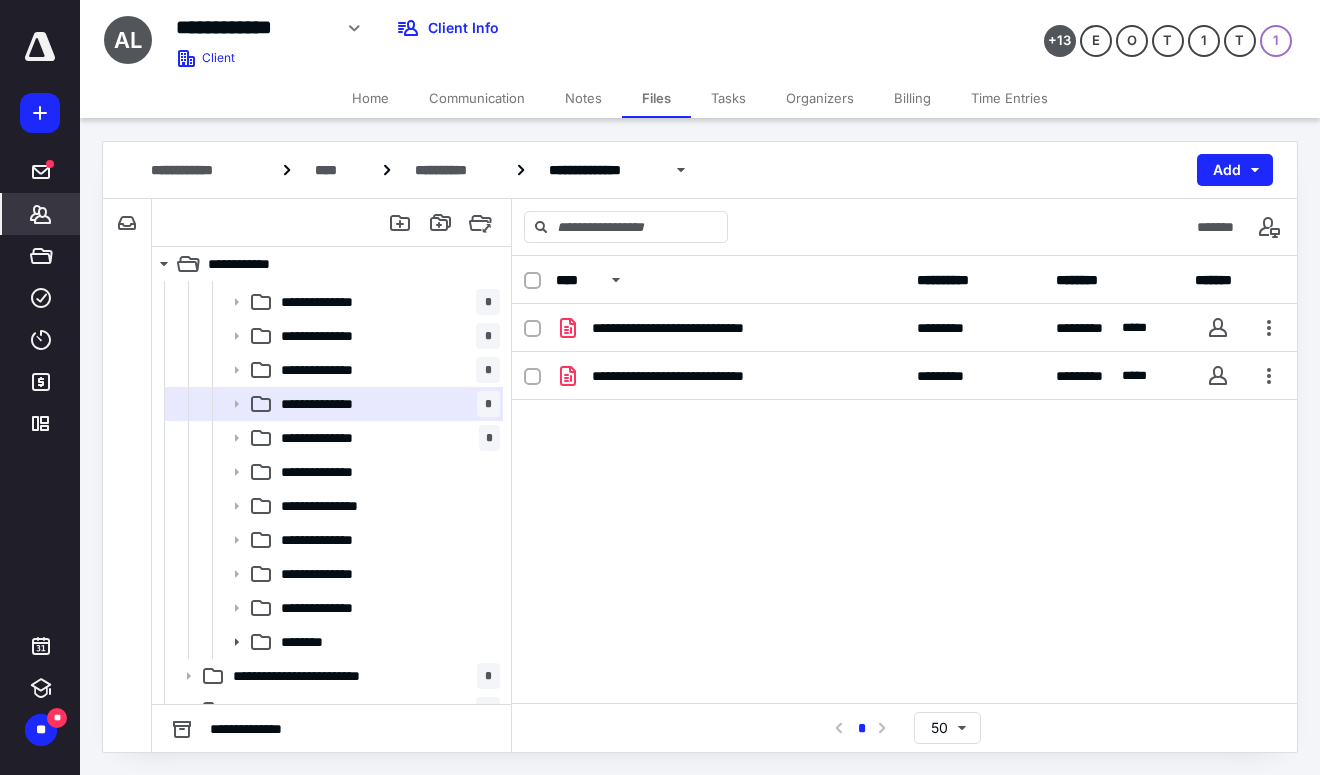 click 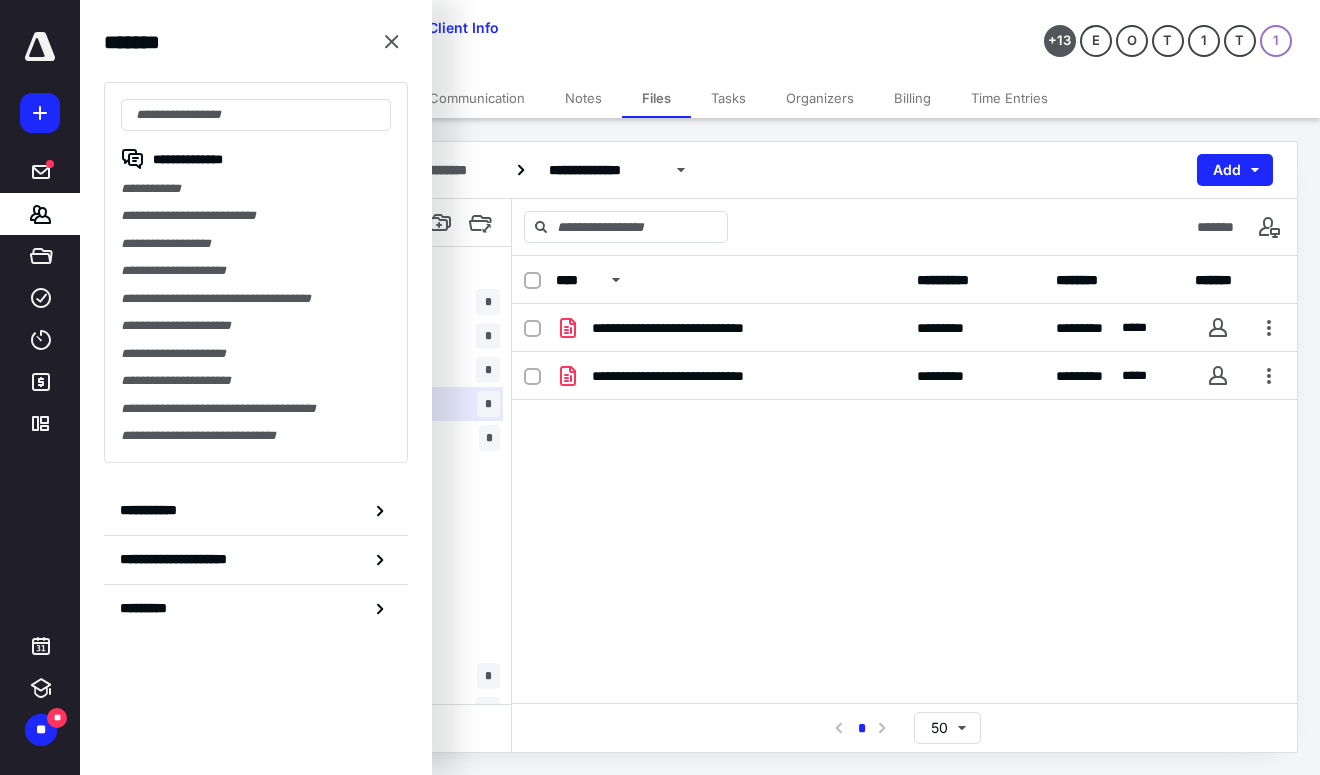 drag, startPoint x: 148, startPoint y: 328, endPoint x: 159, endPoint y: 328, distance: 11 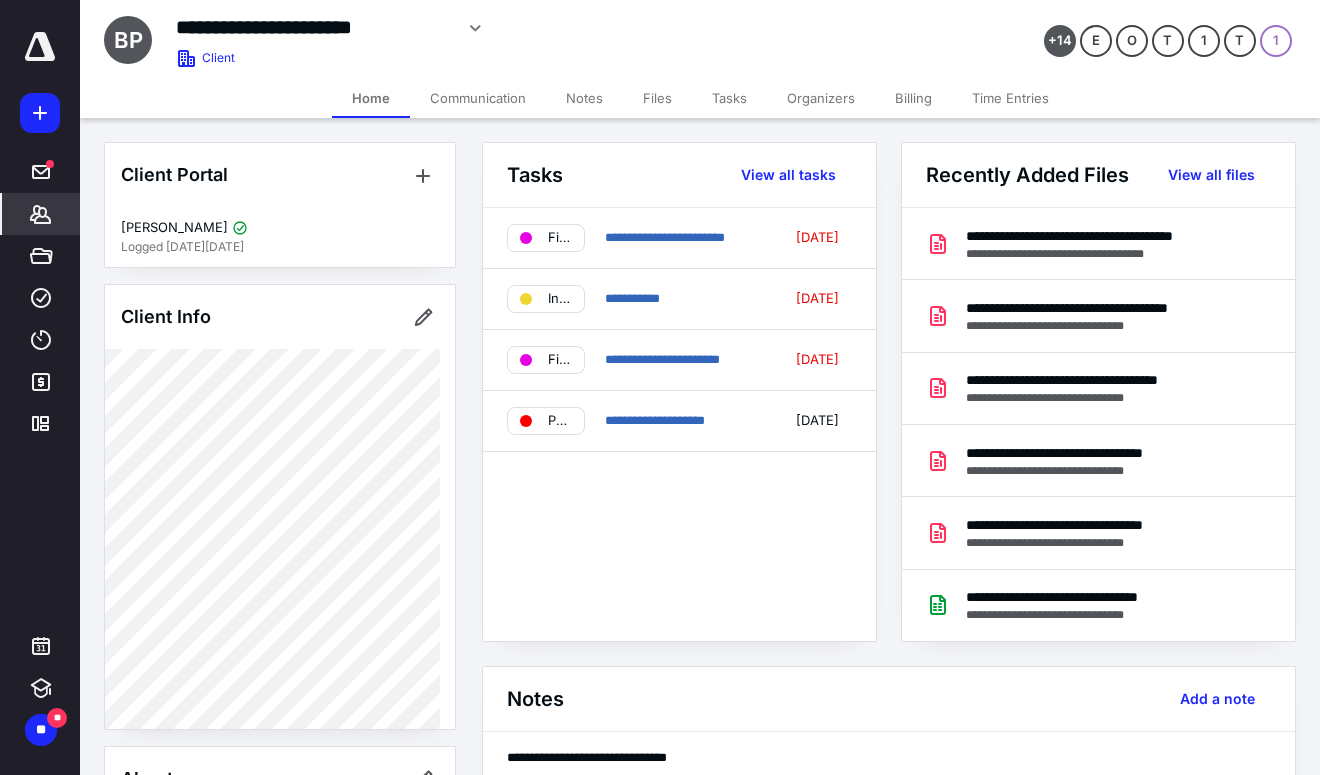 click on "Files" at bounding box center (657, 98) 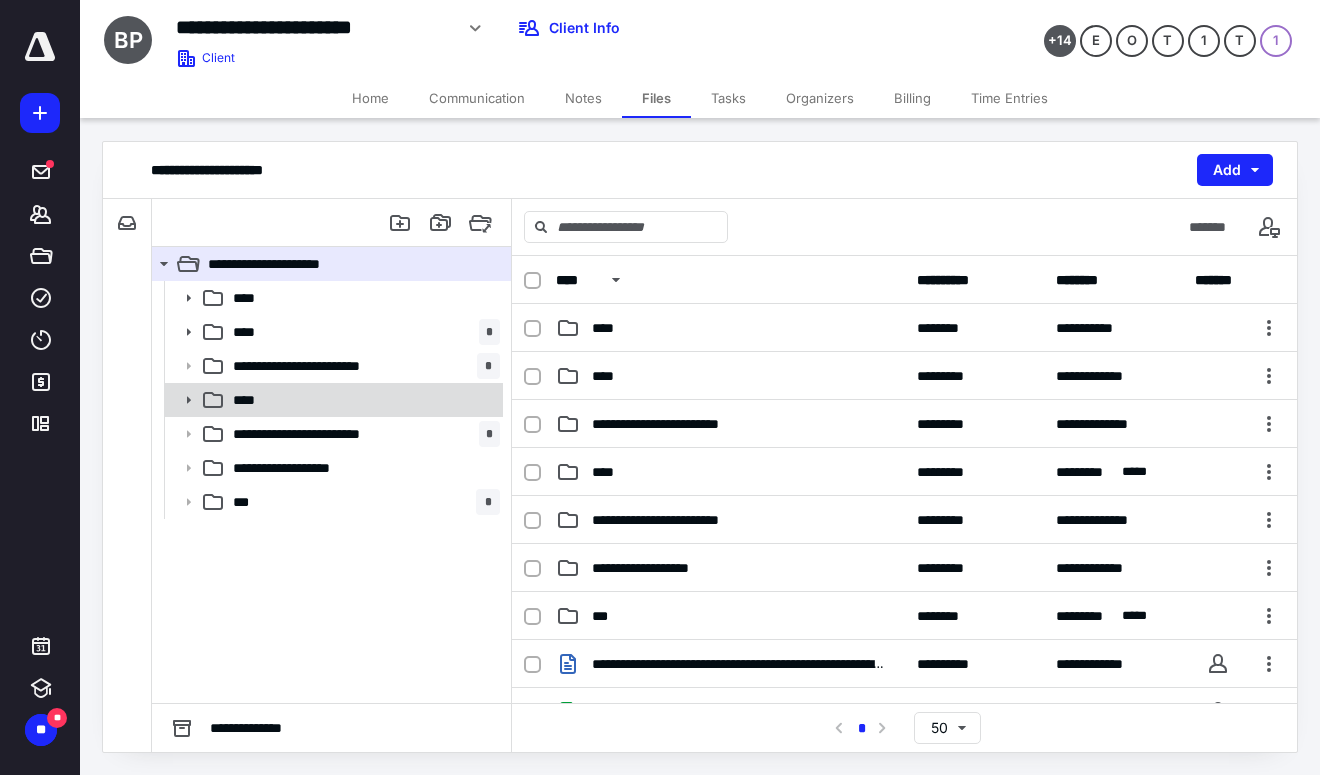 click on "****" at bounding box center (250, 400) 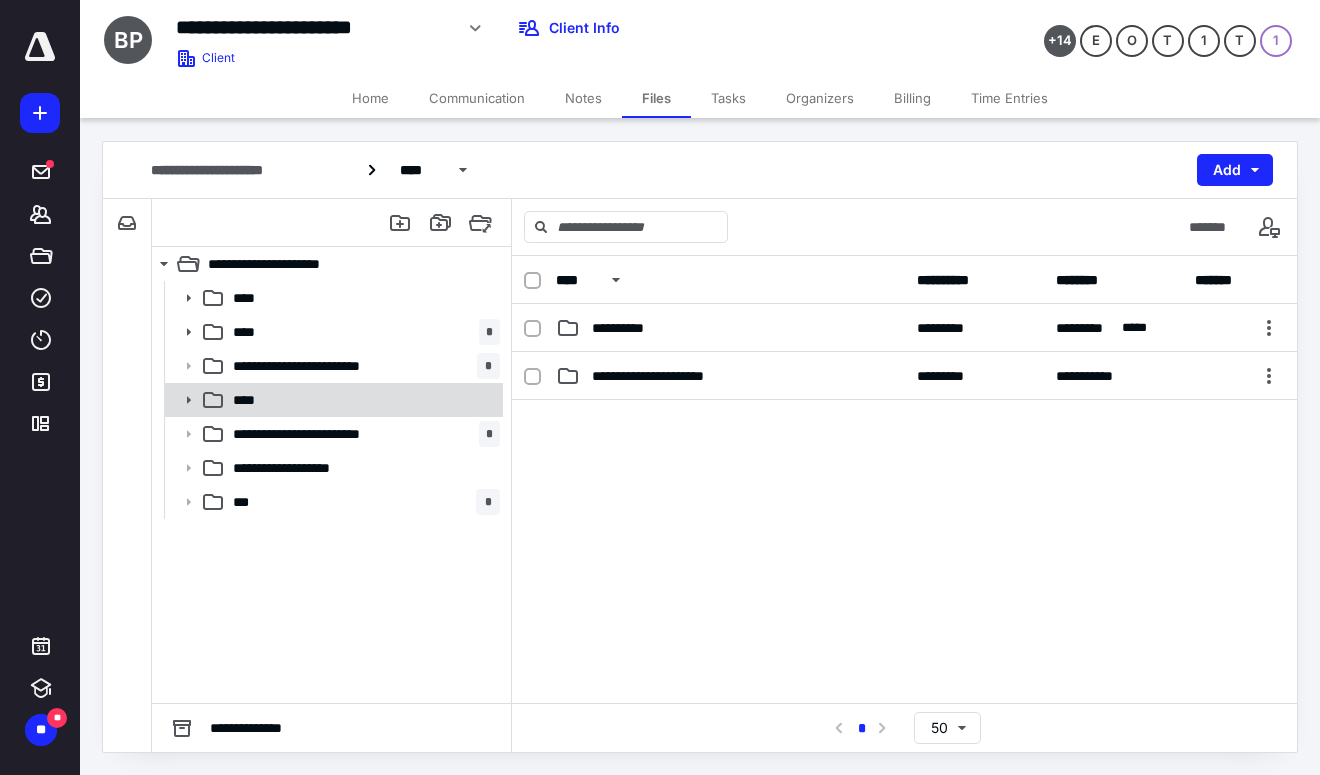 click on "****" at bounding box center (250, 400) 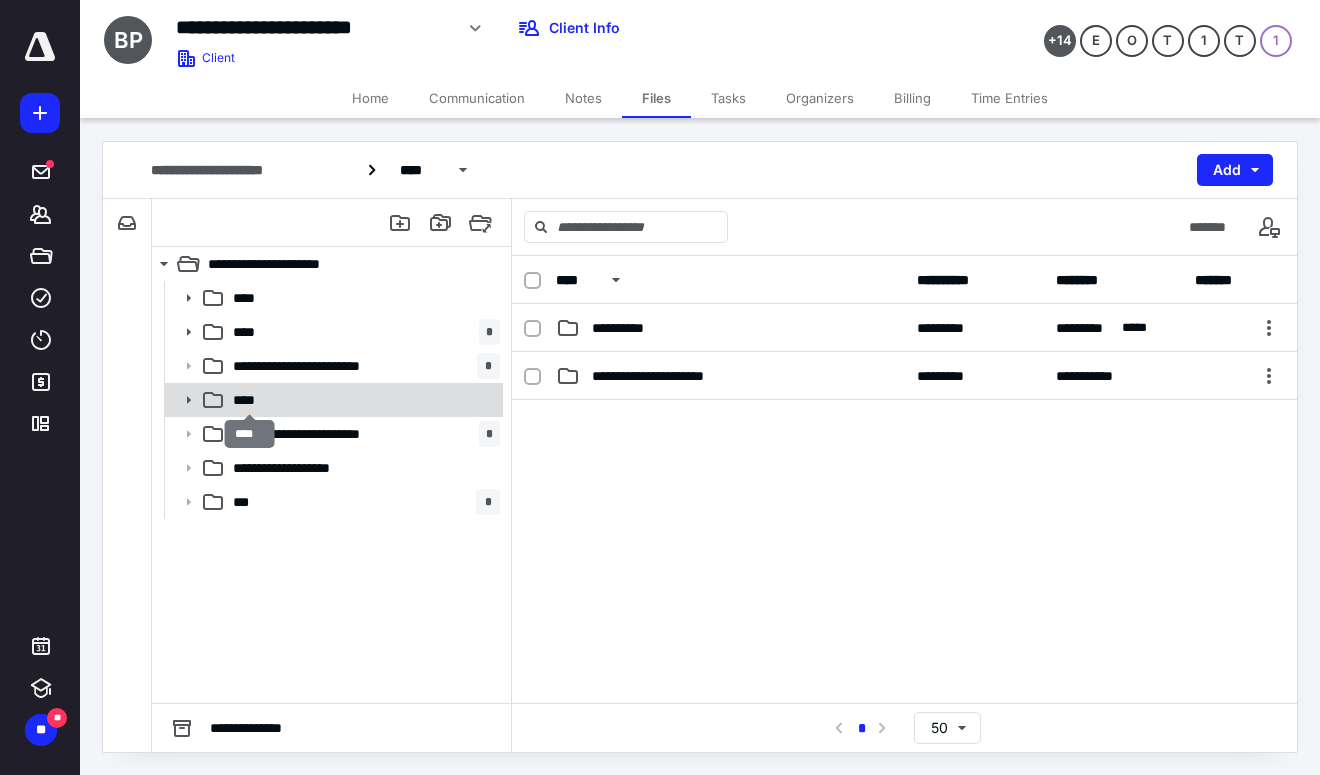 click on "****" at bounding box center (250, 400) 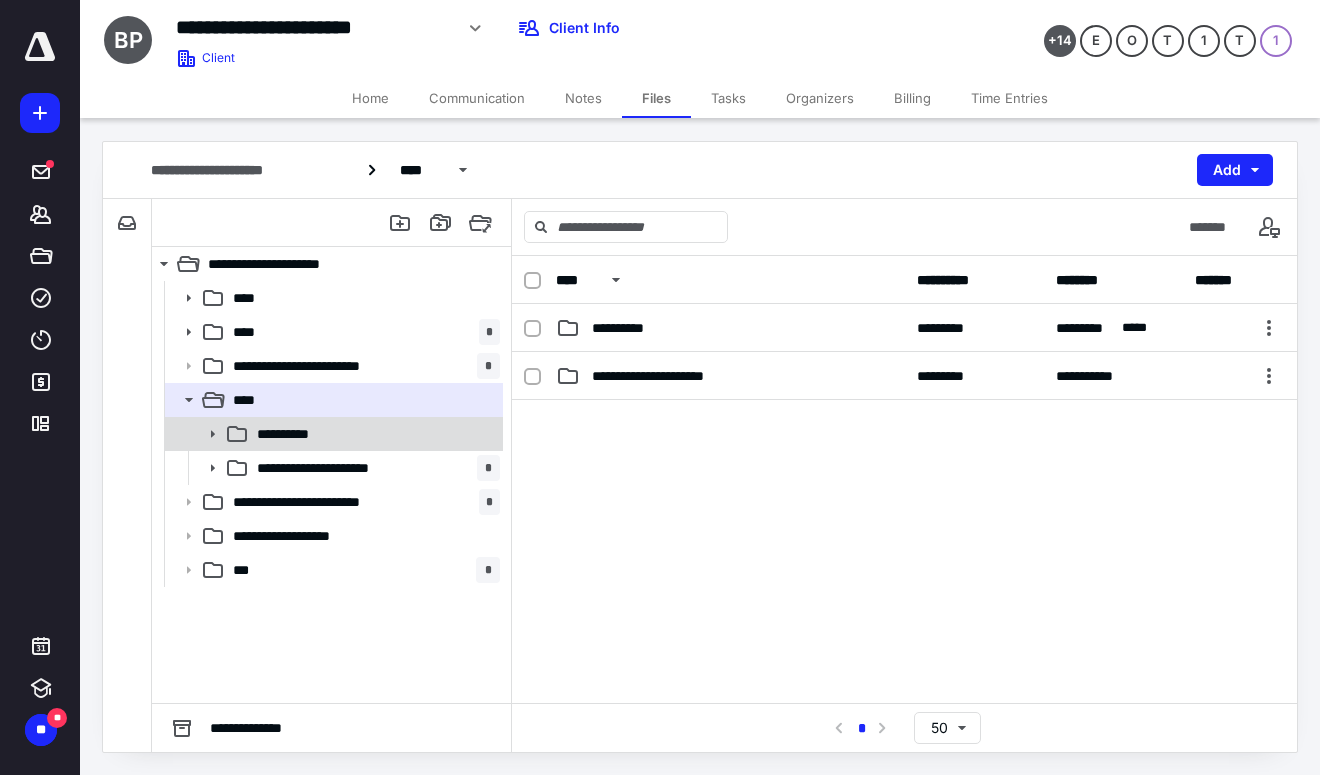click on "**********" at bounding box center (294, 434) 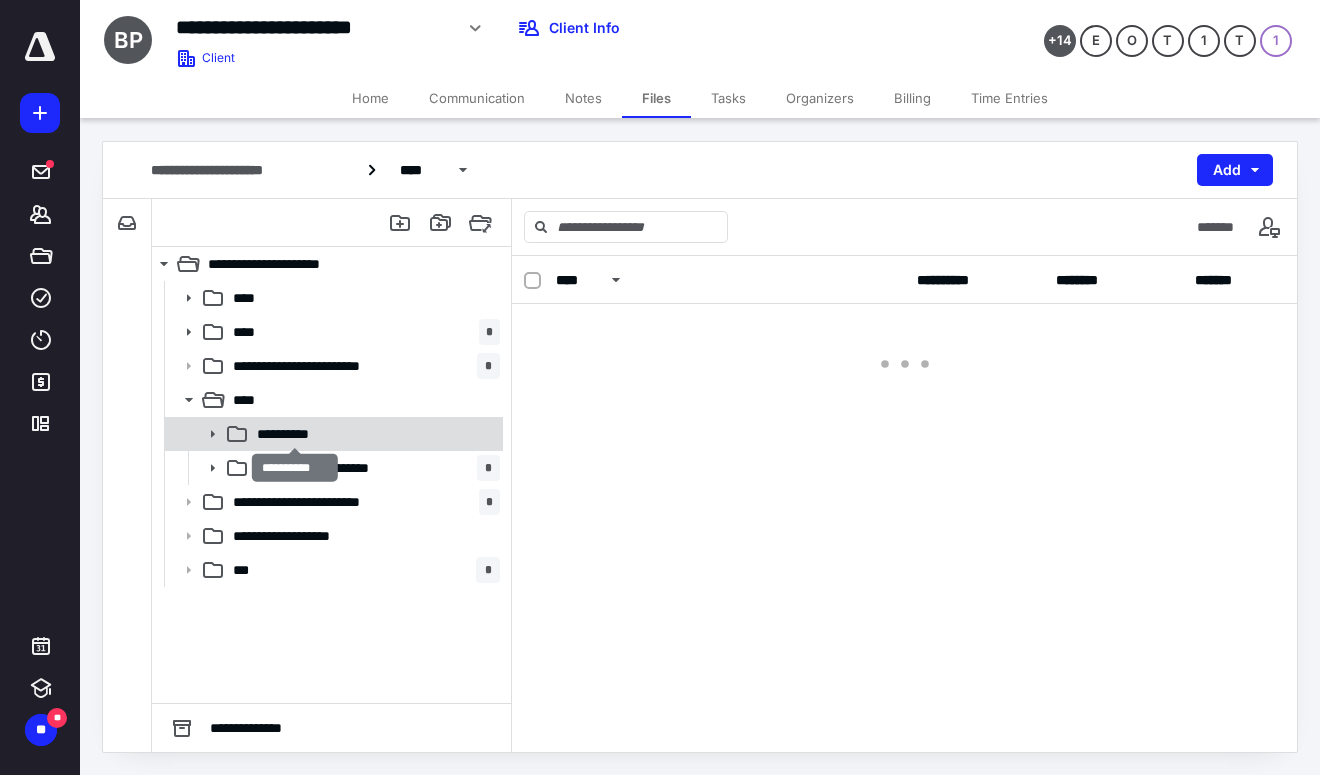 click on "**********" at bounding box center (294, 434) 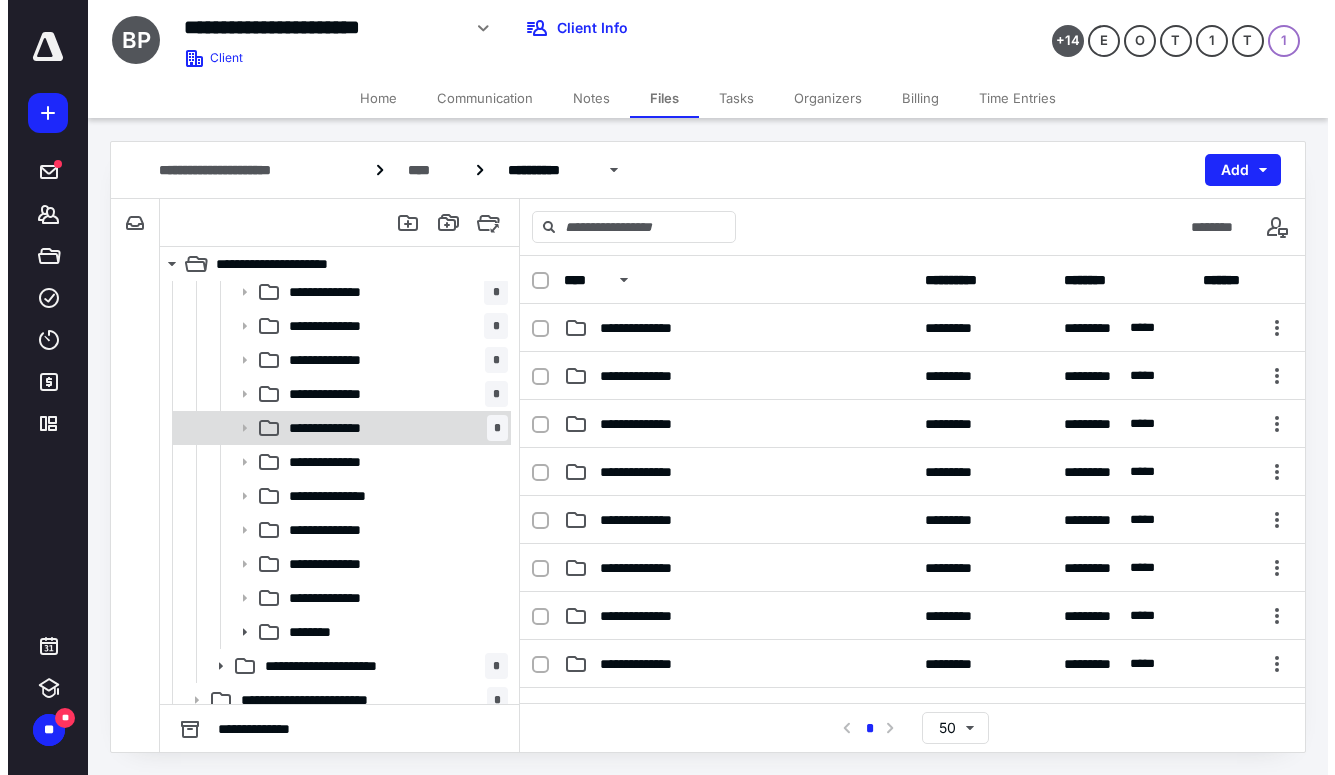 scroll, scrollTop: 200, scrollLeft: 0, axis: vertical 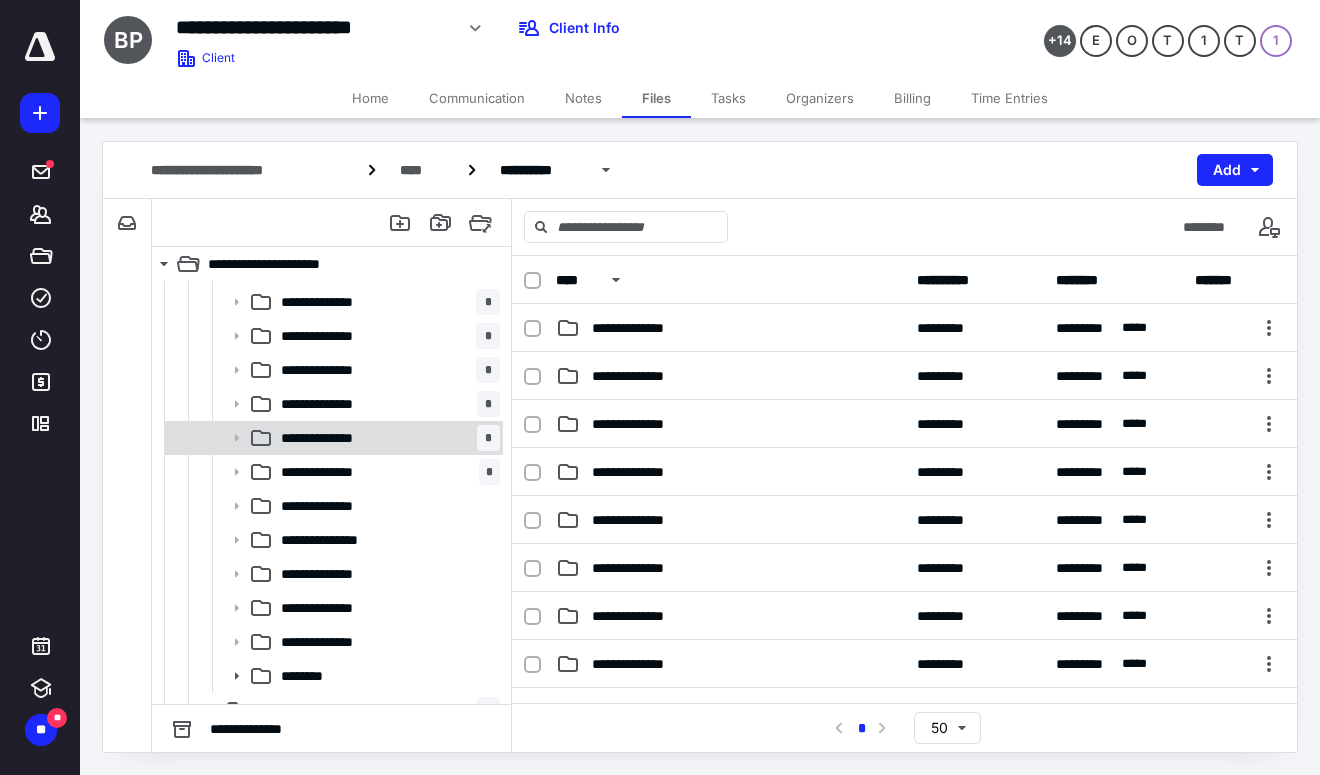 click on "**********" at bounding box center [386, 438] 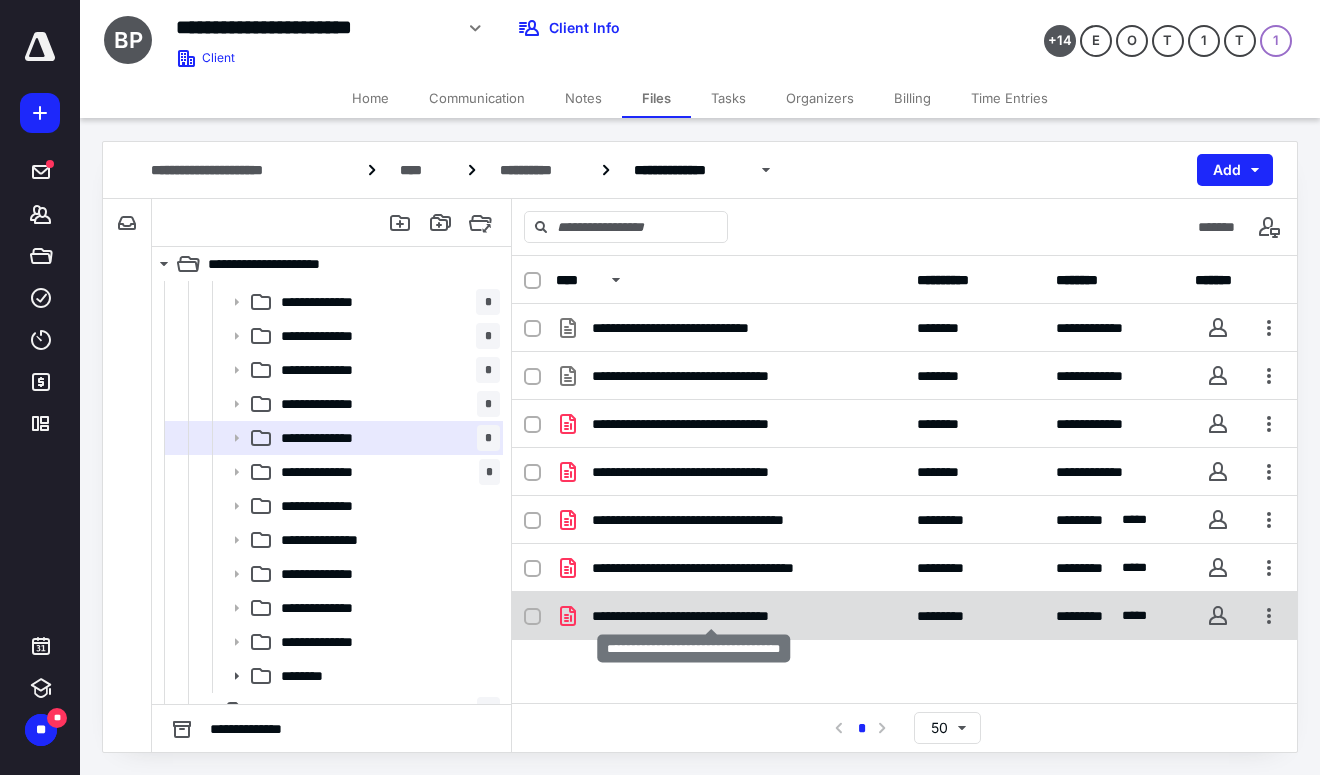 click on "**********" at bounding box center [712, 616] 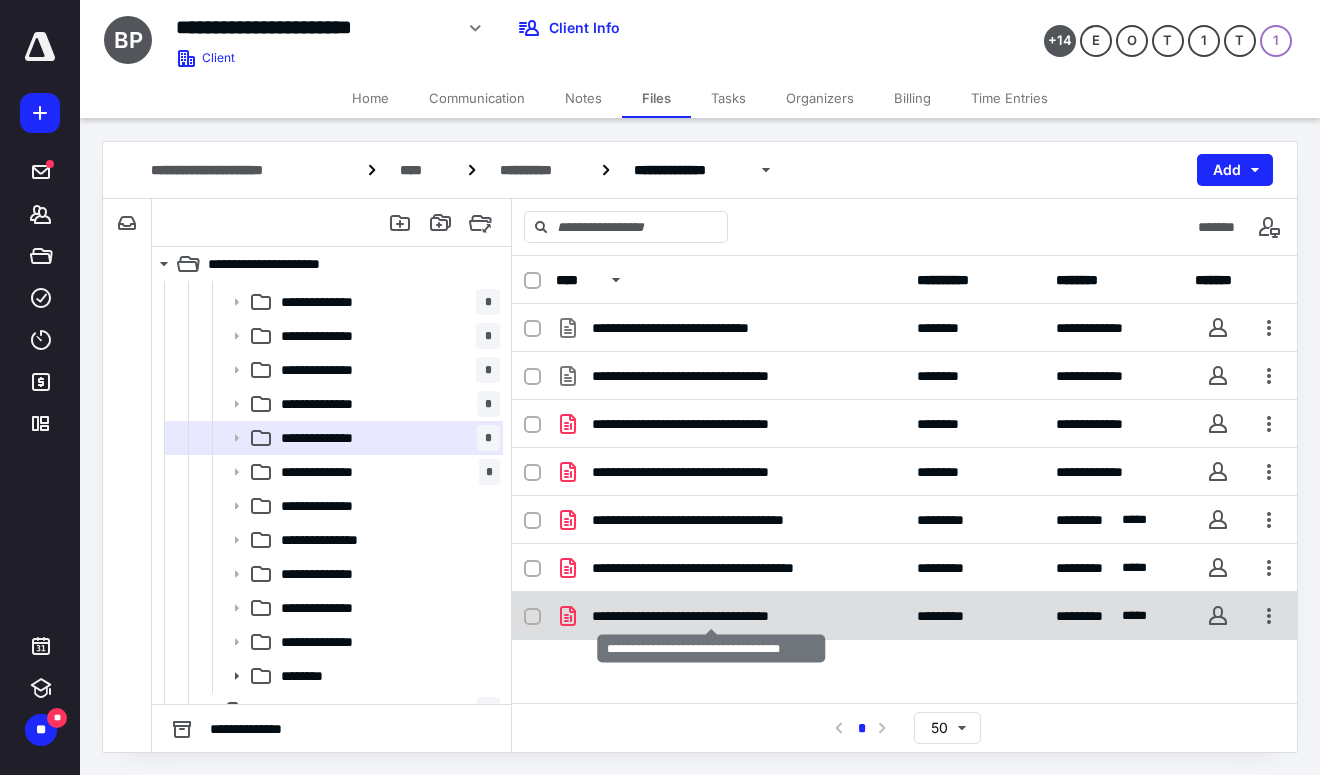click on "**********" at bounding box center [712, 616] 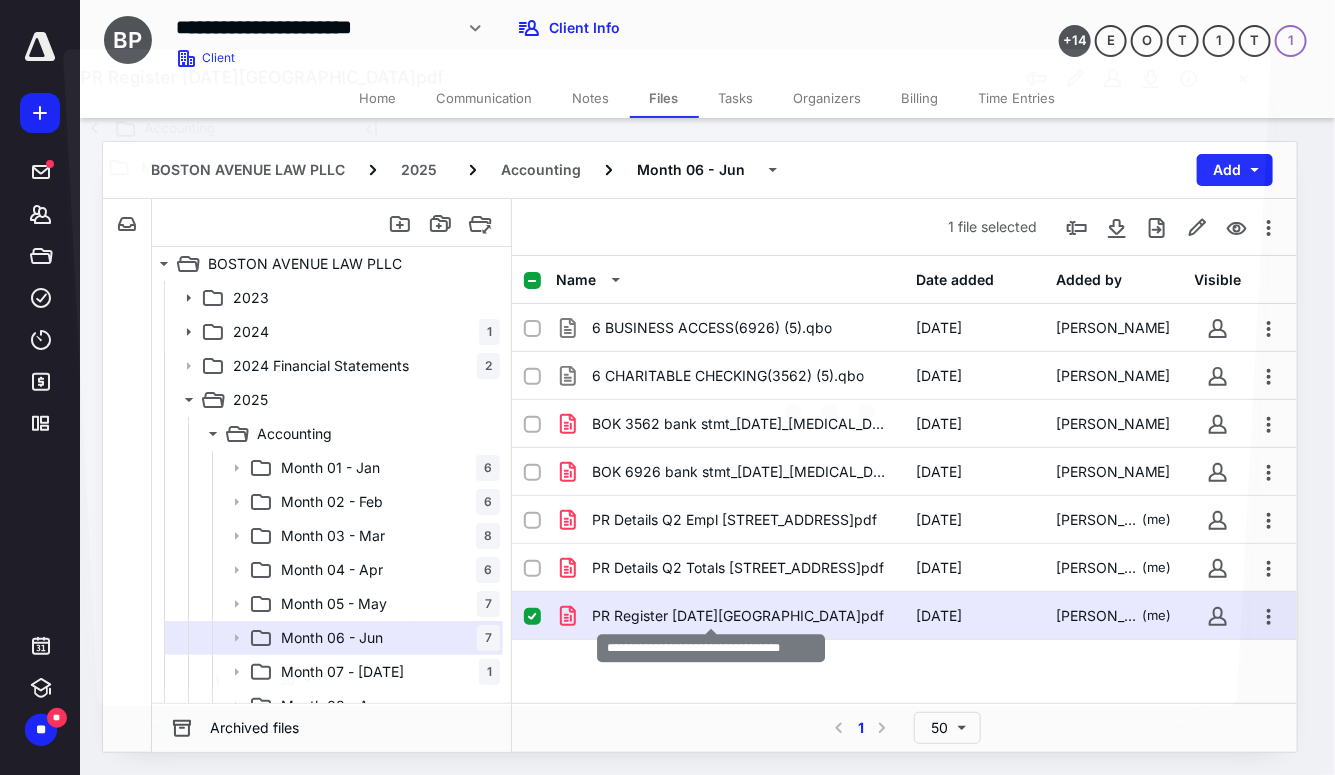 scroll, scrollTop: 200, scrollLeft: 0, axis: vertical 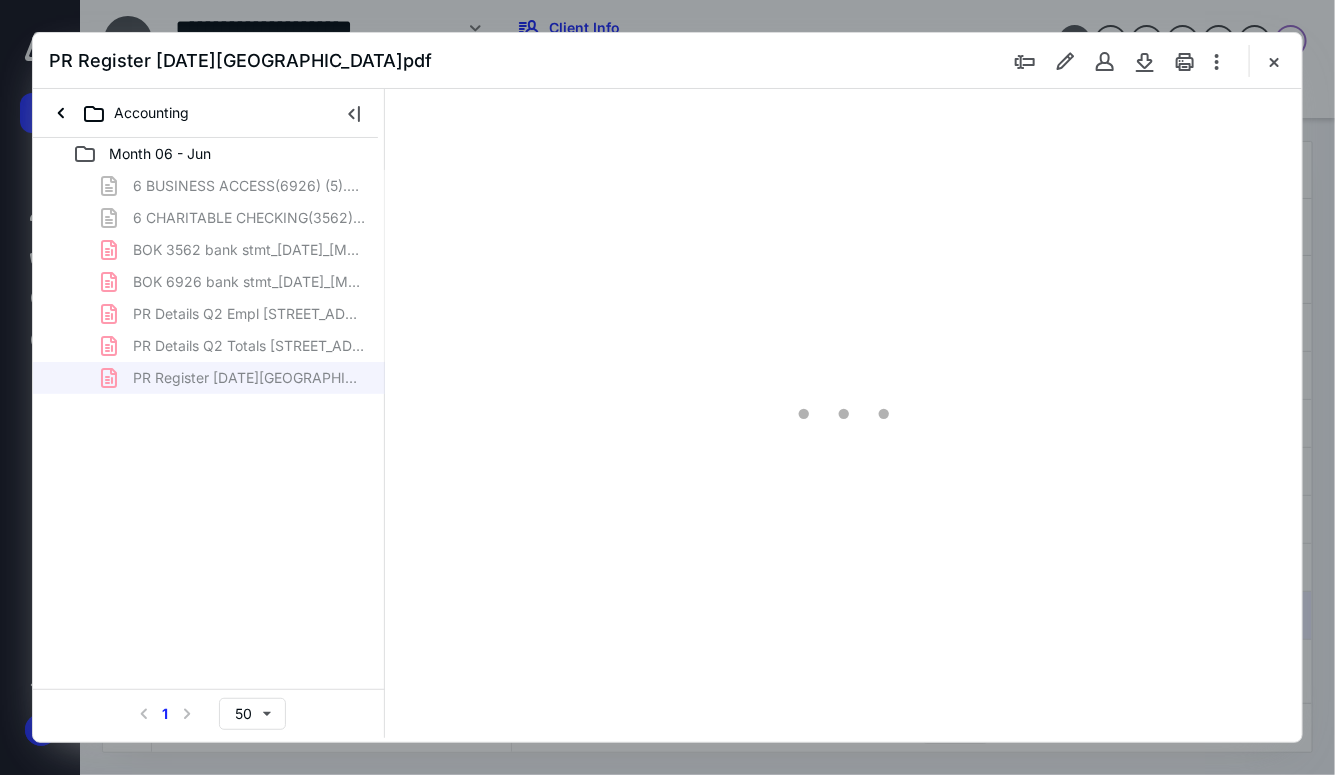 type on "72" 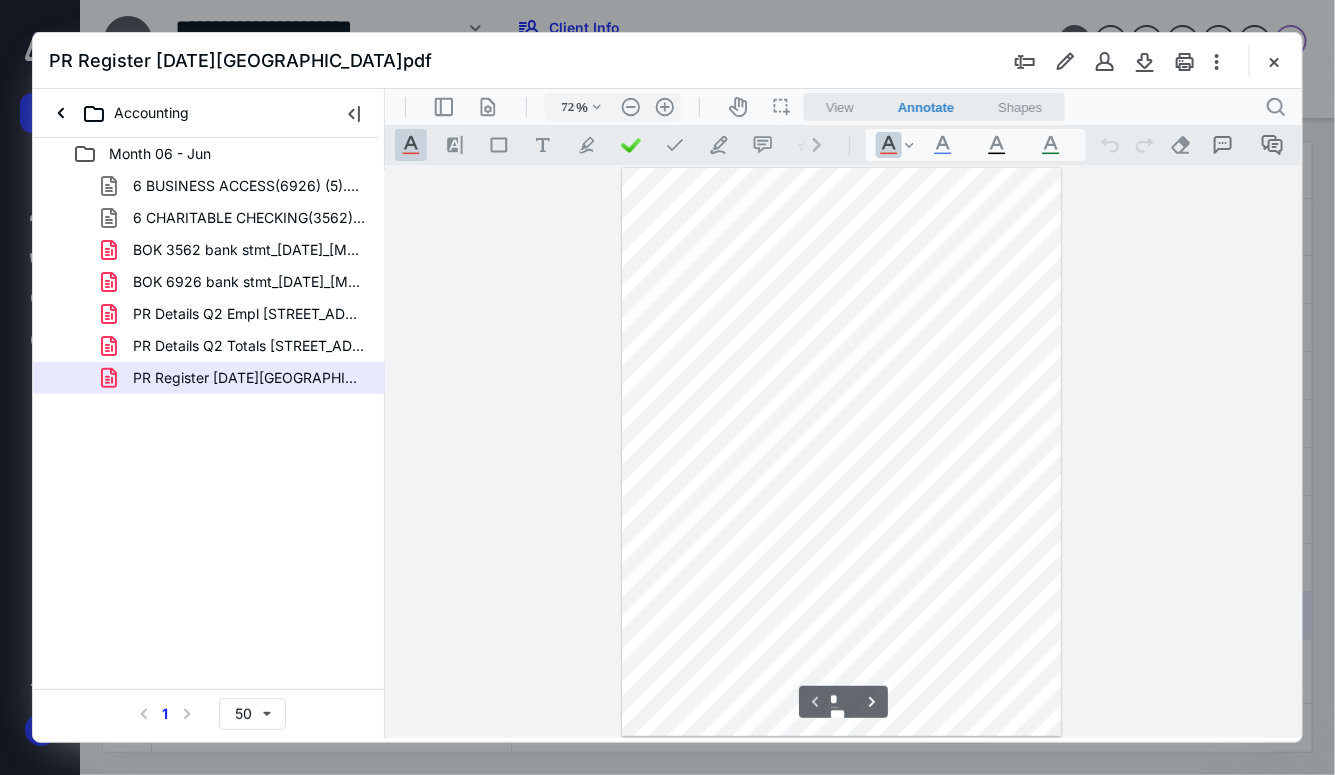 scroll, scrollTop: 79, scrollLeft: 0, axis: vertical 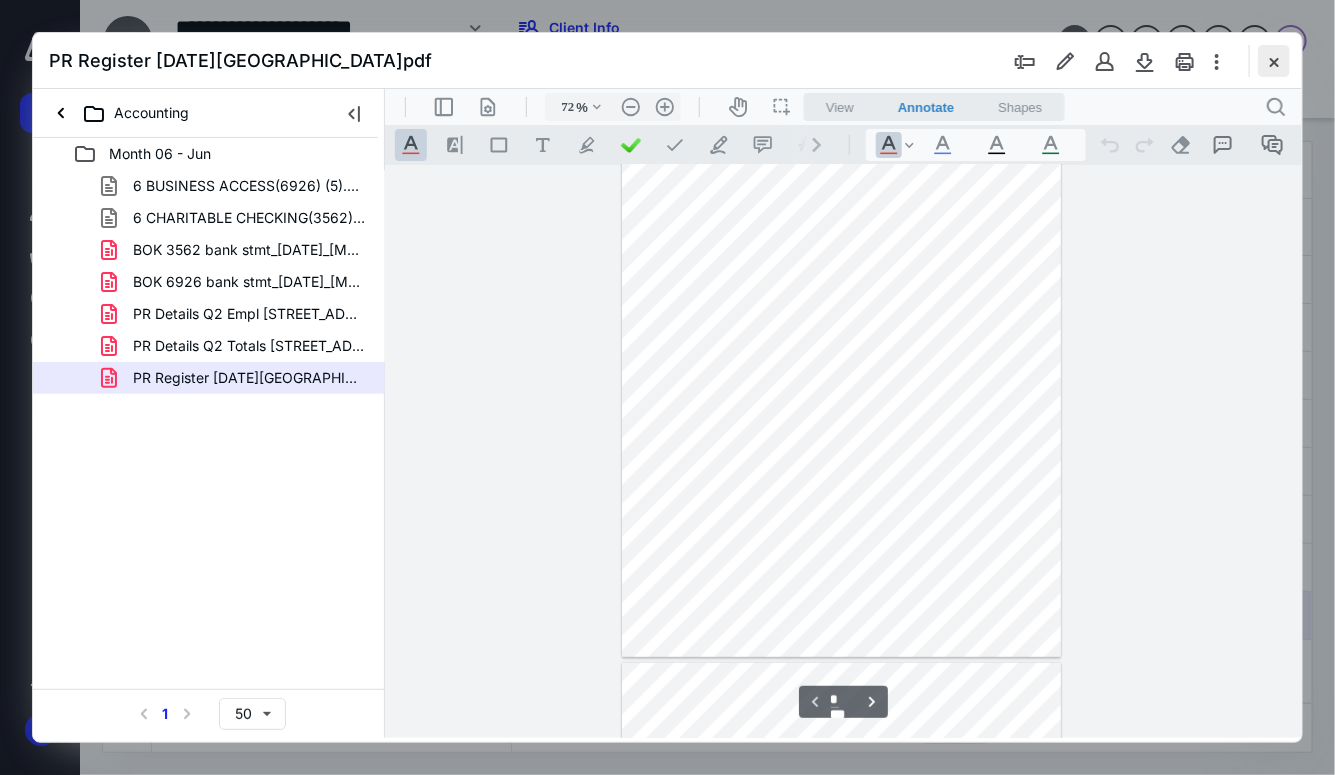 click at bounding box center (1274, 61) 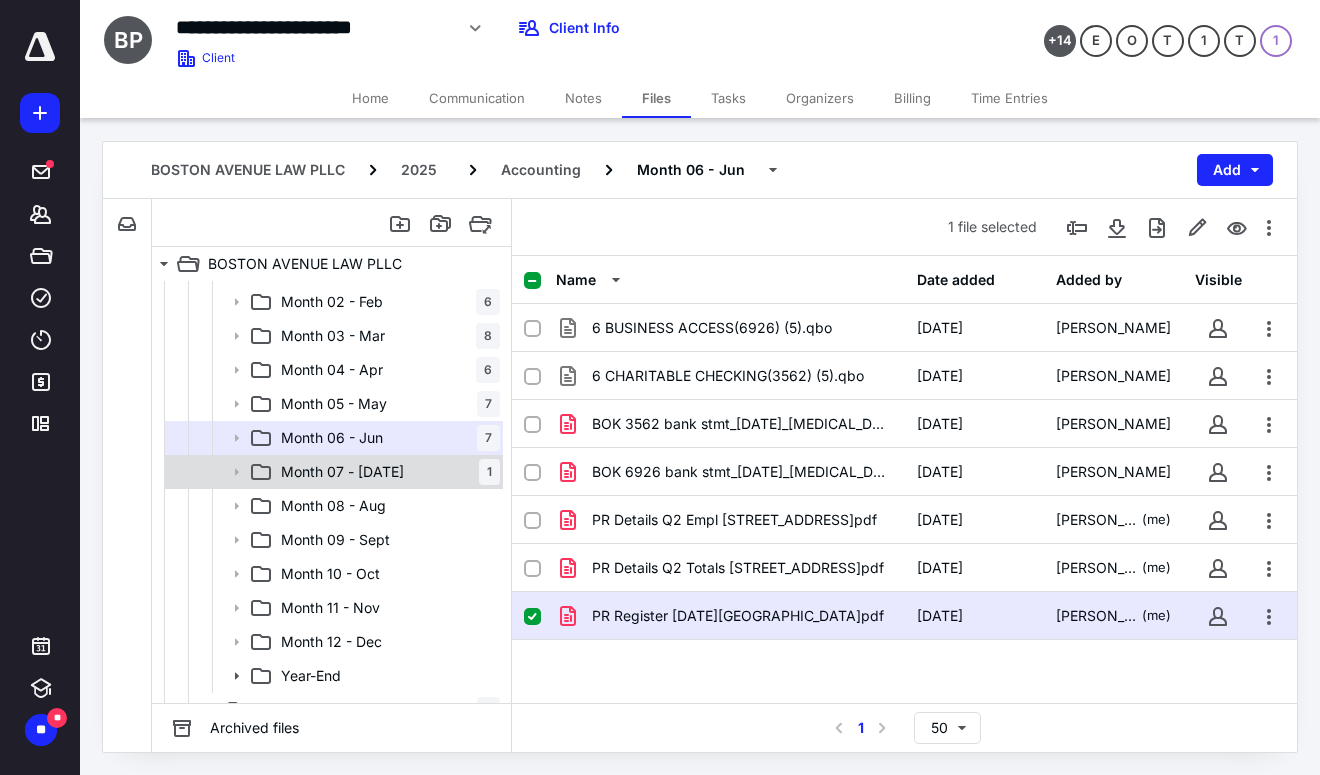 click on "Month 07 - [DATE]" at bounding box center [342, 472] 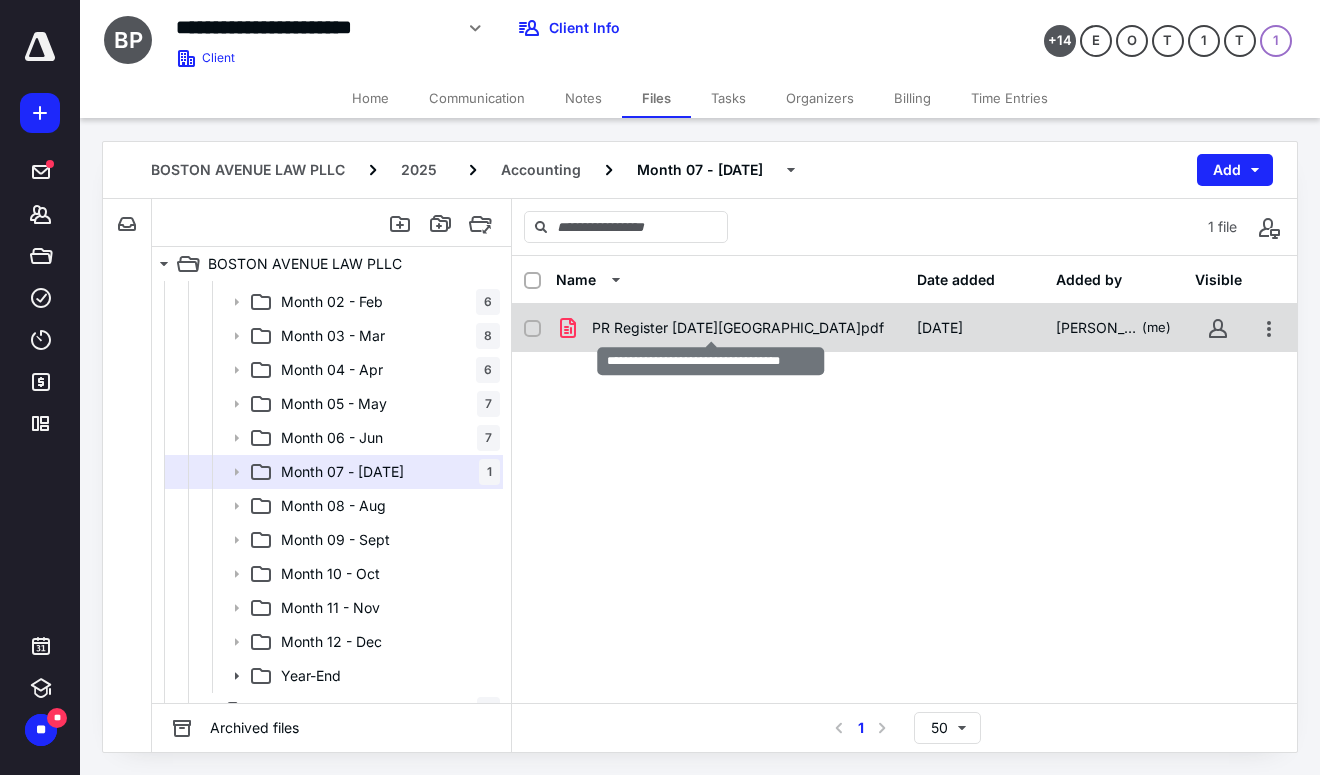 click on "PR Register [DATE][GEOGRAPHIC_DATA]pdf" at bounding box center (738, 328) 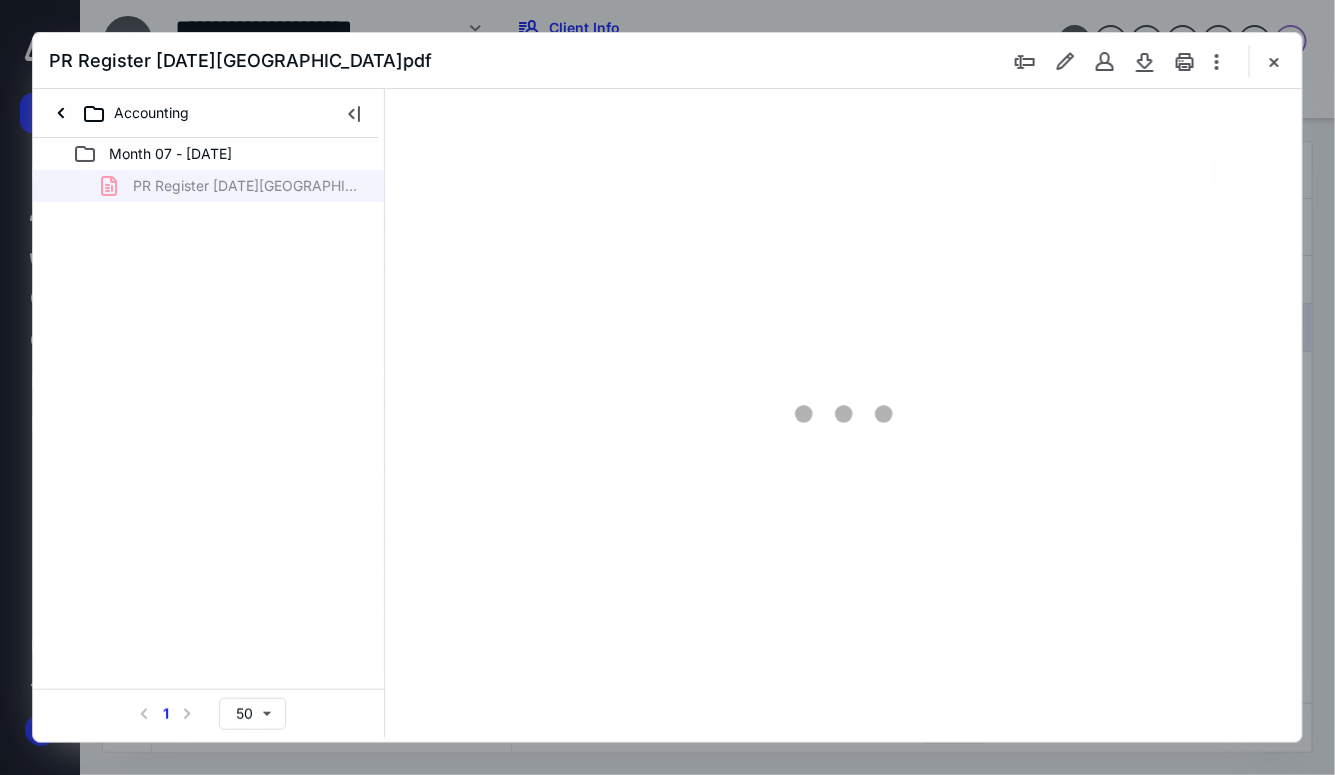 scroll, scrollTop: 0, scrollLeft: 0, axis: both 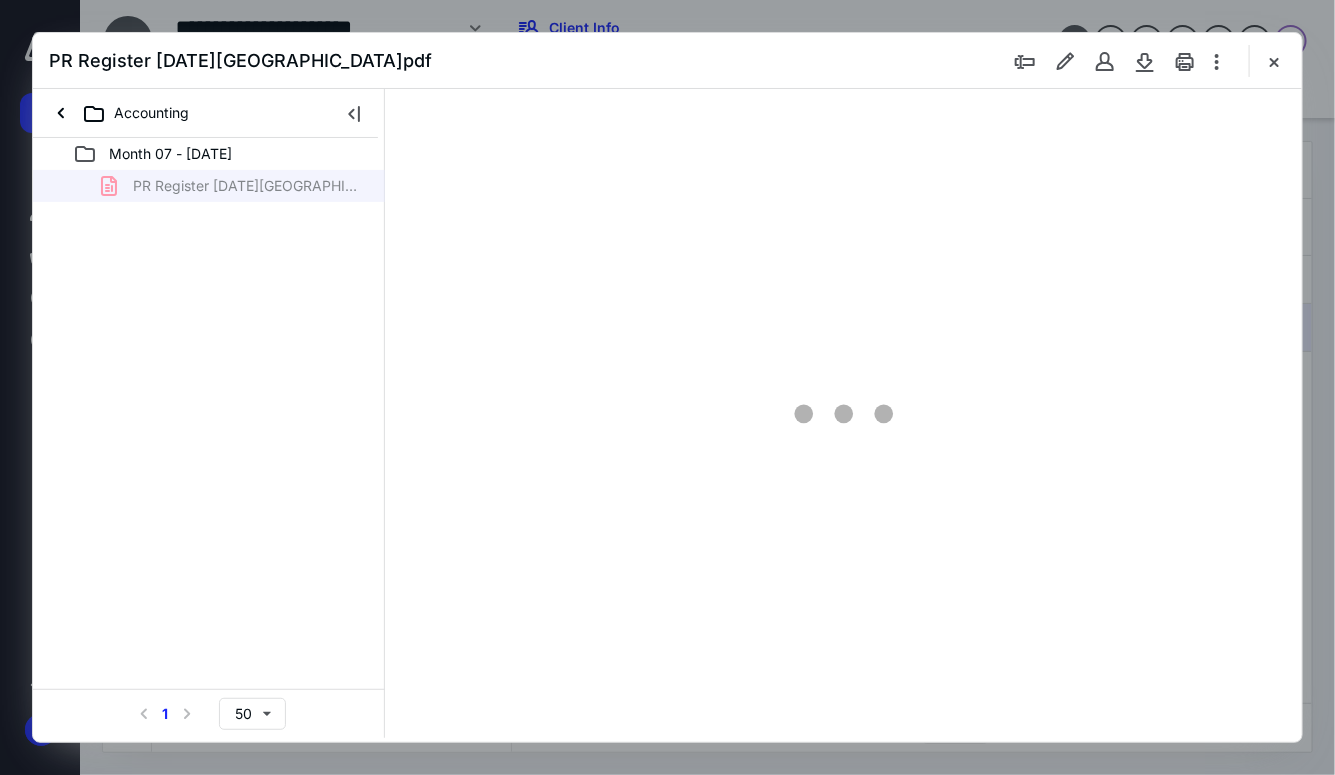 type on "72" 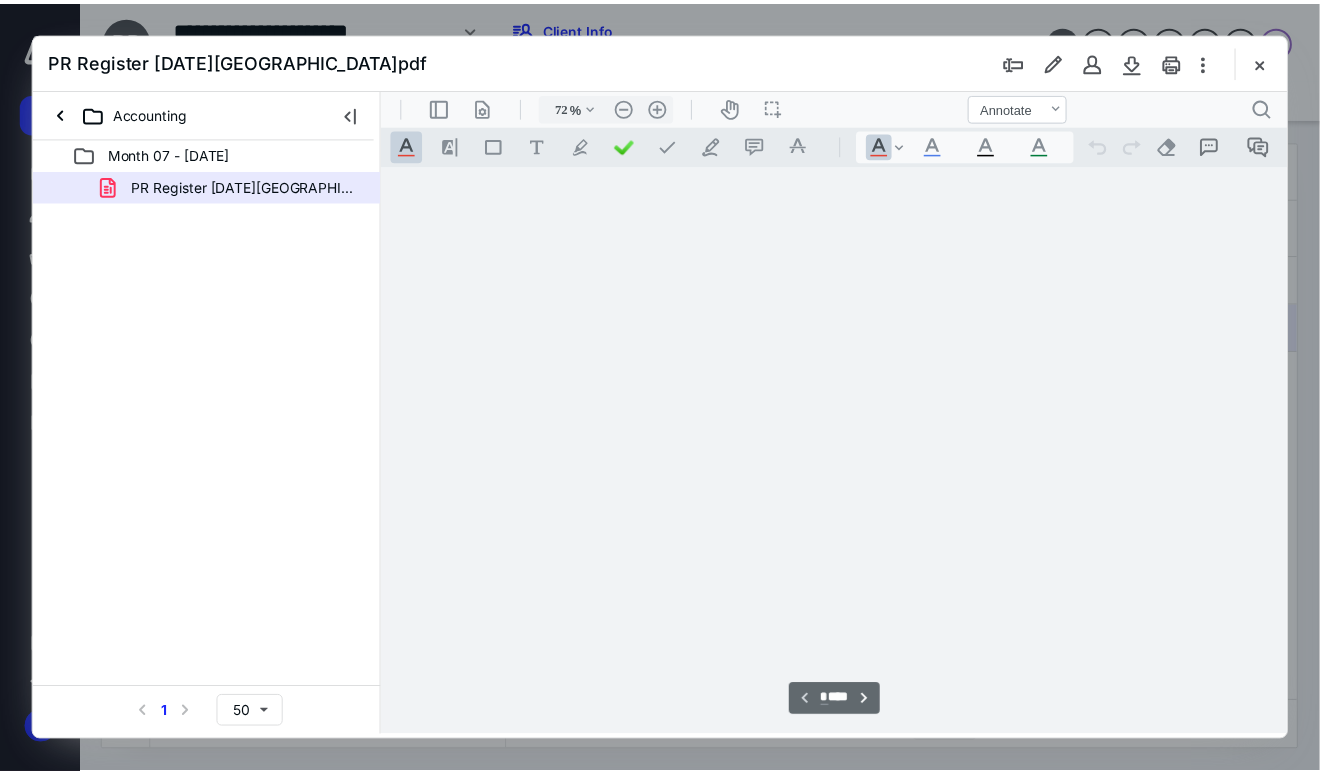 scroll, scrollTop: 79, scrollLeft: 0, axis: vertical 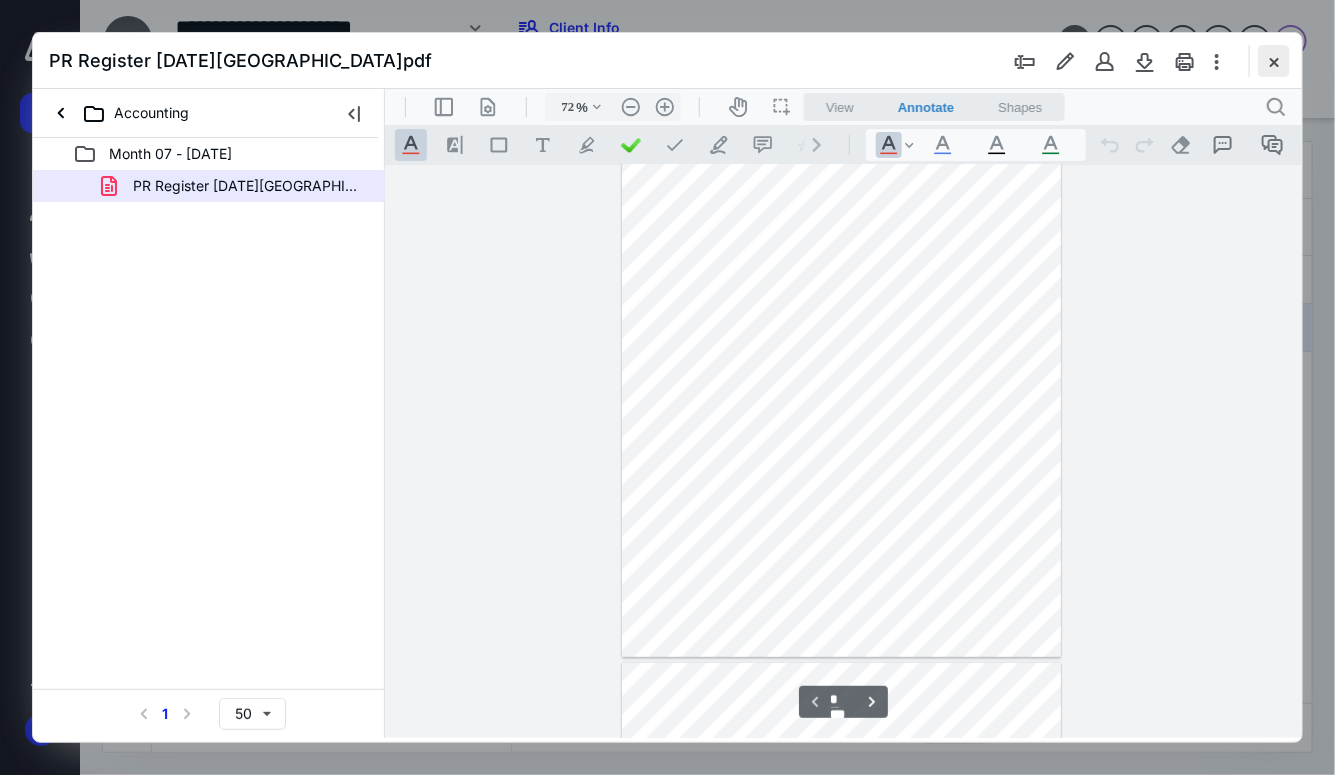 click at bounding box center [1274, 61] 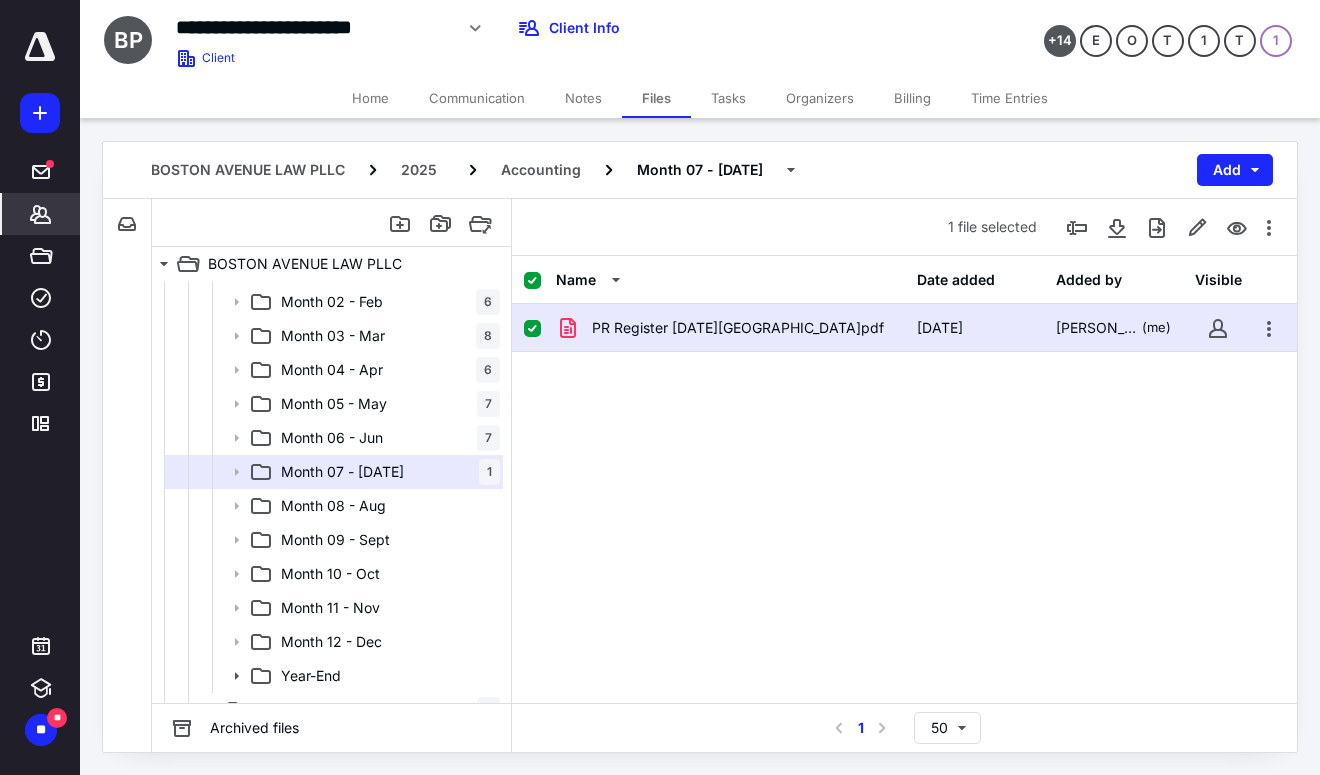 click 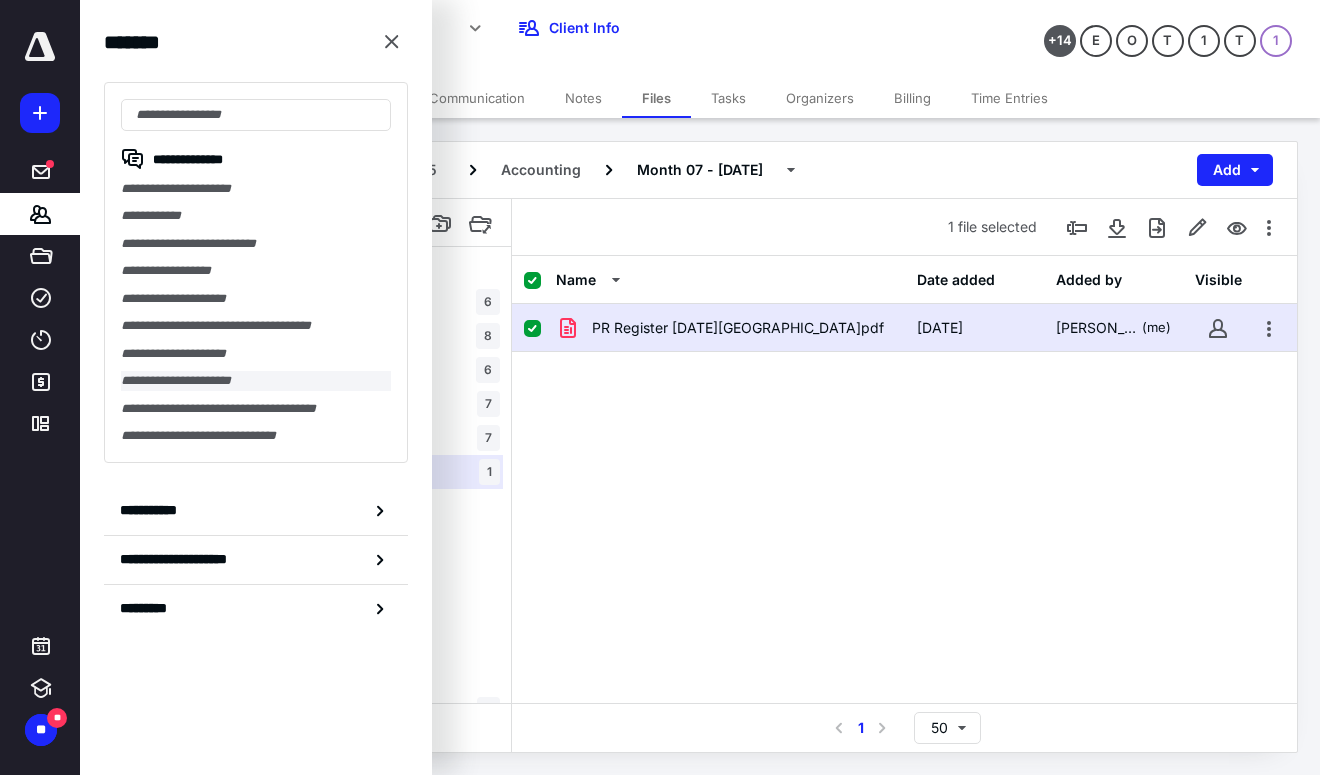 click on "**********" at bounding box center (256, 380) 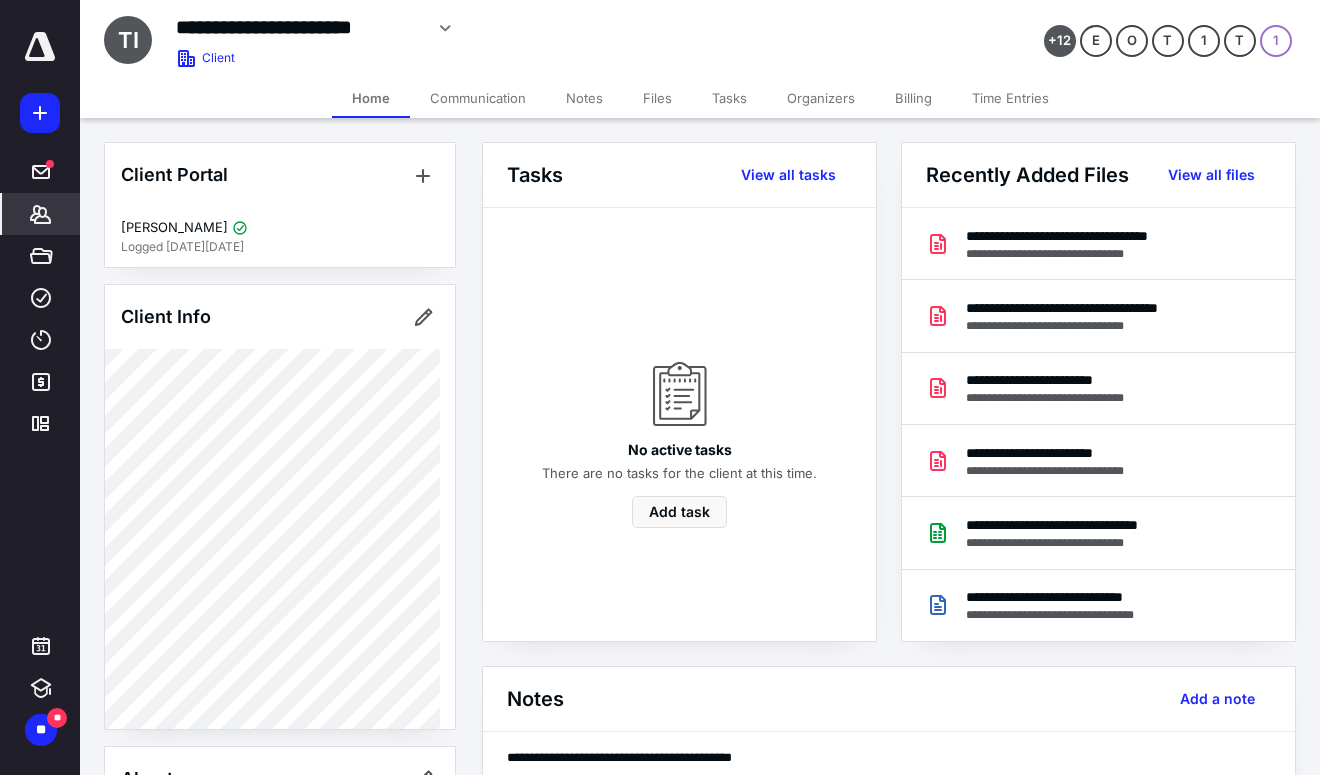 click on "Files" at bounding box center (657, 98) 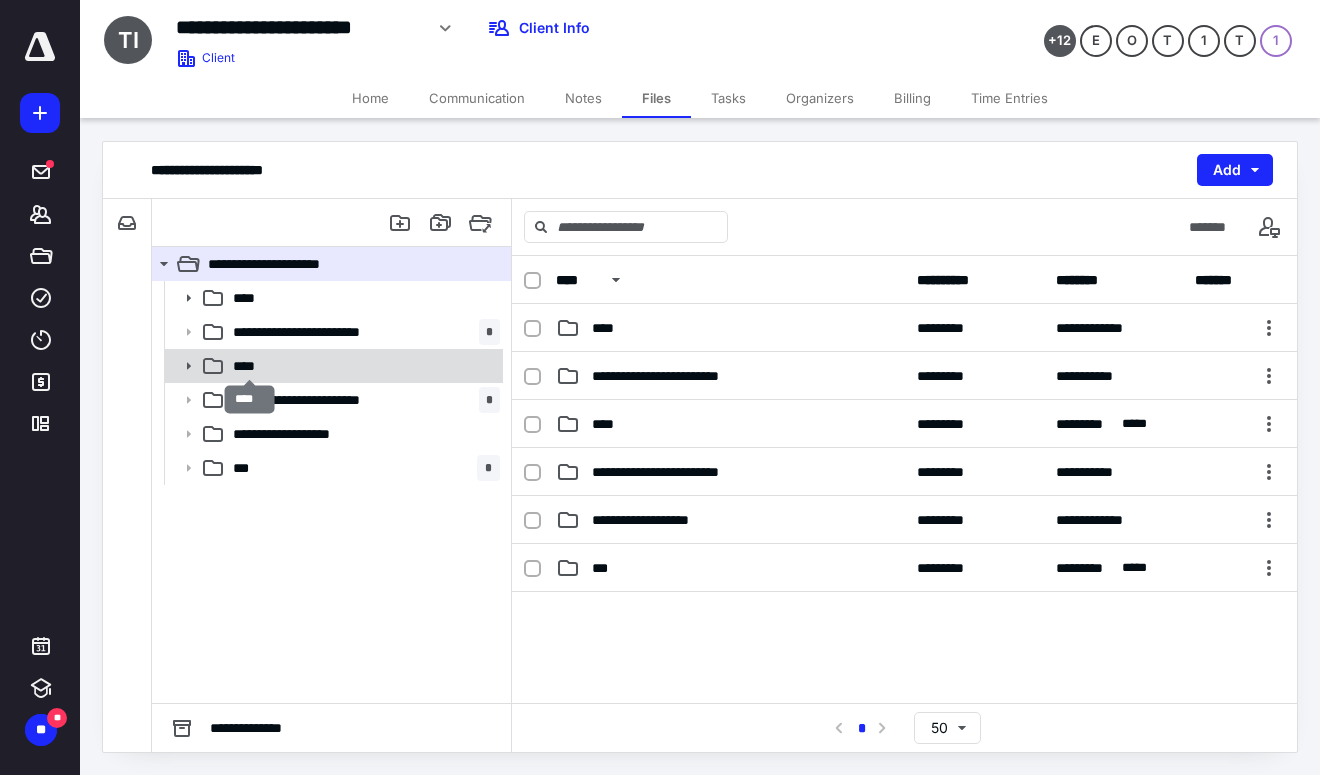 click on "****" at bounding box center [250, 366] 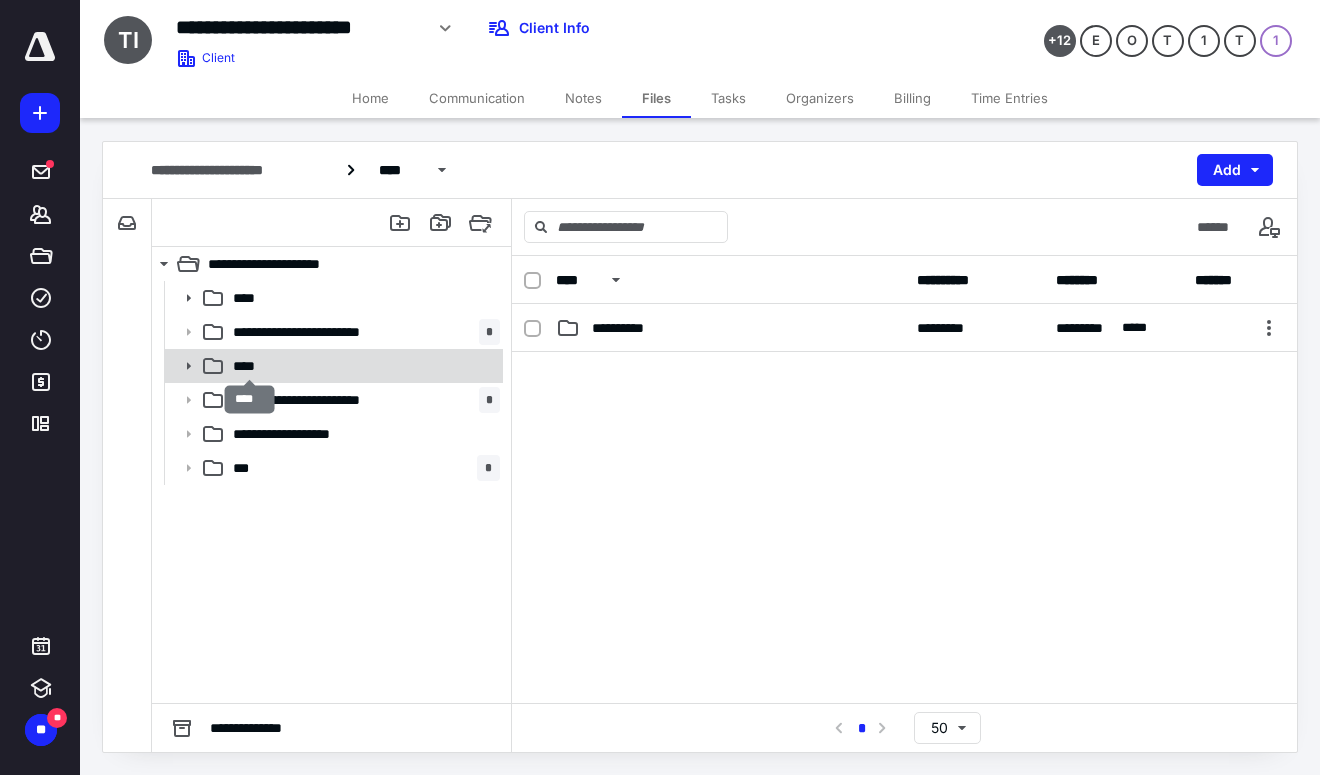 click on "****" at bounding box center (250, 366) 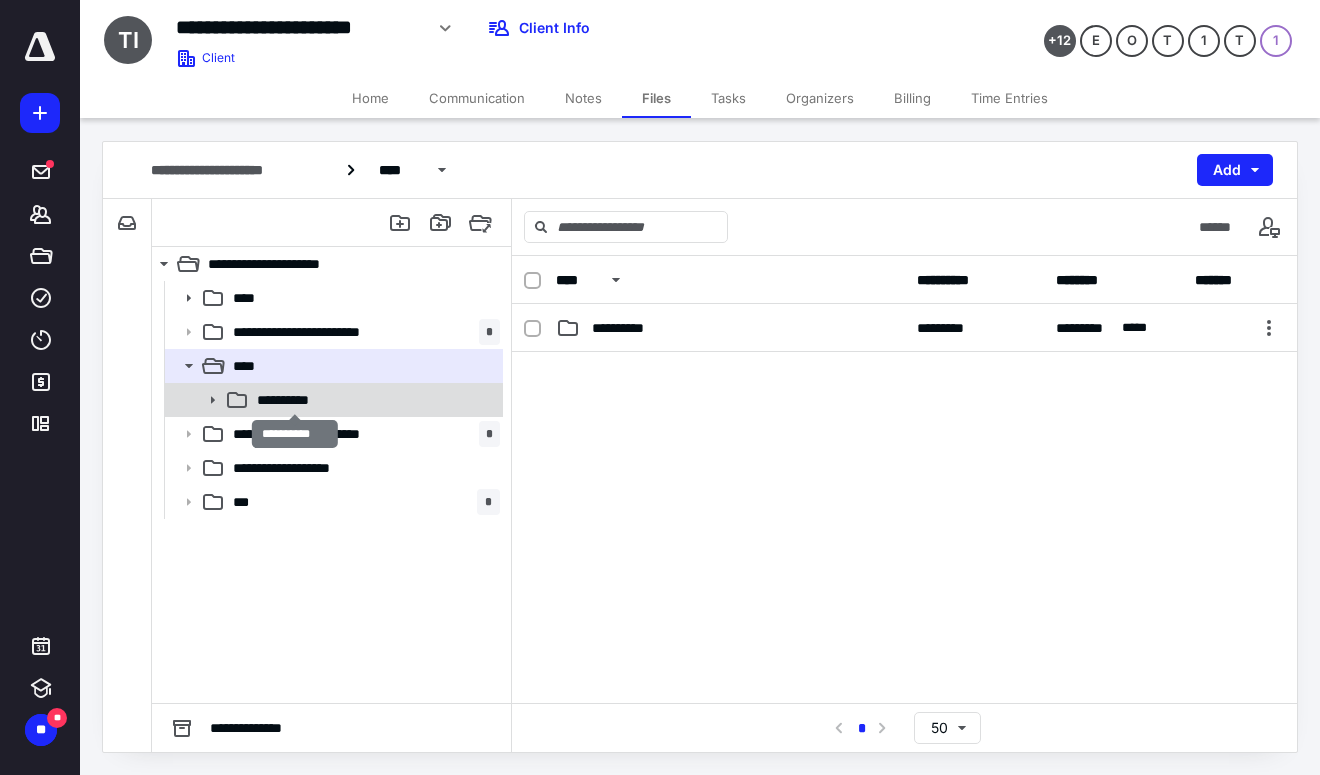 click on "**********" at bounding box center [294, 400] 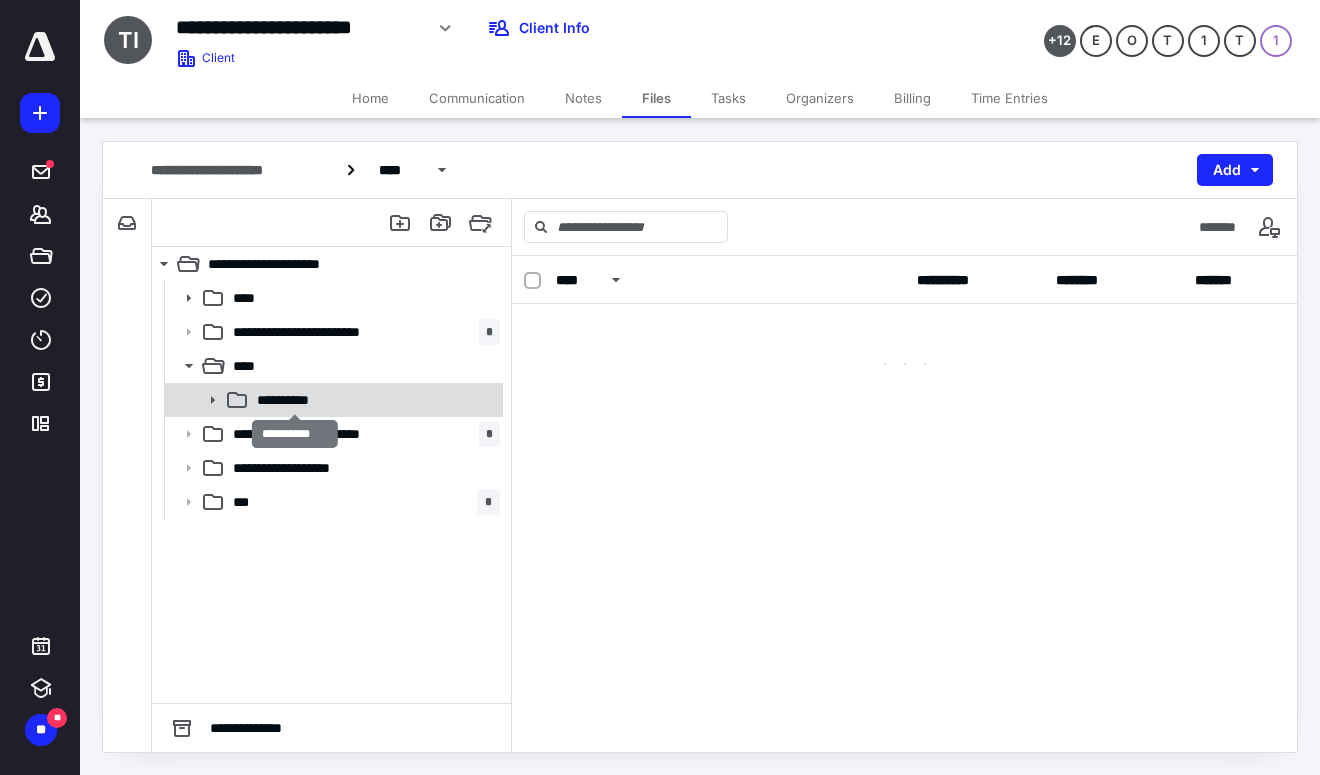 click on "**********" at bounding box center [294, 400] 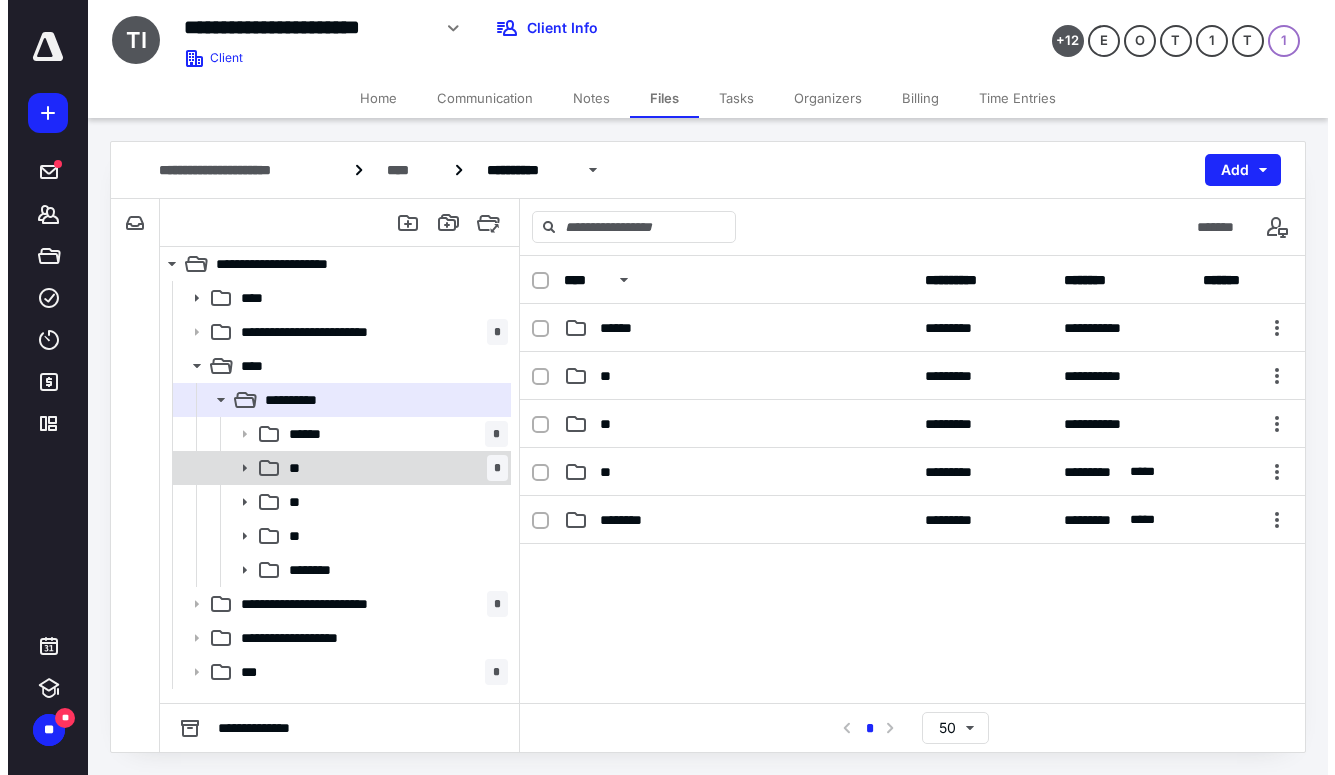 scroll, scrollTop: 38, scrollLeft: 0, axis: vertical 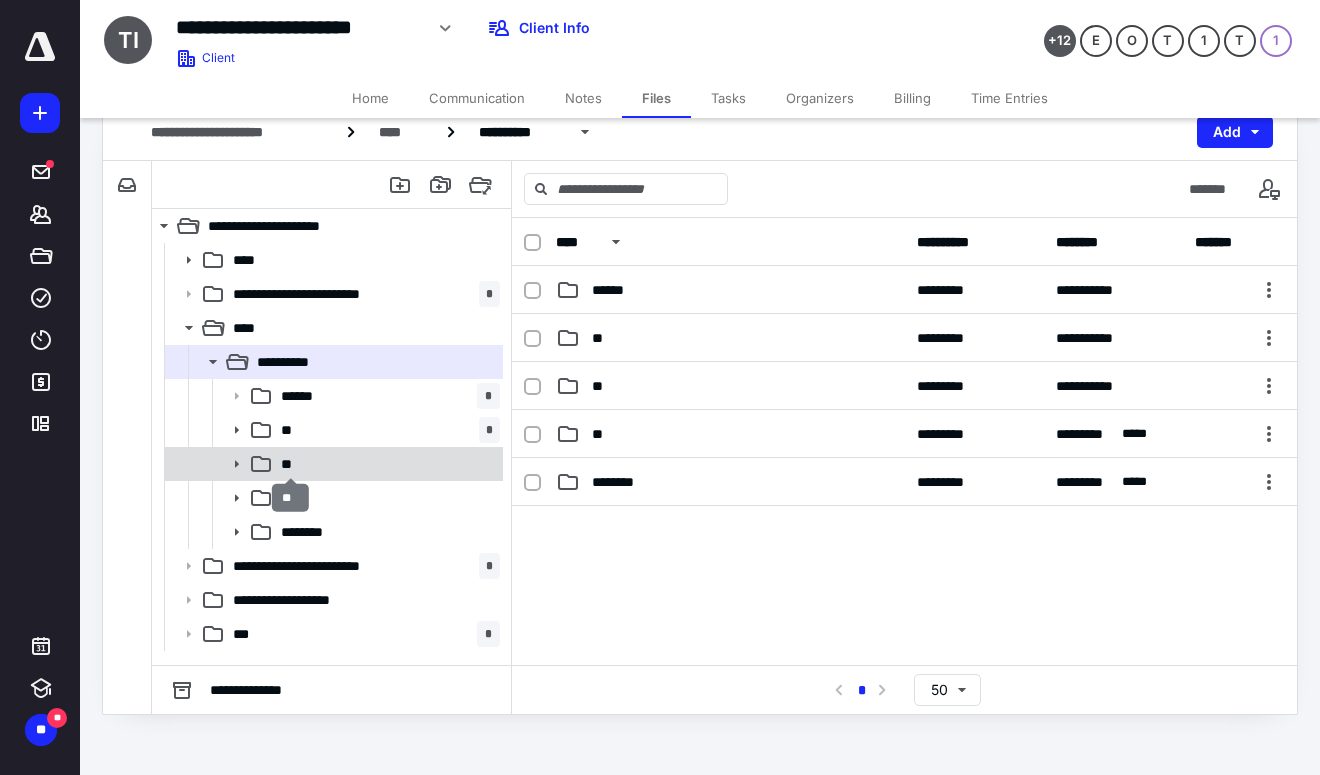 click on "**" at bounding box center [290, 464] 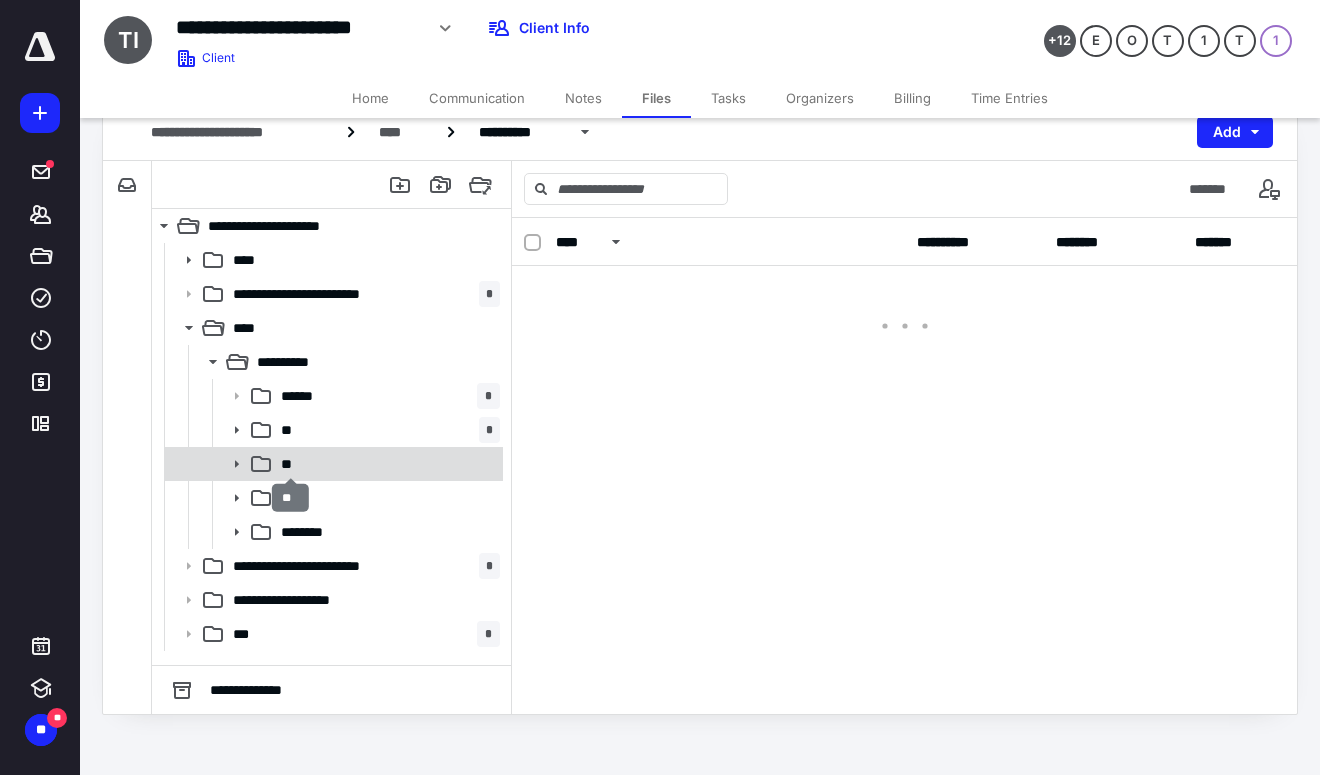 click on "**" at bounding box center (290, 464) 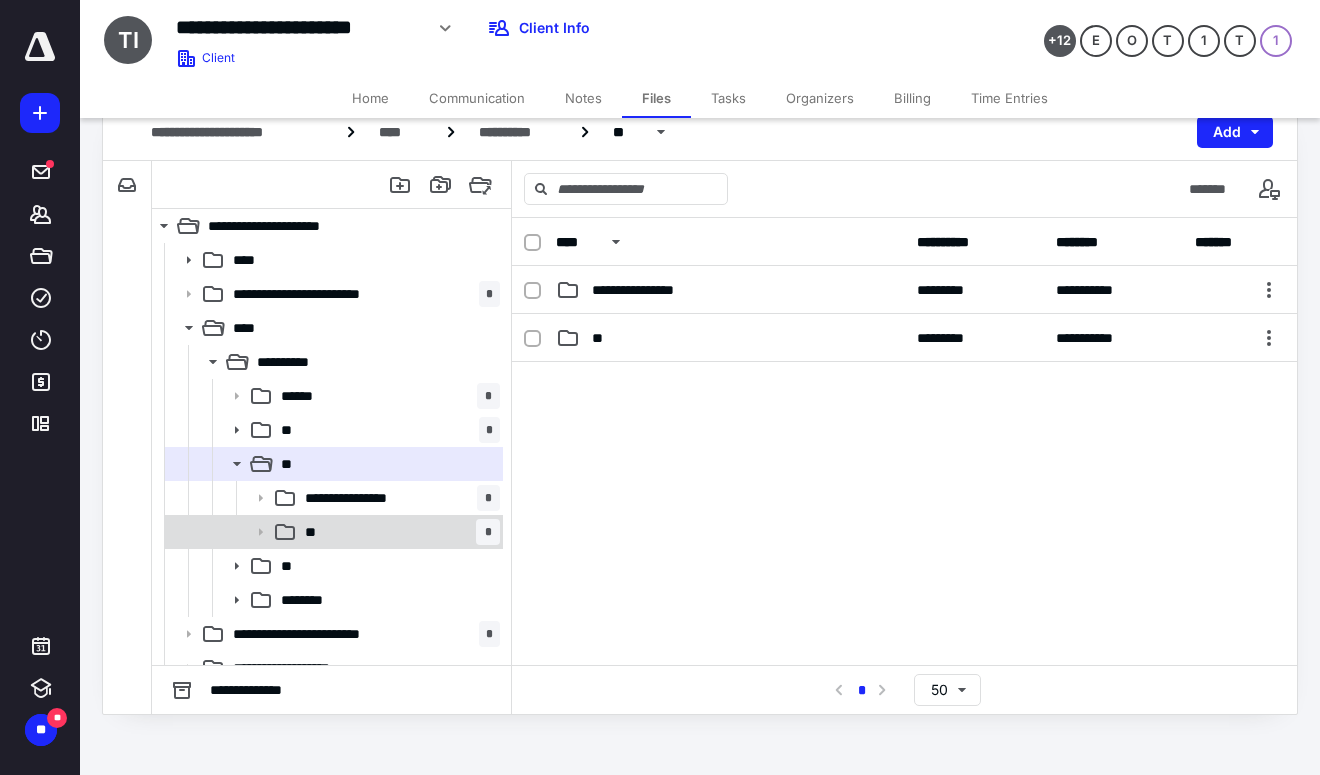 click on "**" at bounding box center (314, 532) 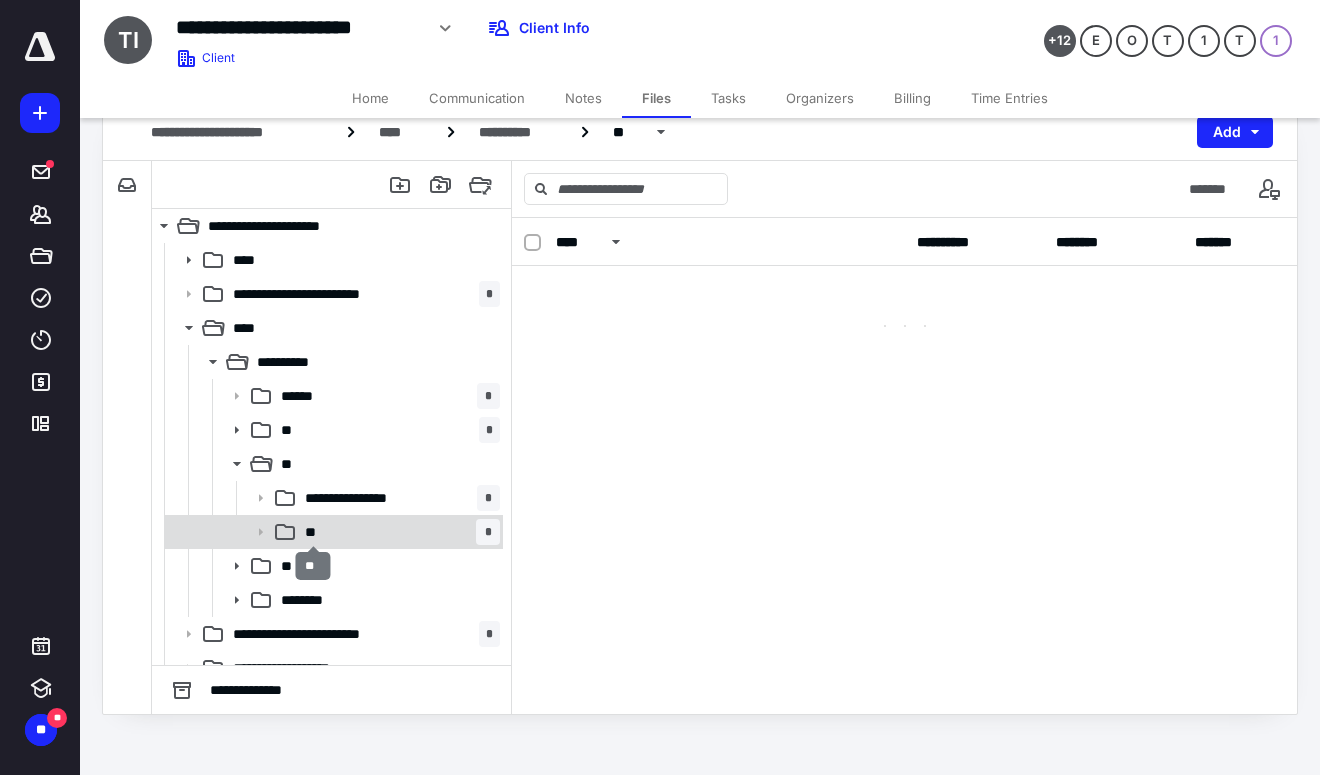 click on "**" at bounding box center (314, 532) 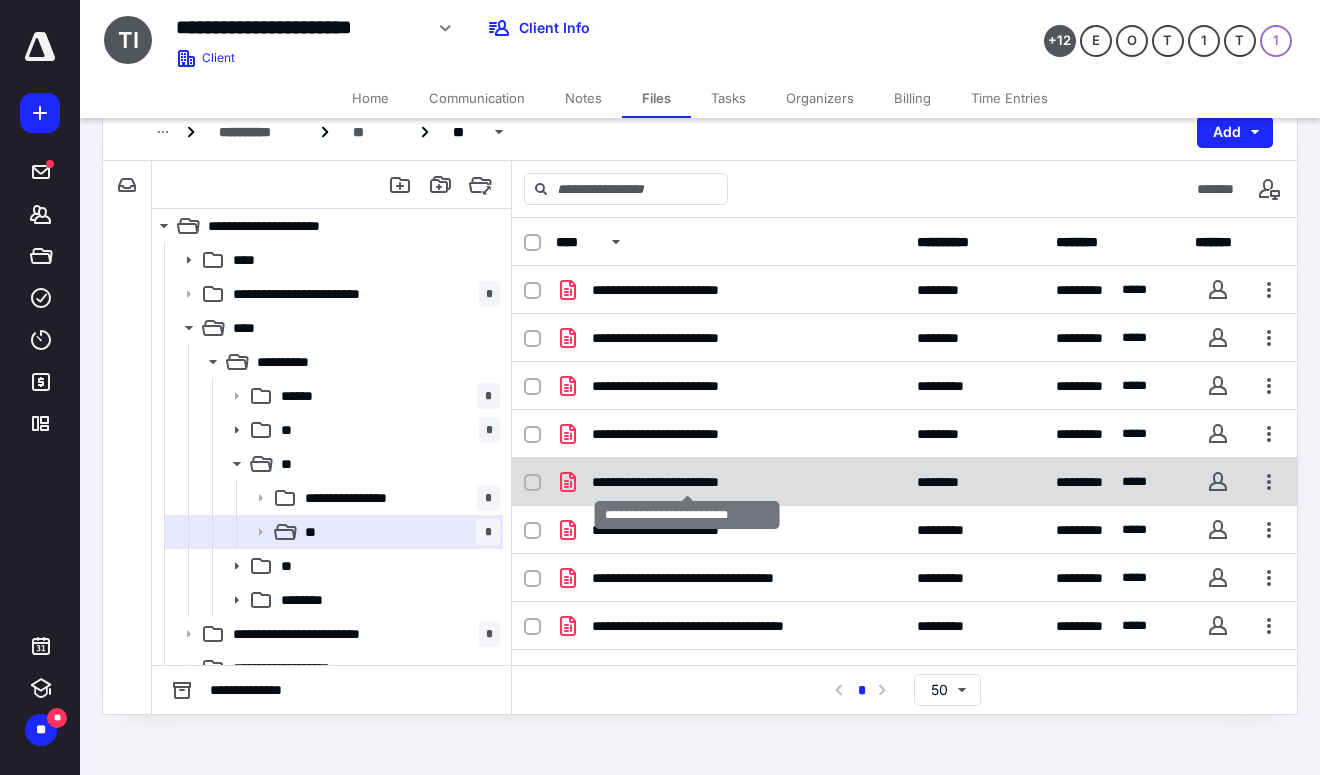 click on "**********" at bounding box center [687, 482] 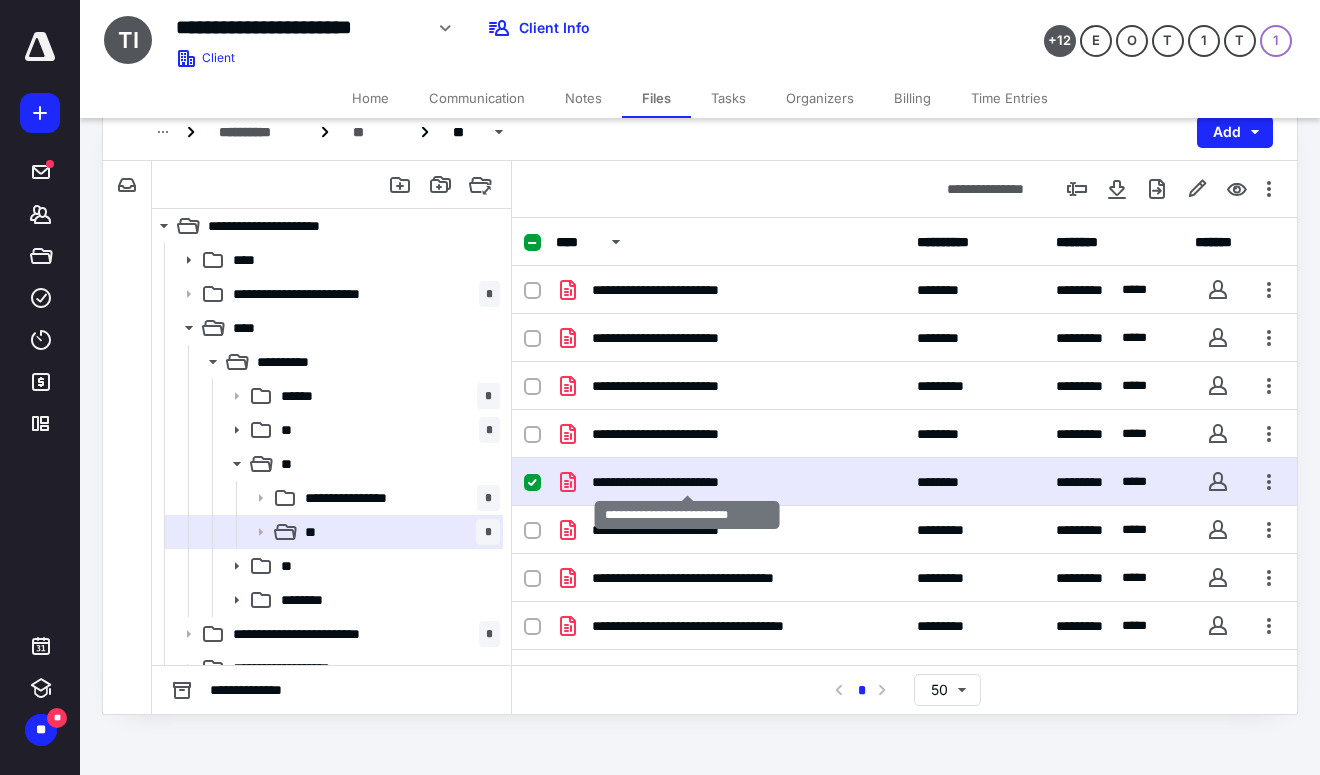 click on "**********" at bounding box center (687, 482) 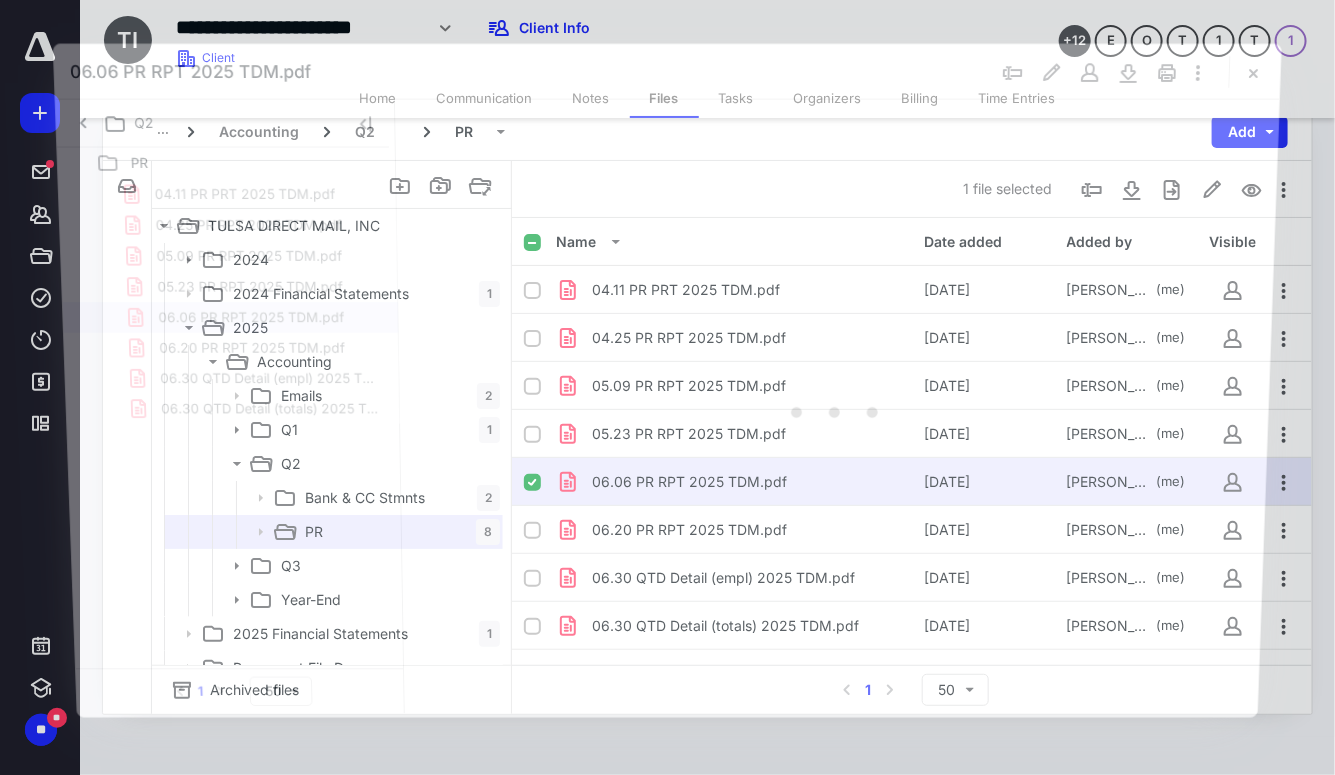scroll, scrollTop: 0, scrollLeft: 0, axis: both 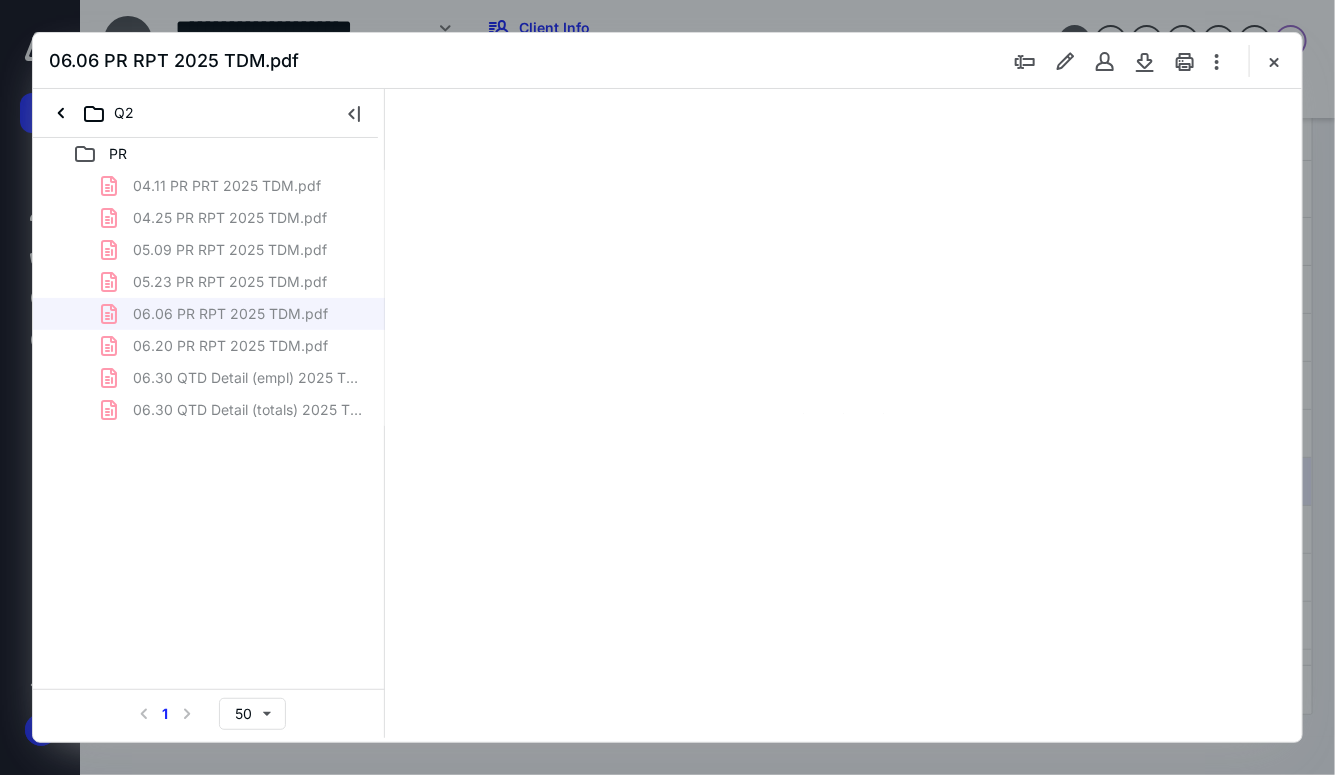 type on "72" 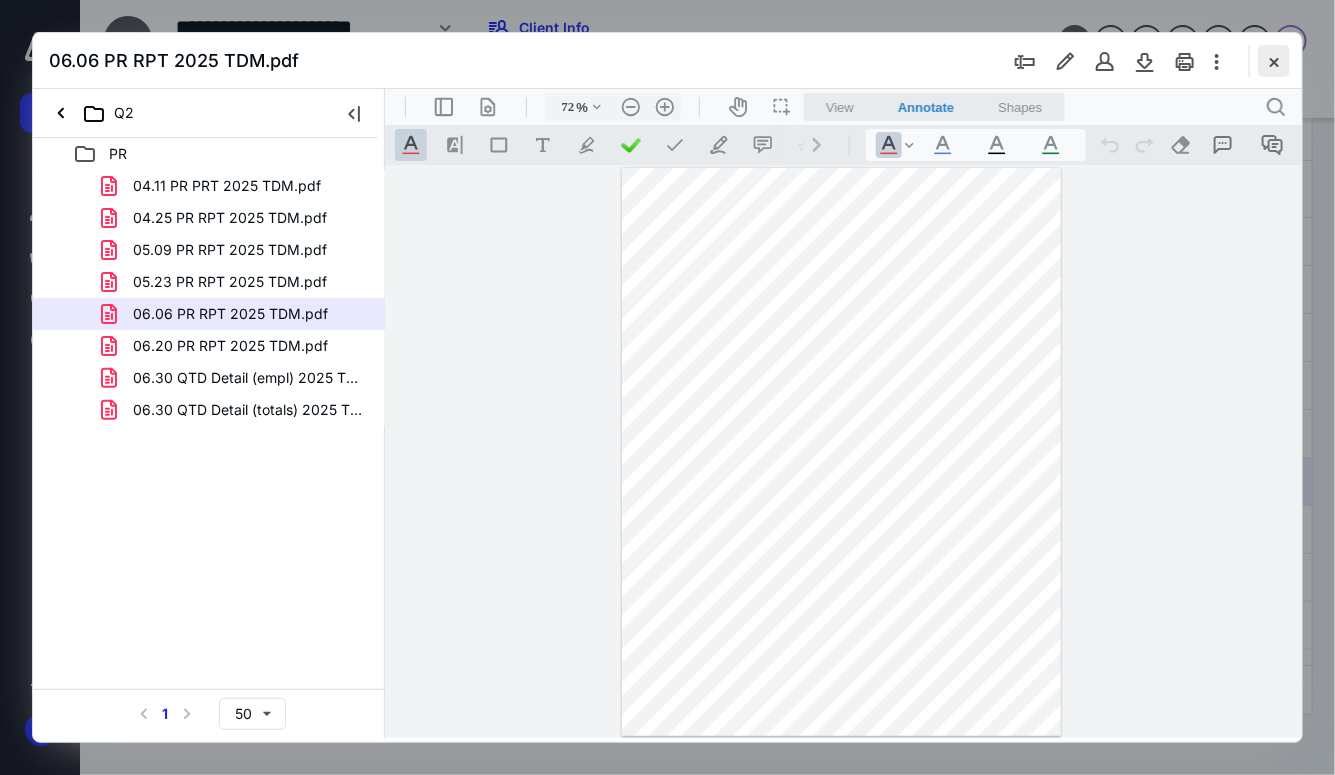 click at bounding box center (1274, 61) 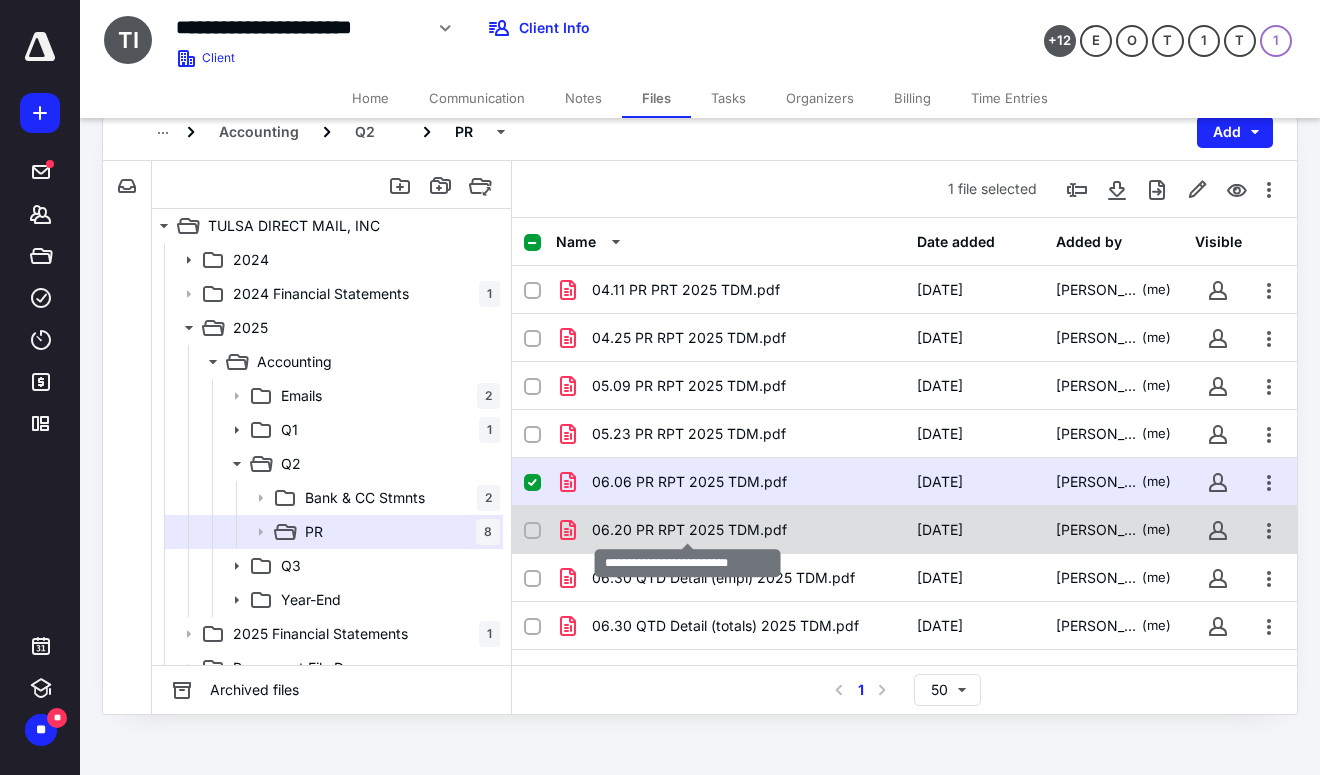click on "06.20 PR RPT 2025 TDM.pdf" at bounding box center [689, 530] 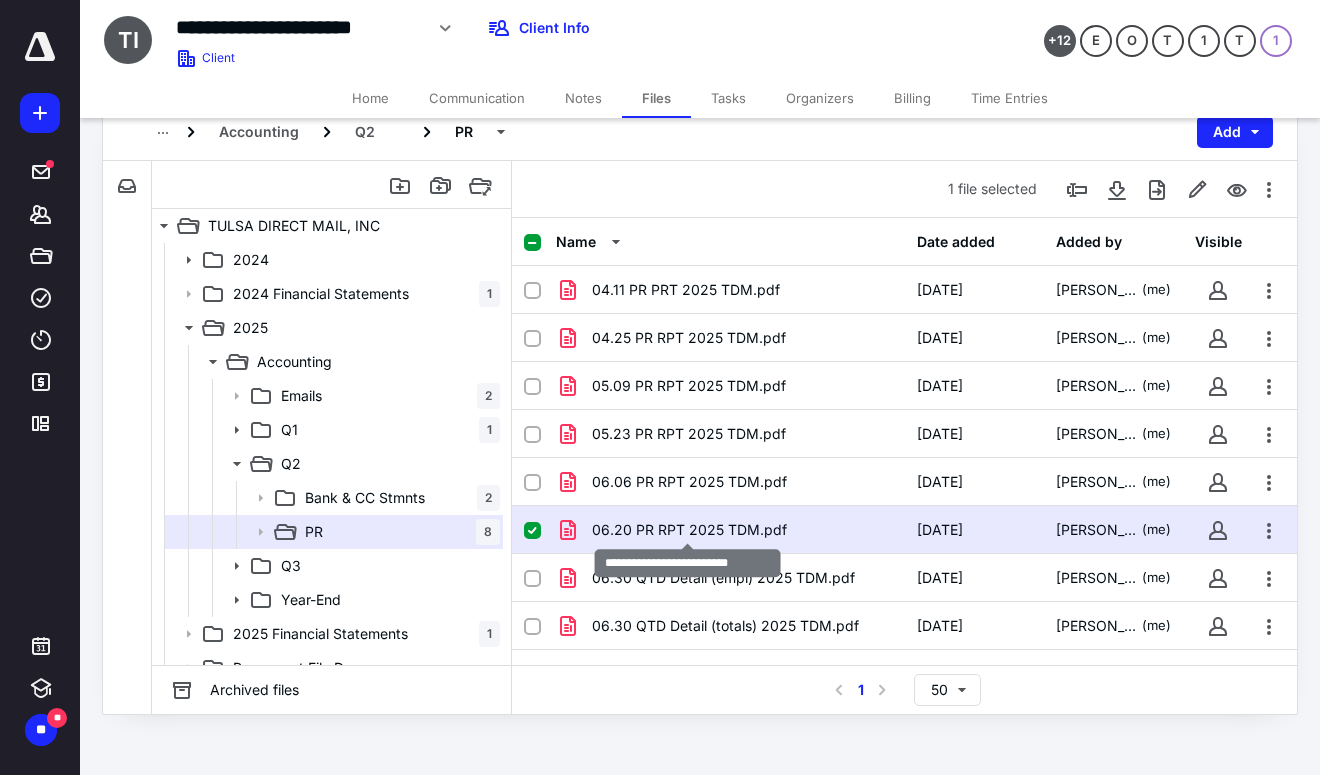 click on "06.20 PR RPT 2025 TDM.pdf" at bounding box center (689, 530) 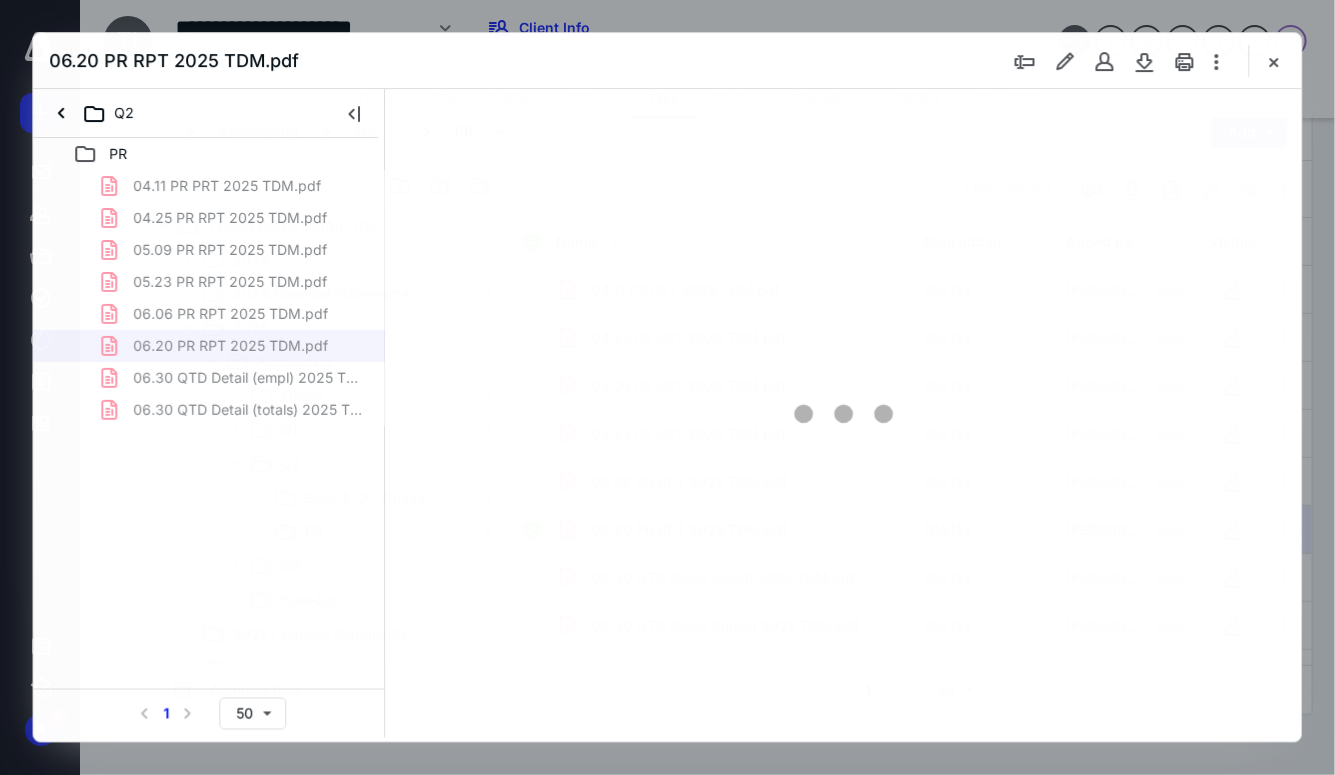 scroll, scrollTop: 0, scrollLeft: 0, axis: both 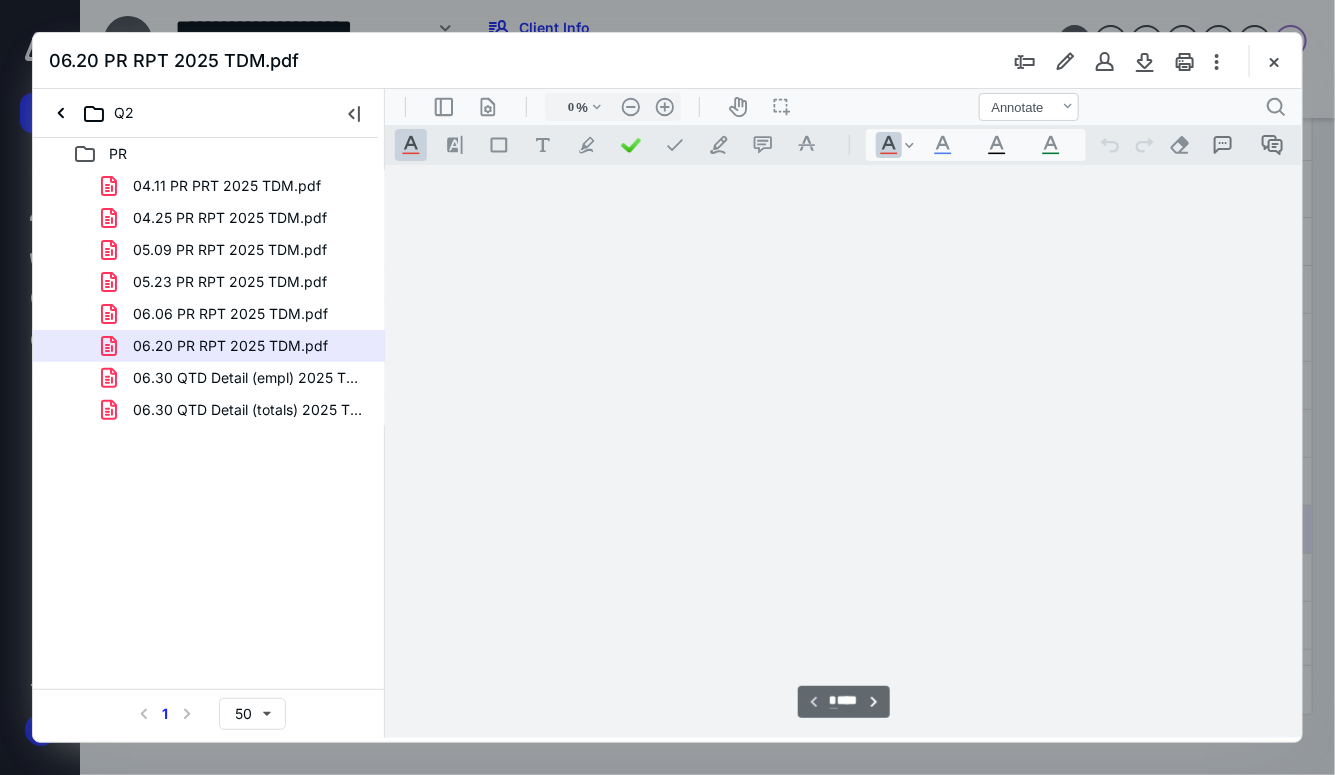 type on "72" 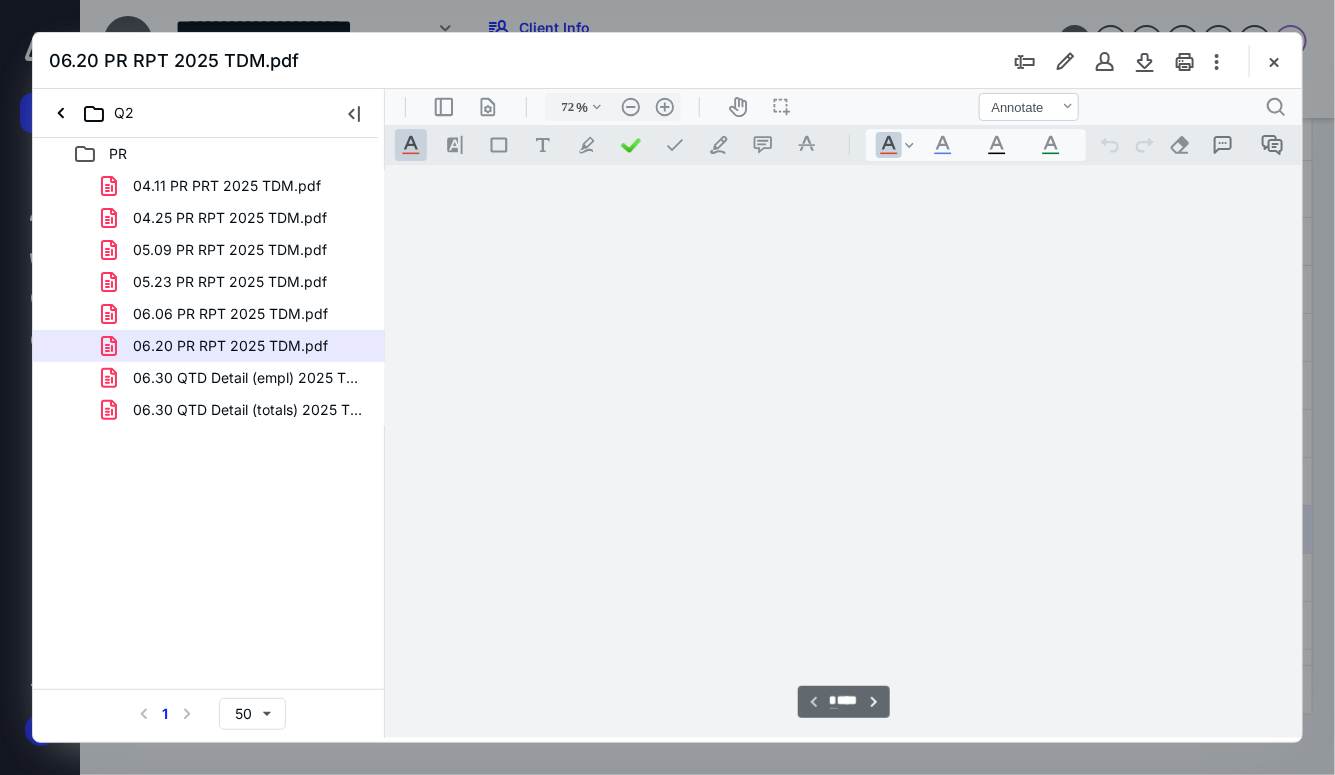 scroll, scrollTop: 79, scrollLeft: 0, axis: vertical 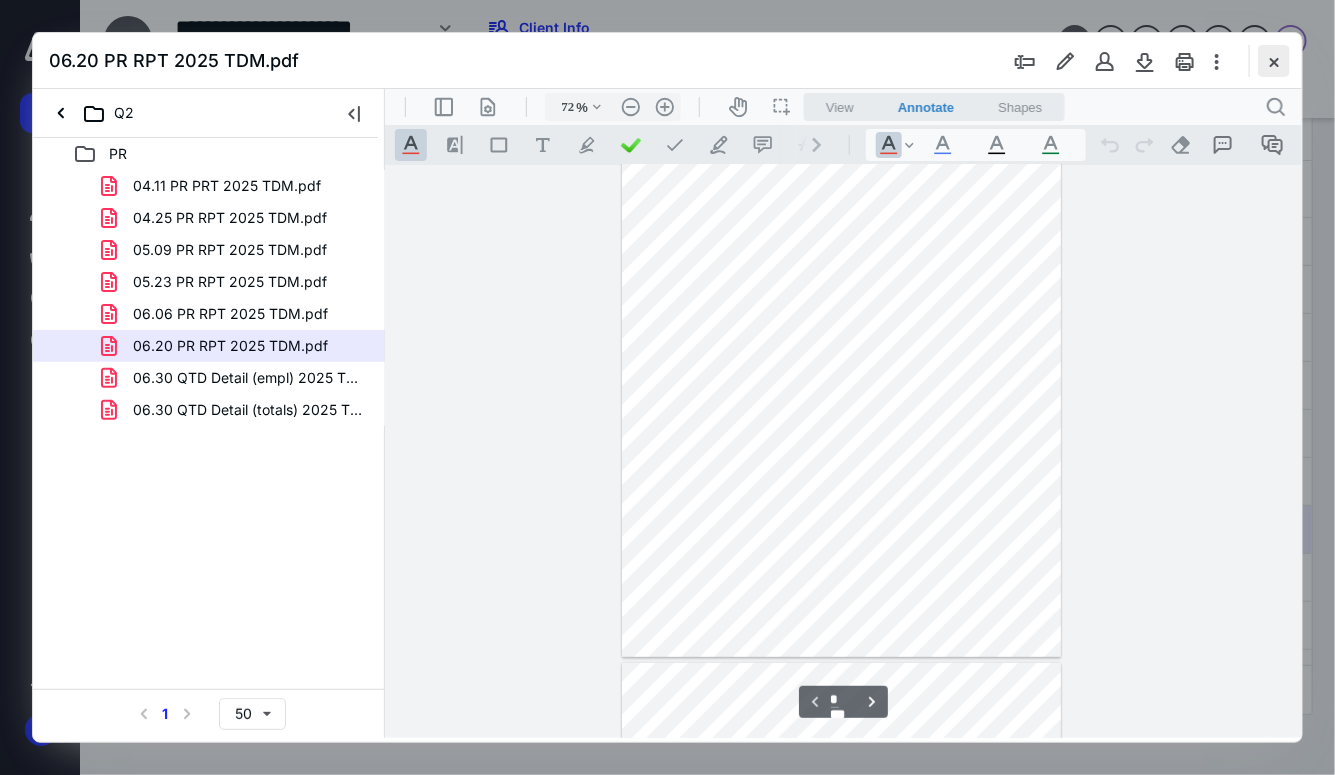 click at bounding box center (1274, 61) 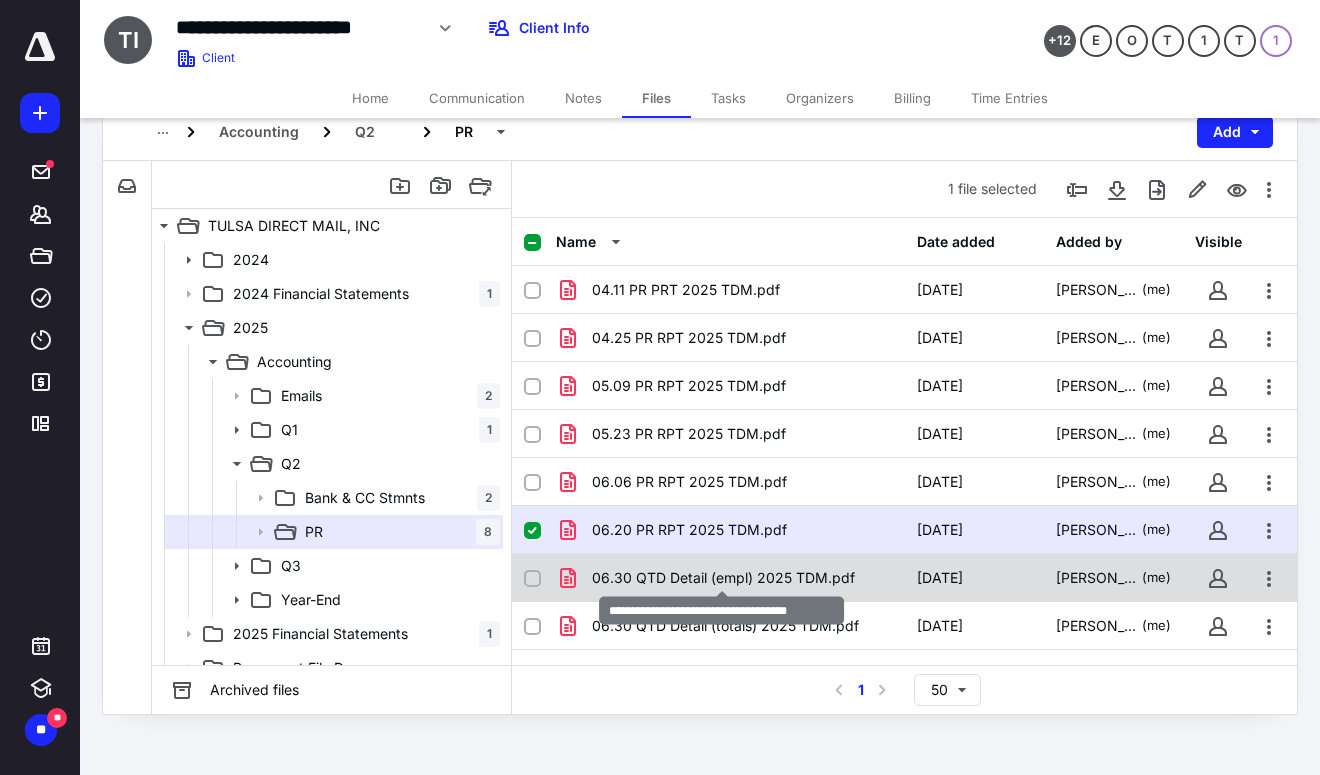 click on "06.30 QTD Detail (empl) 2025 TDM.pdf" at bounding box center (723, 578) 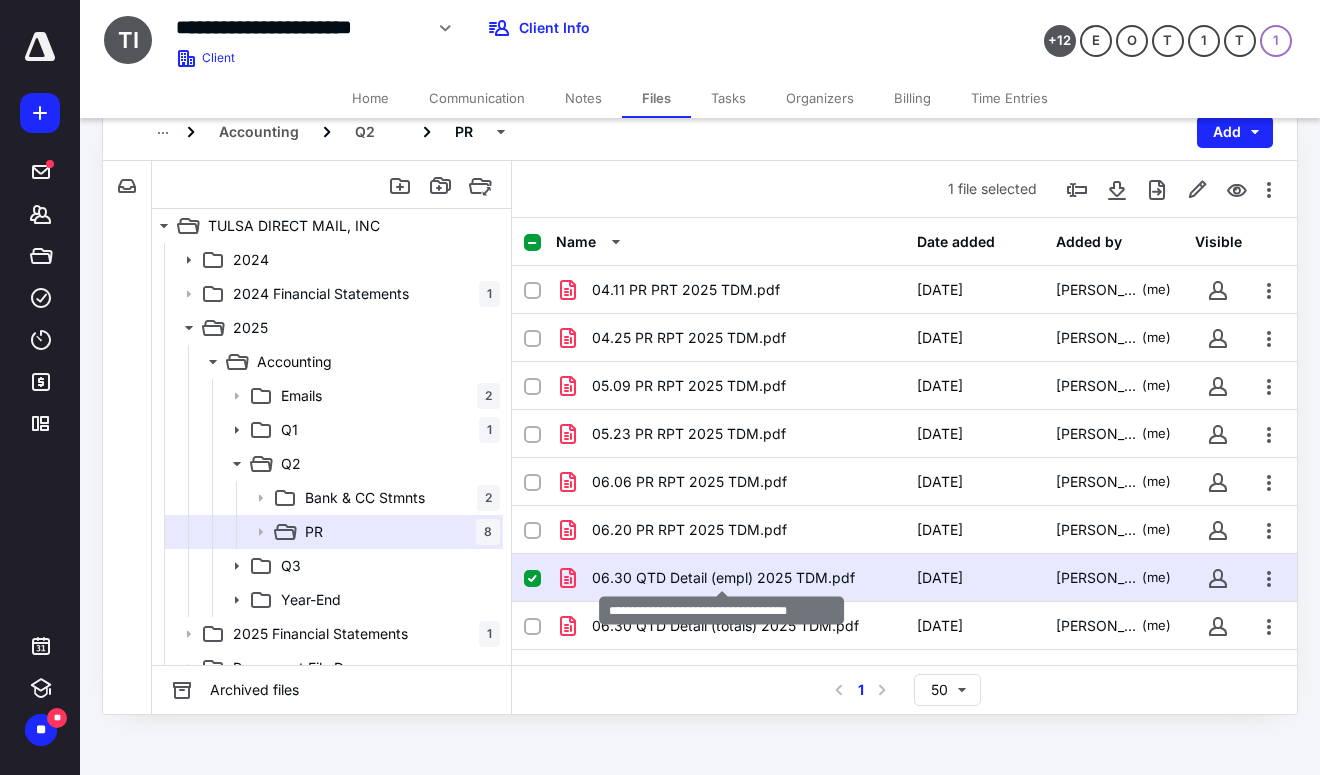 click on "06.30 QTD Detail (empl) 2025 TDM.pdf" at bounding box center (723, 578) 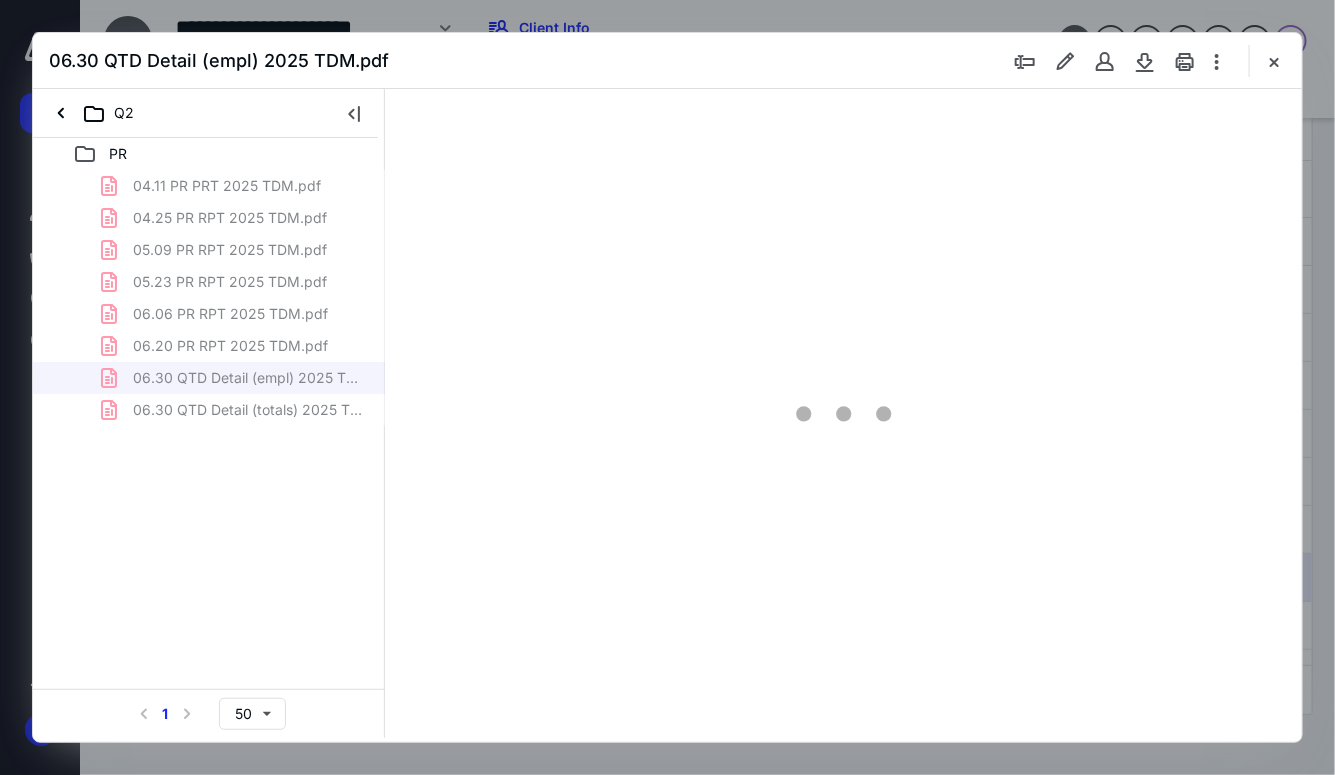 scroll, scrollTop: 0, scrollLeft: 0, axis: both 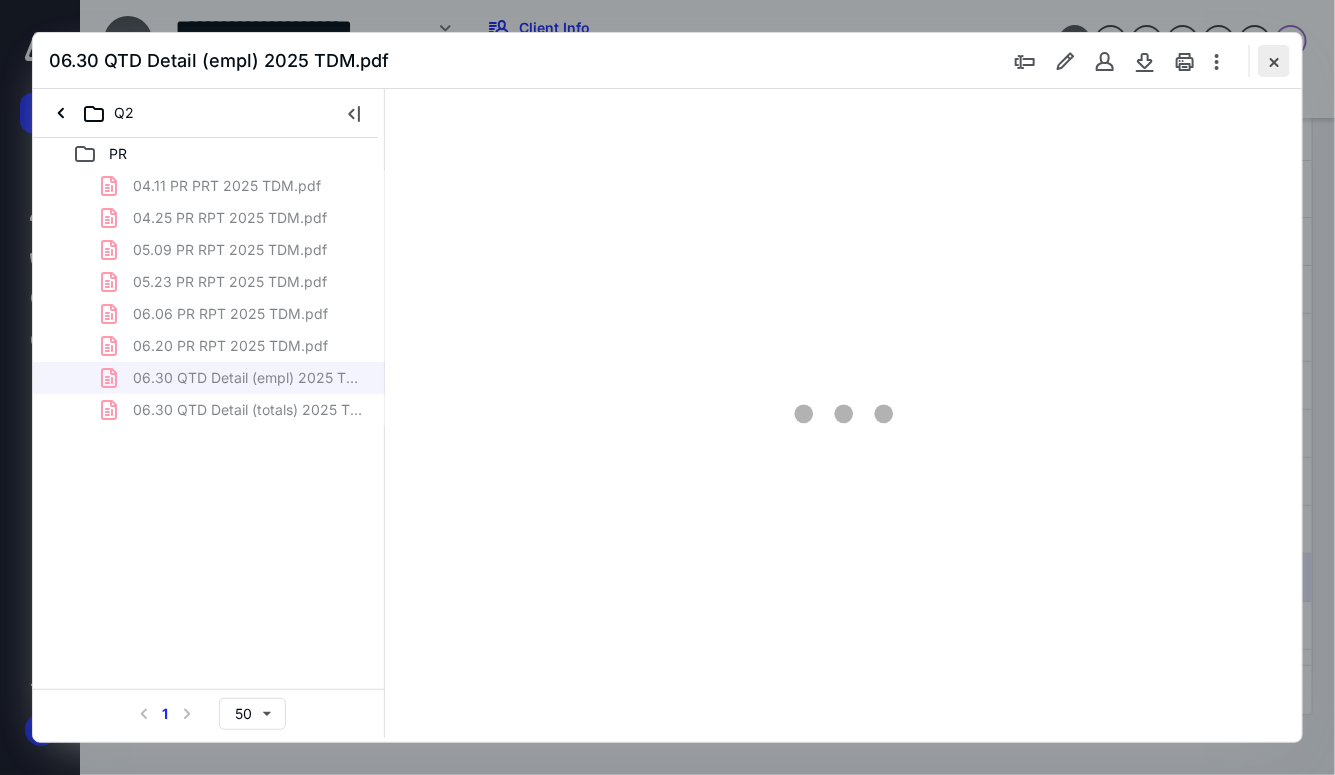 type on "72" 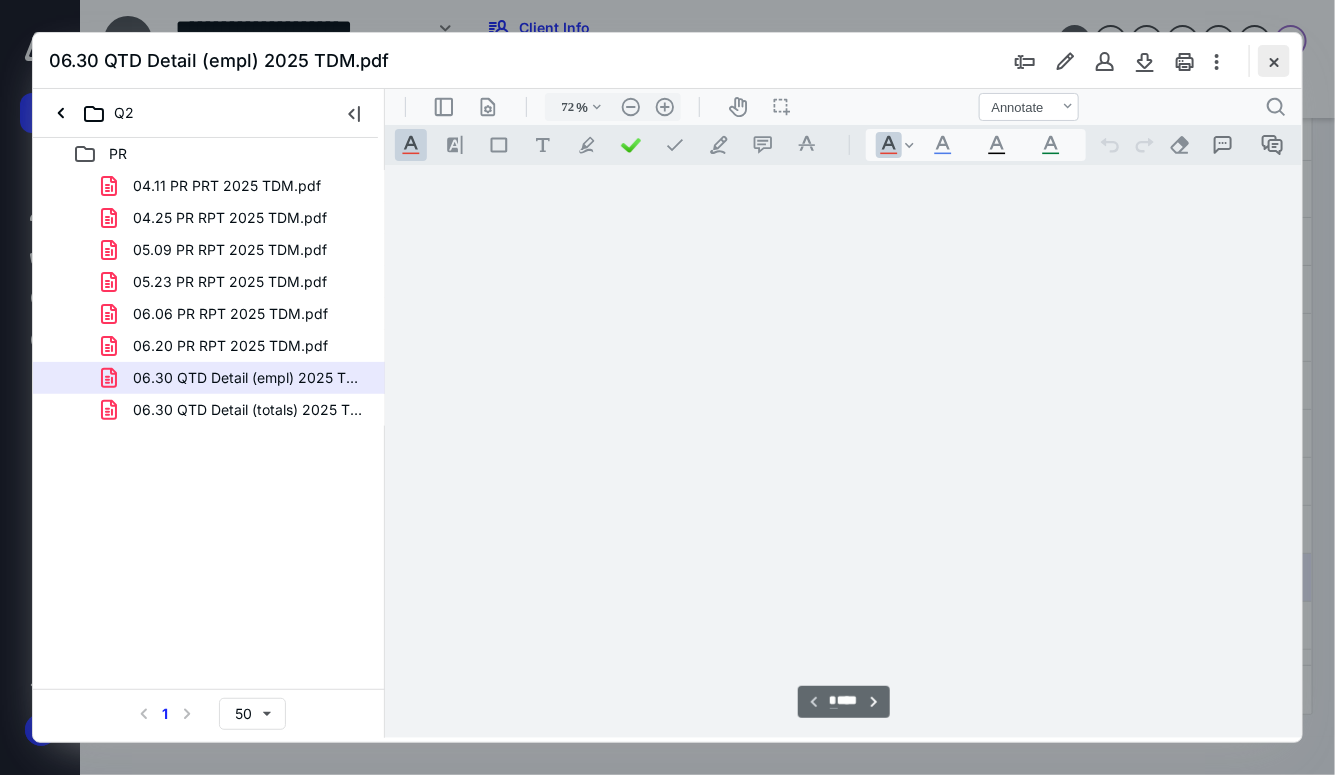 scroll, scrollTop: 79, scrollLeft: 0, axis: vertical 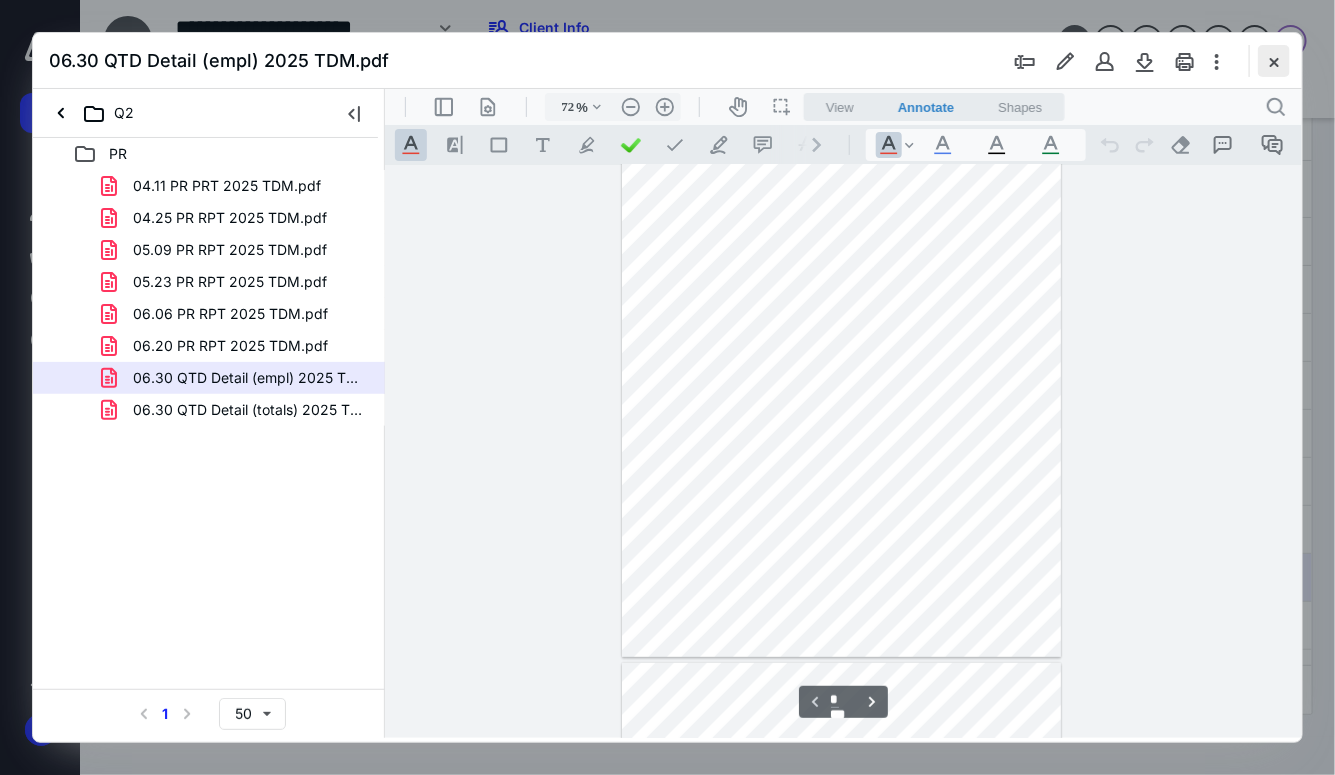 click at bounding box center [1274, 61] 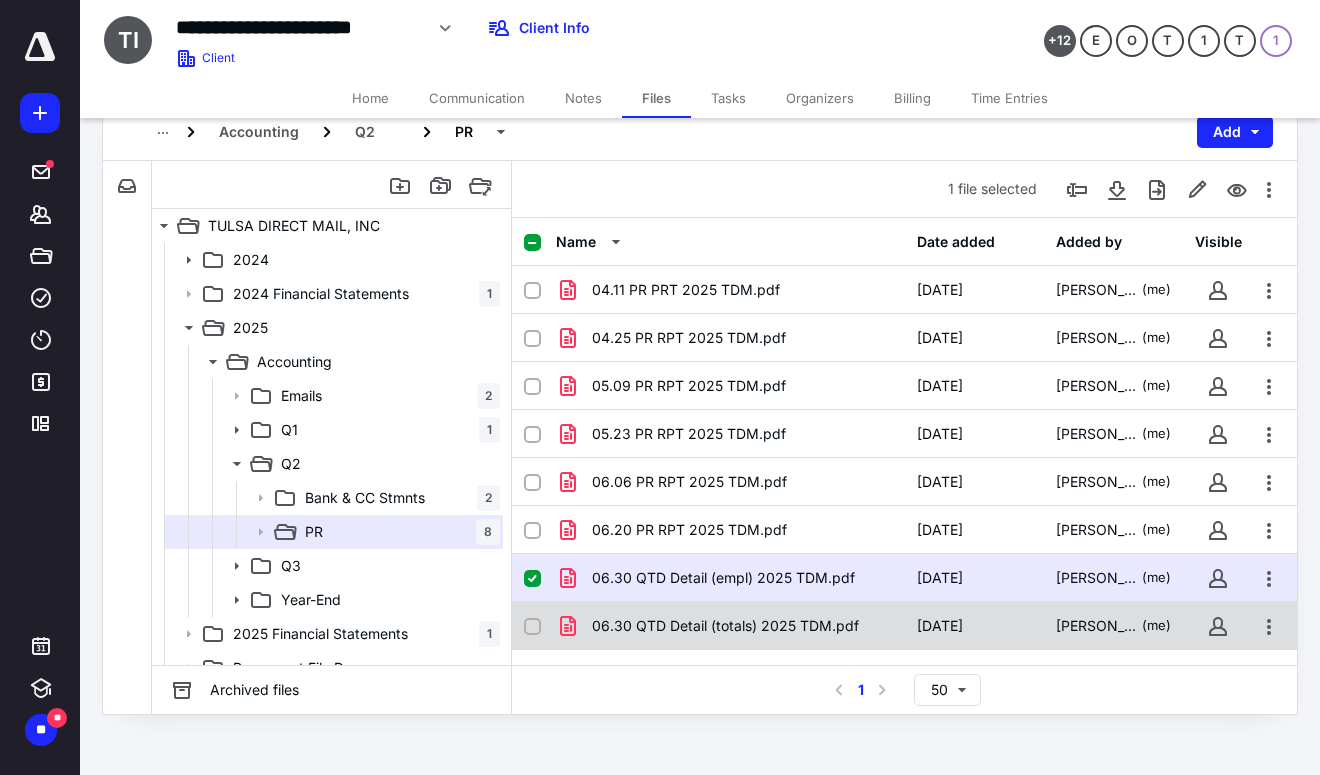click on "06.30 QTD Detail (totals) 2025 TDM.pdf" at bounding box center [725, 626] 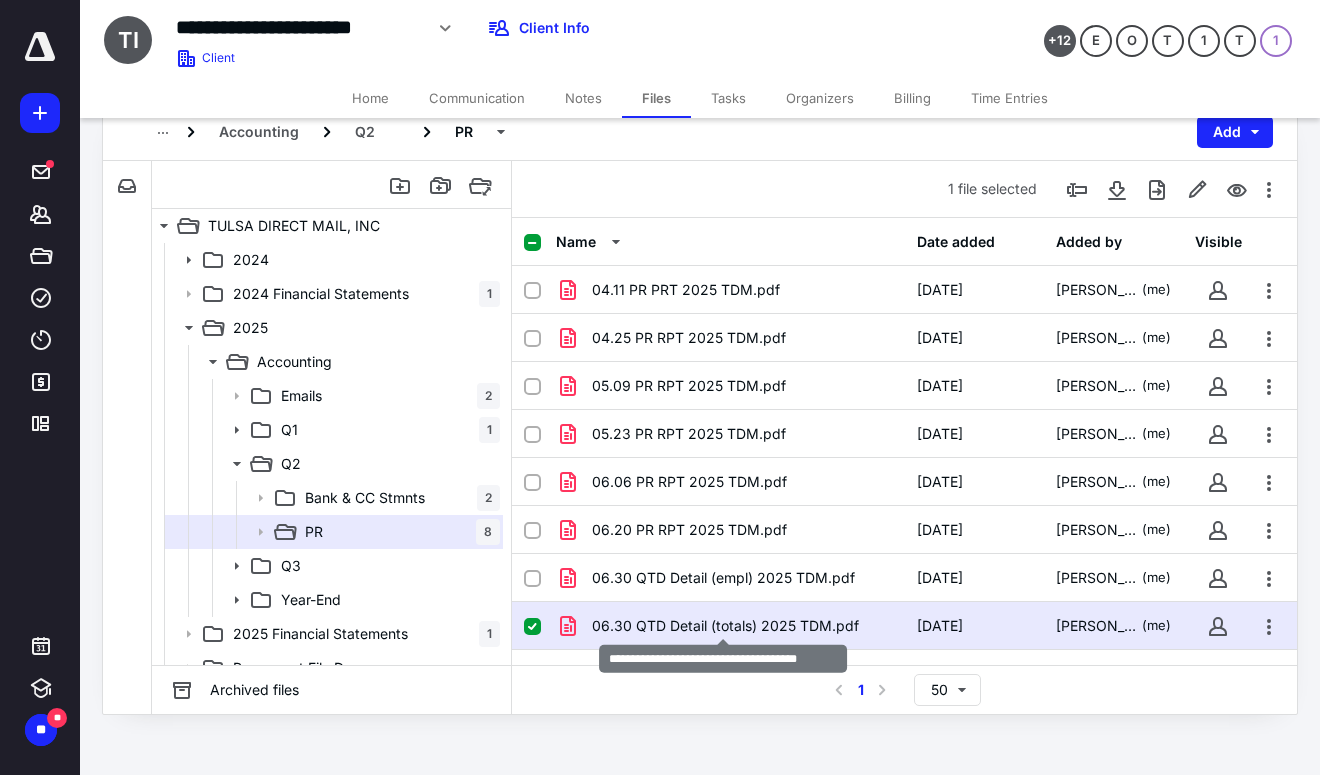 click on "06.30 QTD Detail (totals) 2025 TDM.pdf" at bounding box center [725, 626] 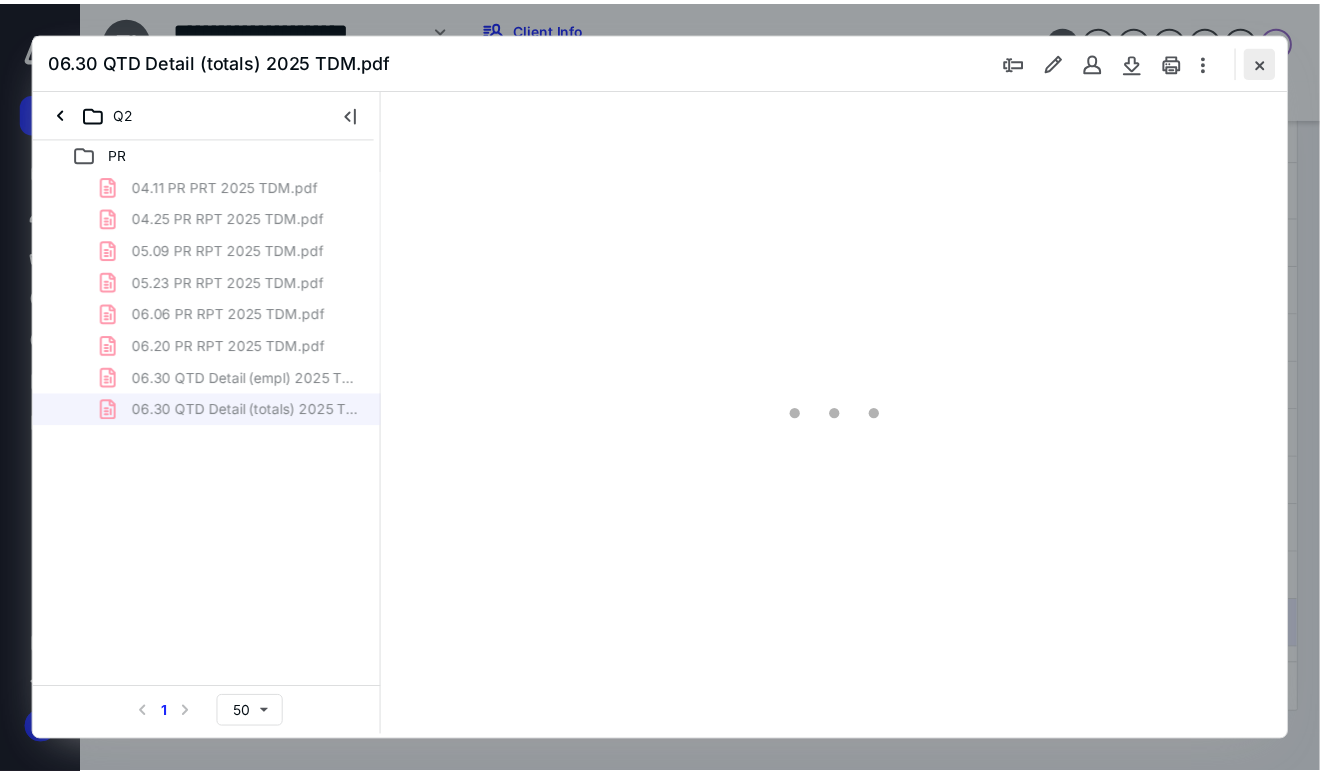 scroll, scrollTop: 0, scrollLeft: 0, axis: both 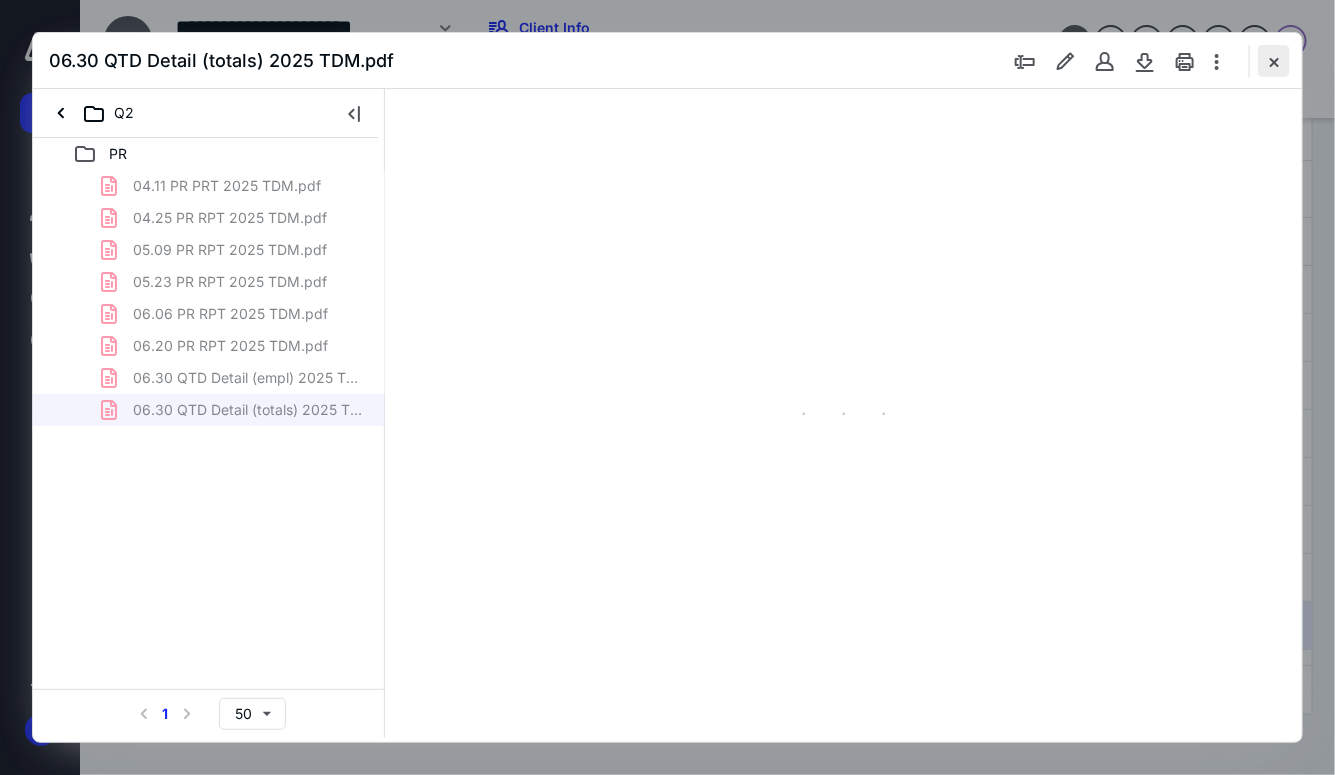 type on "72" 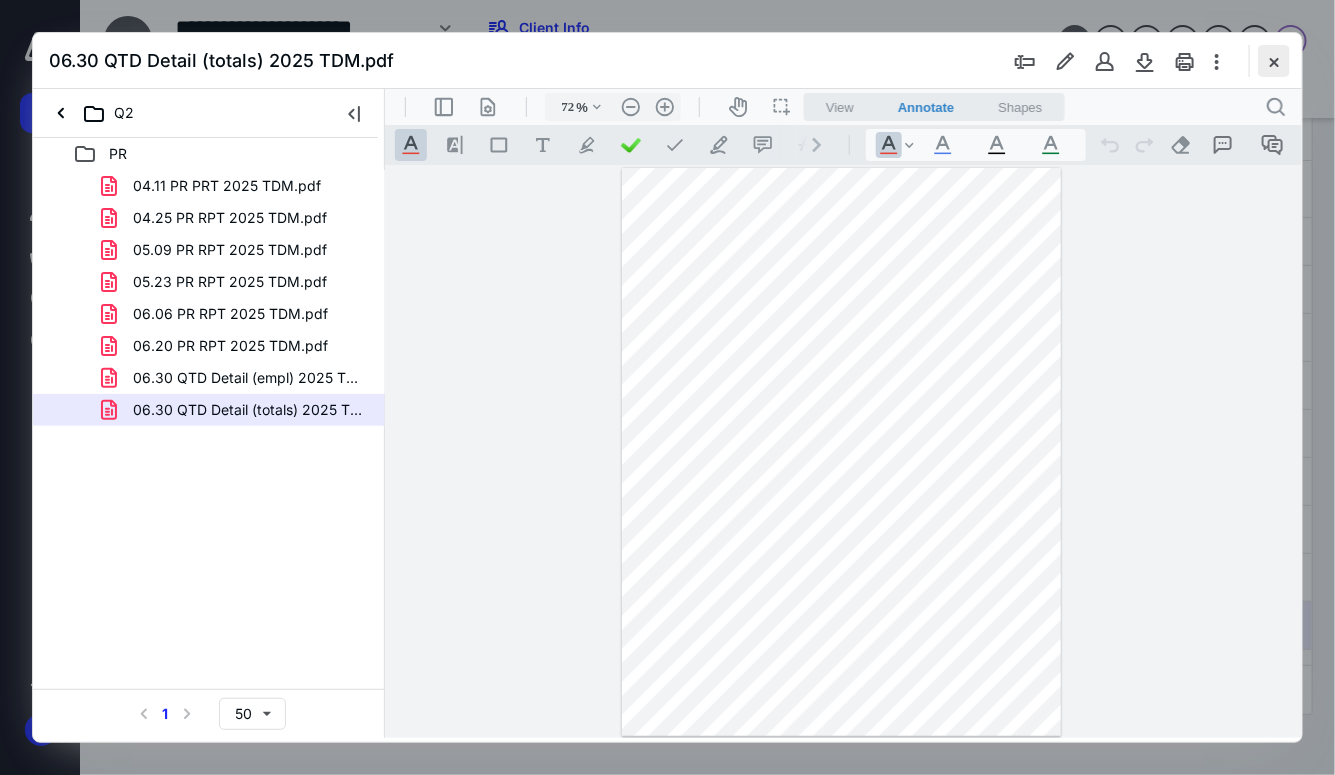 click at bounding box center (1274, 61) 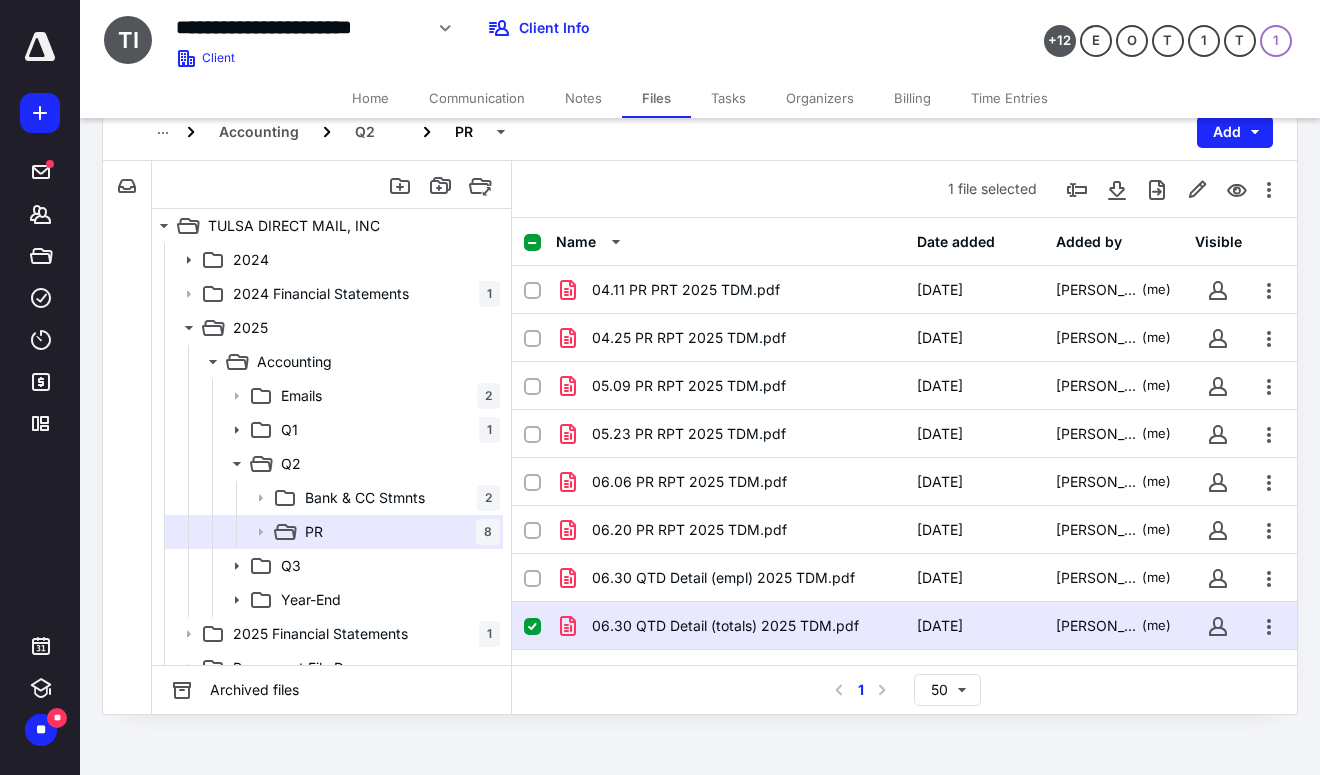 click on "06.30 QTD Detail (totals) 2025 TDM.pdf" at bounding box center [725, 626] 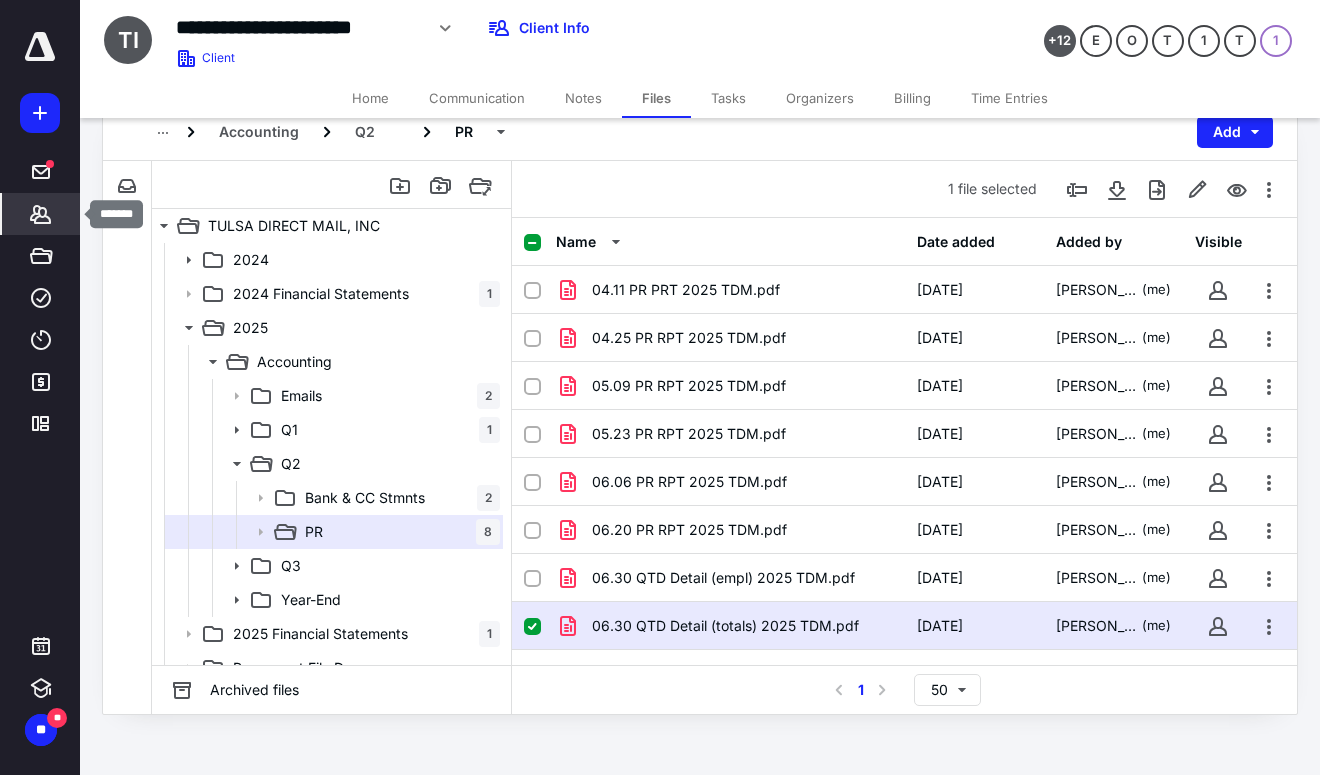 click 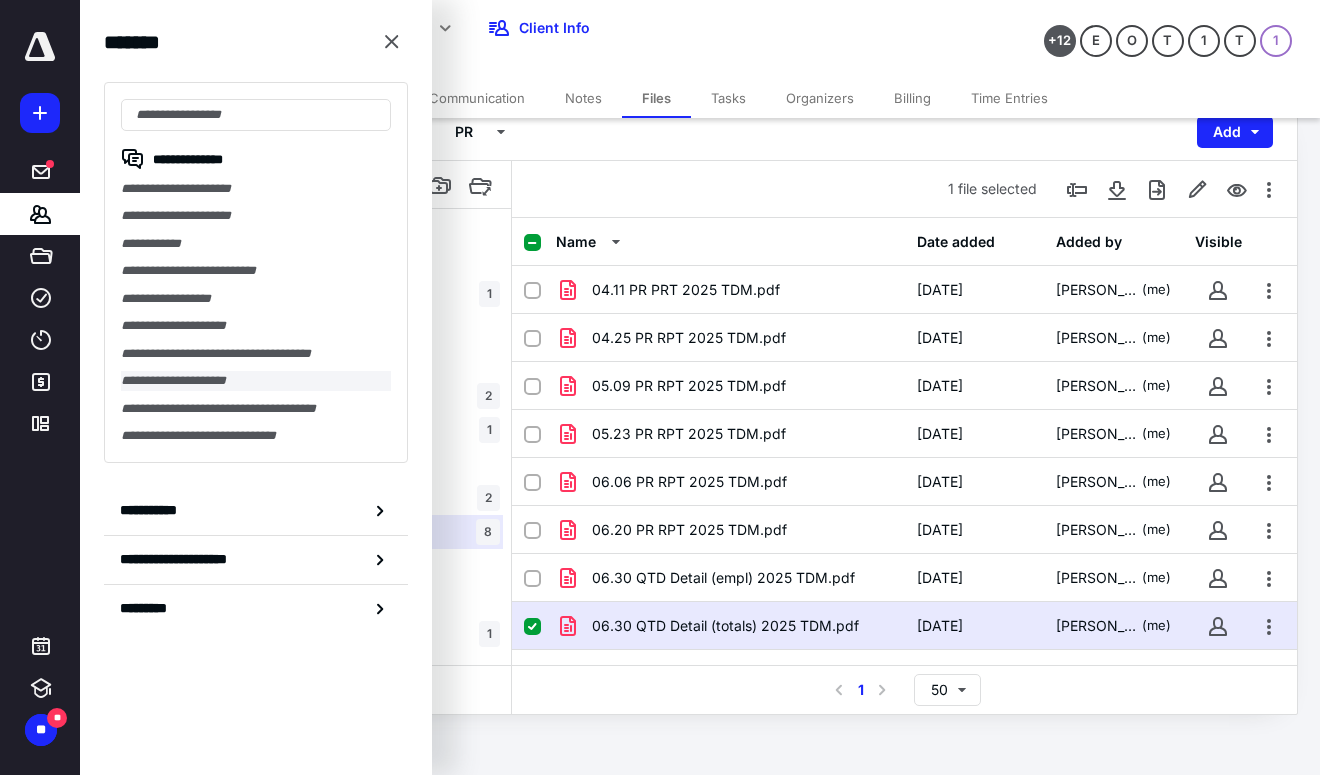 click on "**********" at bounding box center [256, 380] 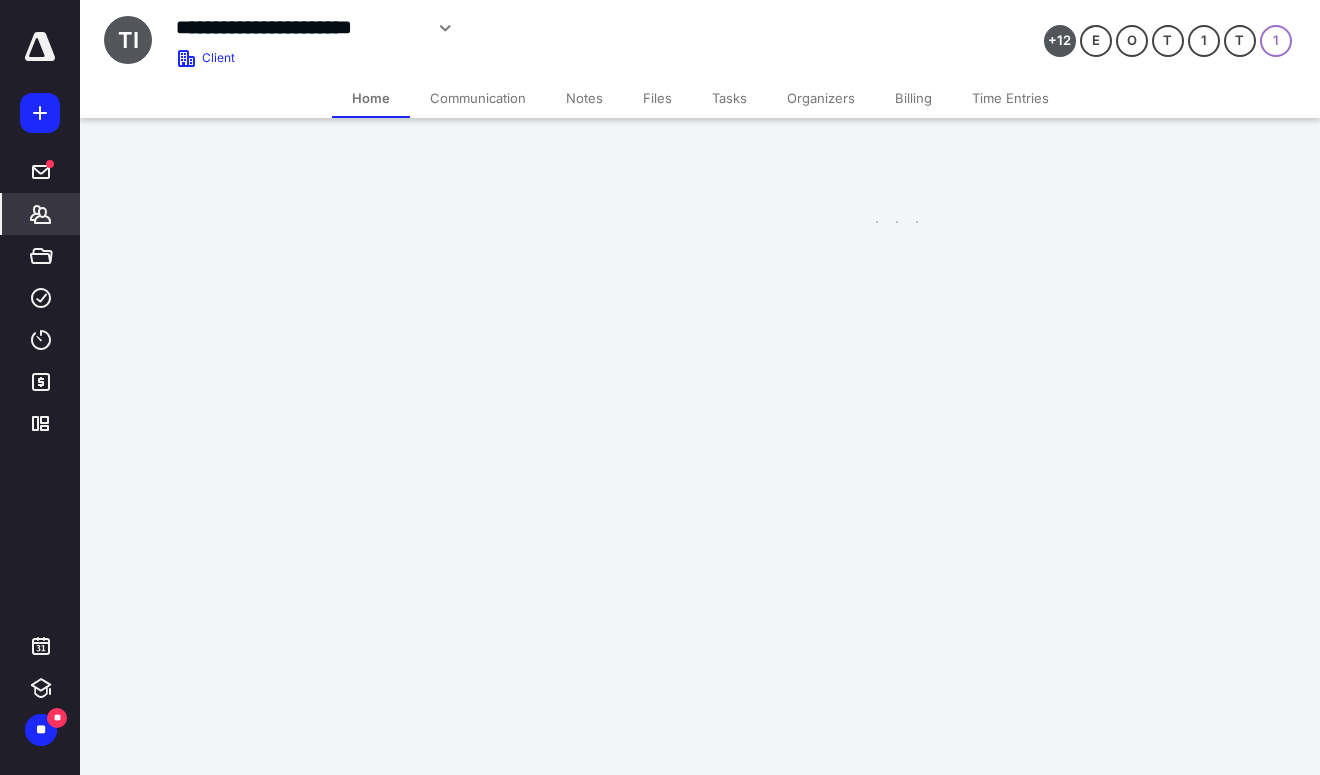 scroll, scrollTop: 0, scrollLeft: 0, axis: both 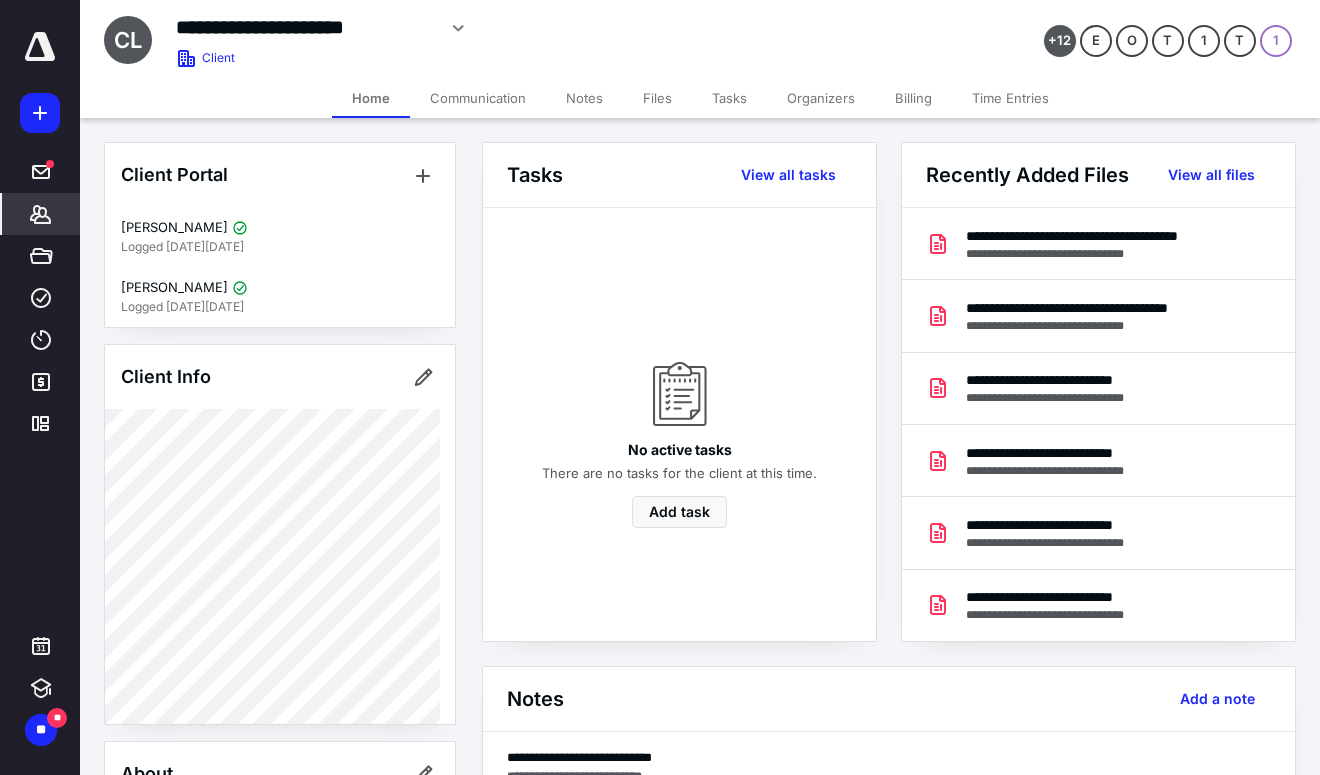 click on "Files" at bounding box center (657, 98) 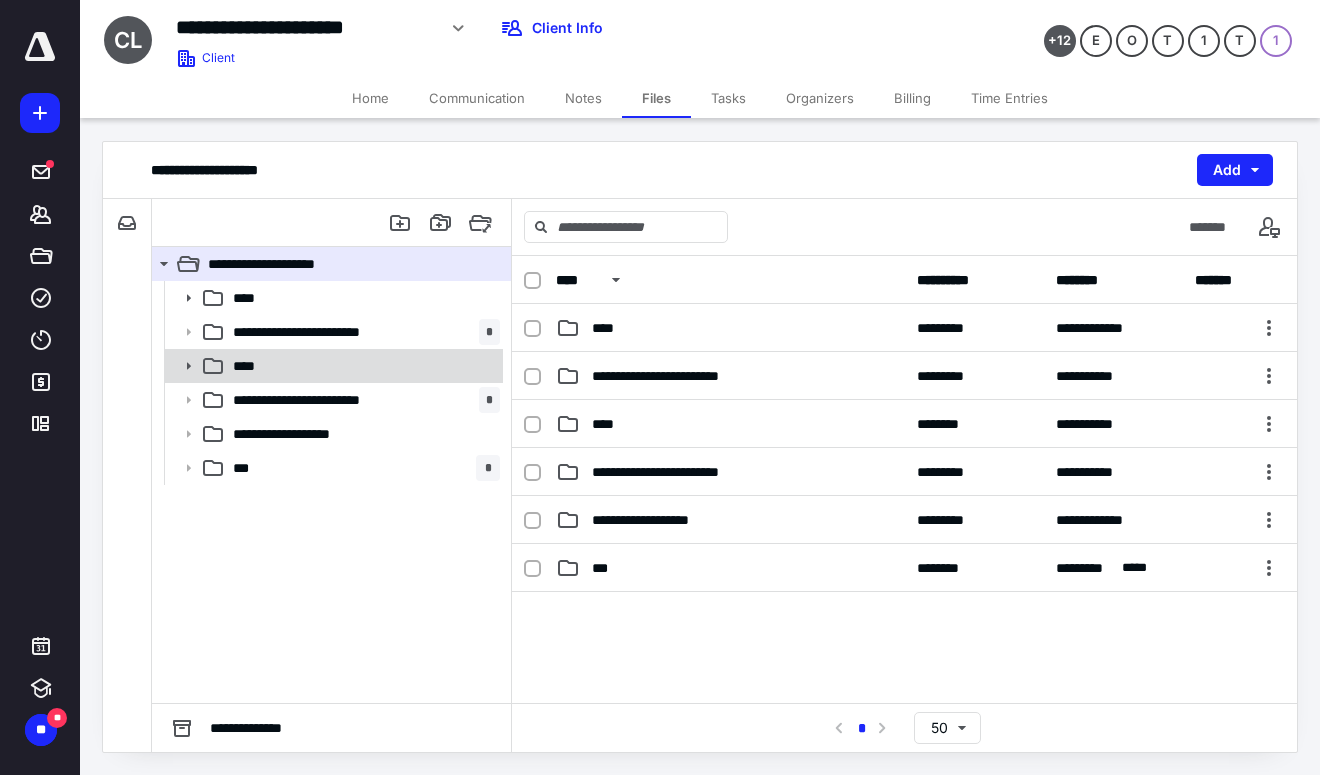 click on "****" at bounding box center [250, 366] 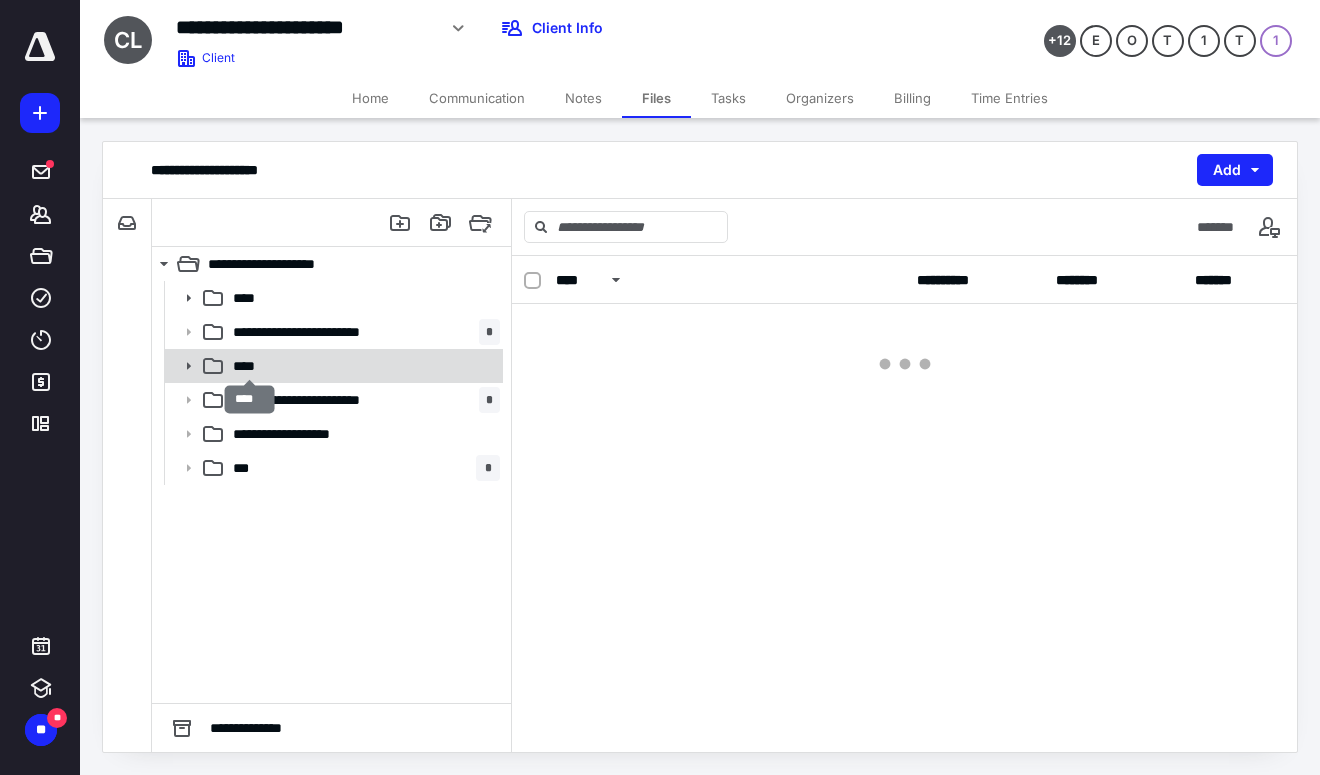 click on "****" at bounding box center (250, 366) 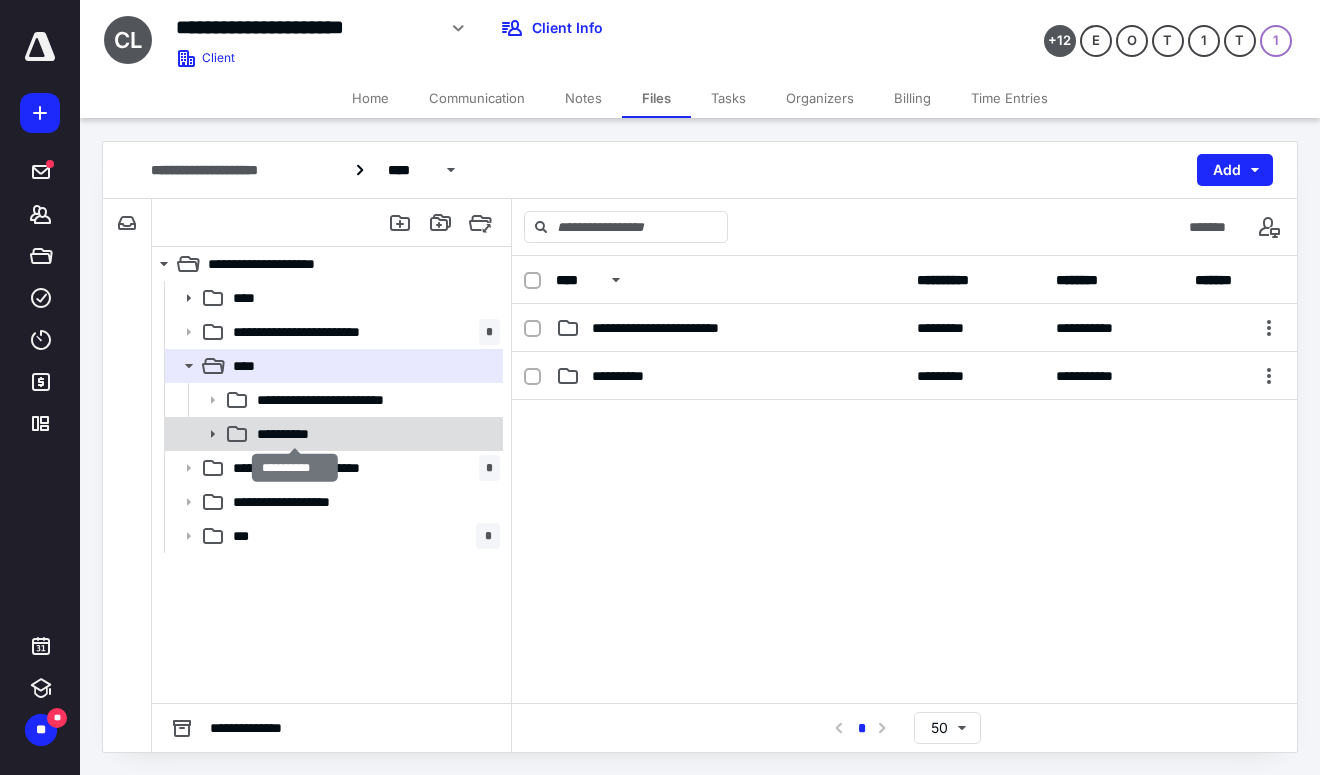click on "**********" at bounding box center (294, 434) 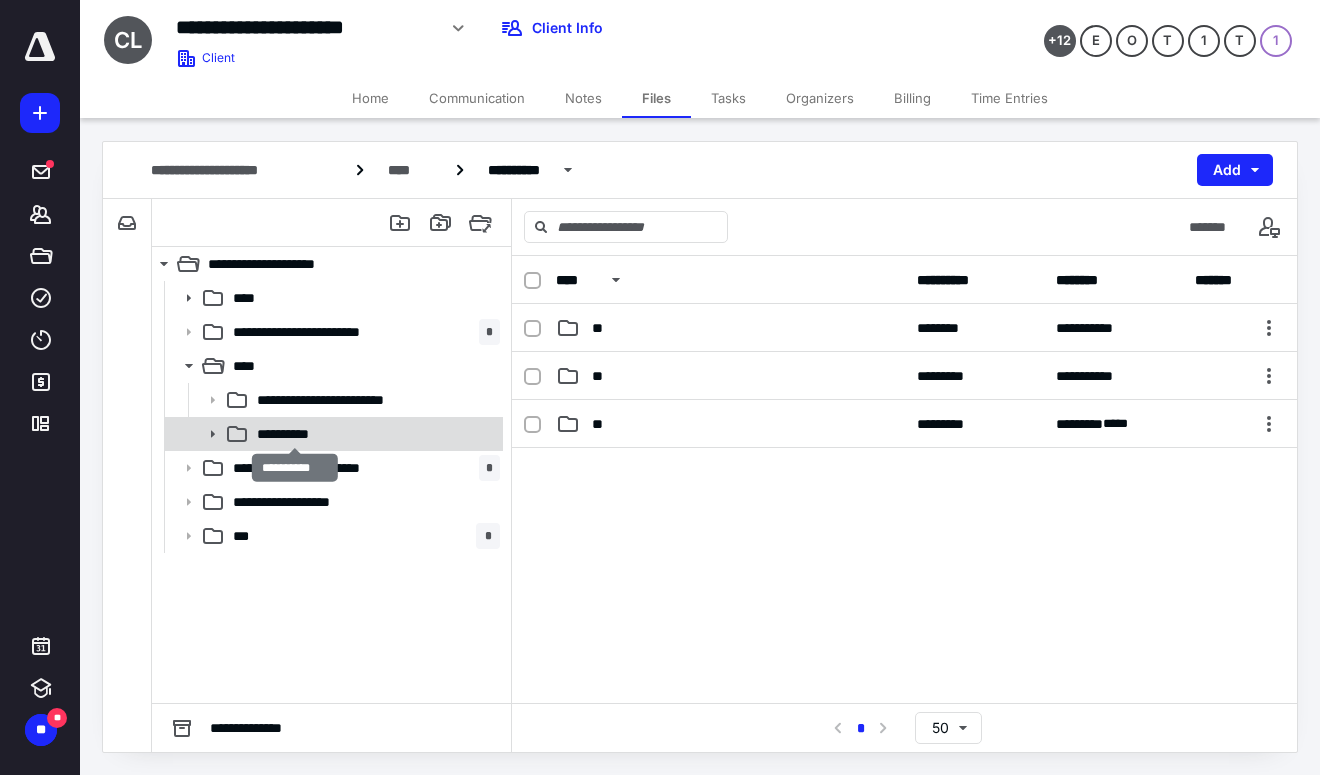click on "**********" at bounding box center (294, 434) 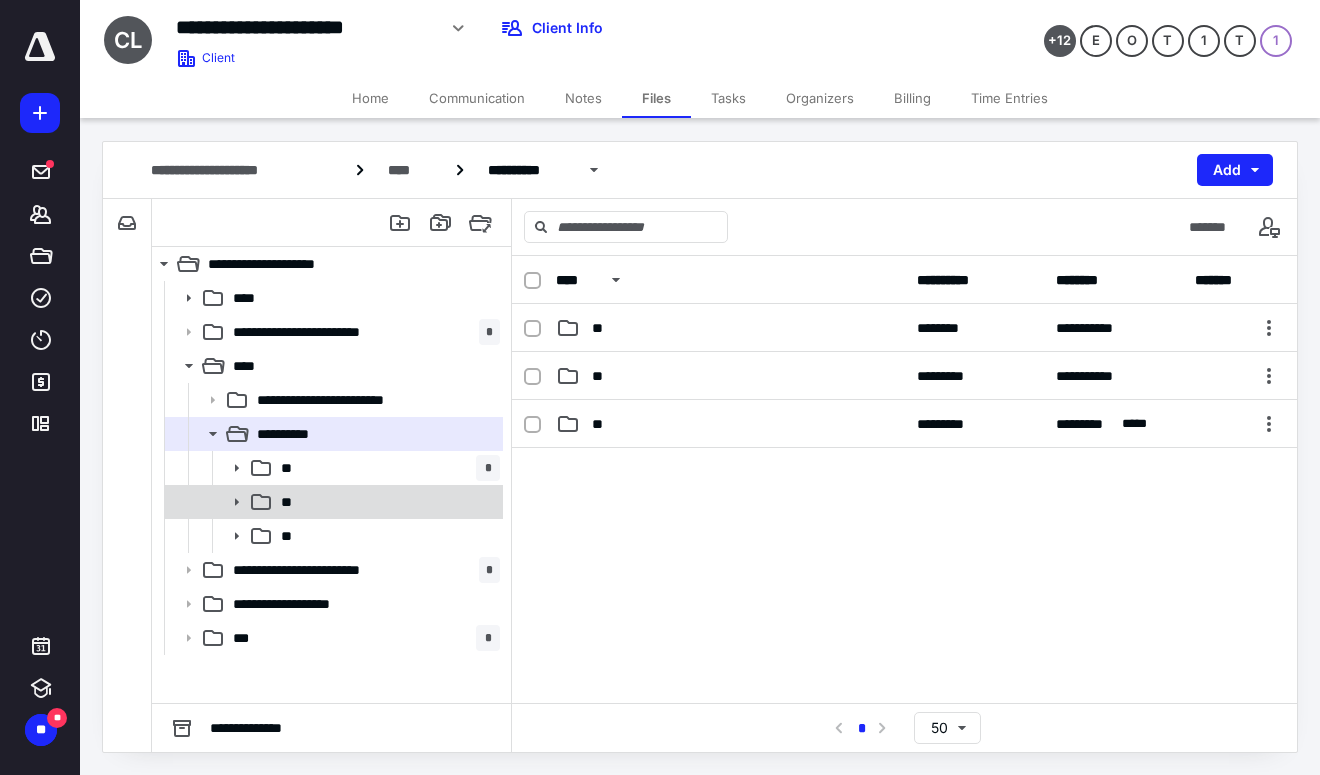 click on "**" at bounding box center [290, 502] 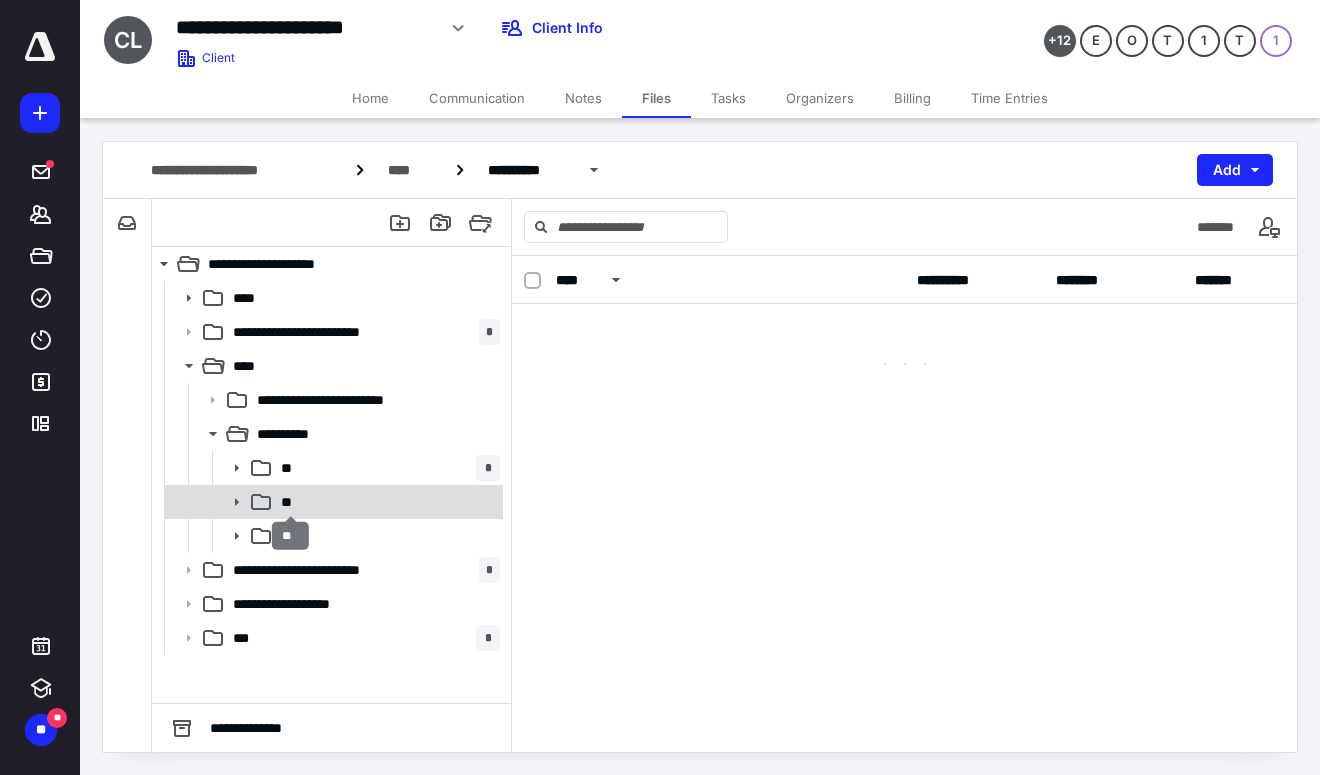 click on "**" at bounding box center [290, 502] 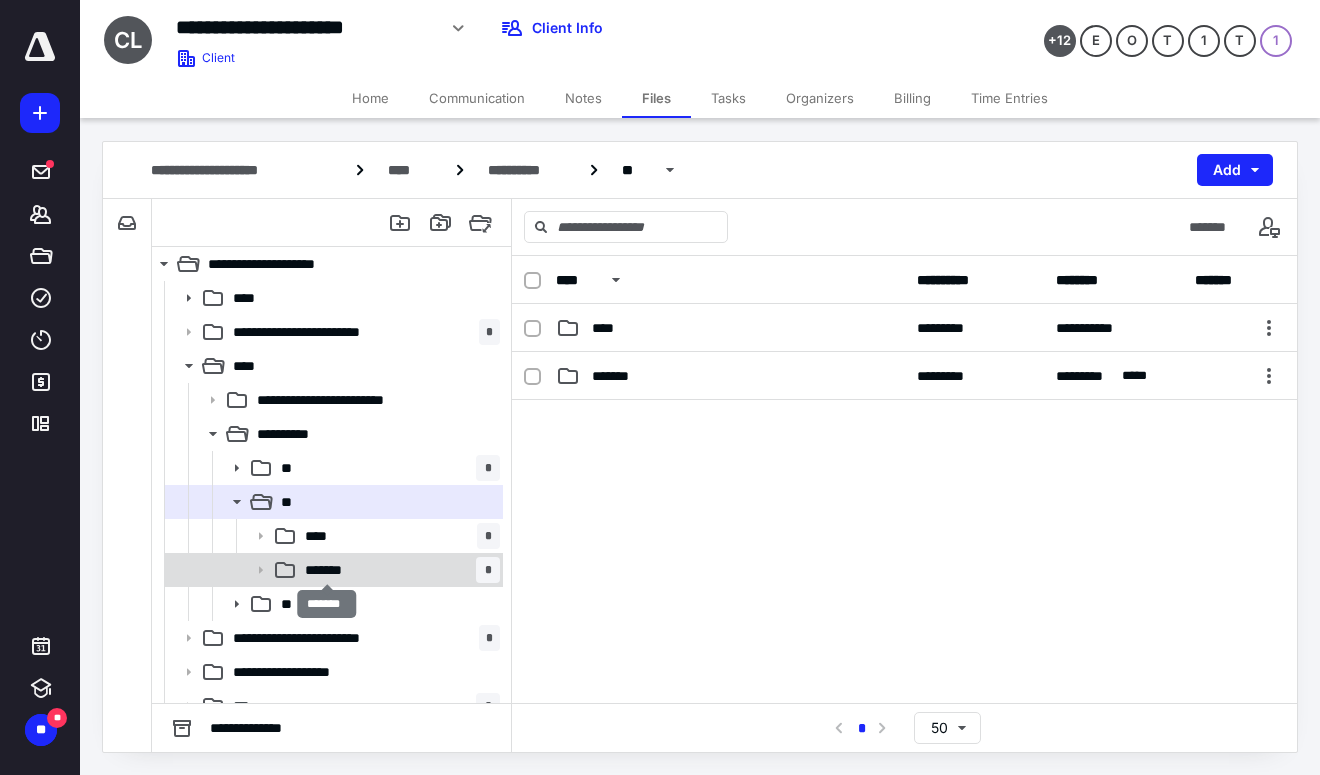click on "*******" at bounding box center (327, 570) 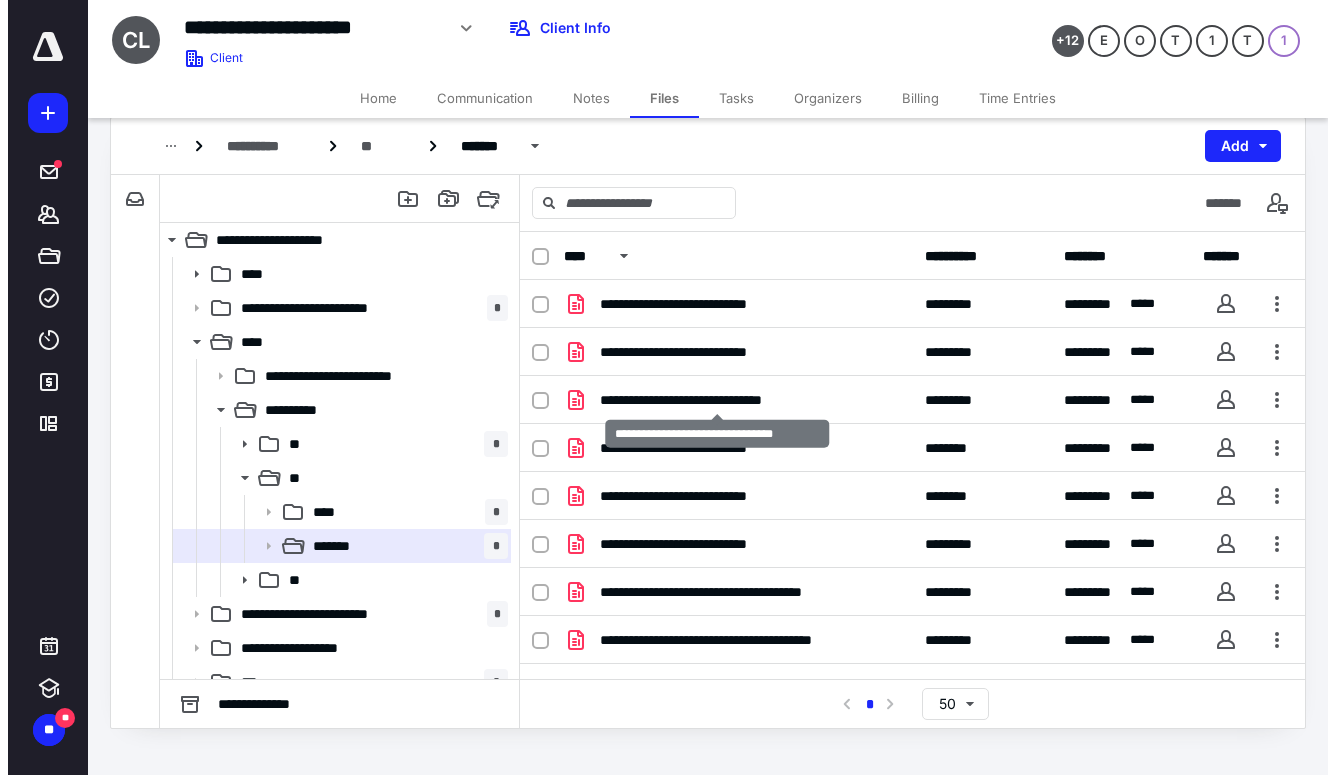 scroll, scrollTop: 38, scrollLeft: 0, axis: vertical 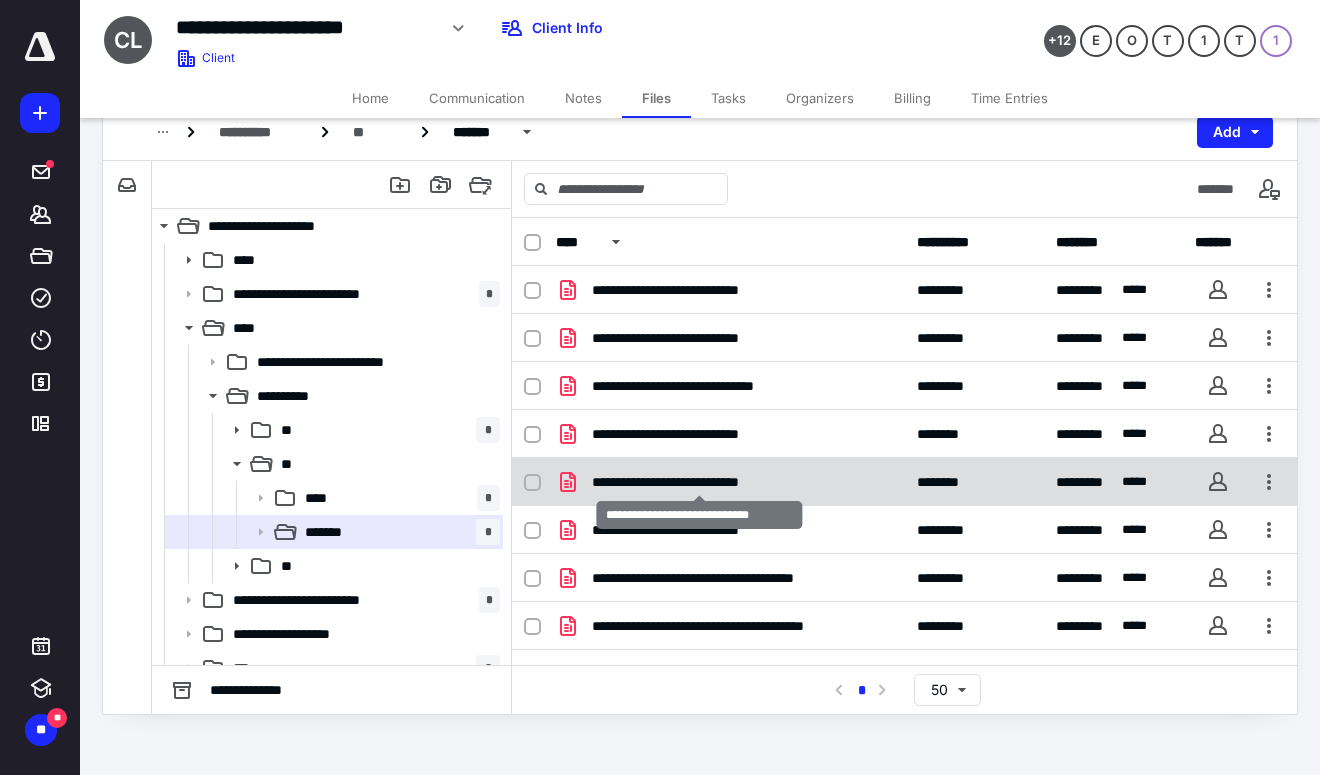 click on "**********" at bounding box center (699, 482) 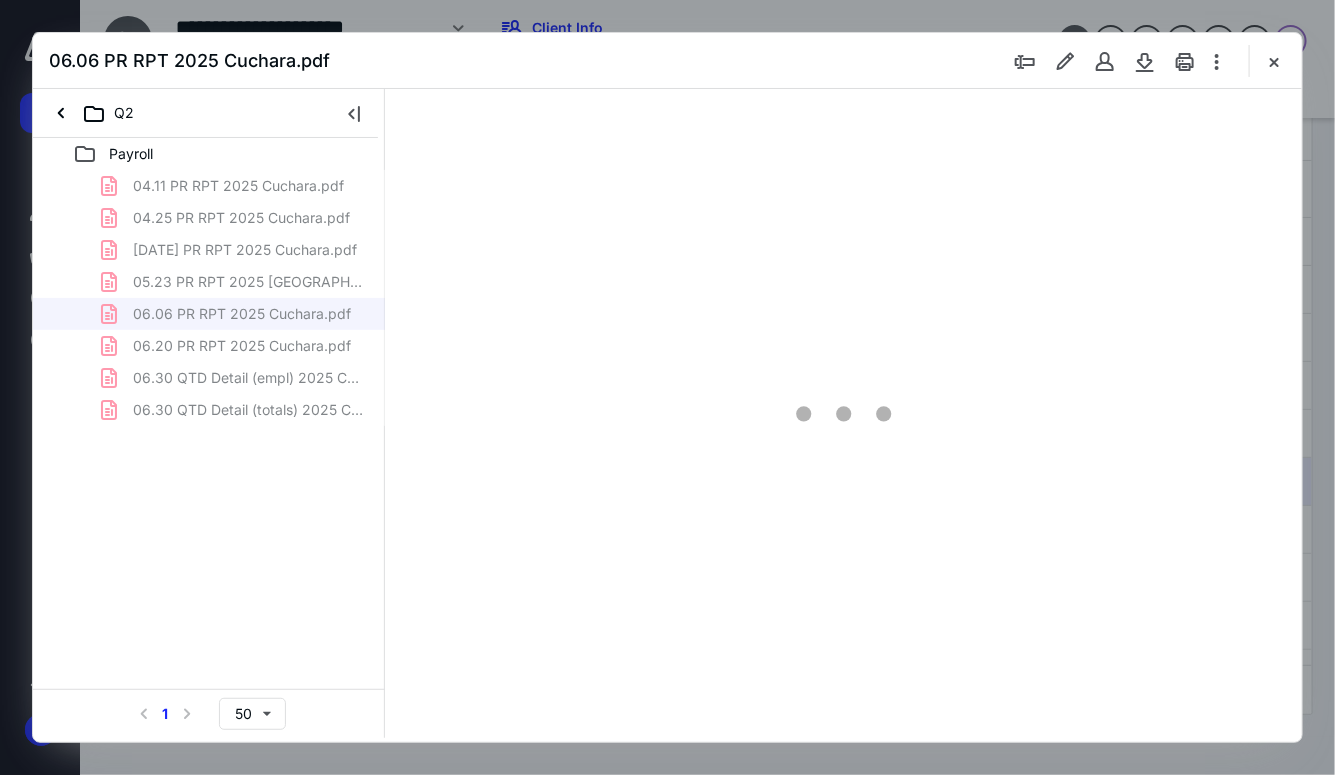 scroll, scrollTop: 0, scrollLeft: 0, axis: both 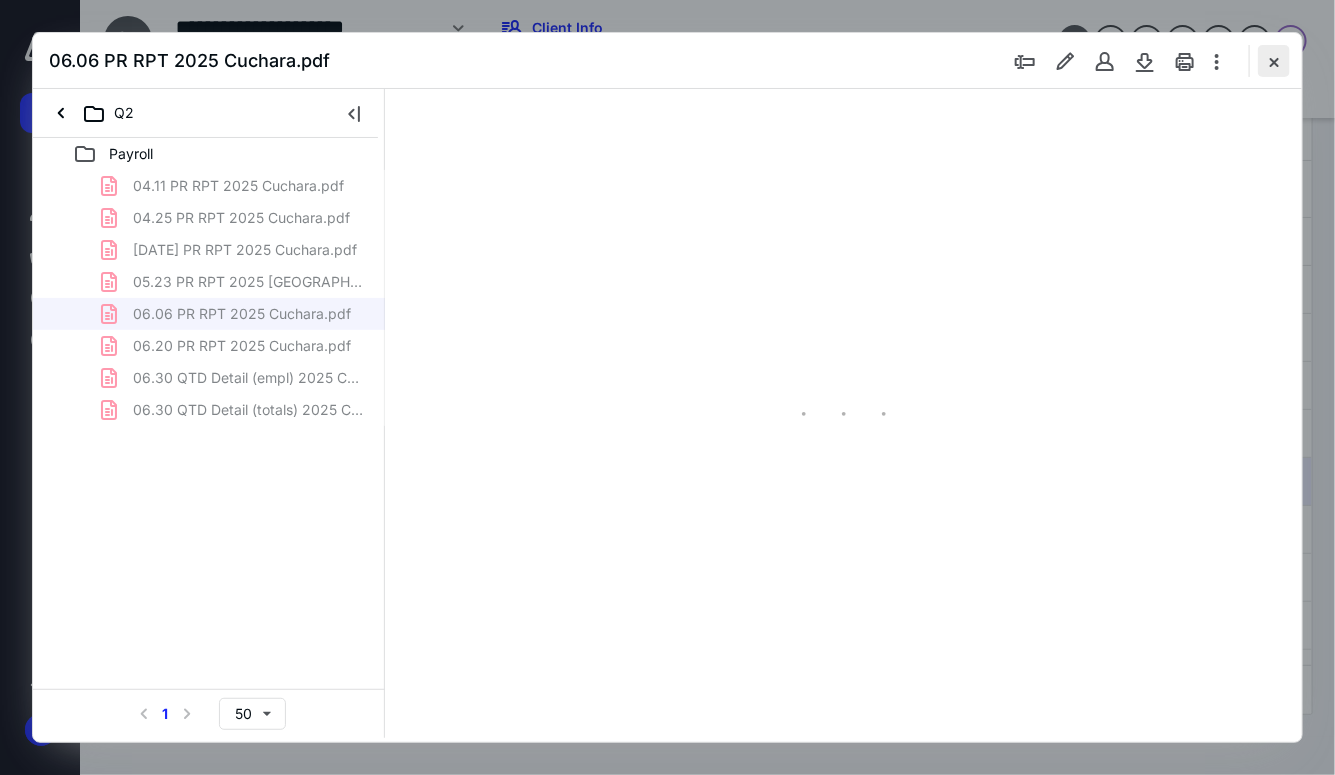 type on "72" 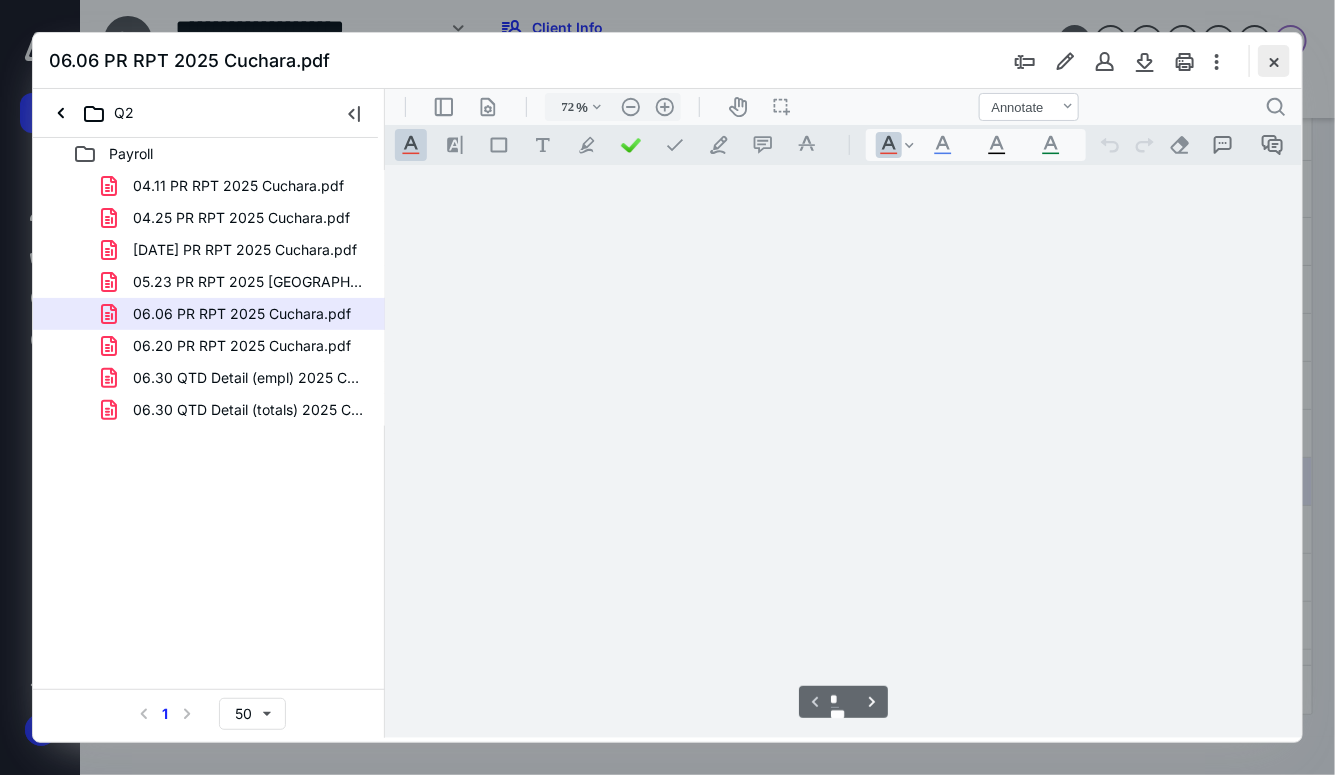 scroll, scrollTop: 79, scrollLeft: 0, axis: vertical 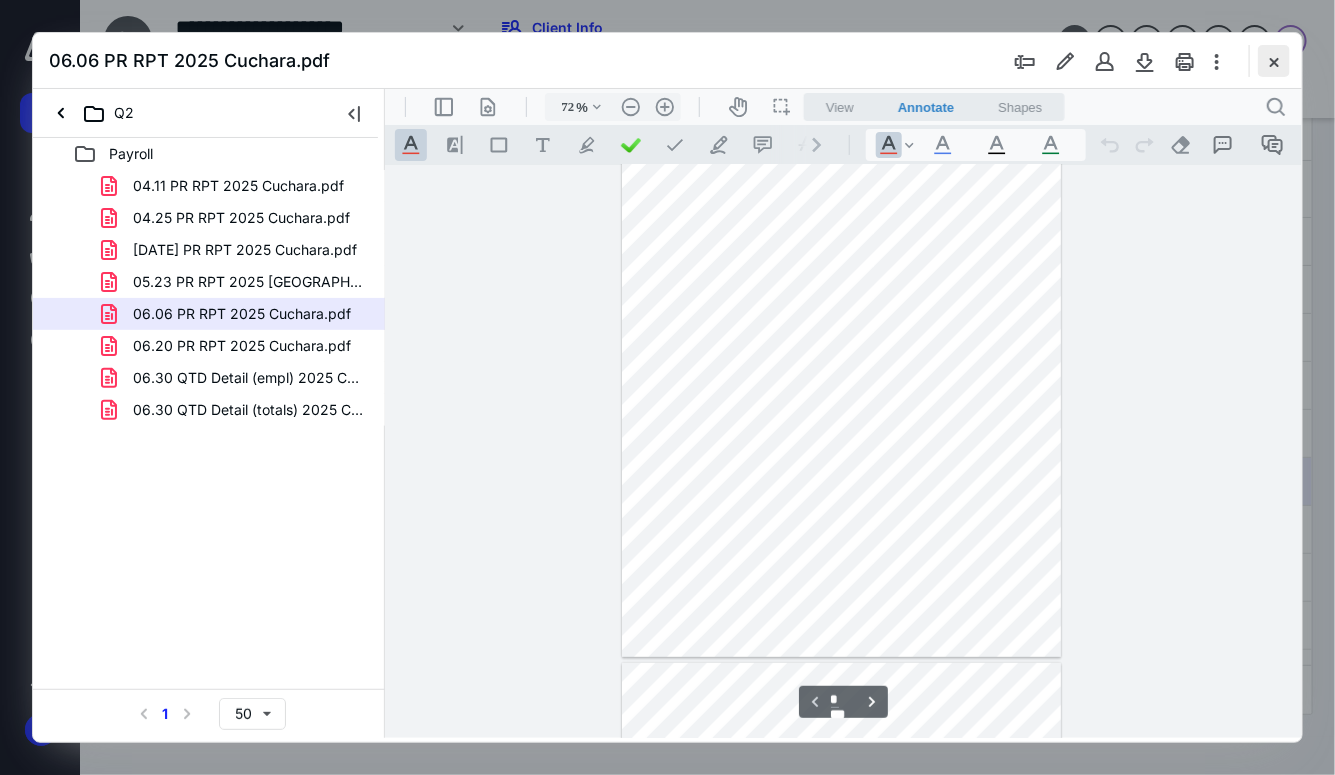 click at bounding box center (1274, 61) 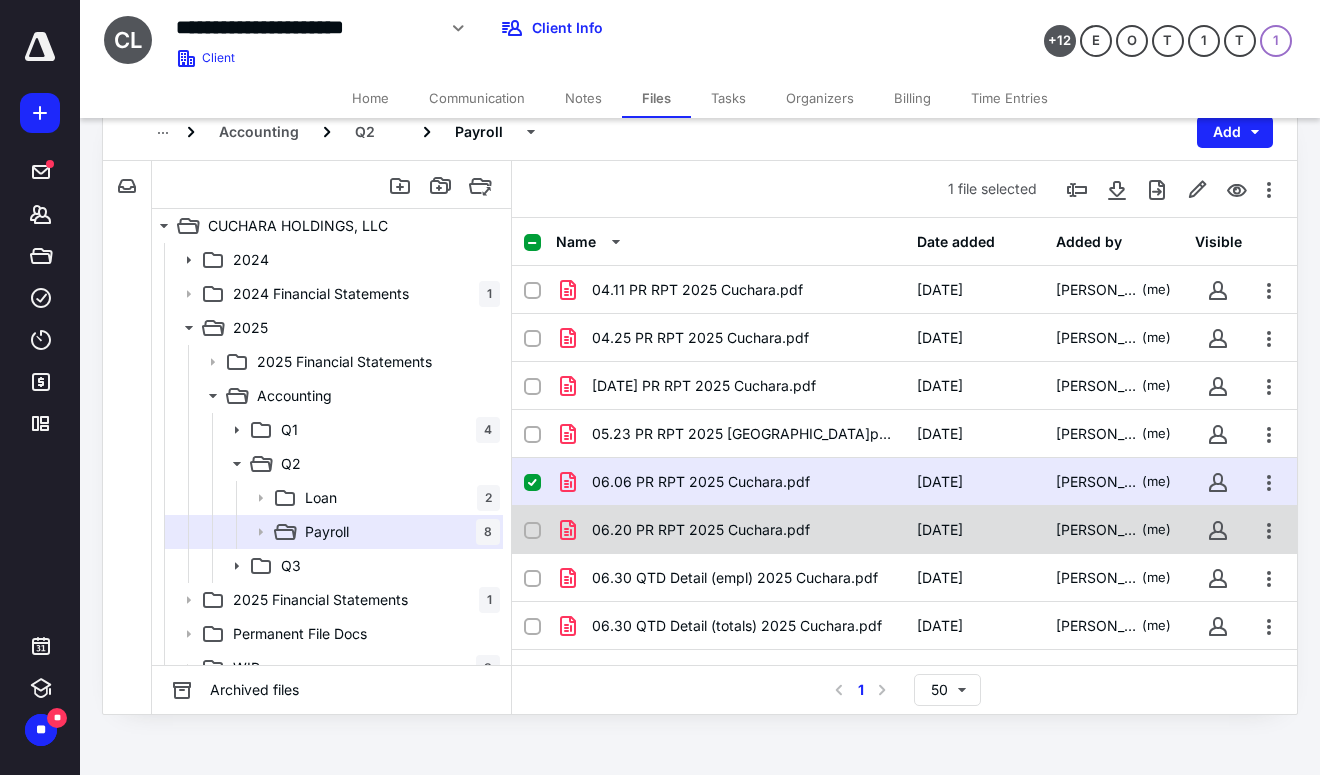 click on "06.20 PR RPT 2025 Cuchara.pdf" at bounding box center [701, 530] 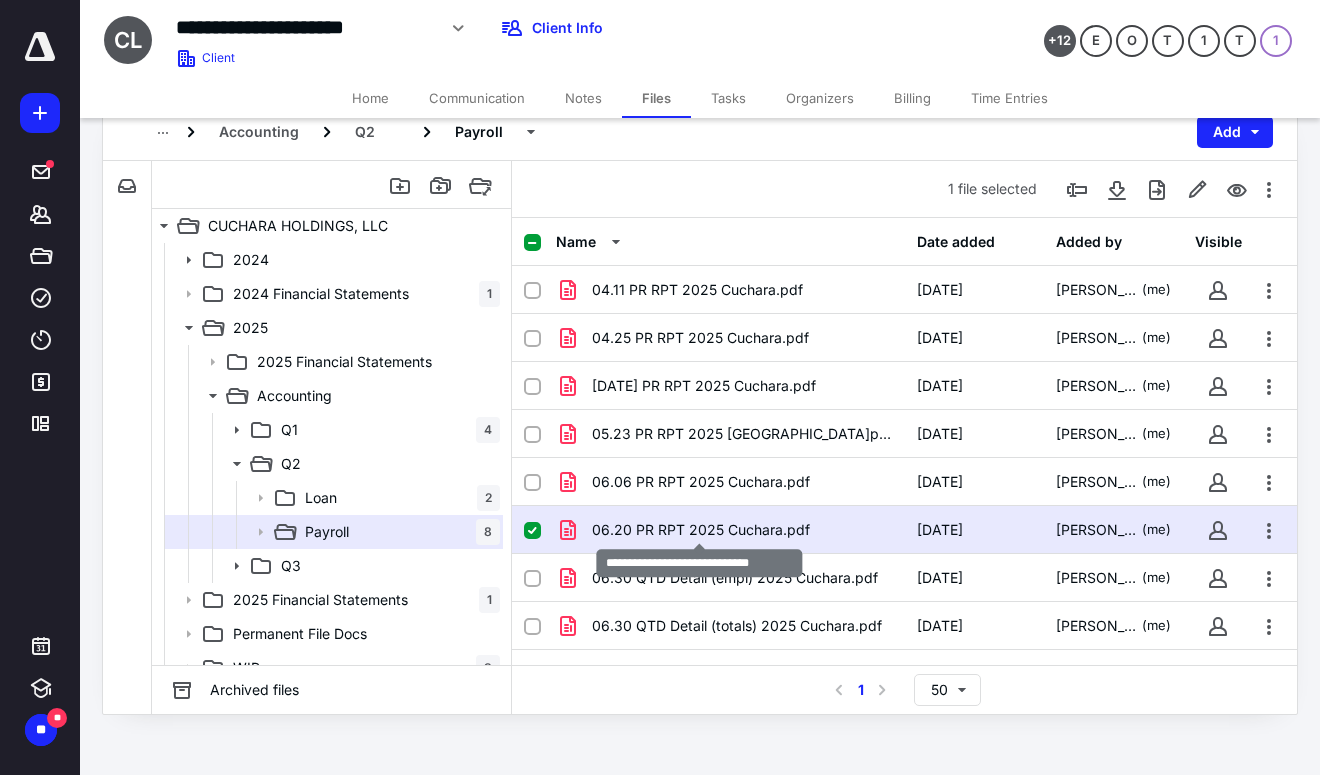click on "06.20 PR RPT 2025 Cuchara.pdf" at bounding box center [701, 530] 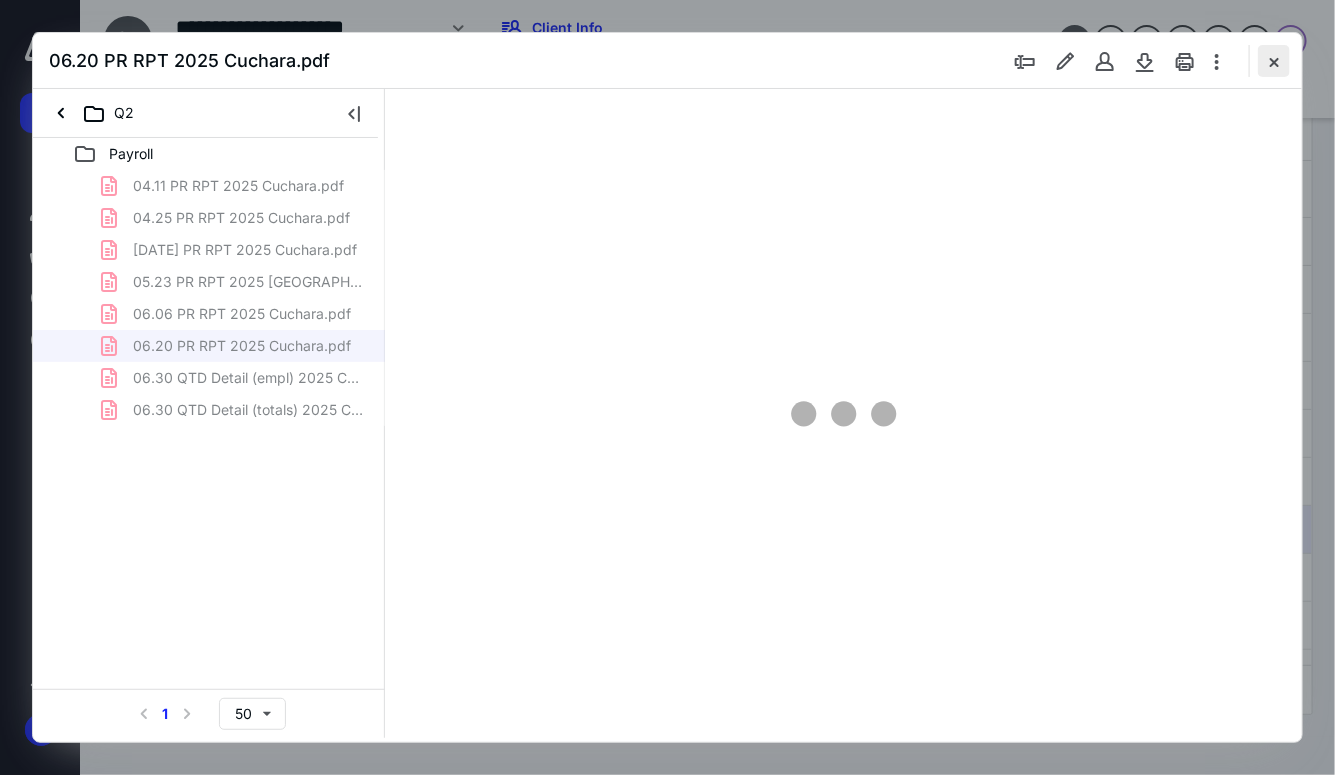 scroll, scrollTop: 0, scrollLeft: 0, axis: both 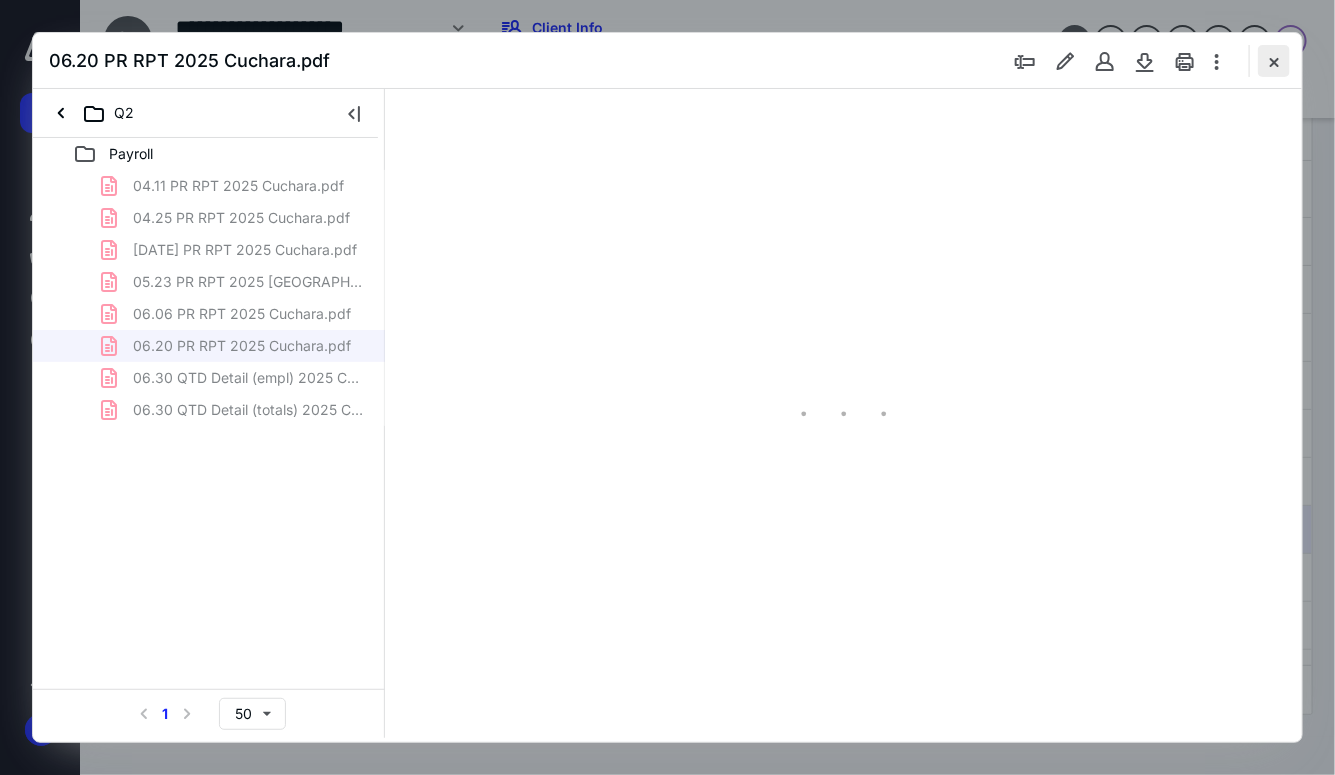 type on "72" 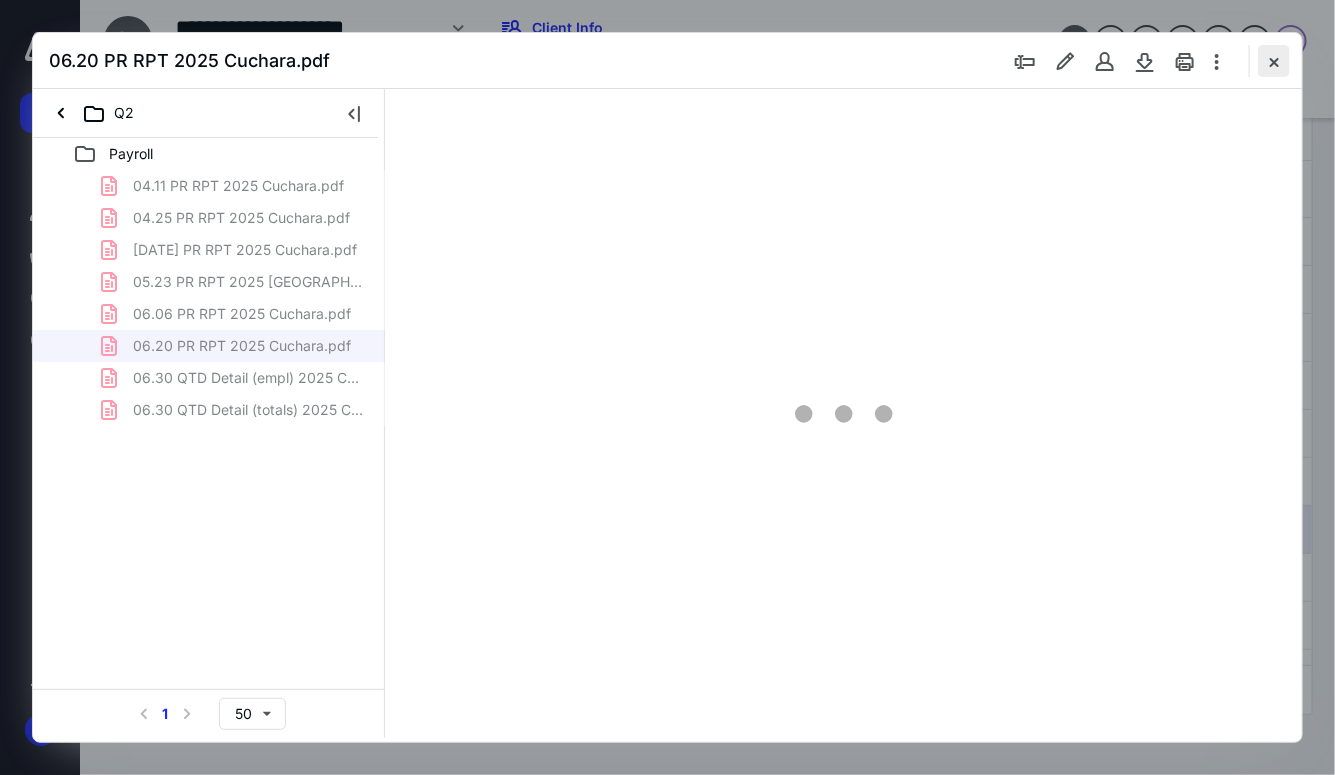 scroll, scrollTop: 79, scrollLeft: 0, axis: vertical 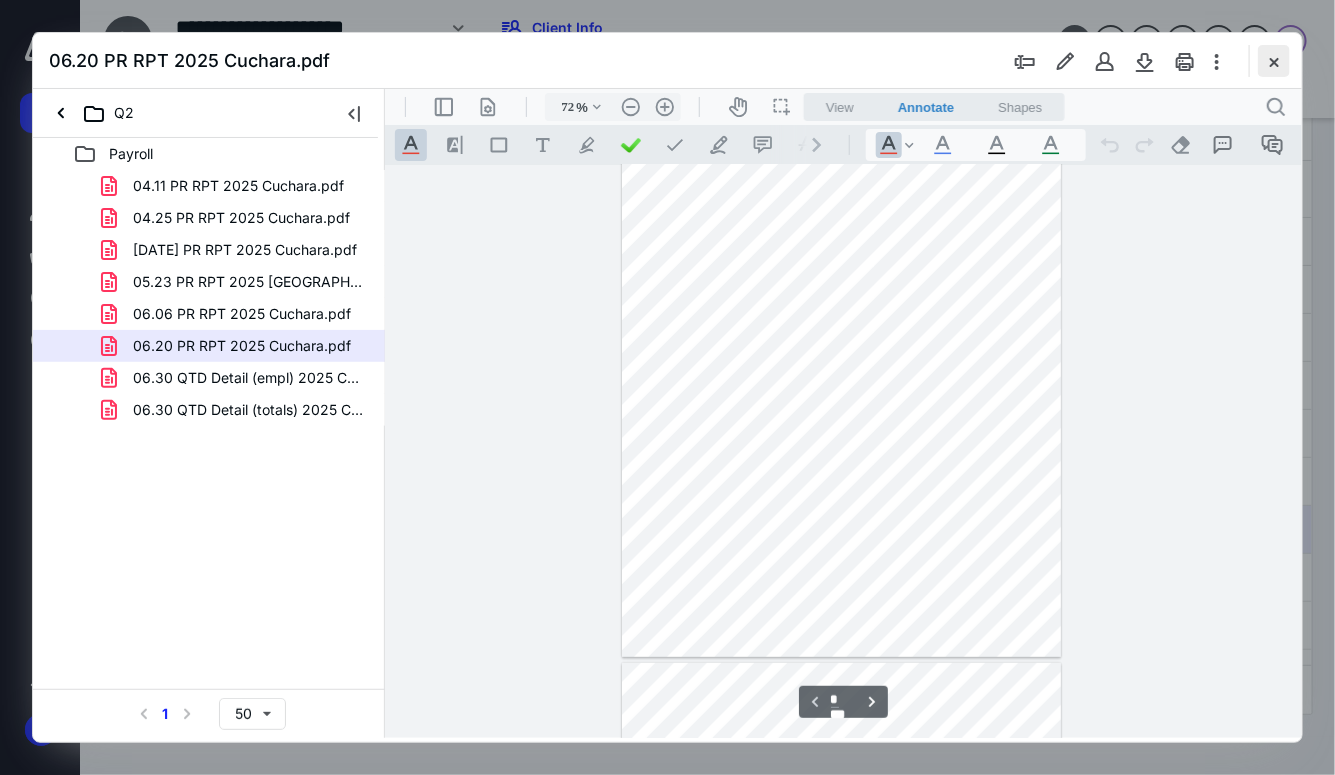 click at bounding box center [1274, 61] 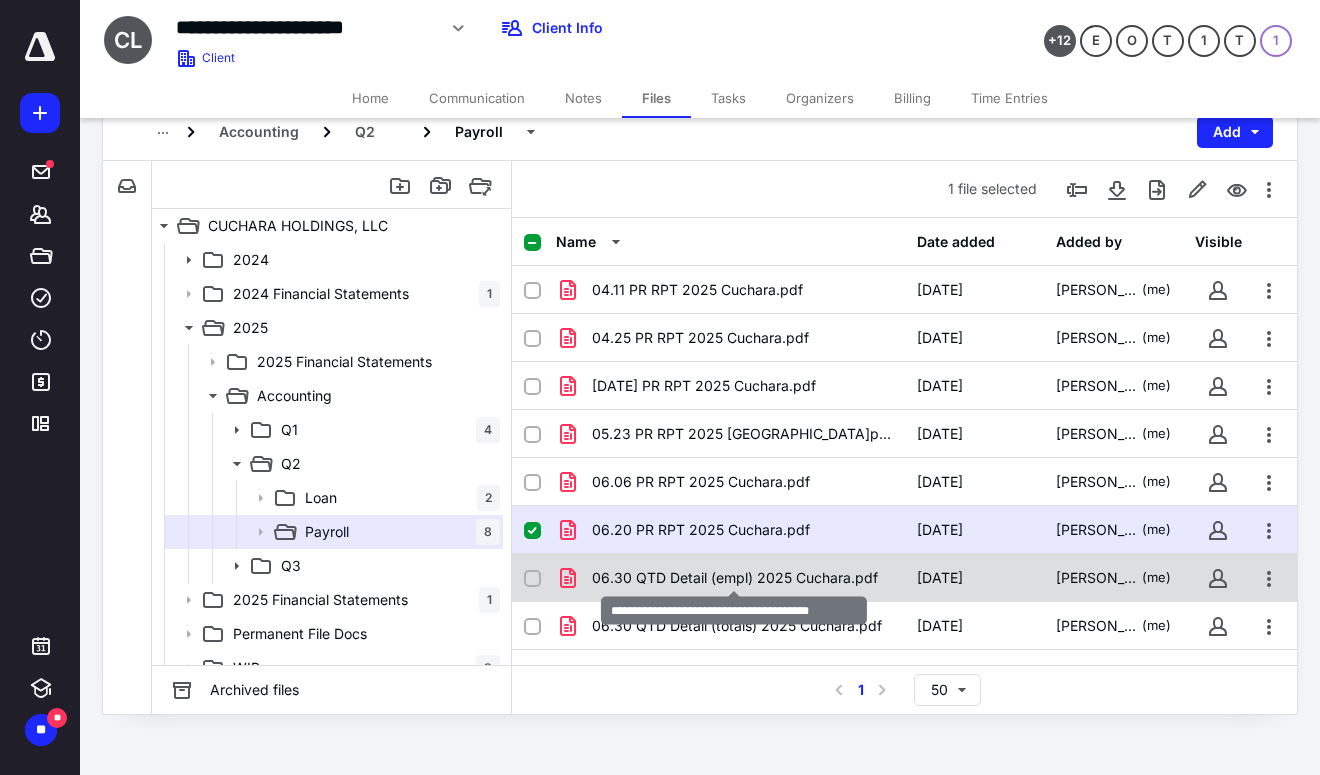 click on "06.30 QTD Detail (empl) 2025 Cuchara.pdf" at bounding box center (735, 578) 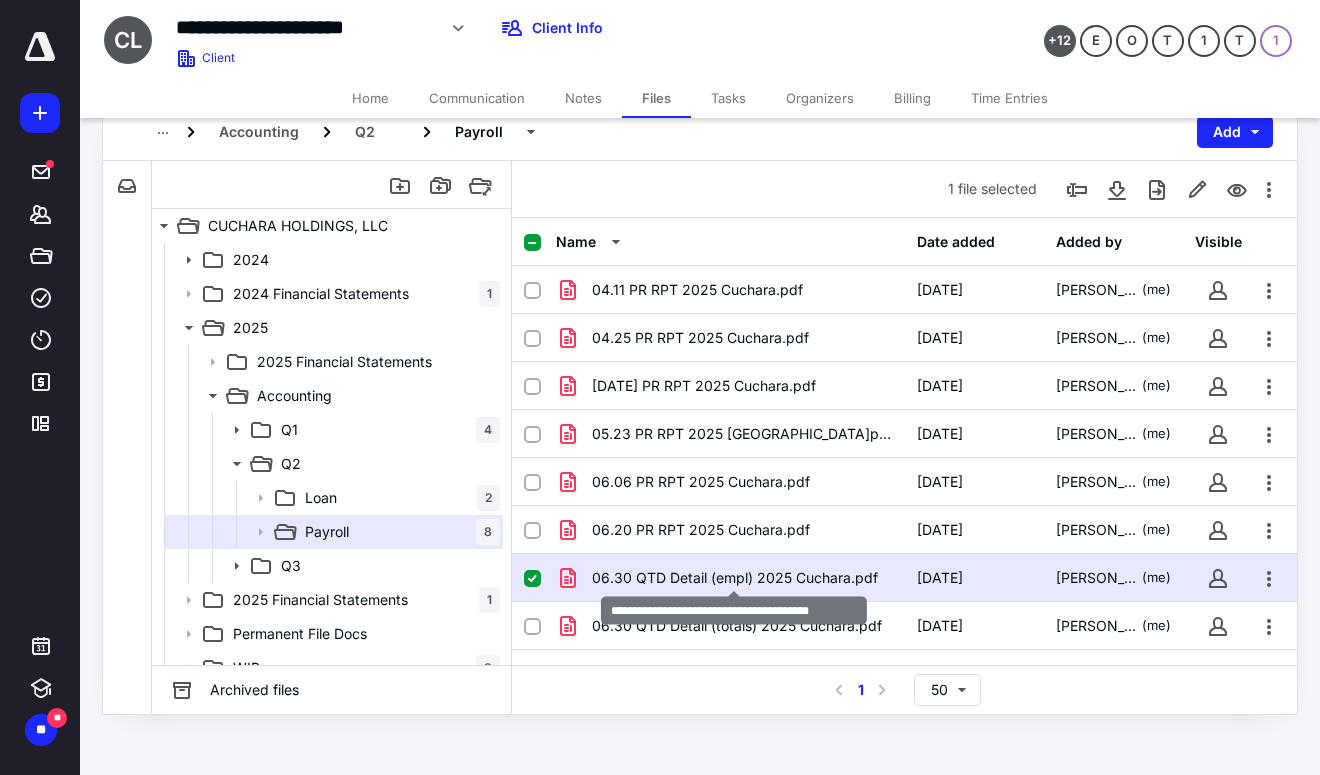 click on "06.30 QTD Detail (empl) 2025 Cuchara.pdf" at bounding box center [735, 578] 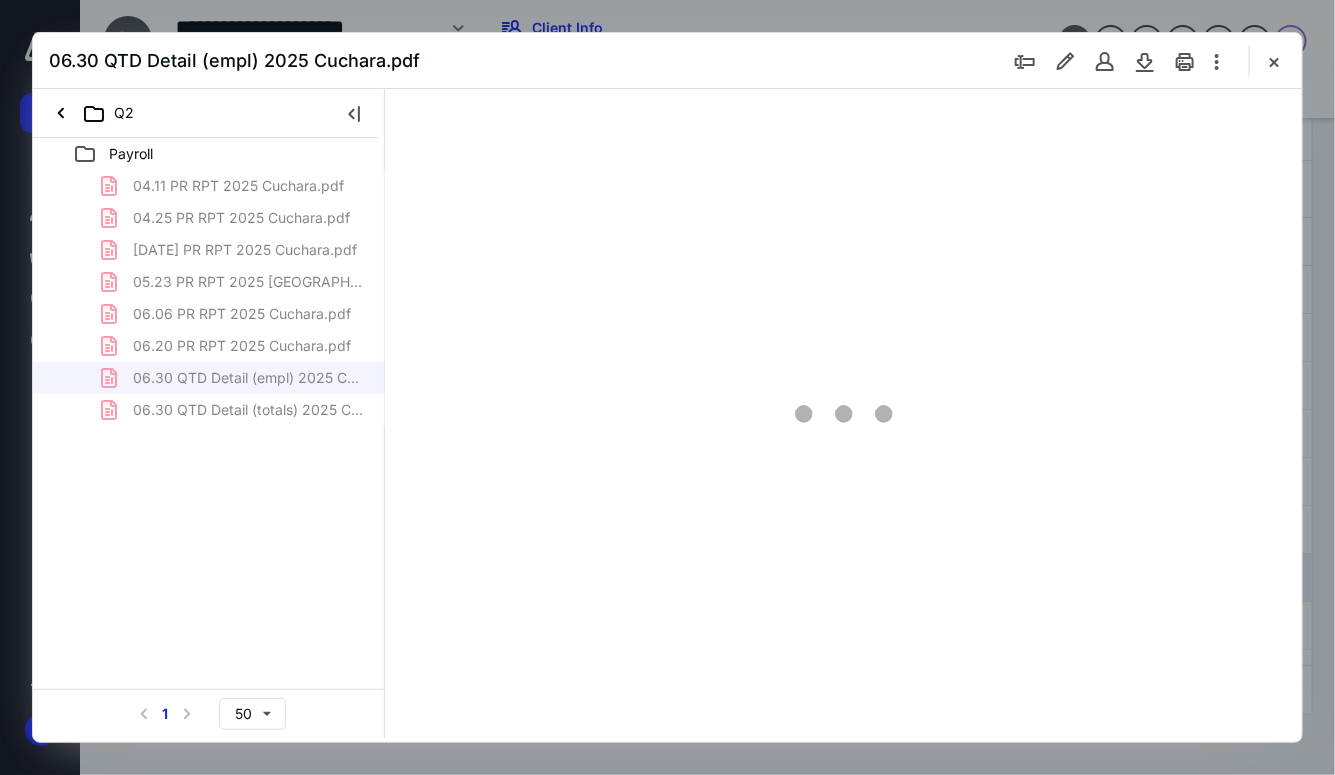 scroll, scrollTop: 0, scrollLeft: 0, axis: both 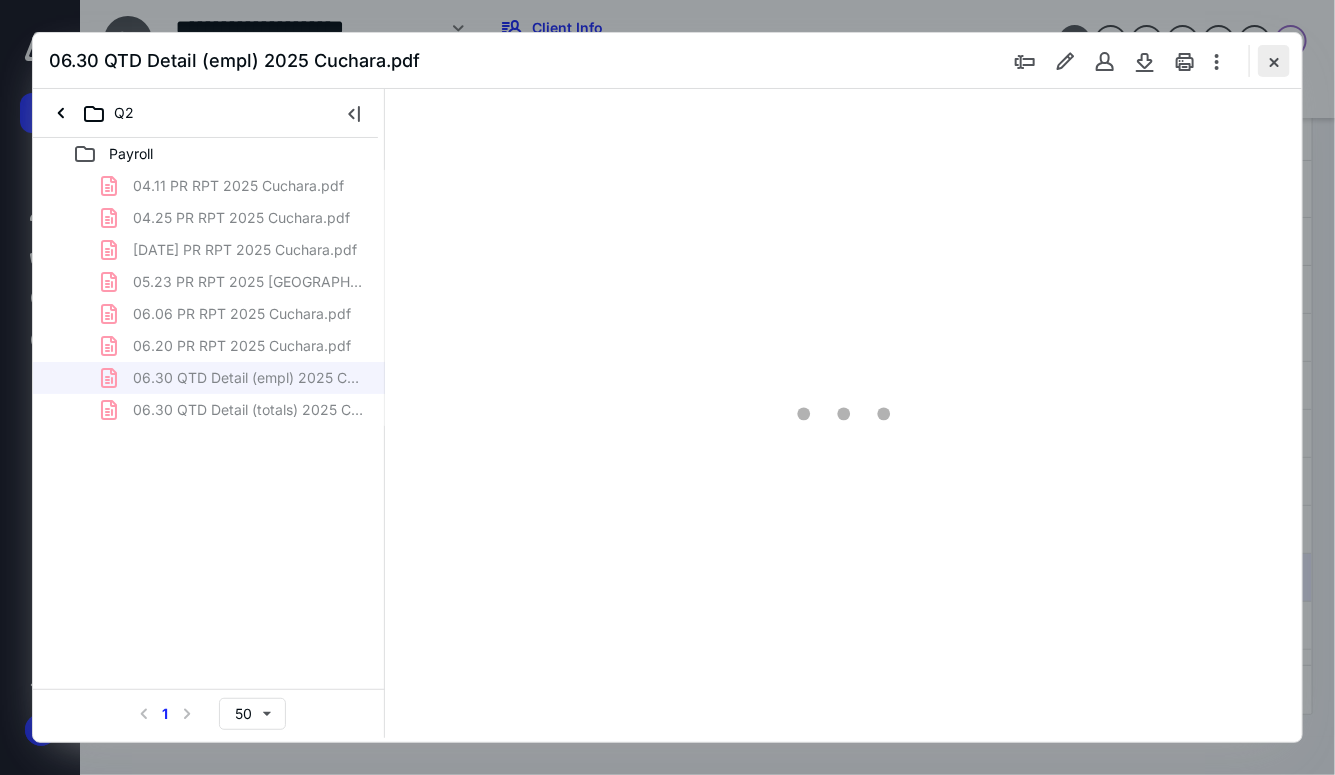 type on "72" 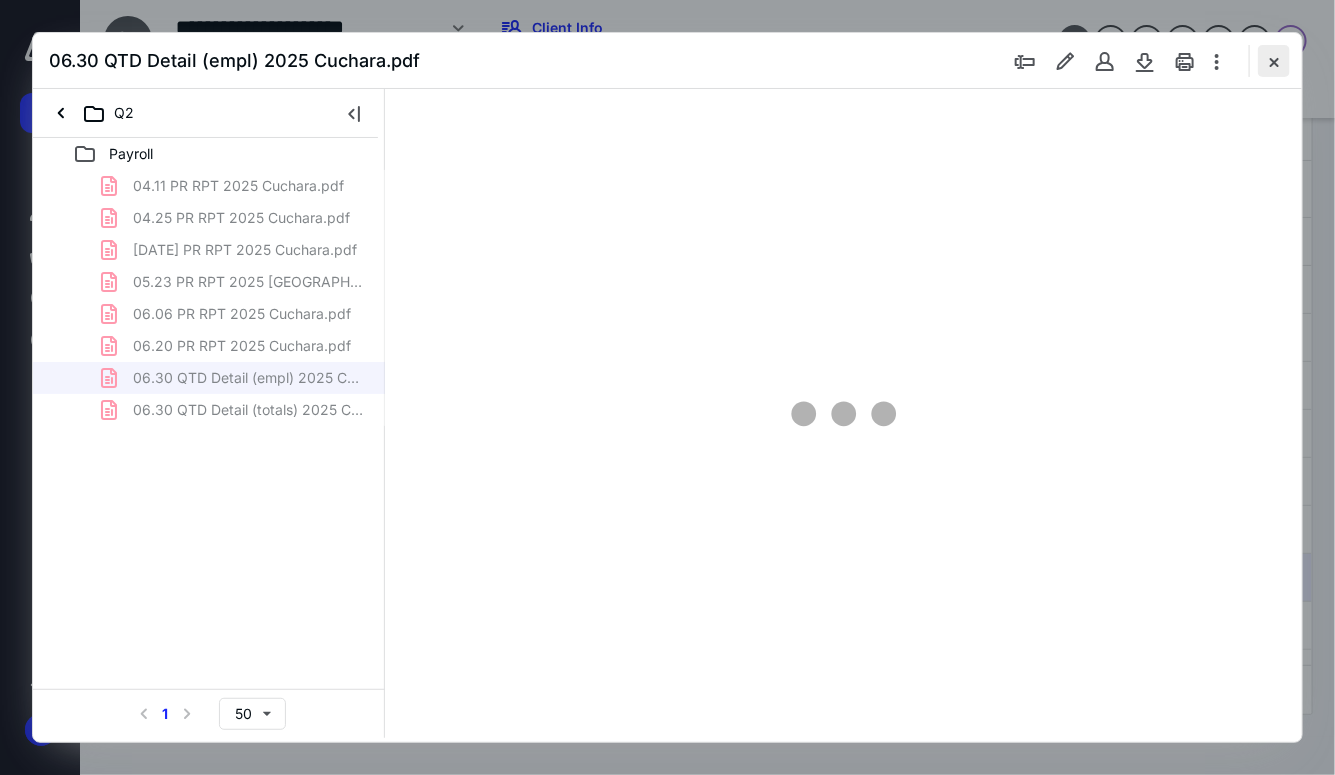 scroll, scrollTop: 79, scrollLeft: 0, axis: vertical 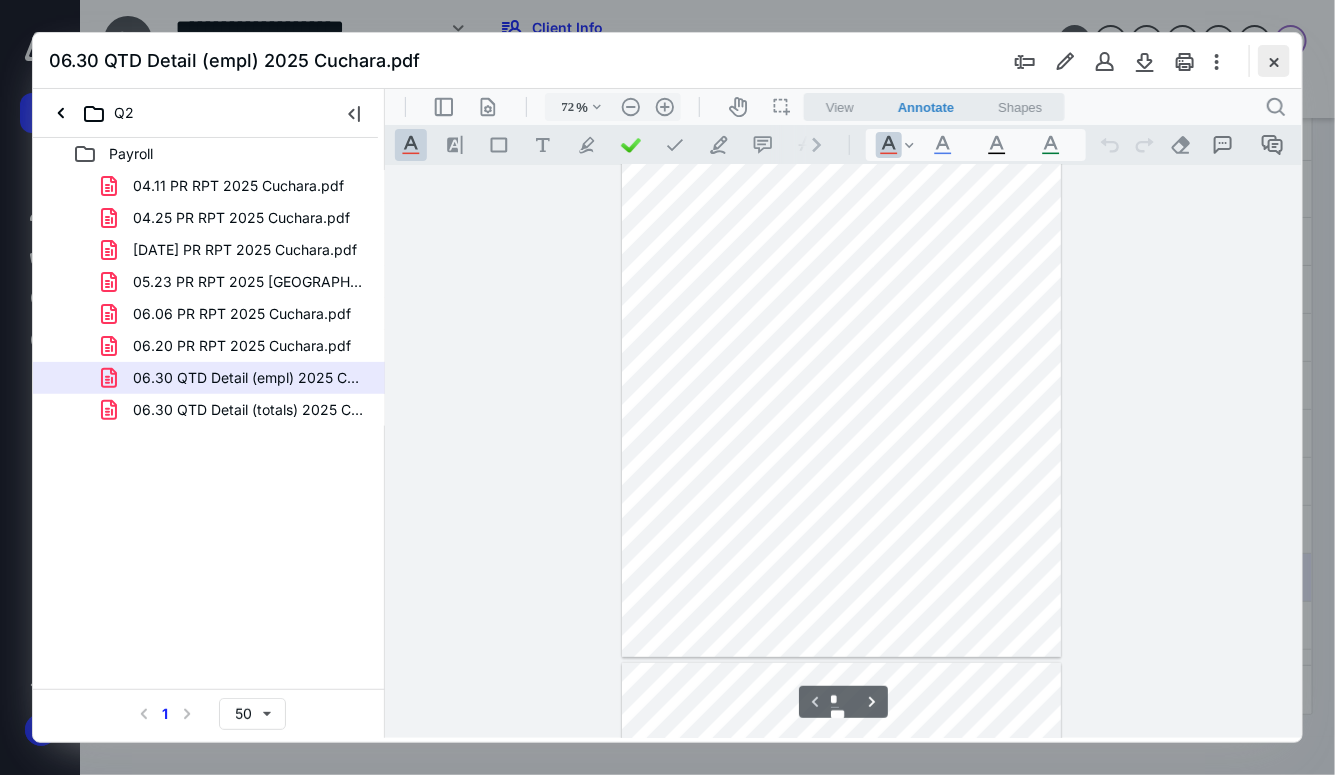 click at bounding box center (1274, 61) 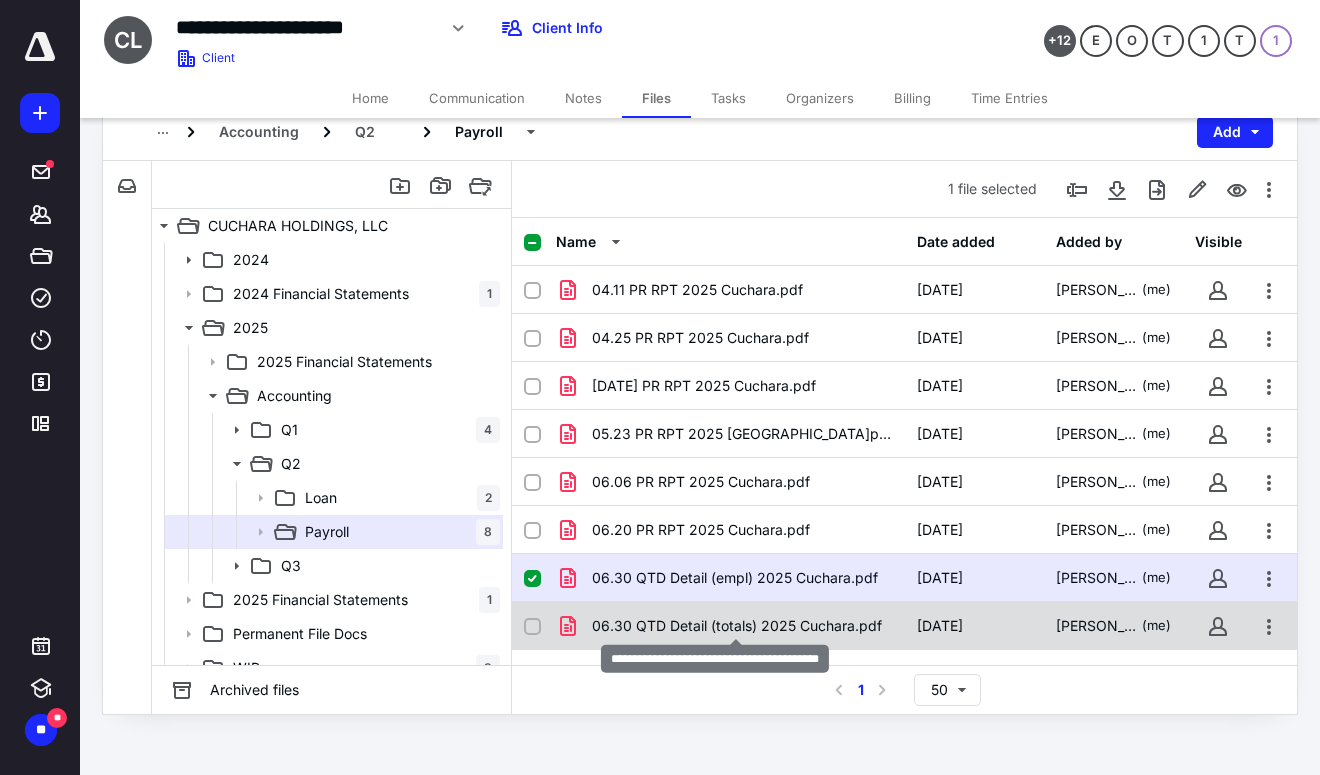click on "06.30 QTD Detail (totals) 2025 Cuchara.pdf" at bounding box center (737, 626) 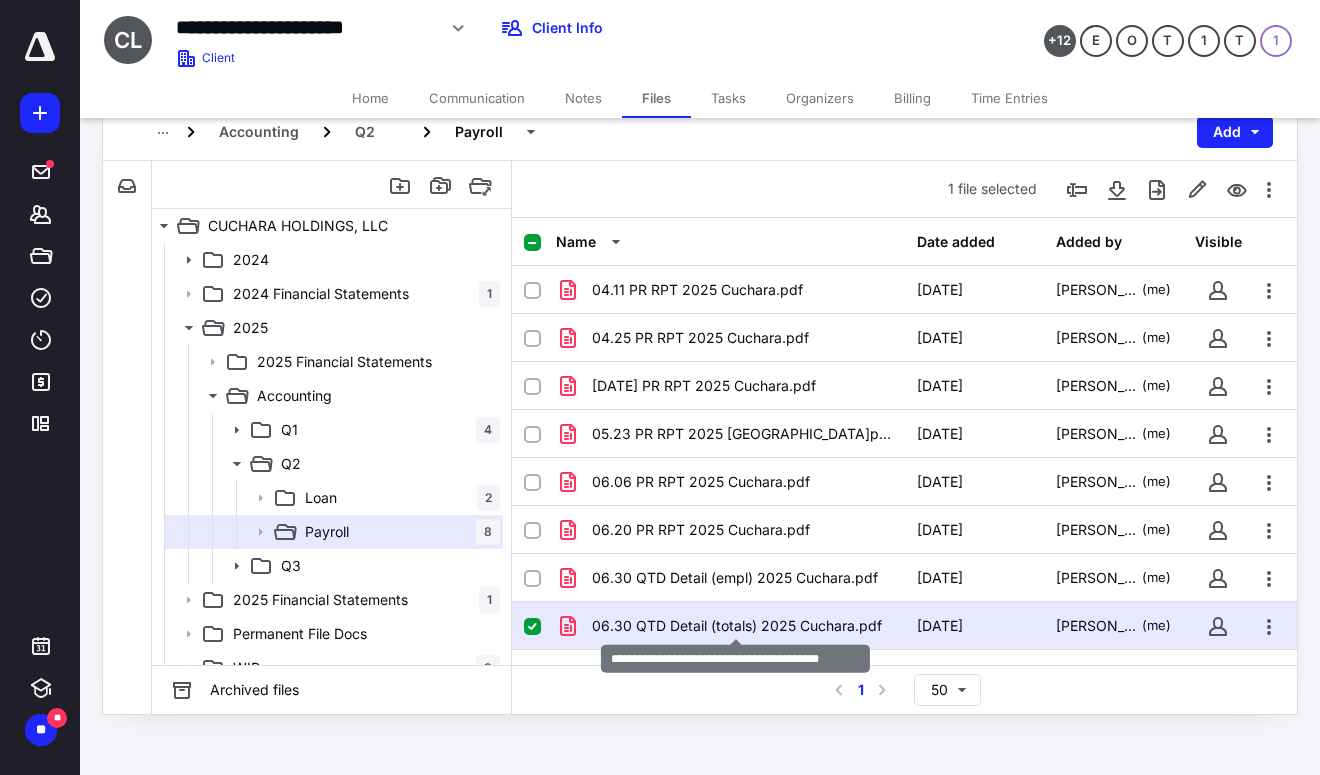click on "06.30 QTD Detail (totals) 2025 Cuchara.pdf" at bounding box center [737, 626] 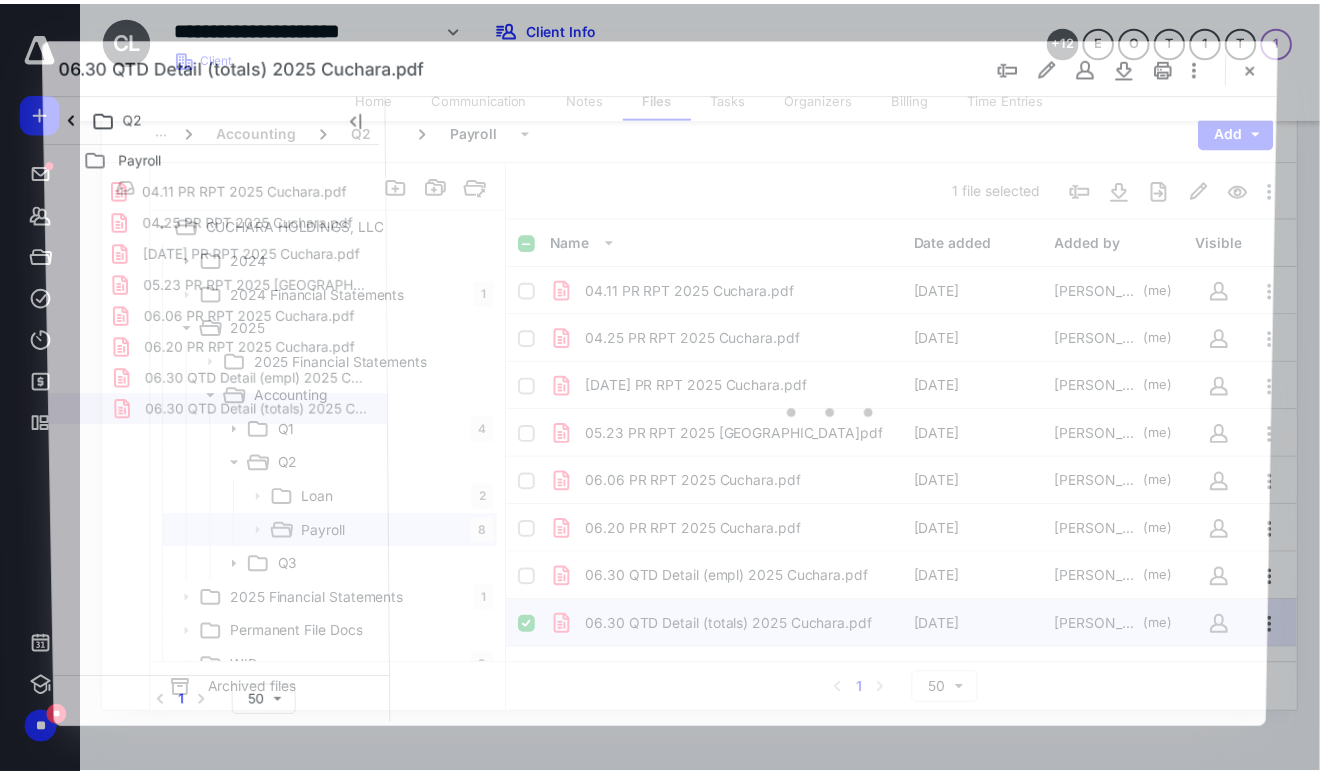 scroll, scrollTop: 0, scrollLeft: 0, axis: both 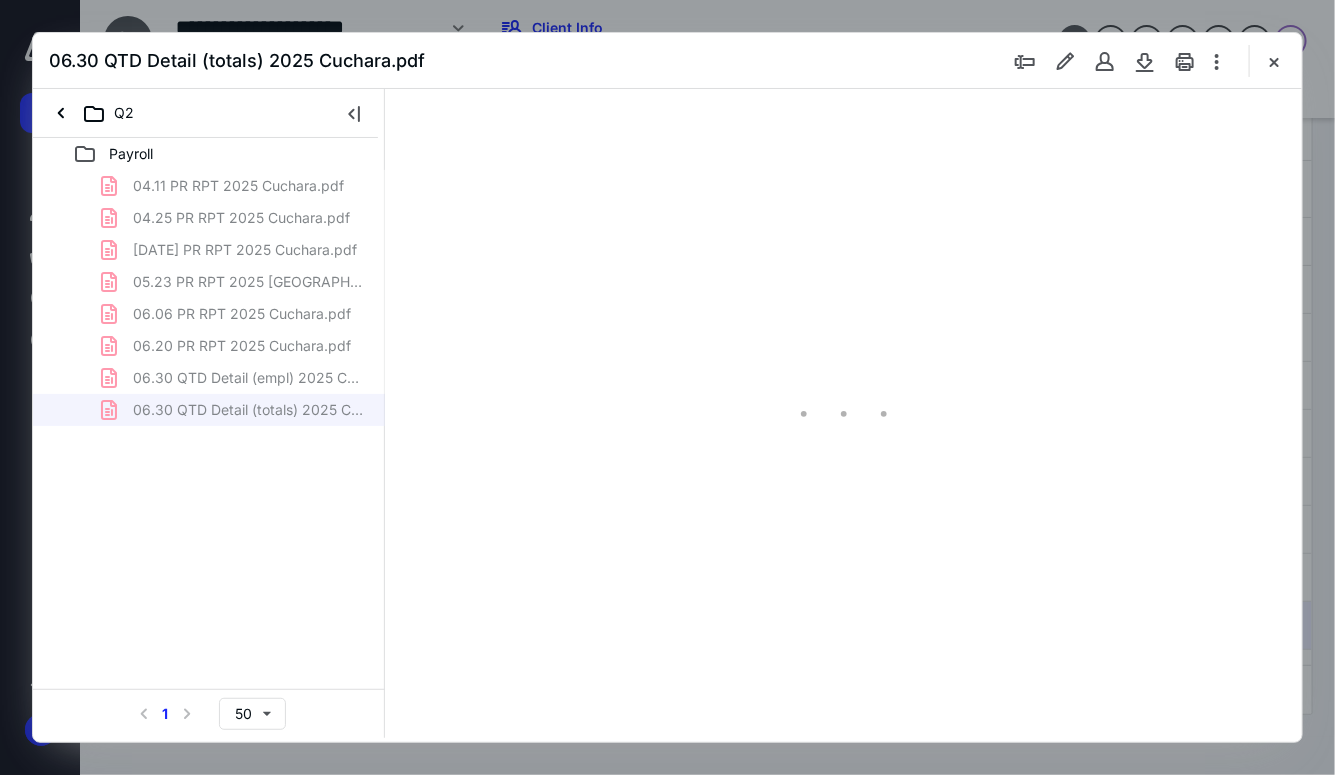 type on "72" 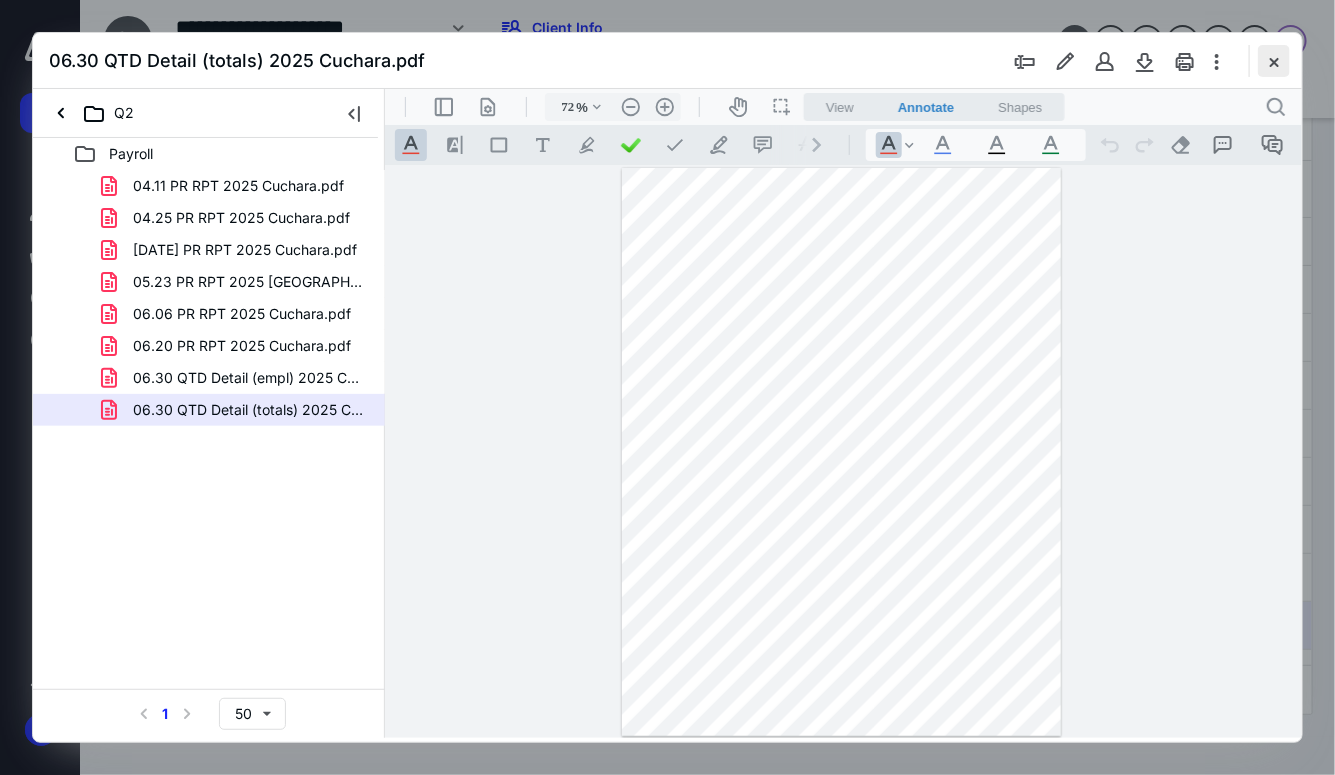 click at bounding box center (1274, 61) 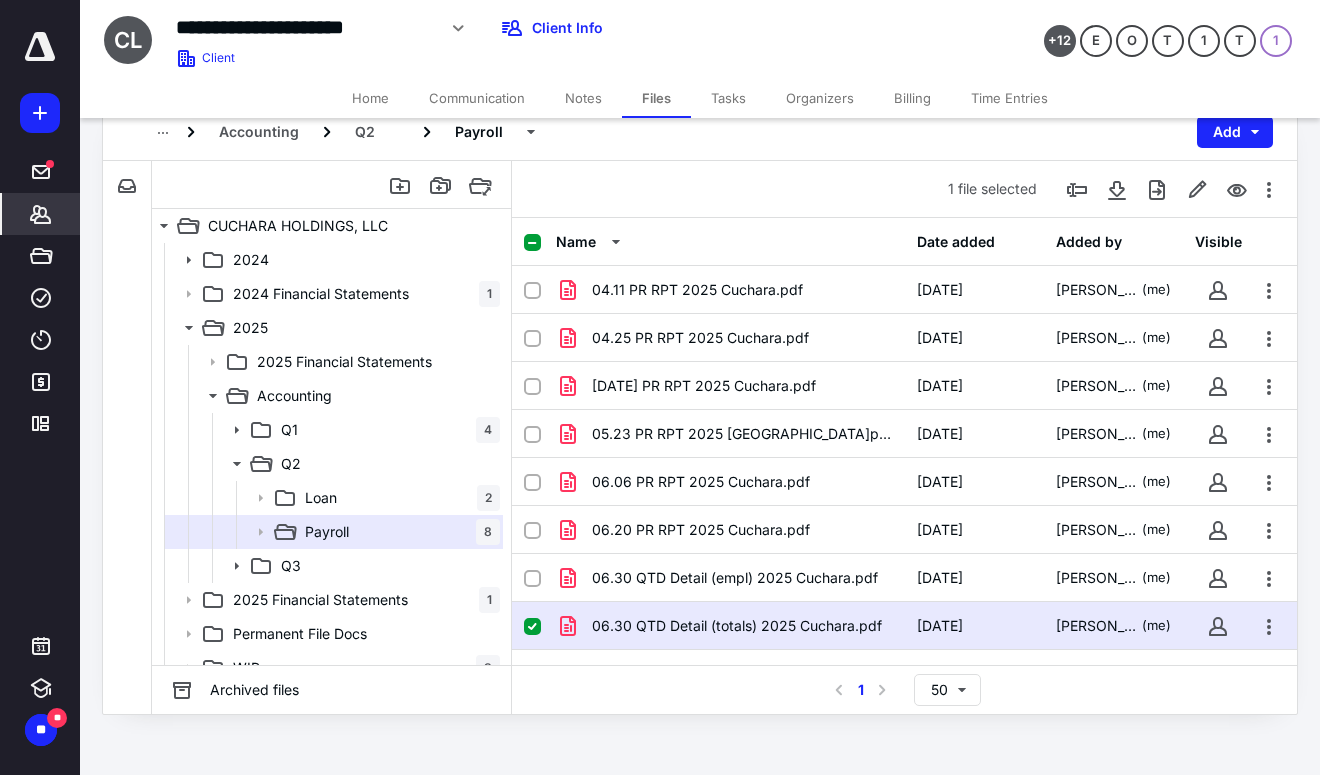 click 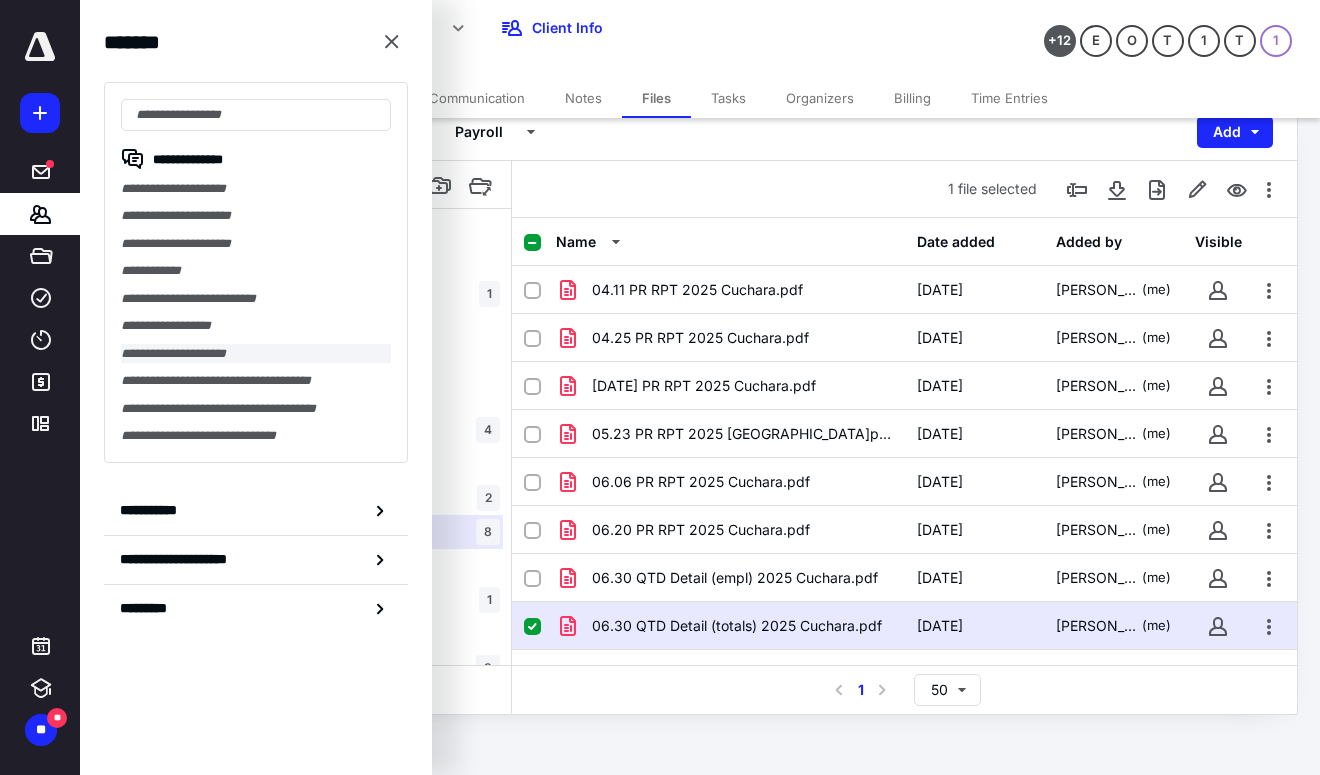 click on "**********" at bounding box center [256, 353] 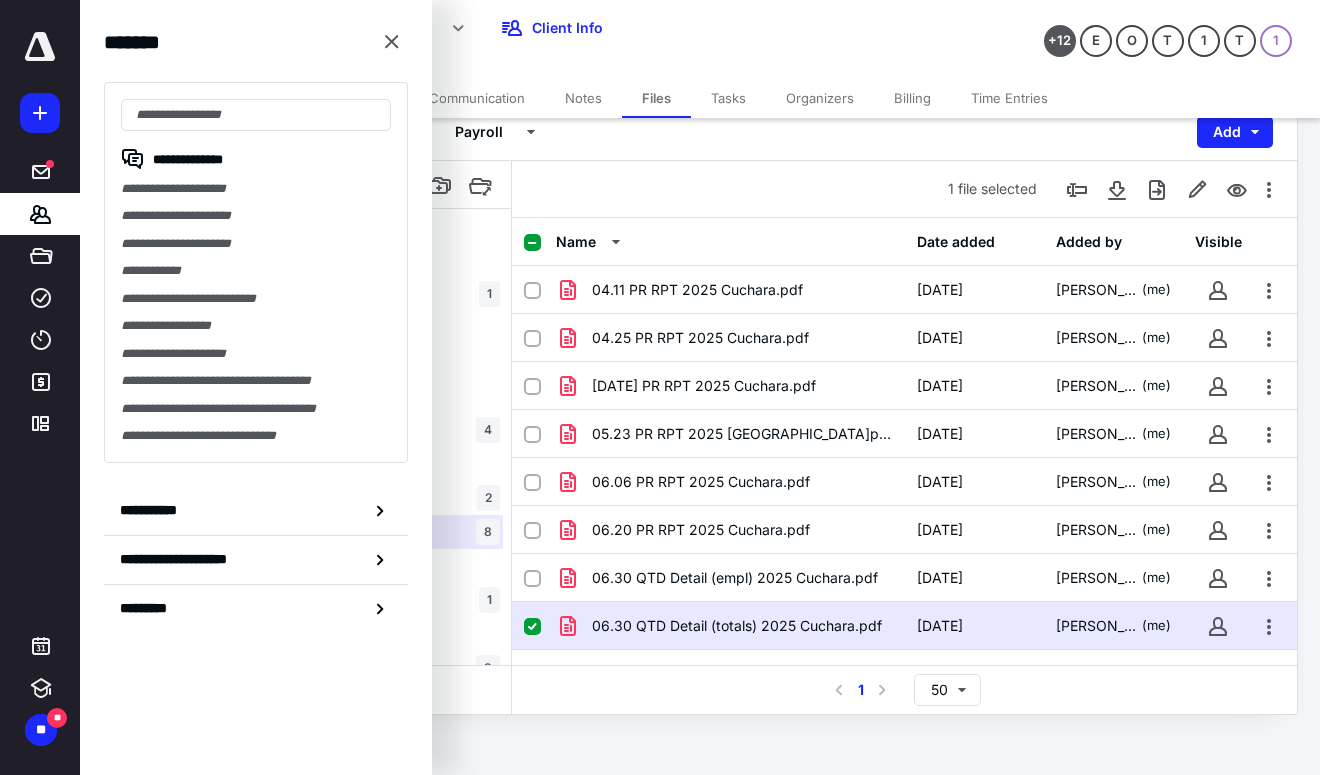 scroll, scrollTop: 0, scrollLeft: 0, axis: both 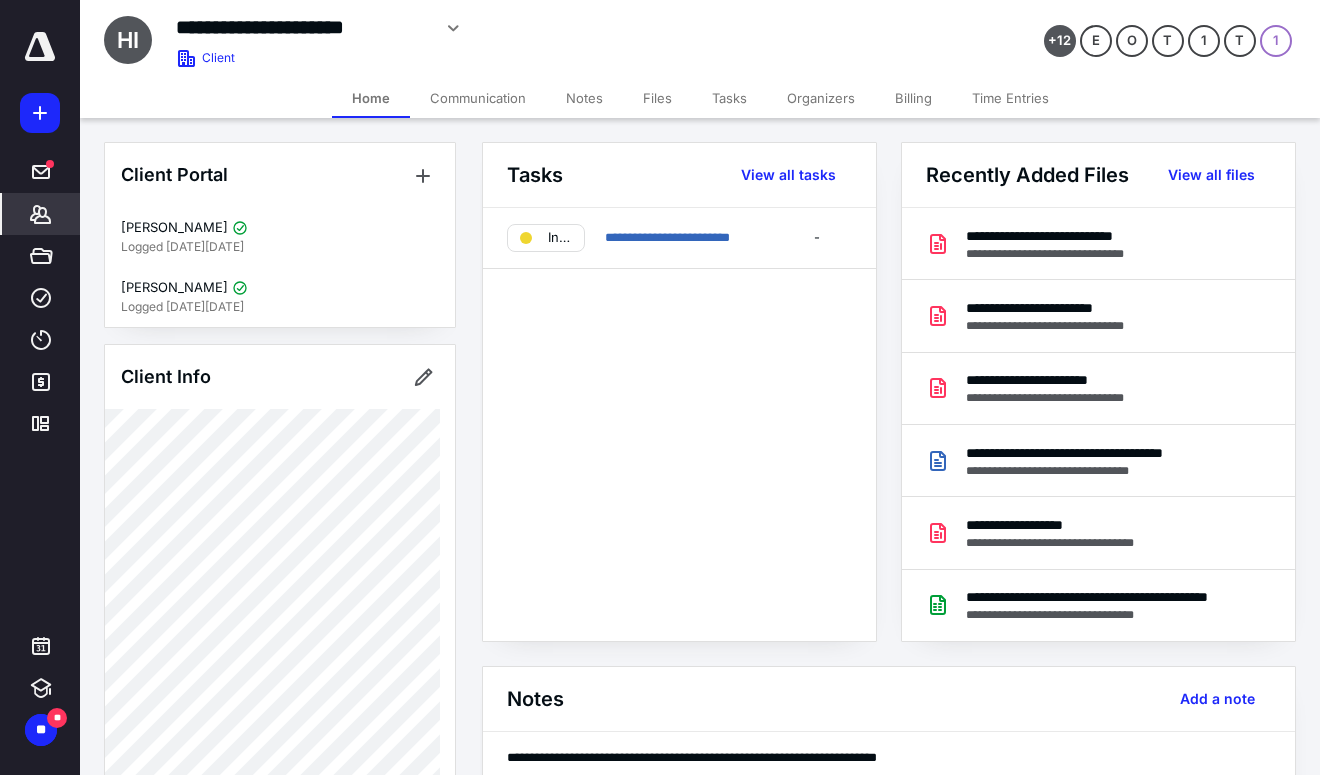 click on "Files" at bounding box center (657, 98) 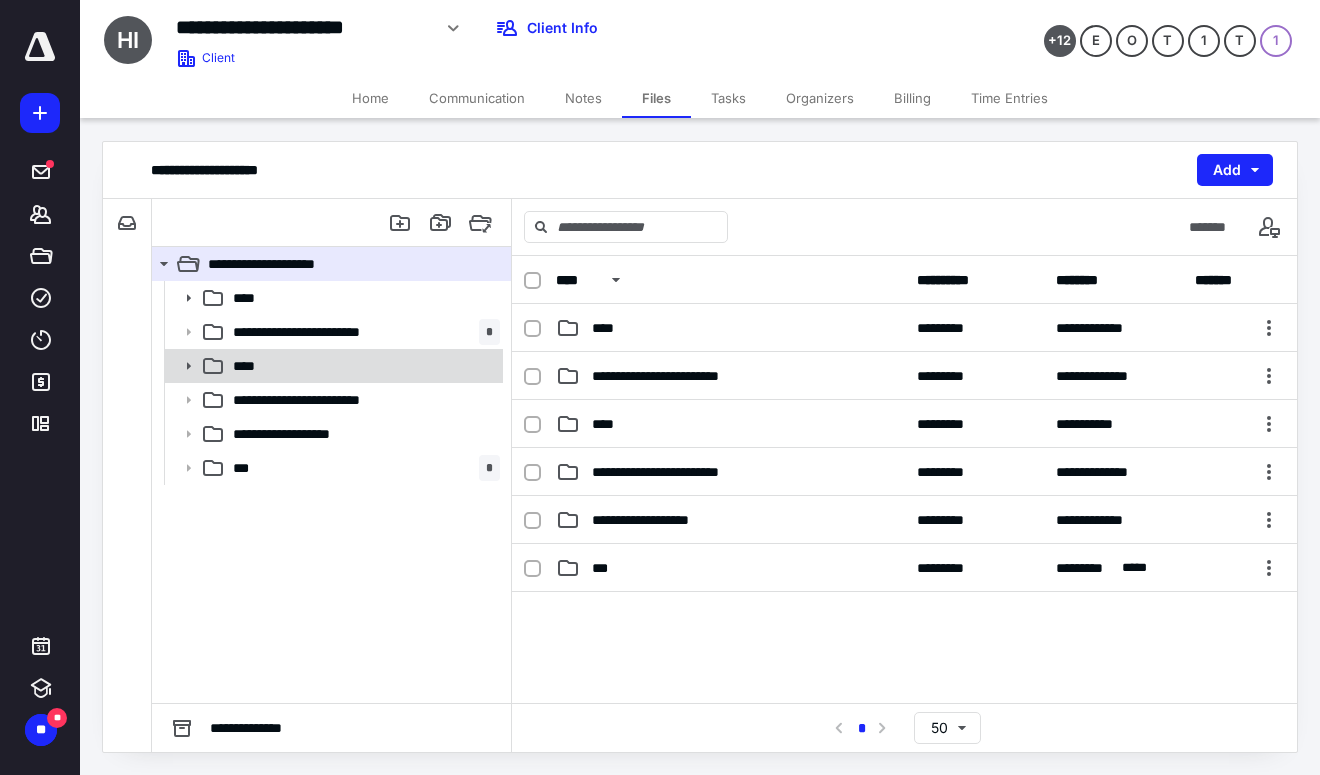 click on "****" at bounding box center (250, 366) 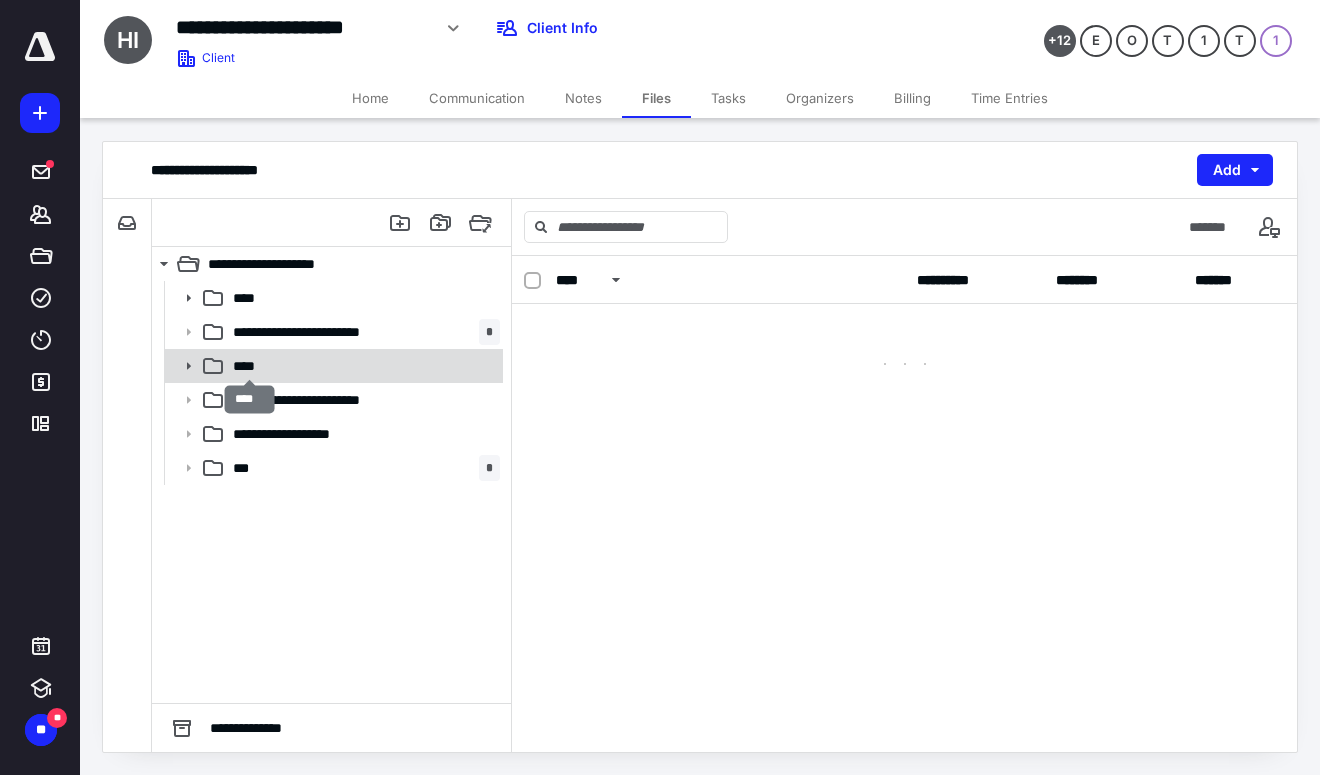 click on "****" at bounding box center (250, 366) 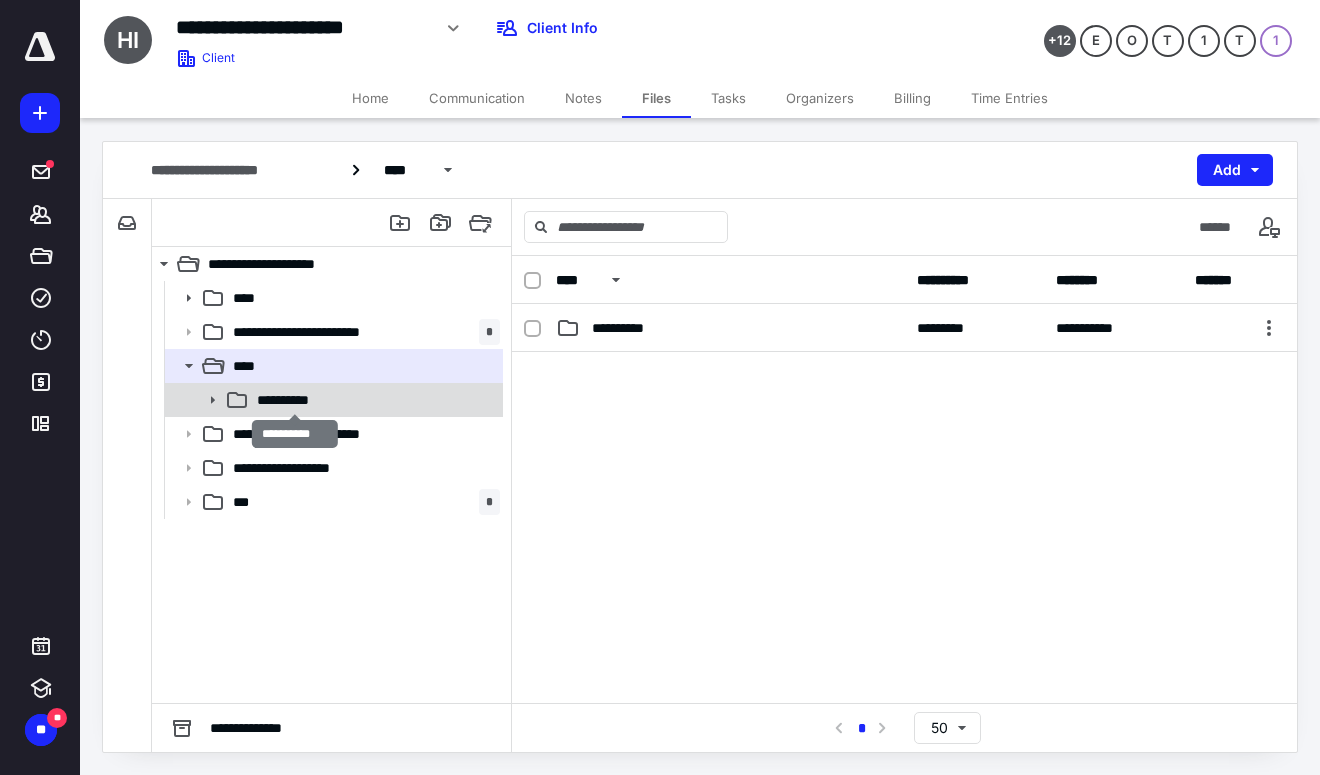 click on "**********" at bounding box center (294, 400) 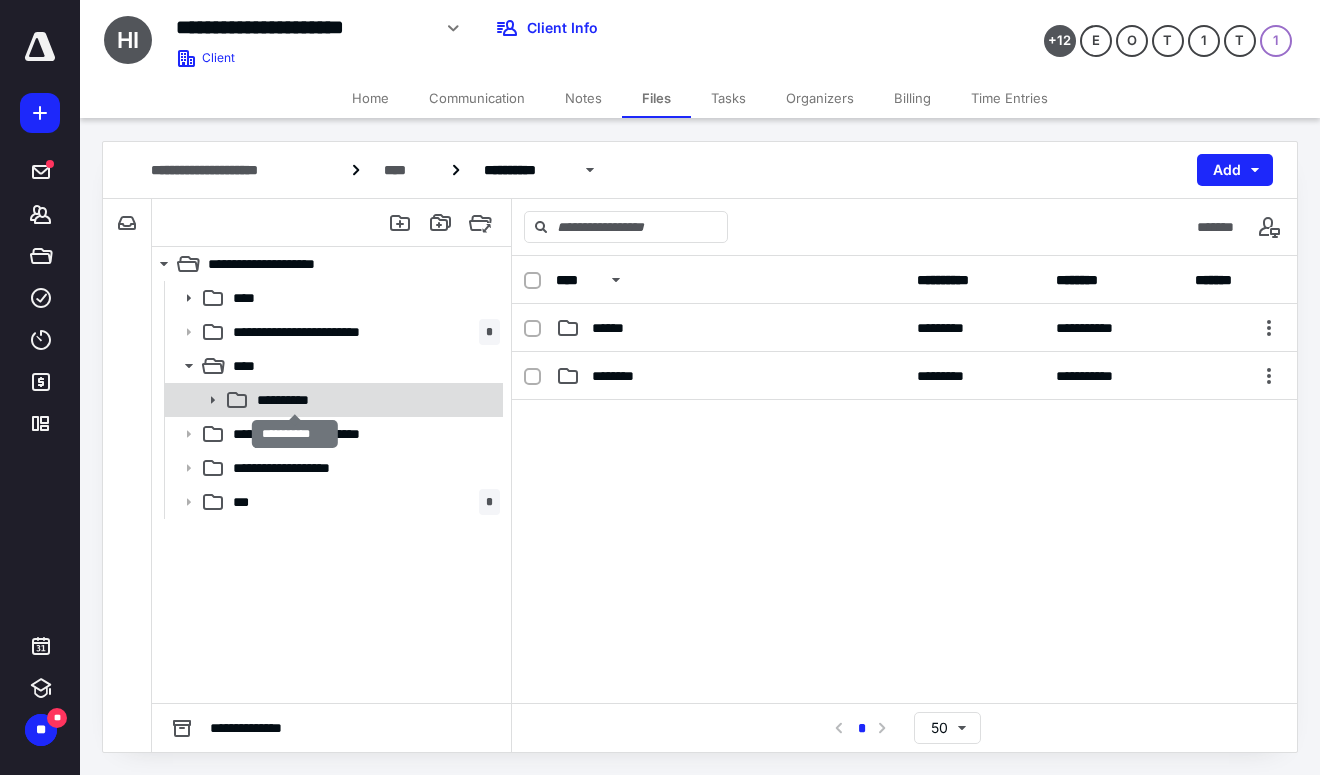 click on "**********" at bounding box center (294, 400) 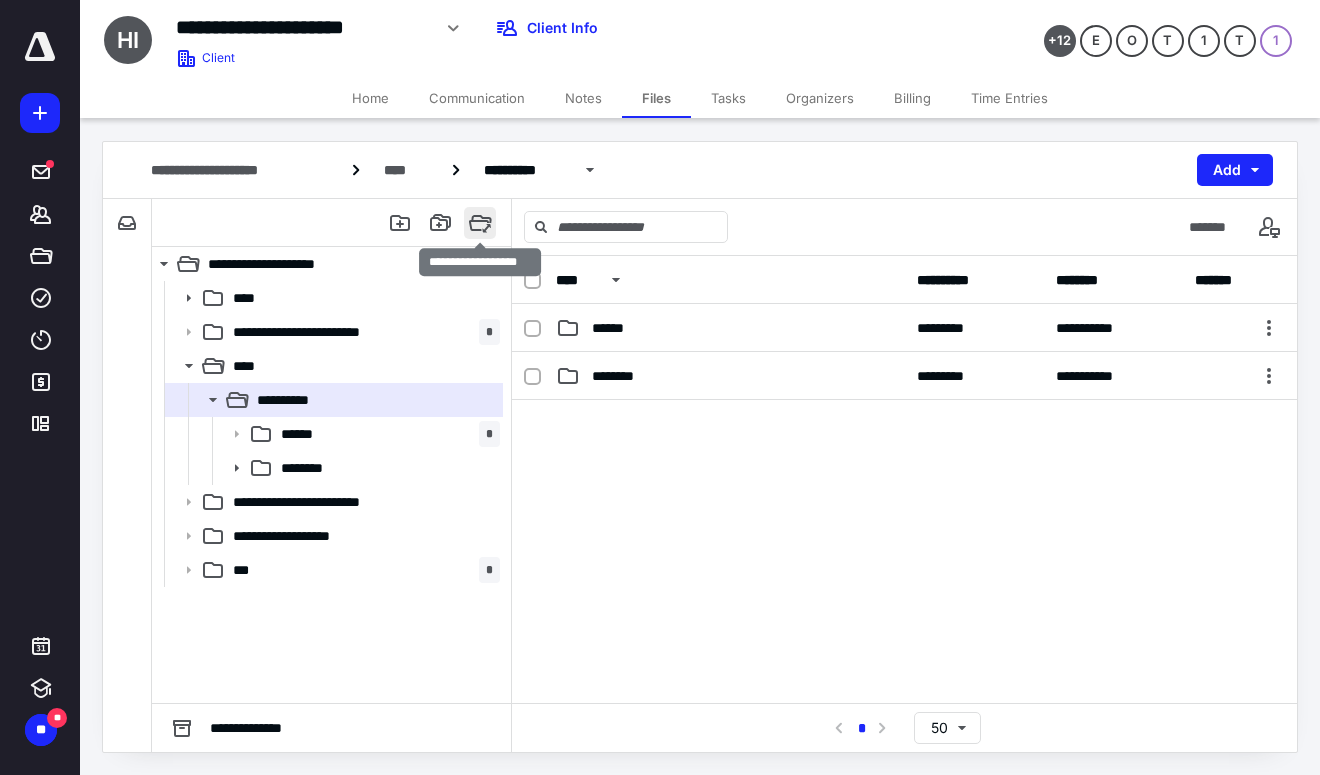 click at bounding box center [480, 223] 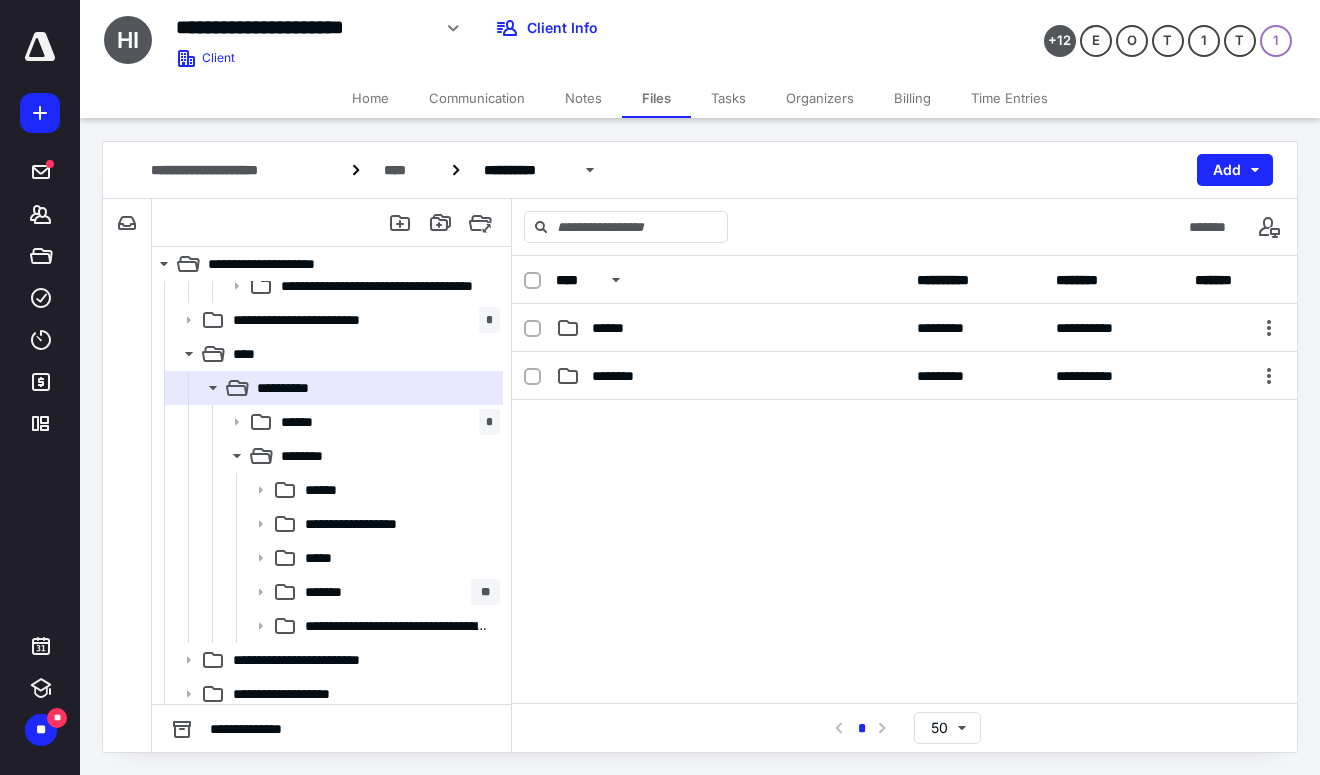 scroll, scrollTop: 1140, scrollLeft: 0, axis: vertical 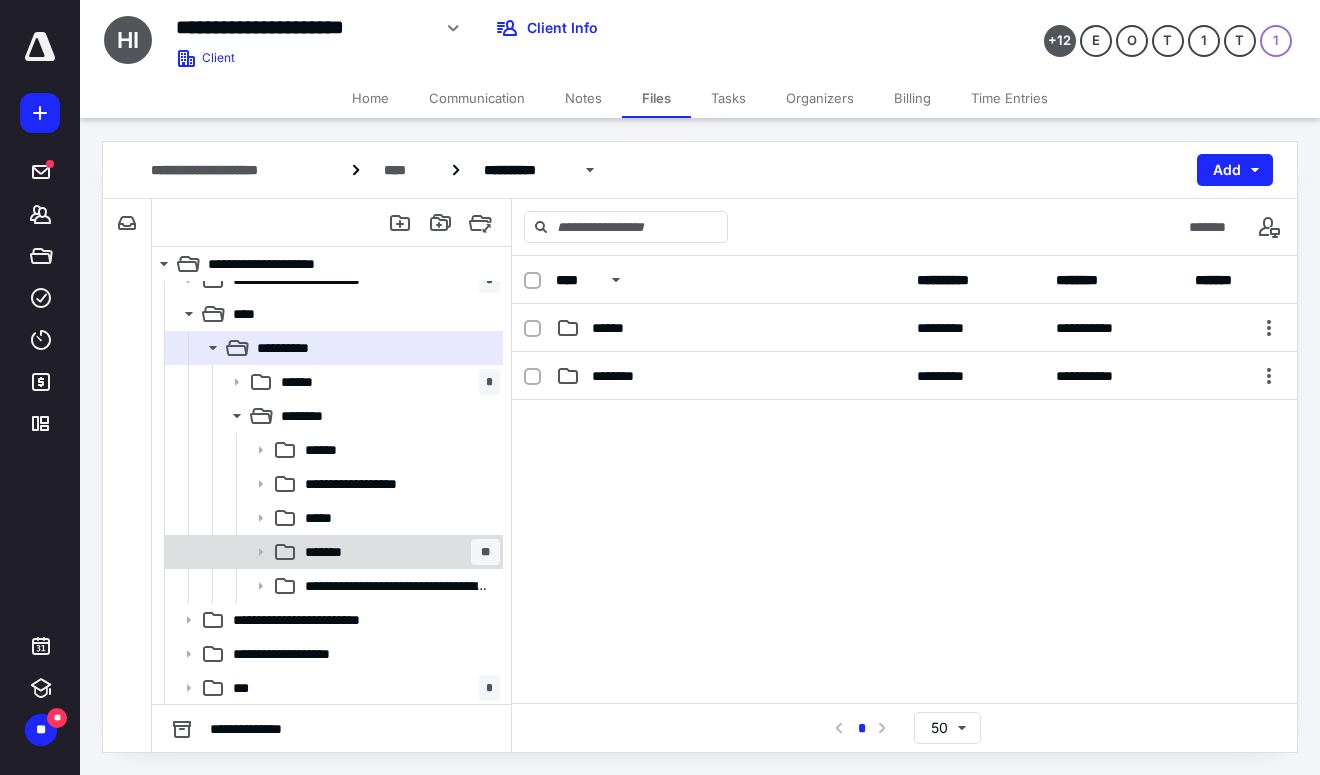 click on "*******" at bounding box center (327, 552) 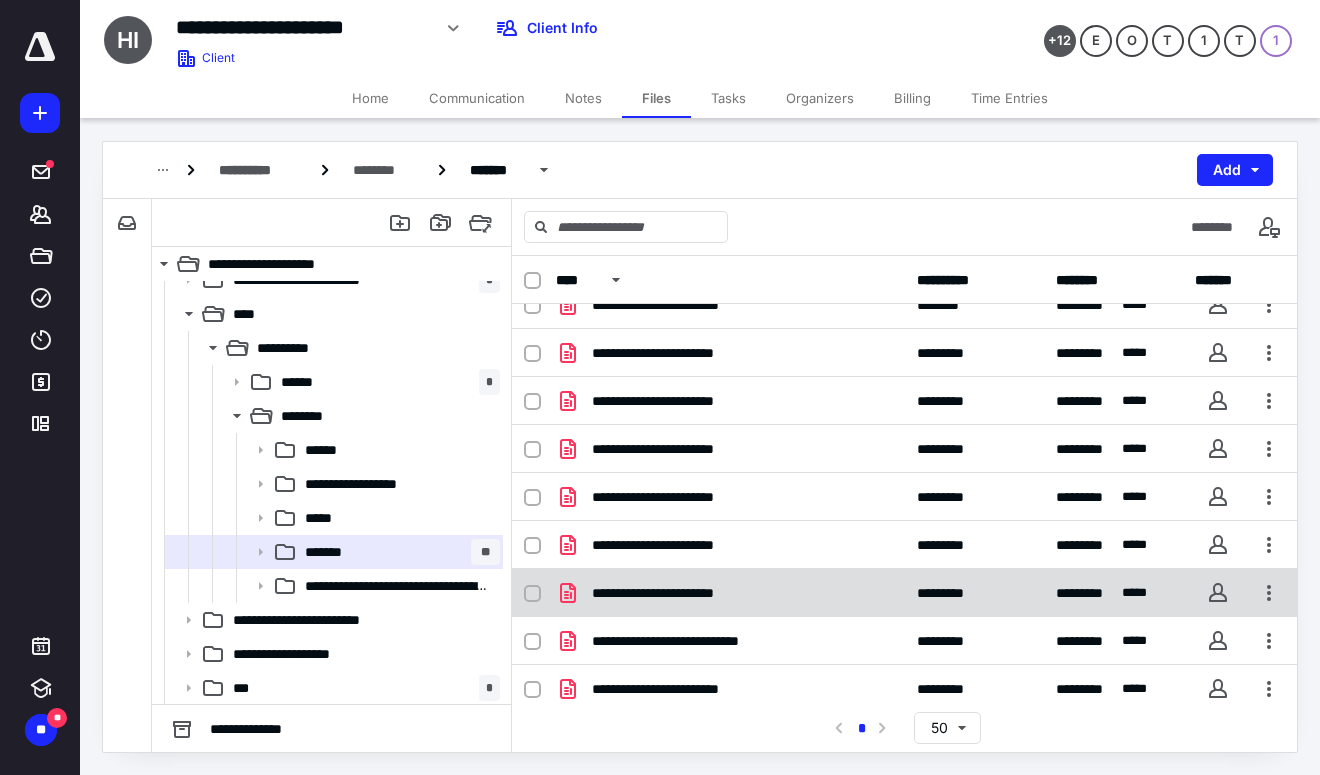 scroll, scrollTop: 366, scrollLeft: 0, axis: vertical 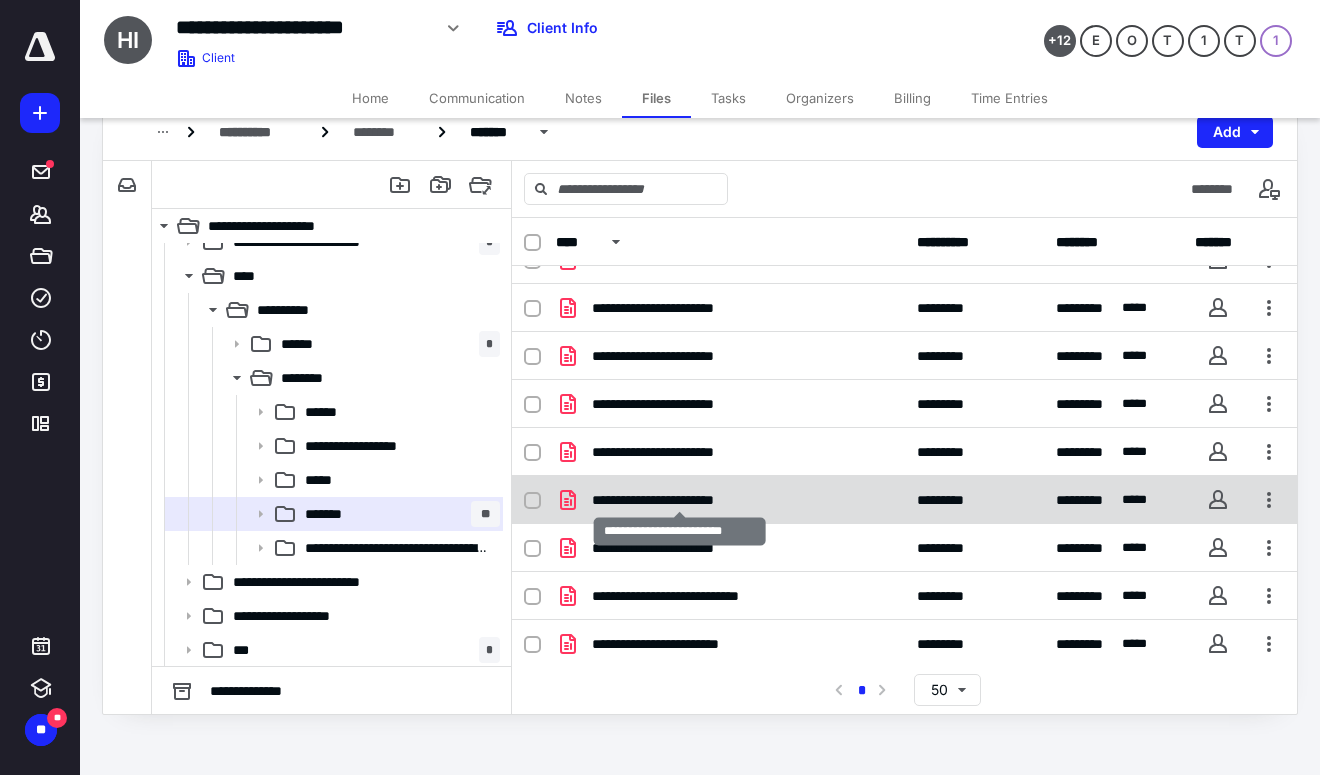 click on "**********" at bounding box center (680, 500) 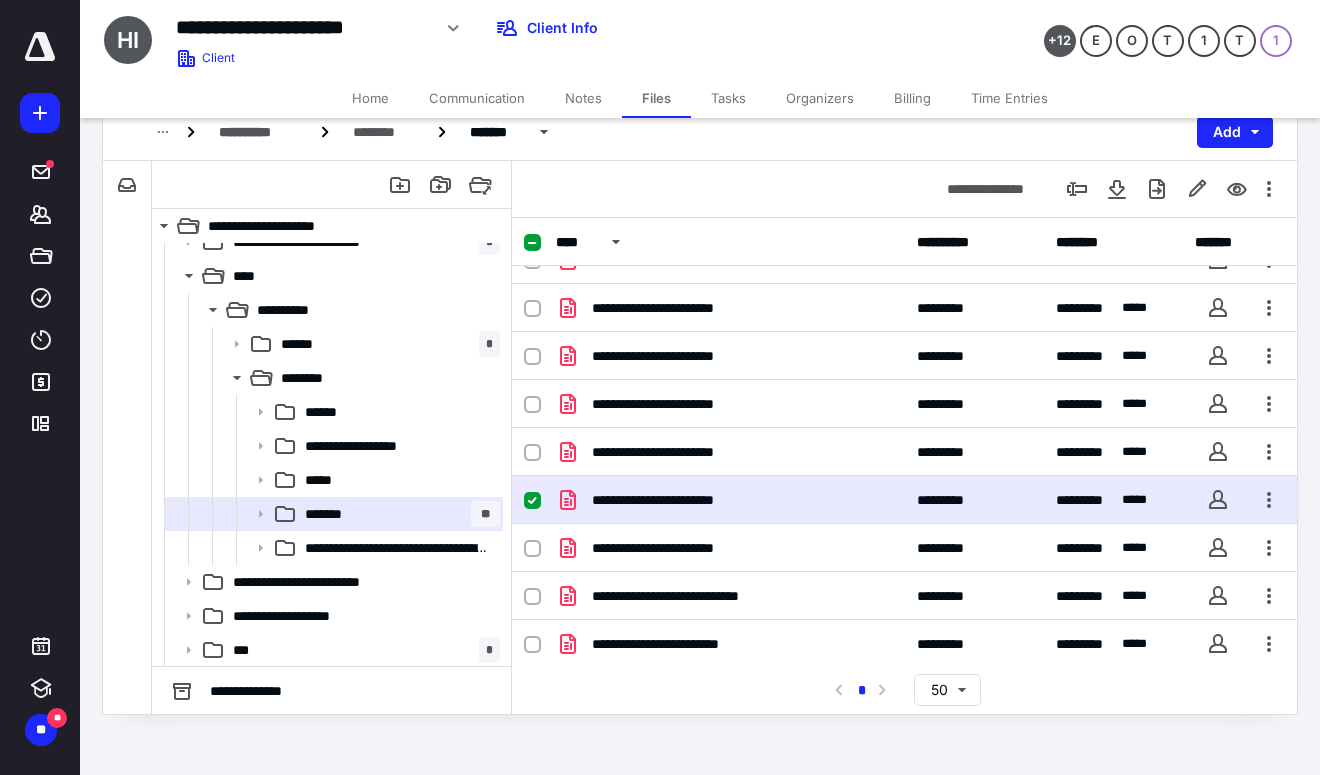 click on "**********" at bounding box center [730, 500] 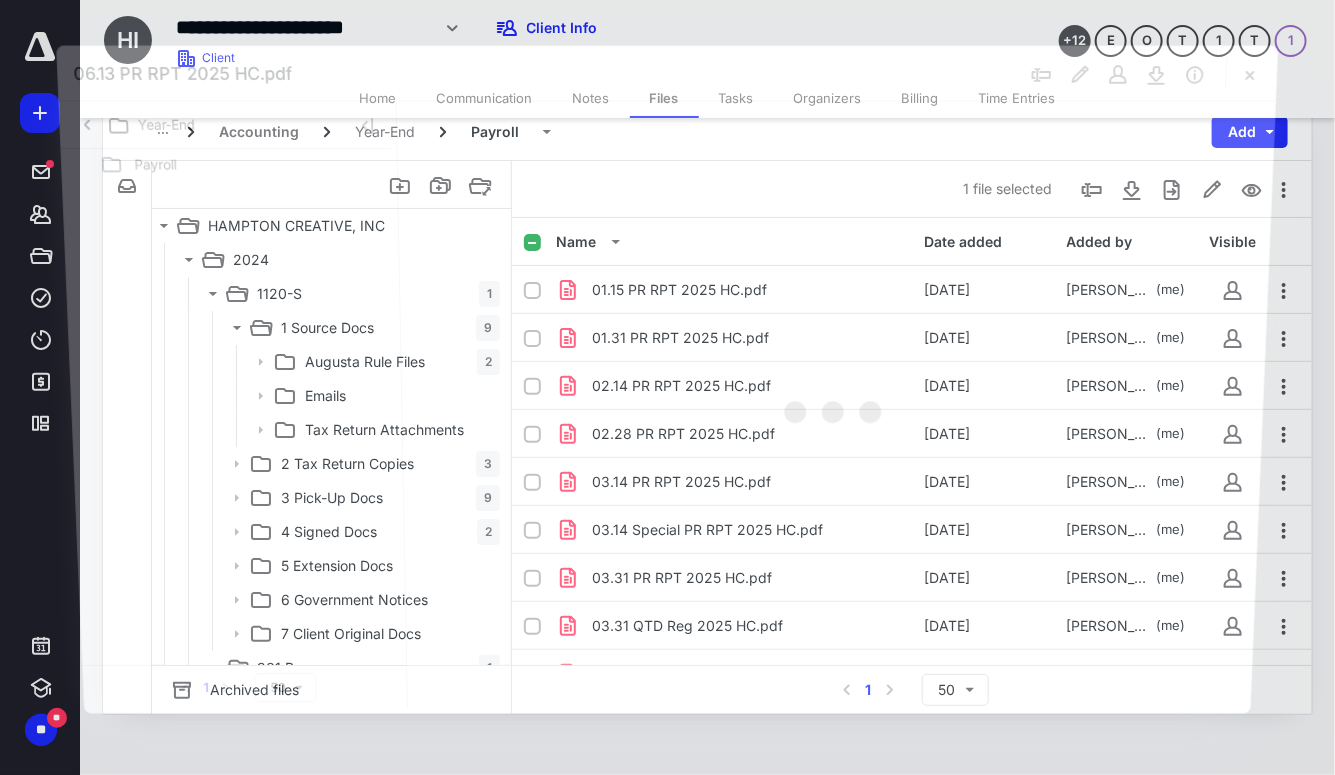 scroll, scrollTop: 1140, scrollLeft: 0, axis: vertical 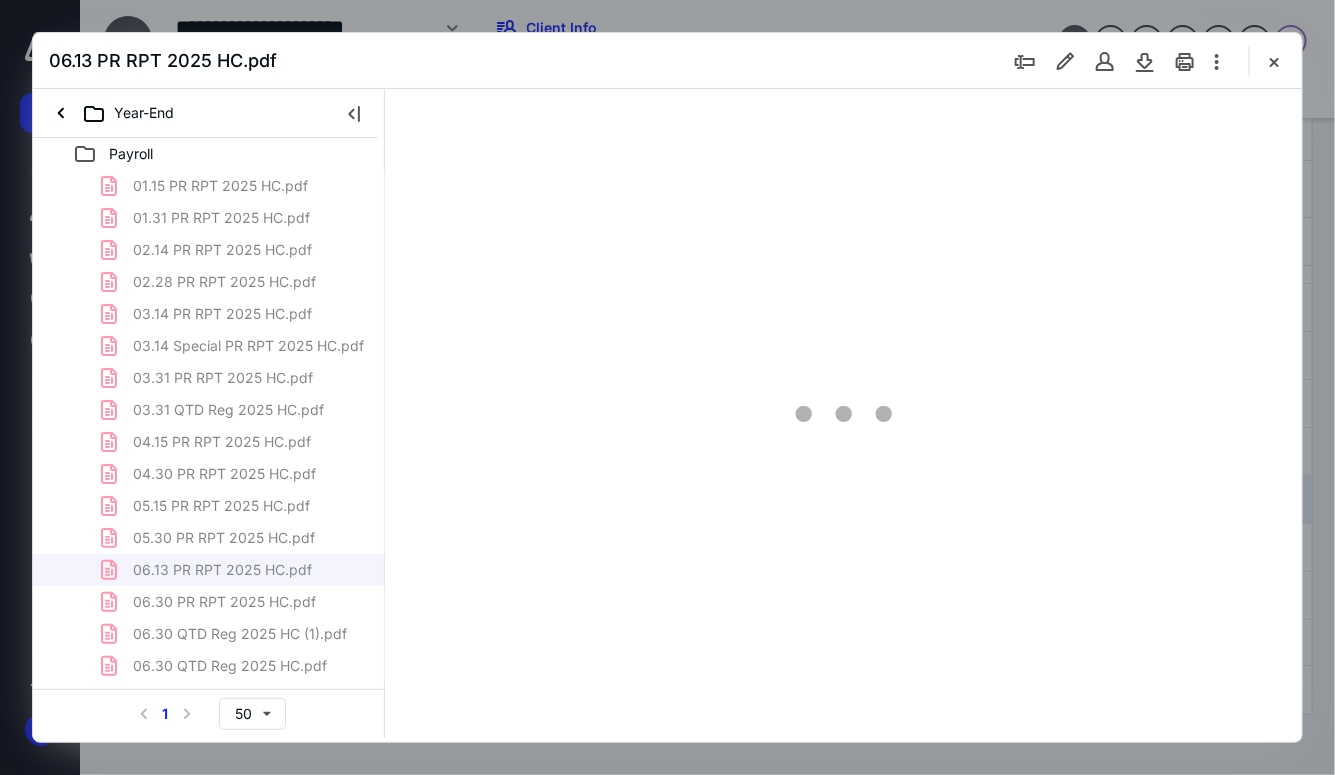type on "93" 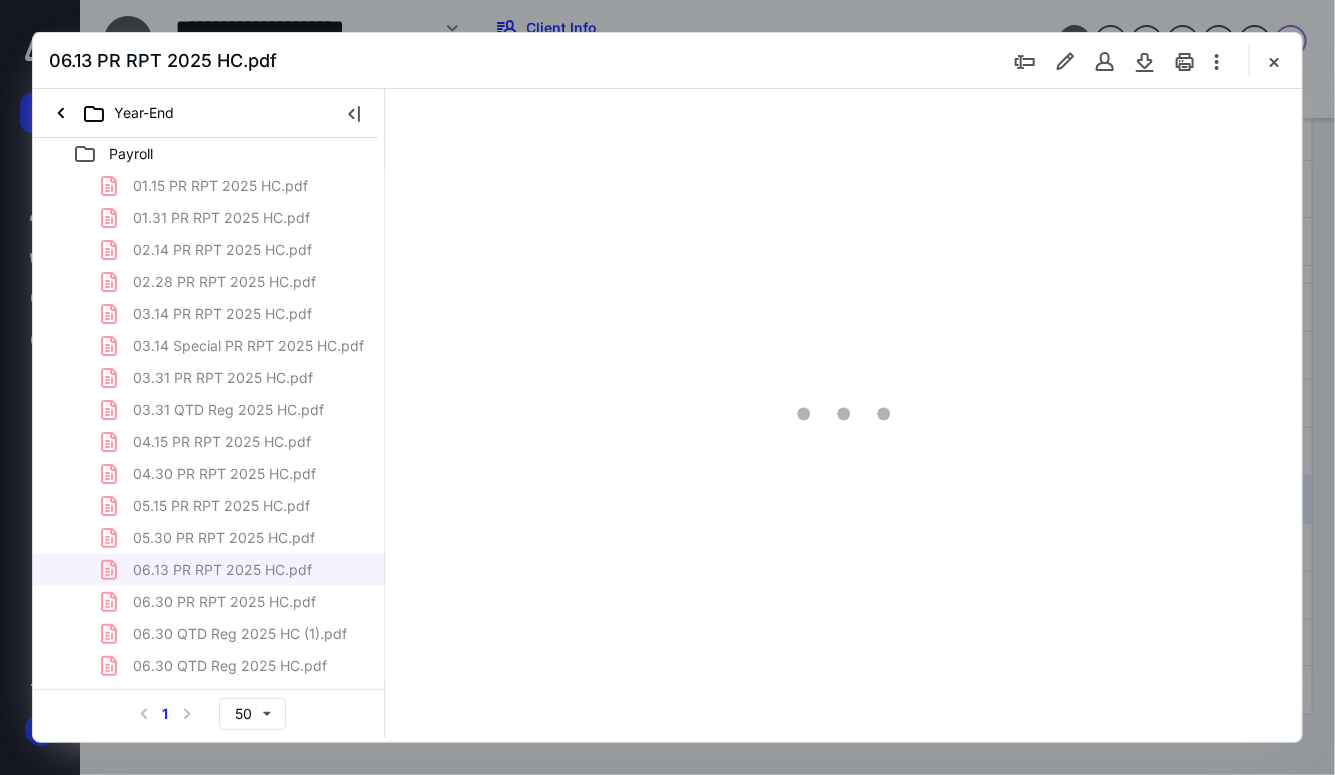 scroll, scrollTop: 80, scrollLeft: 0, axis: vertical 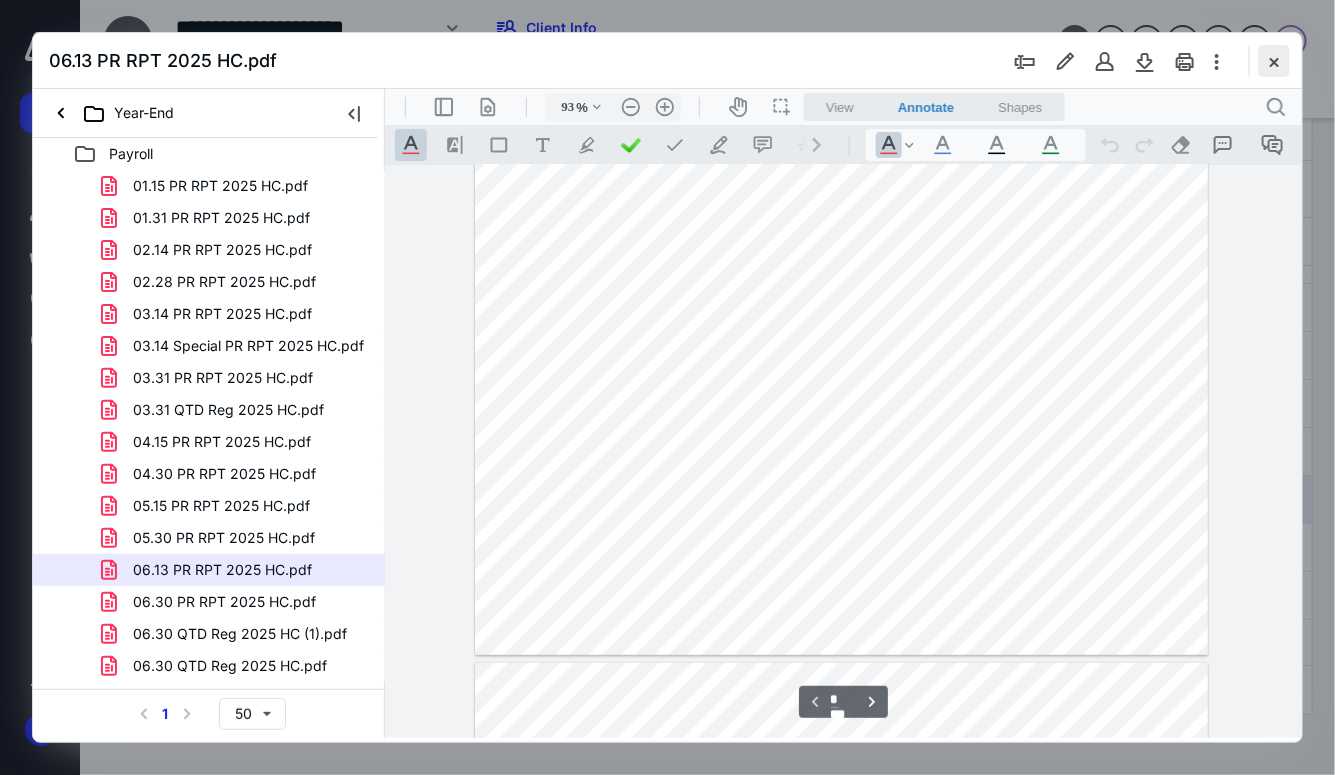 click at bounding box center [1274, 61] 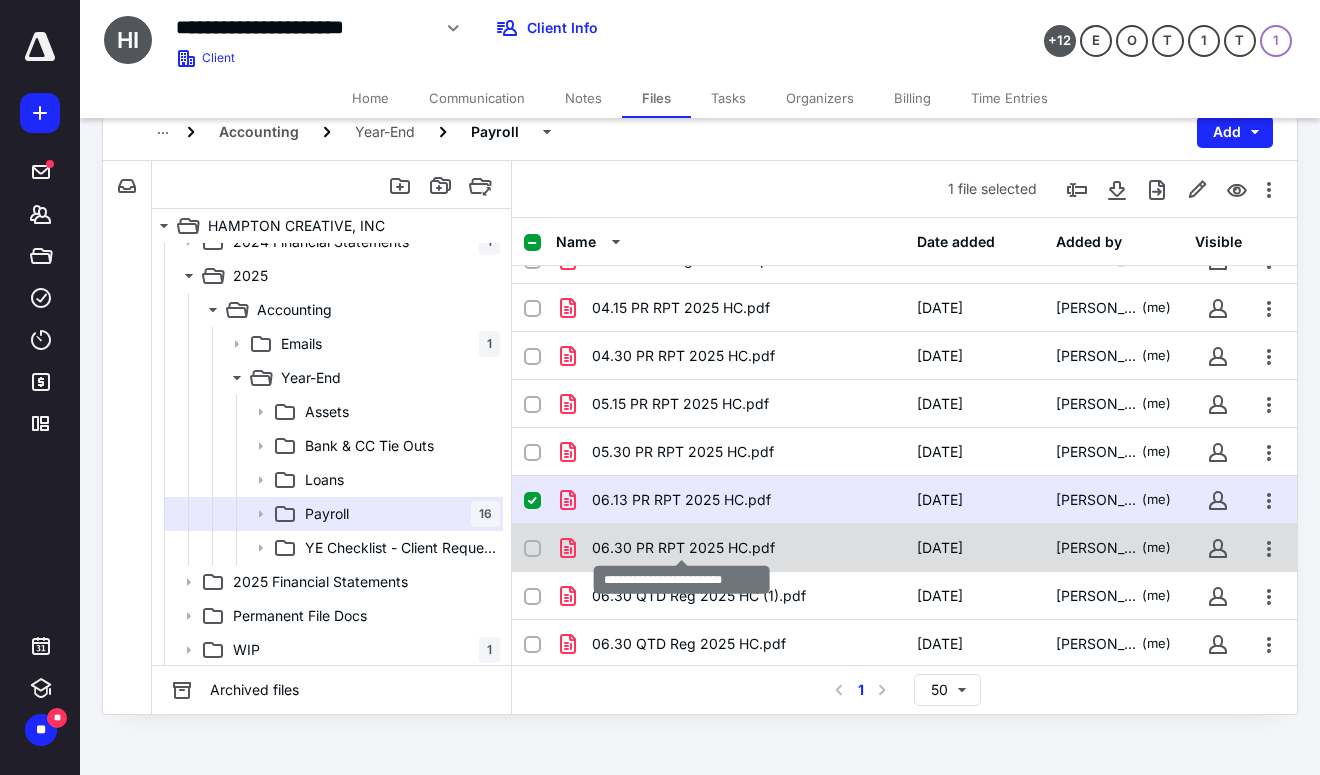 click on "06.30 PR RPT 2025 HC.pdf" at bounding box center (683, 548) 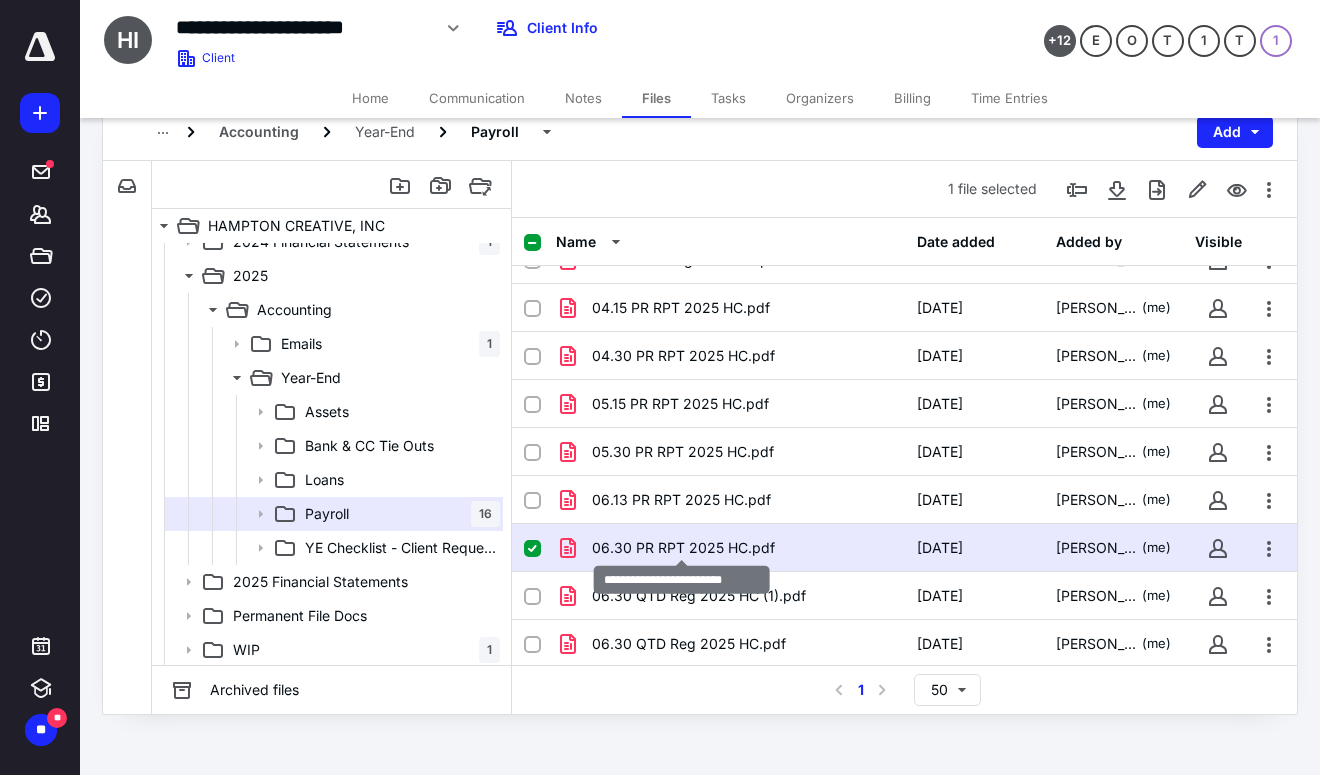 click on "06.30 PR RPT 2025 HC.pdf" at bounding box center [683, 548] 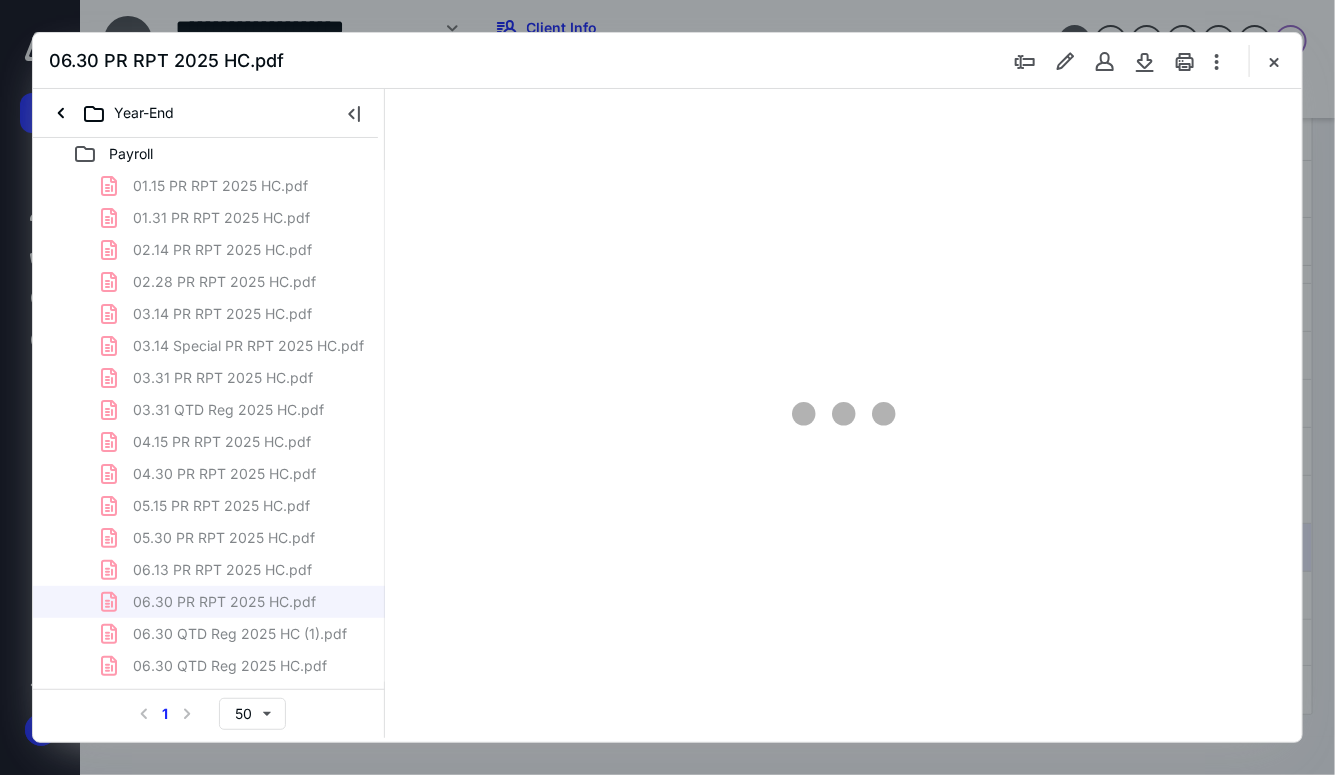 scroll, scrollTop: 0, scrollLeft: 0, axis: both 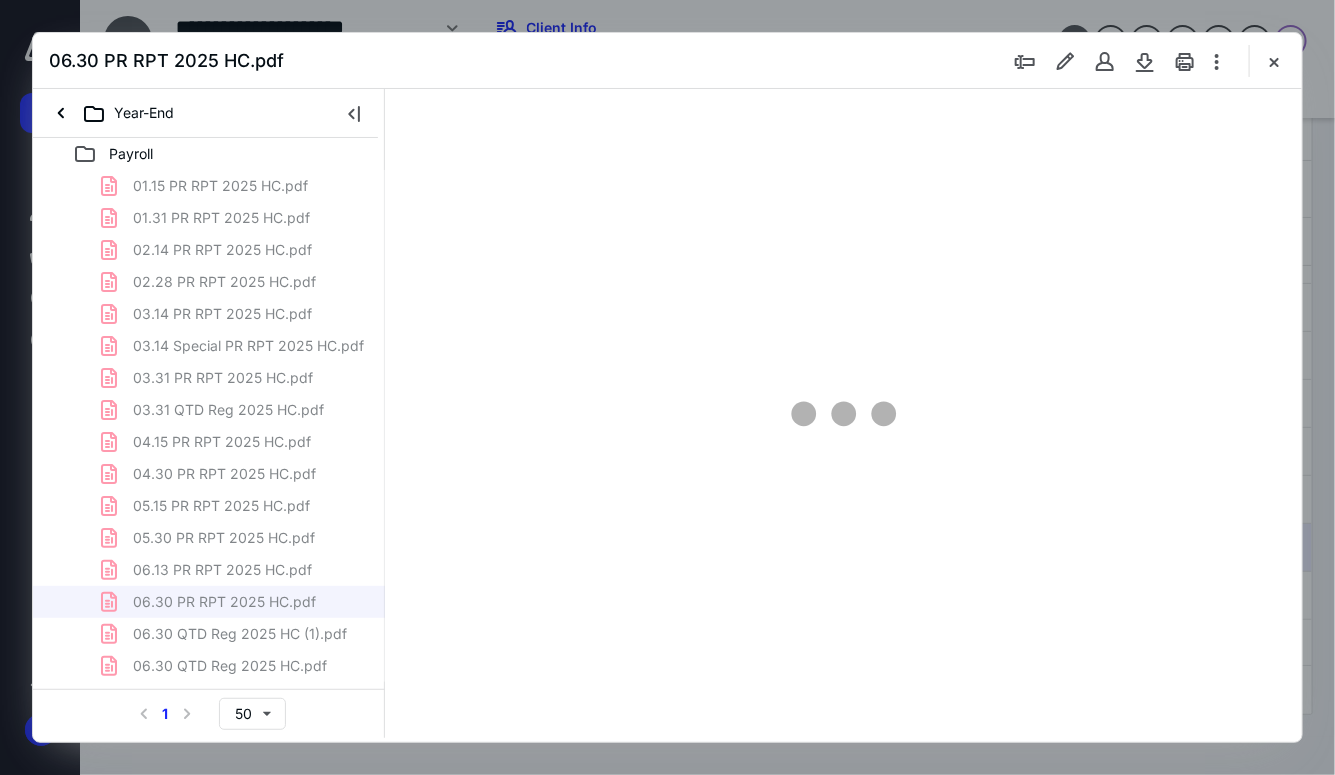 type on "72" 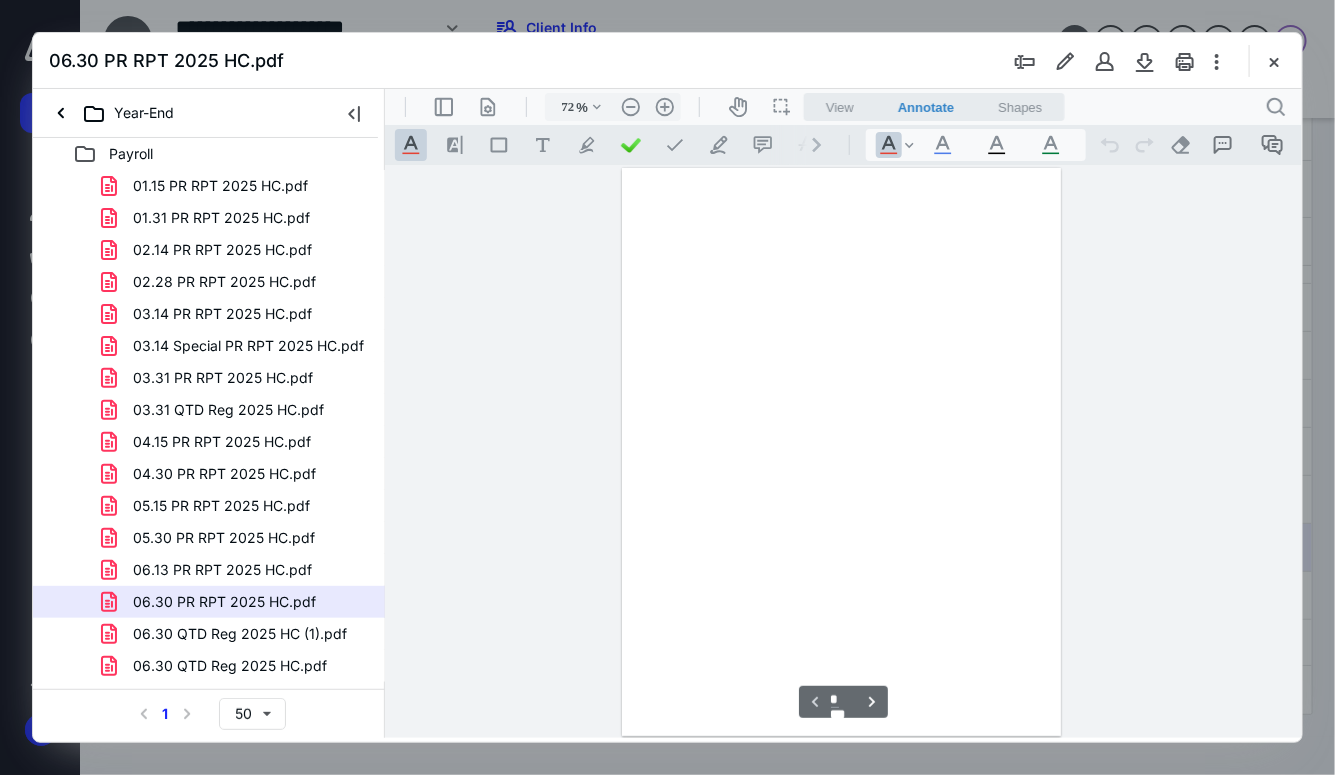 scroll, scrollTop: 79, scrollLeft: 0, axis: vertical 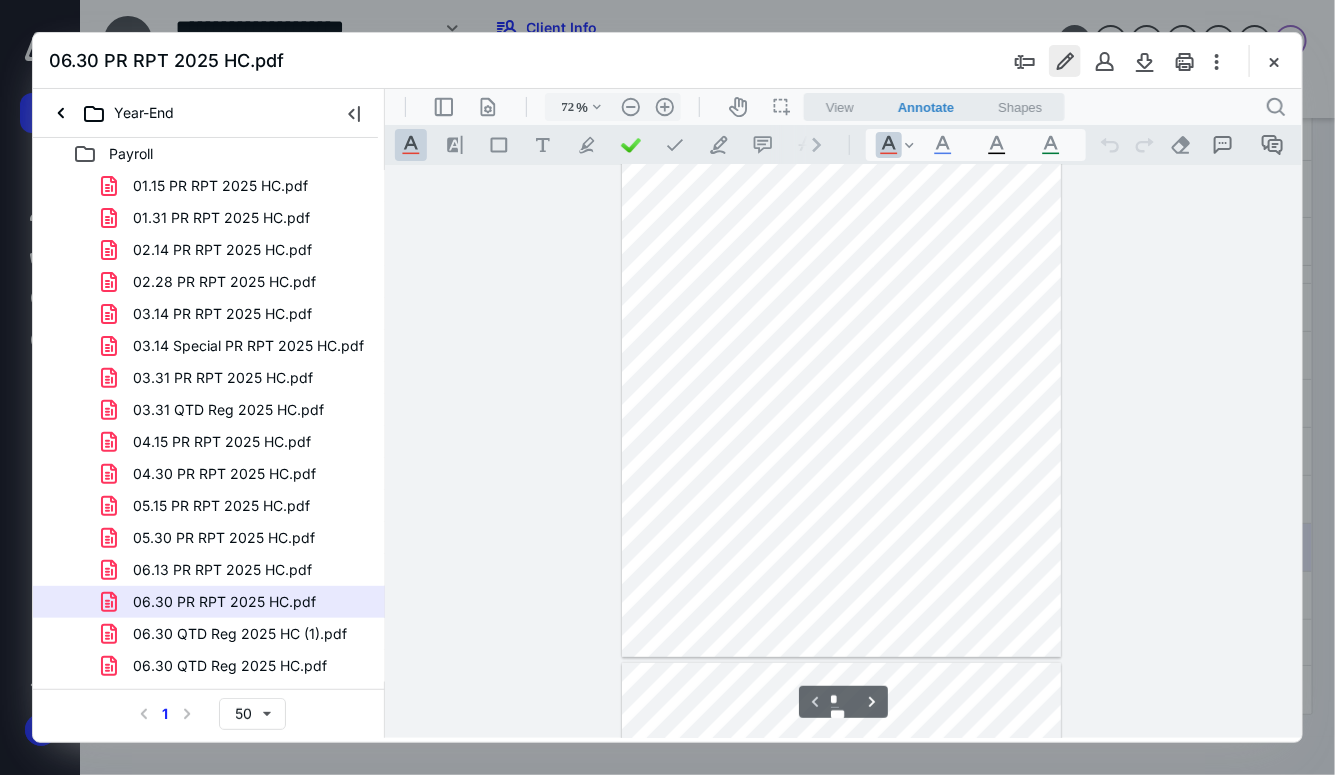 click at bounding box center (1065, 61) 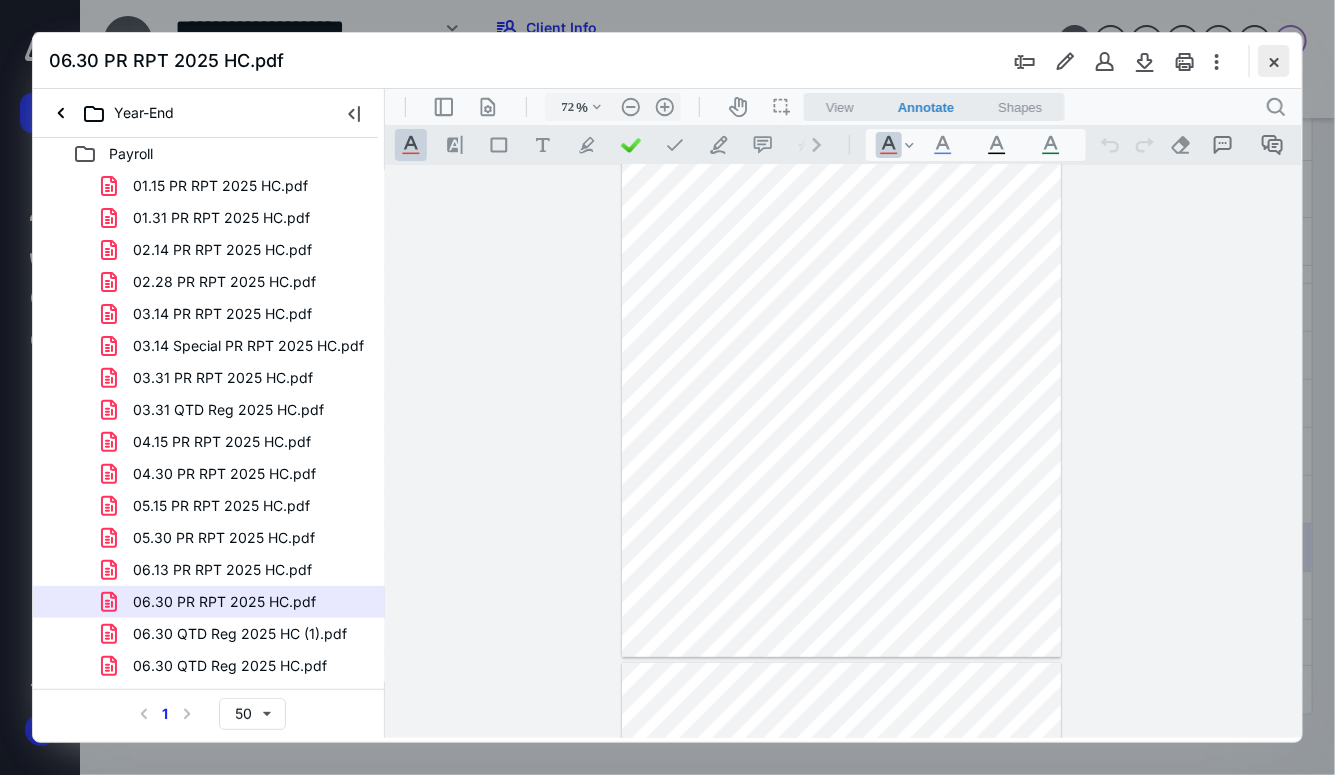click at bounding box center (1274, 61) 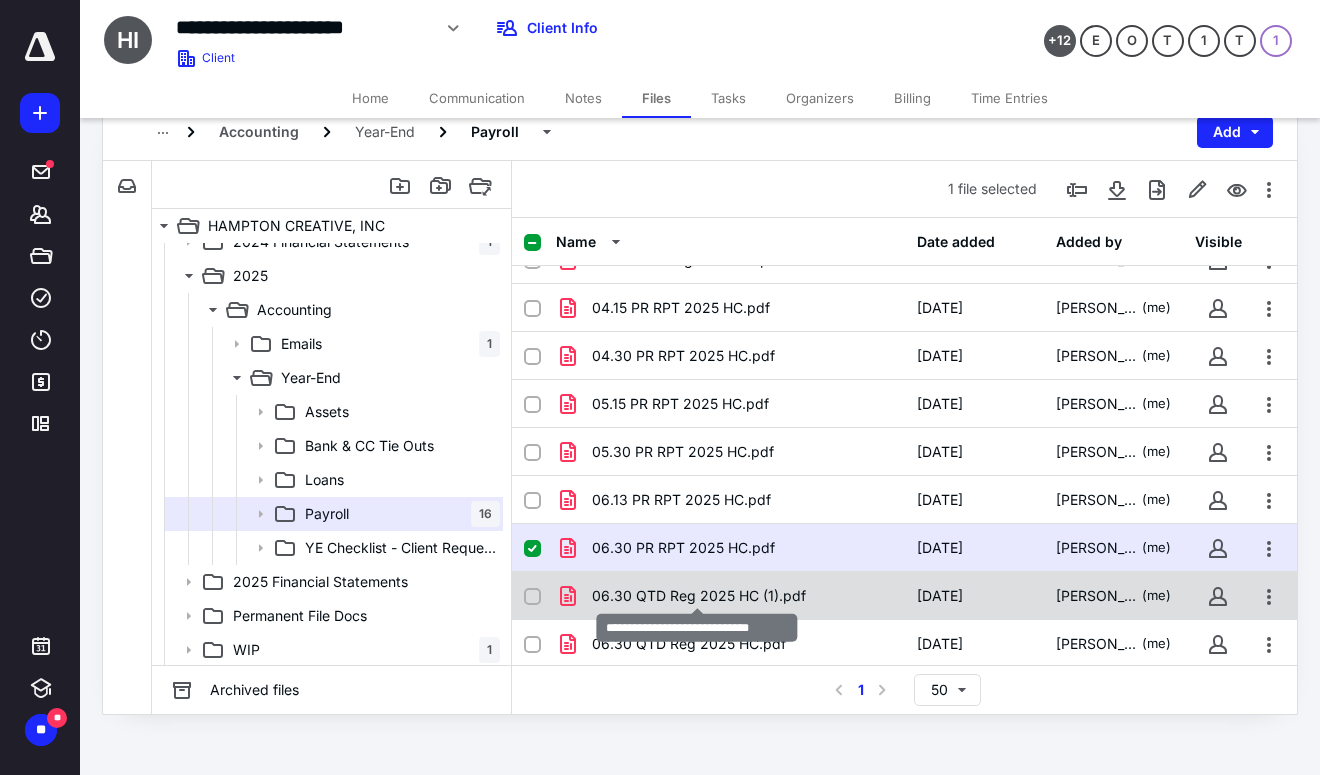 click on "06.30 QTD Reg 2025 HC (1).pdf" at bounding box center [699, 596] 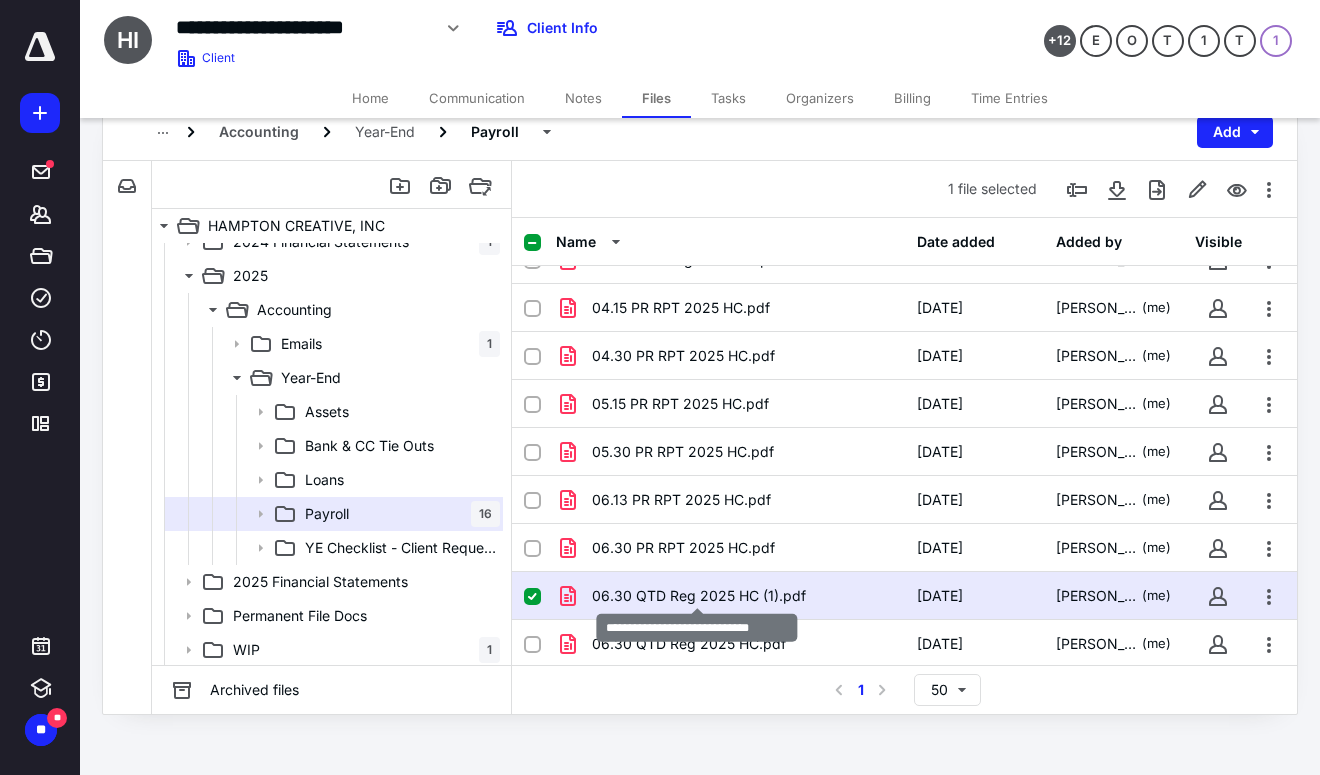 click on "06.30 QTD Reg 2025 HC (1).pdf" at bounding box center (699, 596) 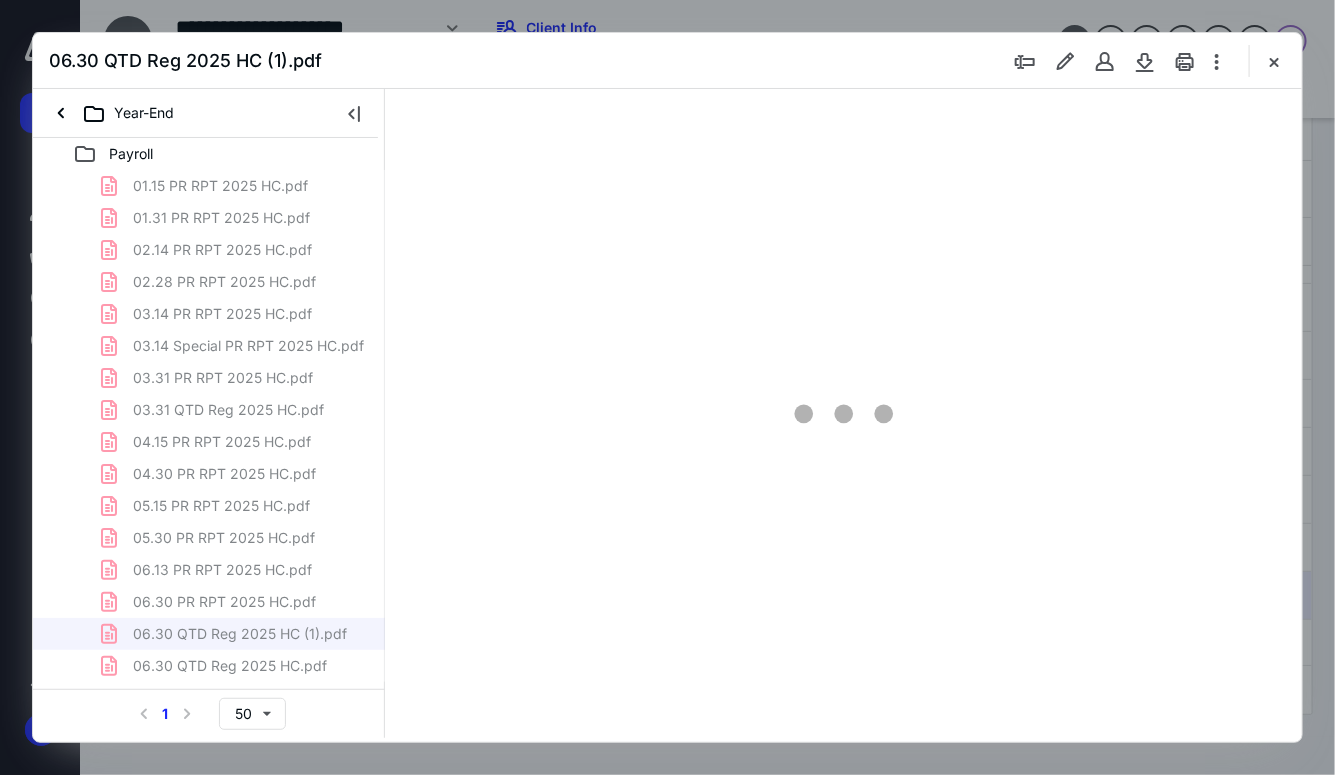 scroll, scrollTop: 0, scrollLeft: 0, axis: both 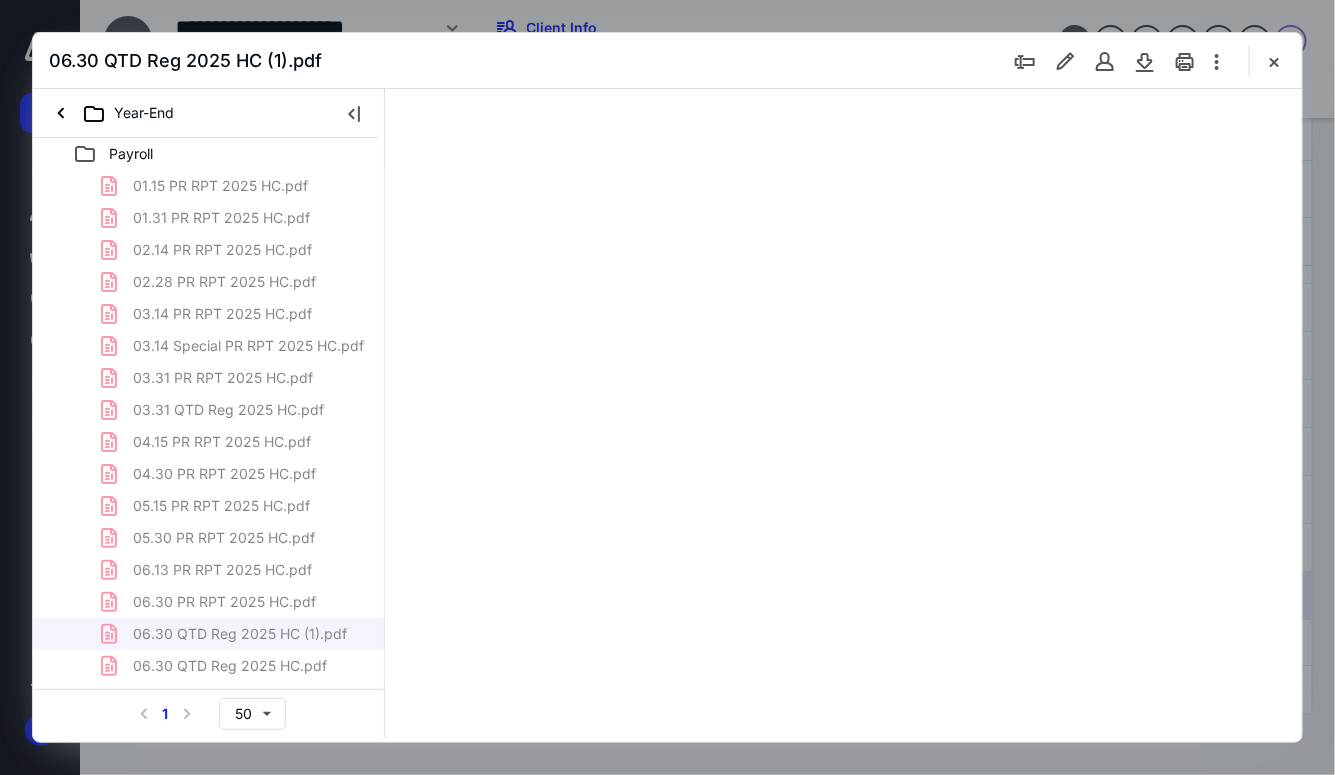 type on "72" 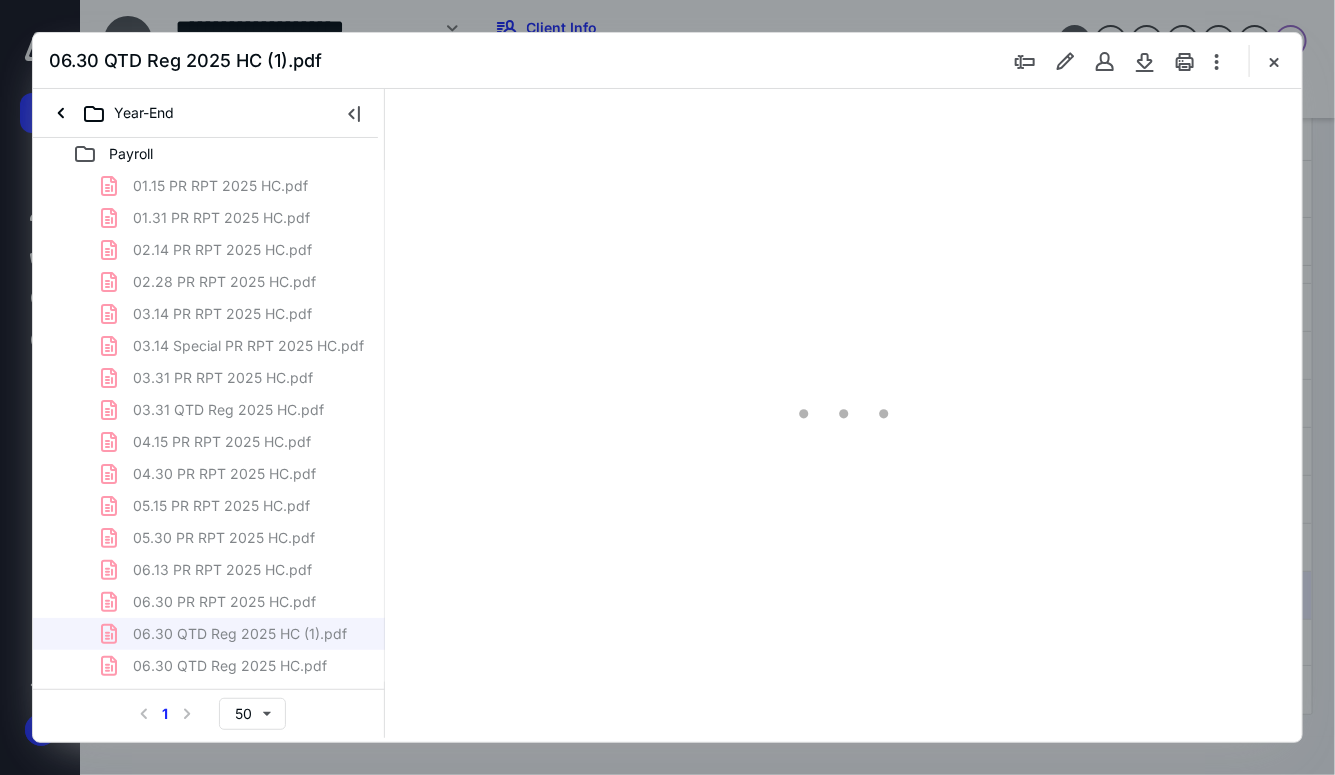 scroll, scrollTop: 79, scrollLeft: 0, axis: vertical 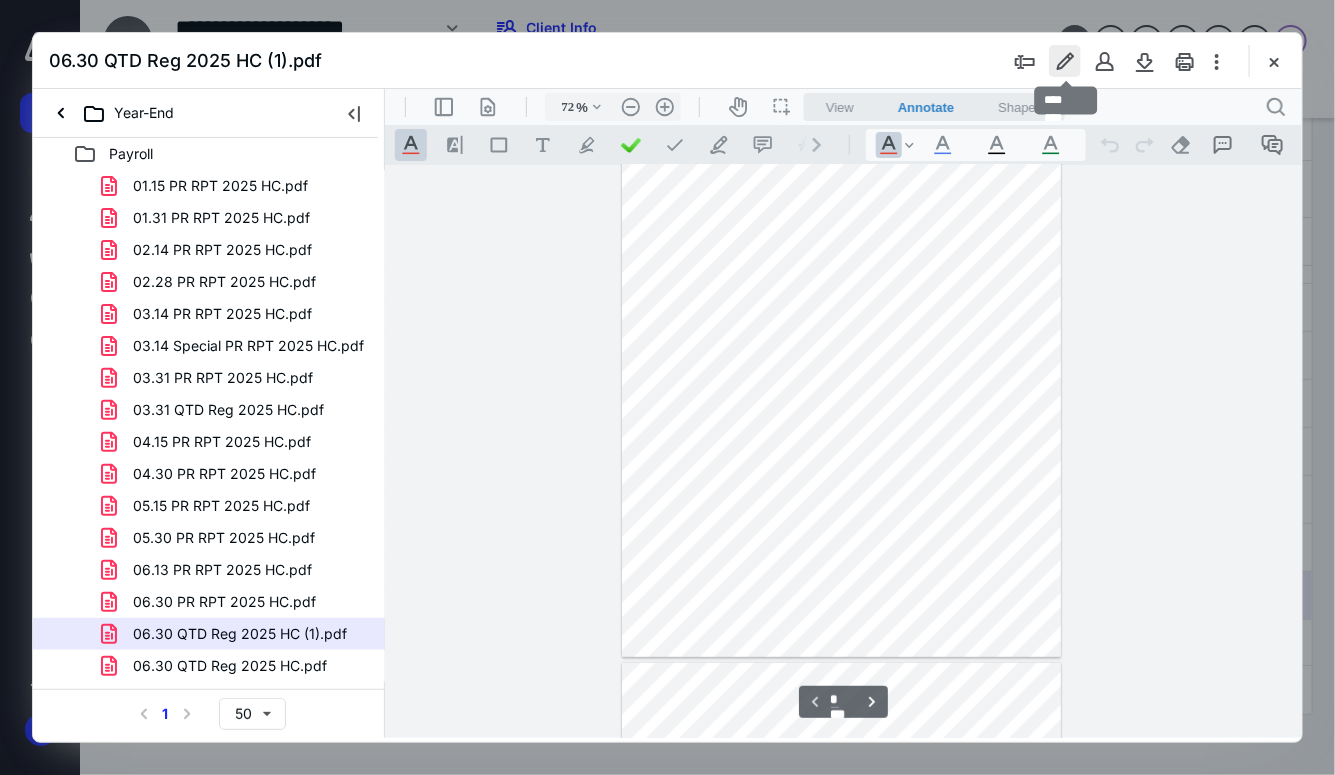 click at bounding box center (1065, 61) 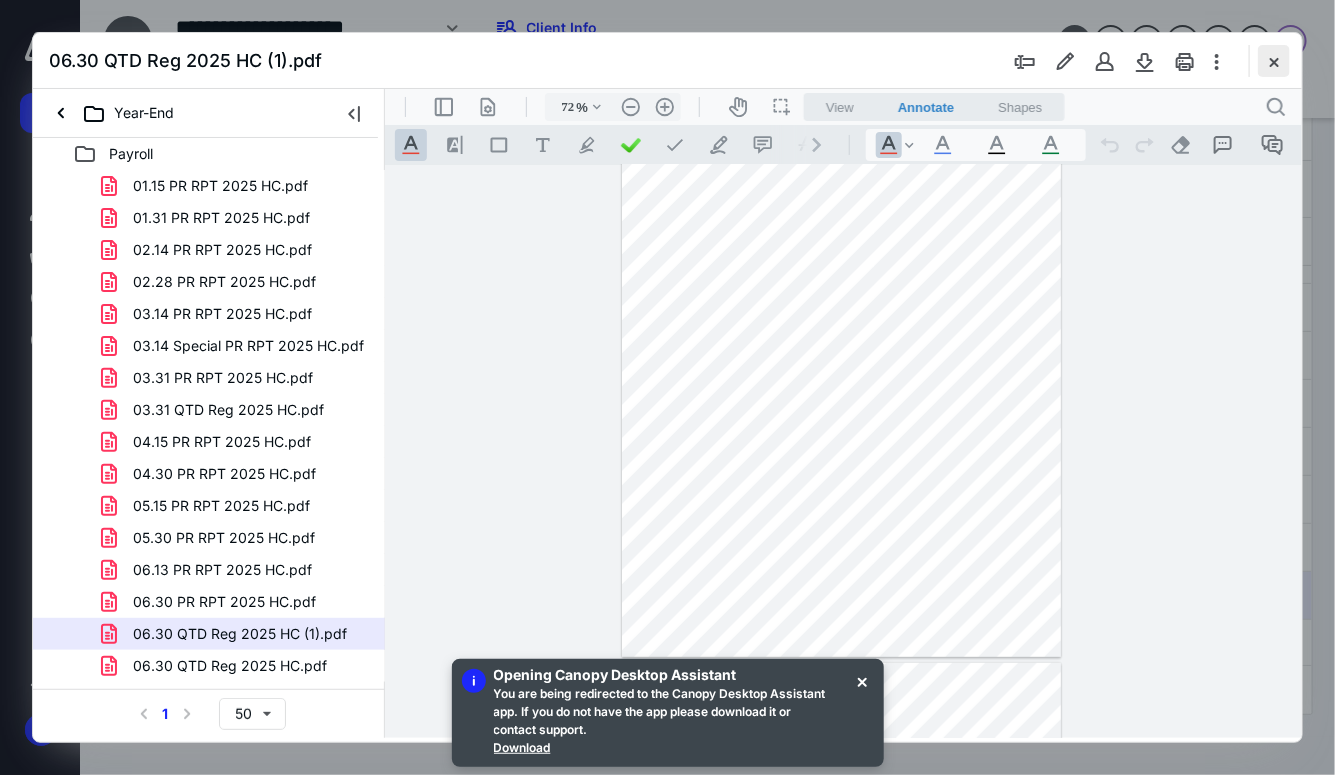 click at bounding box center (1274, 61) 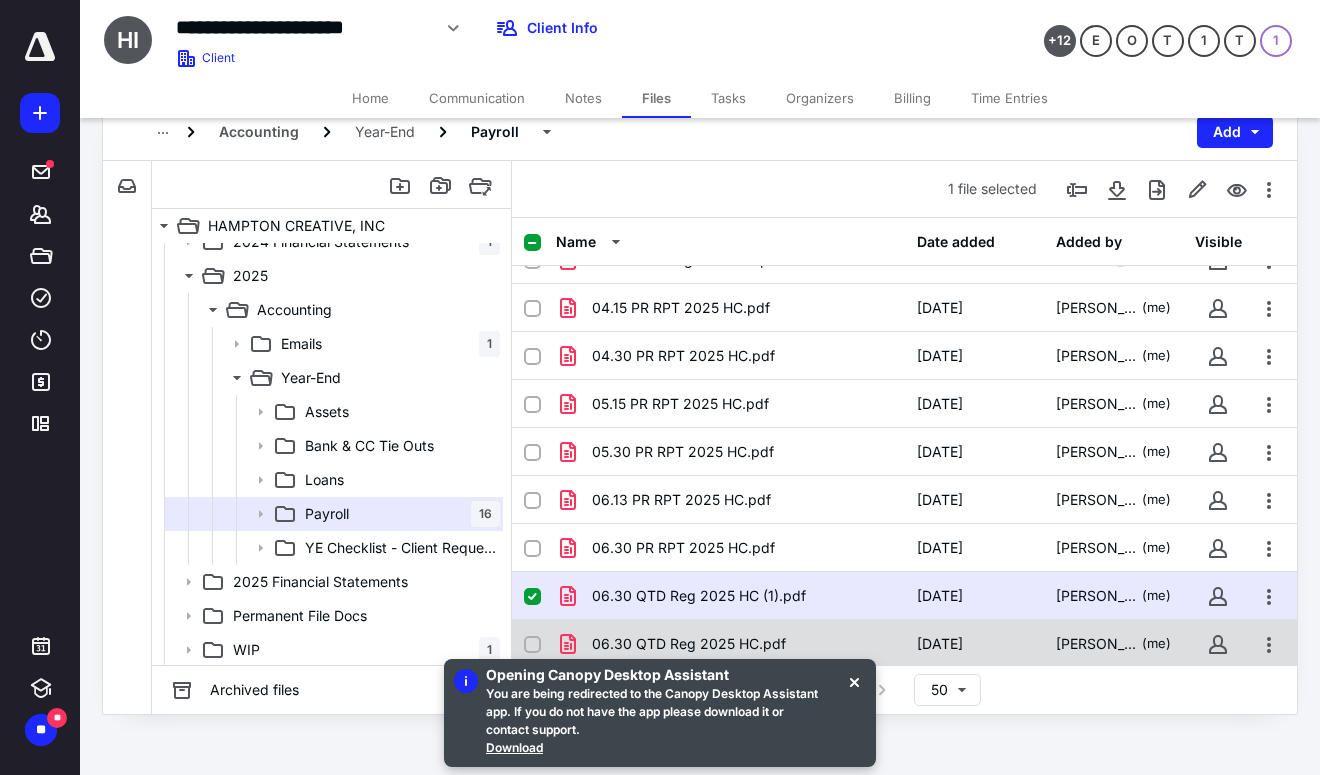click on "06.30 QTD Reg 2025 HC.pdf" at bounding box center (730, 644) 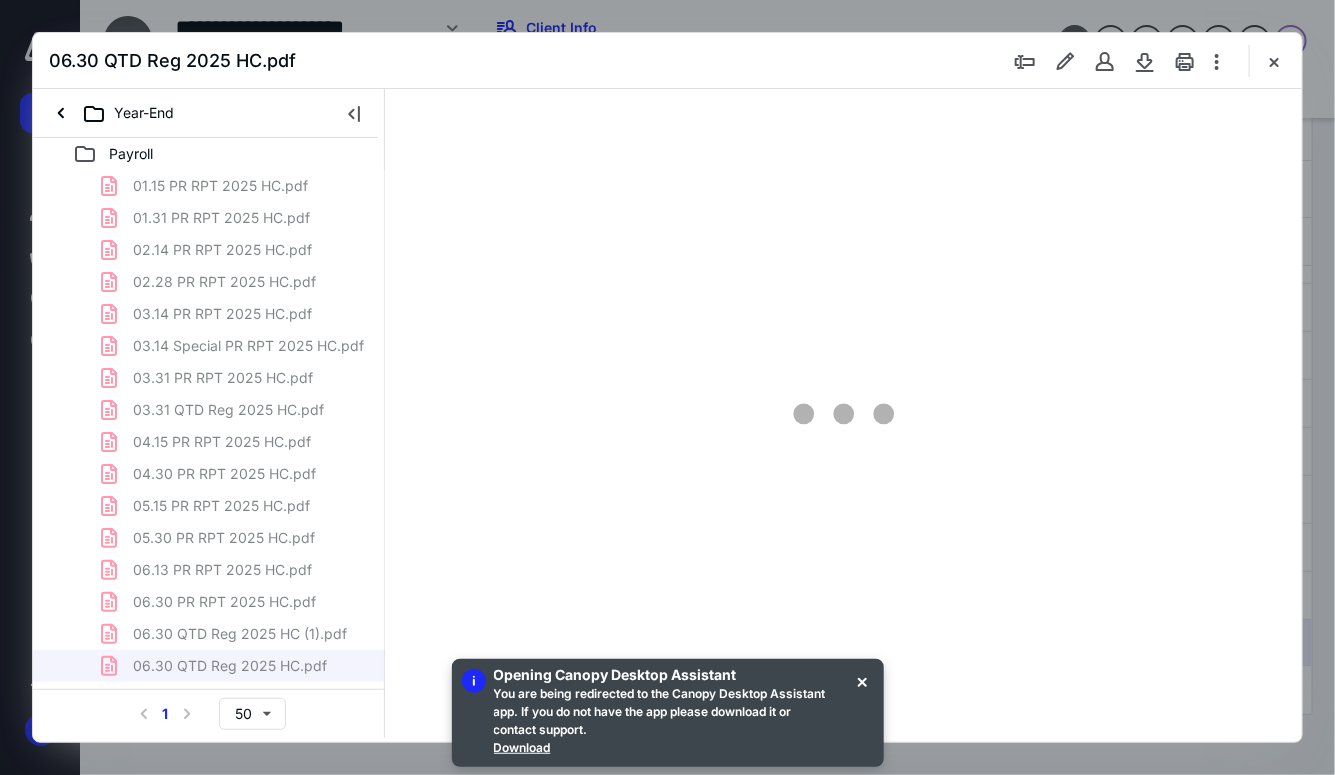 scroll, scrollTop: 0, scrollLeft: 0, axis: both 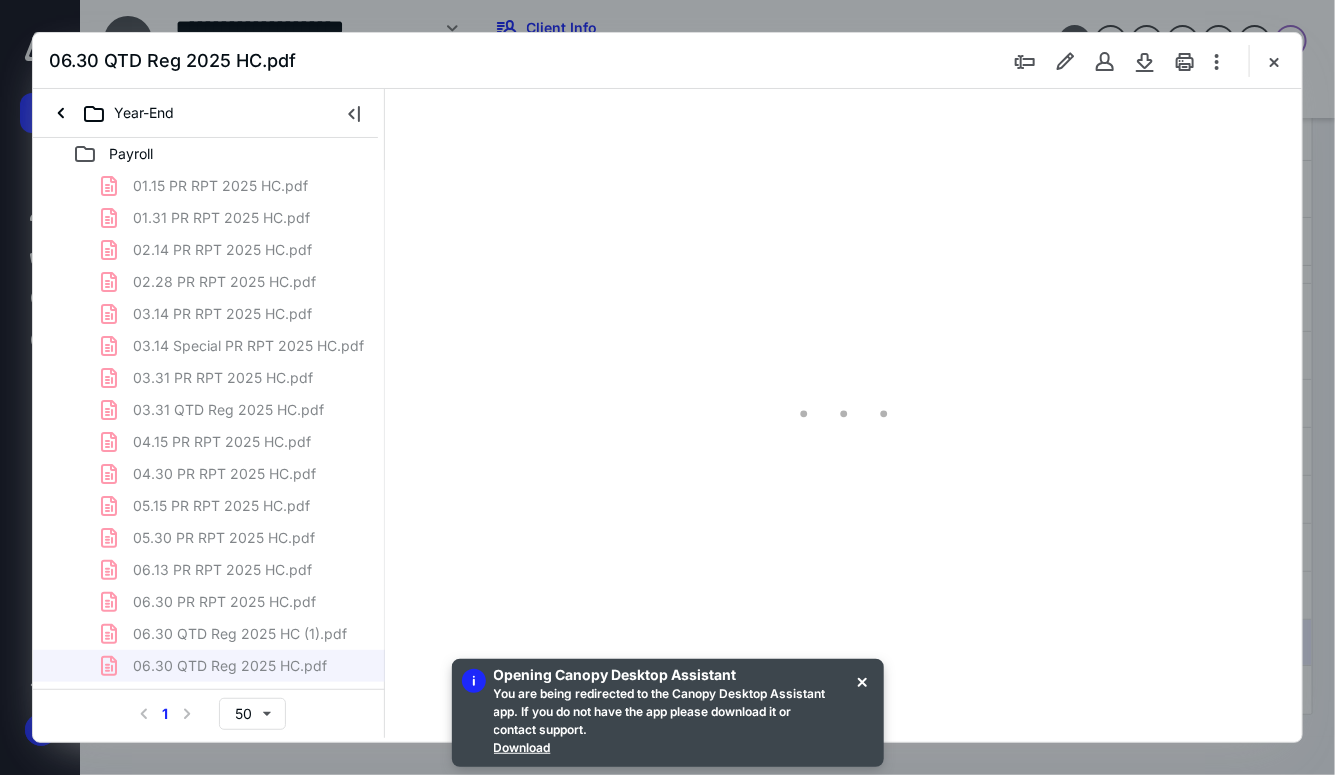 type on "72" 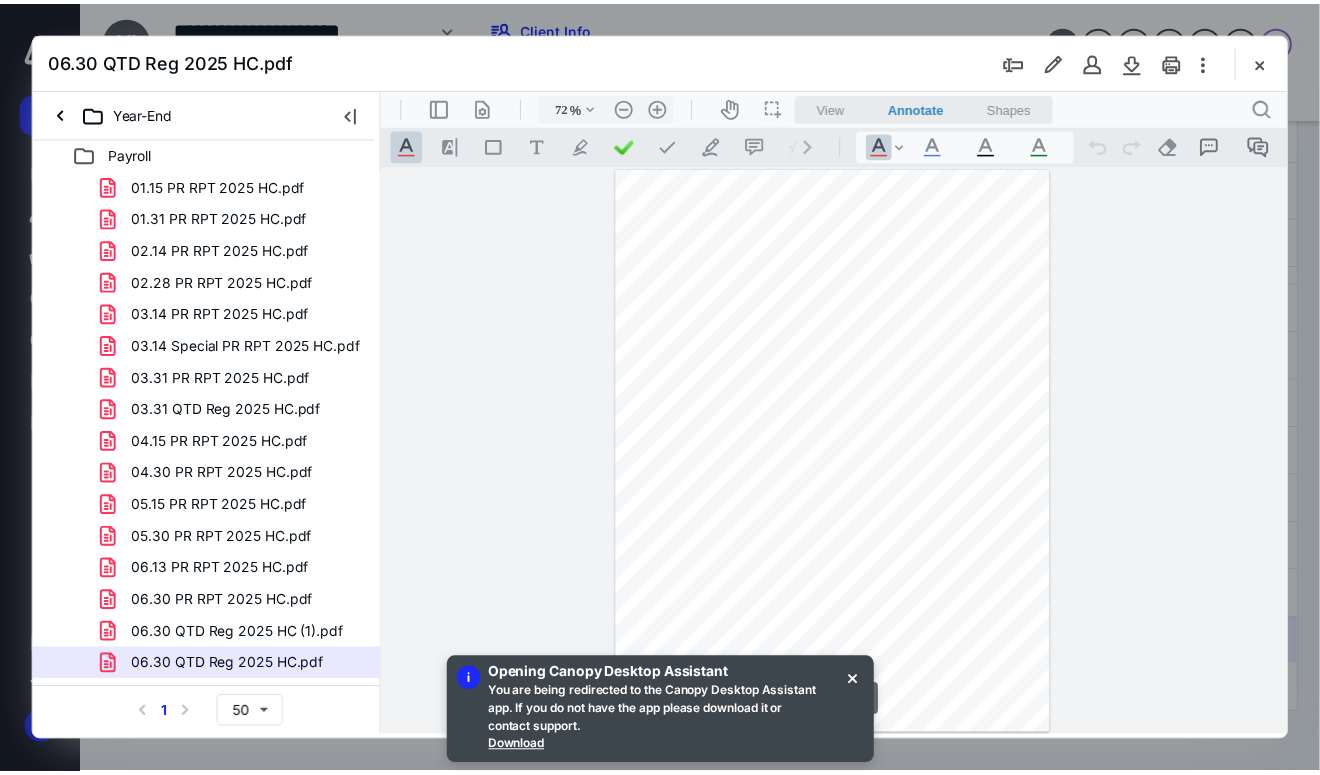 scroll, scrollTop: 79, scrollLeft: 0, axis: vertical 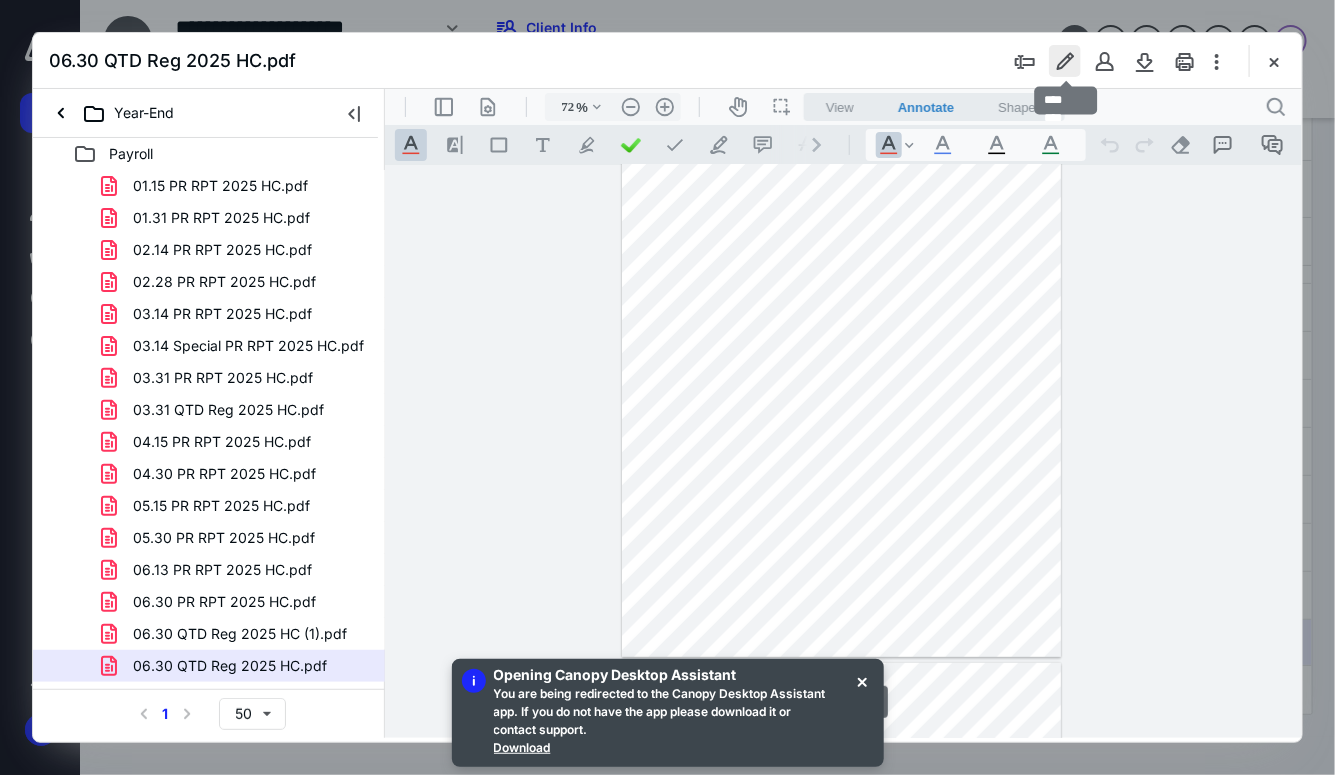 click at bounding box center [1065, 61] 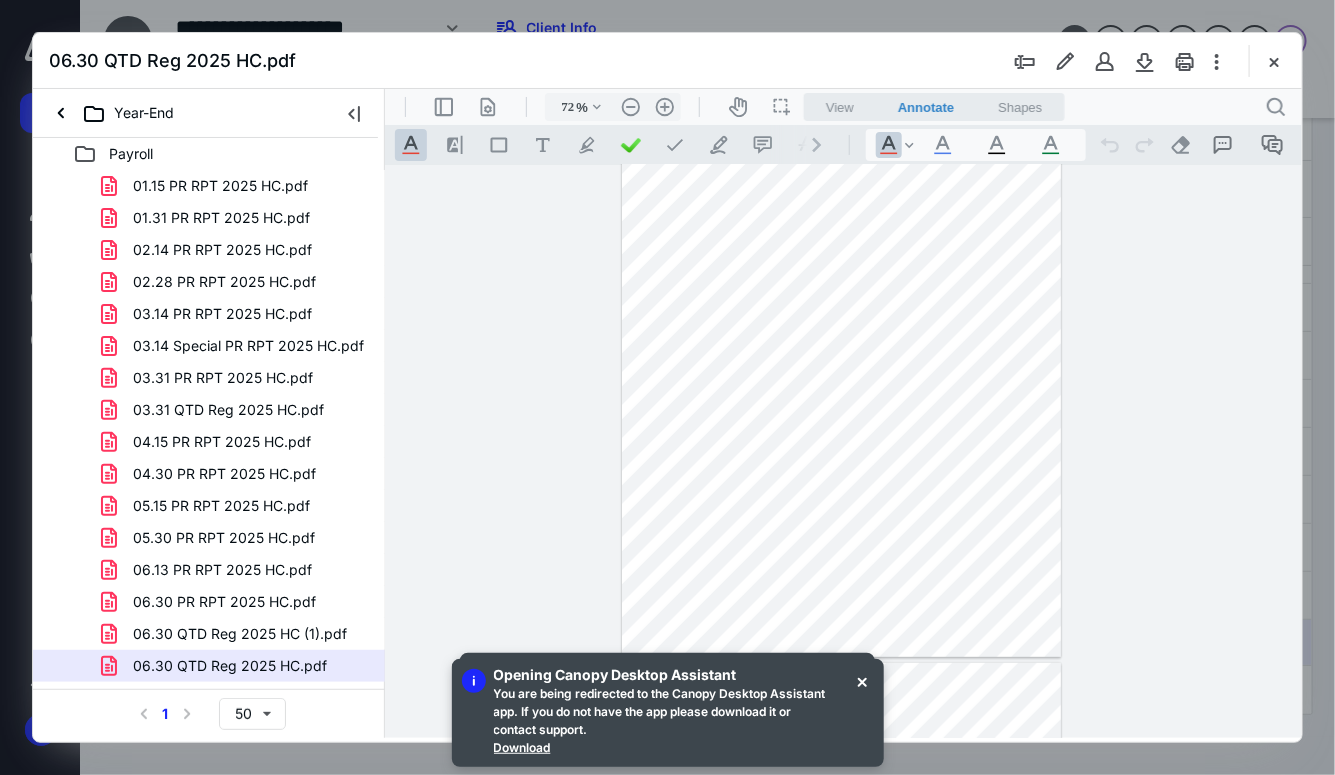 click at bounding box center (1274, 61) 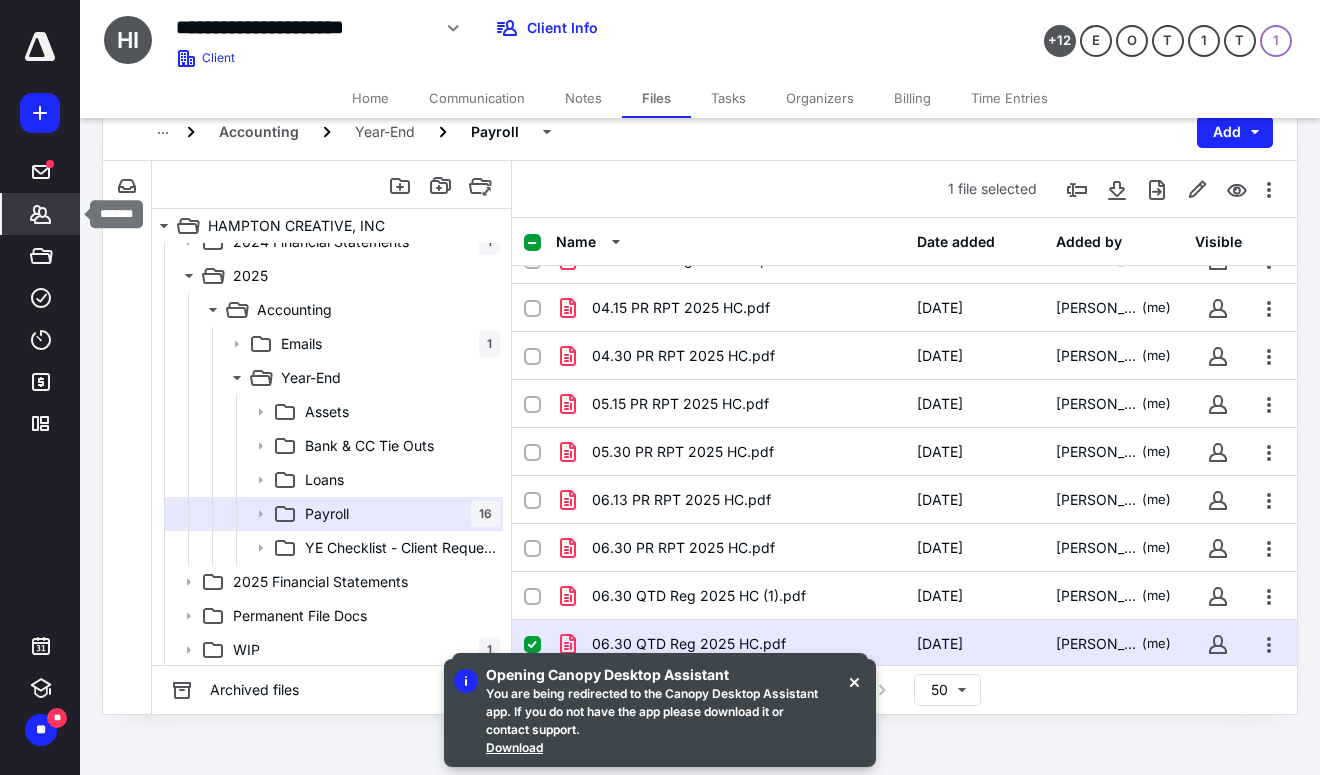 click 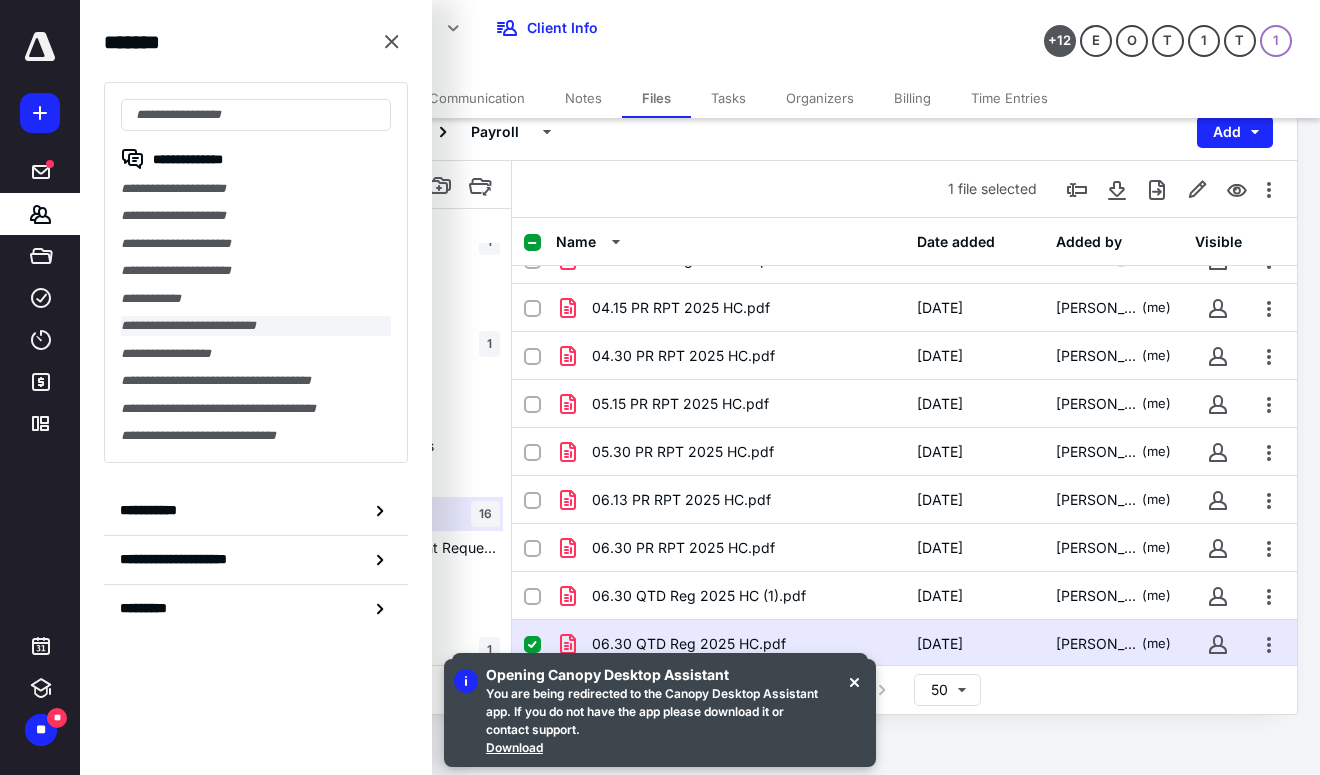 click on "**********" at bounding box center [256, 325] 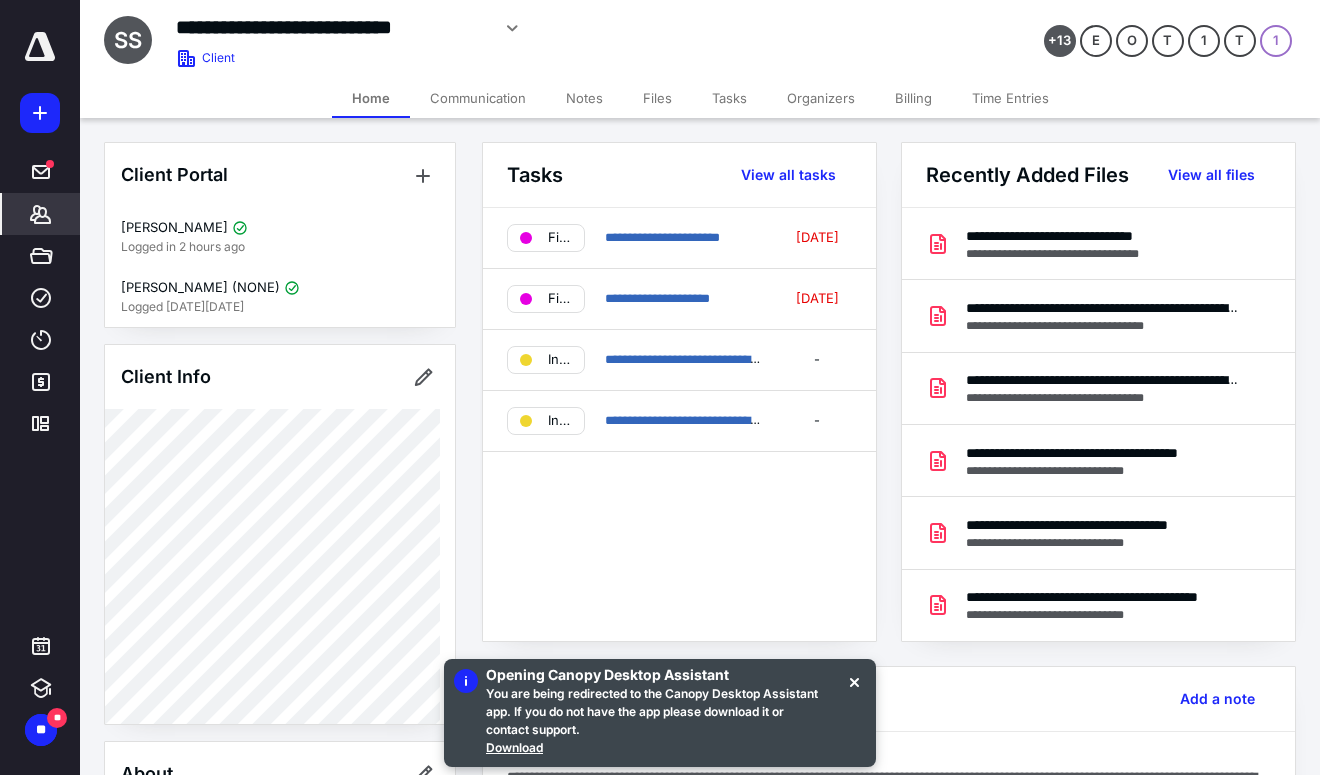 click on "Files" at bounding box center [657, 98] 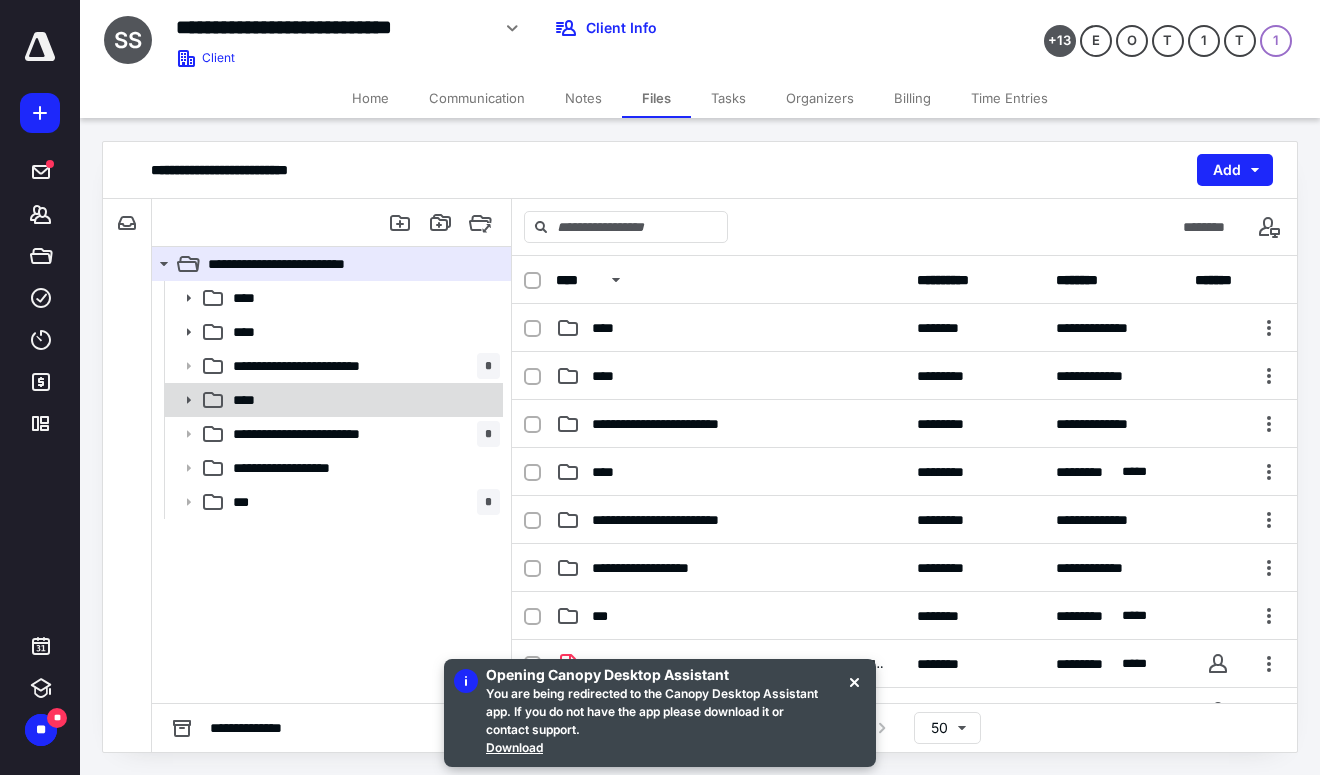 click on "****" at bounding box center [250, 400] 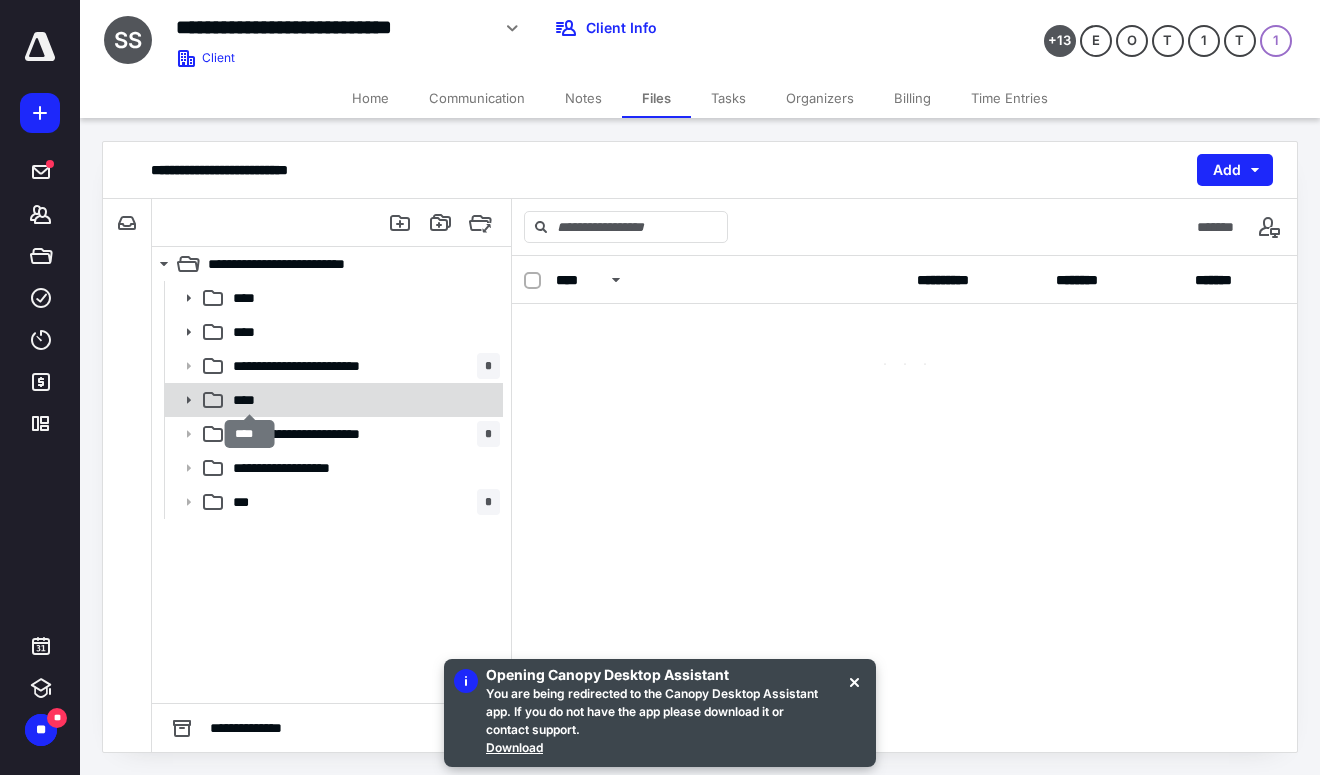 click on "****" at bounding box center [250, 400] 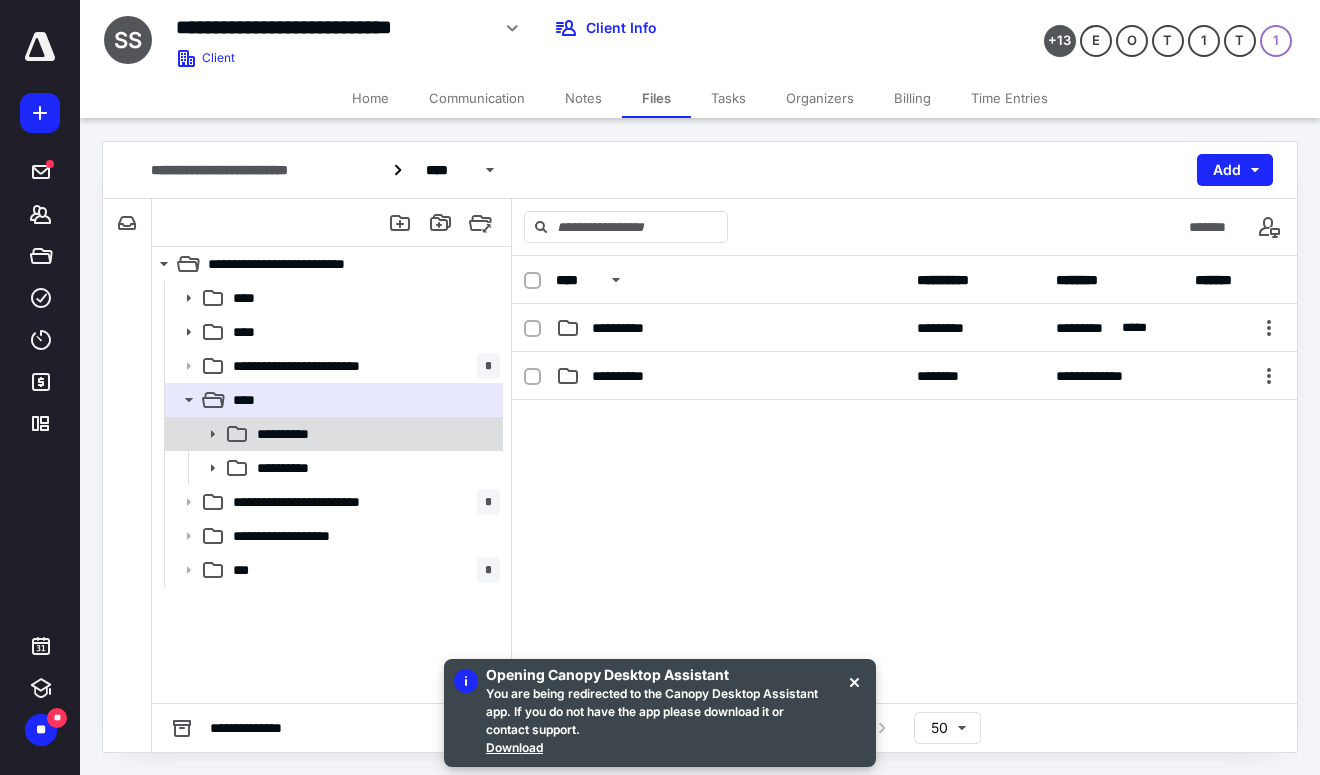 click on "**********" at bounding box center (294, 434) 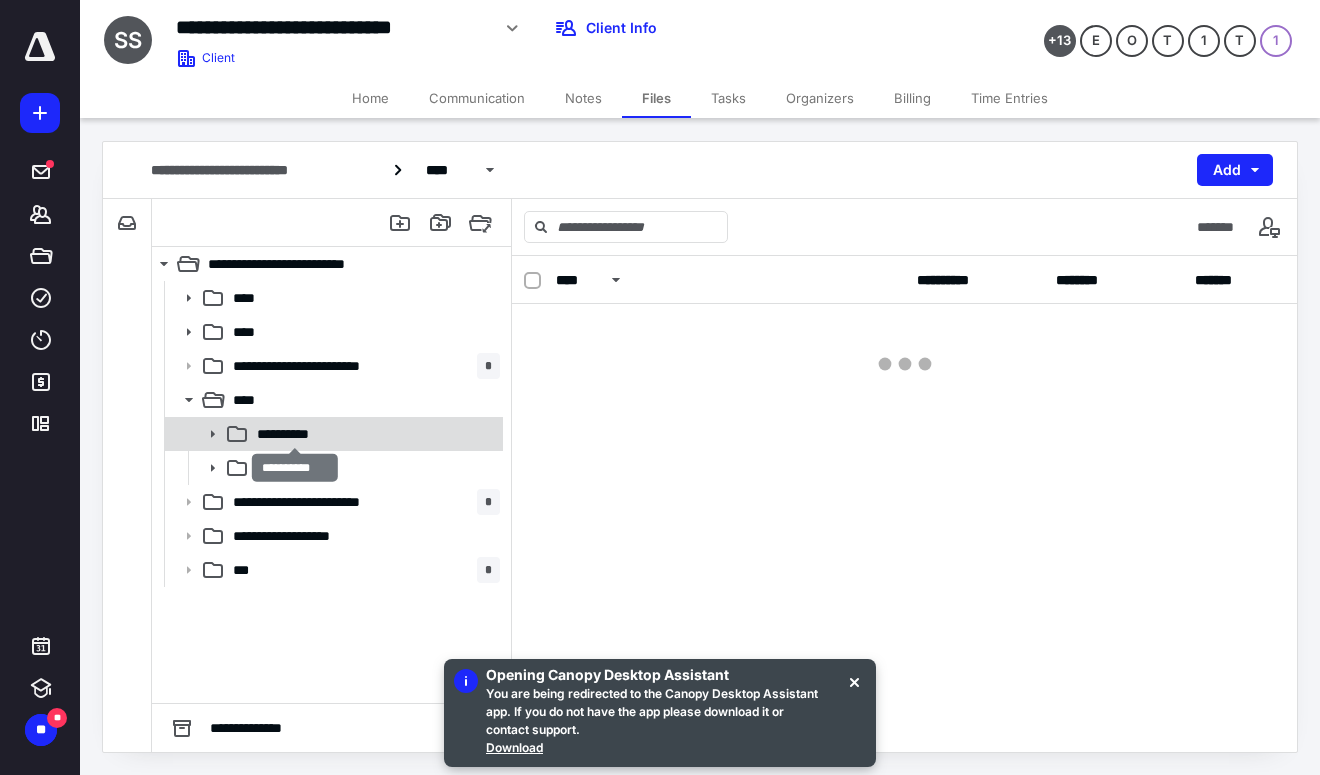 click on "**********" at bounding box center [294, 434] 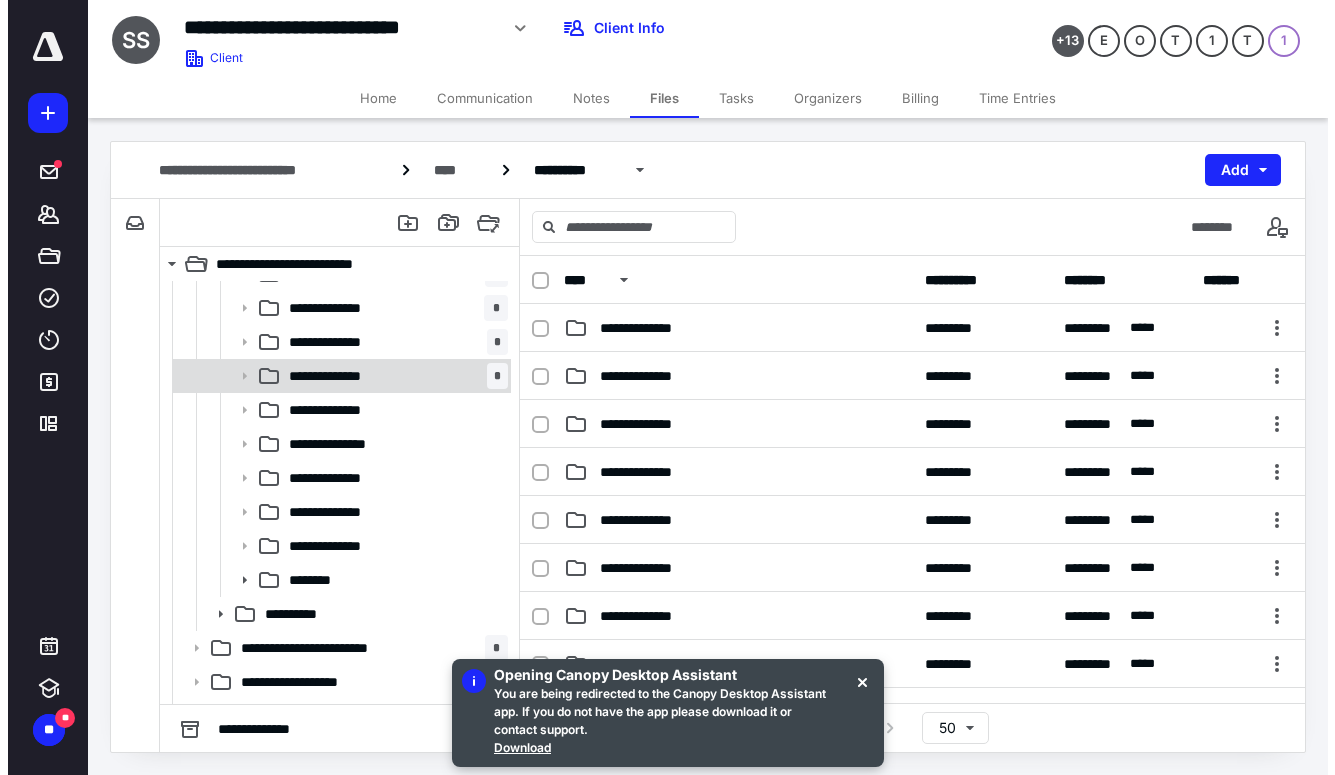 scroll, scrollTop: 300, scrollLeft: 0, axis: vertical 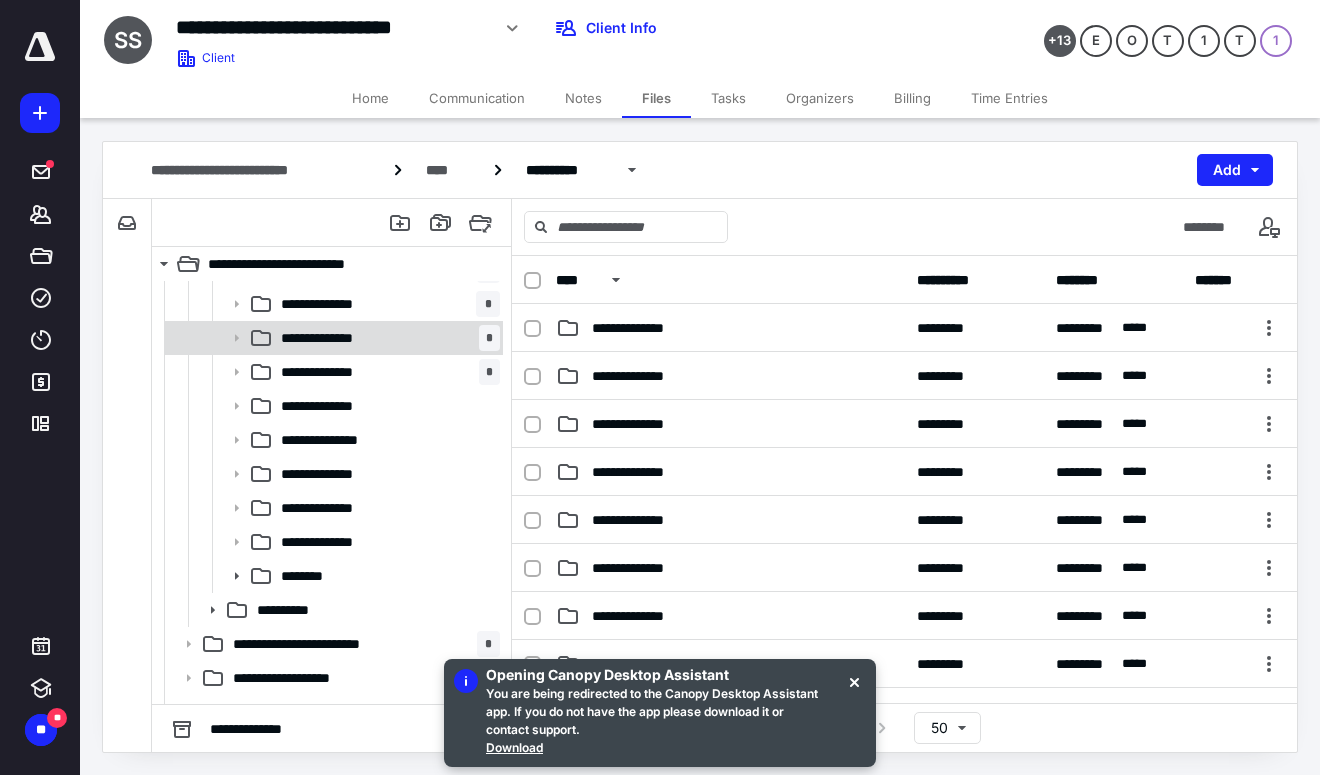 click on "**********" at bounding box center [332, 338] 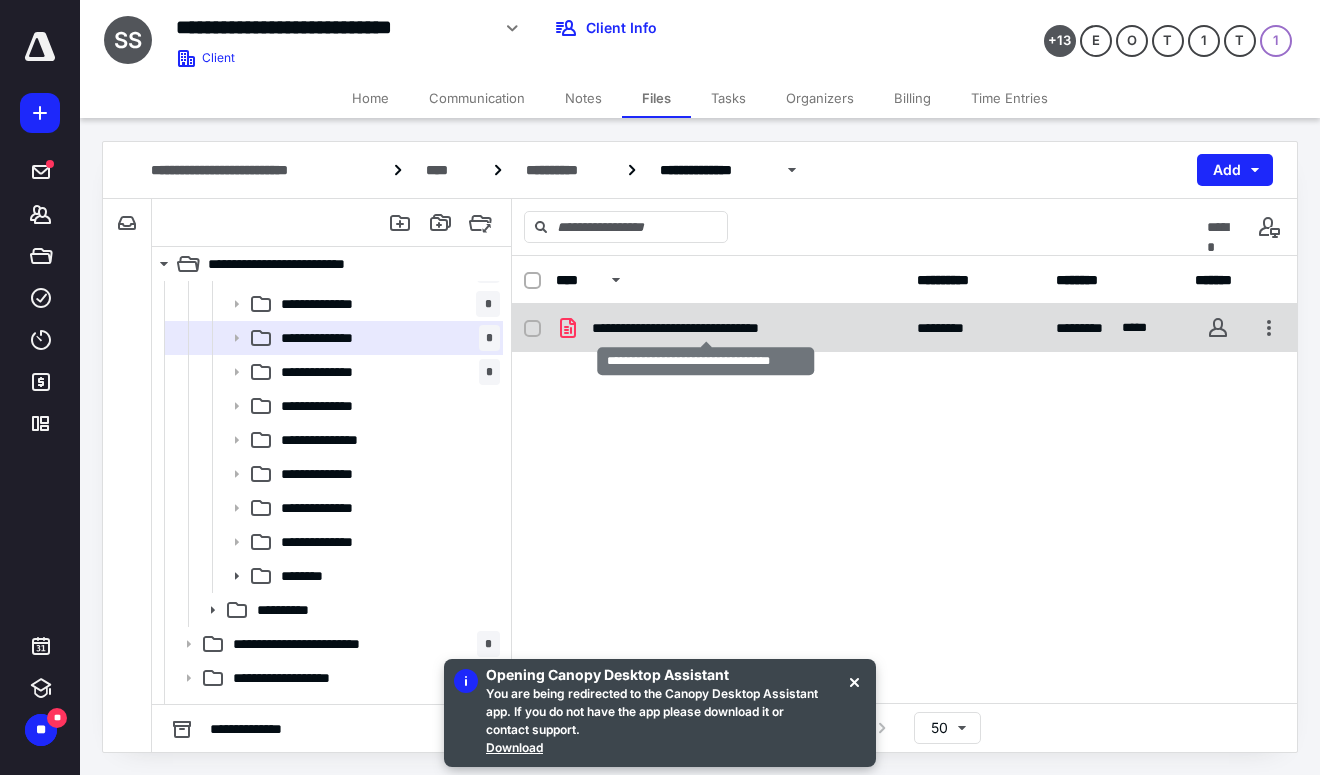 click on "**********" at bounding box center [706, 328] 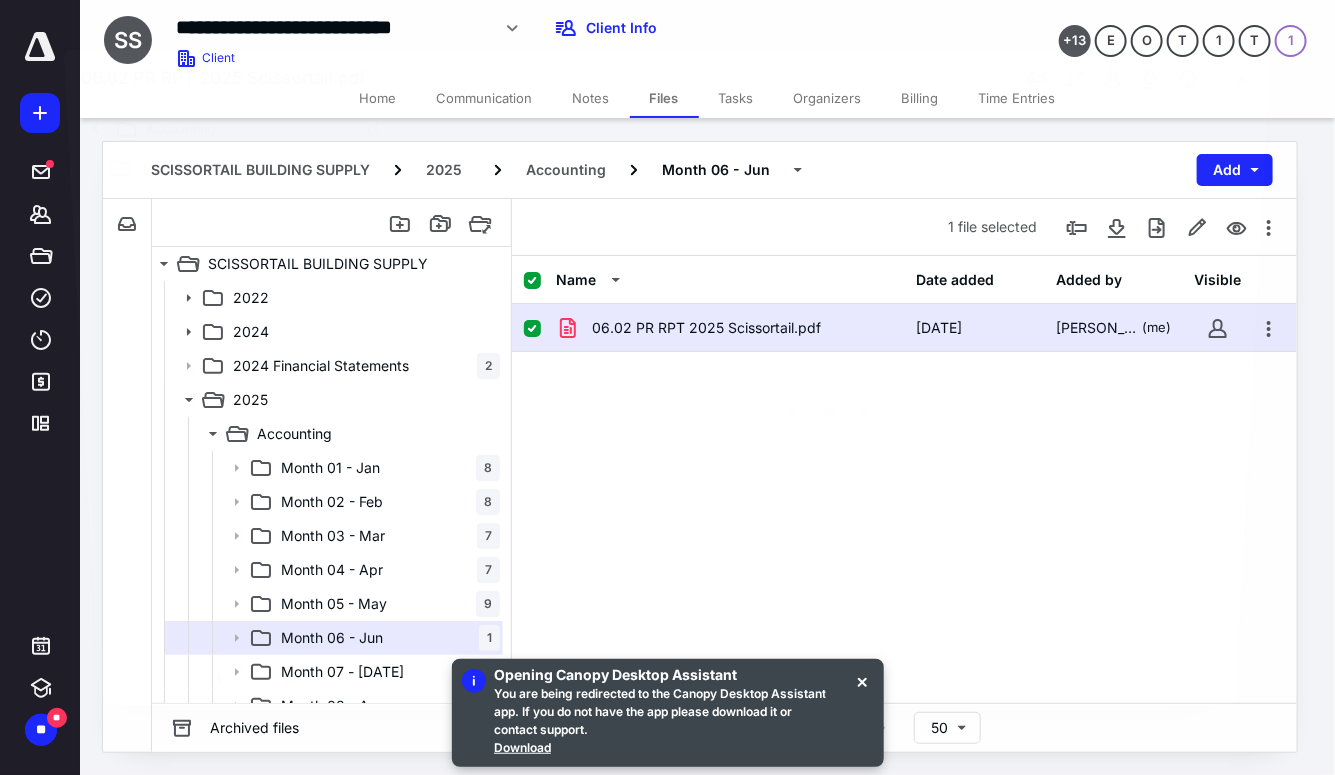 scroll, scrollTop: 300, scrollLeft: 0, axis: vertical 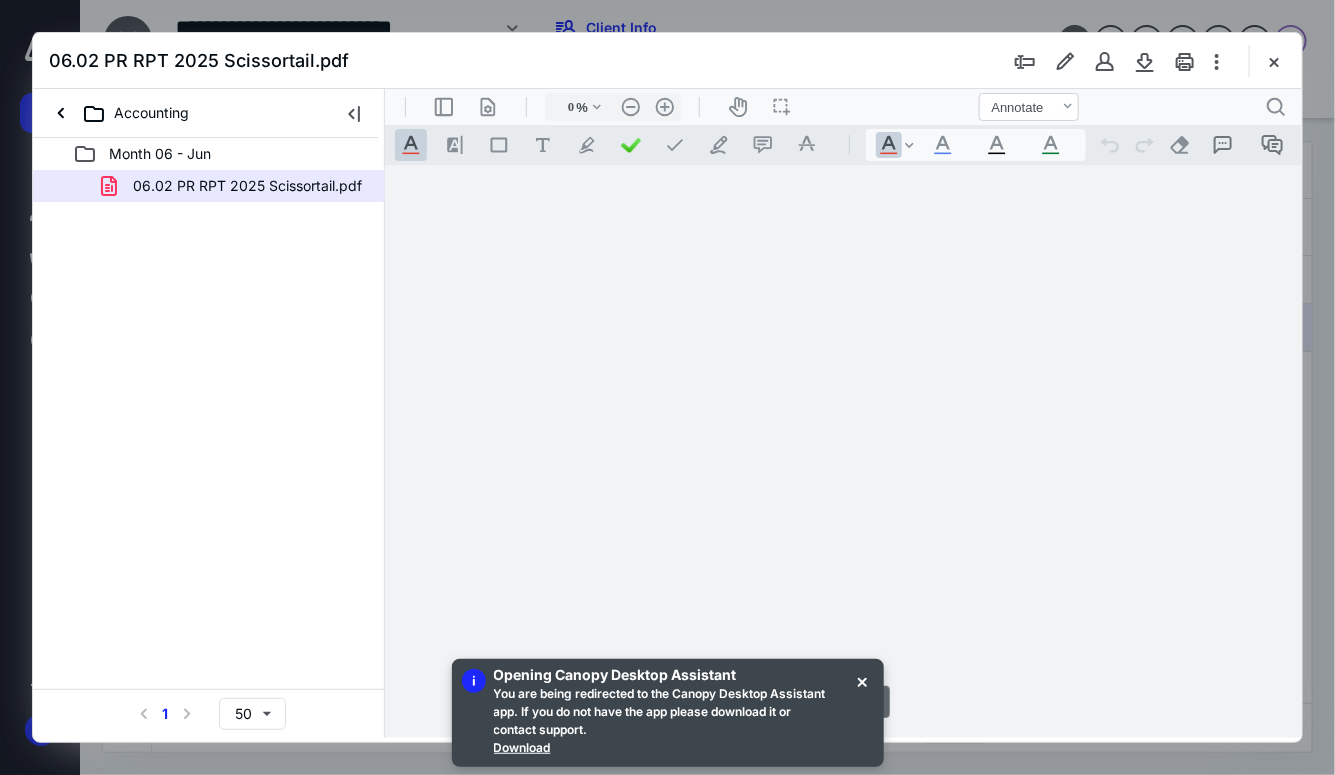 type on "93" 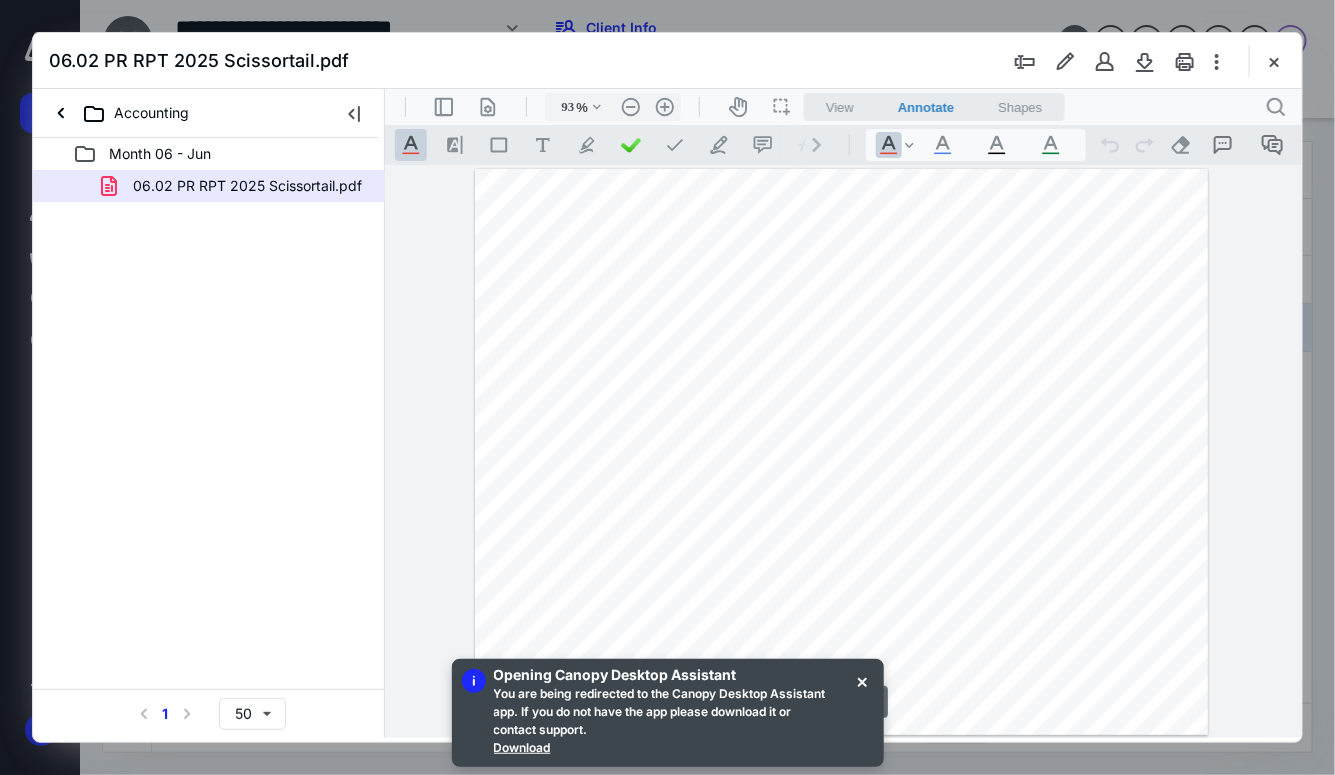 scroll, scrollTop: 80, scrollLeft: 0, axis: vertical 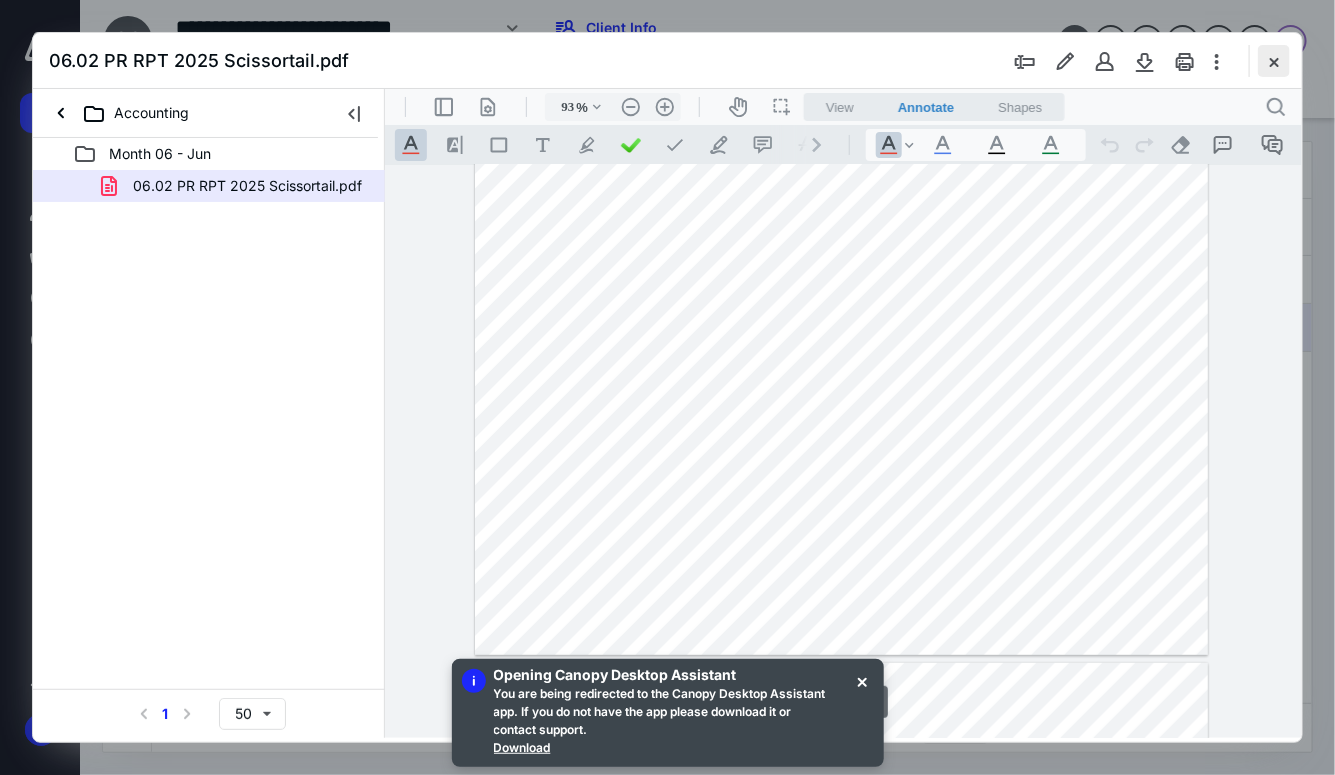 click at bounding box center [1274, 61] 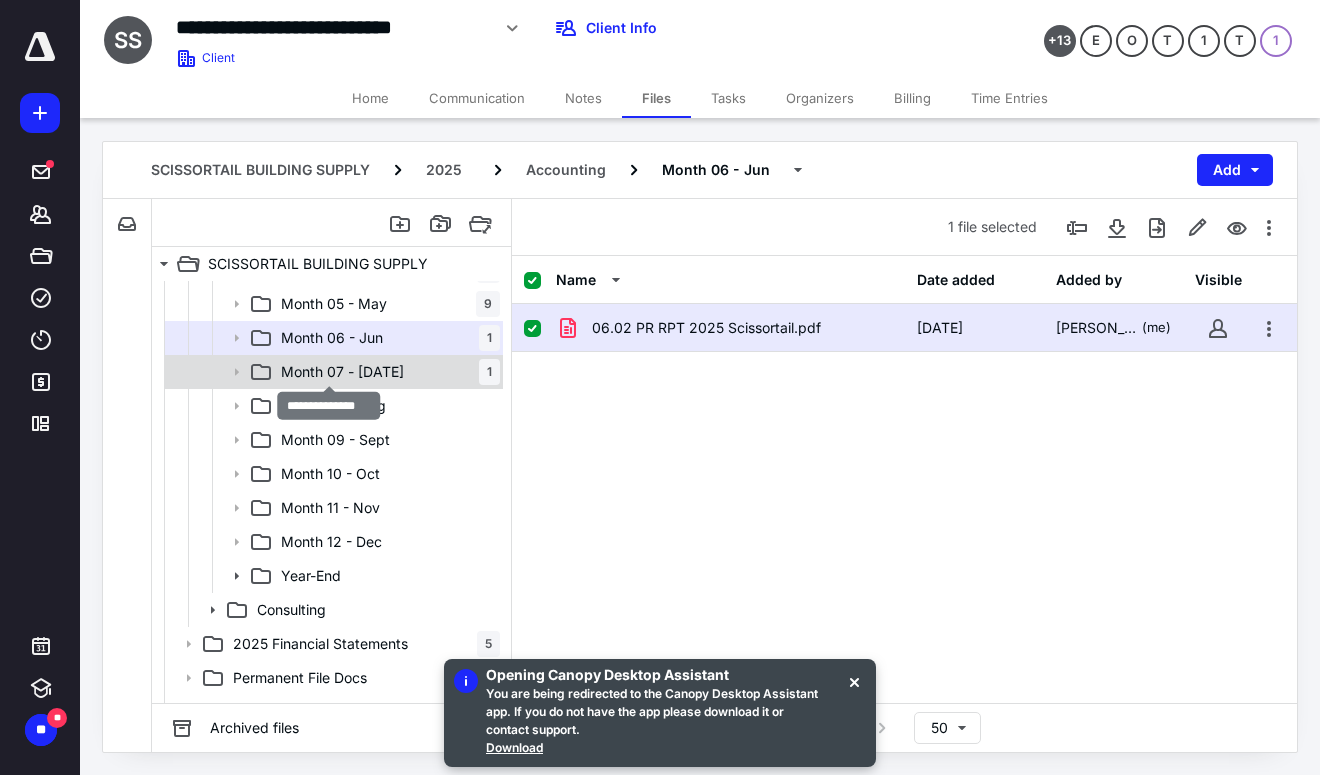 click on "Month 07 - [DATE]" at bounding box center (342, 372) 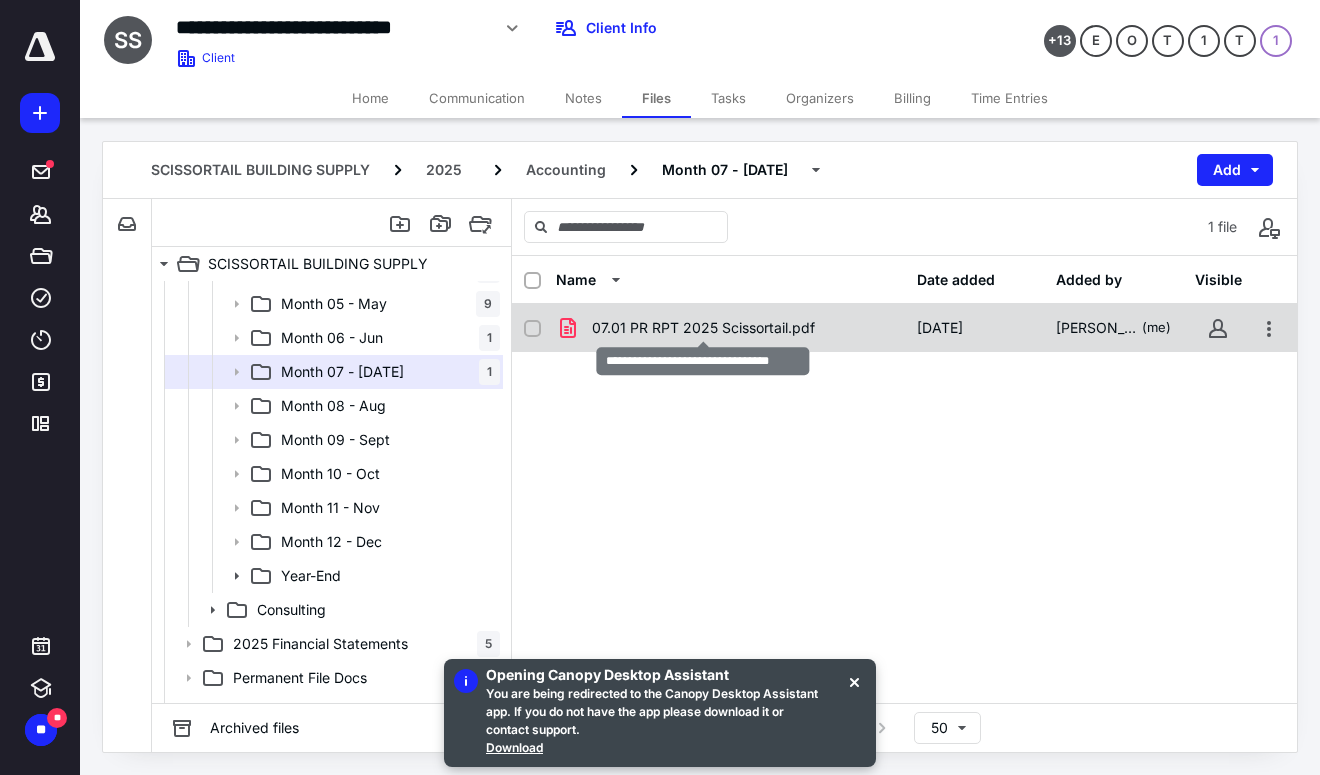 click on "07.01 PR RPT 2025 Scissortail.pdf" at bounding box center (703, 328) 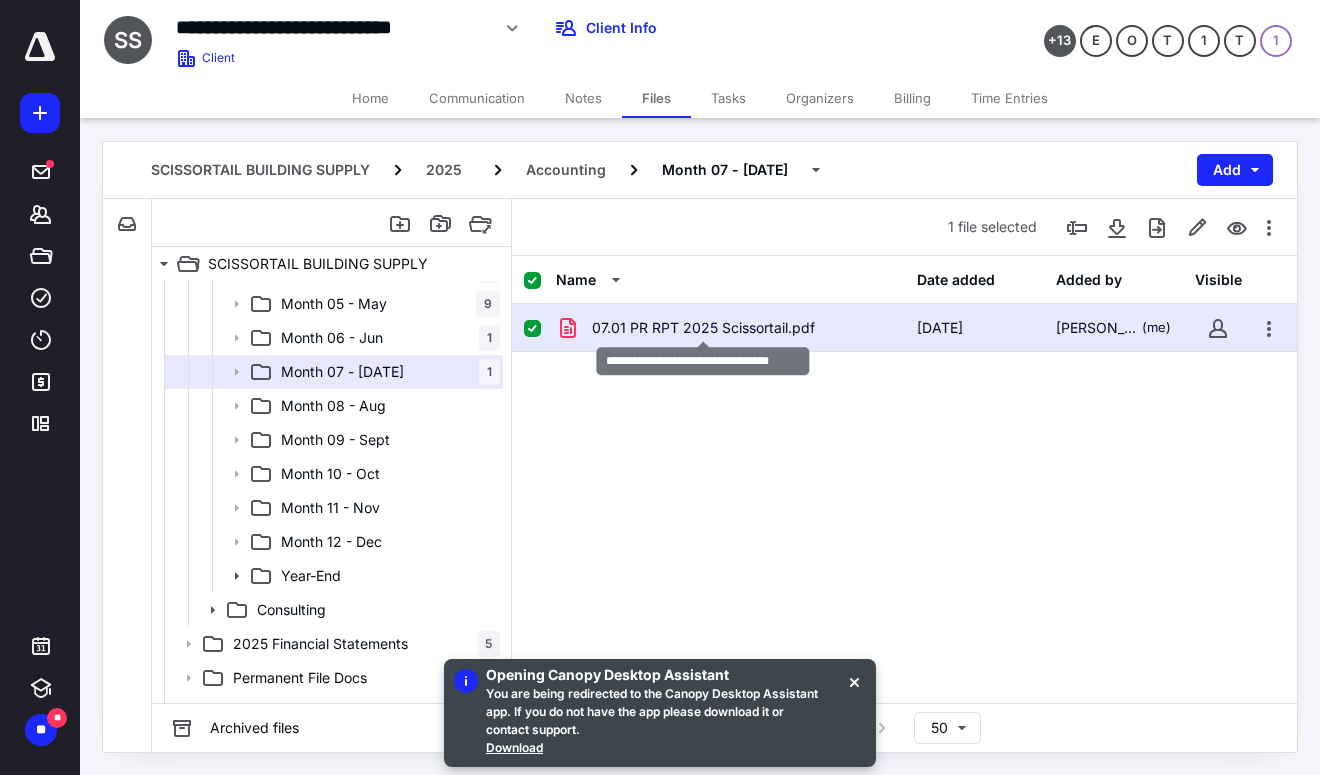 click on "07.01 PR RPT 2025 Scissortail.pdf" at bounding box center [703, 328] 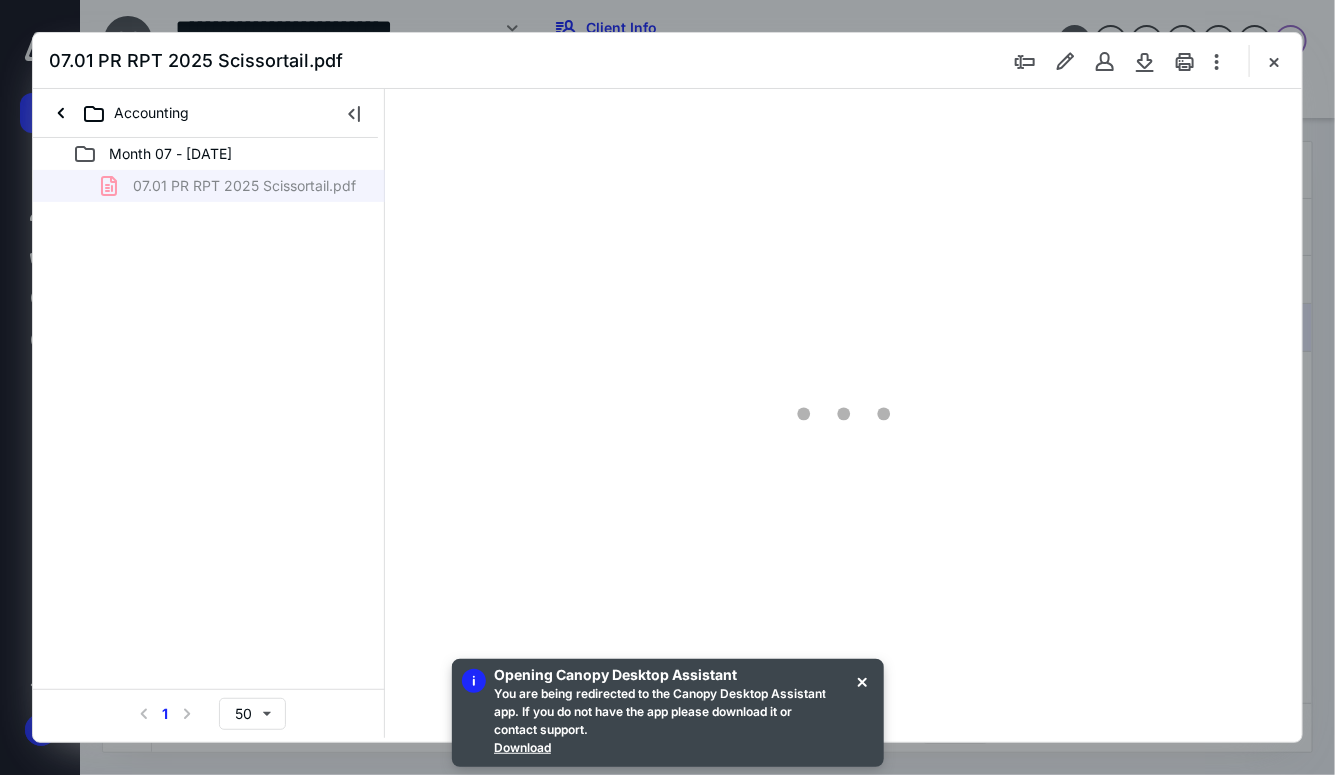 scroll, scrollTop: 0, scrollLeft: 0, axis: both 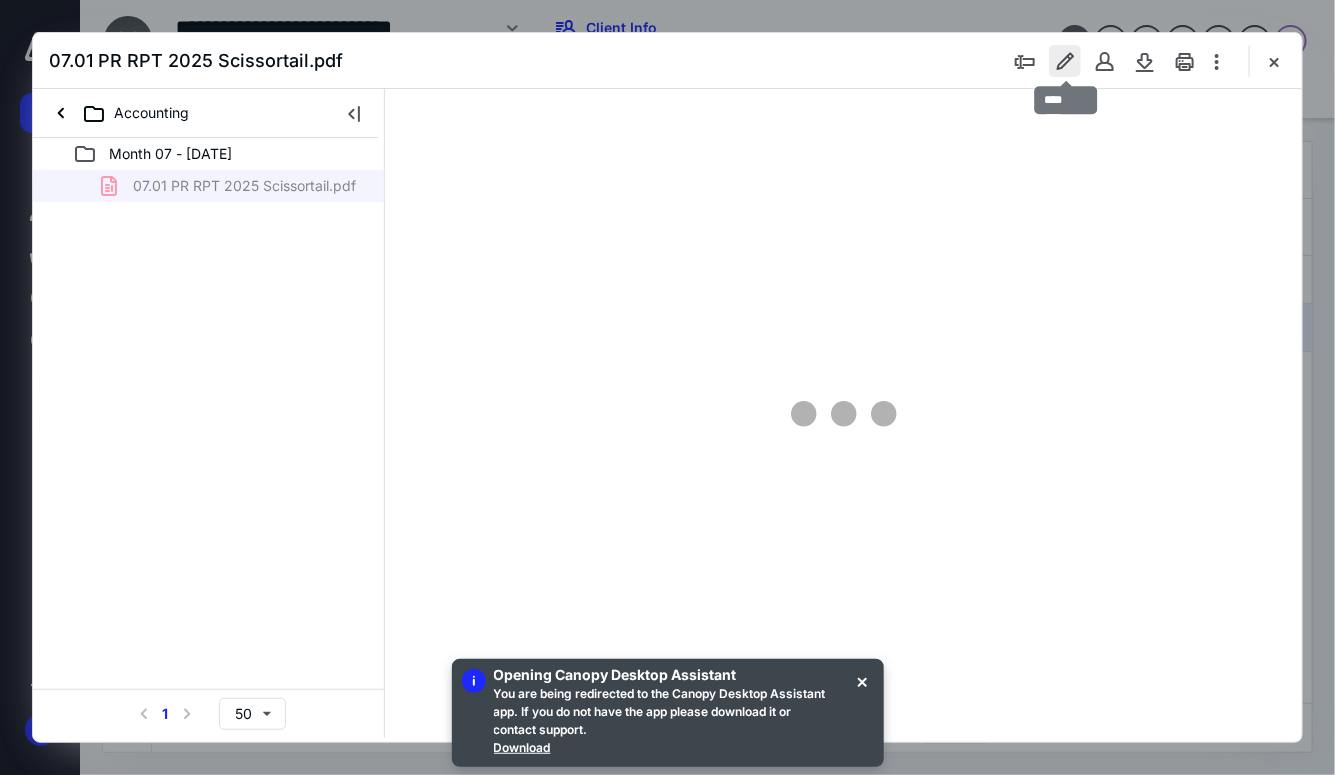 type on "72" 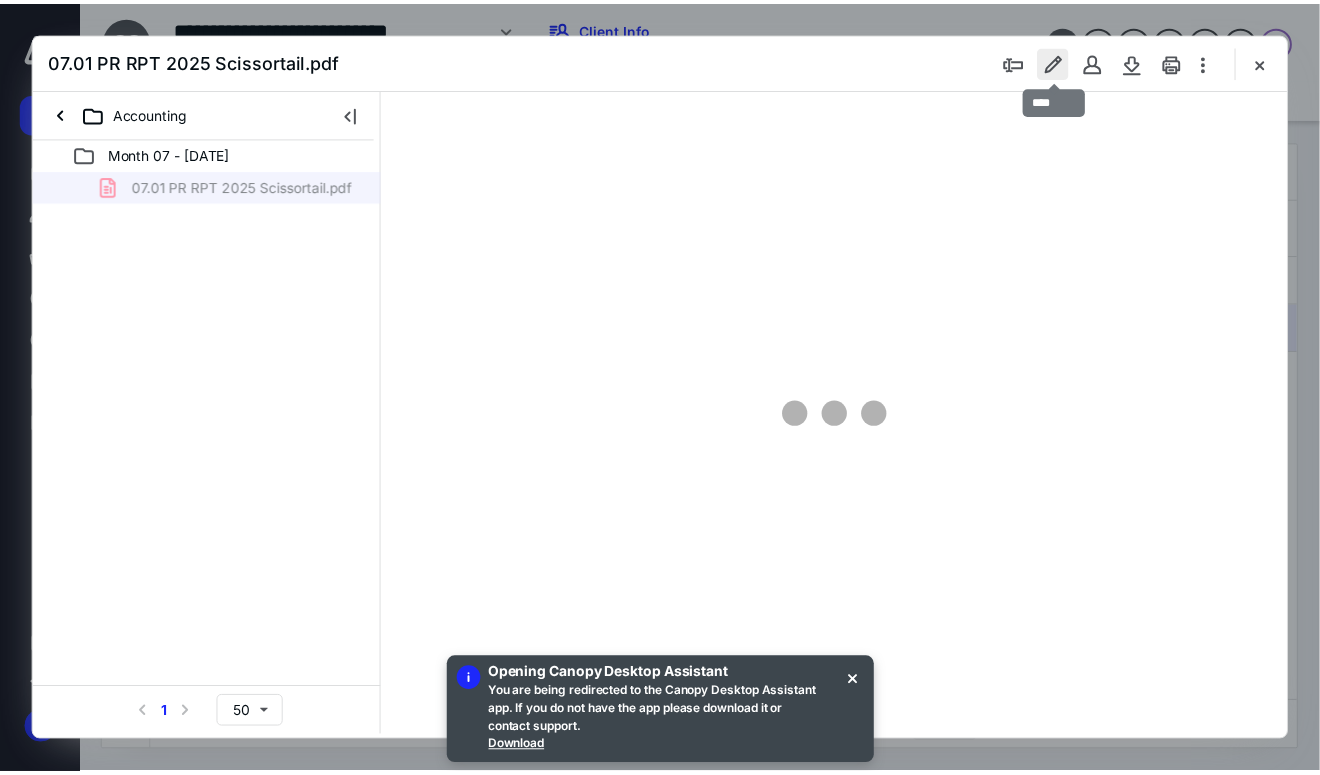 scroll, scrollTop: 79, scrollLeft: 0, axis: vertical 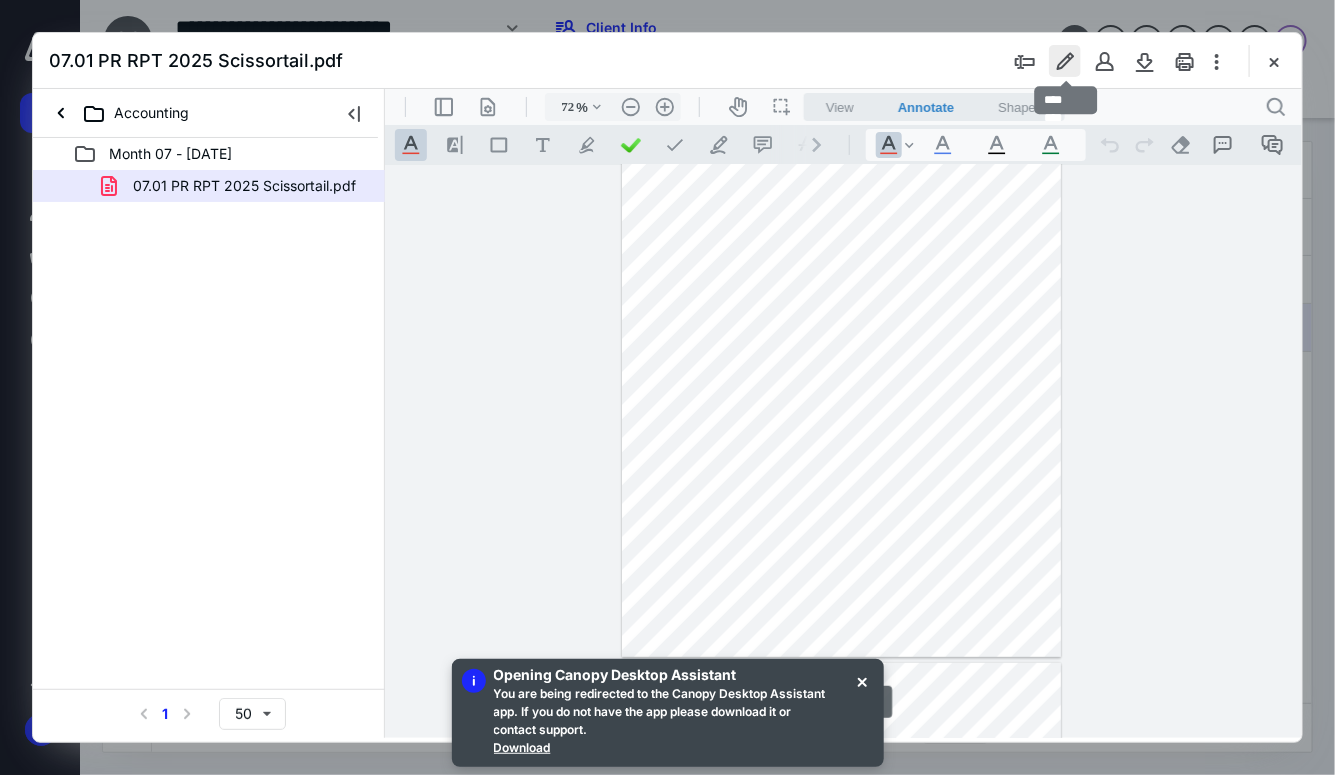 click at bounding box center (1065, 61) 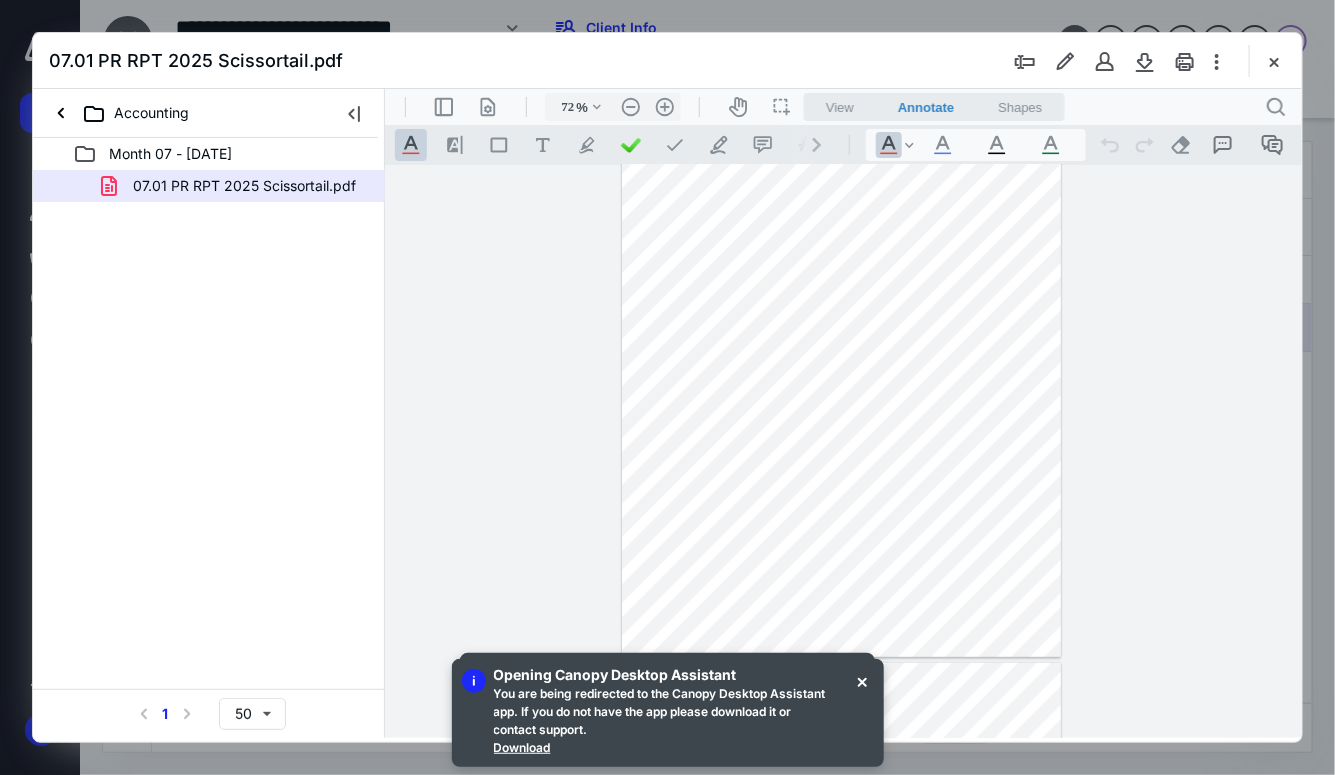 click at bounding box center (1274, 61) 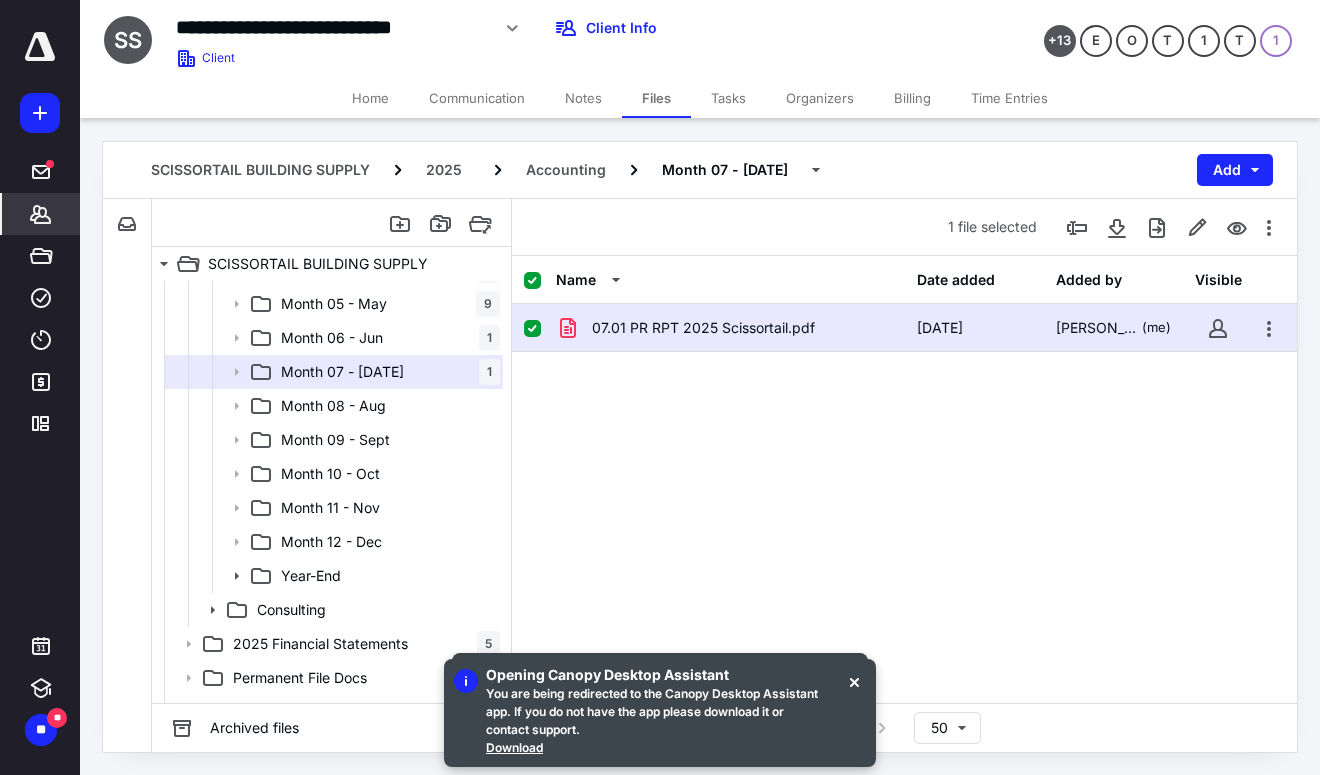 click 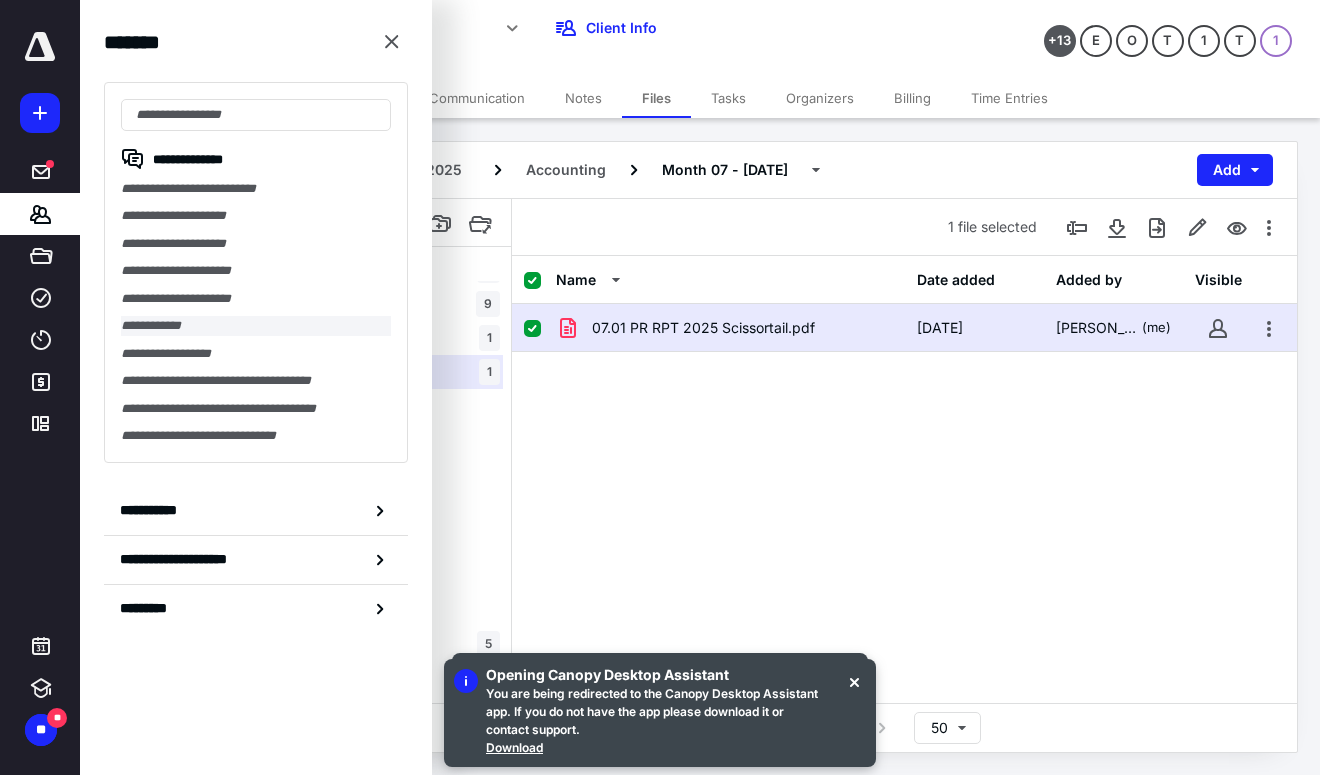 click on "**********" at bounding box center (256, 325) 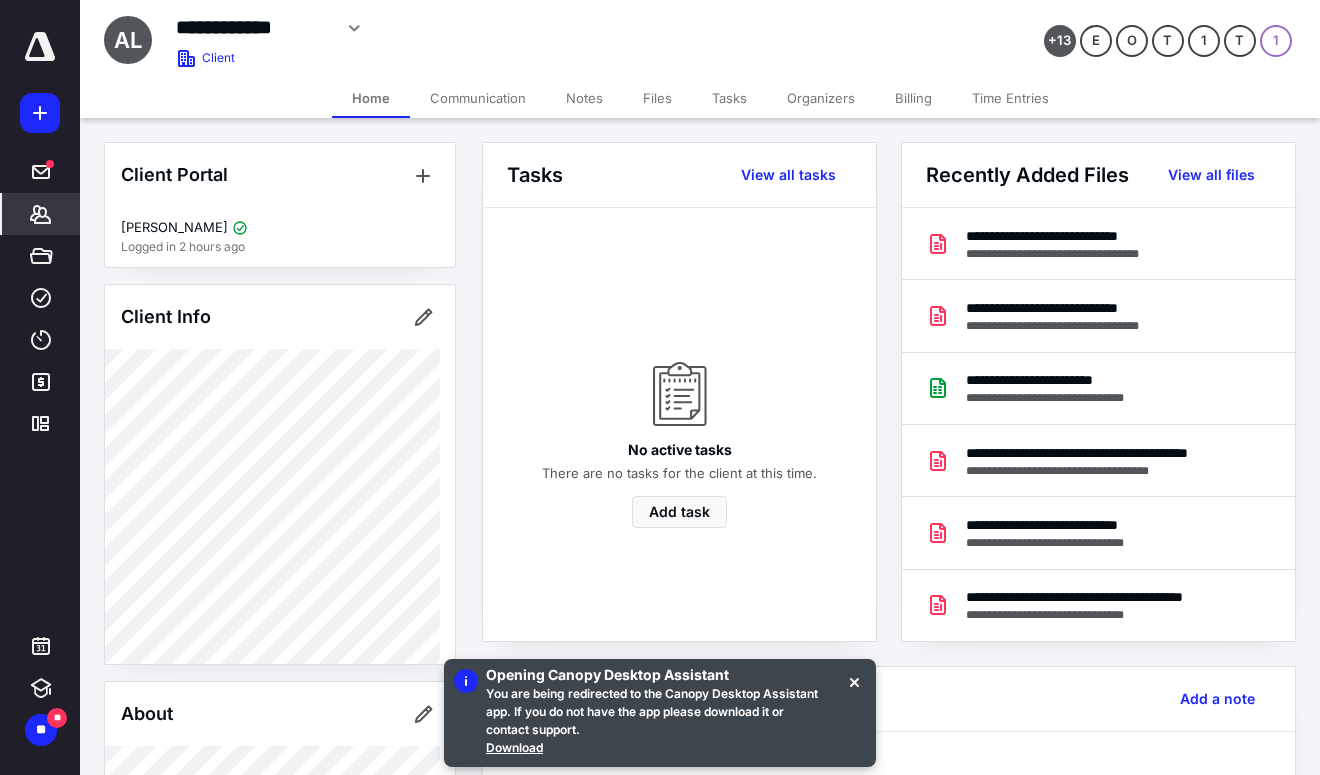 click on "Files" at bounding box center (657, 98) 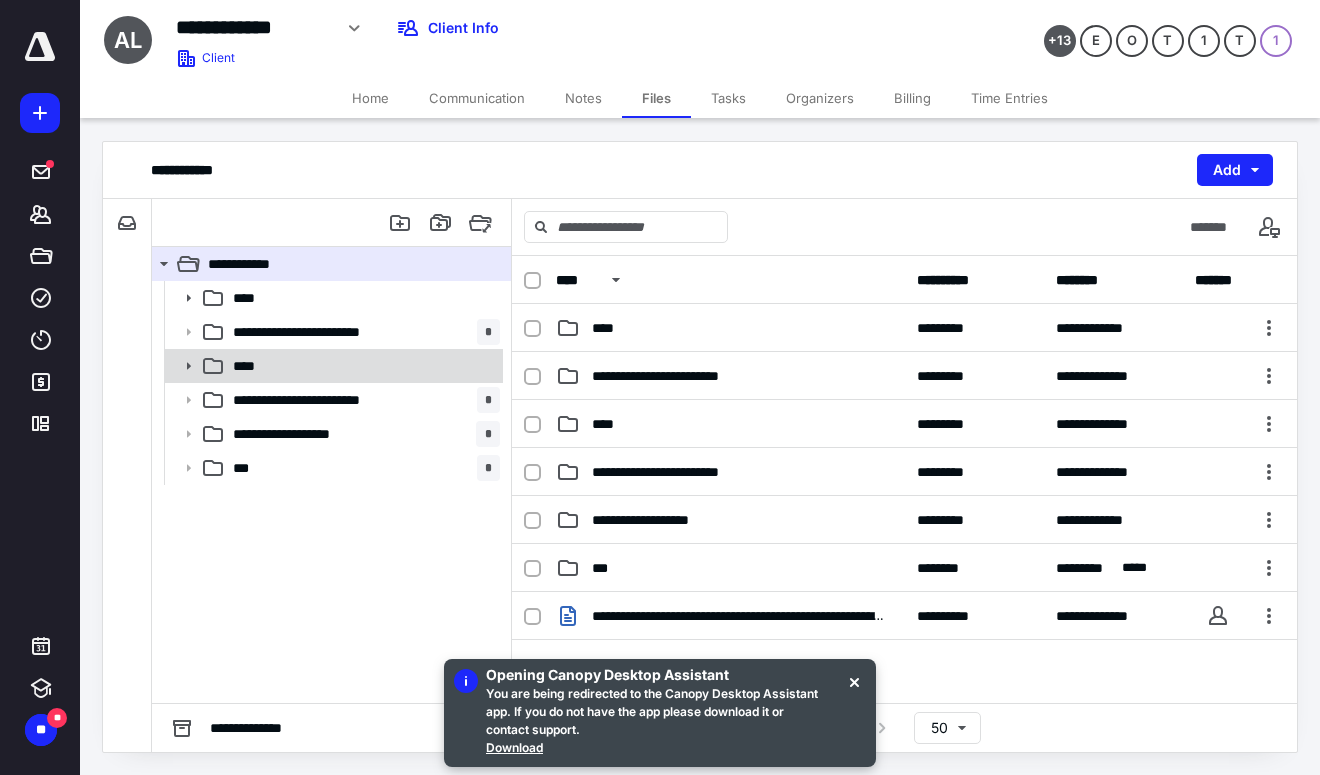 click on "****" at bounding box center [250, 366] 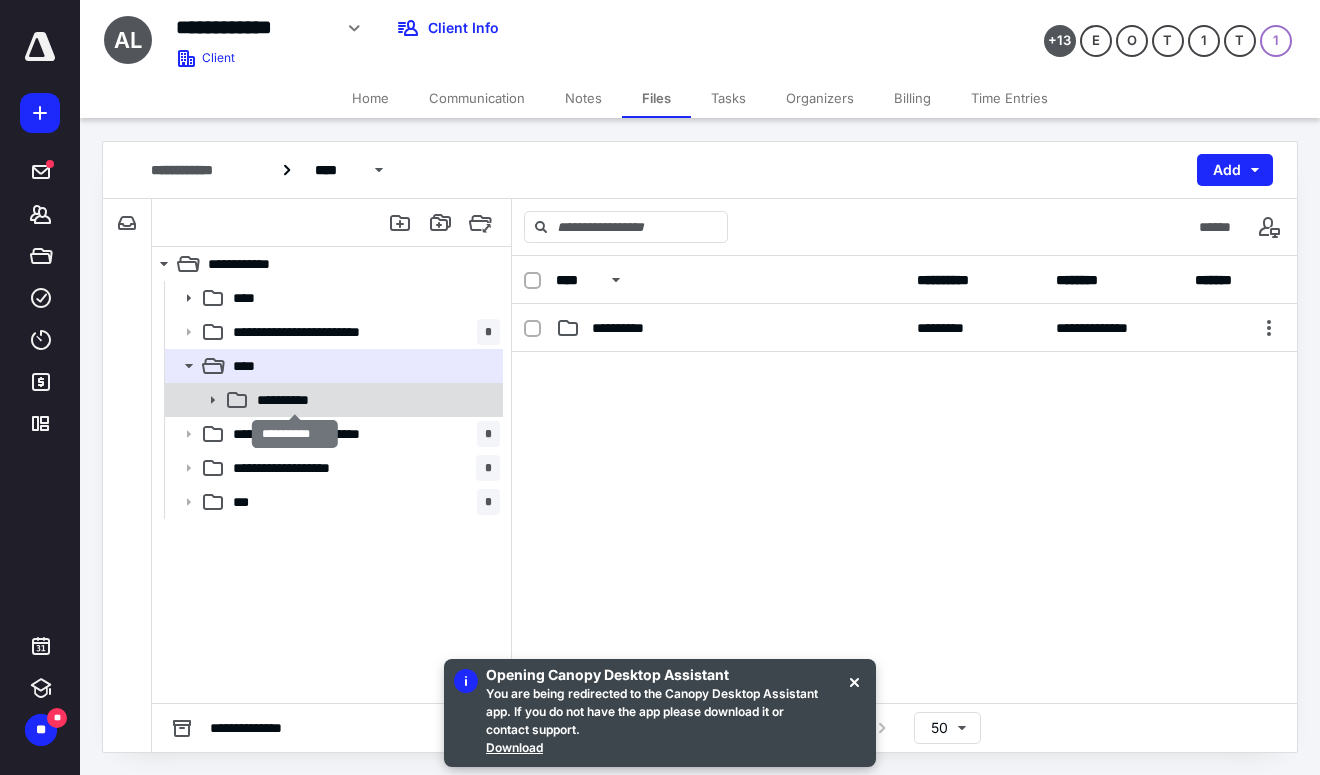 click on "**********" at bounding box center [294, 400] 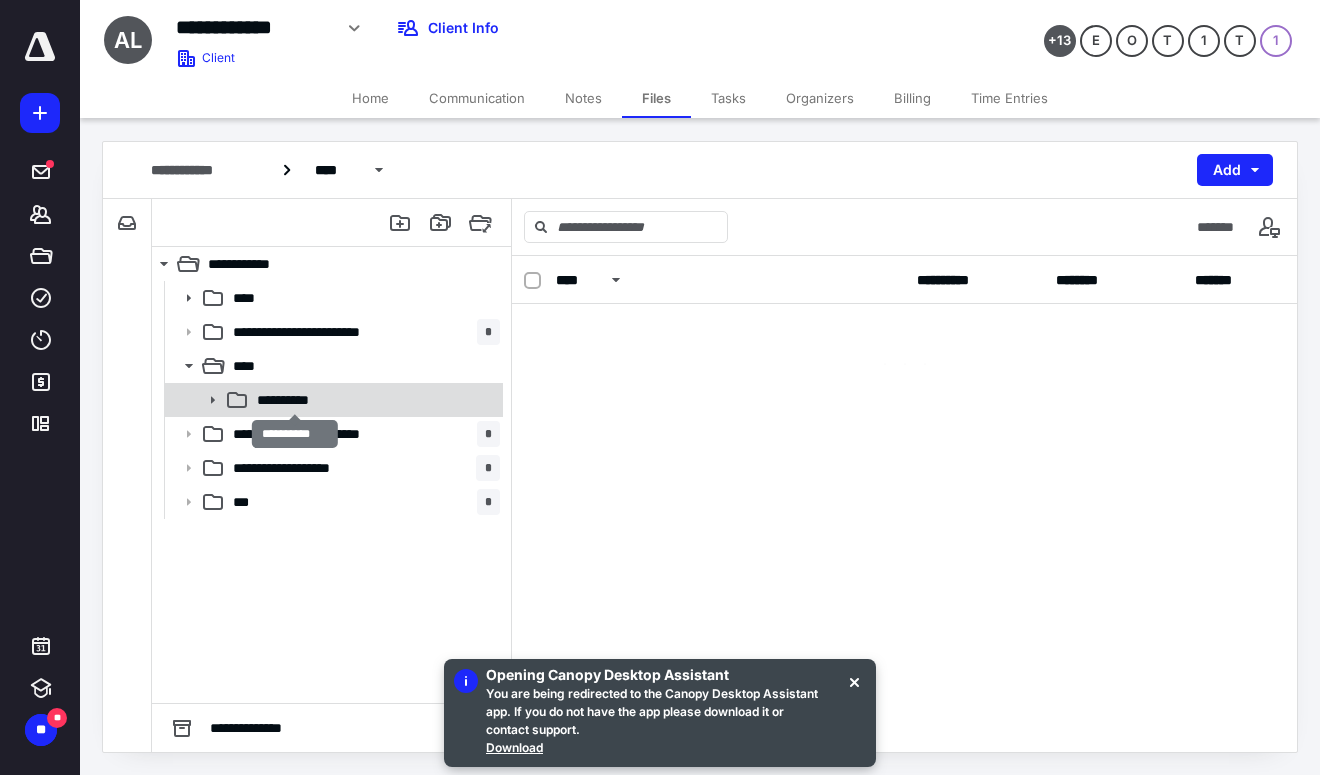 click on "**********" at bounding box center (294, 400) 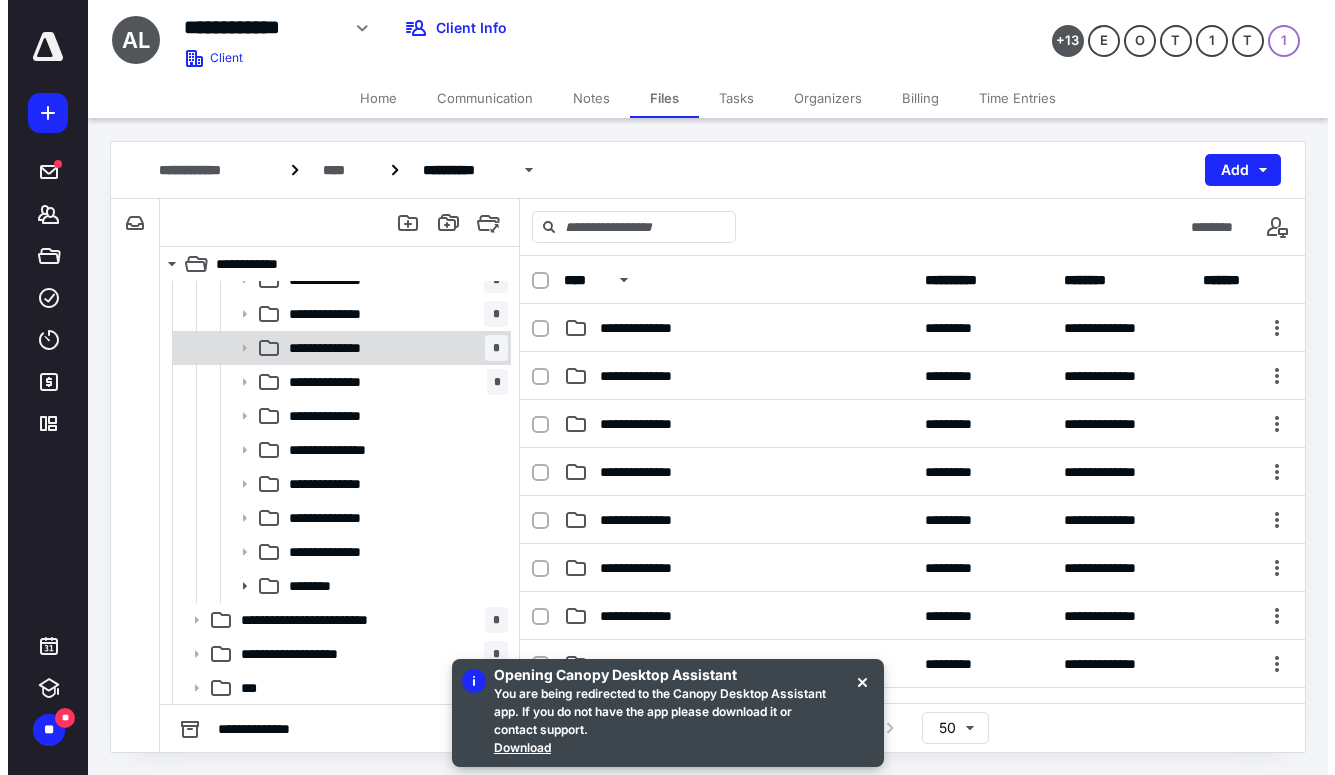 scroll, scrollTop: 257, scrollLeft: 0, axis: vertical 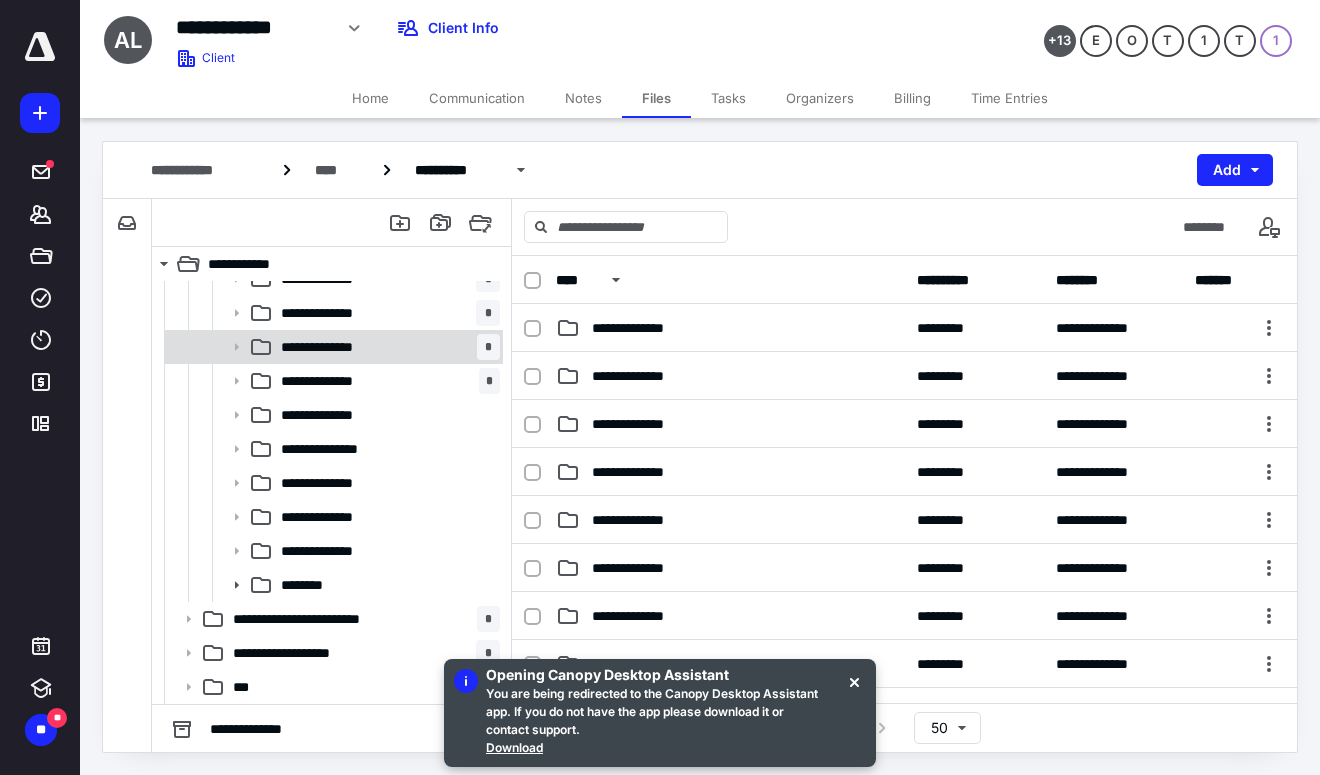 click on "**********" at bounding box center [386, 347] 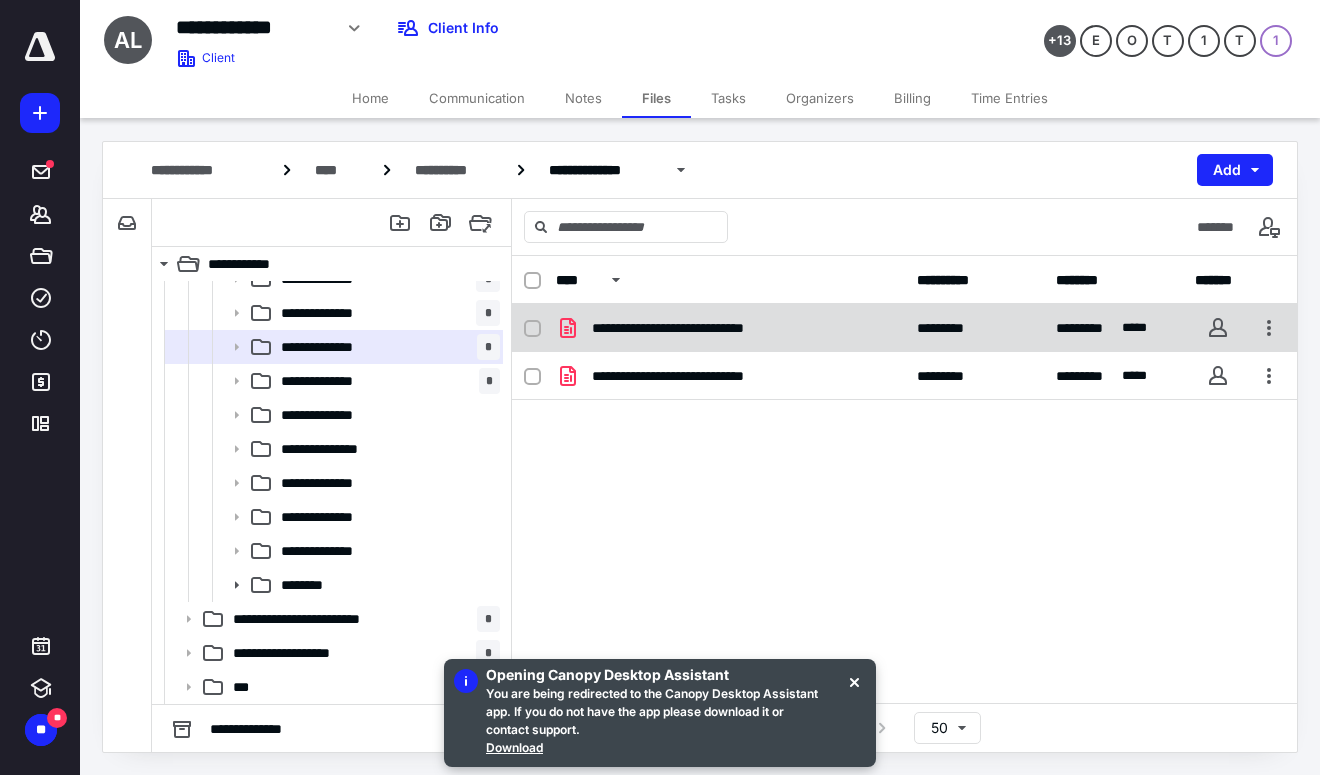 click on "**********" at bounding box center [701, 328] 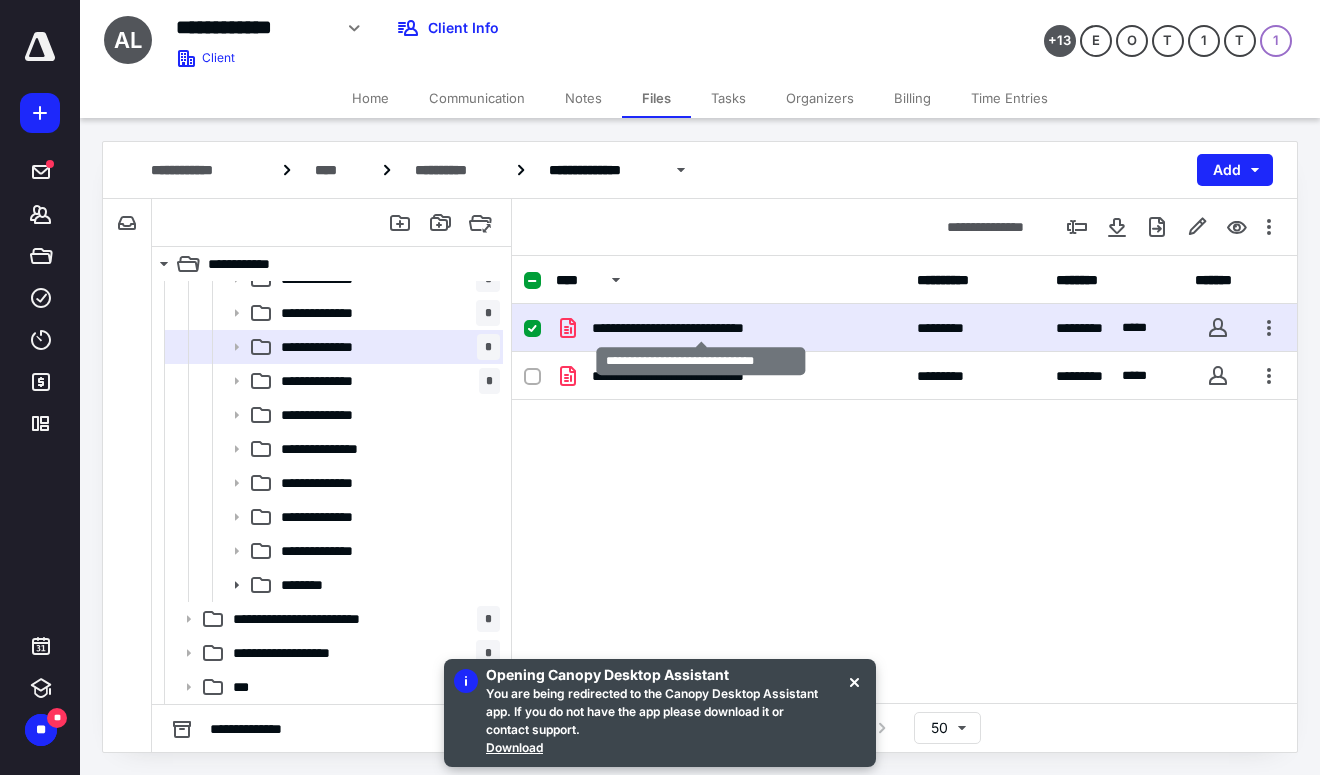 click on "**********" at bounding box center (701, 328) 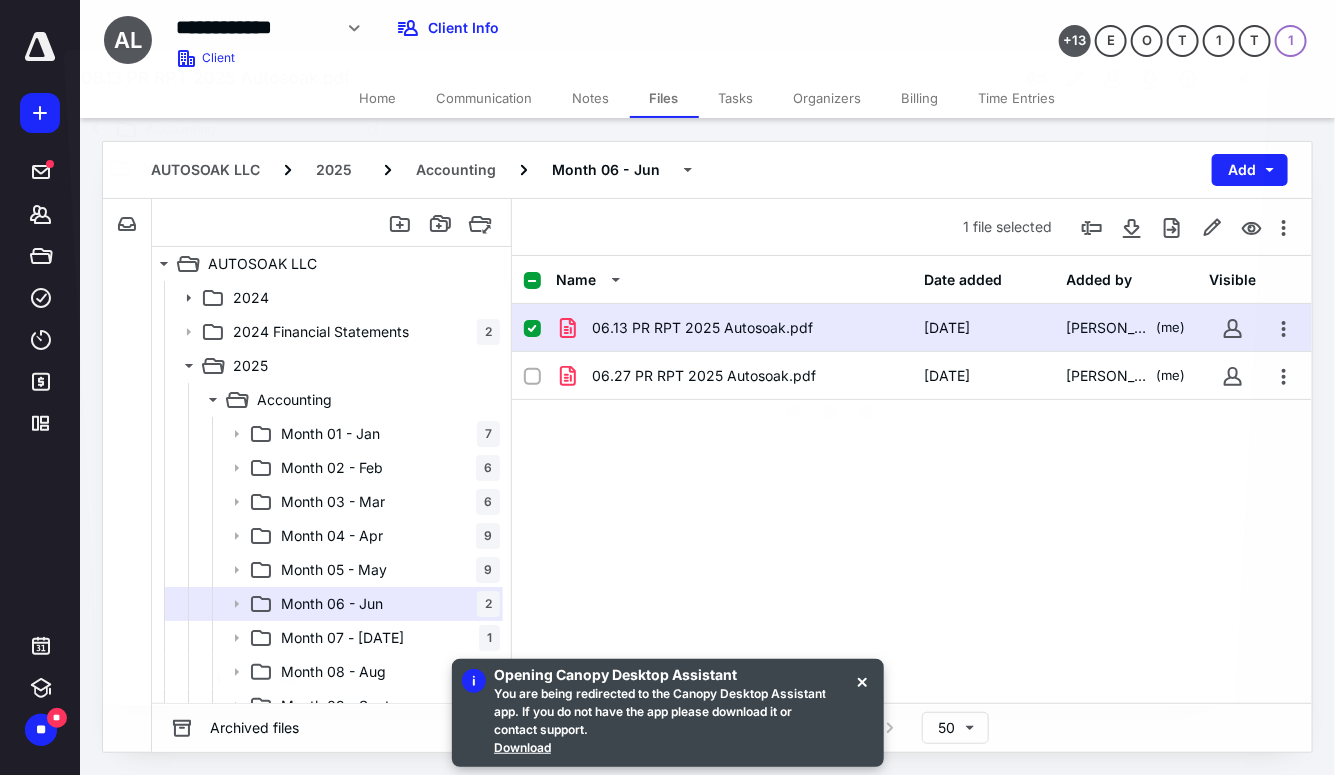 scroll, scrollTop: 257, scrollLeft: 0, axis: vertical 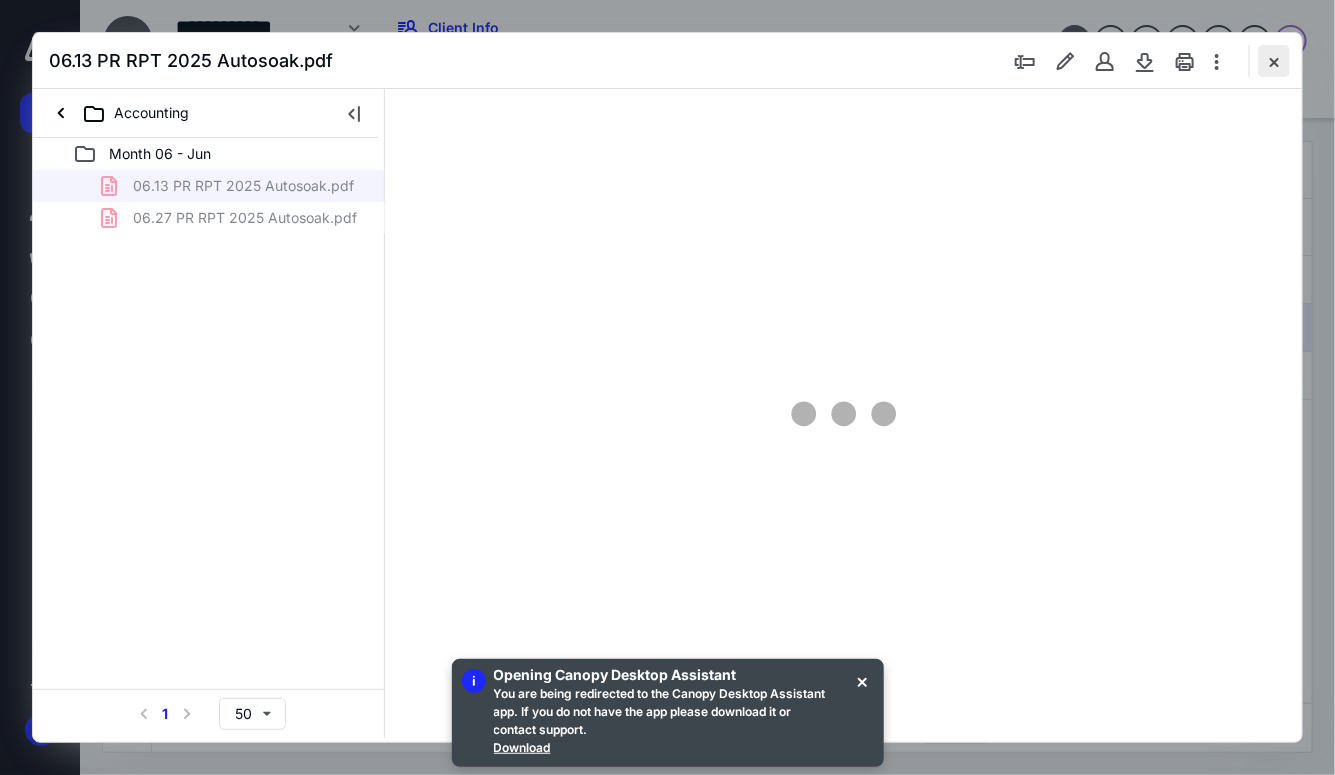 type on "93" 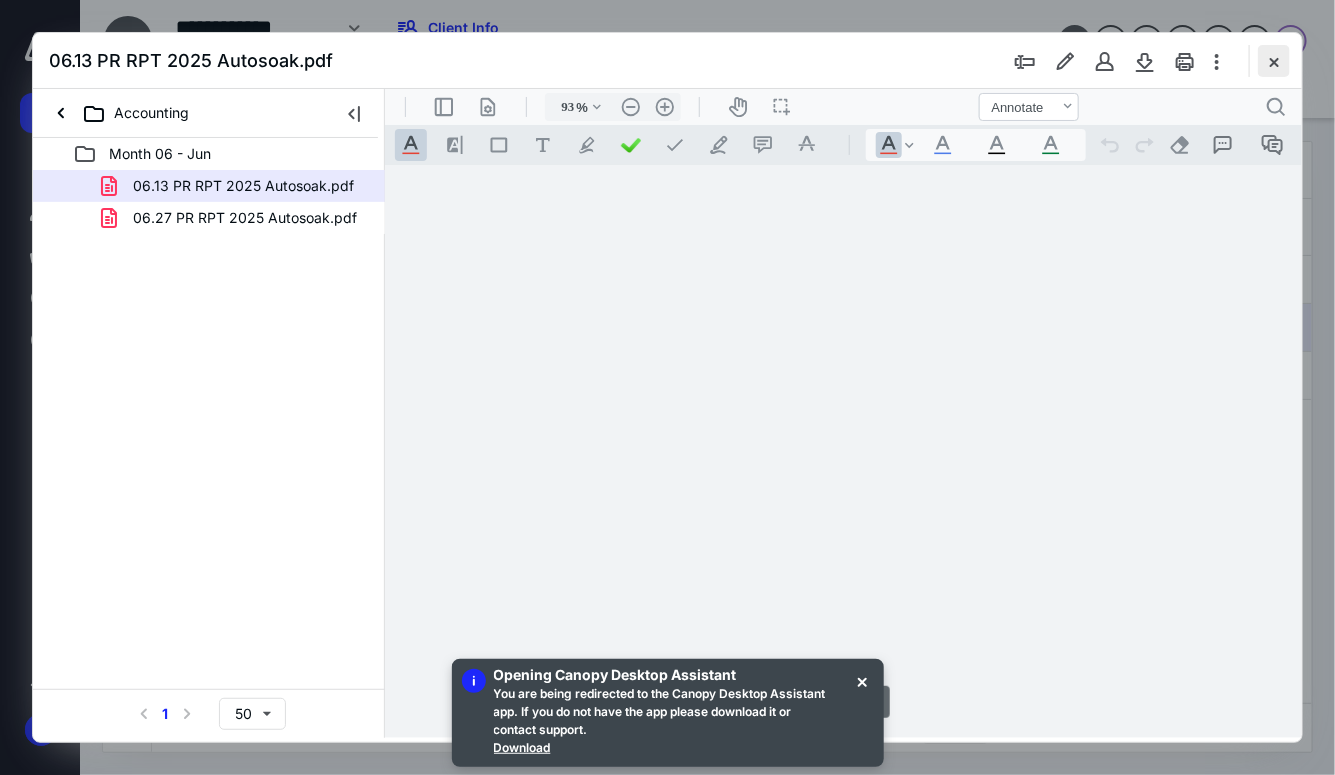 scroll, scrollTop: 80, scrollLeft: 0, axis: vertical 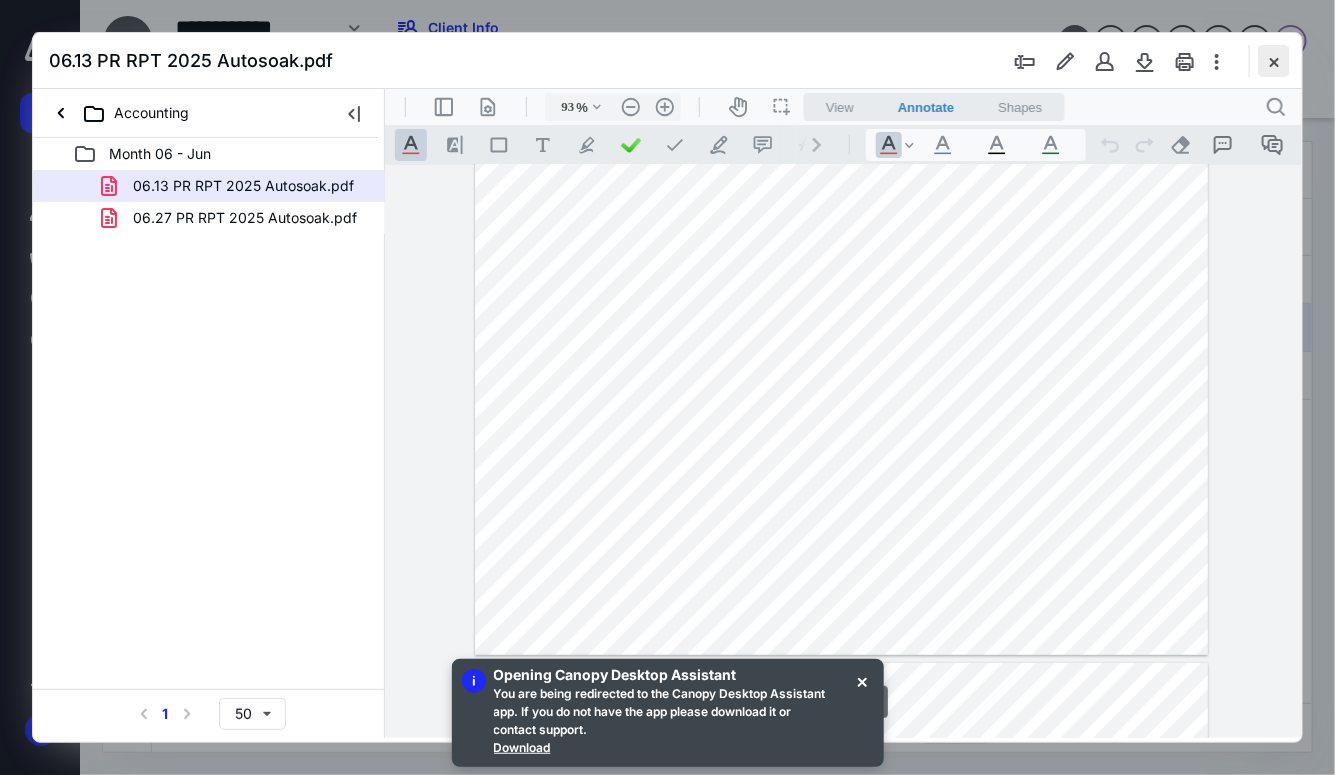 click at bounding box center [1274, 61] 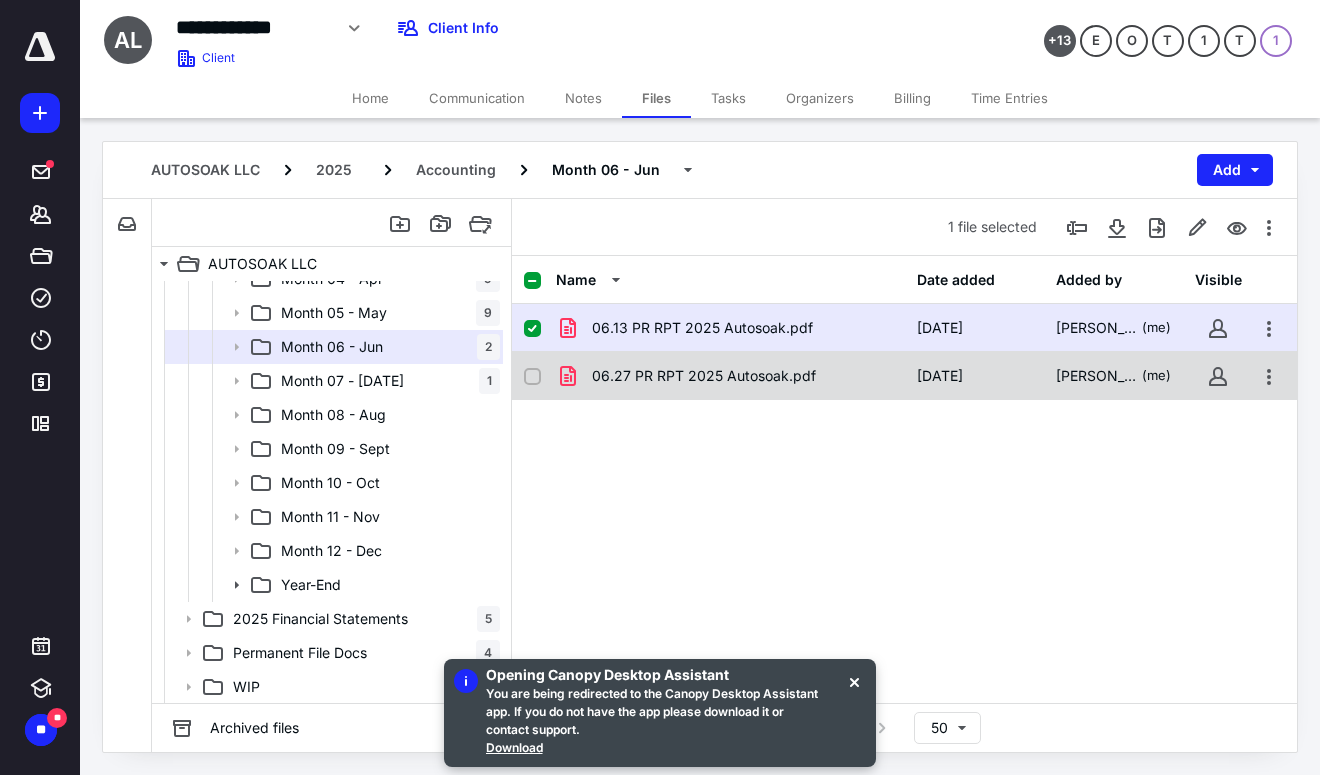 click on "06.27 PR RPT 2025 Autosoak.pdf" at bounding box center [704, 376] 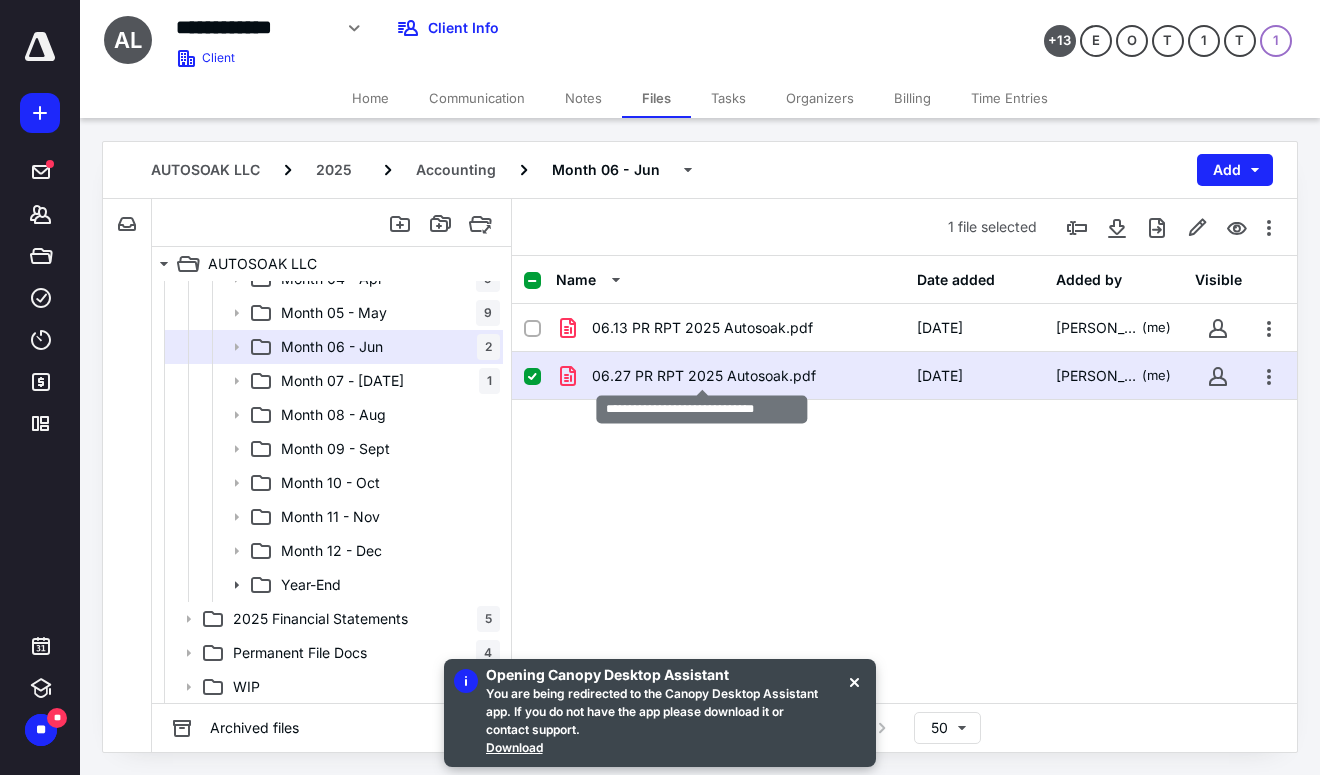 click on "06.27 PR RPT 2025 Autosoak.pdf" at bounding box center [704, 376] 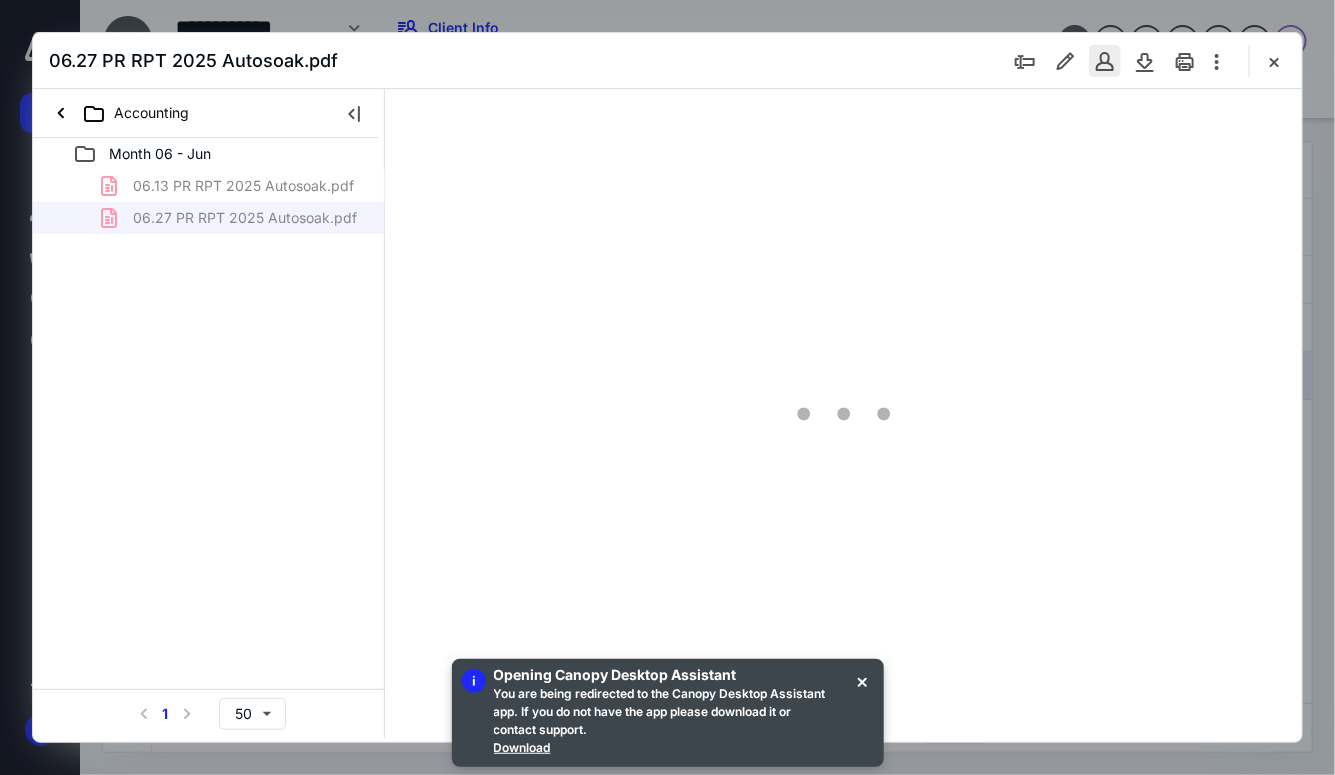 scroll, scrollTop: 0, scrollLeft: 0, axis: both 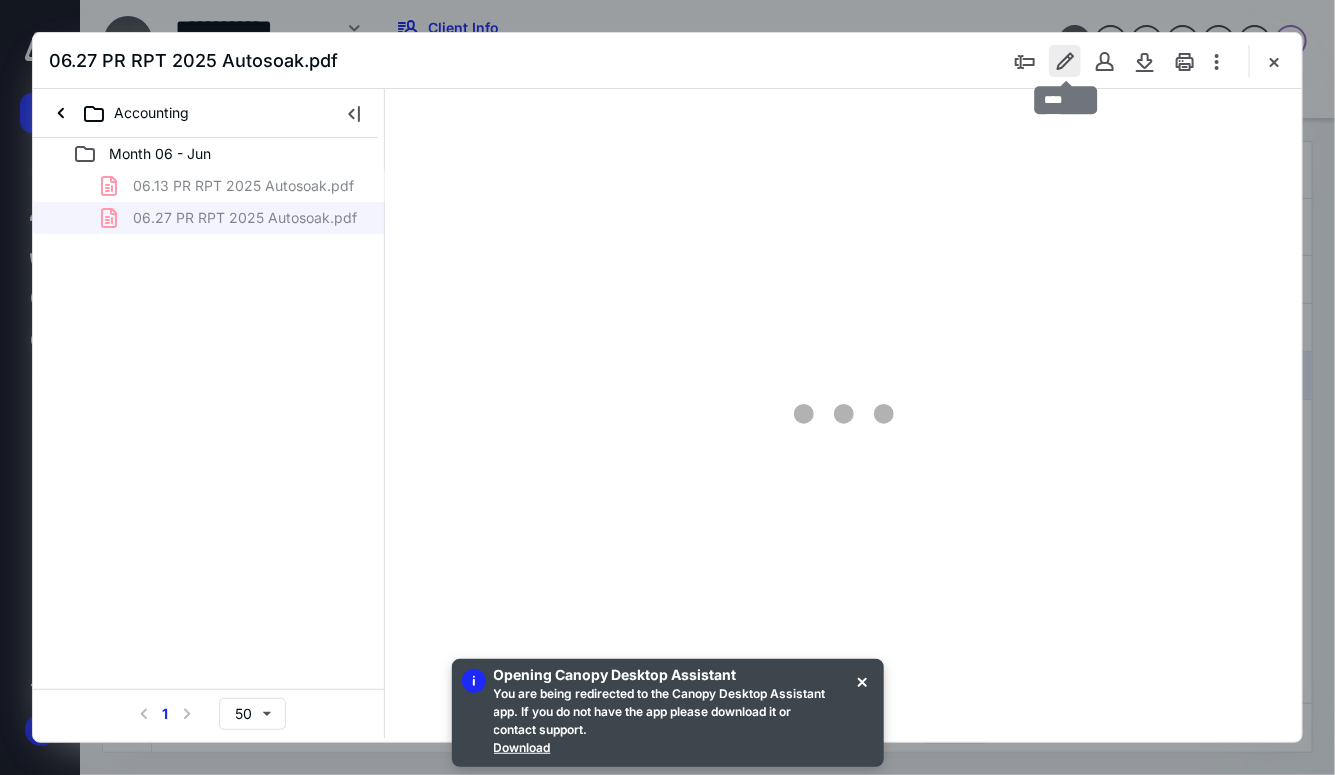 type on "72" 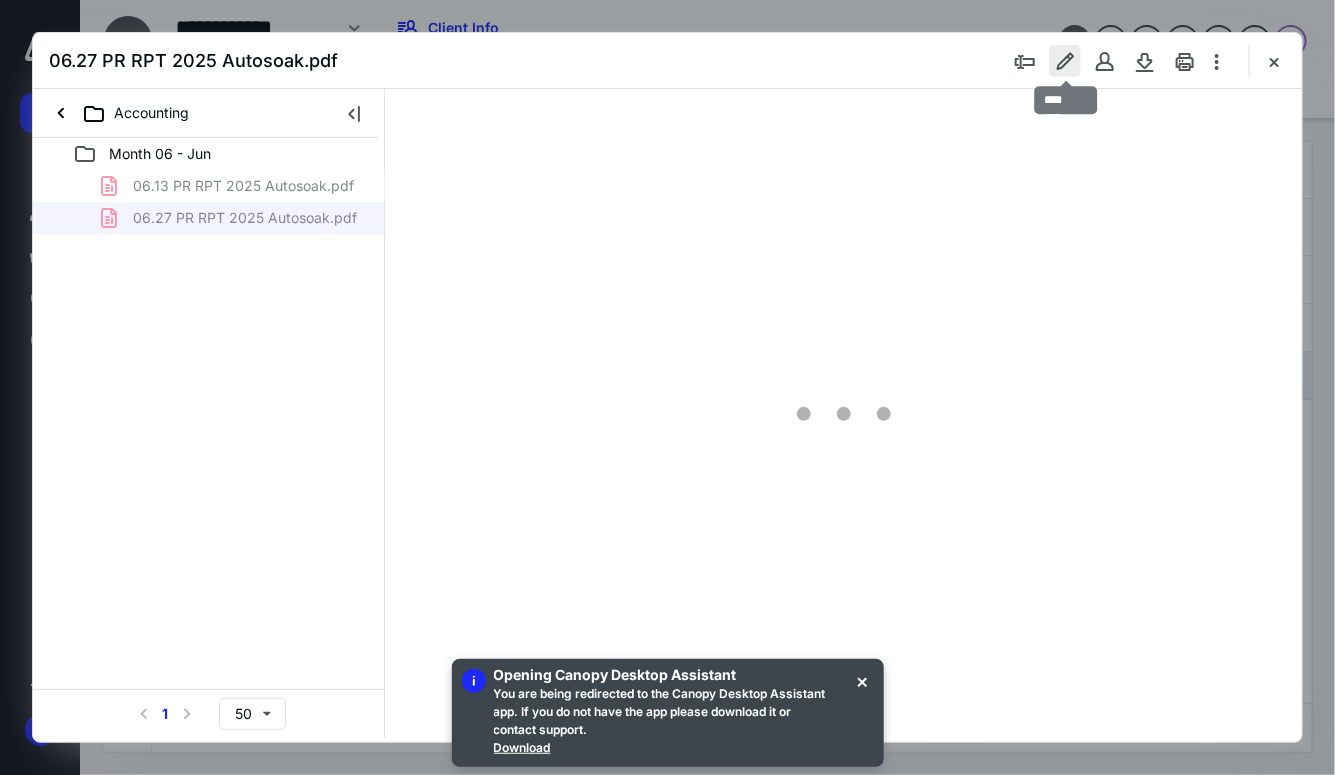 scroll, scrollTop: 79, scrollLeft: 0, axis: vertical 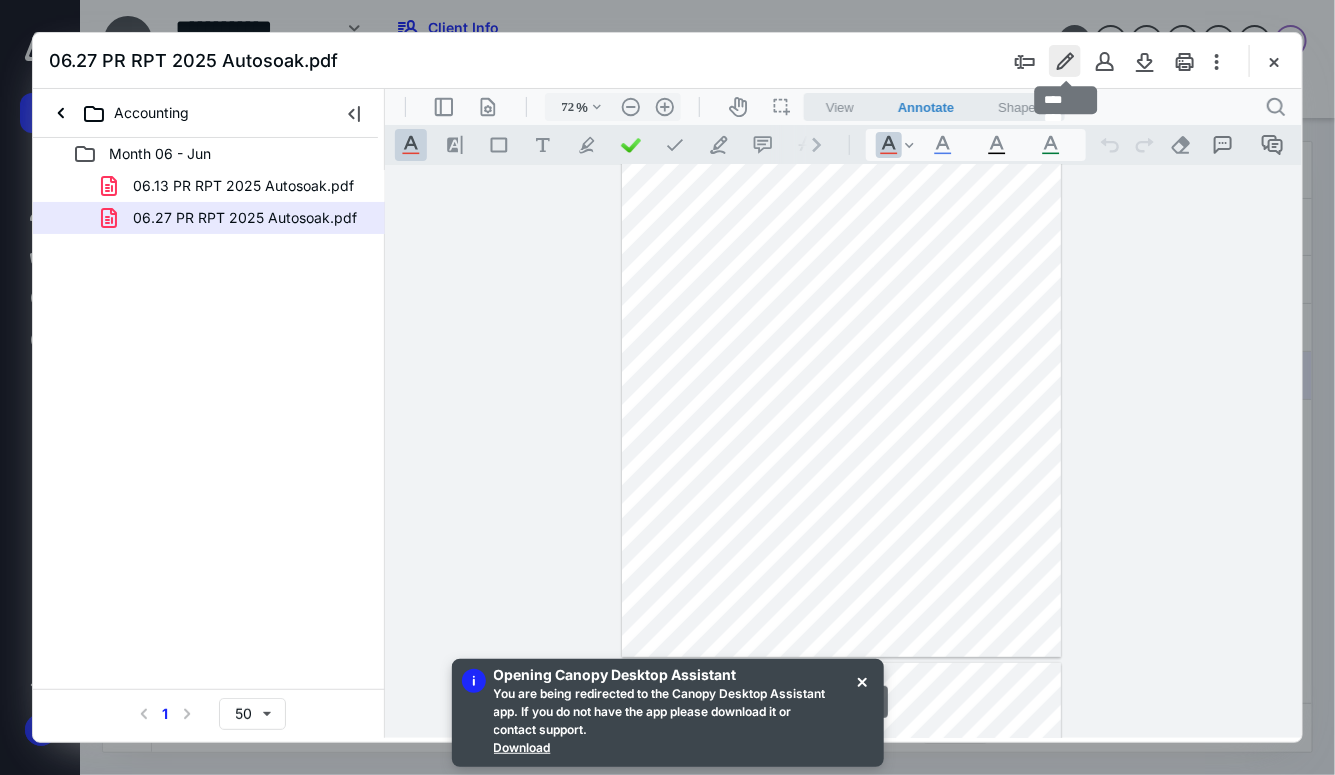 click at bounding box center (1065, 61) 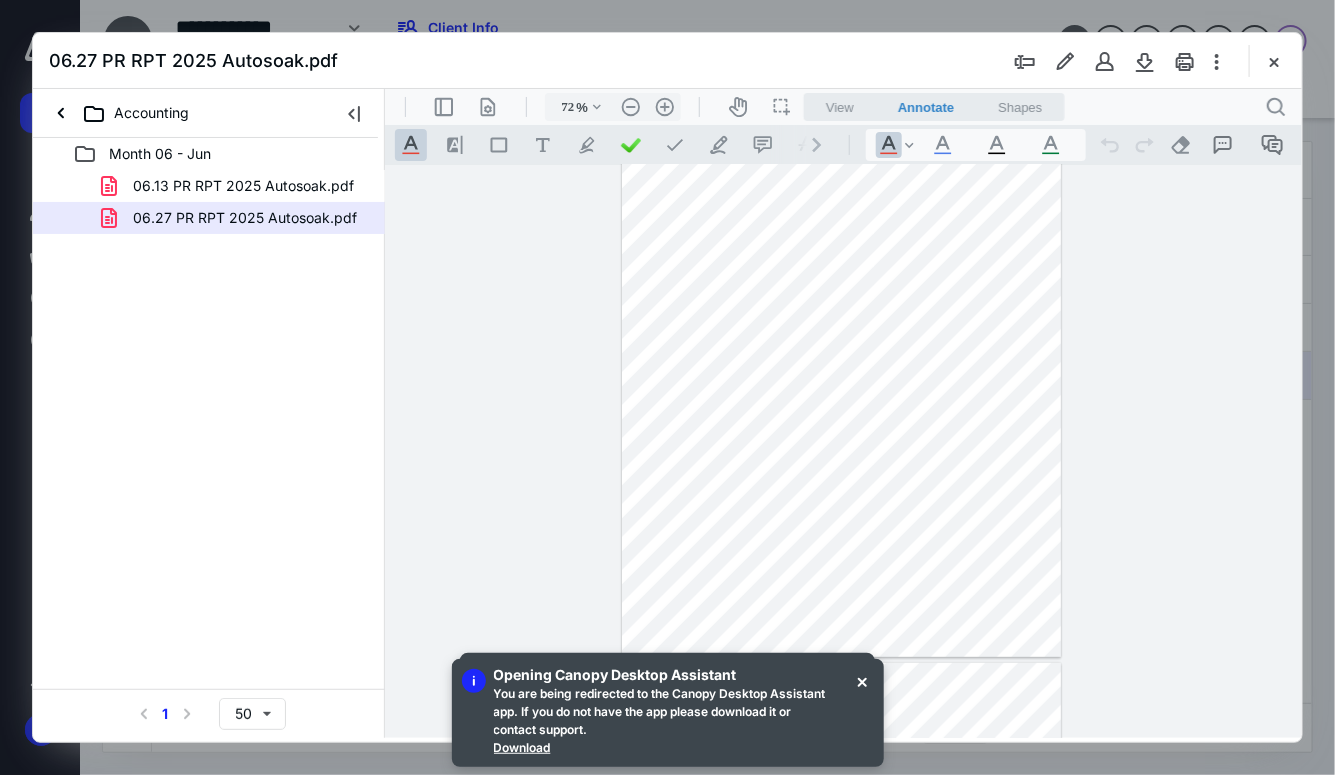 click at bounding box center [1274, 61] 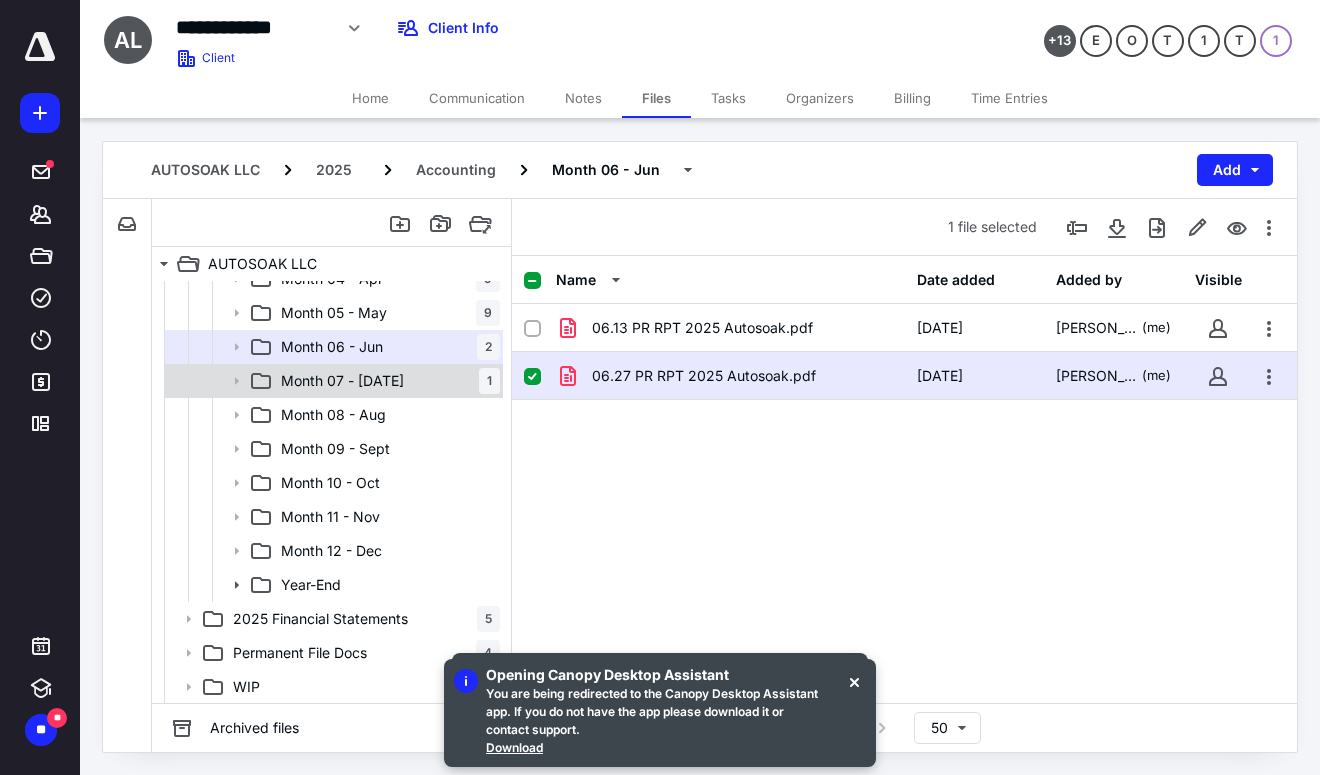 click on "Month 07 - [DATE]" at bounding box center [342, 381] 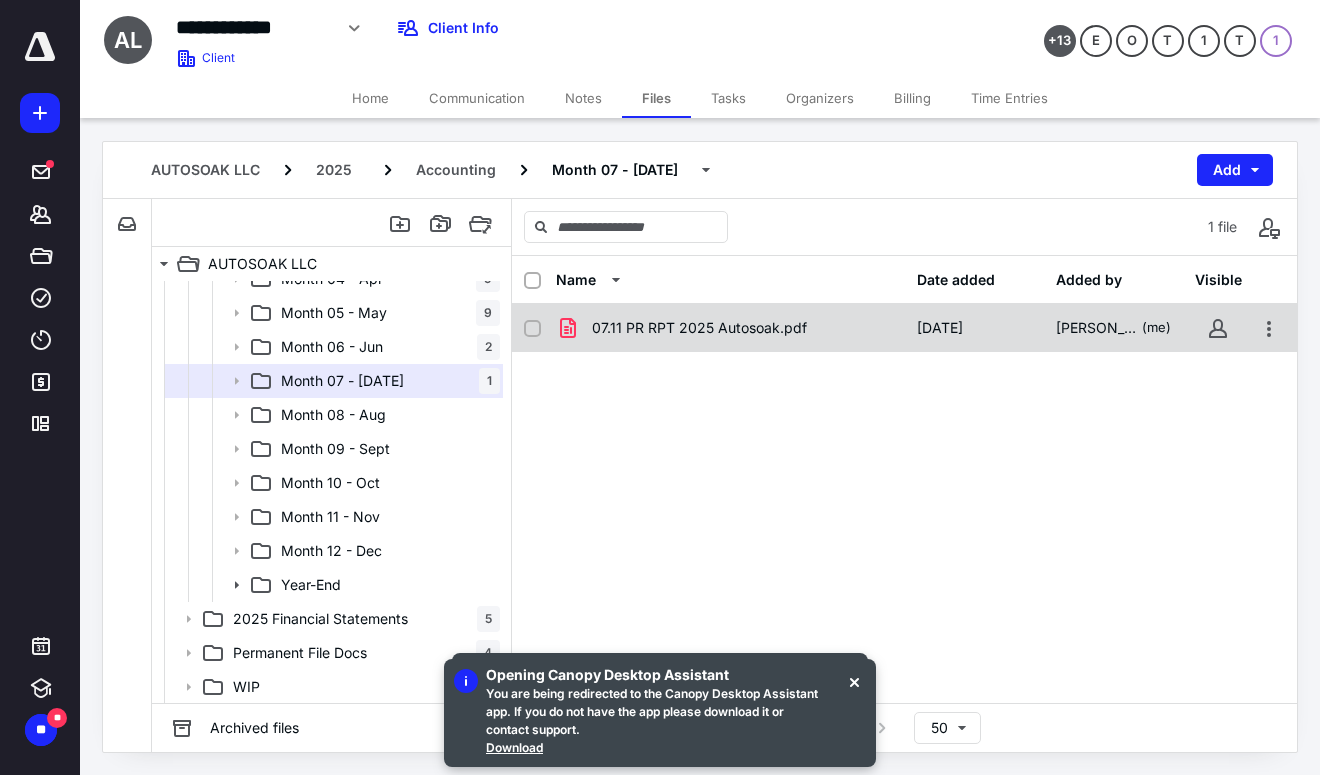 click on "07.11 PR RPT 2025 Autosoak.pdf" at bounding box center [699, 328] 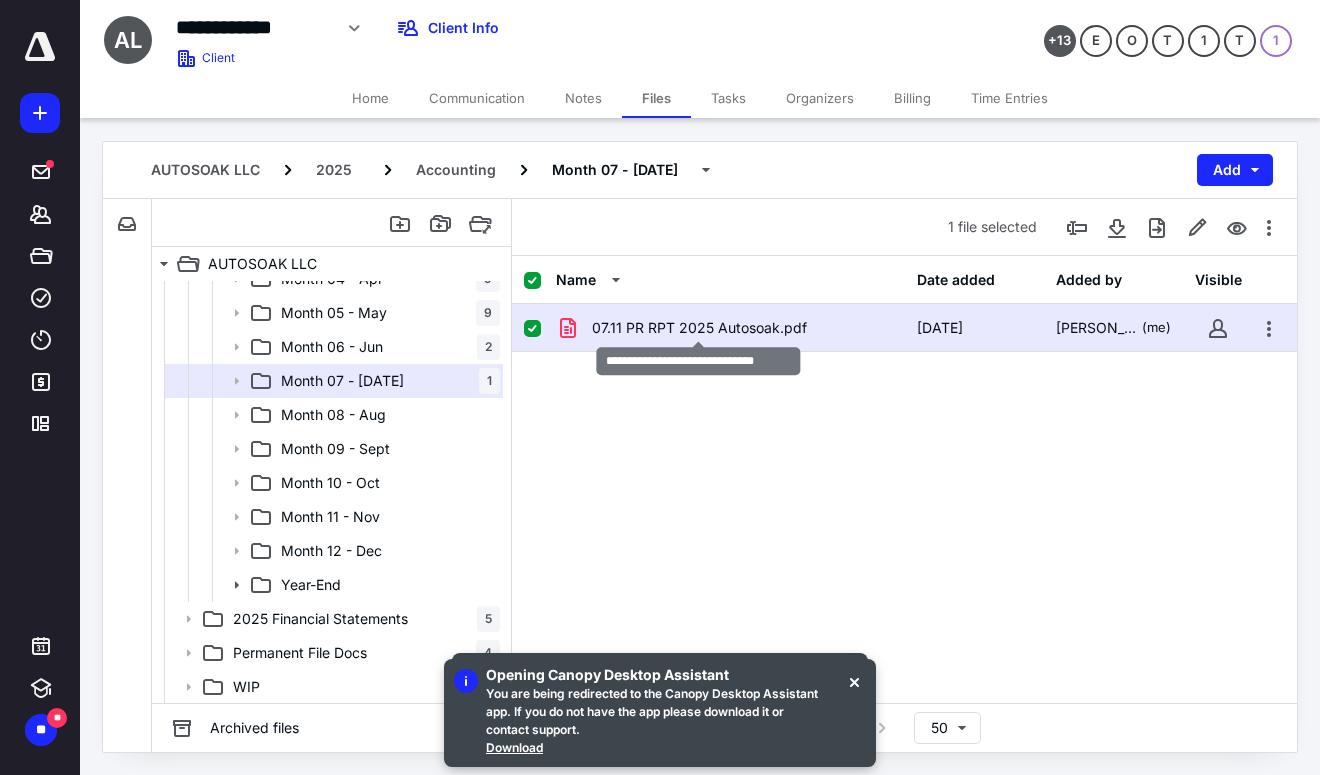 click on "07.11 PR RPT 2025 Autosoak.pdf" at bounding box center [699, 328] 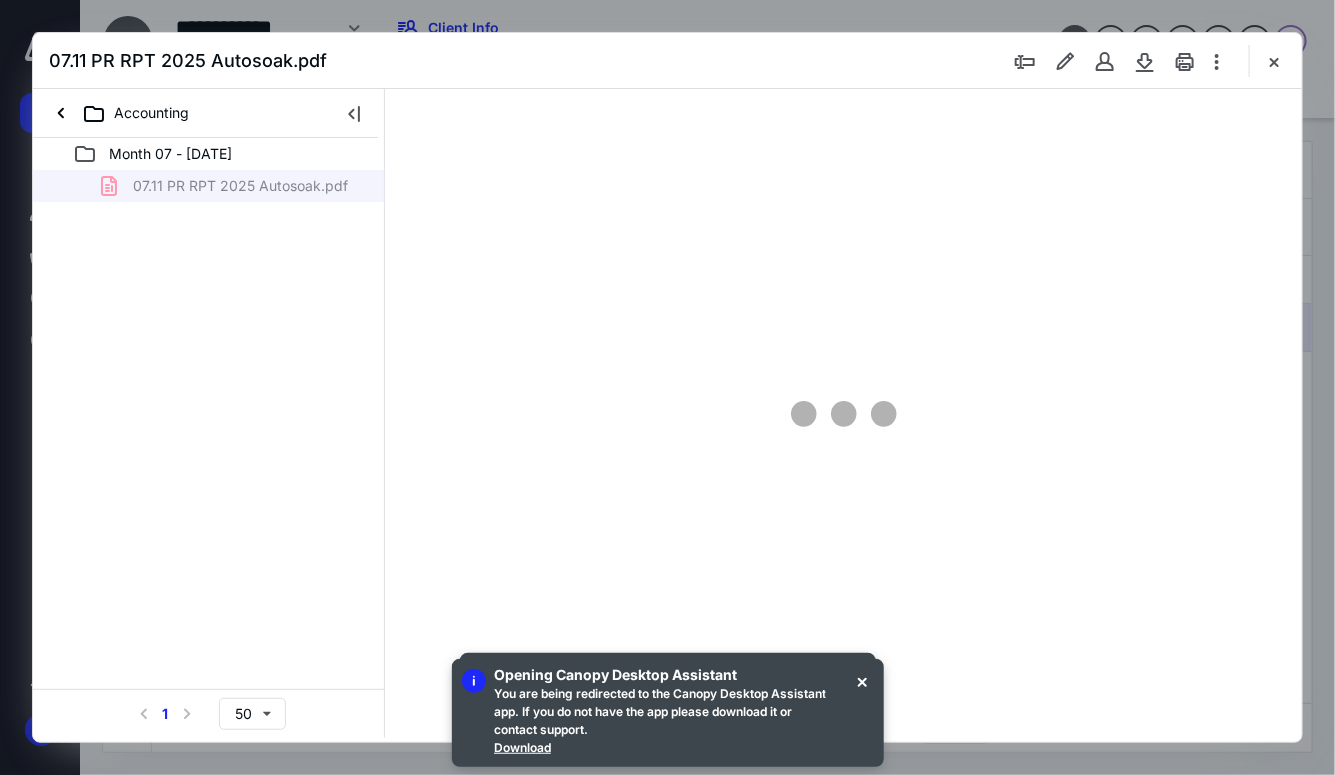 scroll, scrollTop: 0, scrollLeft: 0, axis: both 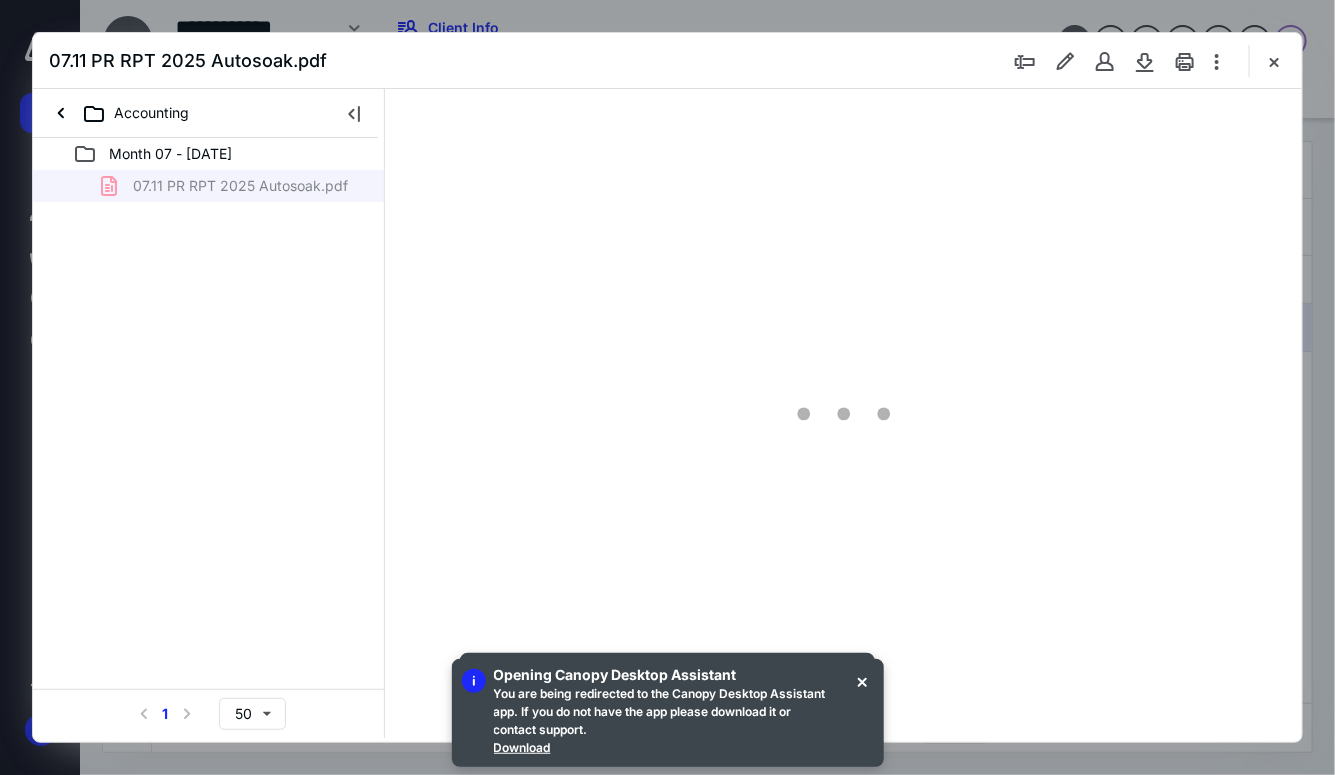 type on "72" 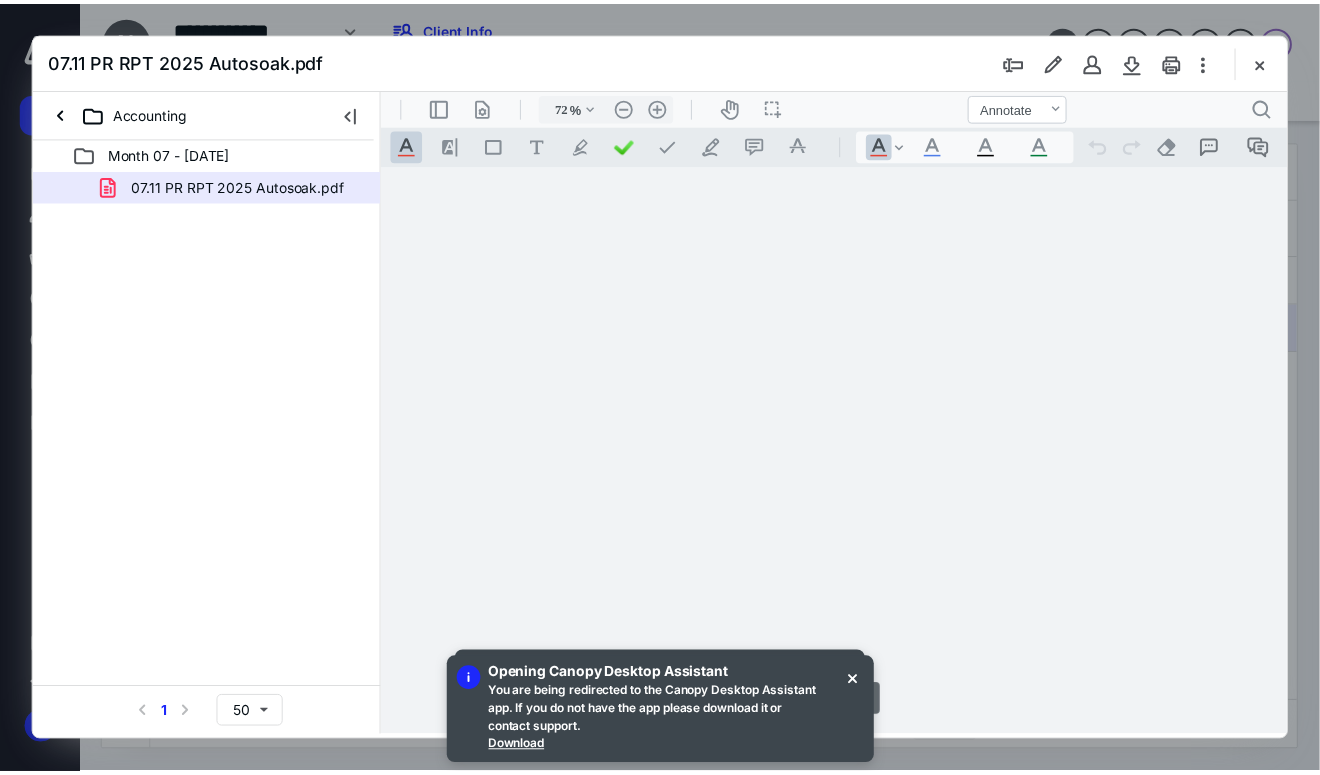 scroll, scrollTop: 79, scrollLeft: 0, axis: vertical 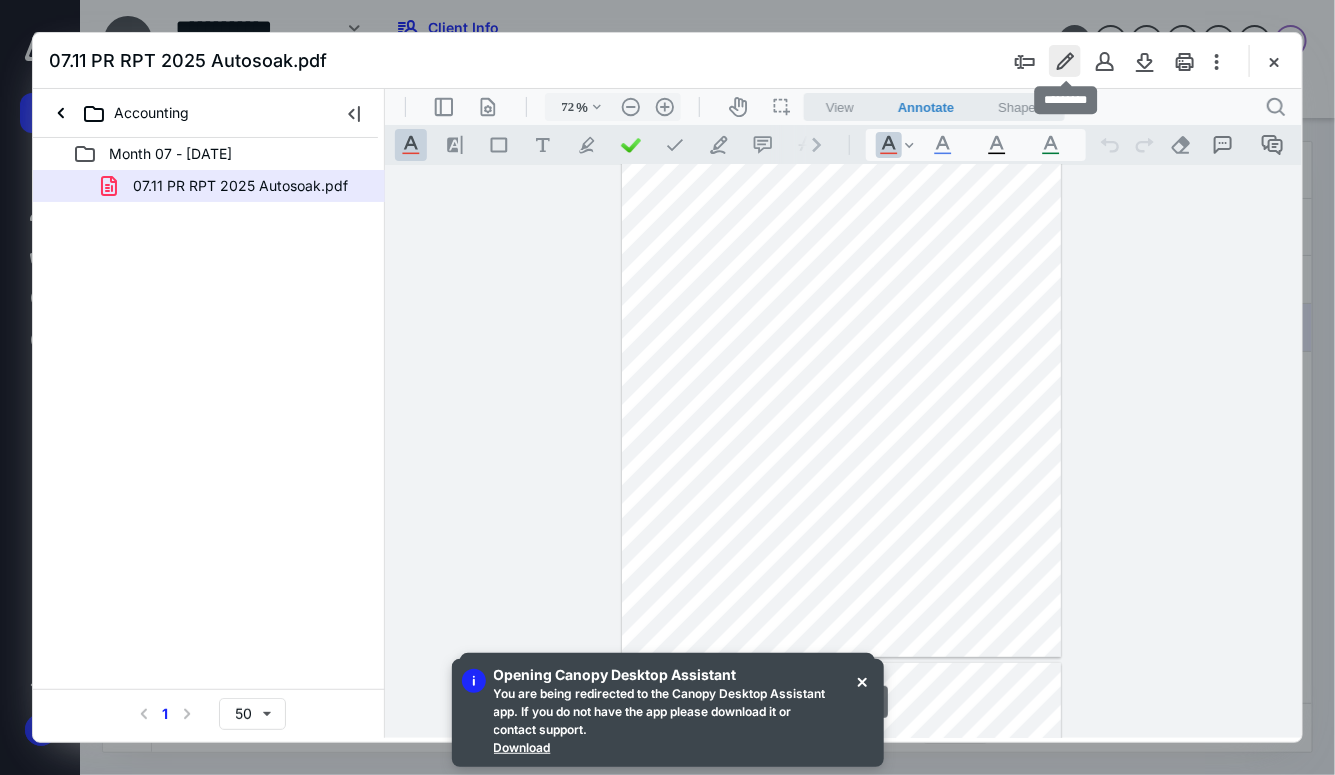 click at bounding box center [1065, 61] 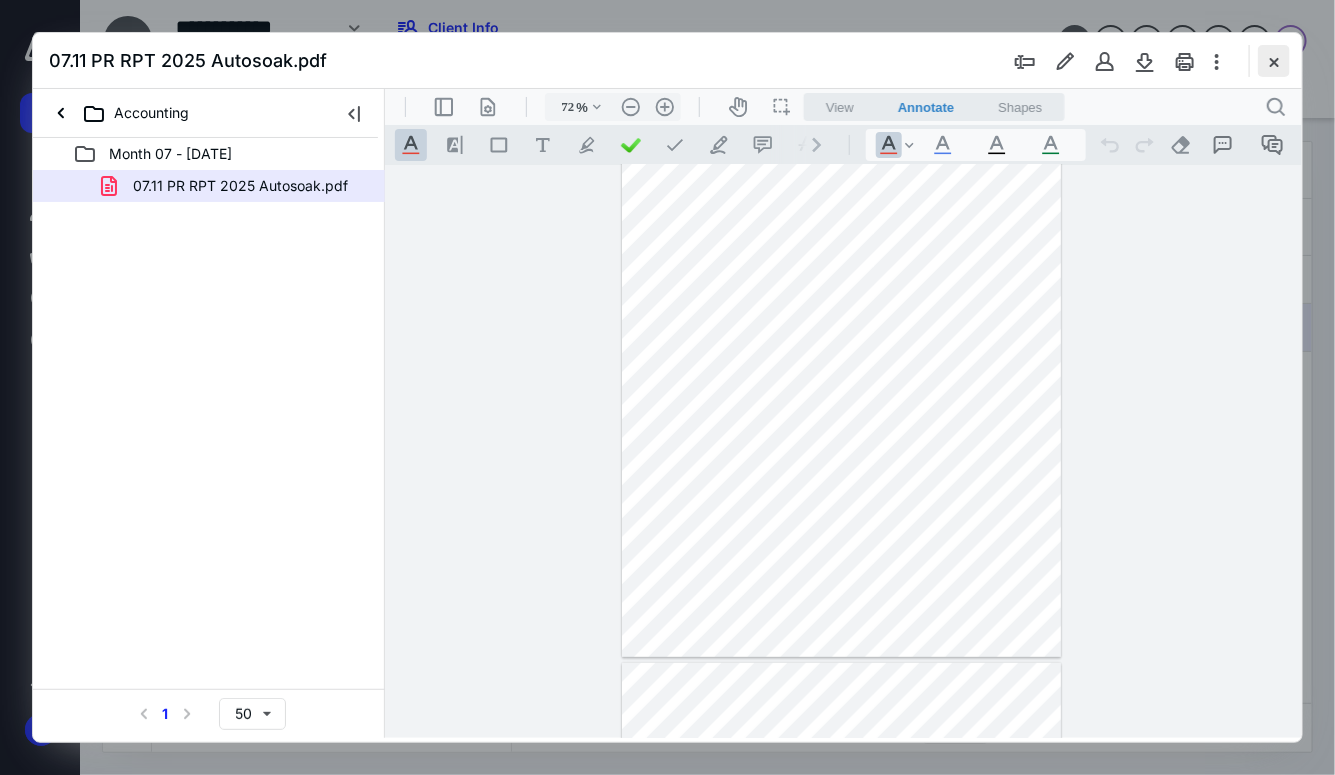 click at bounding box center [1274, 61] 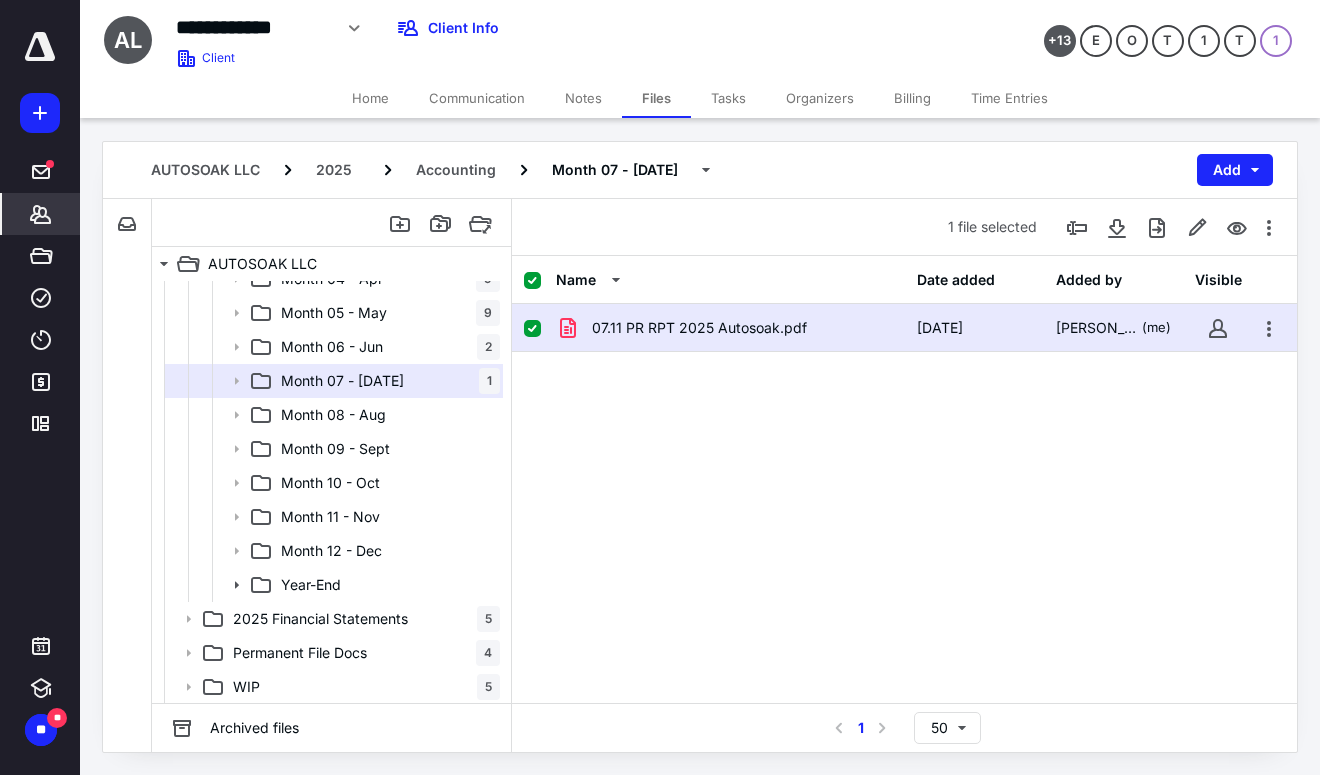 click 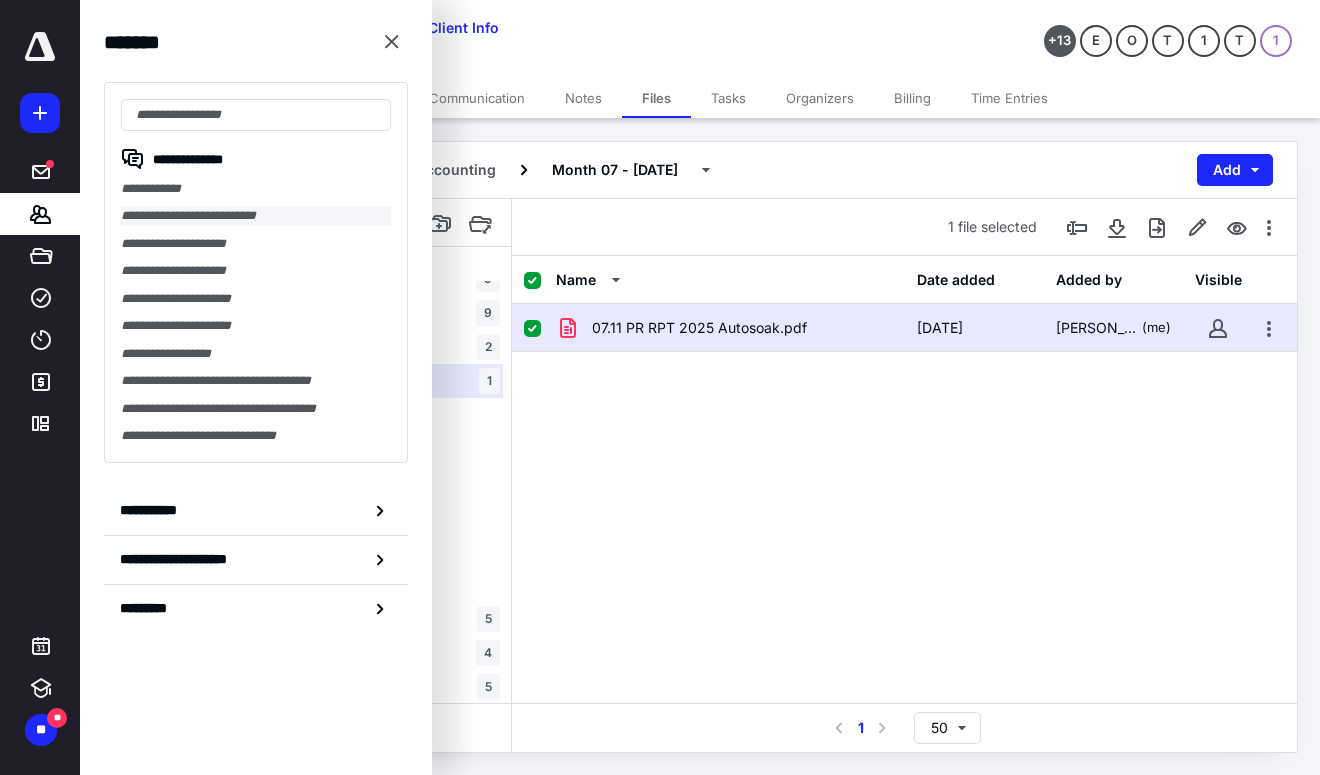 click on "**********" at bounding box center (256, 215) 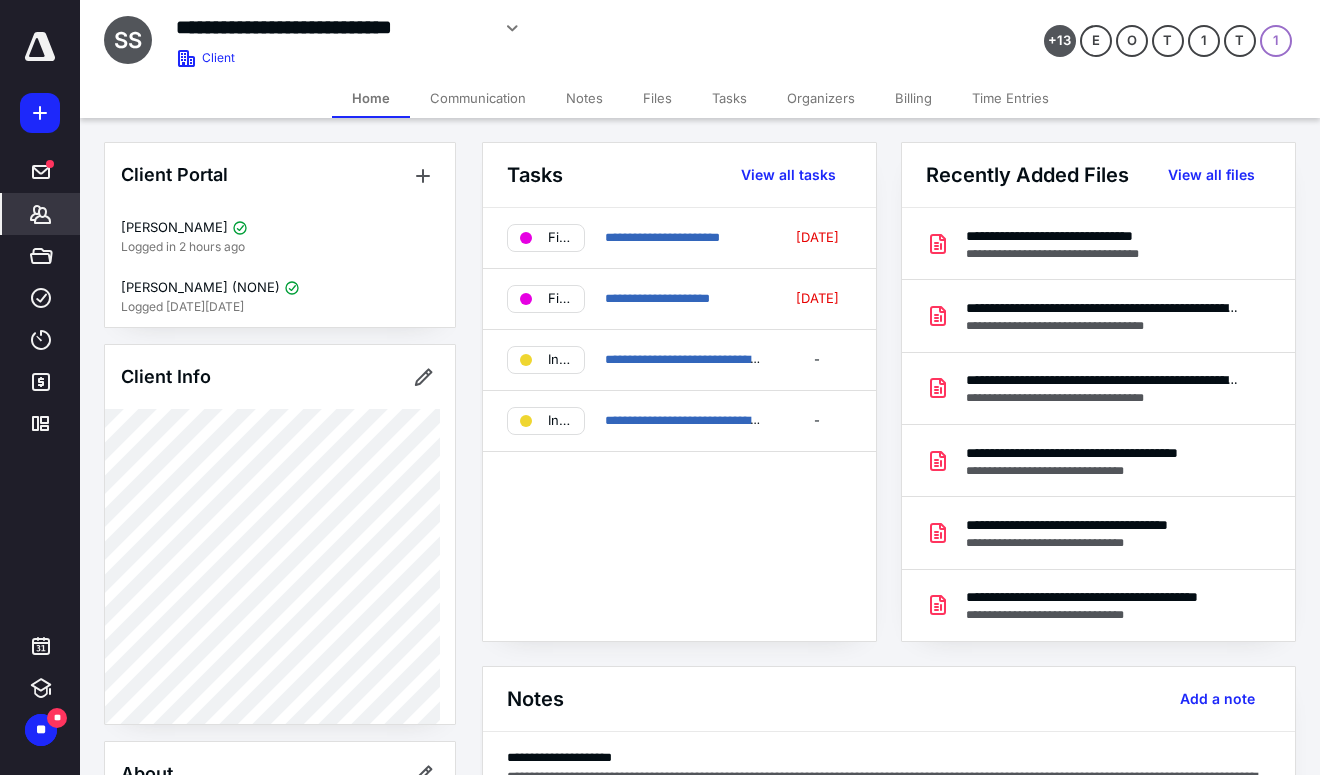 click on "Time Entries" at bounding box center [1010, 98] 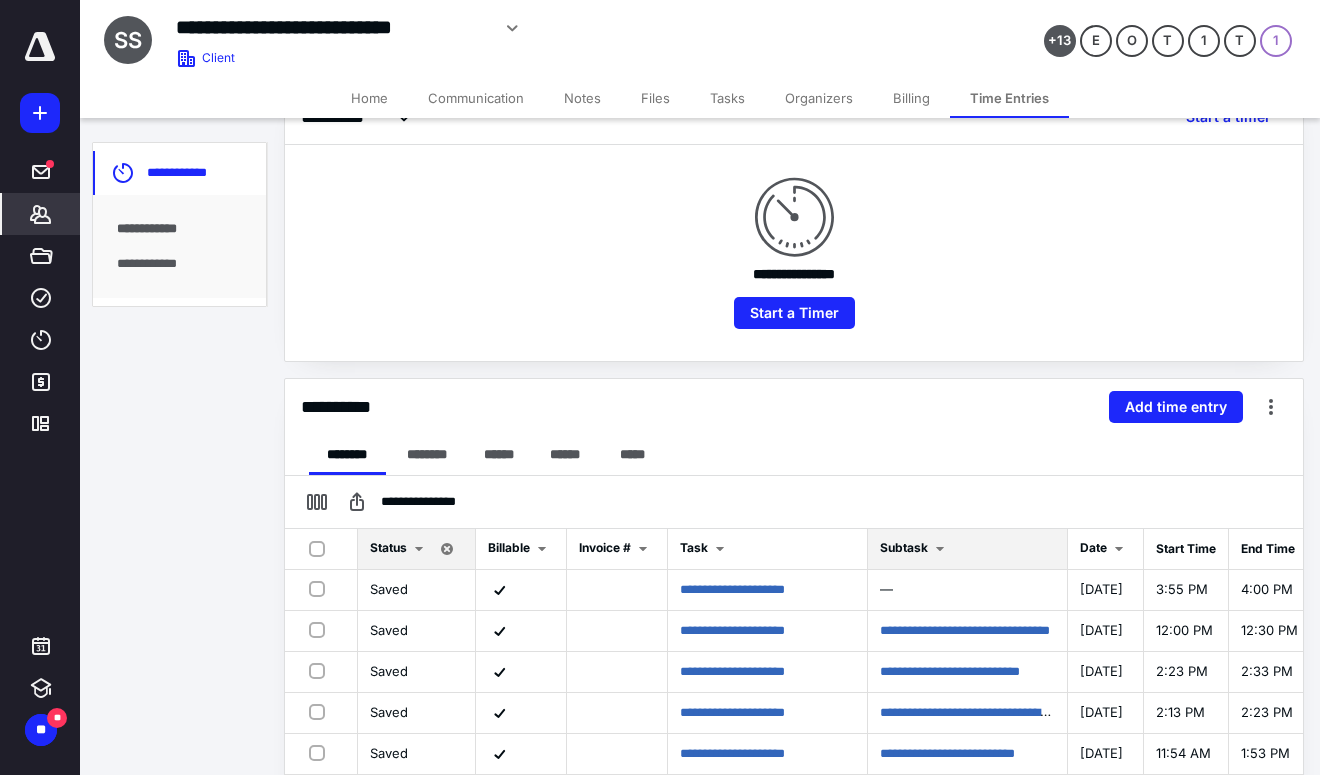scroll, scrollTop: 300, scrollLeft: 0, axis: vertical 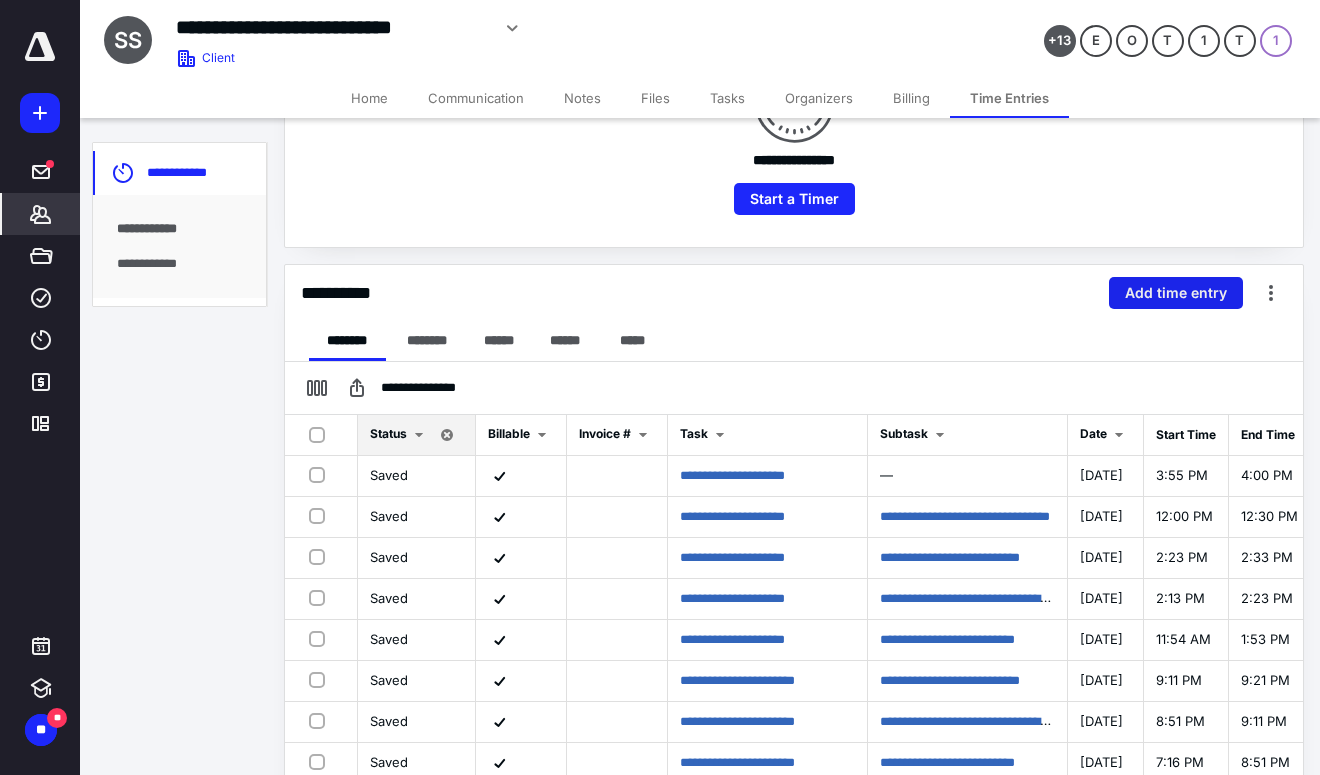 click on "Add time entry" at bounding box center (1176, 293) 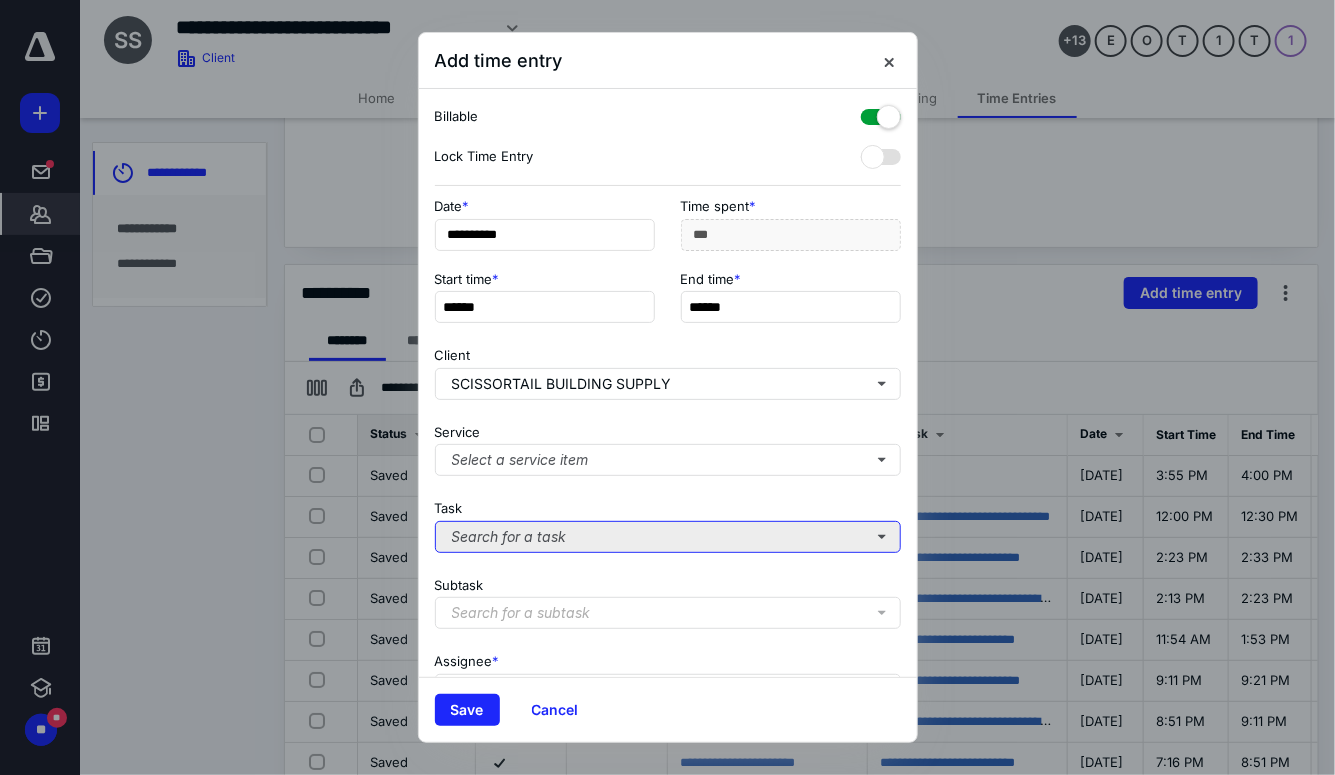 click on "Search for a task" at bounding box center [668, 537] 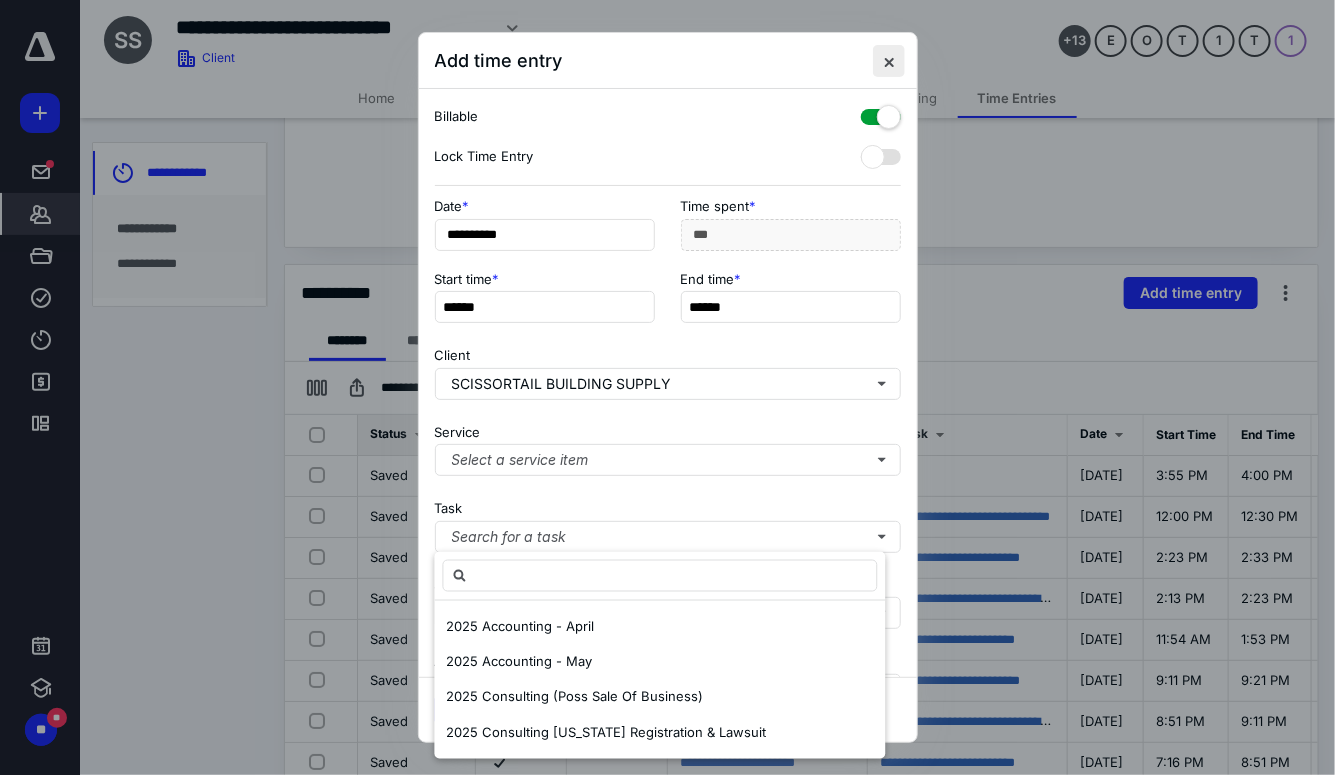 click at bounding box center [889, 61] 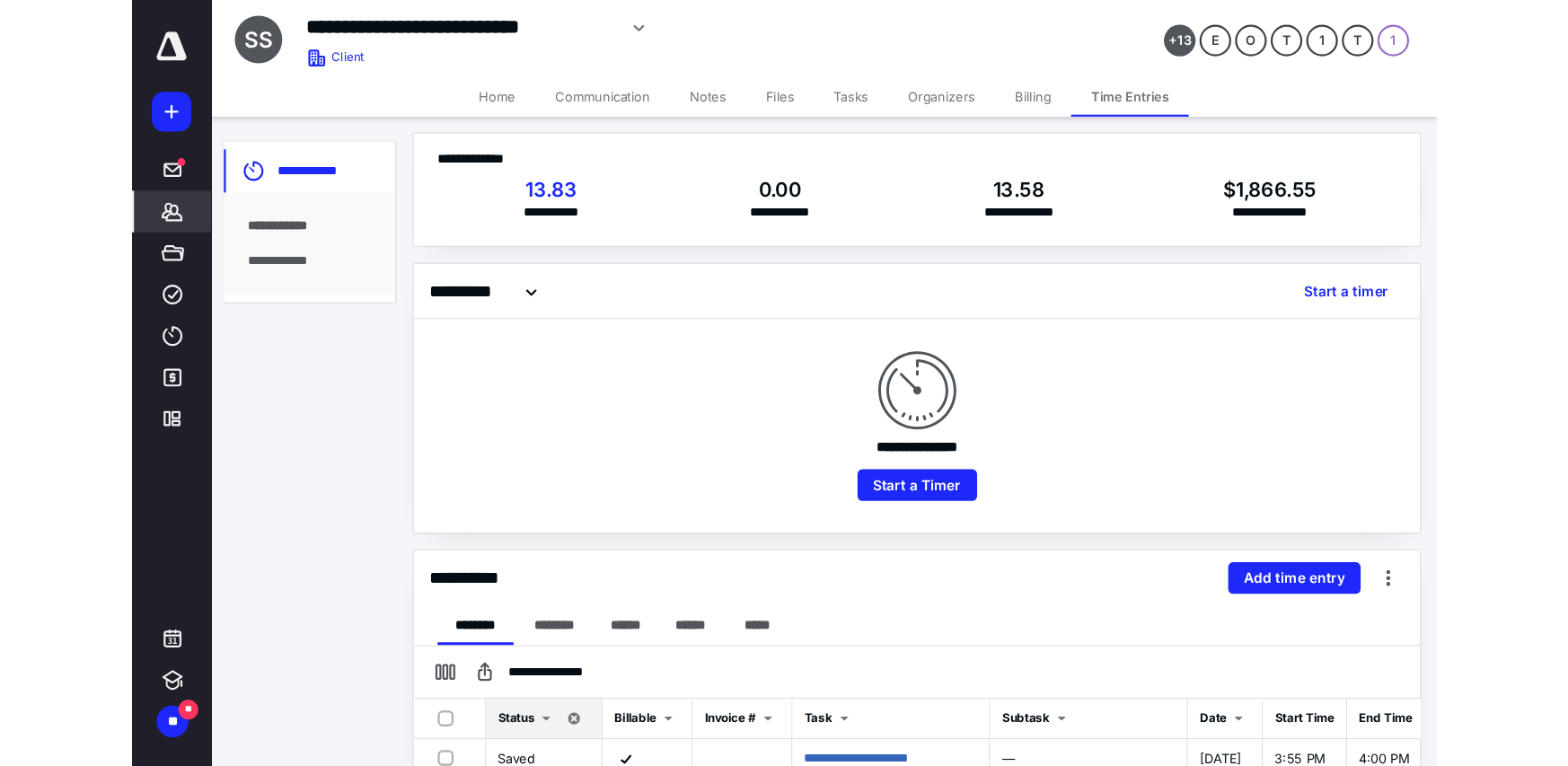 scroll, scrollTop: 0, scrollLeft: 0, axis: both 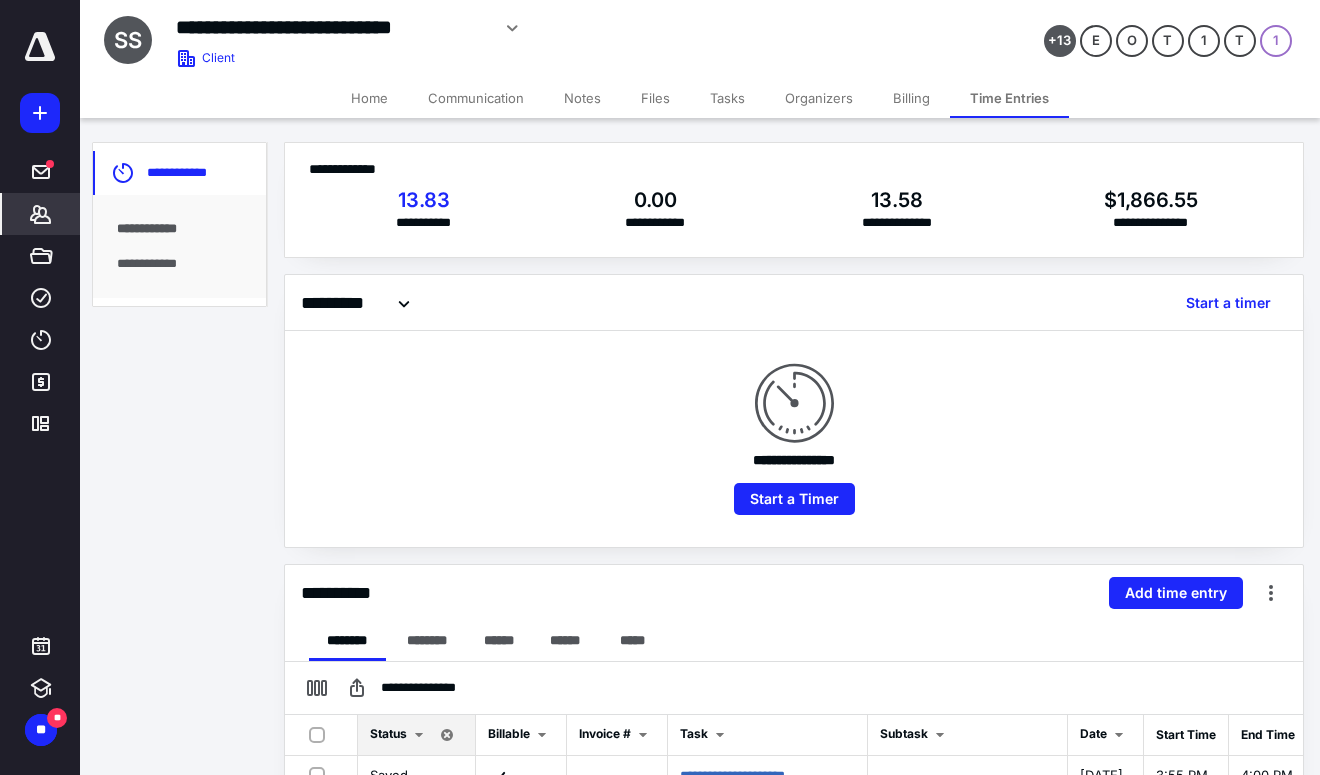 click on "Tasks" at bounding box center [727, 98] 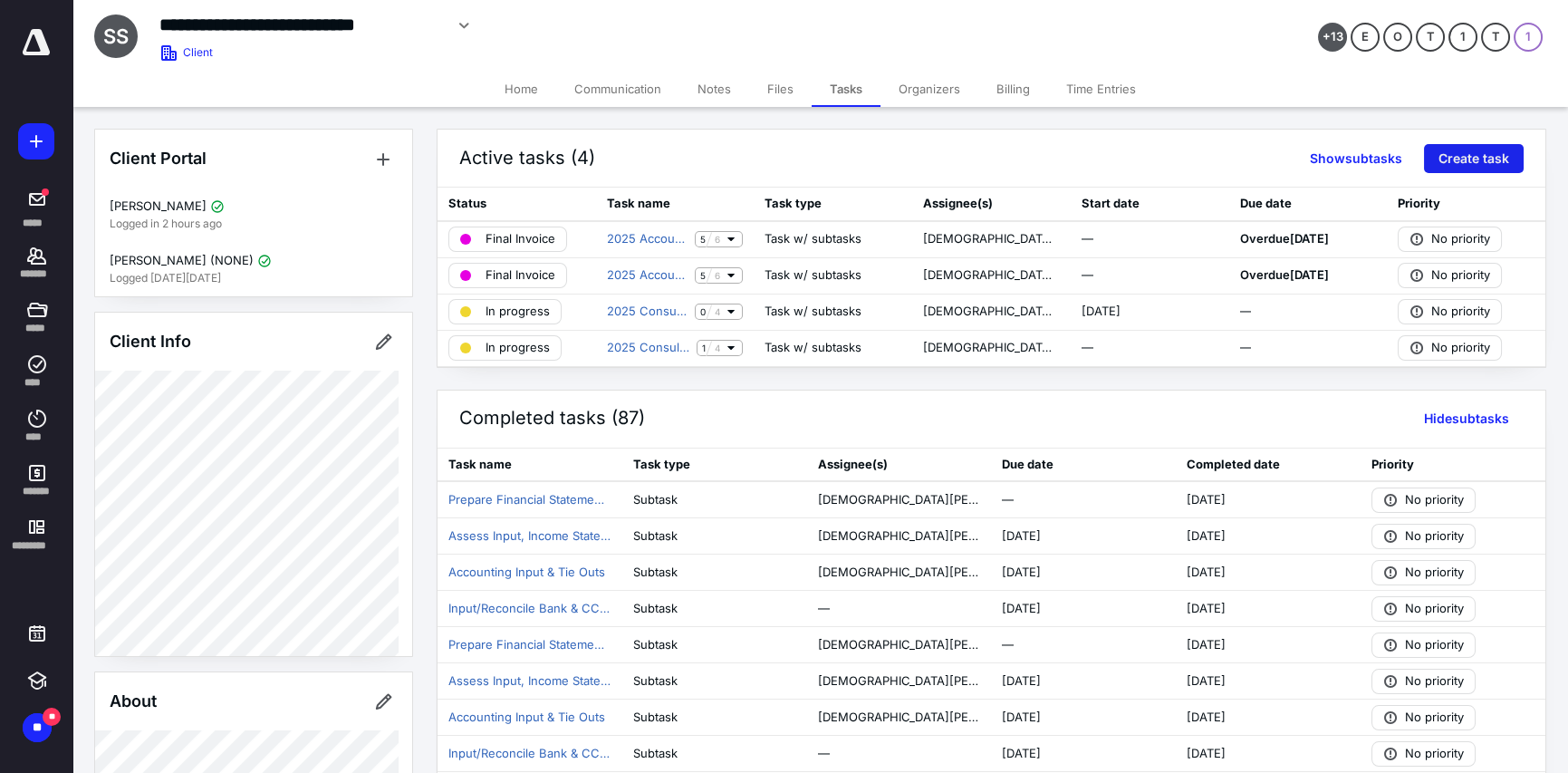 click on "Create task" at bounding box center [1474, 159] 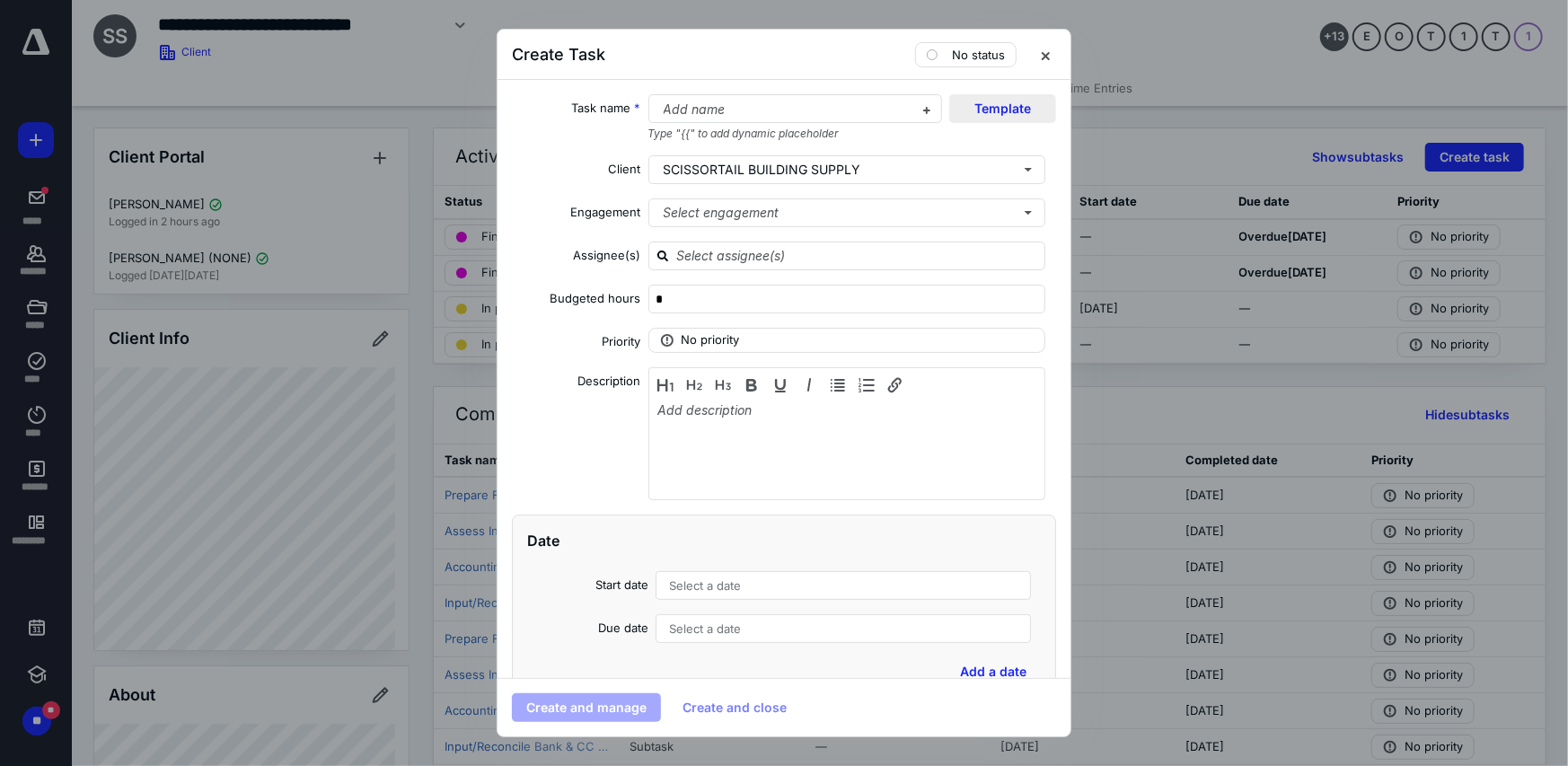 click on "Template" at bounding box center (1002, 109) 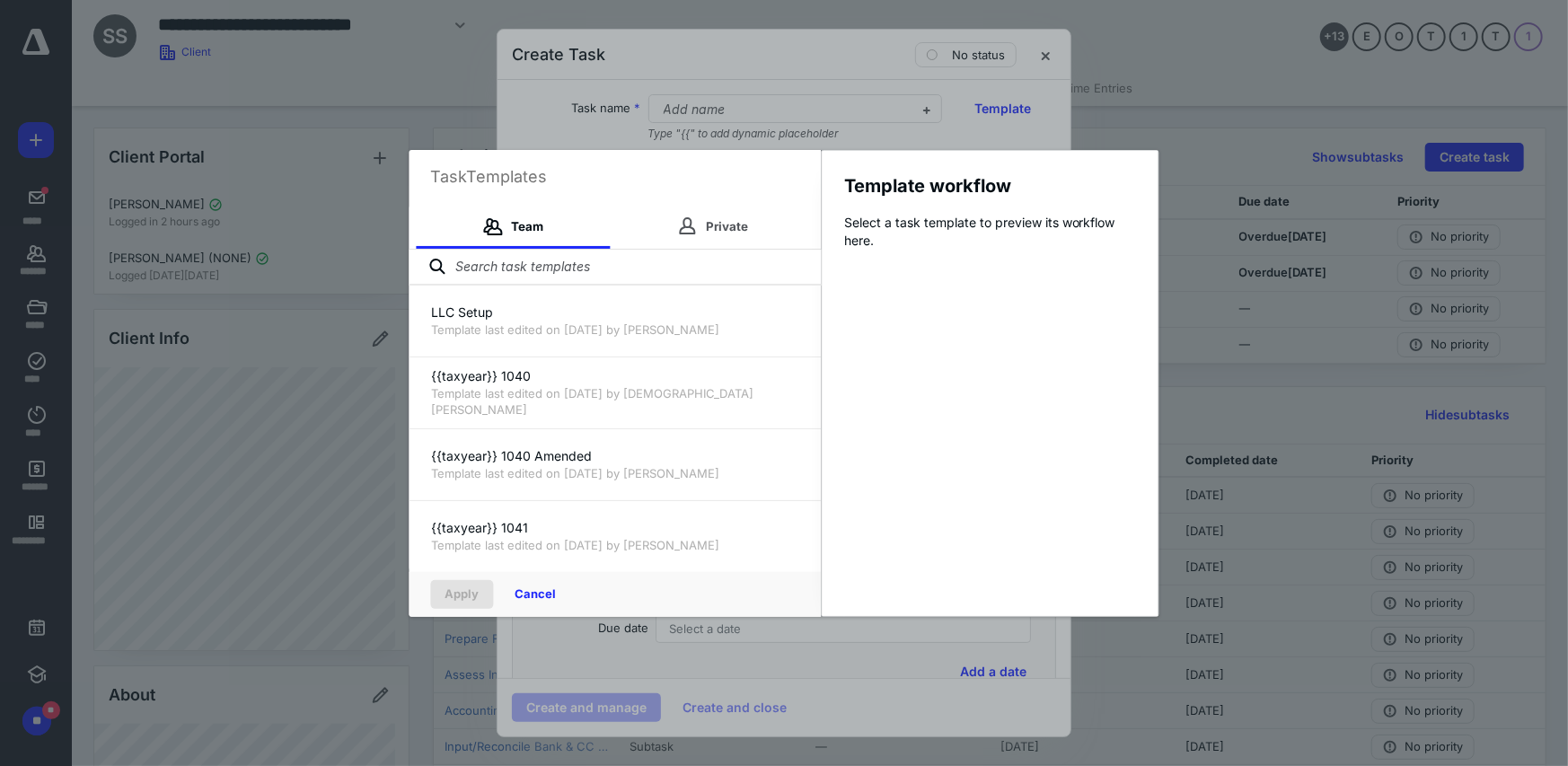 click at bounding box center [615, 268] 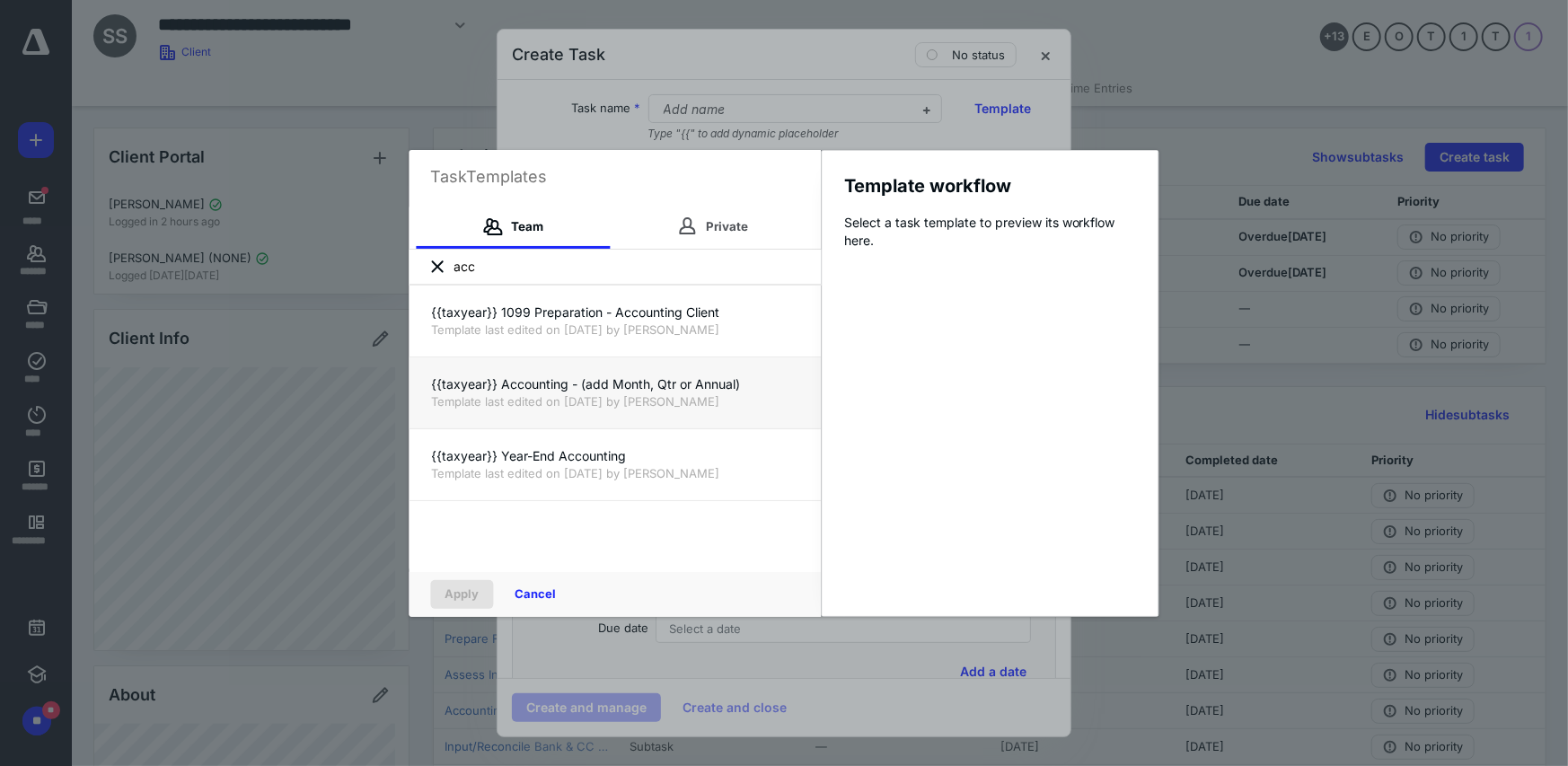 type on "acc" 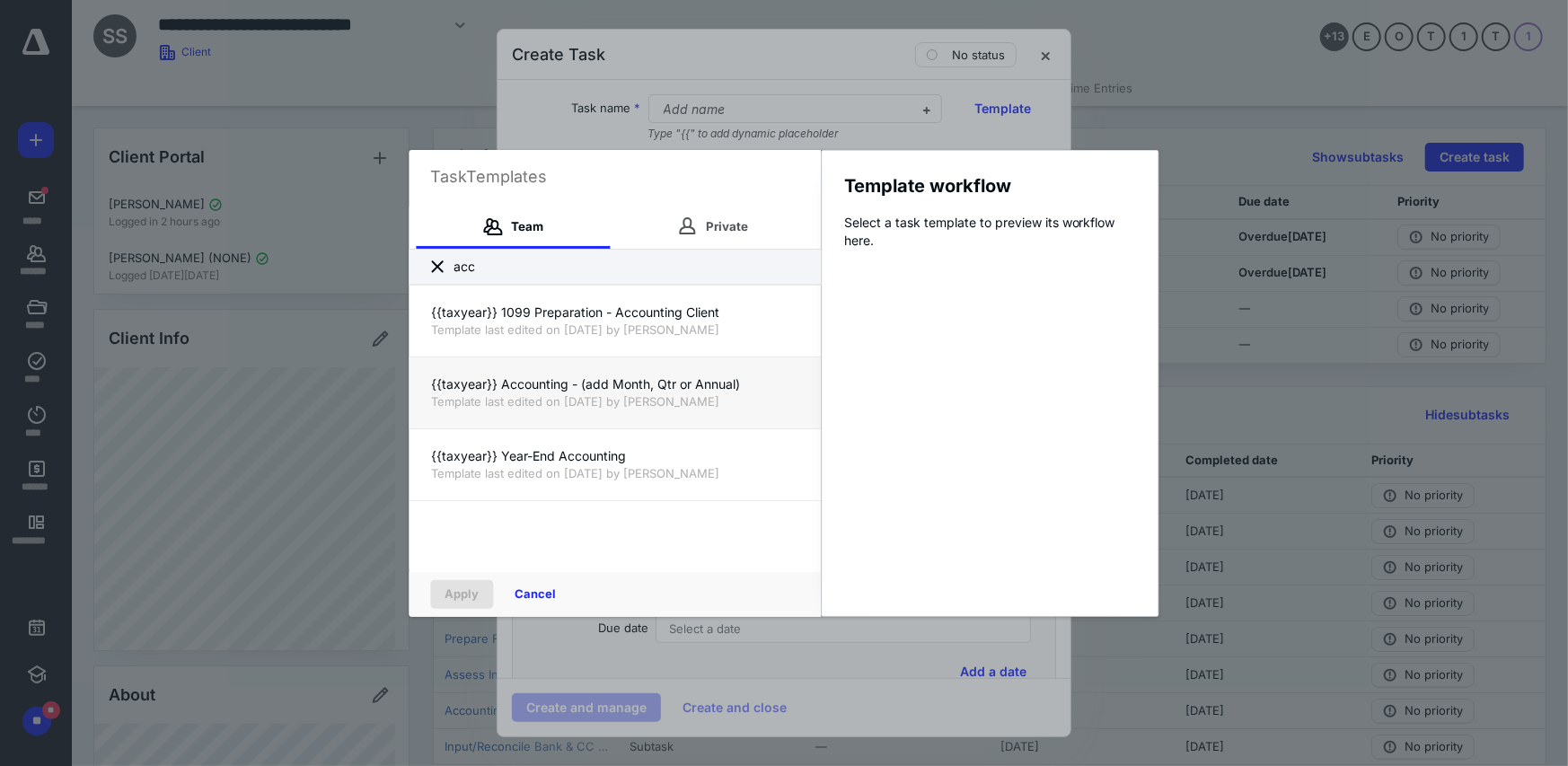 click on "Template last edited on [DATE] by [PERSON_NAME]" at bounding box center [615, 401] 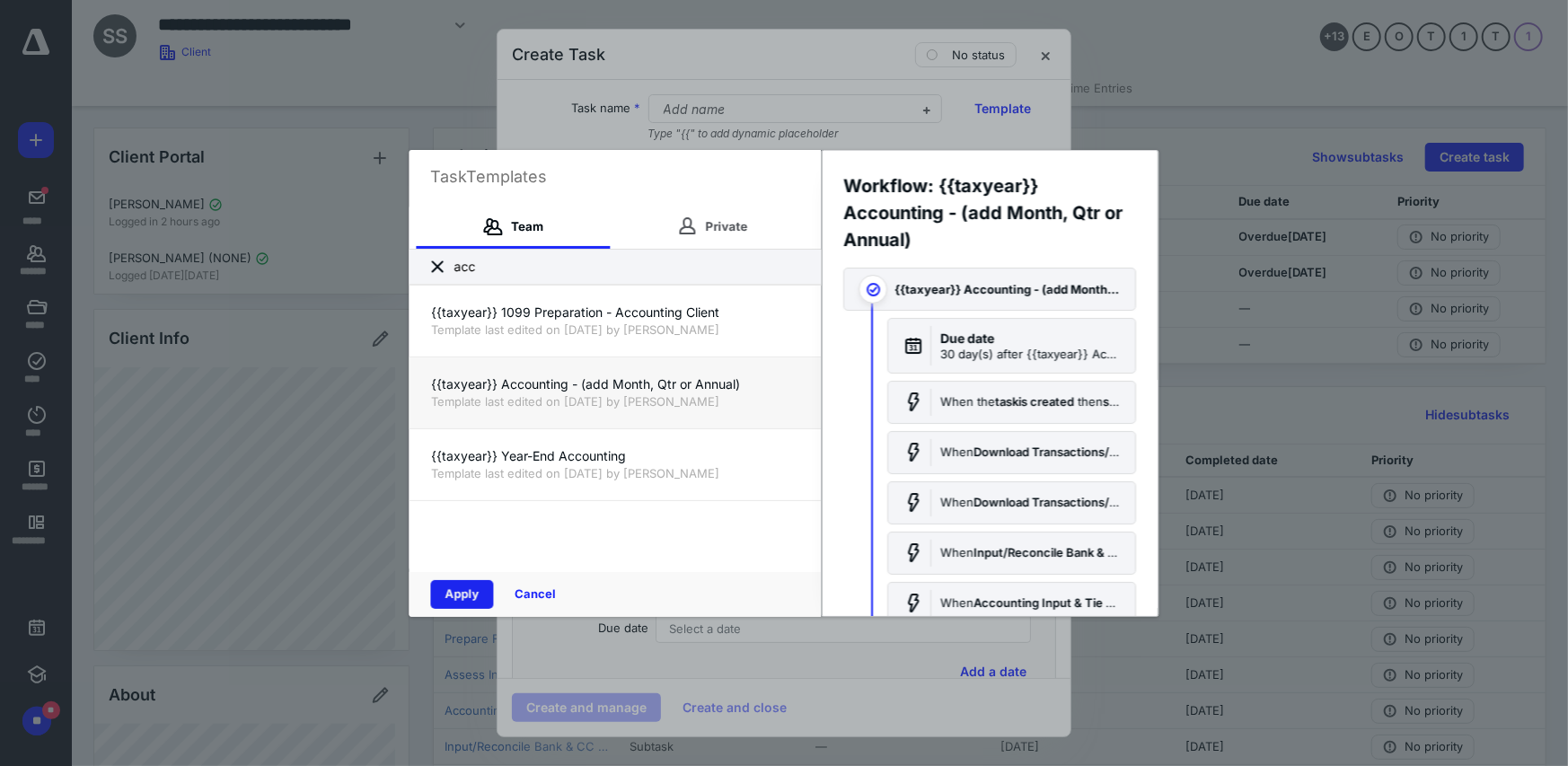 drag, startPoint x: 463, startPoint y: 594, endPoint x: 730, endPoint y: 488, distance: 287.27165 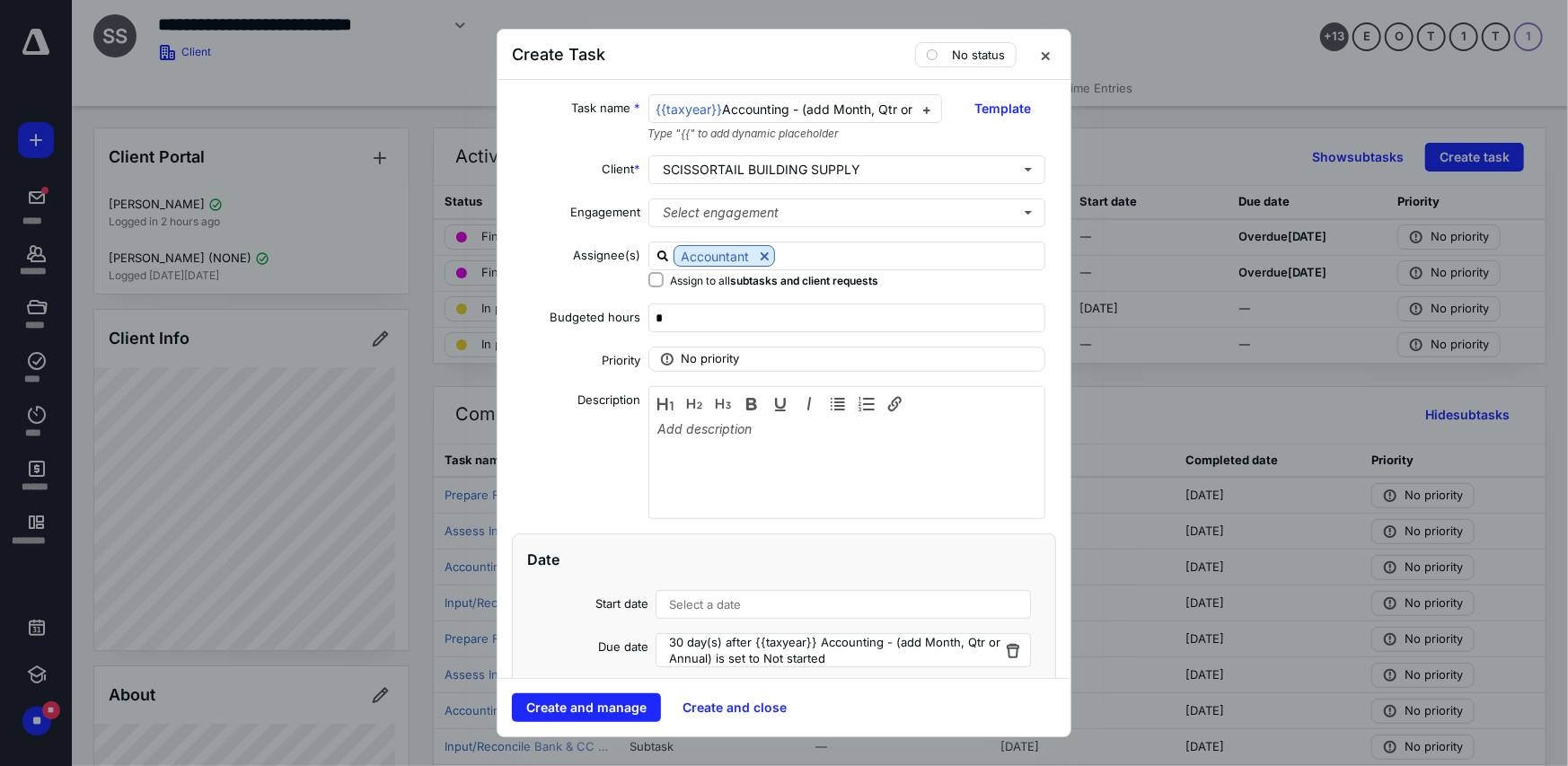 checkbox on "true" 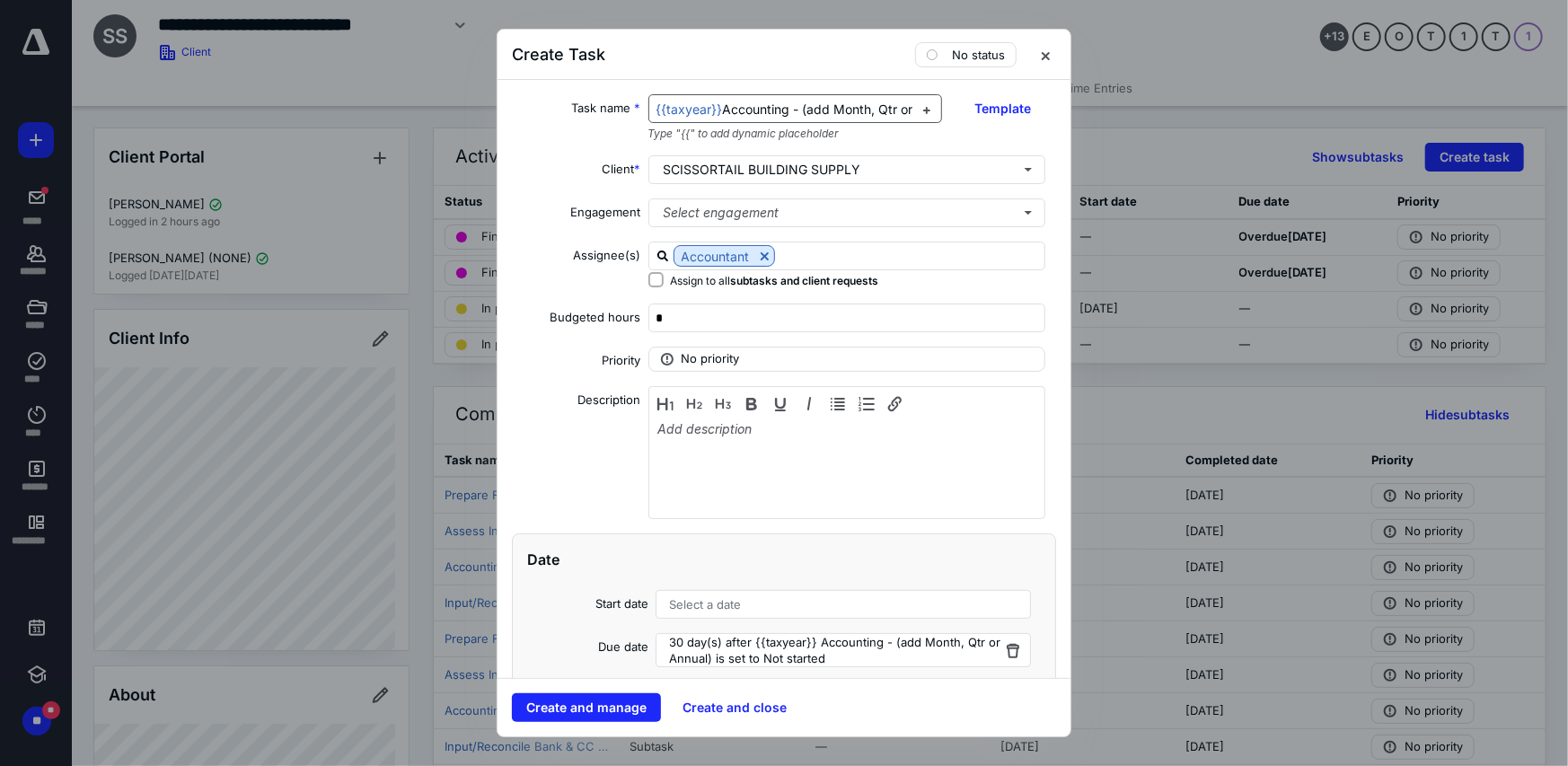 click on "Accounting - (add Month, Qtr or Annual)" at bounding box center (842, 109) 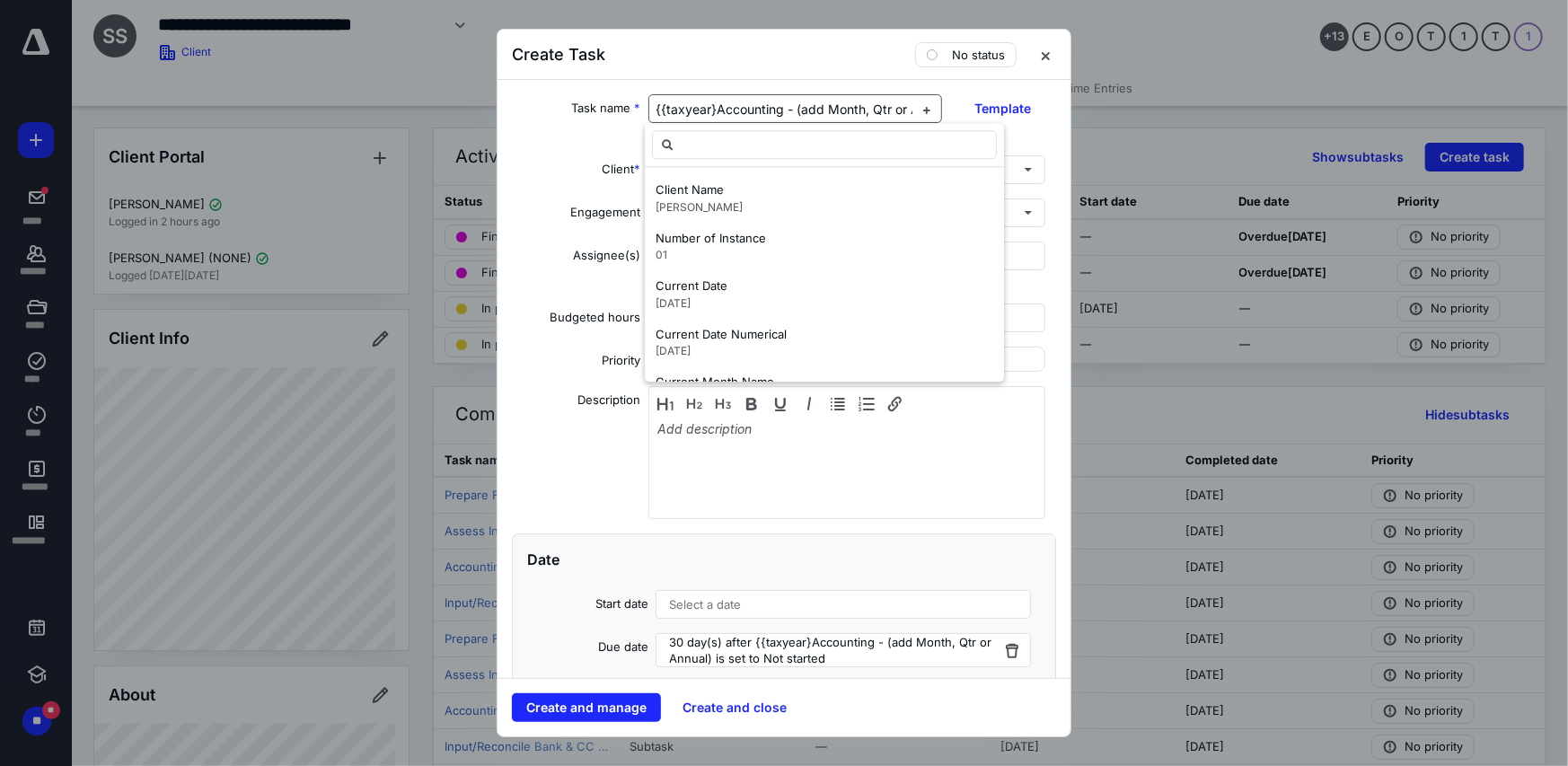 click on "{{taxyear}Accounting - (add Month, Qtr or Annual)" at bounding box center (806, 109) 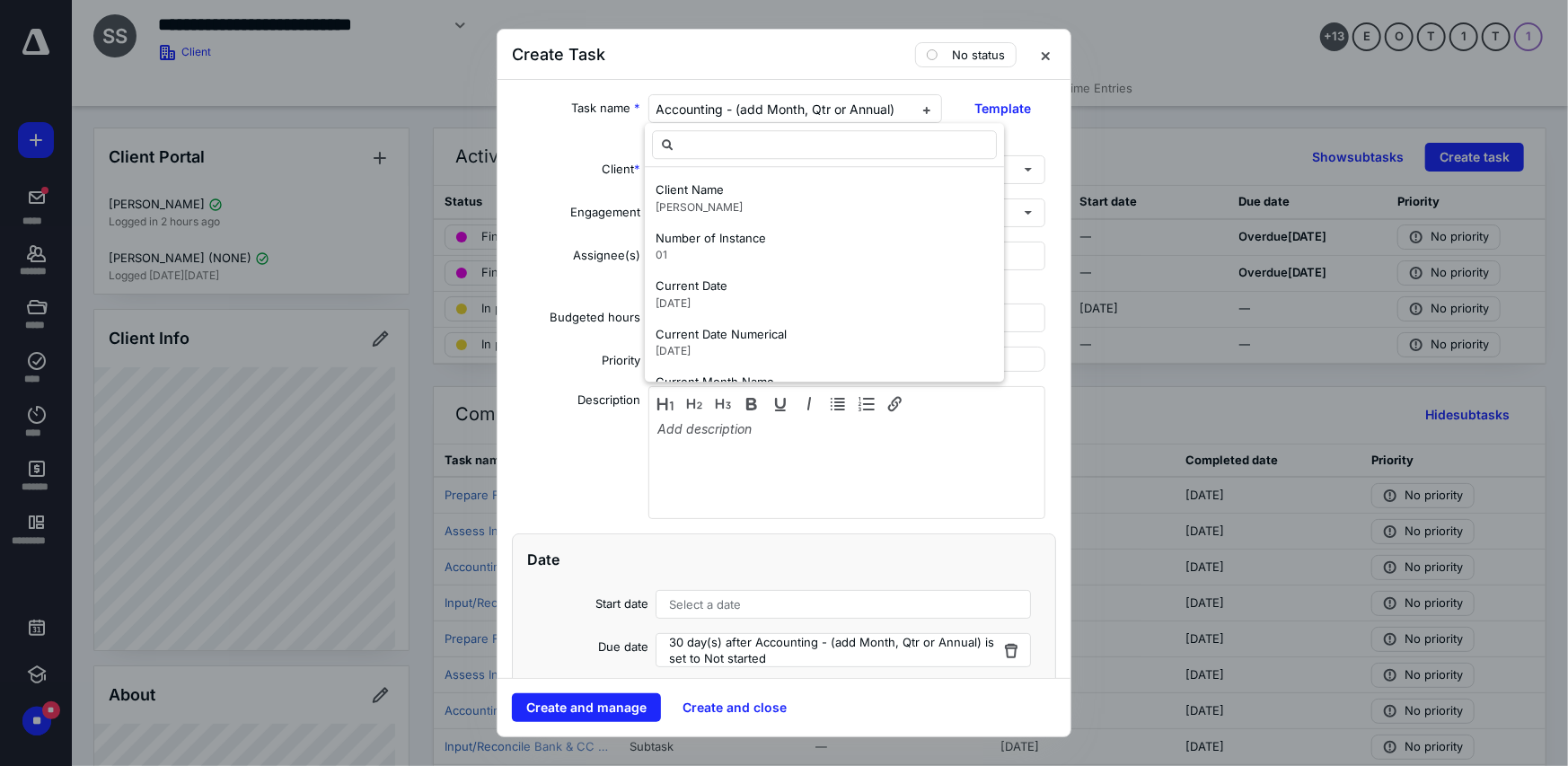 type 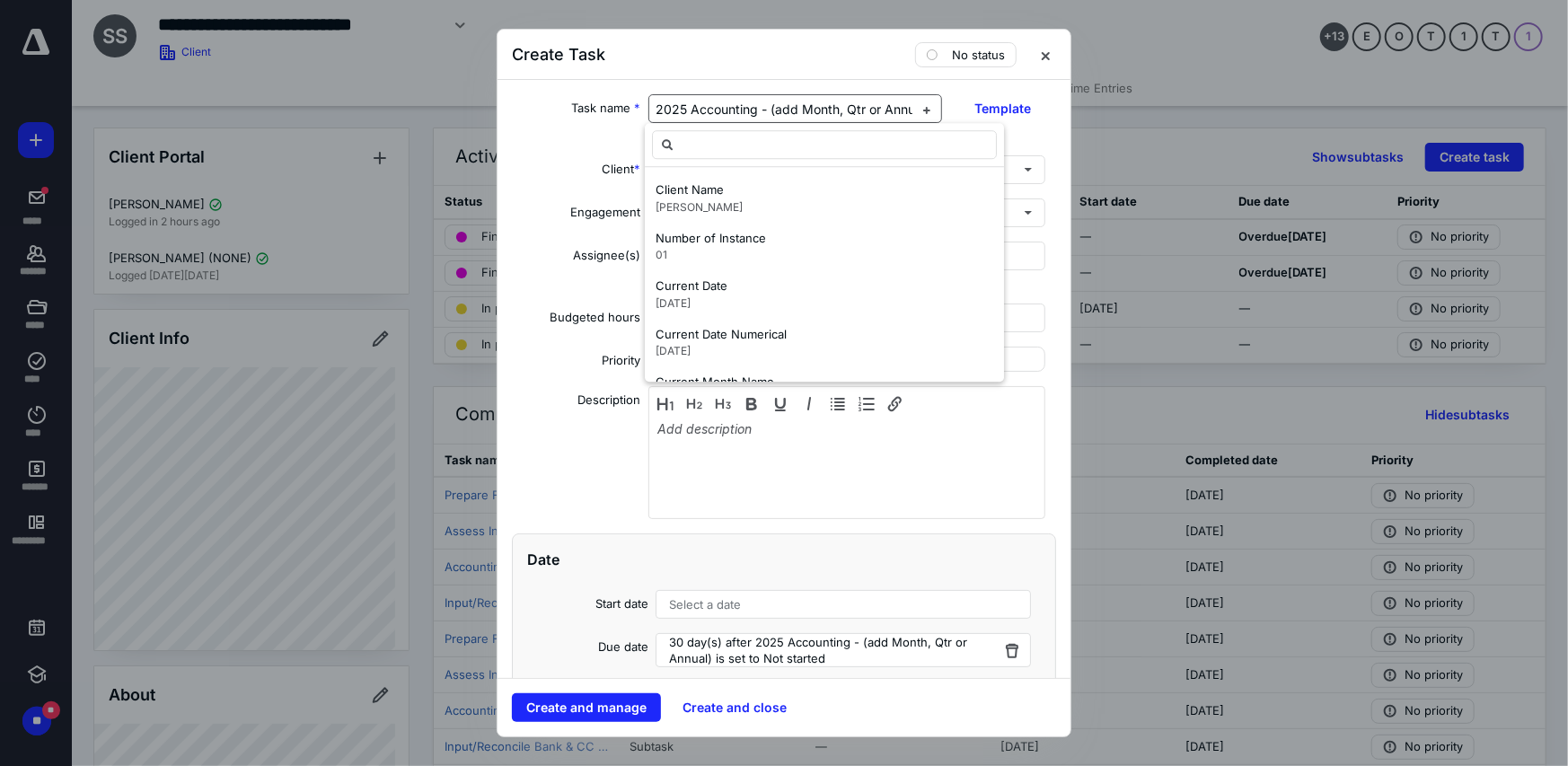 click on "2025 Accounting - (add Month, Qtr or Annual)" at bounding box center (793, 109) 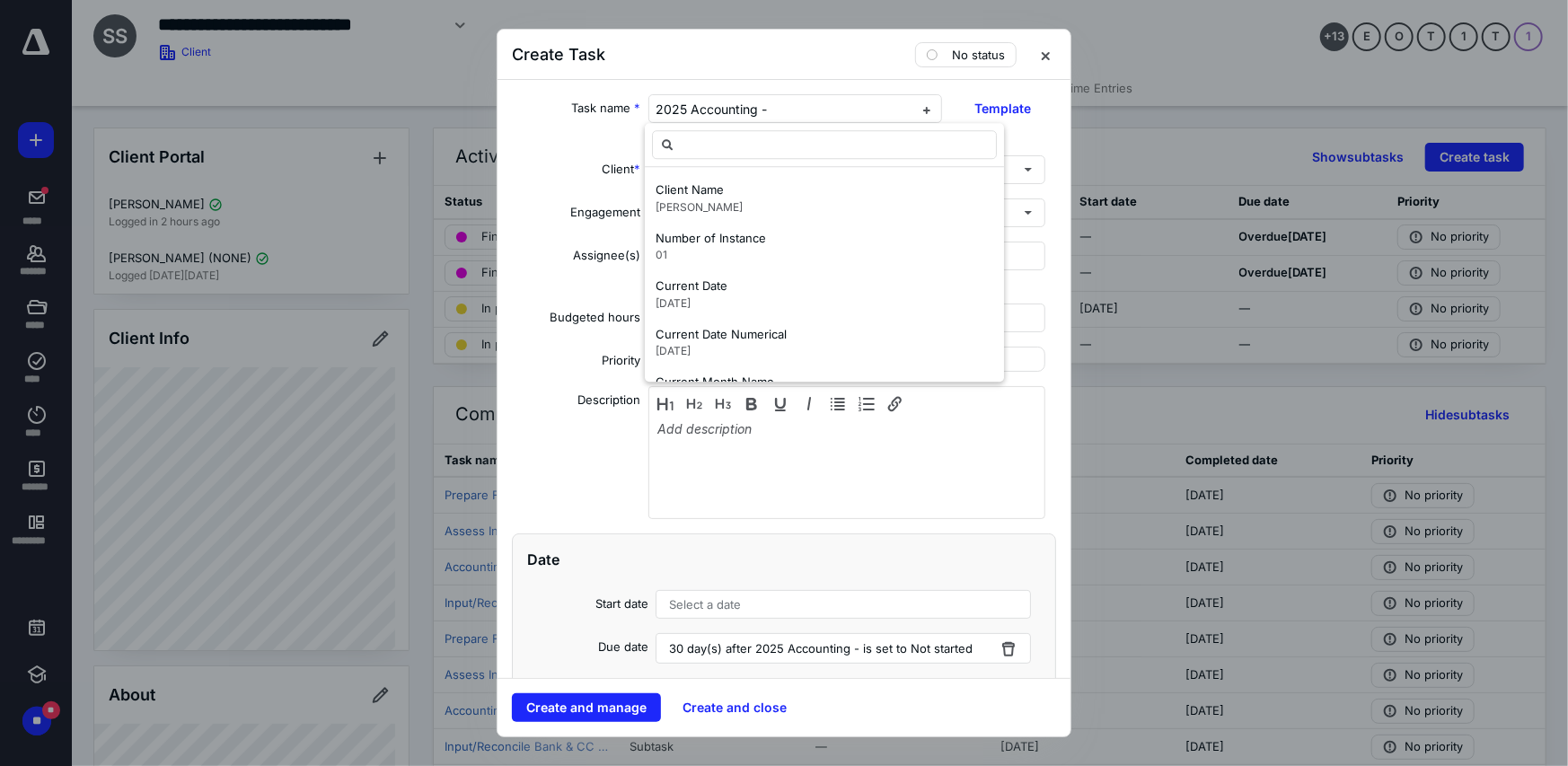 scroll, scrollTop: 0, scrollLeft: 0, axis: both 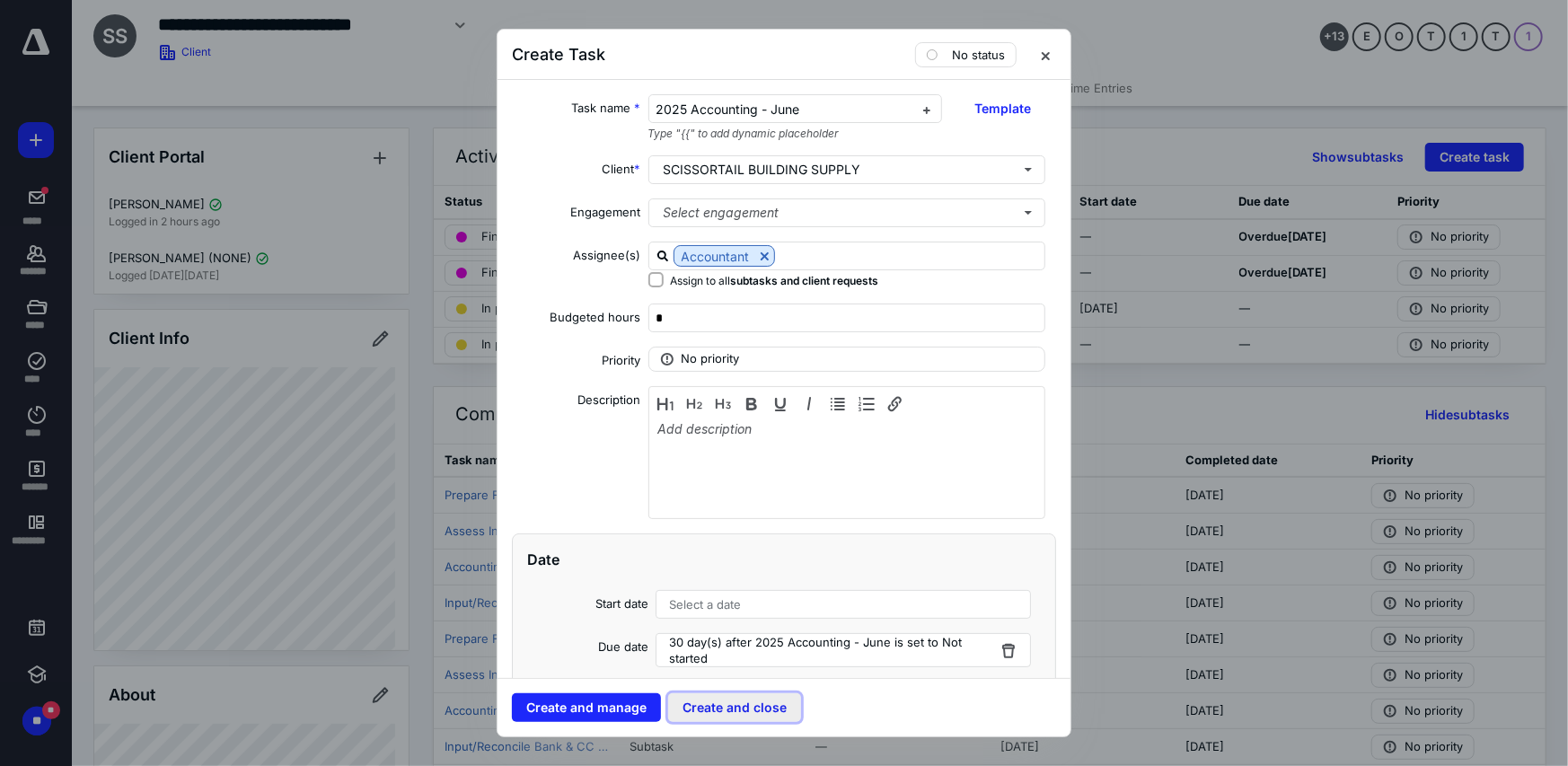 click on "Create and close" at bounding box center [735, 708] 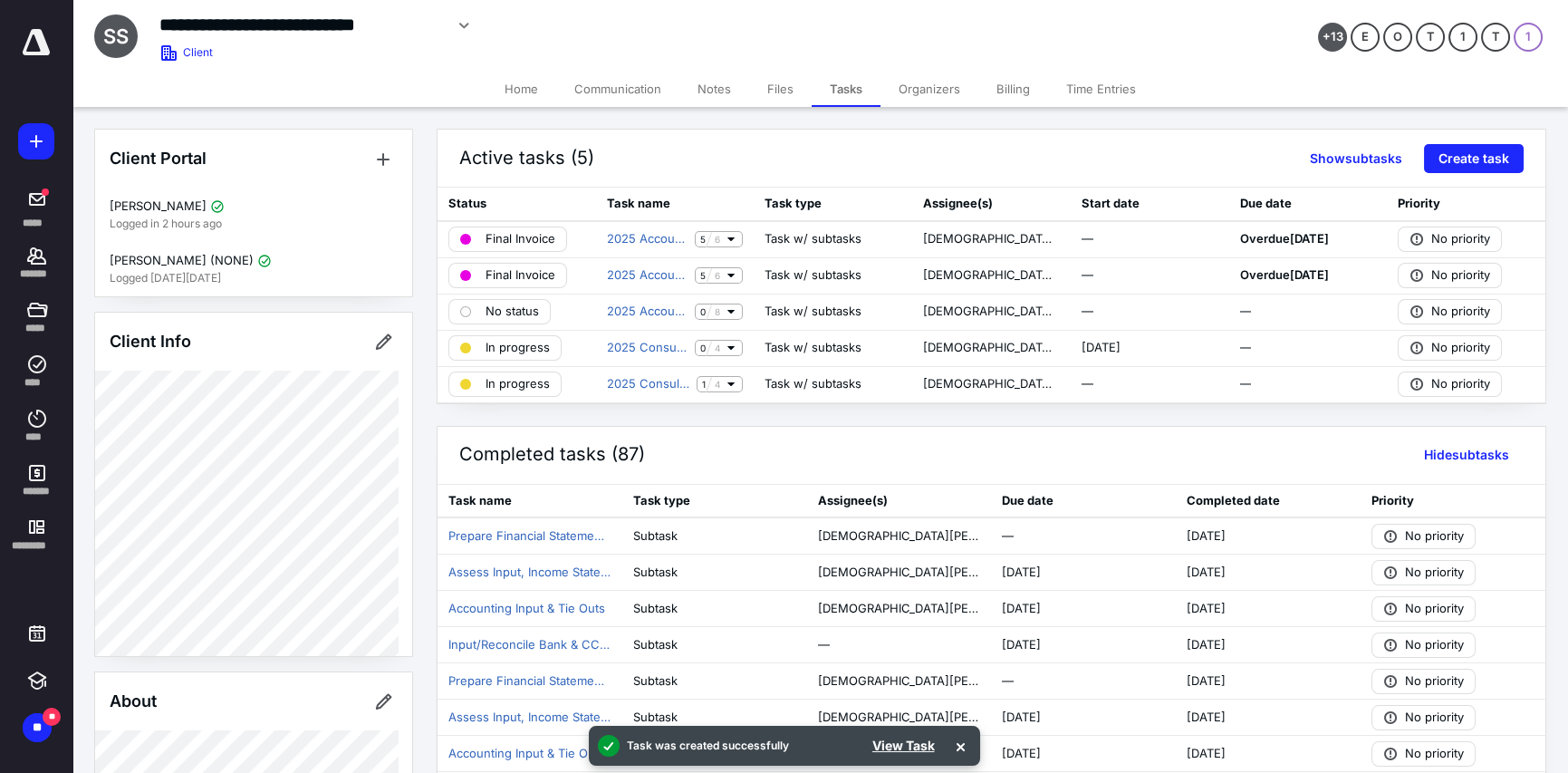 drag, startPoint x: 1095, startPoint y: 85, endPoint x: 1120, endPoint y: 85, distance: 25 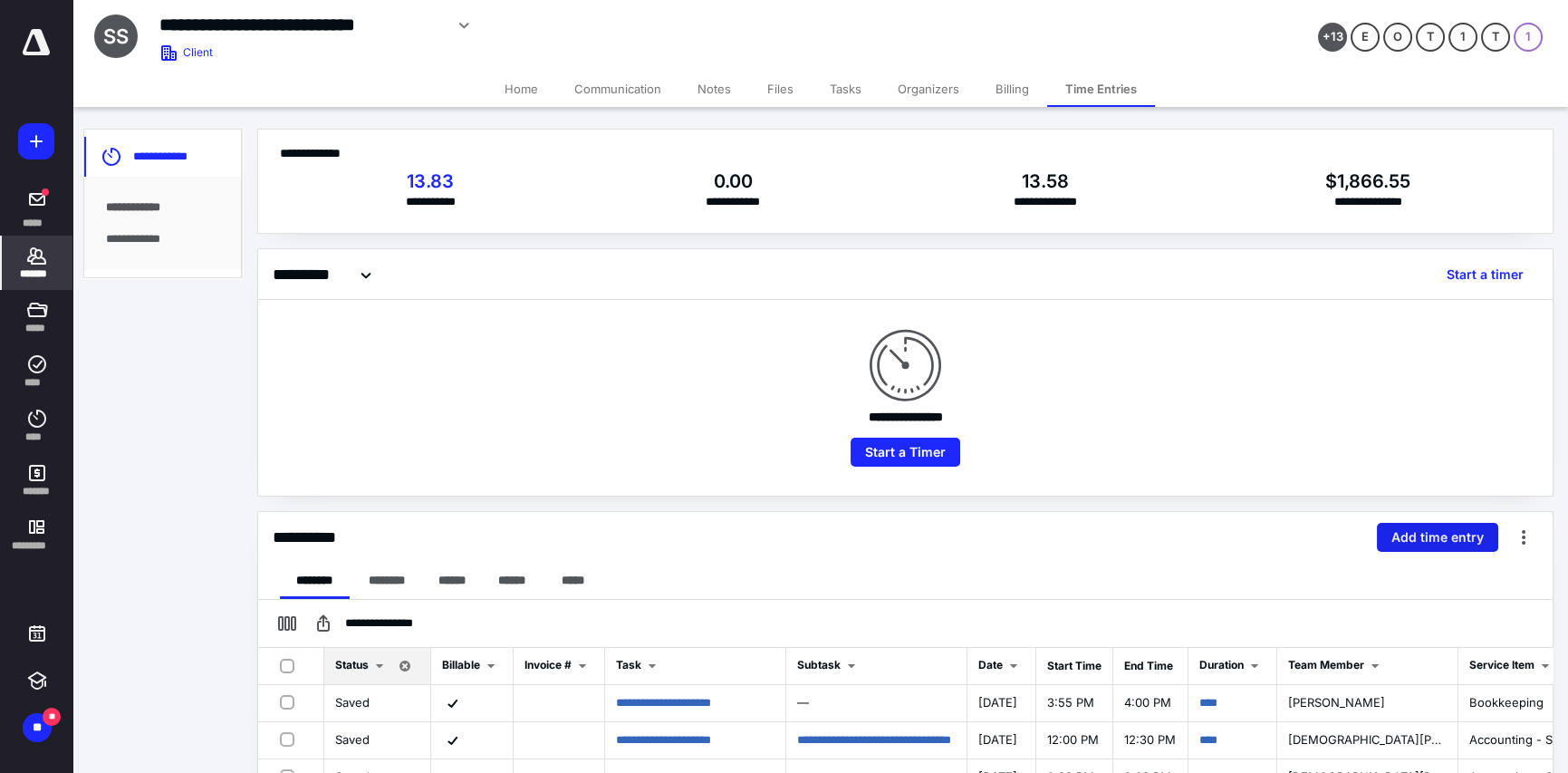 click on "Add time entry" at bounding box center (1438, 537) 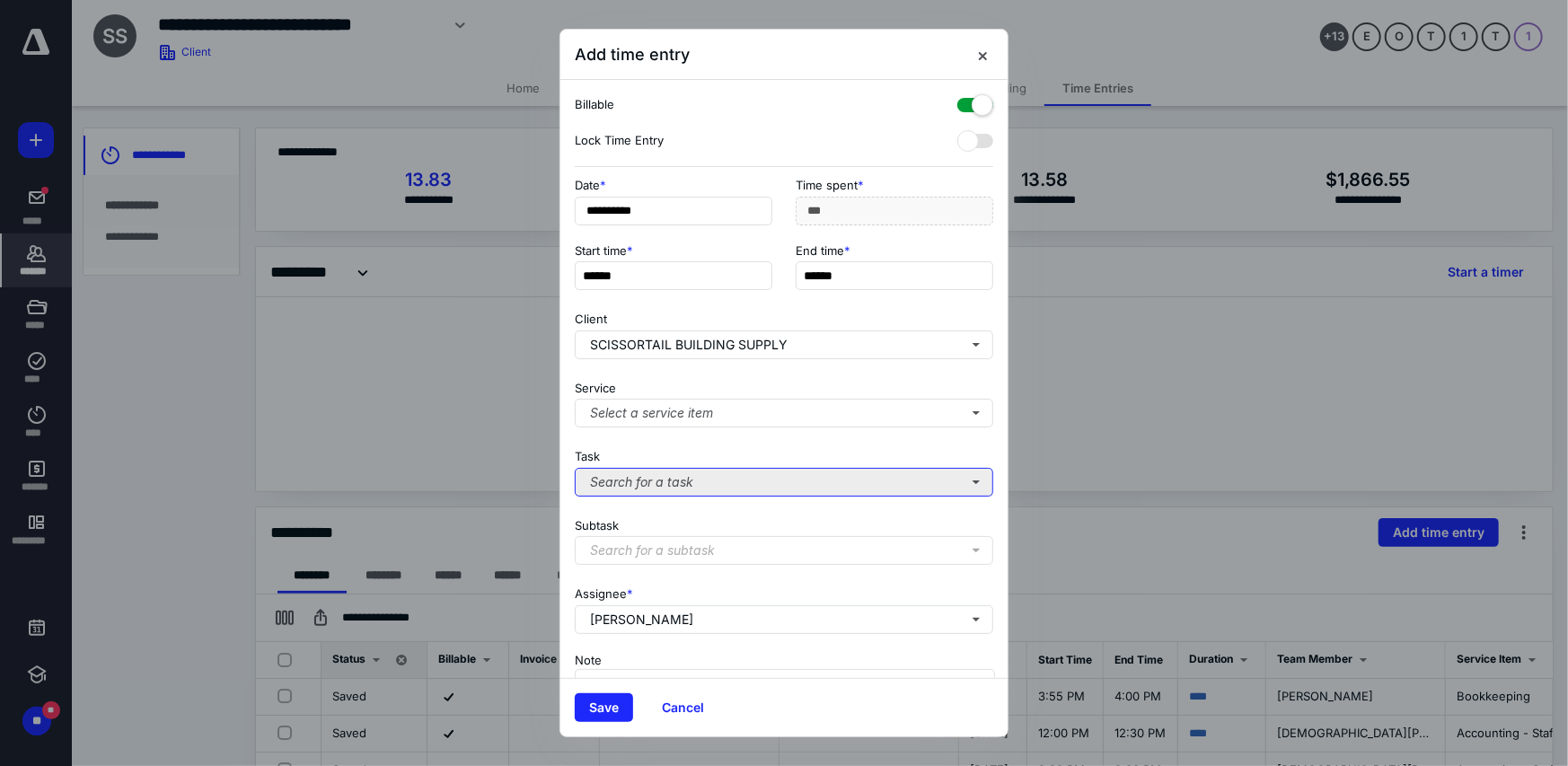 click on "Search for a task" at bounding box center [784, 482] 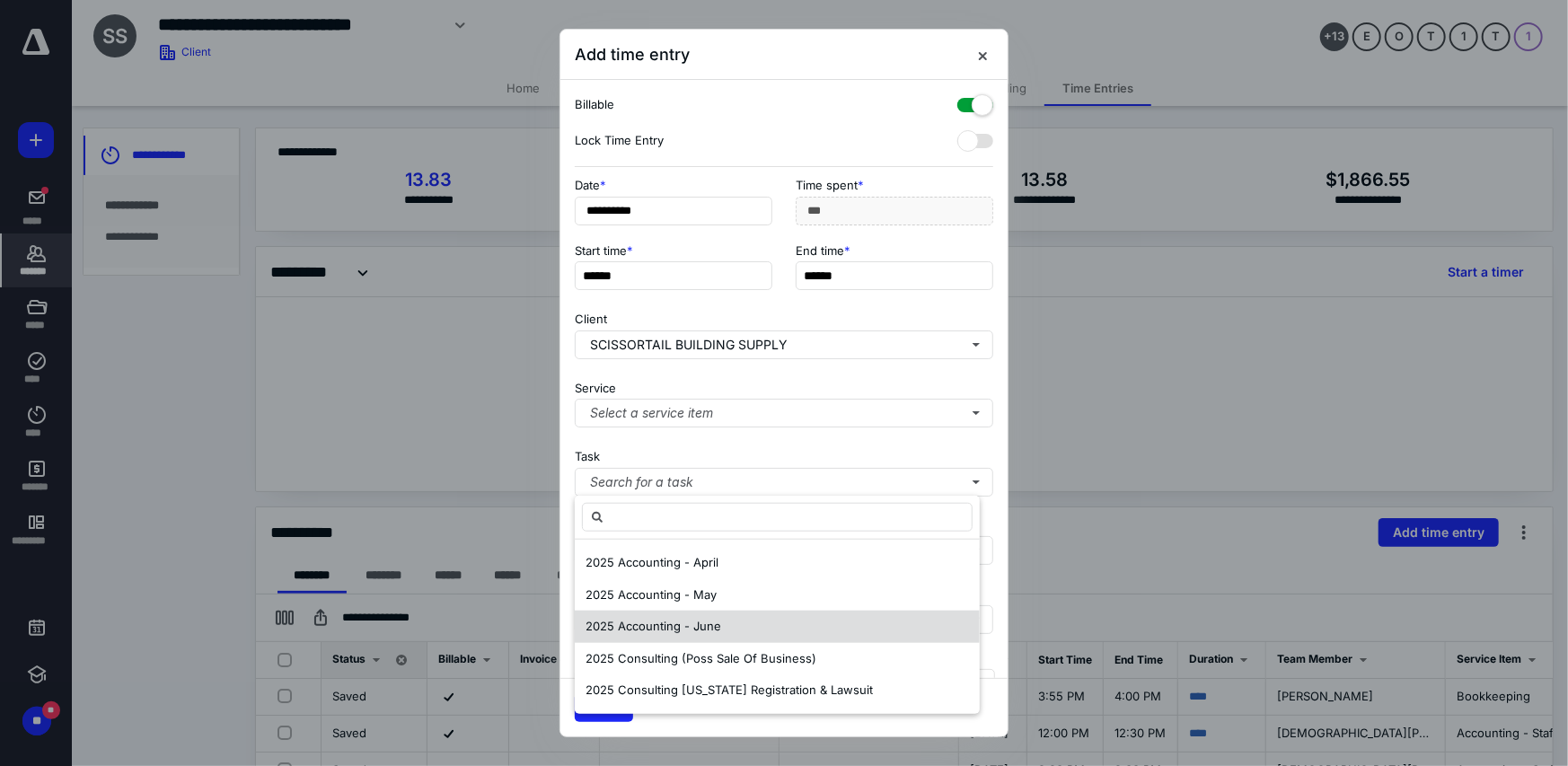 click on "2025 Accounting - June" at bounding box center (653, 626) 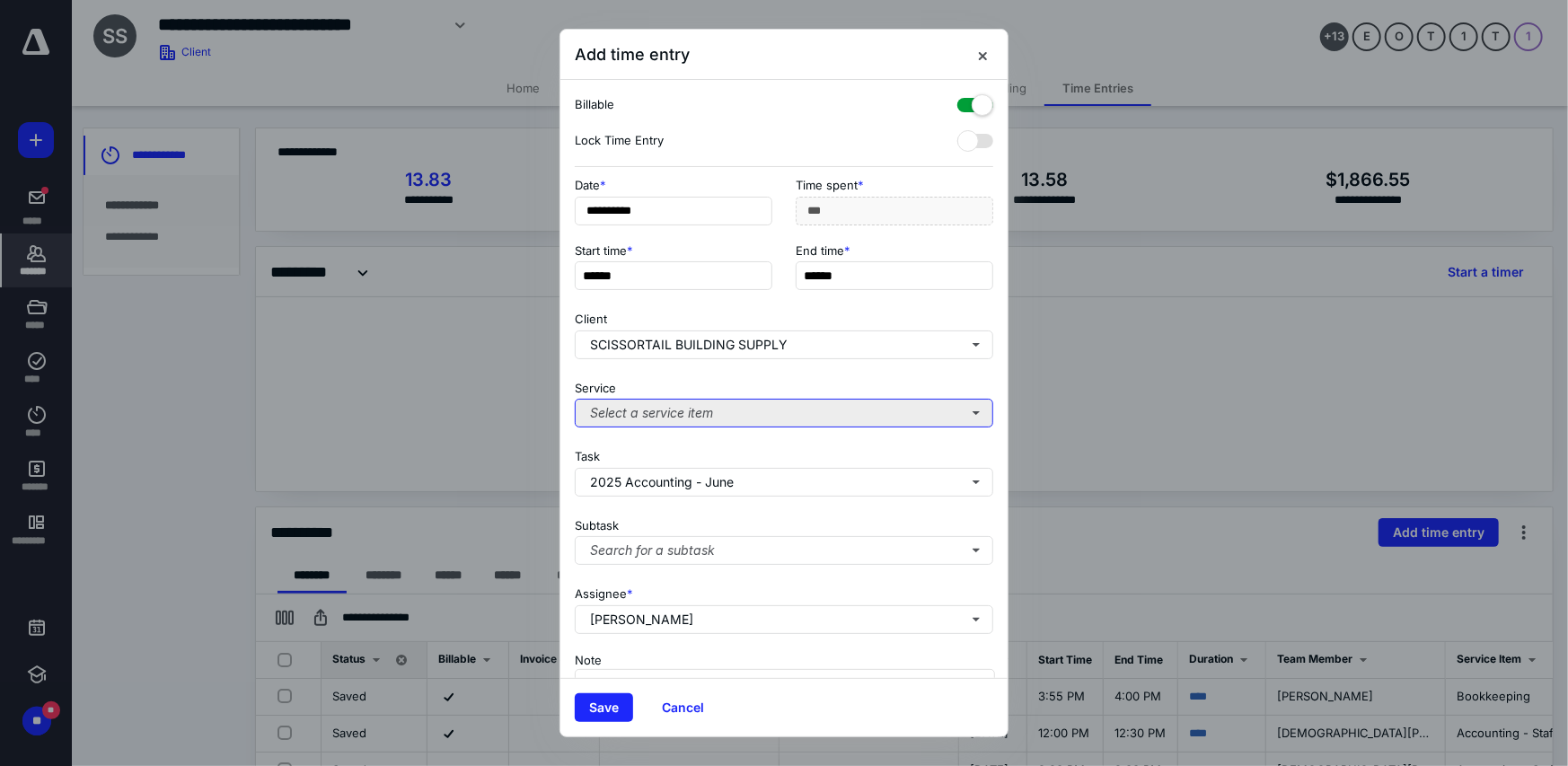 click on "Select a service item" at bounding box center [784, 413] 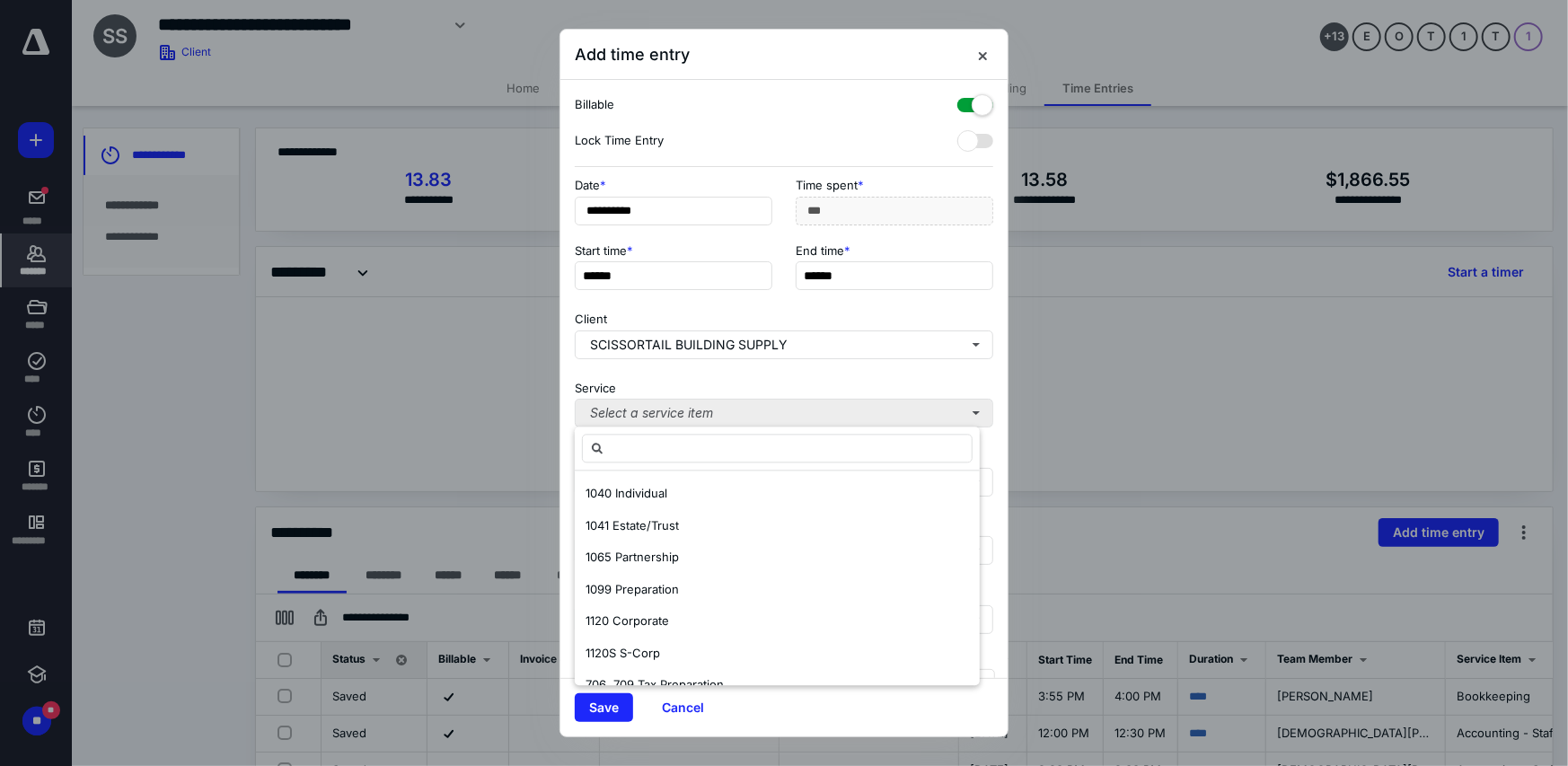 type on "*" 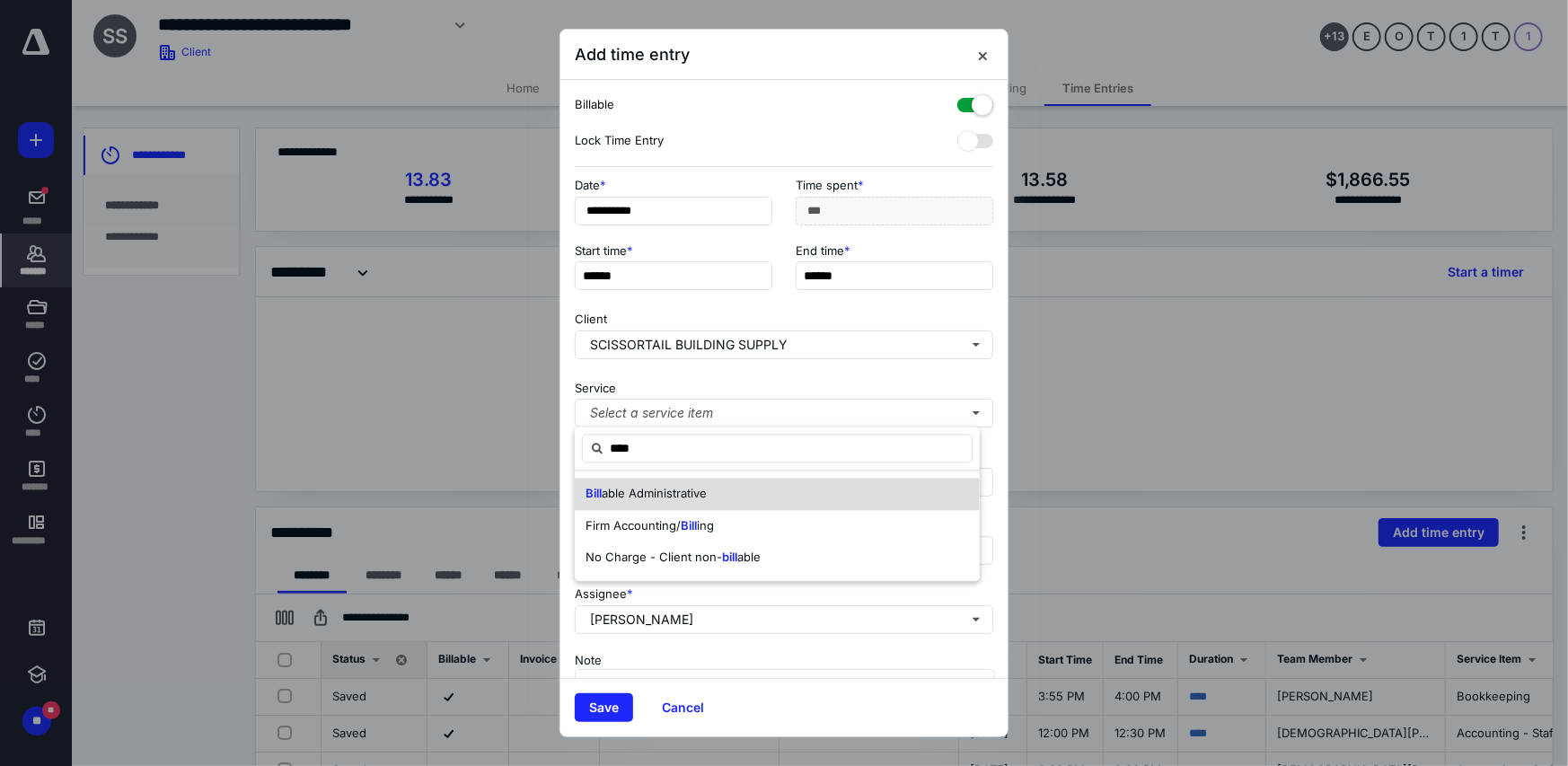 click on "able Administrative" at bounding box center (654, 493) 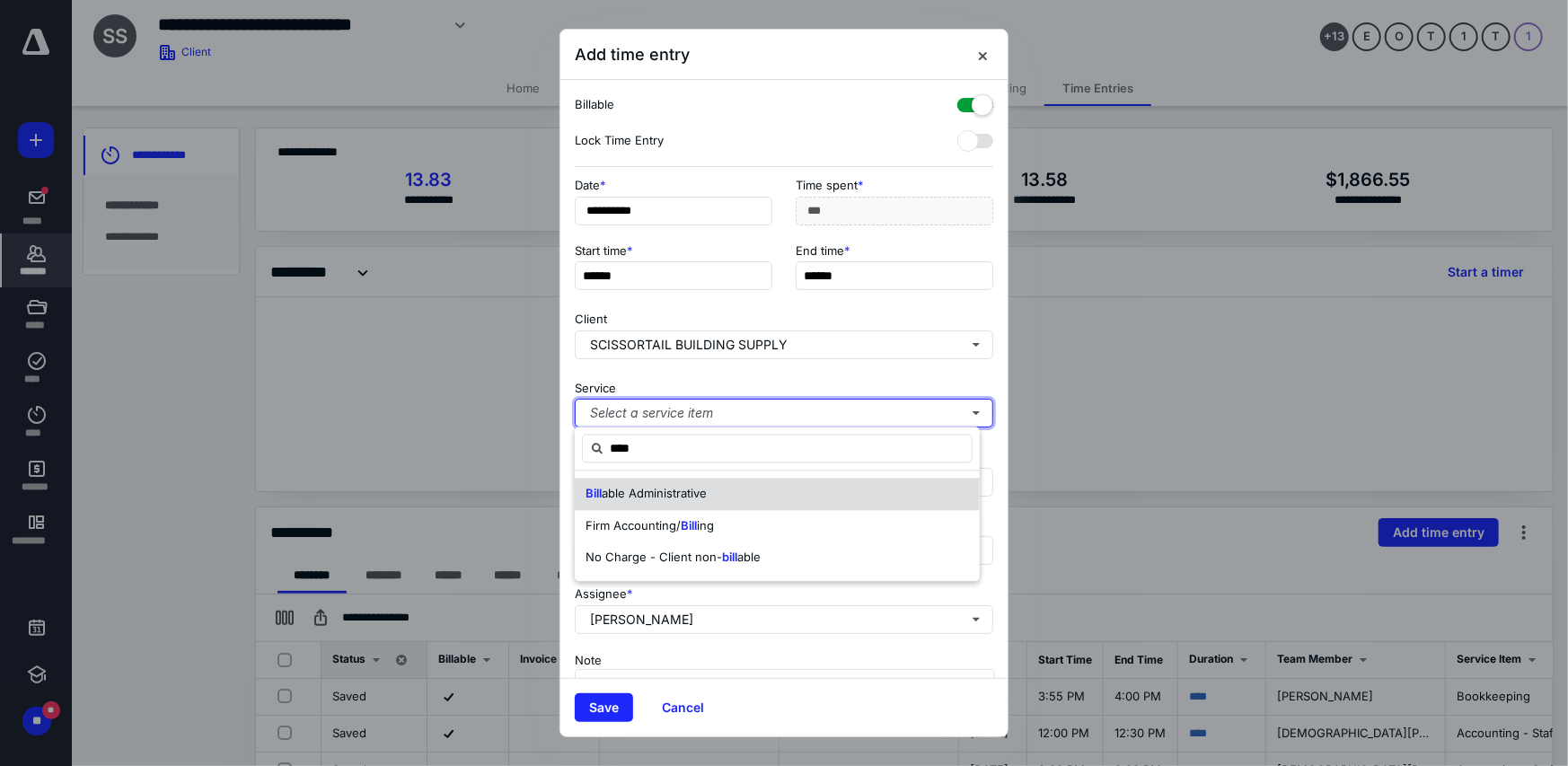 type 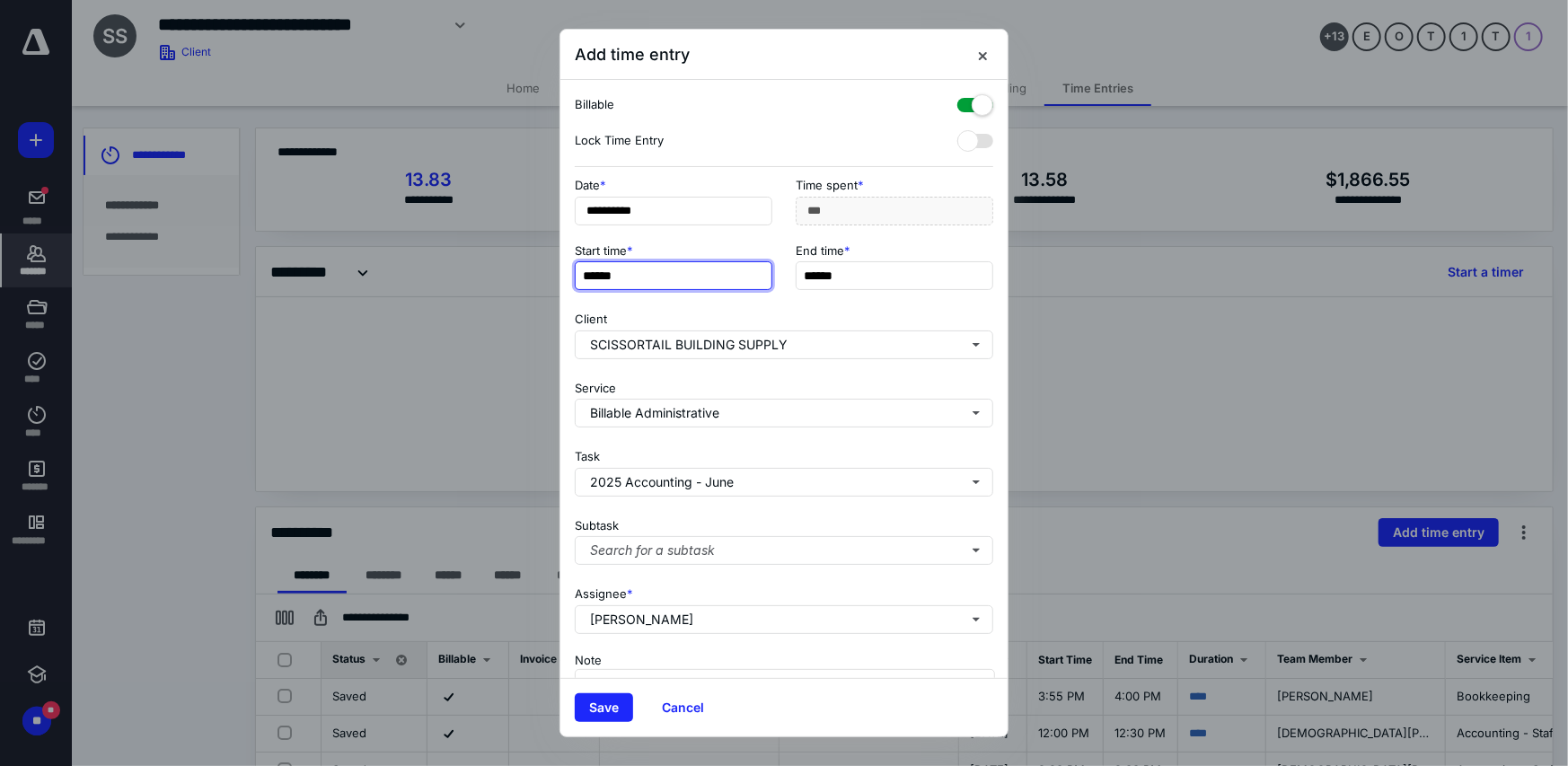 type on "******" 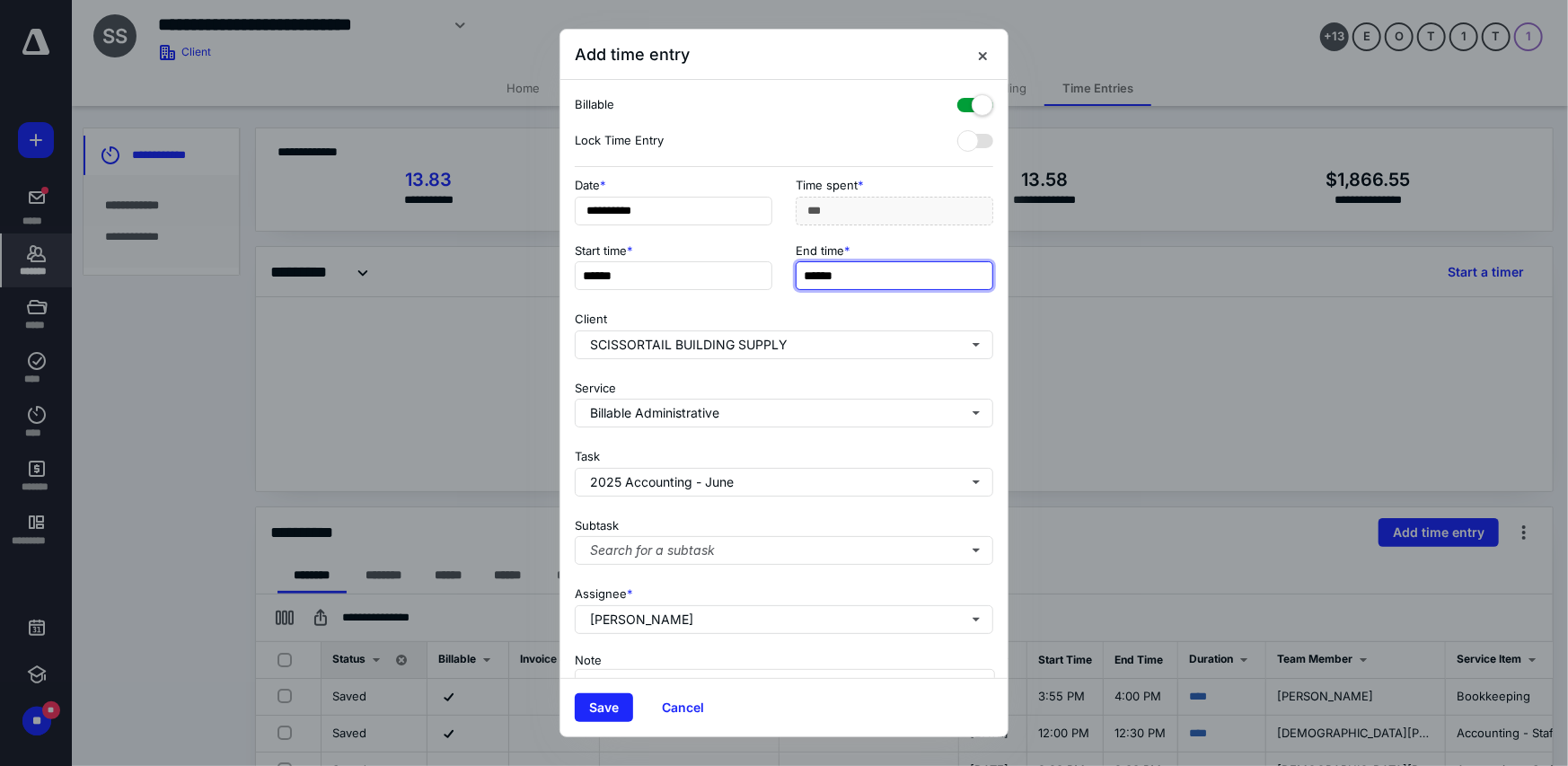 type on "***" 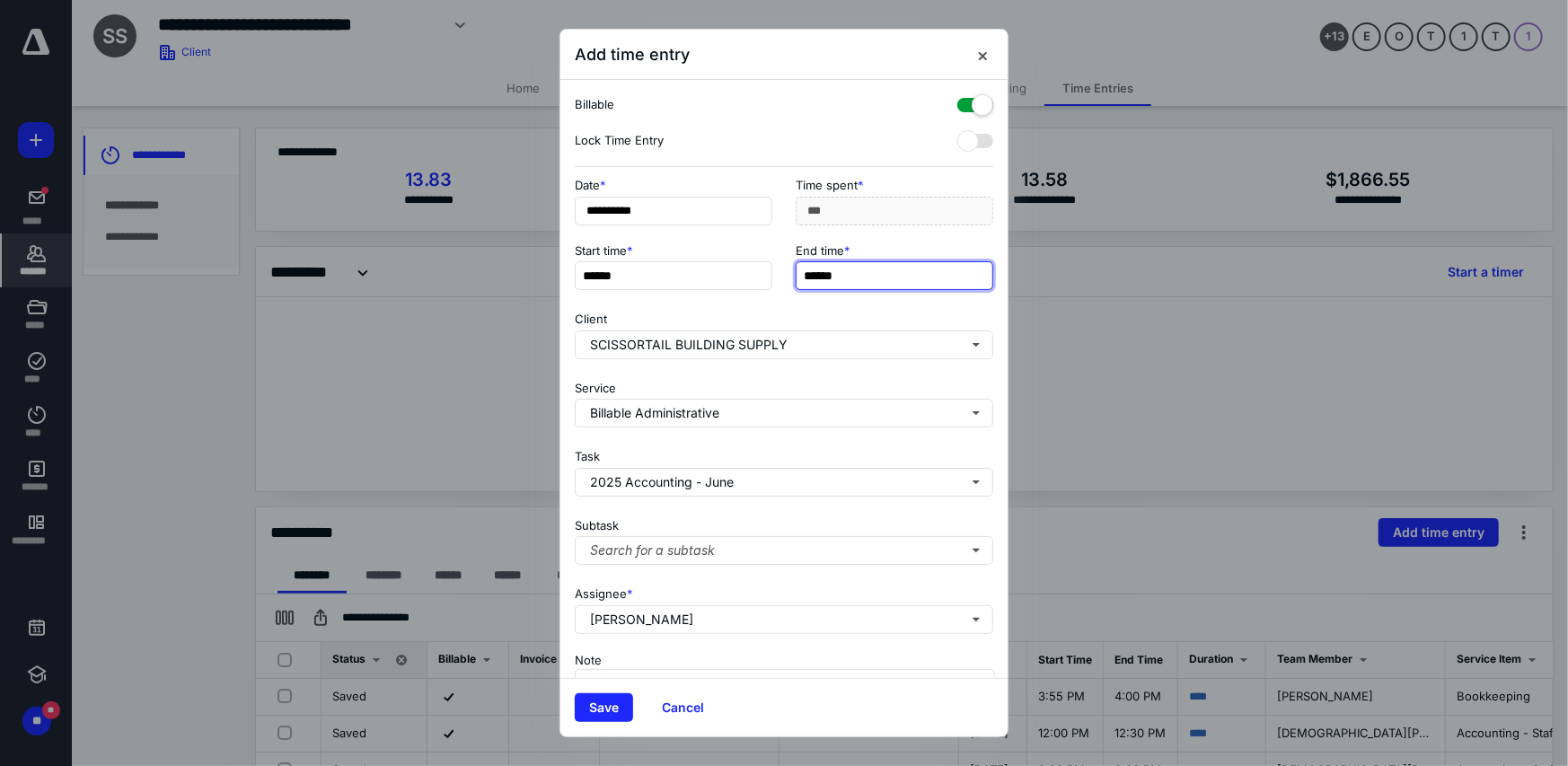 type on "******" 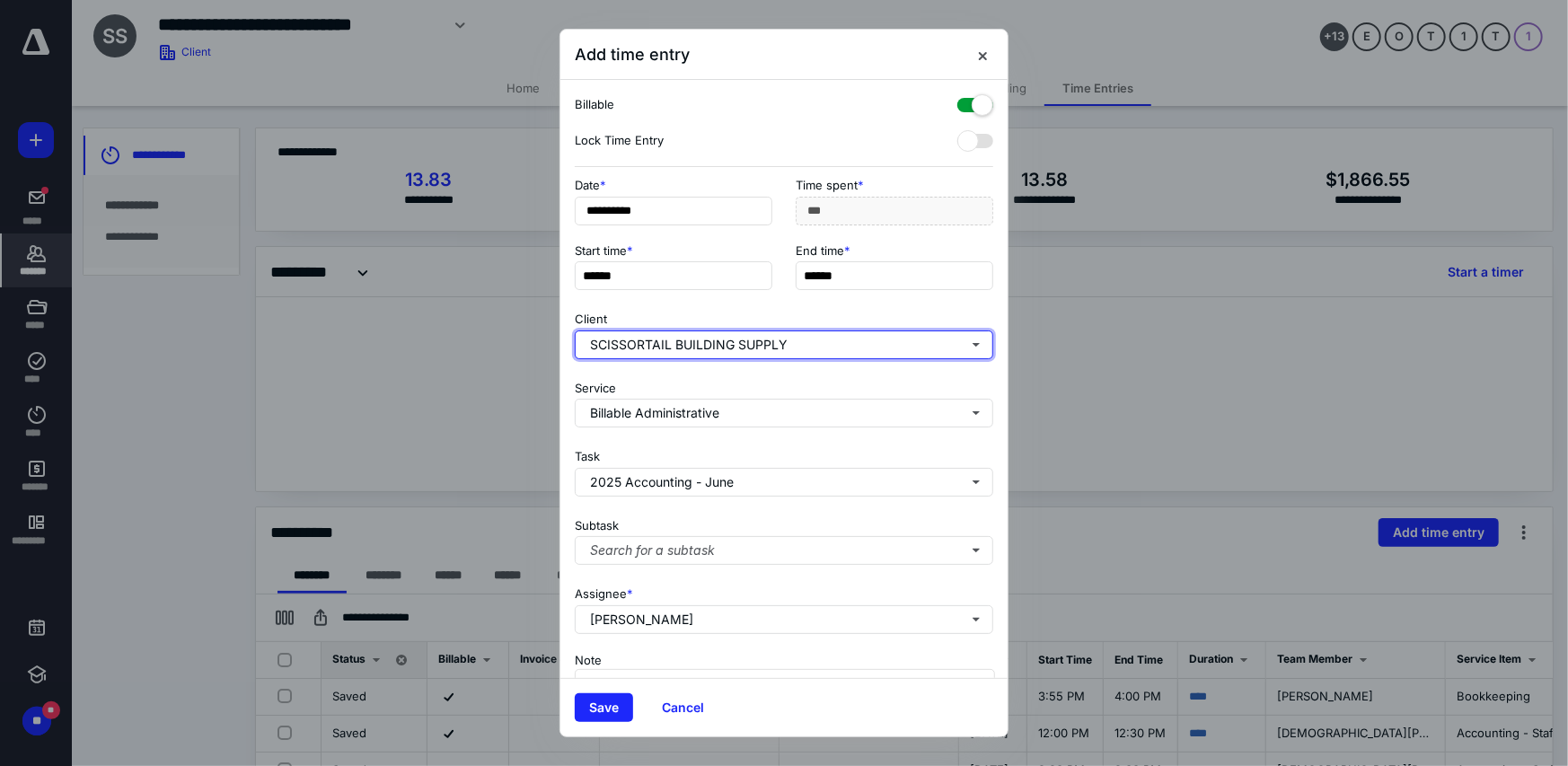 type on "***" 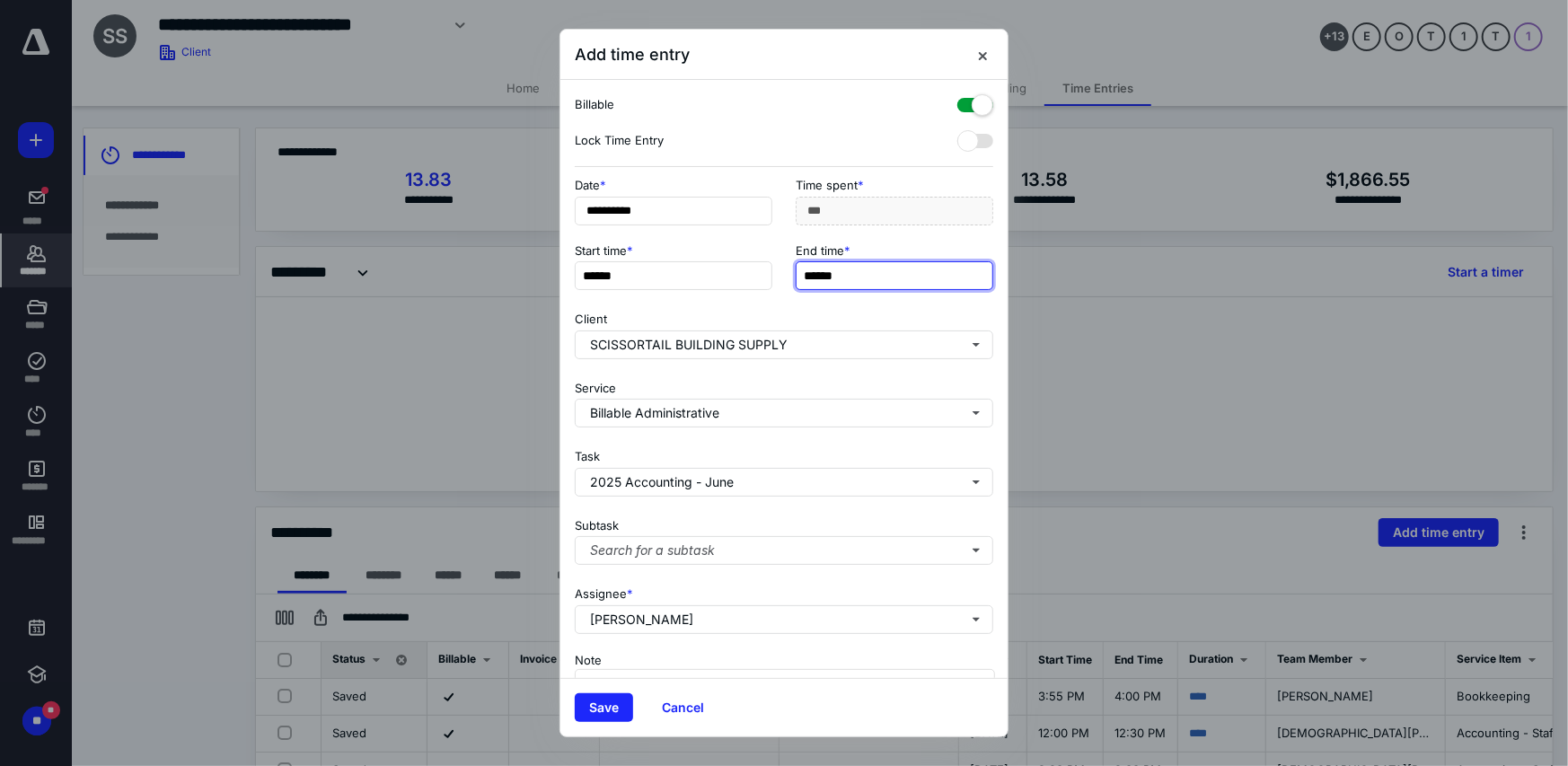 click on "******" at bounding box center (894, 276) 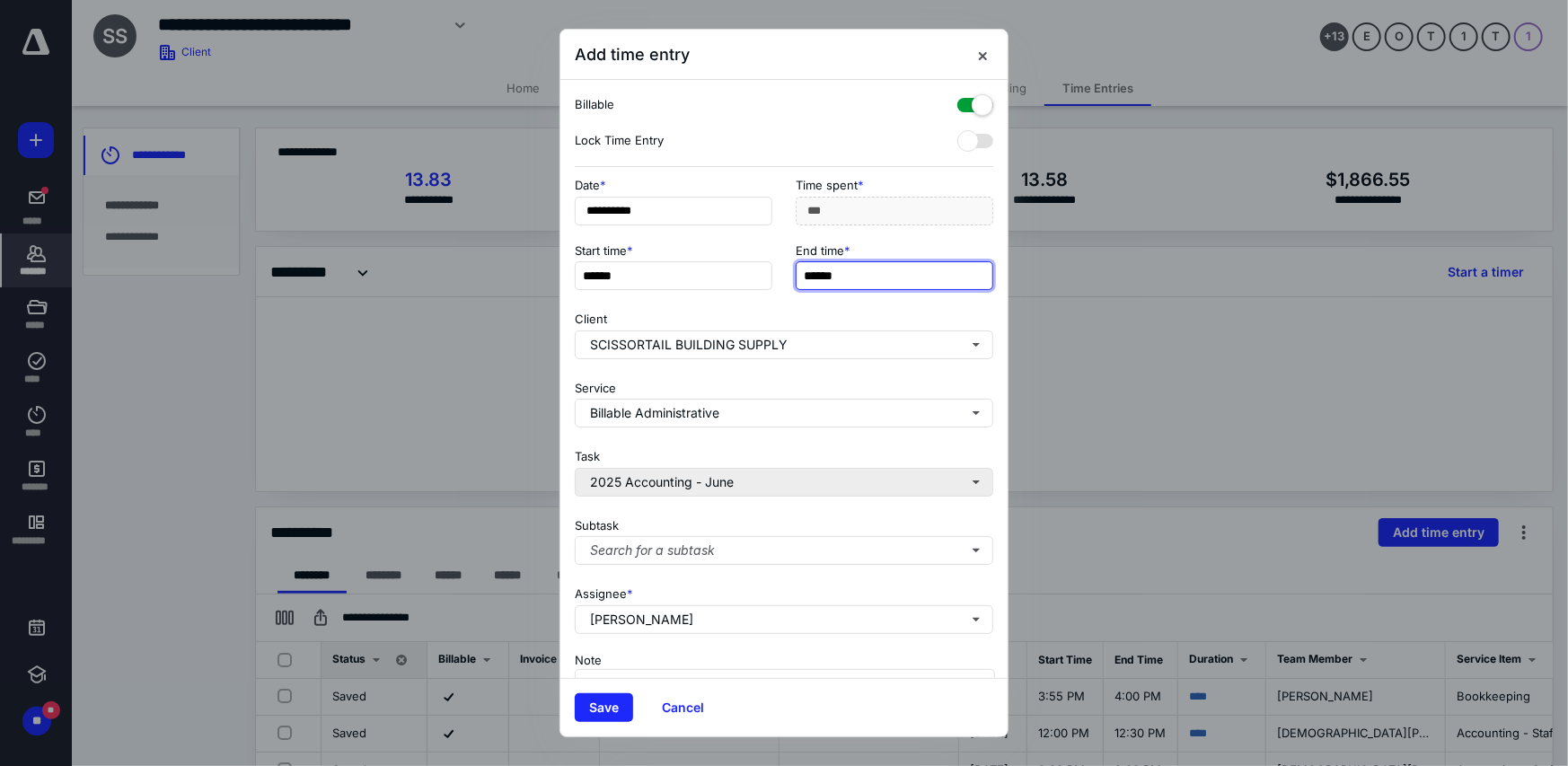 scroll, scrollTop: 90, scrollLeft: 0, axis: vertical 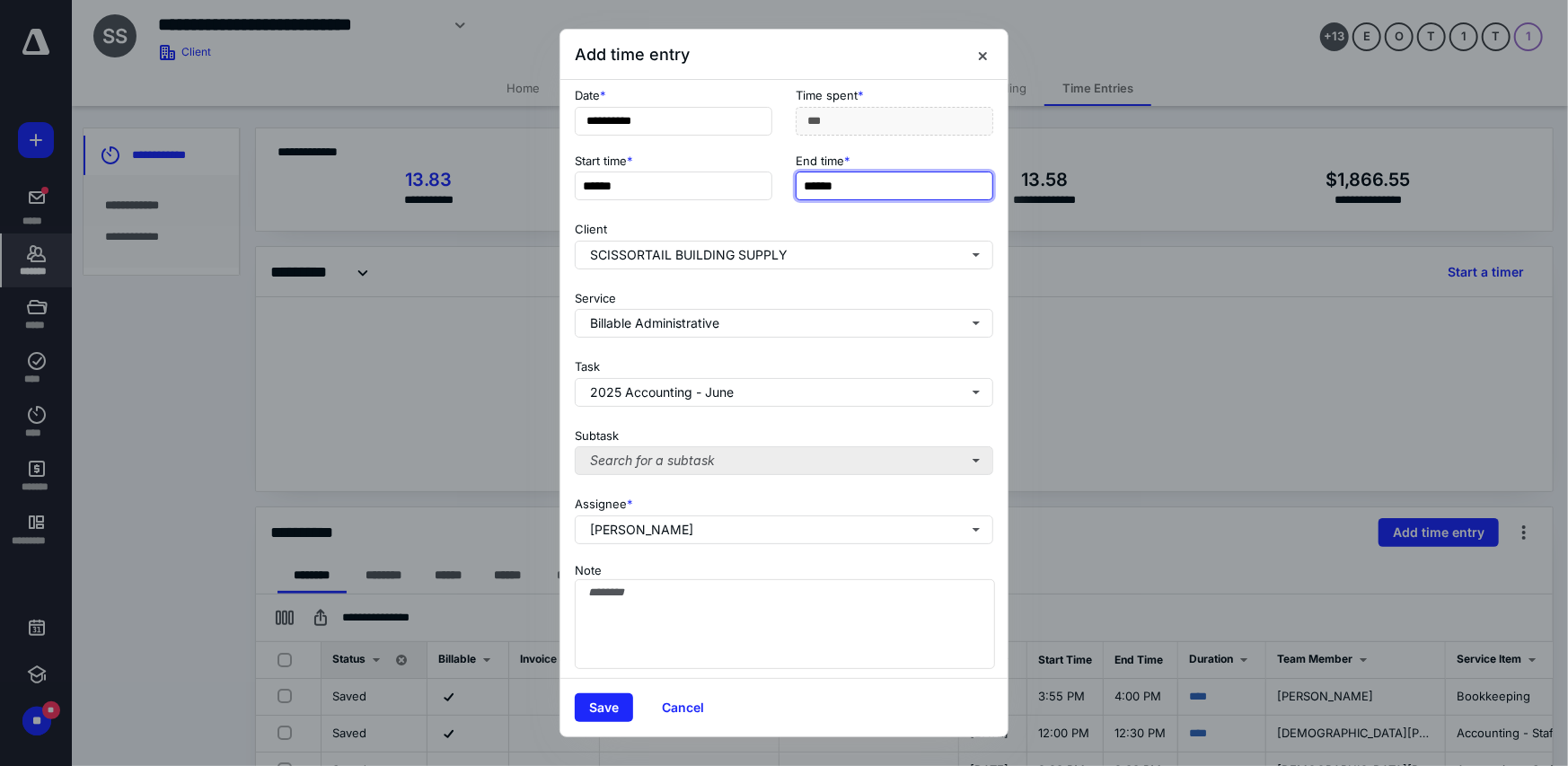 type on "******" 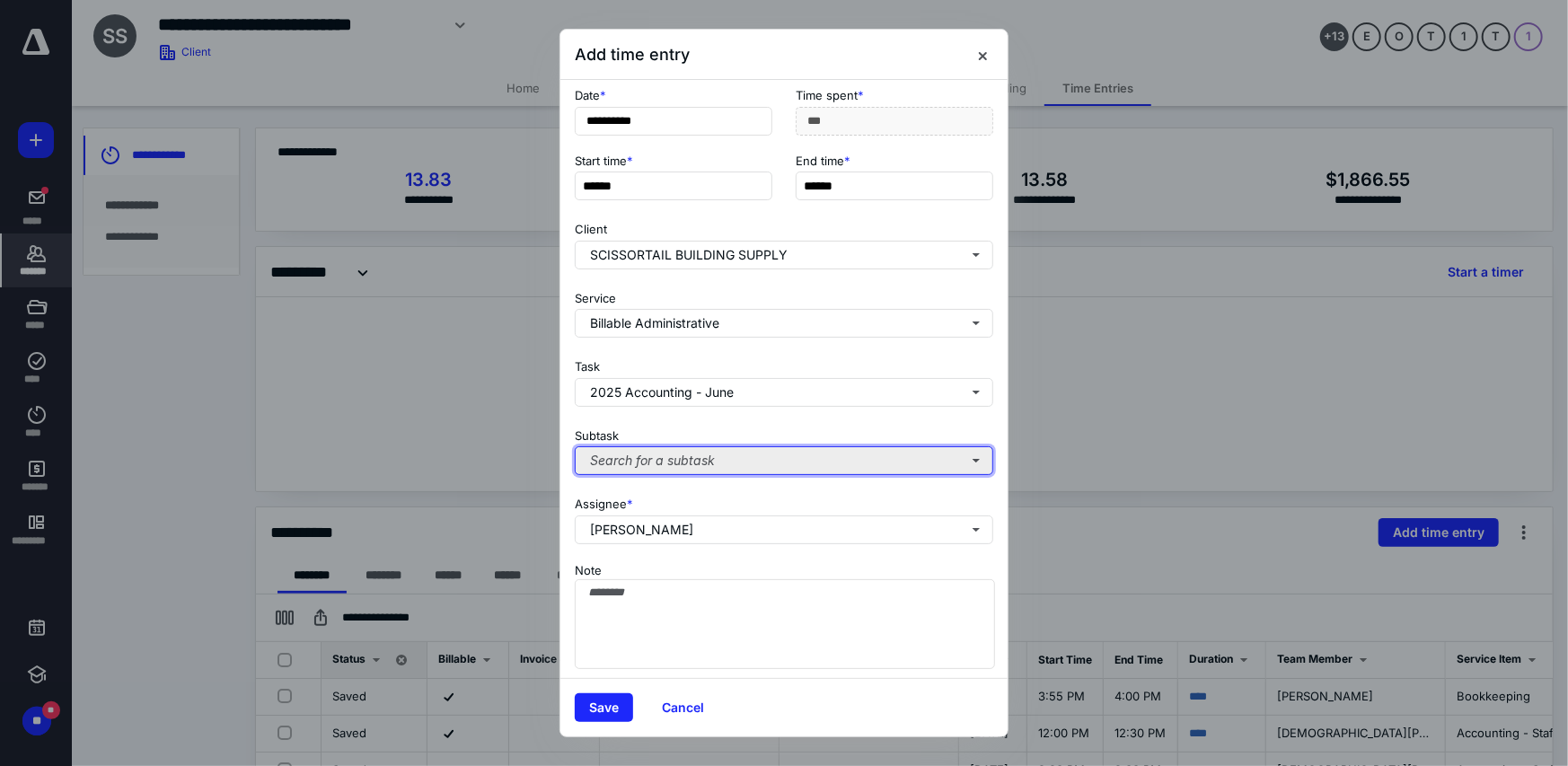 type on "***" 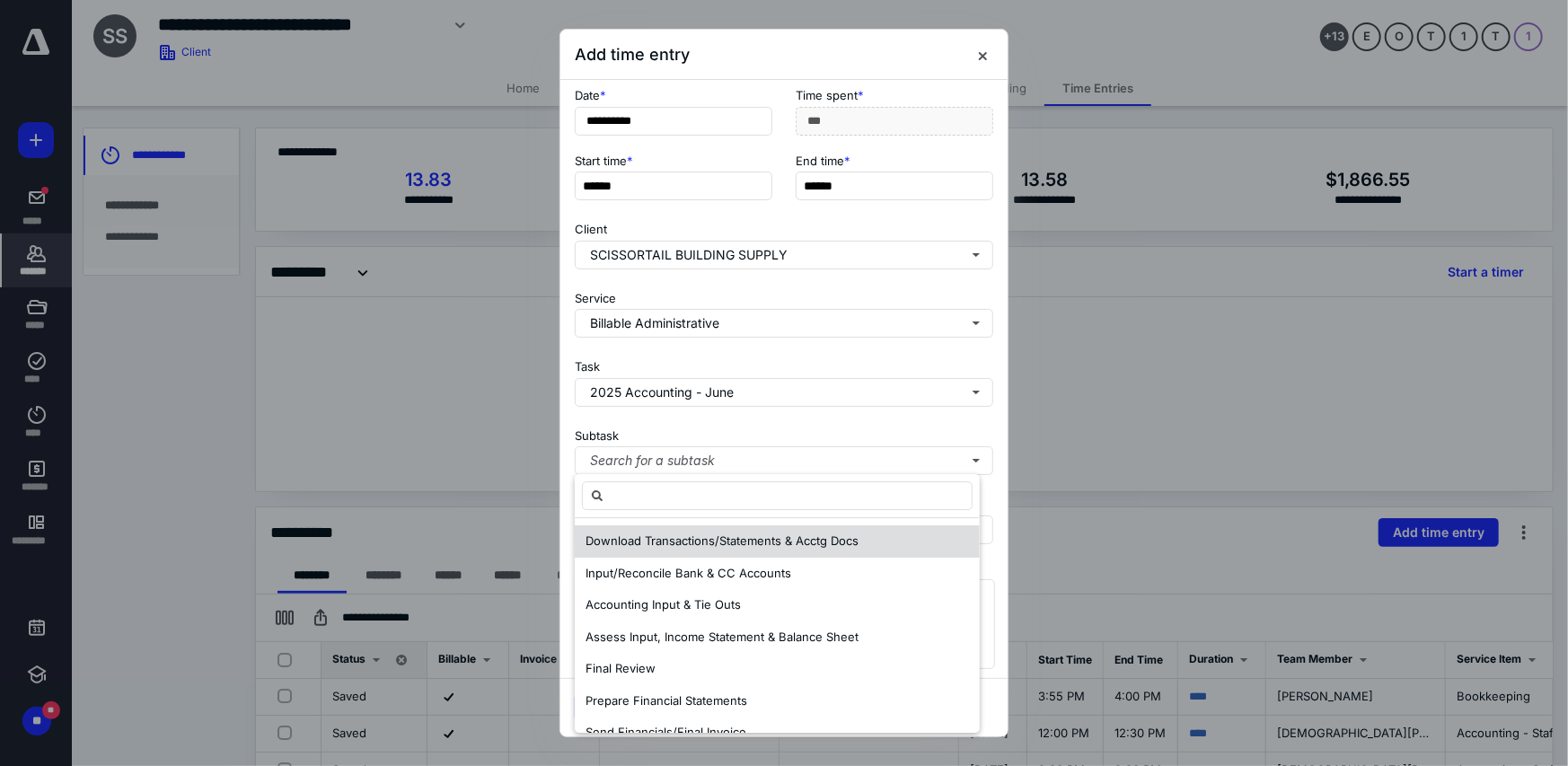 click on "Download Transactions/Statements & Acctg Docs" at bounding box center [722, 541] 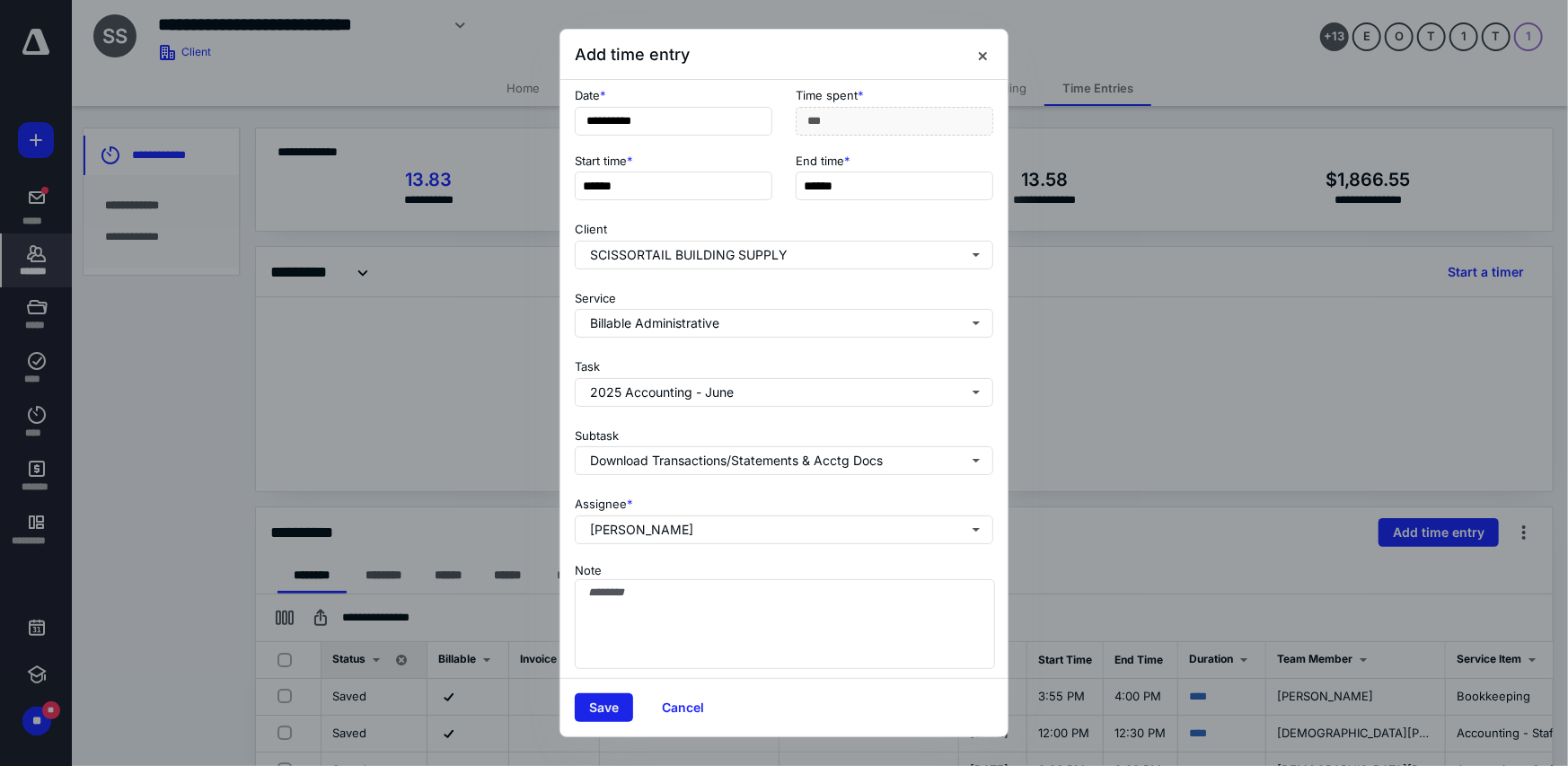 click on "Save" at bounding box center [603, 708] 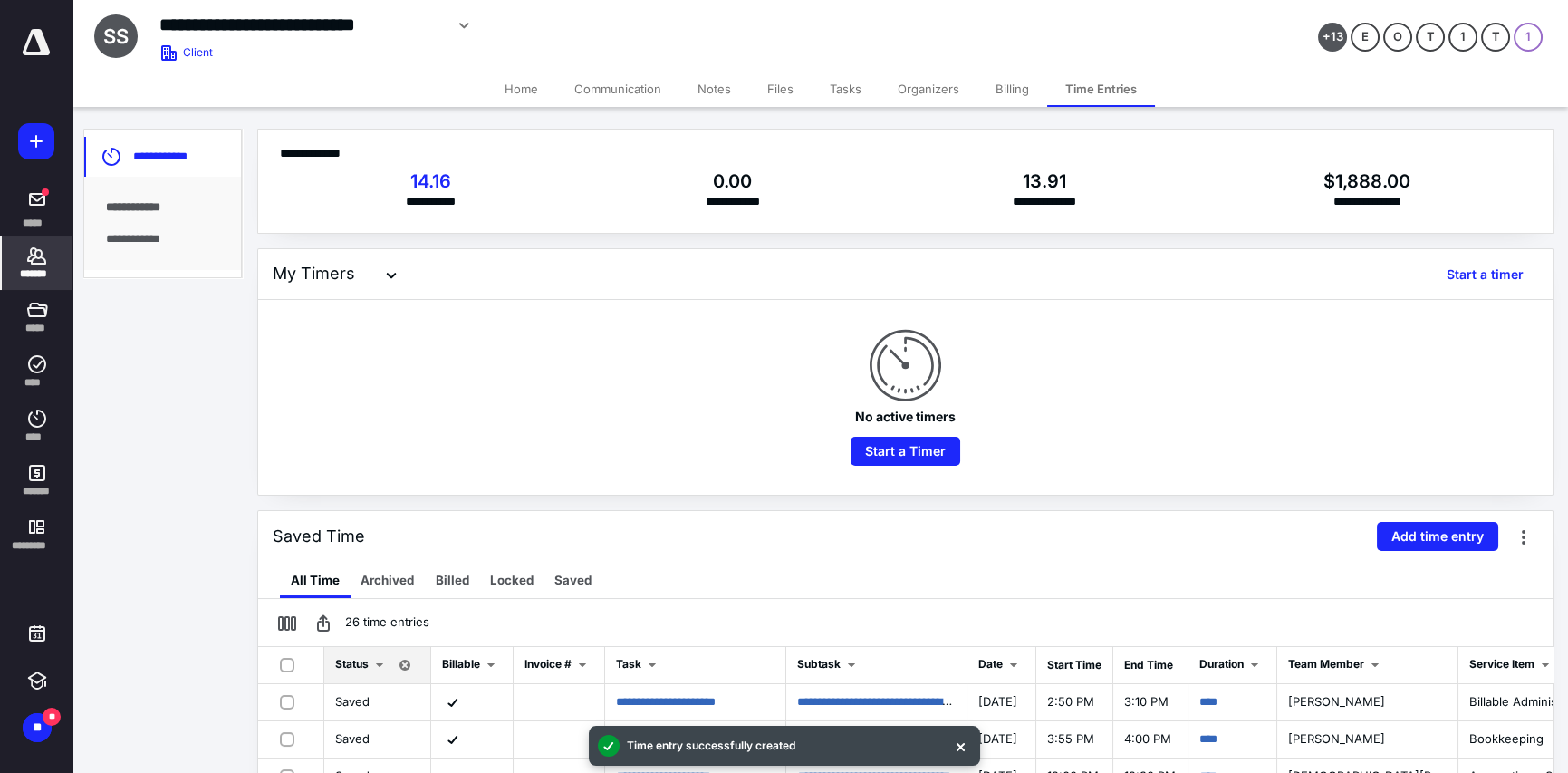click 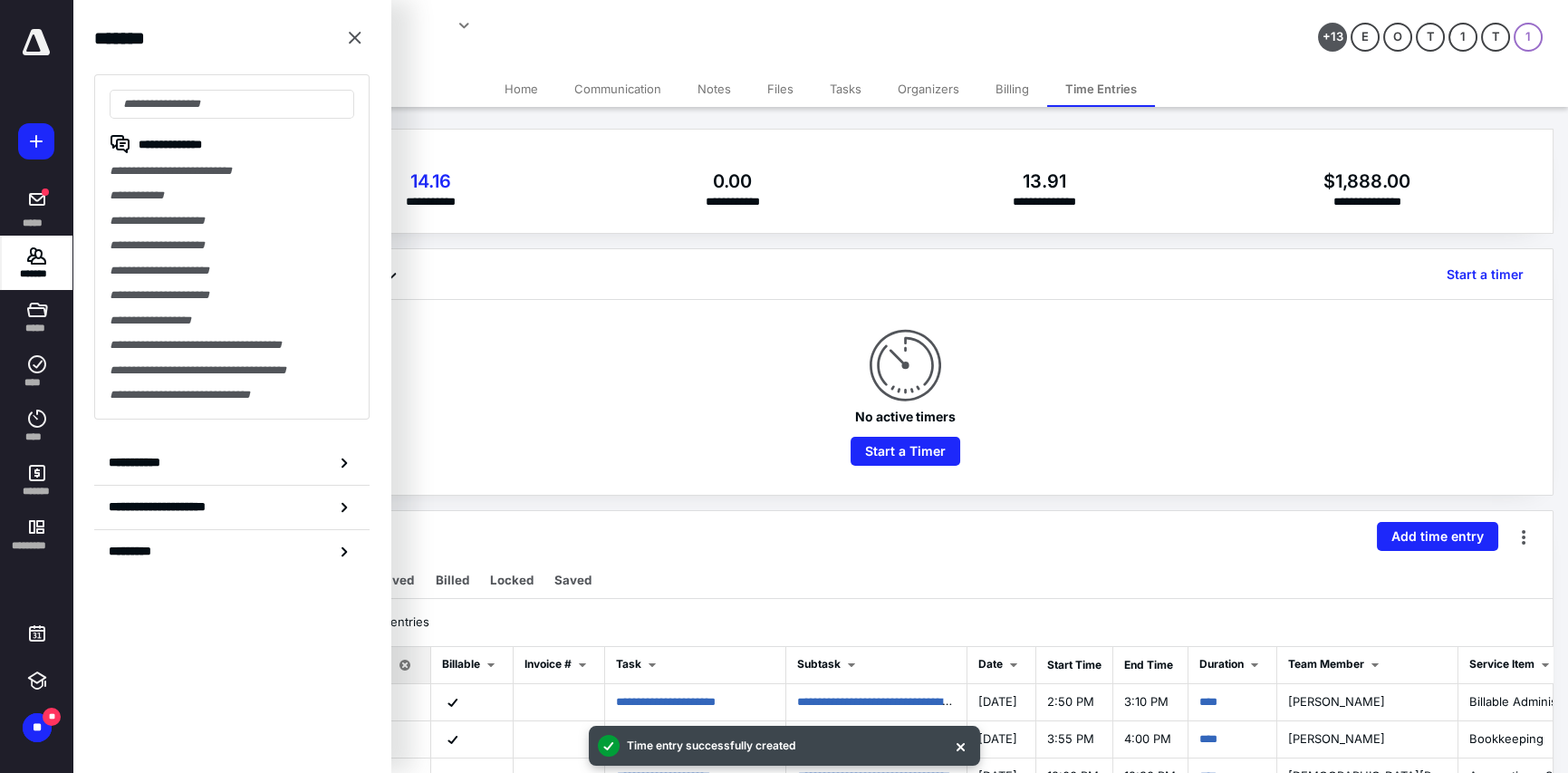 drag, startPoint x: 146, startPoint y: 194, endPoint x: 175, endPoint y: 193, distance: 29.01724 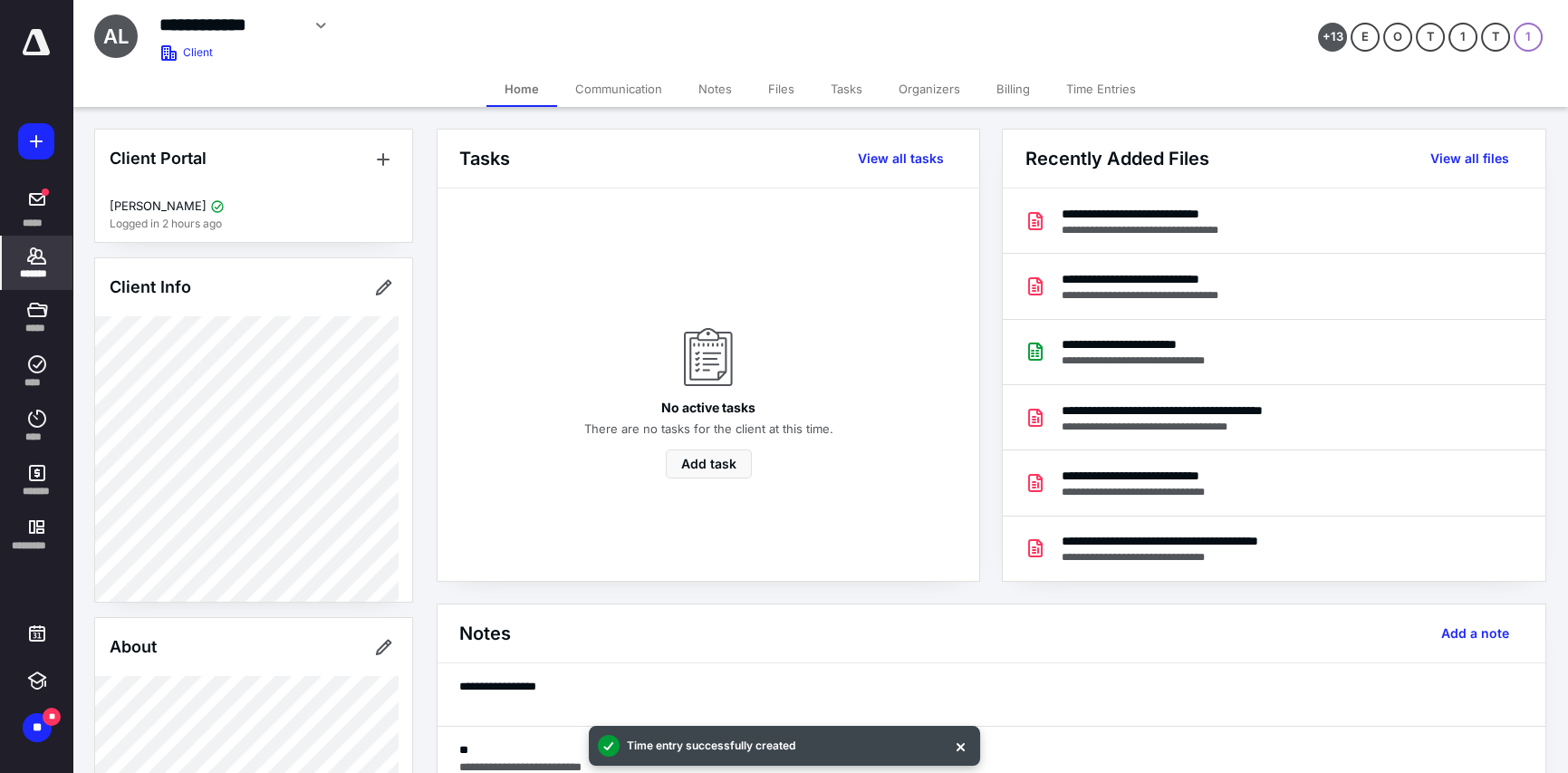 click on "Time Entries" at bounding box center (1101, 89) 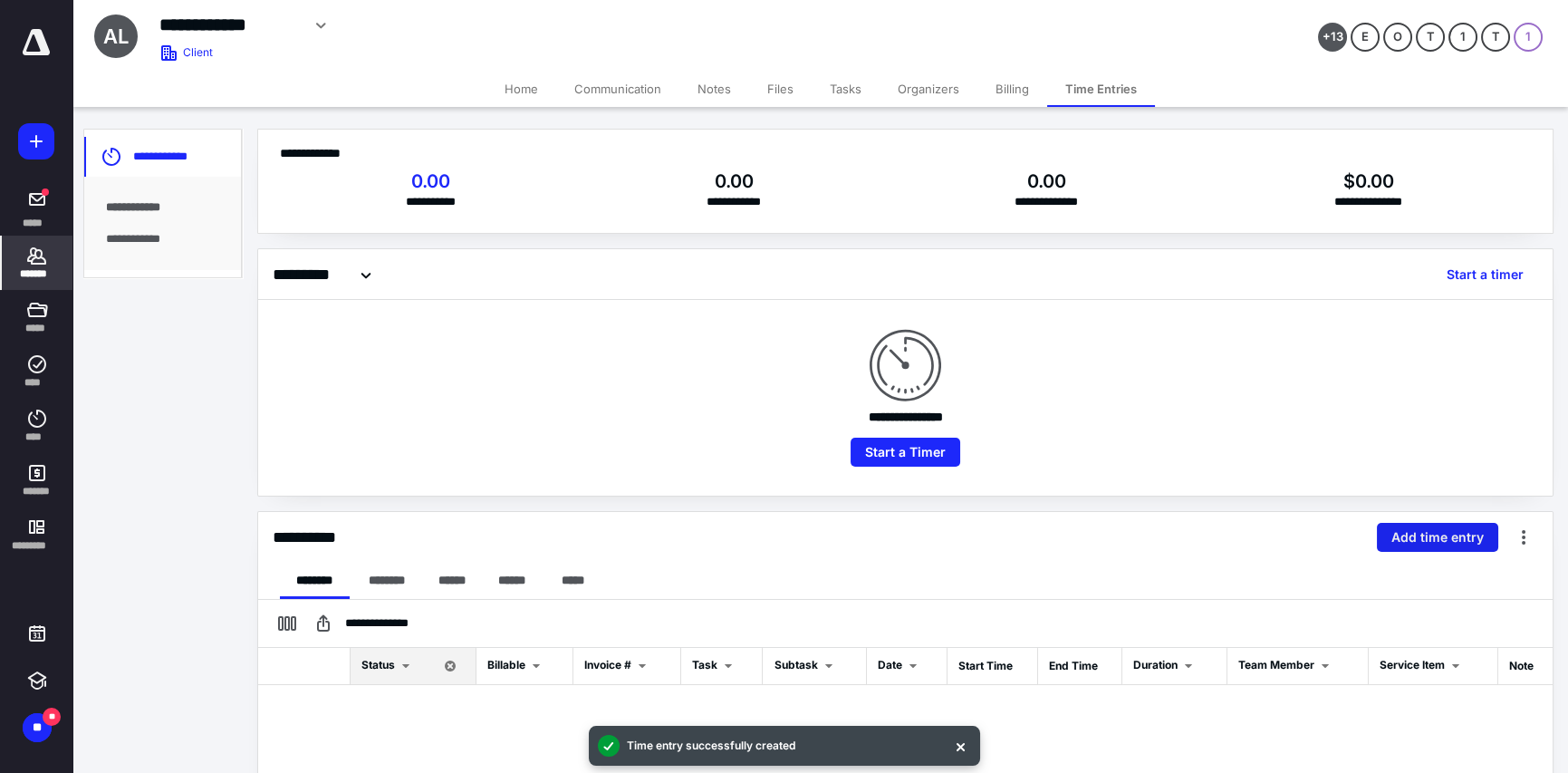 click on "Add time entry" at bounding box center [1438, 537] 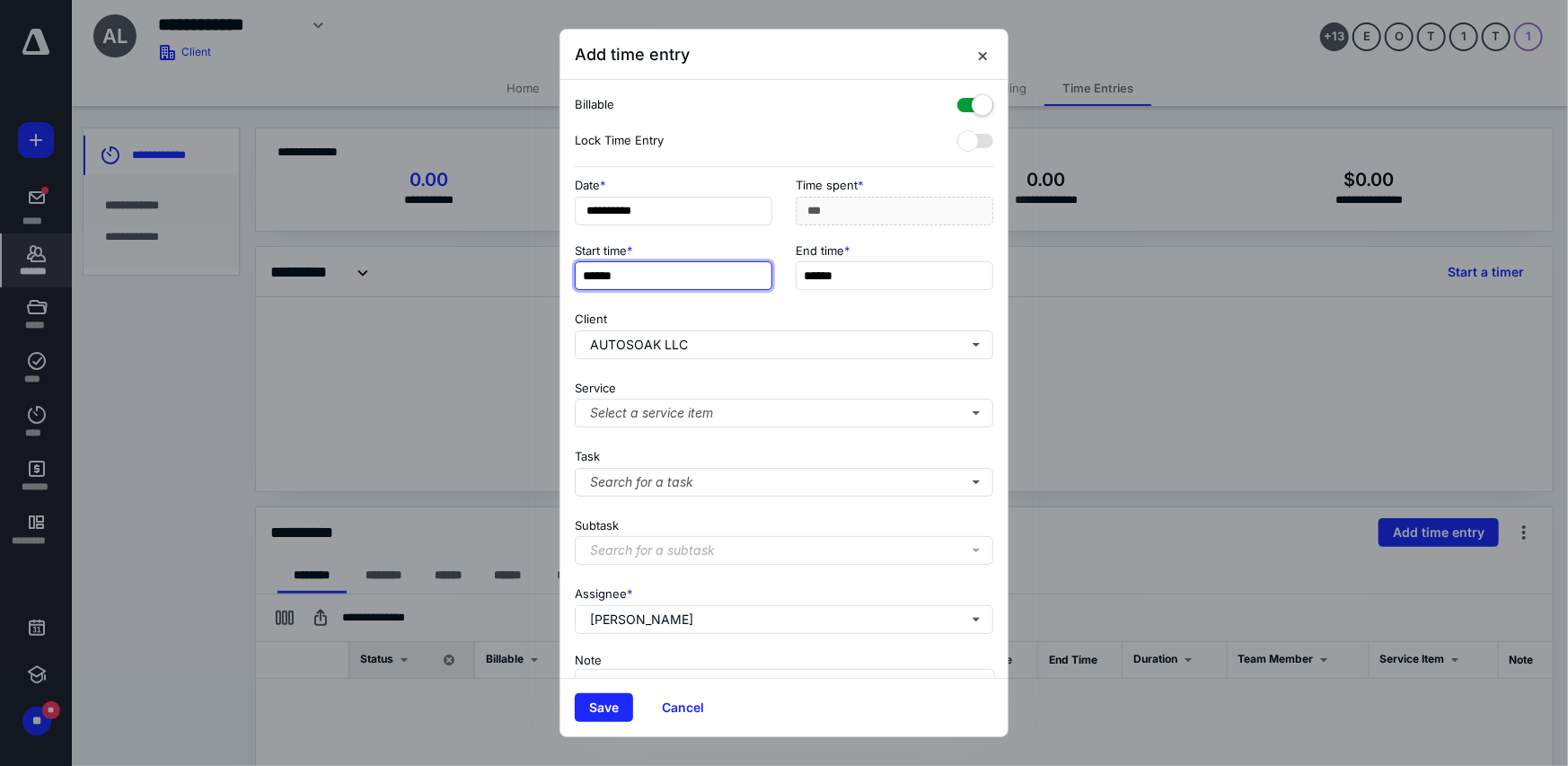 type on "******" 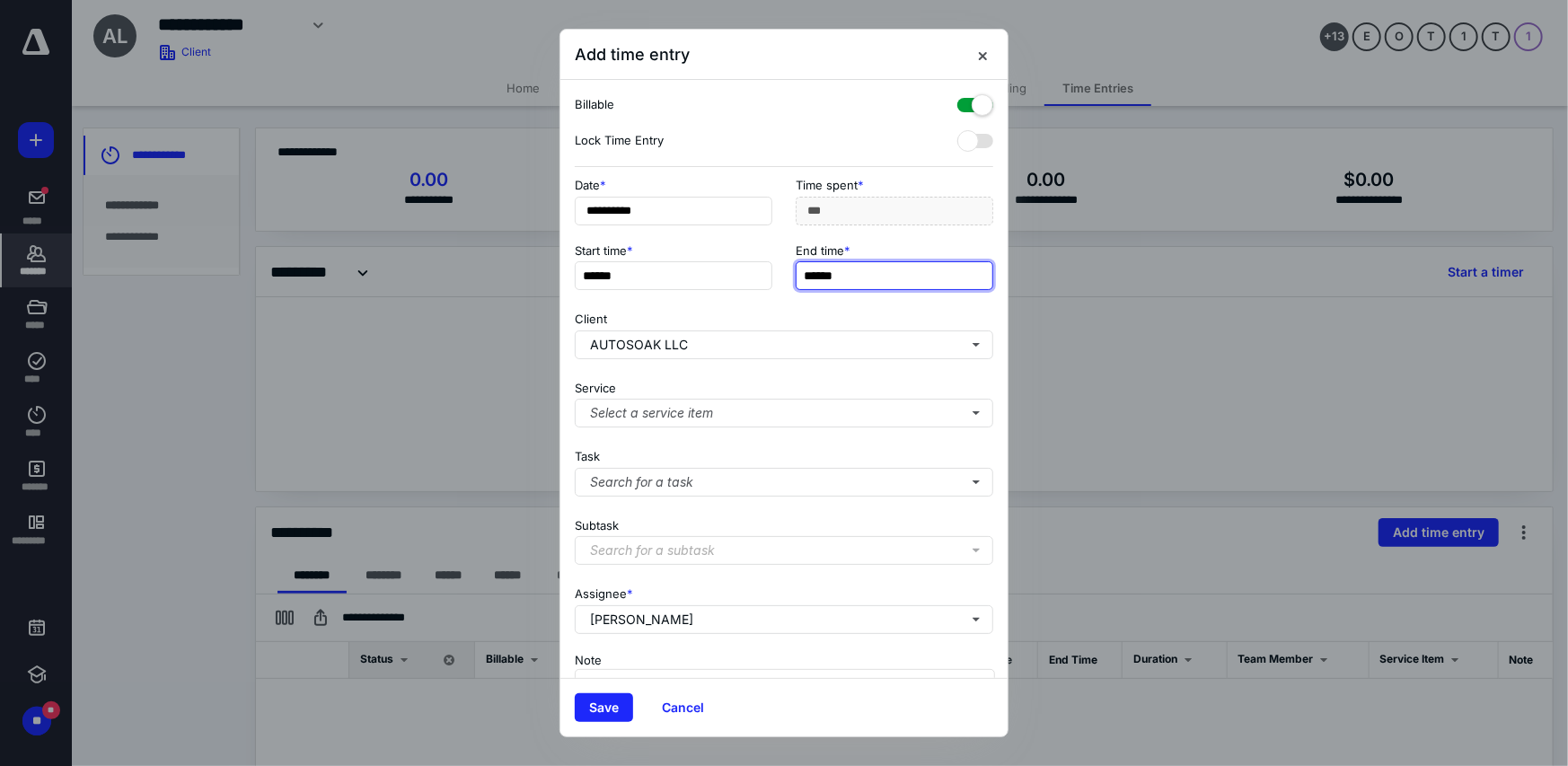 type on "***" 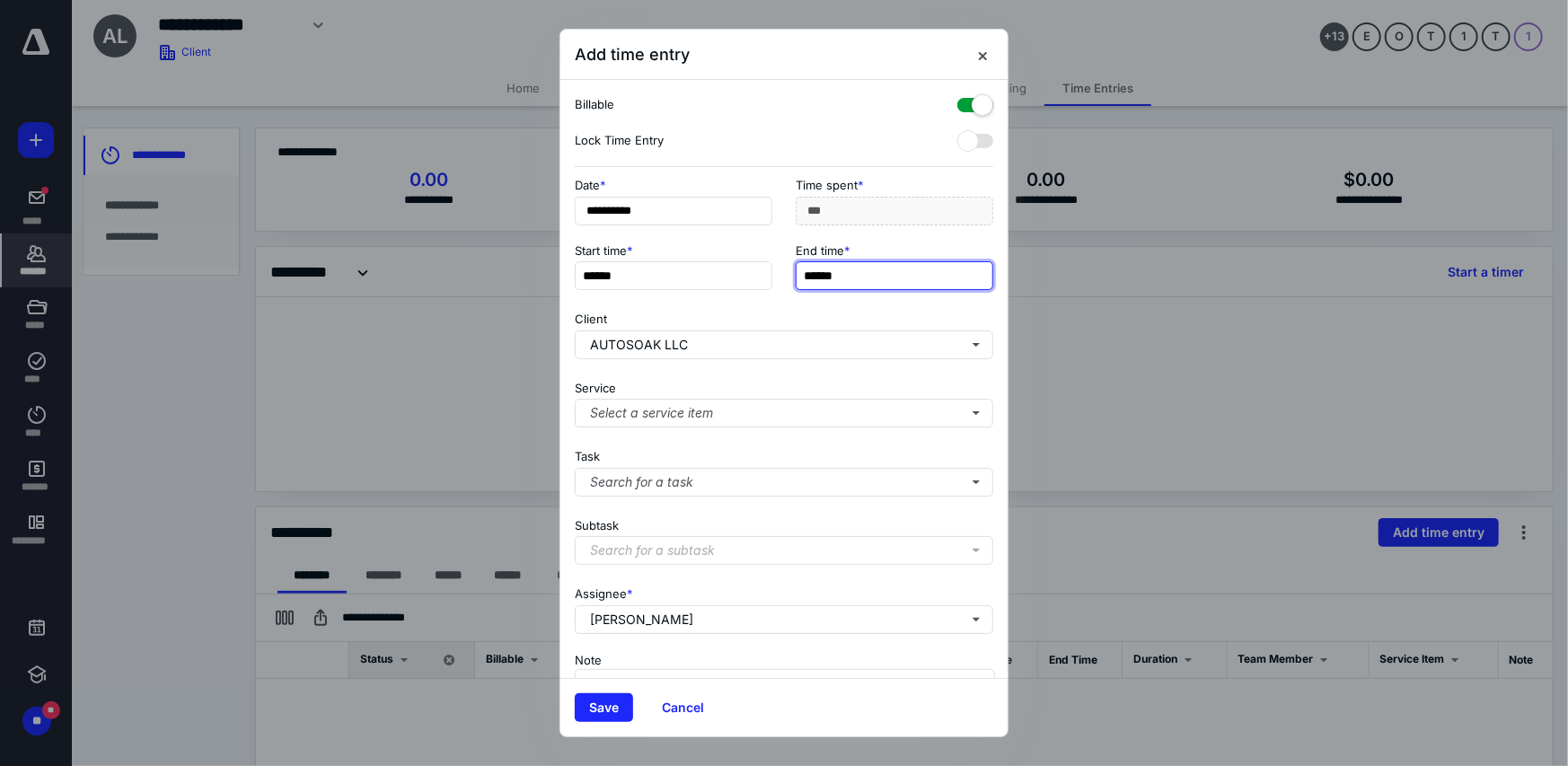 type on "******" 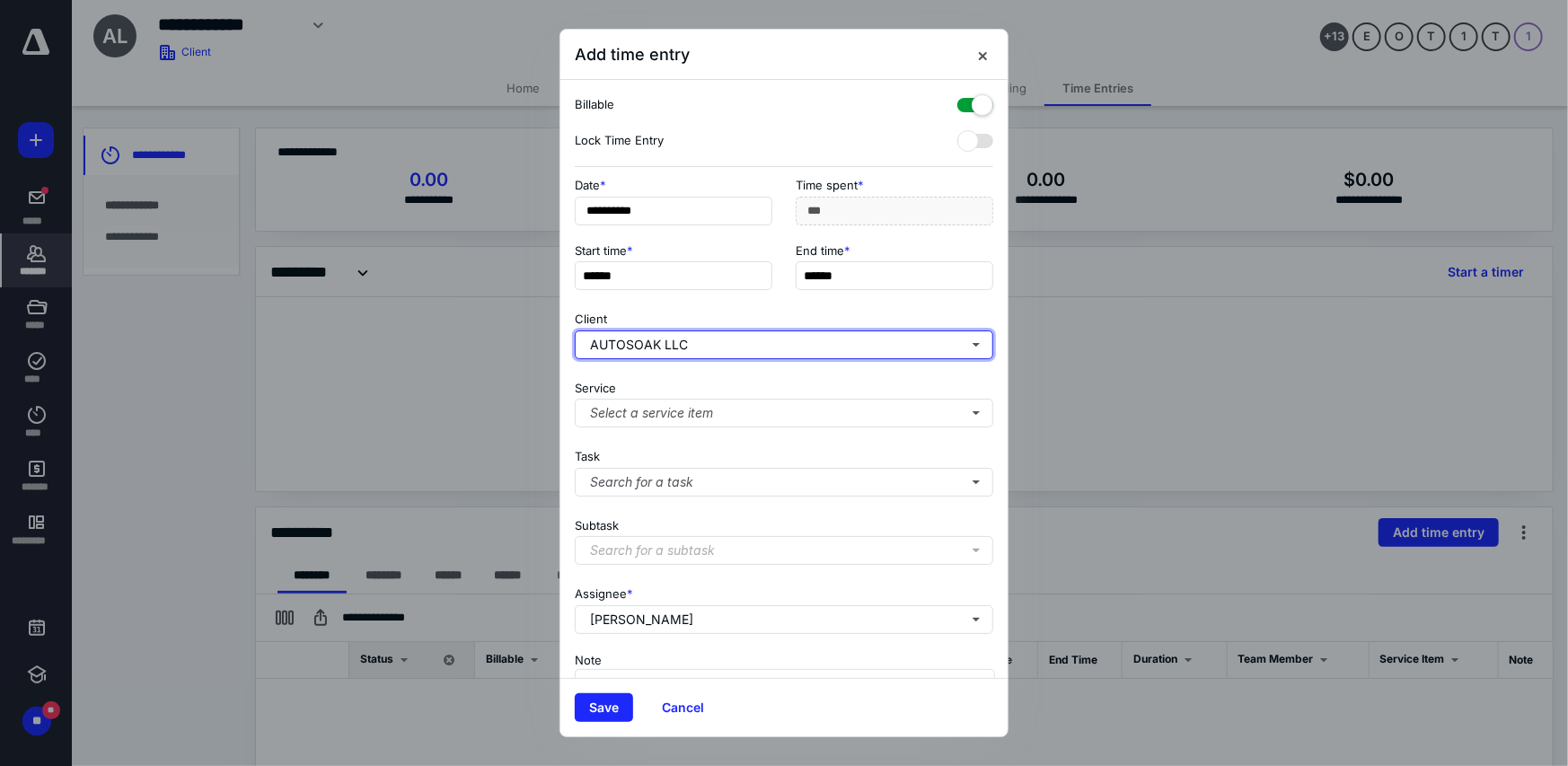 type on "***" 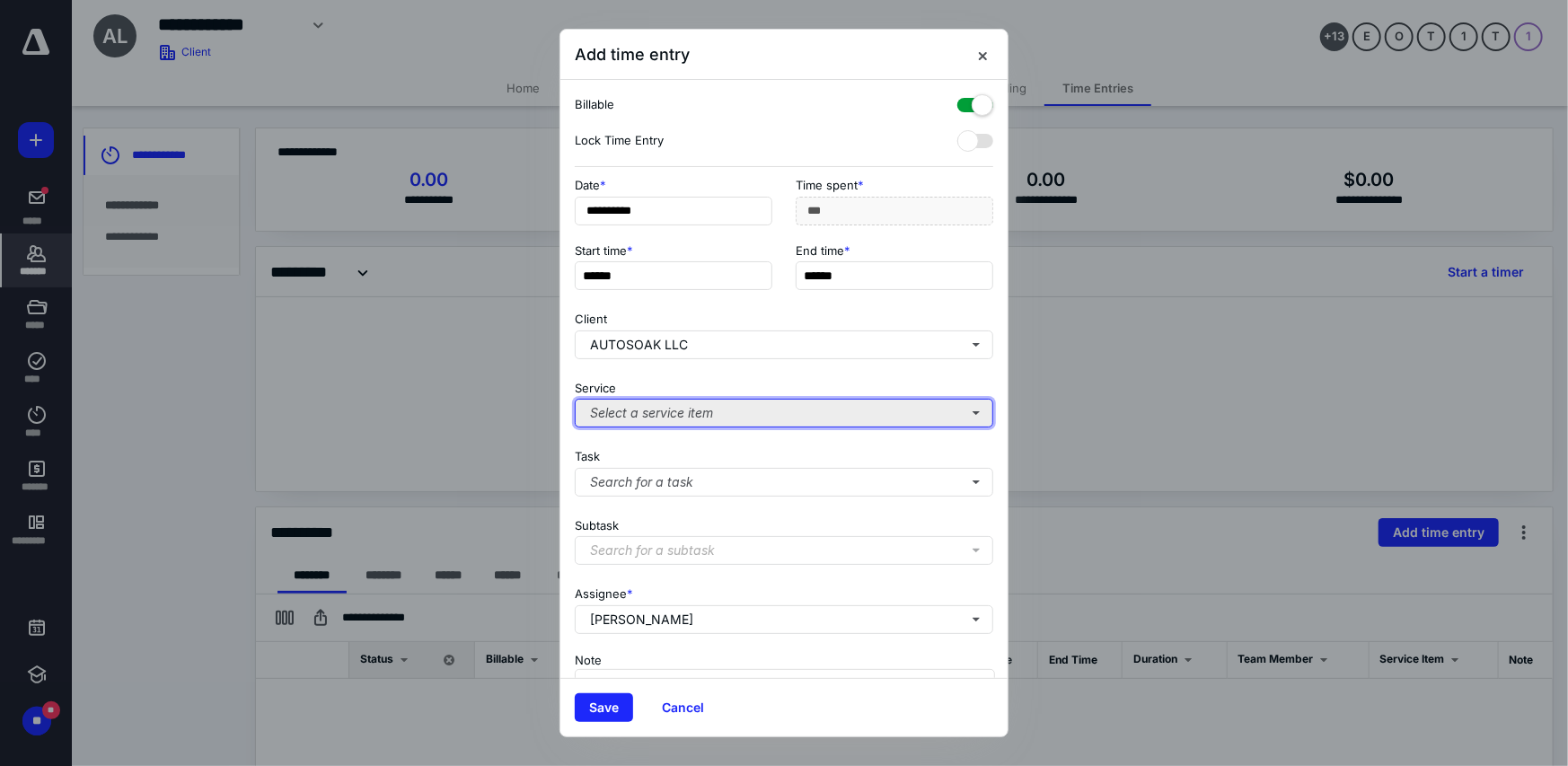 click on "Select a service item" at bounding box center (784, 413) 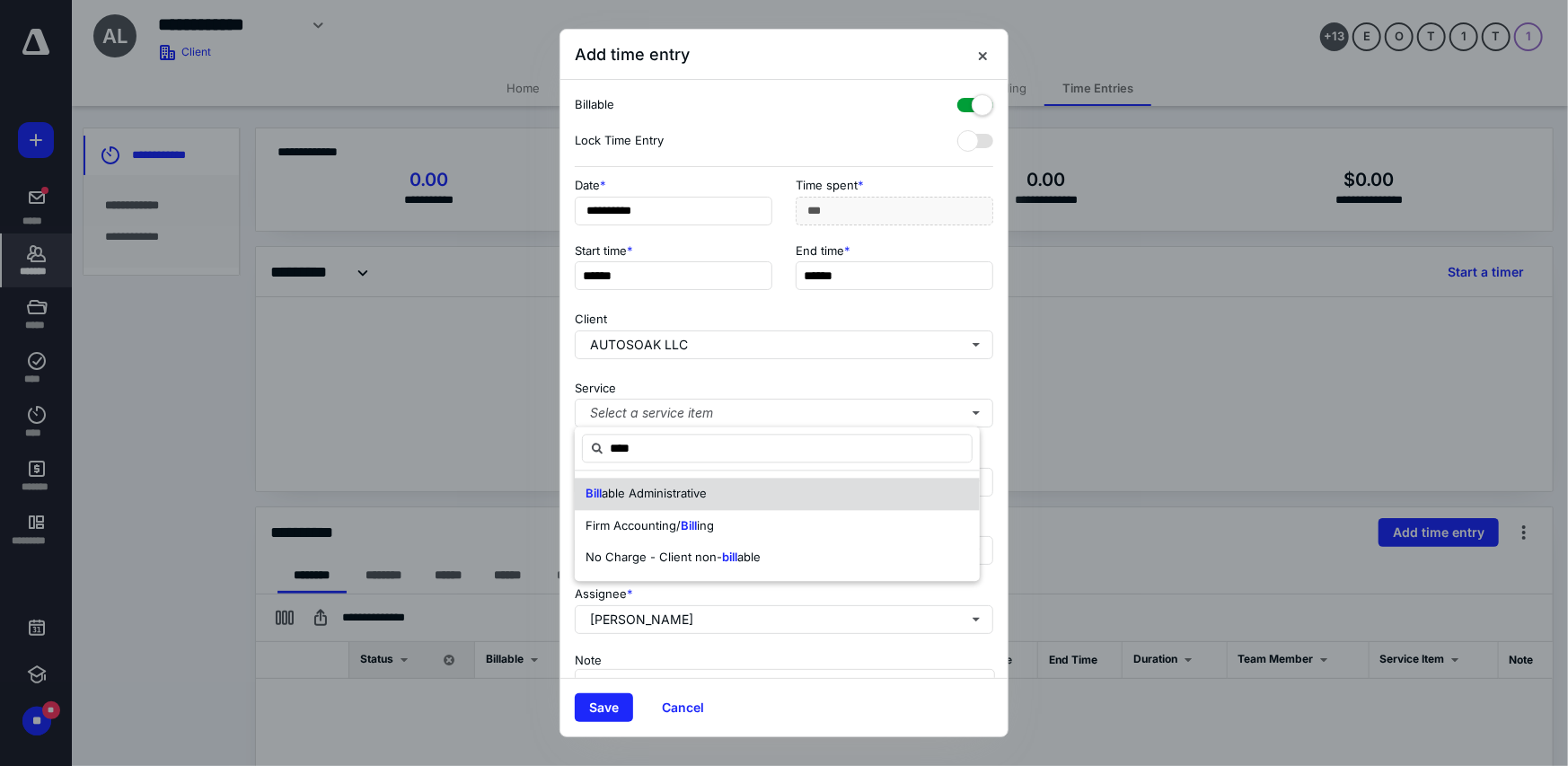 click on "able Administrative" at bounding box center [654, 493] 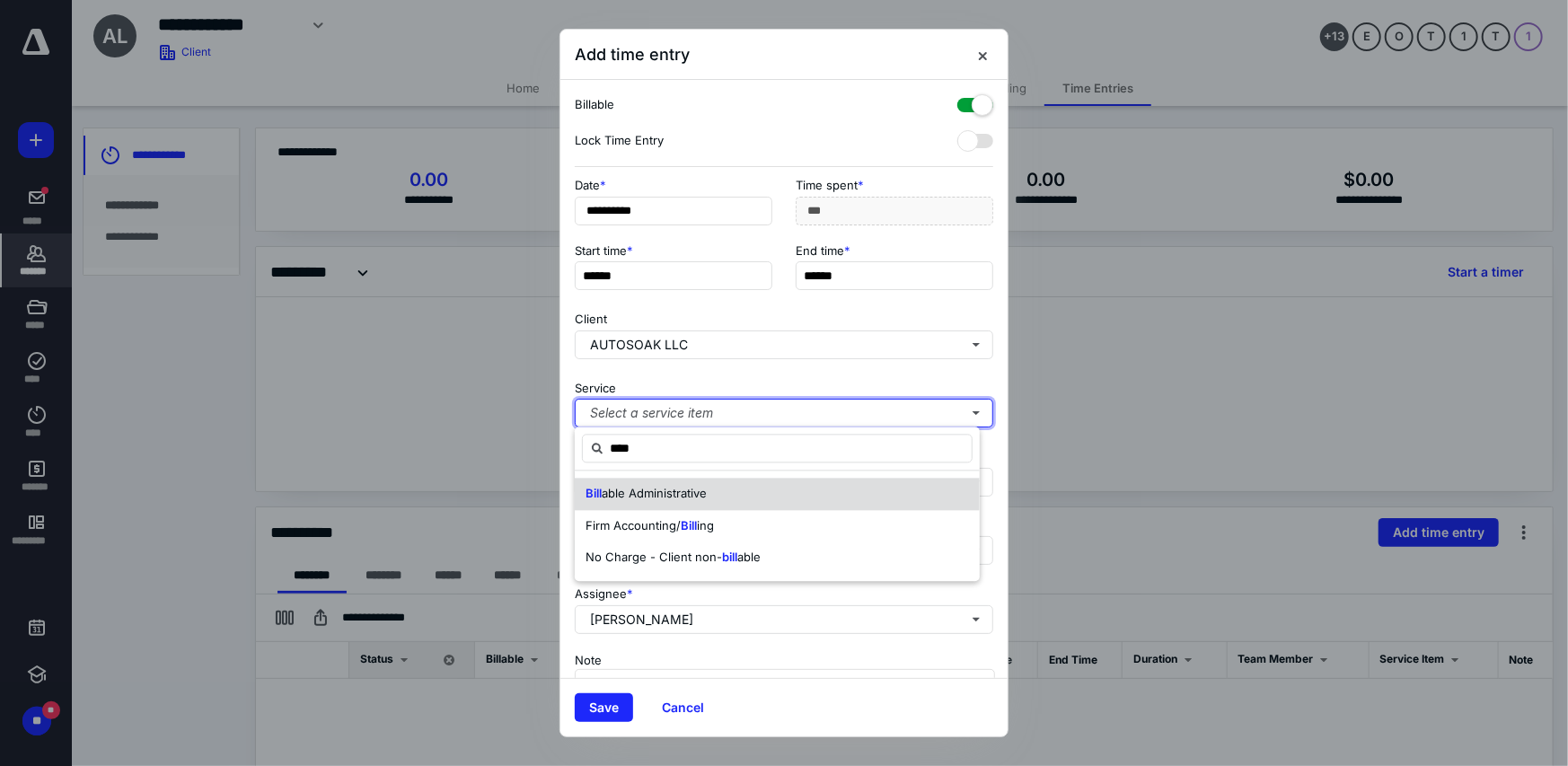 type 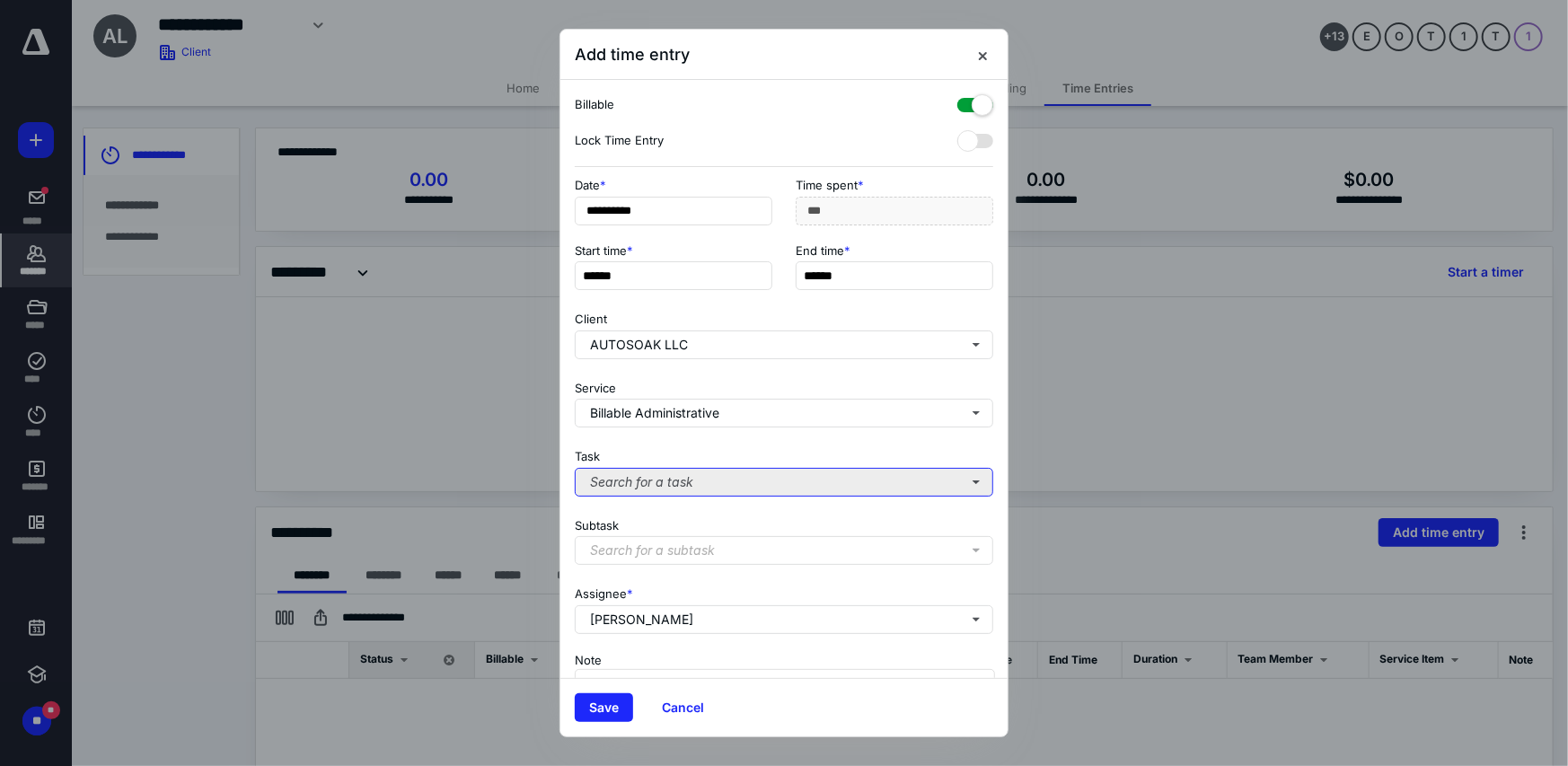 click on "Search for a task" at bounding box center (784, 482) 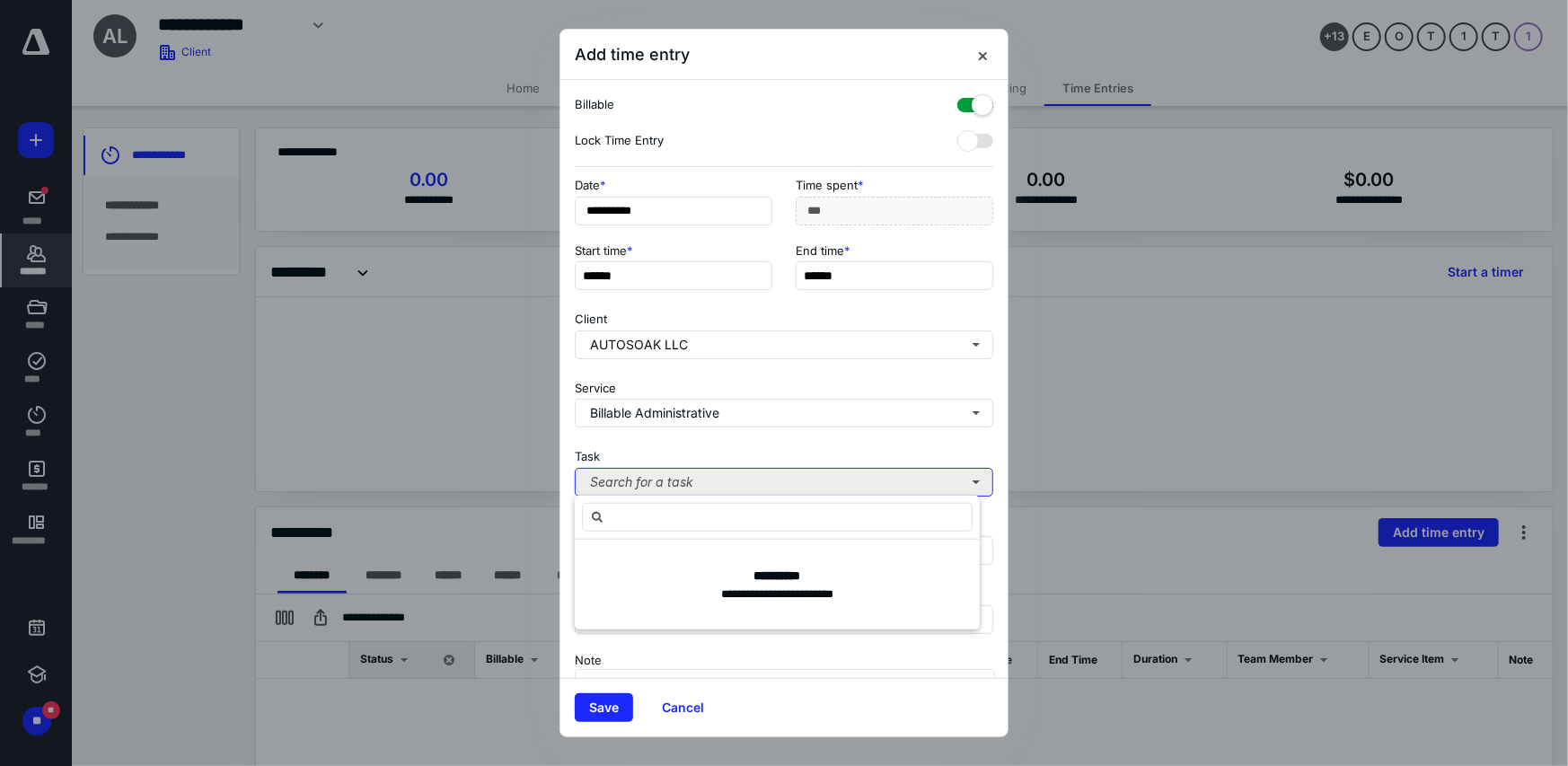 click on "Search for a task" at bounding box center (784, 482) 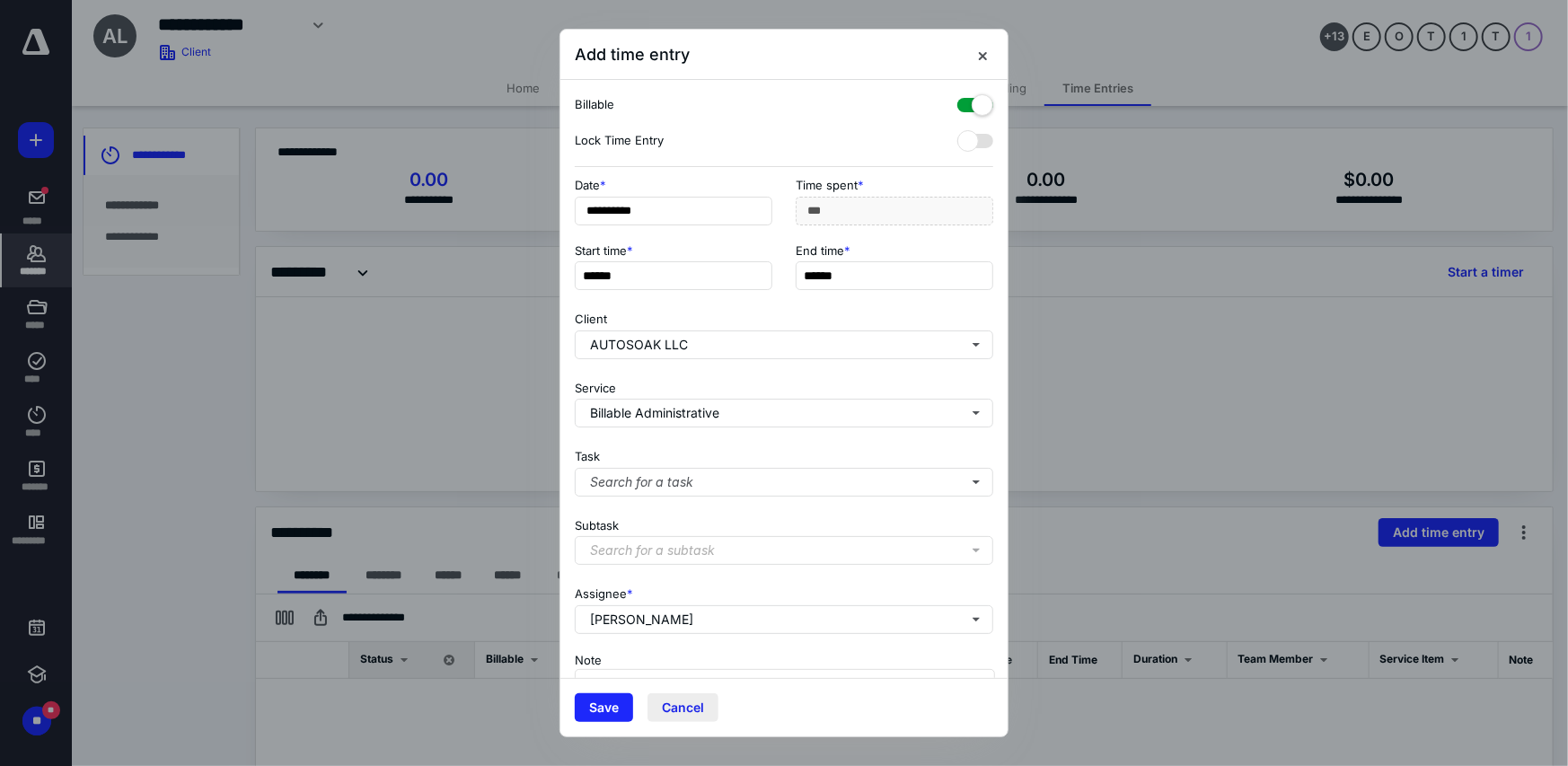 drag, startPoint x: 685, startPoint y: 706, endPoint x: 689, endPoint y: 693, distance: 13.60147 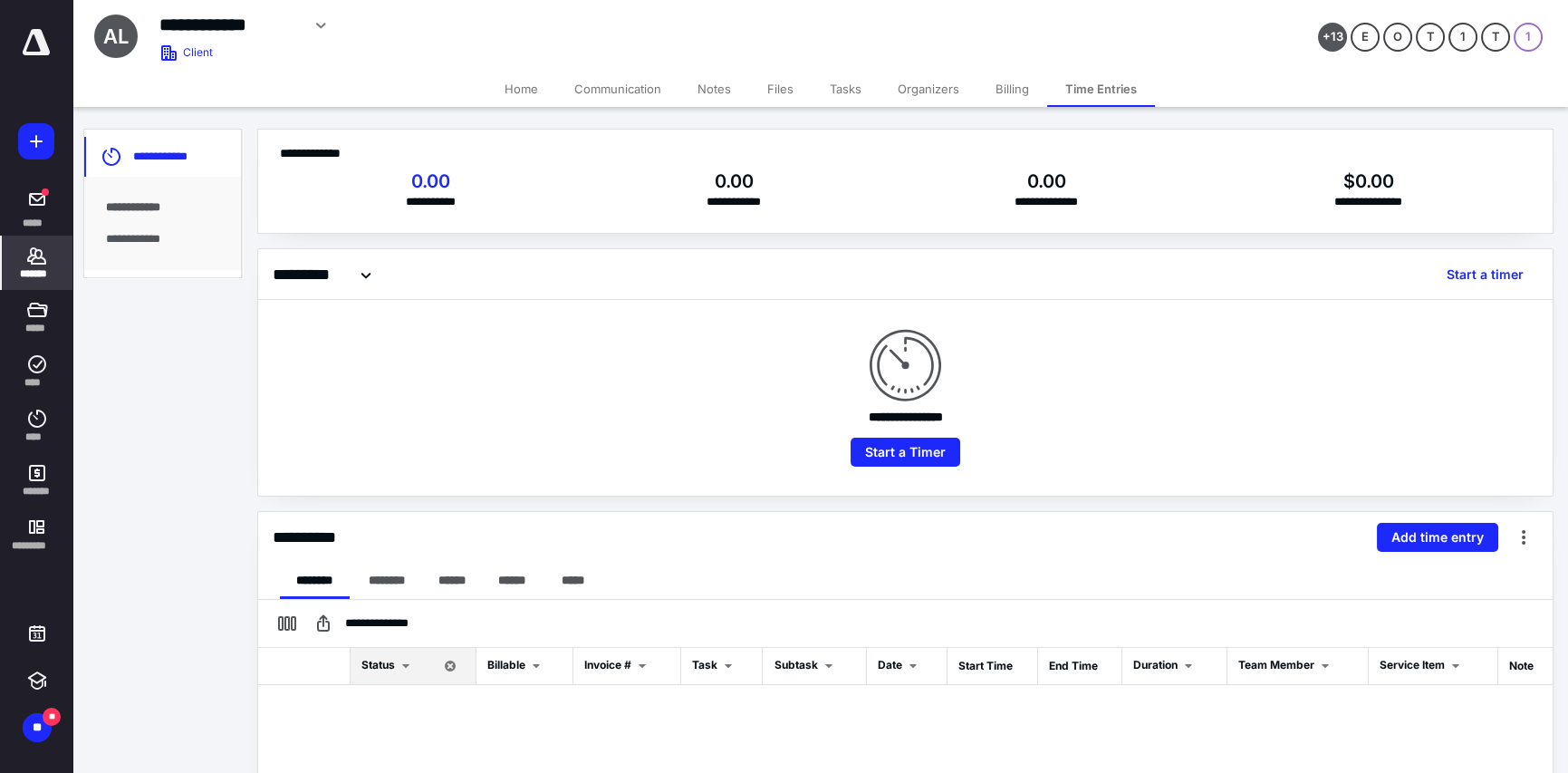 click on "Tasks" at bounding box center [845, 89] 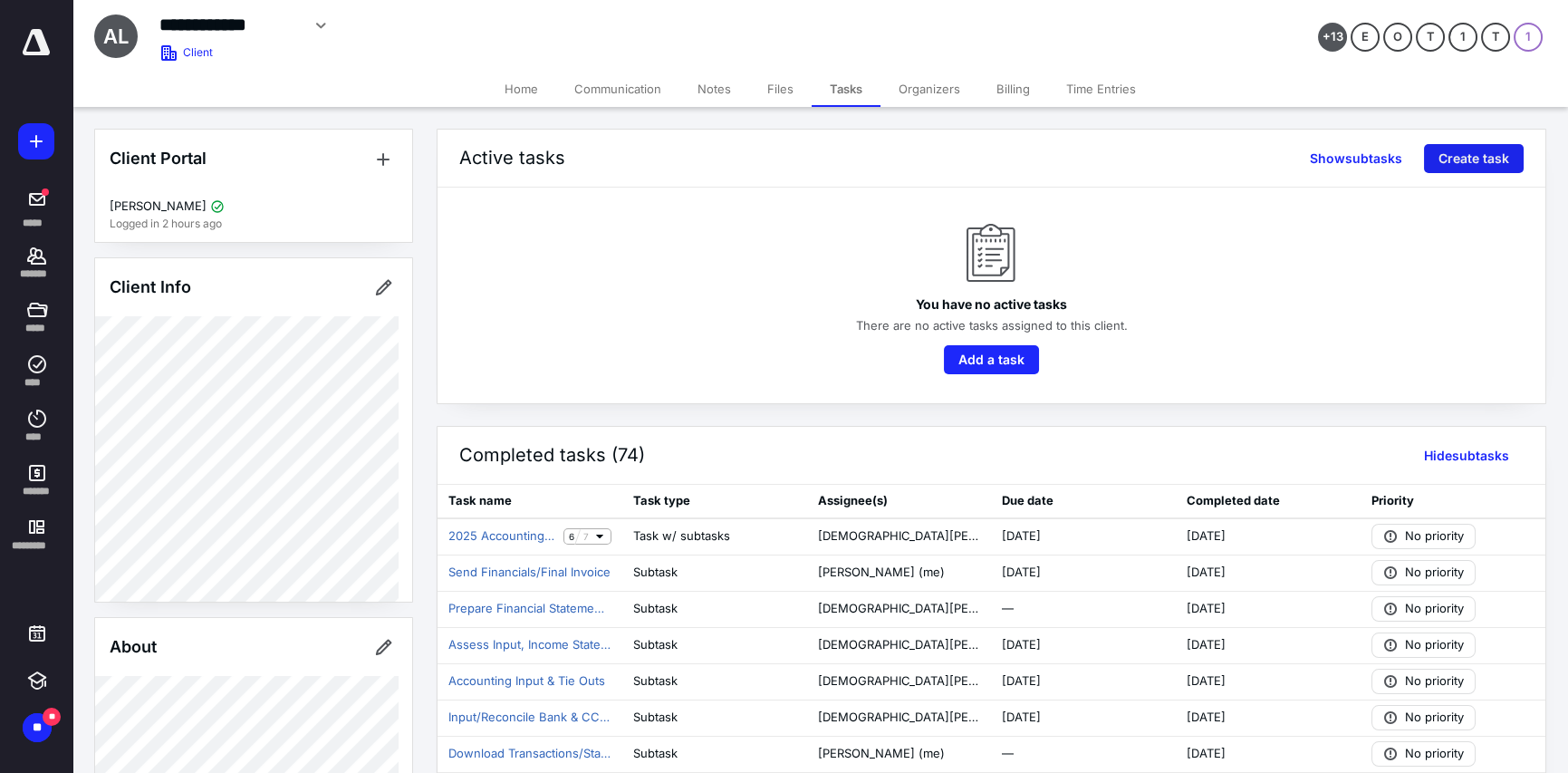 click on "Create task" at bounding box center (1474, 159) 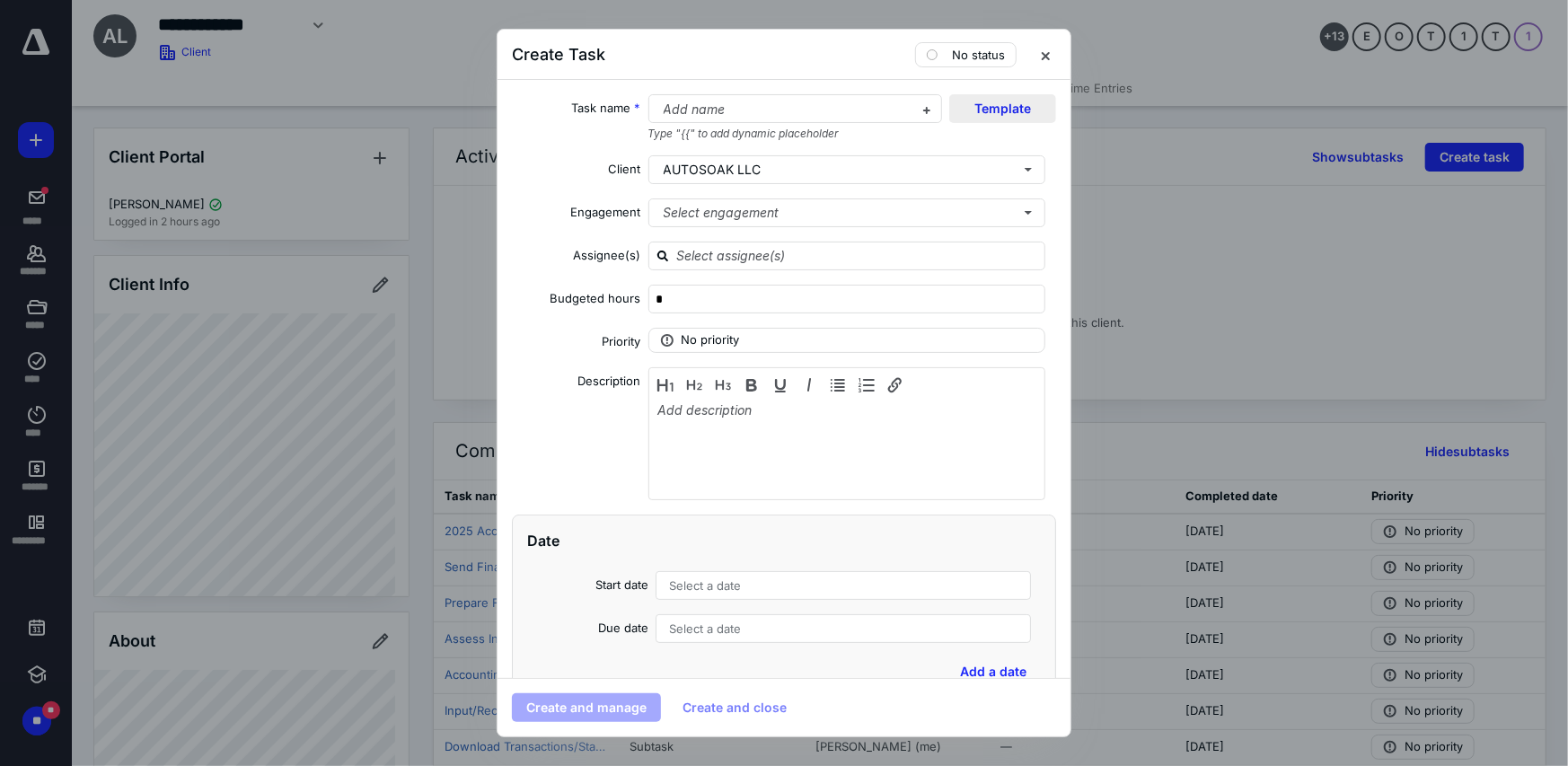 click on "Template" at bounding box center [1002, 109] 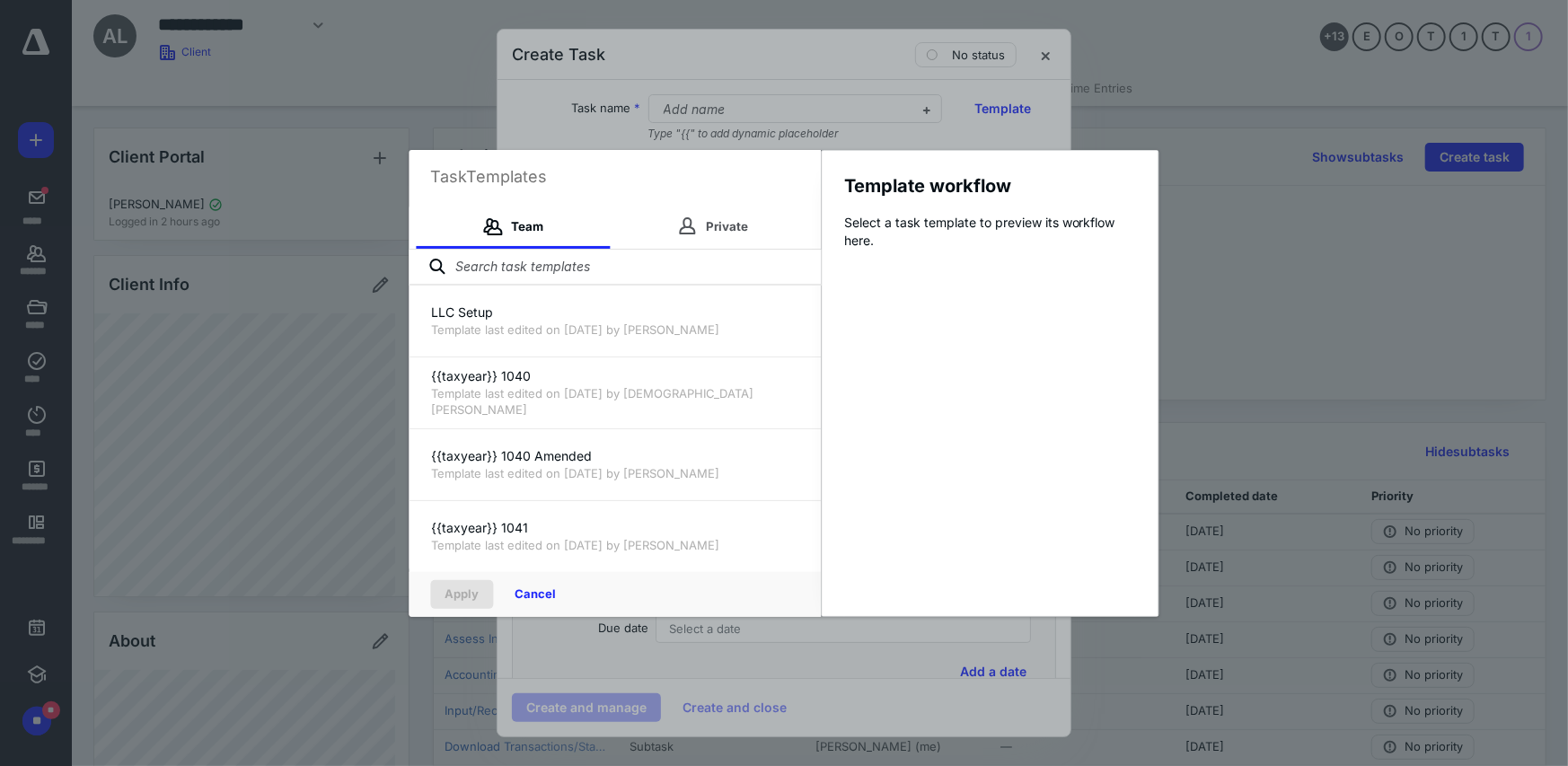click at bounding box center [615, 268] 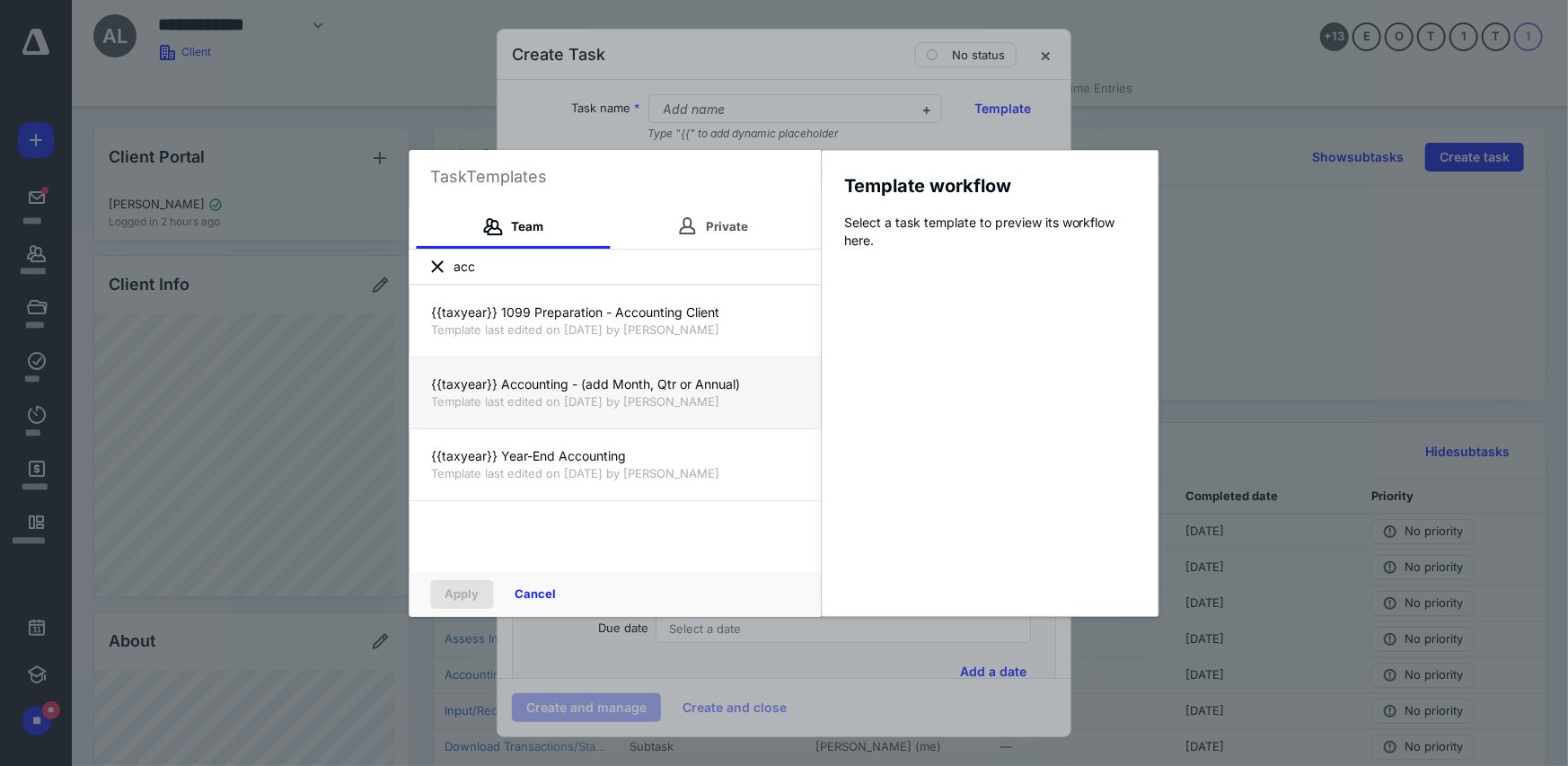 type on "acc" 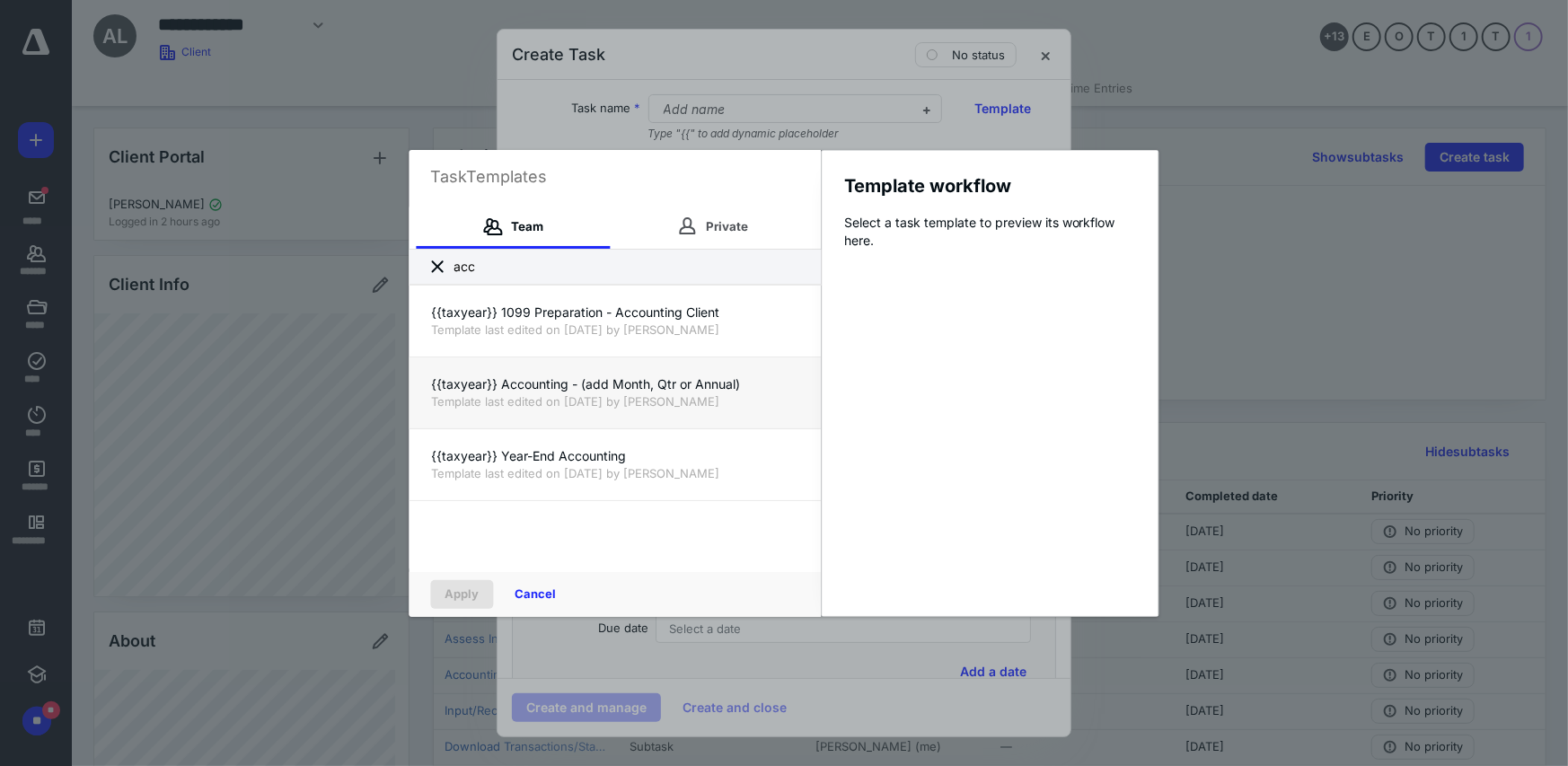 click on "Template last edited on [DATE] by [PERSON_NAME]" at bounding box center [615, 401] 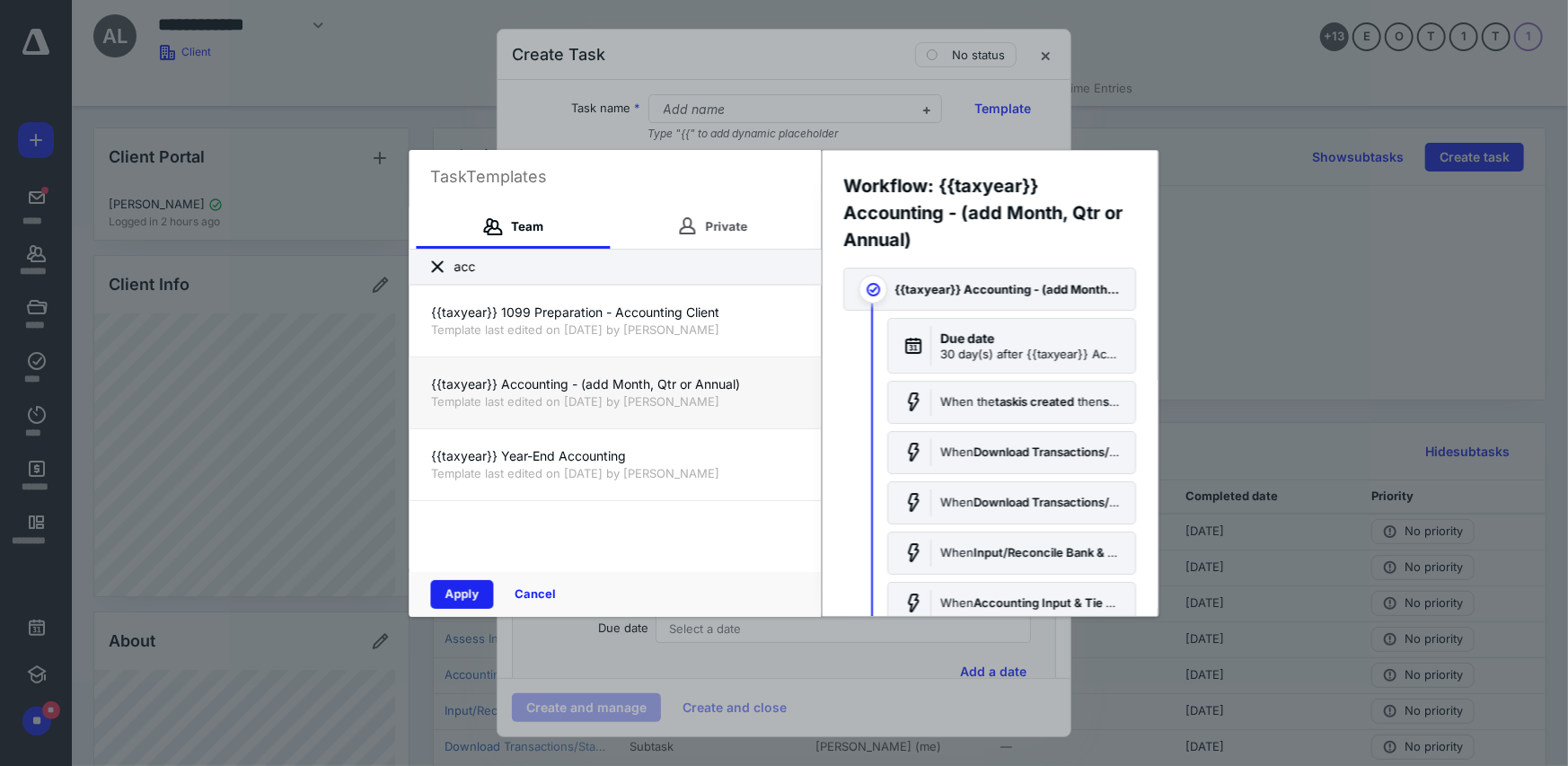 drag, startPoint x: 448, startPoint y: 594, endPoint x: 542, endPoint y: 519, distance: 120.2539 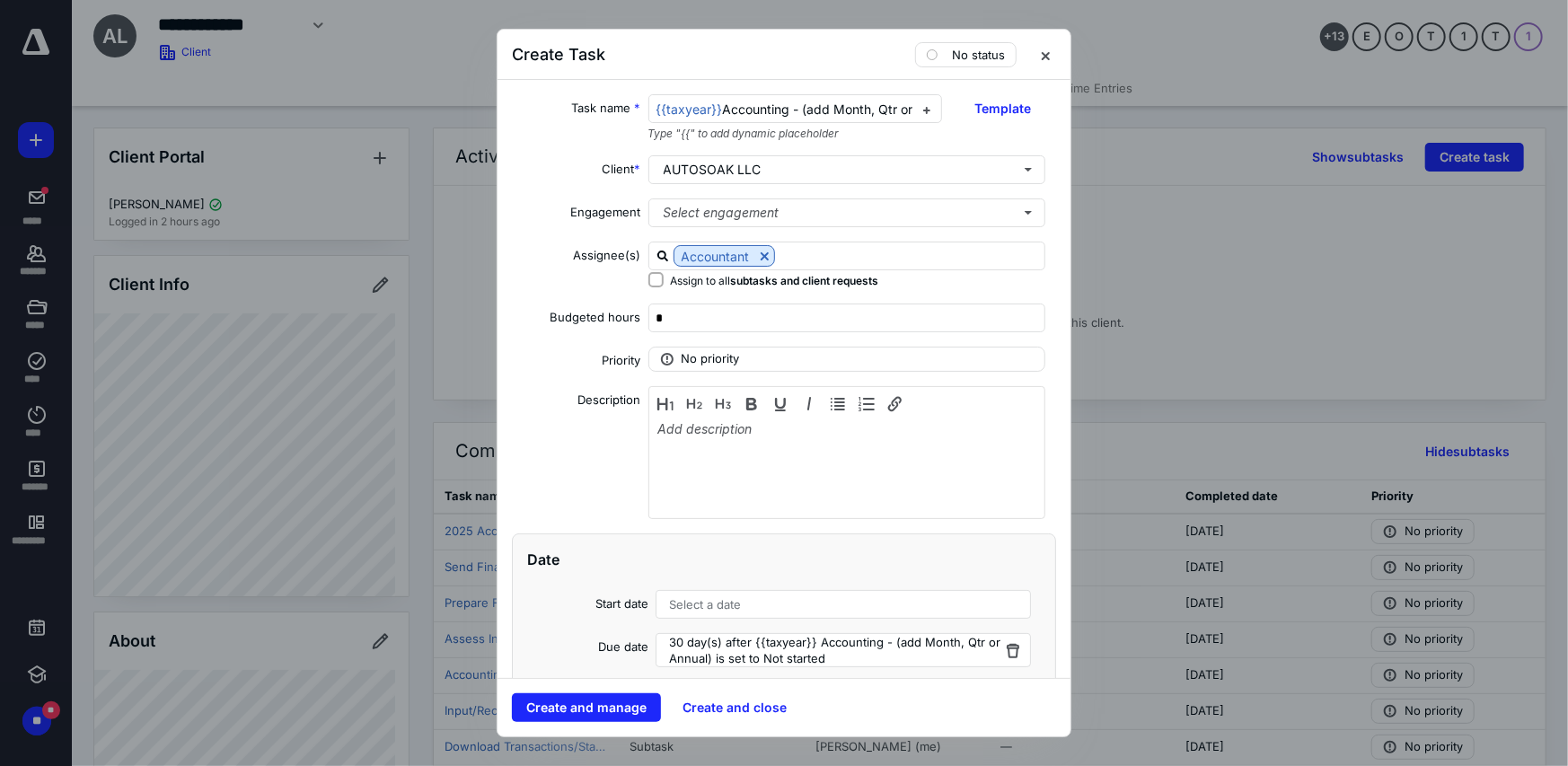checkbox on "true" 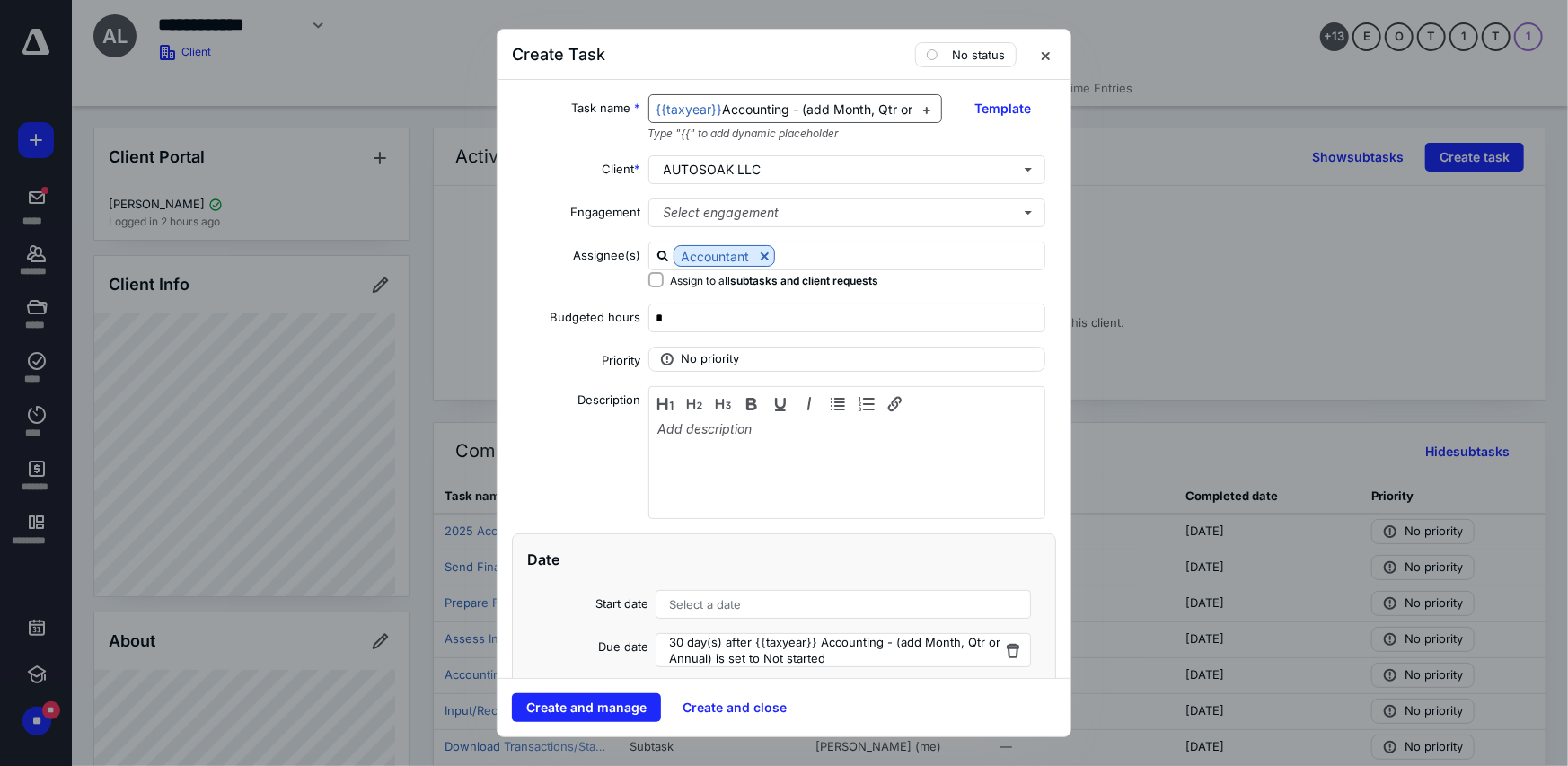 click on "Accounting - (add Month, Qtr or Annual)" at bounding box center [842, 109] 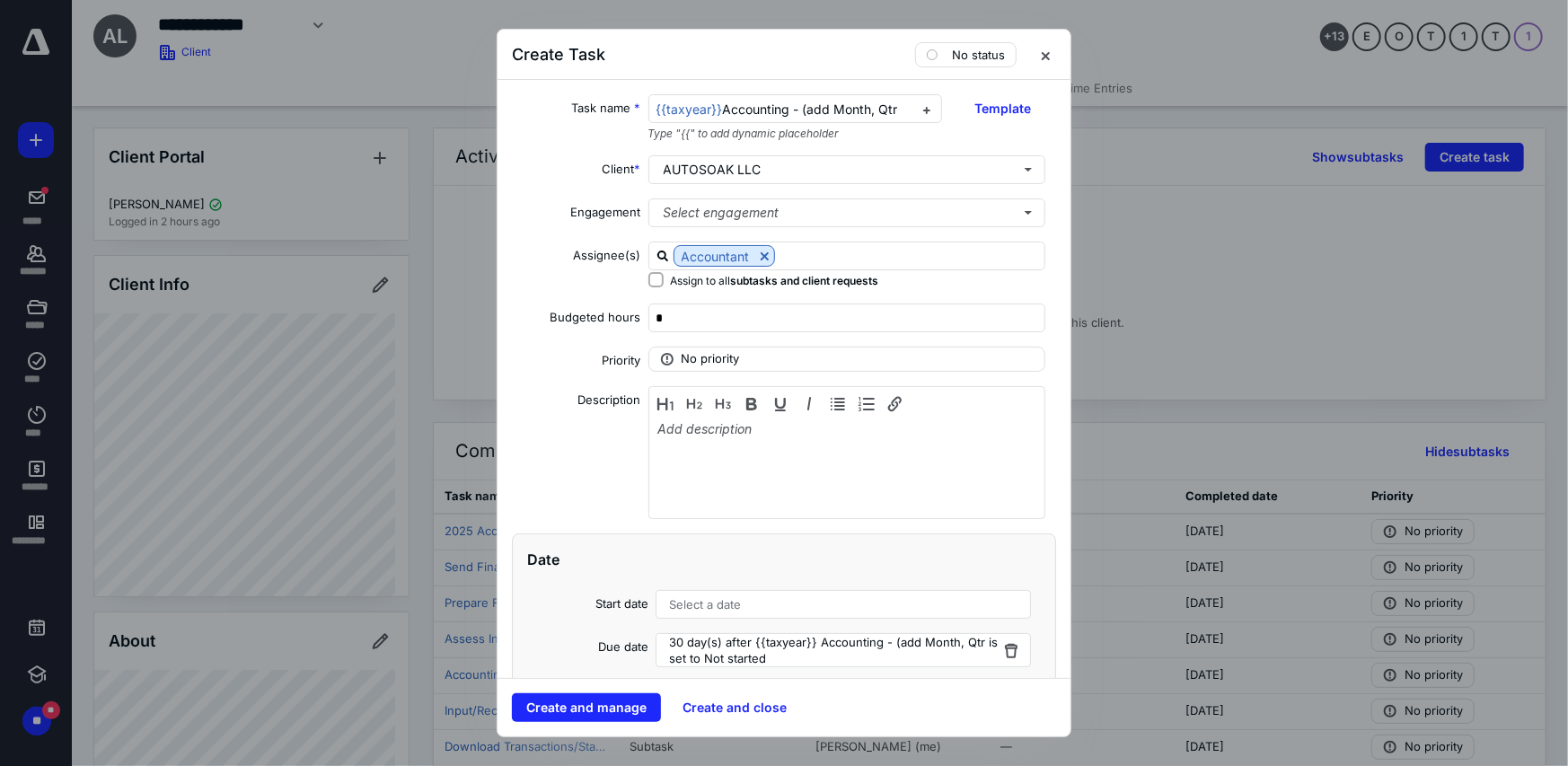 scroll, scrollTop: 0, scrollLeft: 0, axis: both 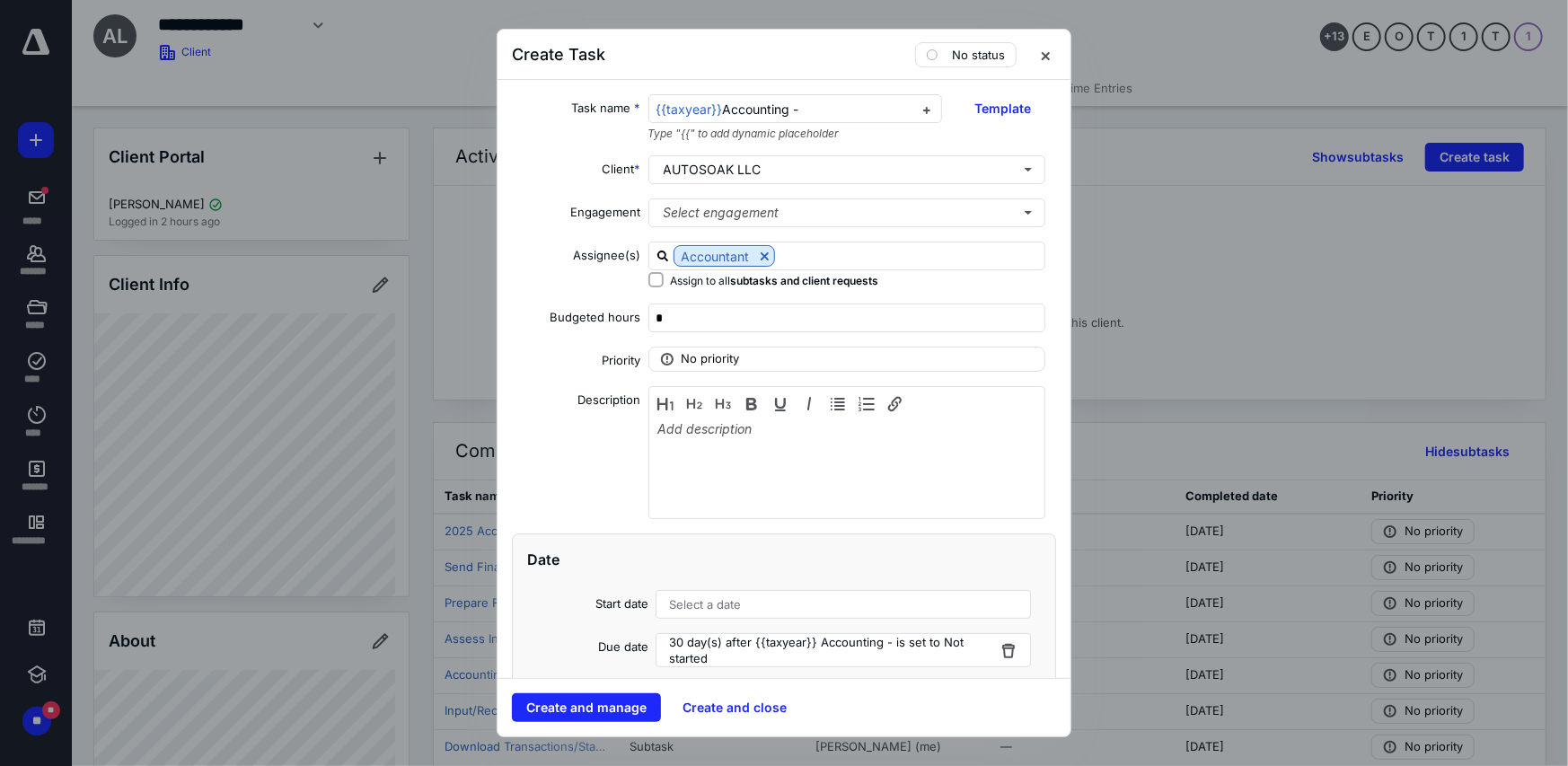 type 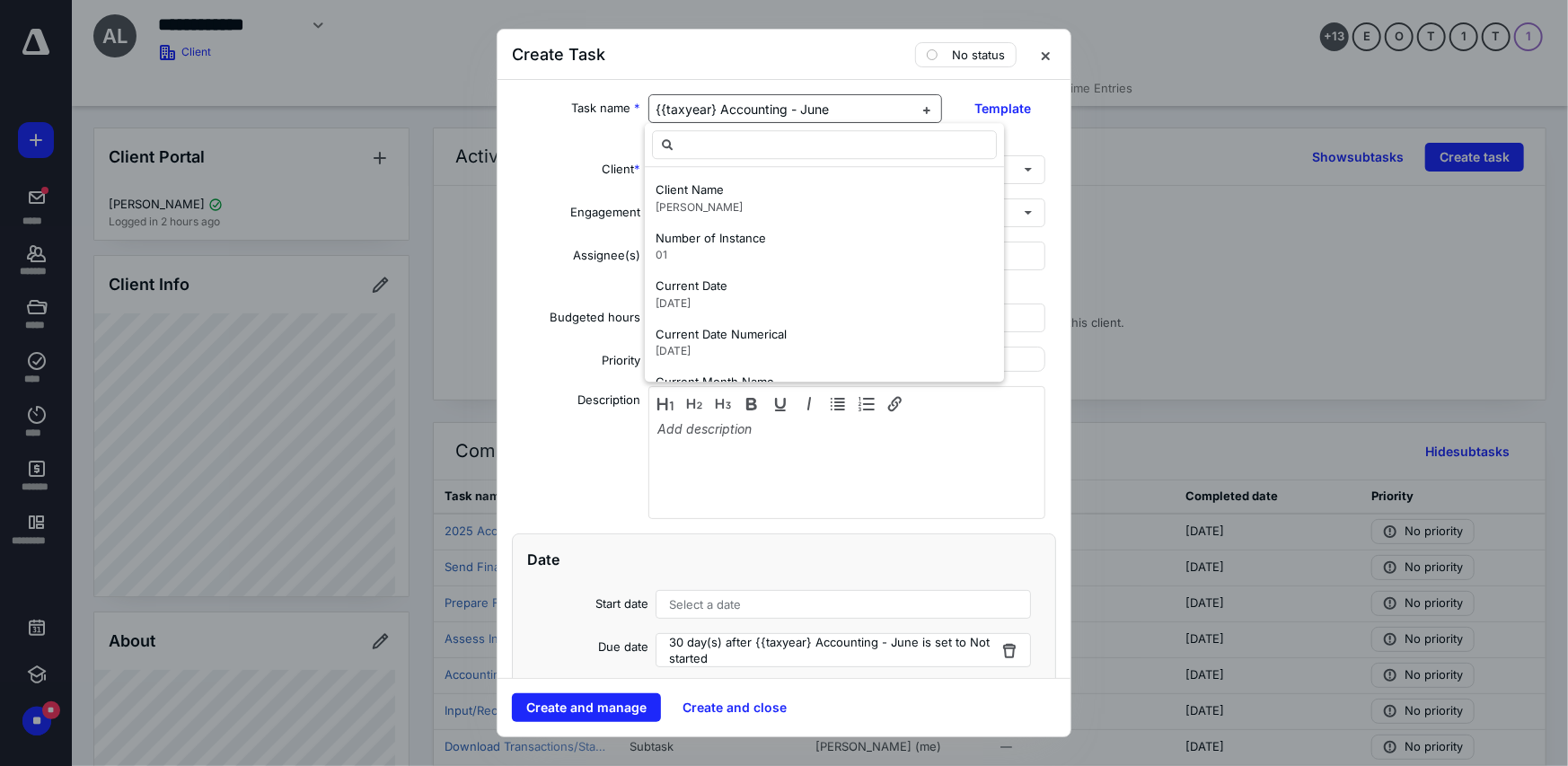 click on "{{taxyear} Accounting - June" at bounding box center (743, 109) 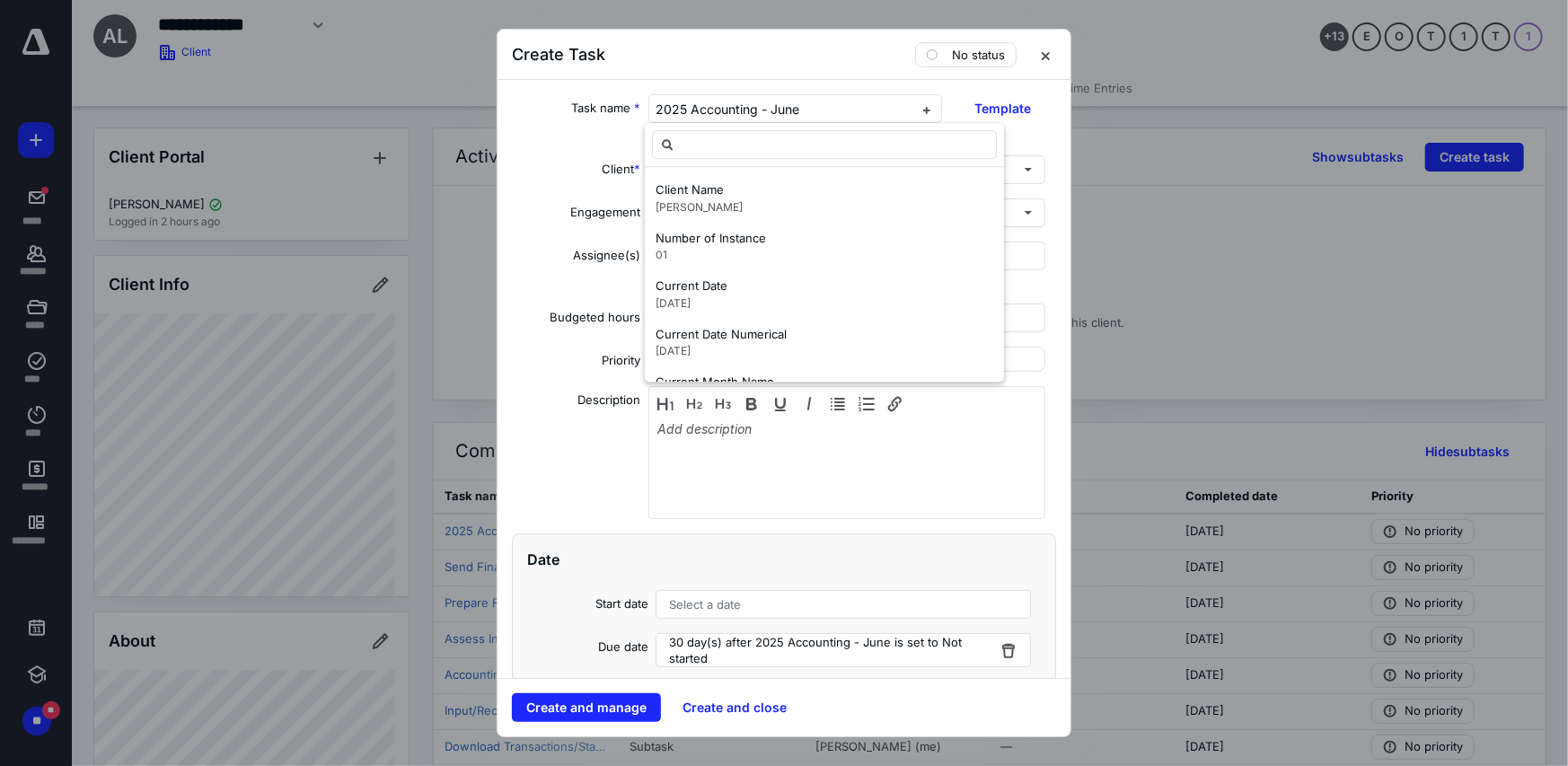 click on "Task name   * 2025 Accounting - June Type "{{" to add dynamic placeholder Template Client  * AUTOSOAK LLC Engagement Select engagement Assignee(s) Accountant Assign to all  subtasks and client requests Budgeted hours * Priority No priority Description Date Start date Select a date Due date 30 day(s) after  2025 Accounting - June is set to Not started Add a date Recurring Tax preparation fields Tax year [DATE] Return type Other Reminder Add reminder File Add file Automation When the  task  is created   then  set status  to  Not started . When  Download Transactions/Statements & Acctg Docs 's  status is   Accounting Download   then  set status  to  Accounting Download . When  Download Transactions/Statements & Acctg Docs 's  status is   Partial Accounting Download   then  set status  to  Partial Accounting Download . When  Input/Reconcile Bank & CC Accounts 's  status is   In progress   then  set status  to  In progress . When  Accounting Input & Tie Outs 's  status is   Missing Information   then  set status ." at bounding box center (784, 379) 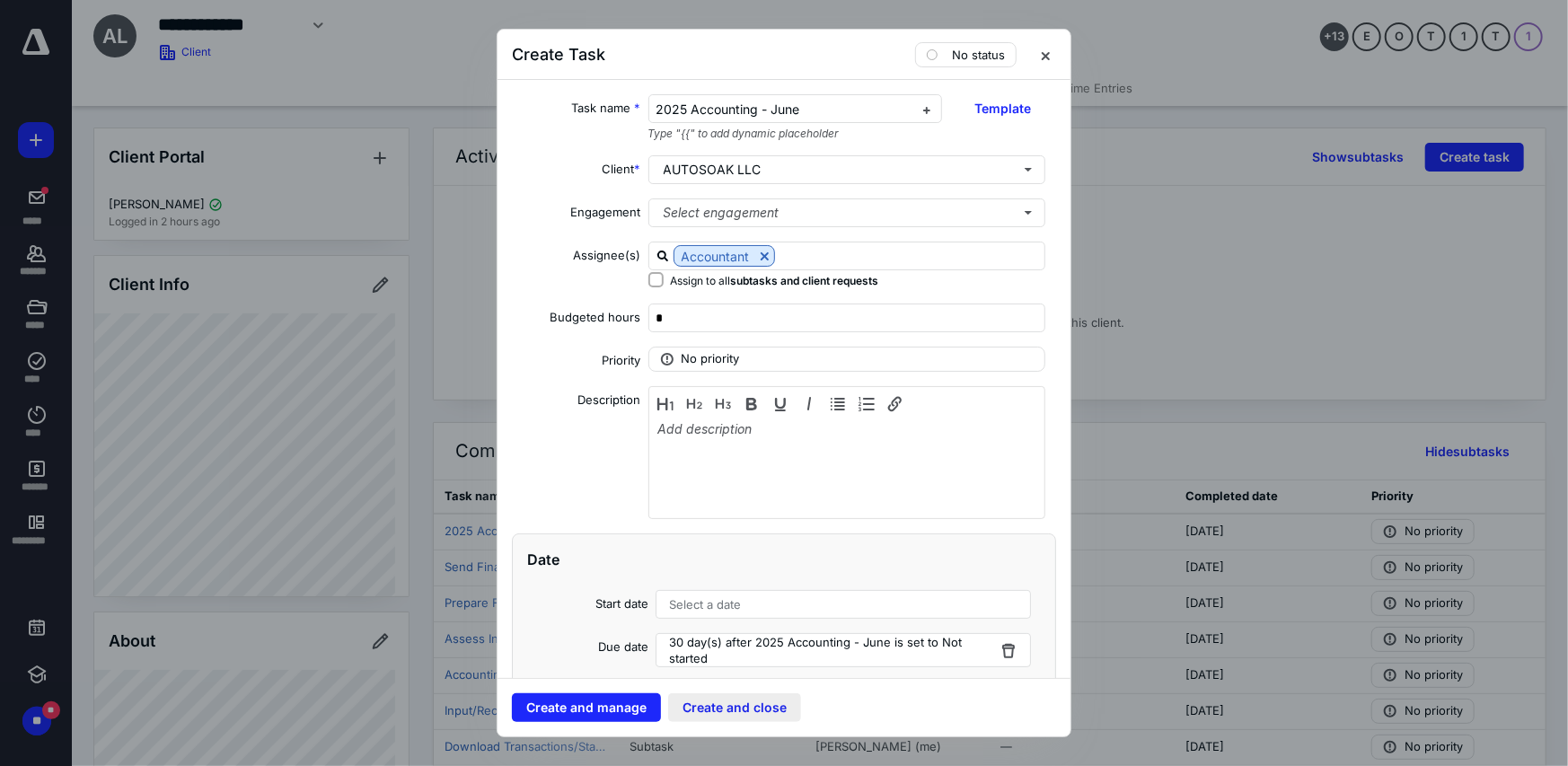 click on "Create and close" at bounding box center [735, 708] 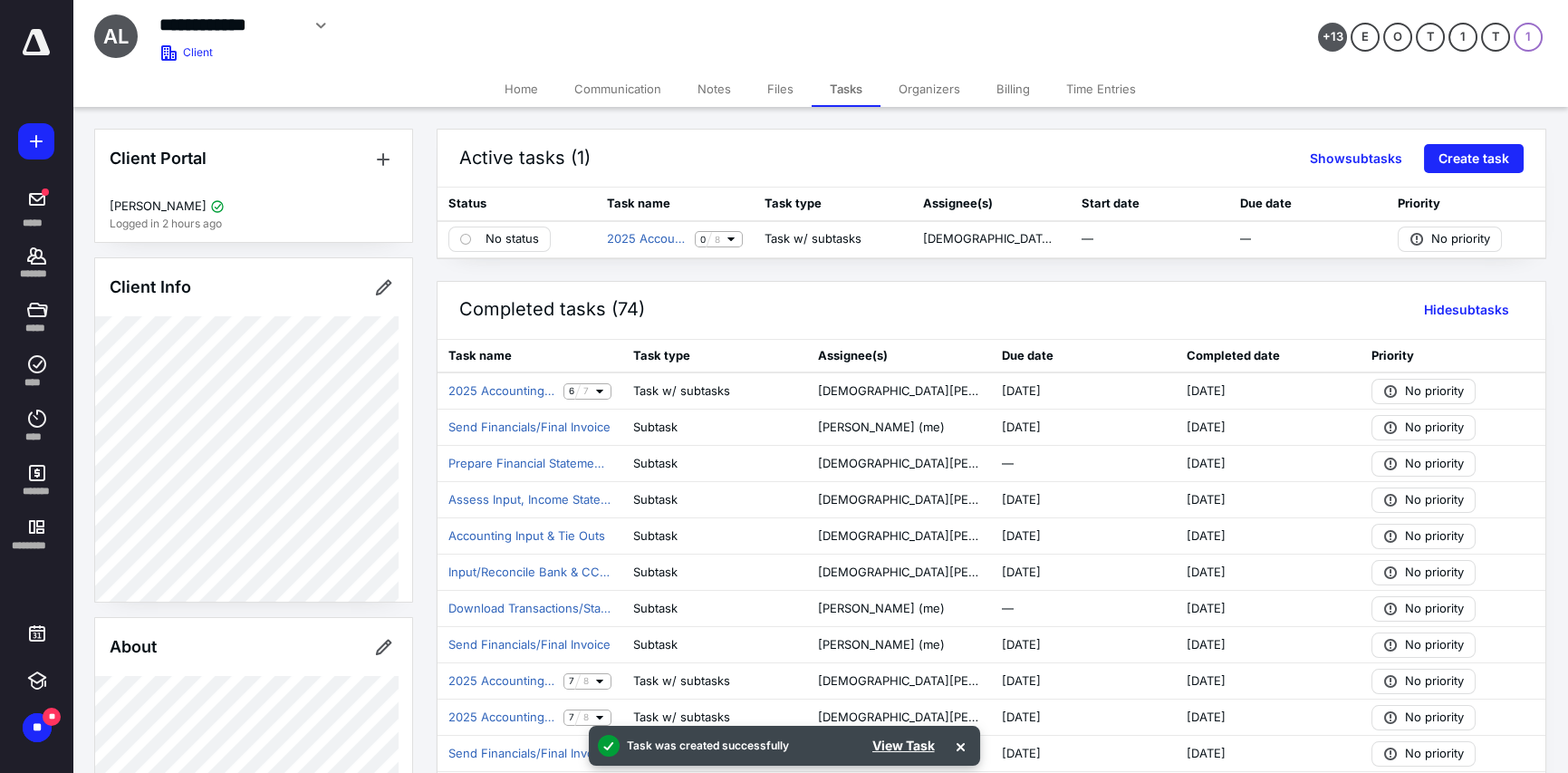 click on "Time Entries" at bounding box center (1101, 89) 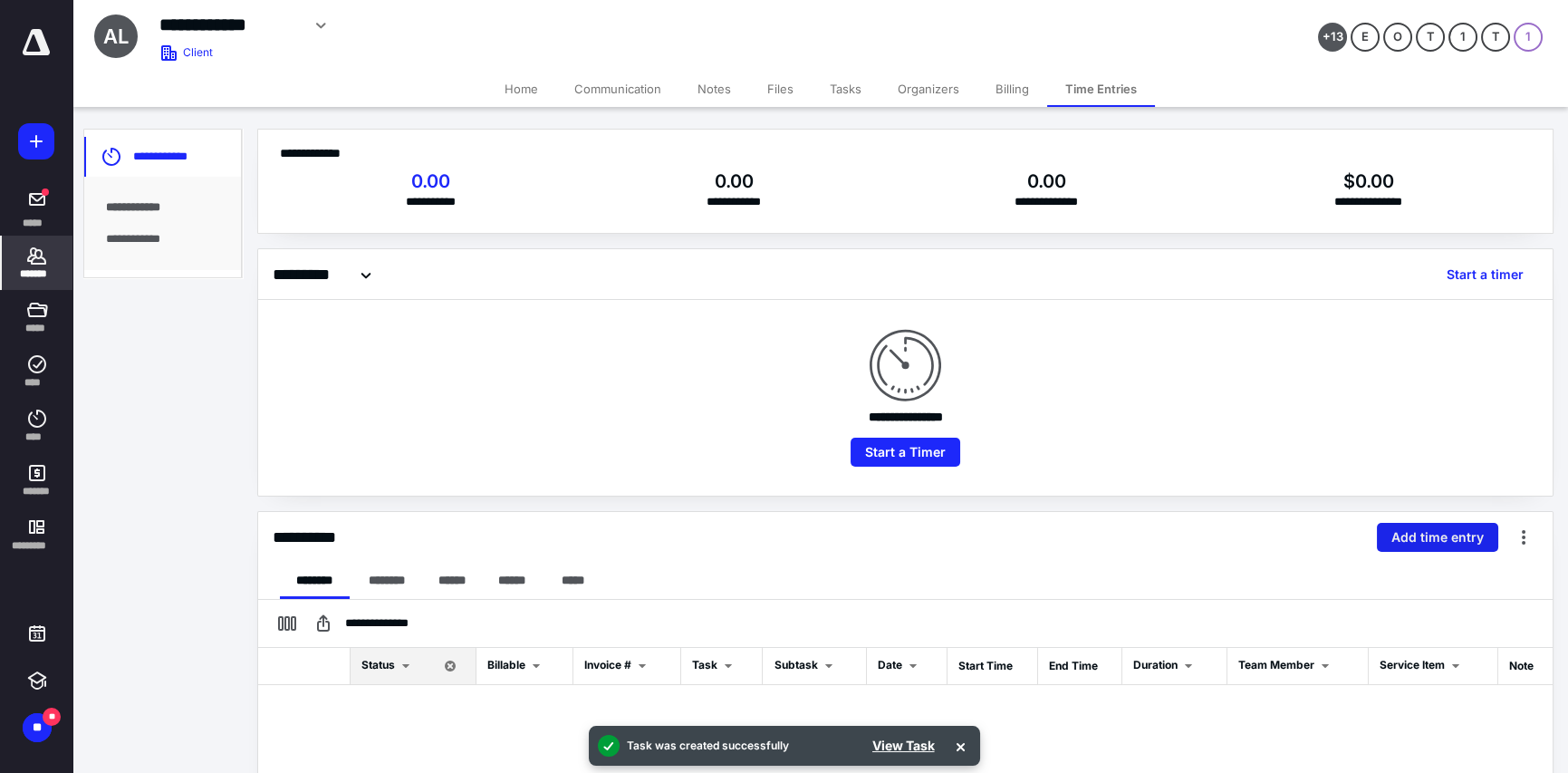 click on "Add time entry" at bounding box center (1438, 537) 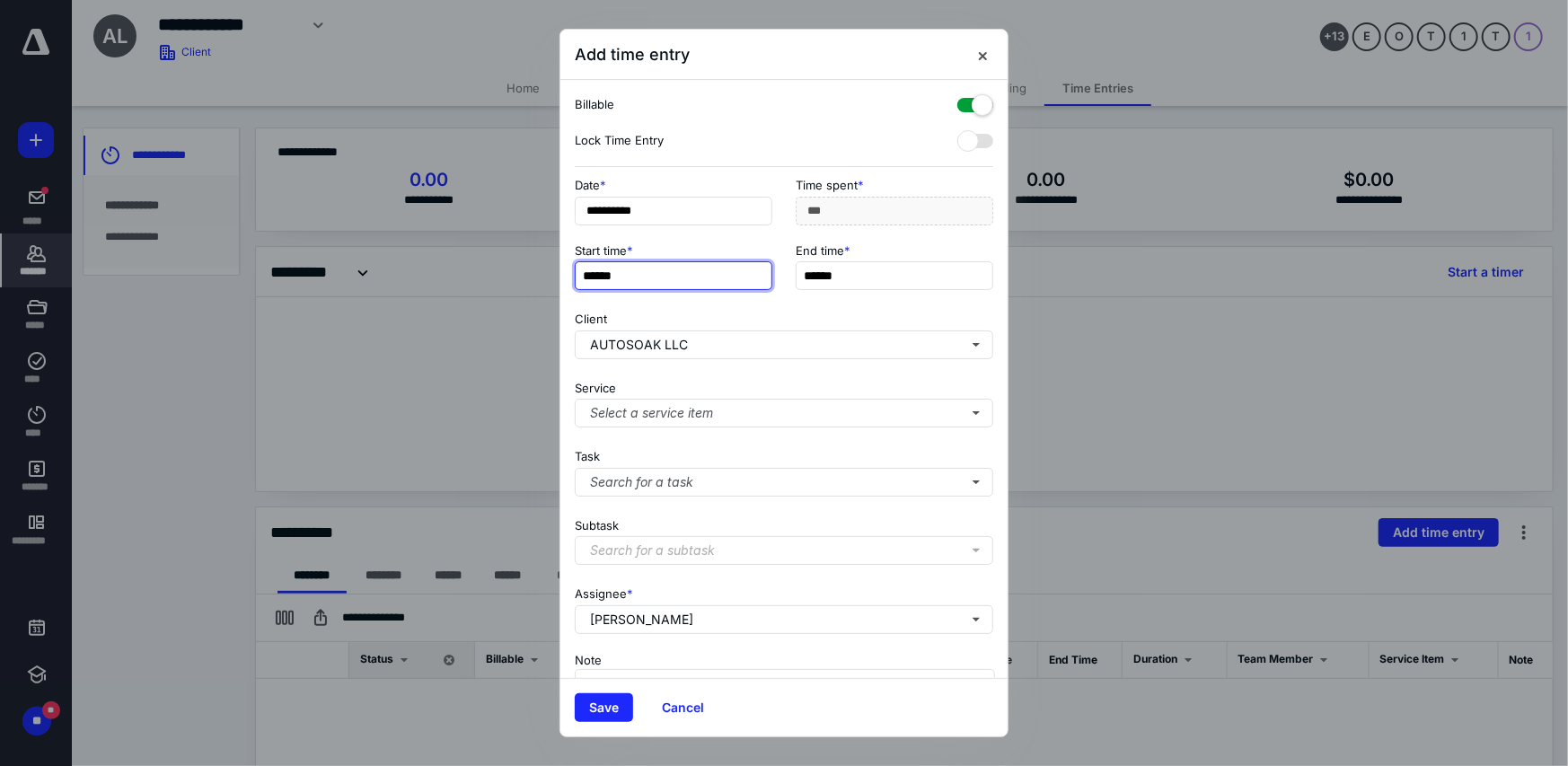 type on "******" 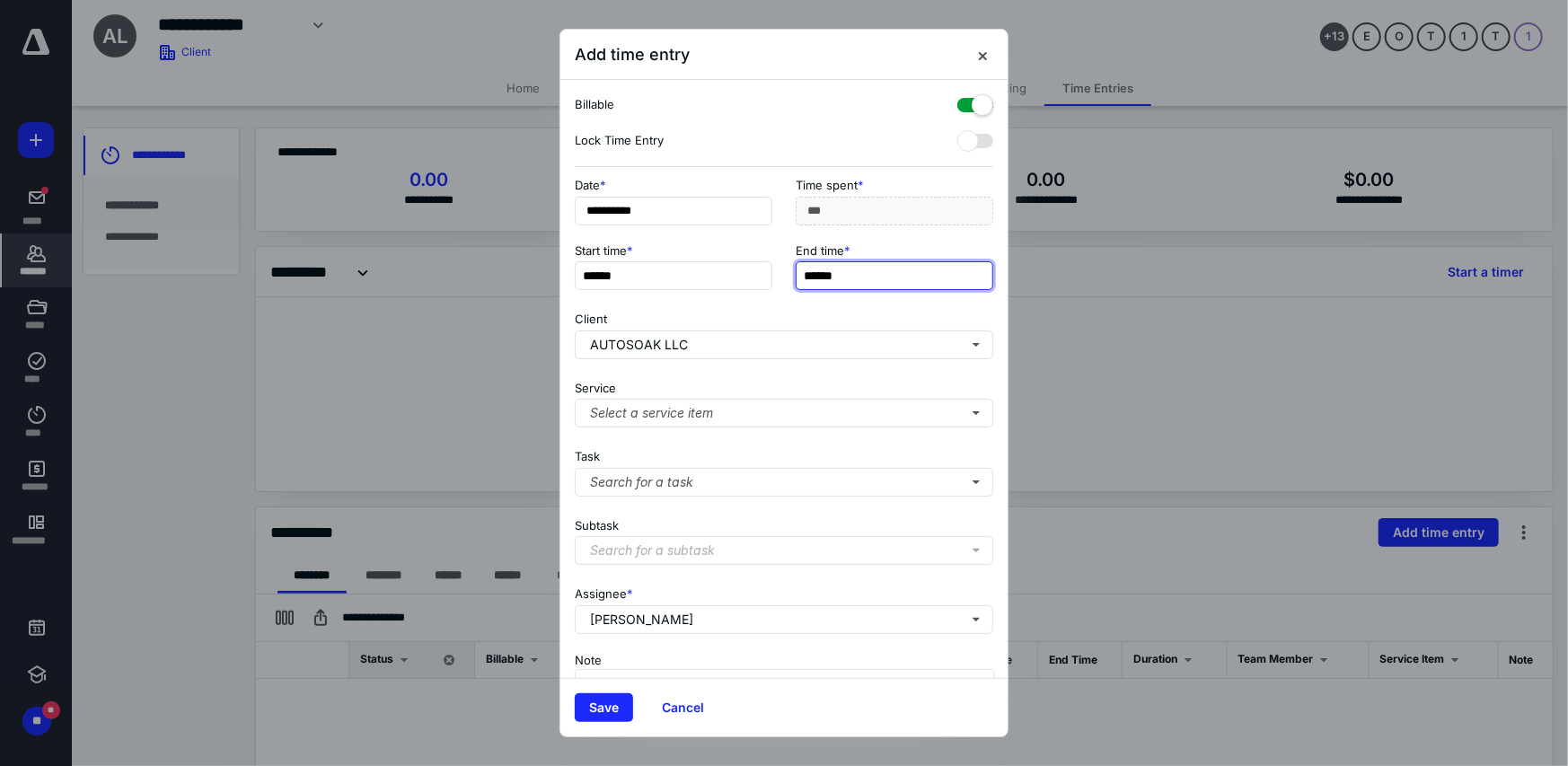 type on "***" 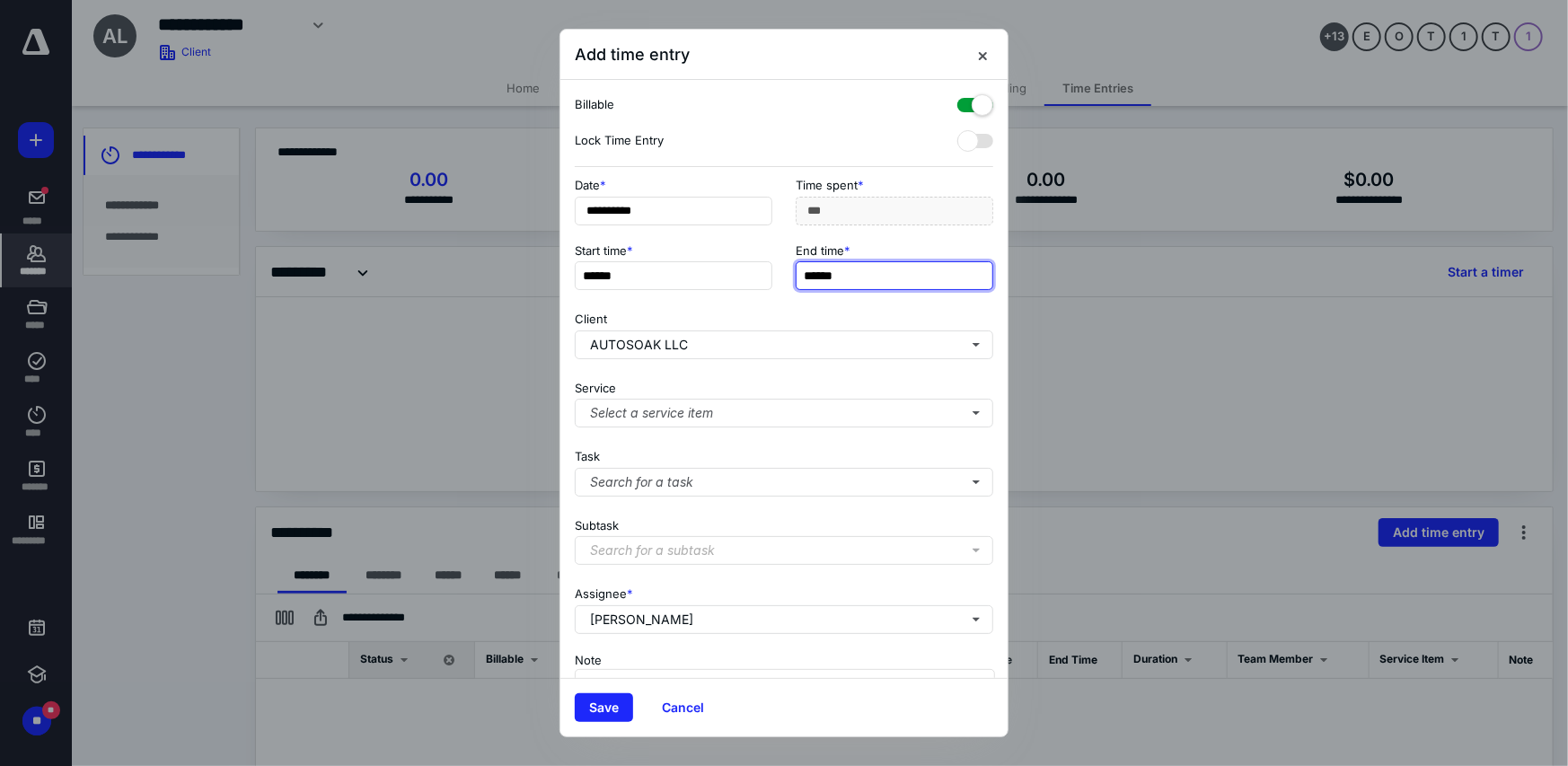 type on "*" 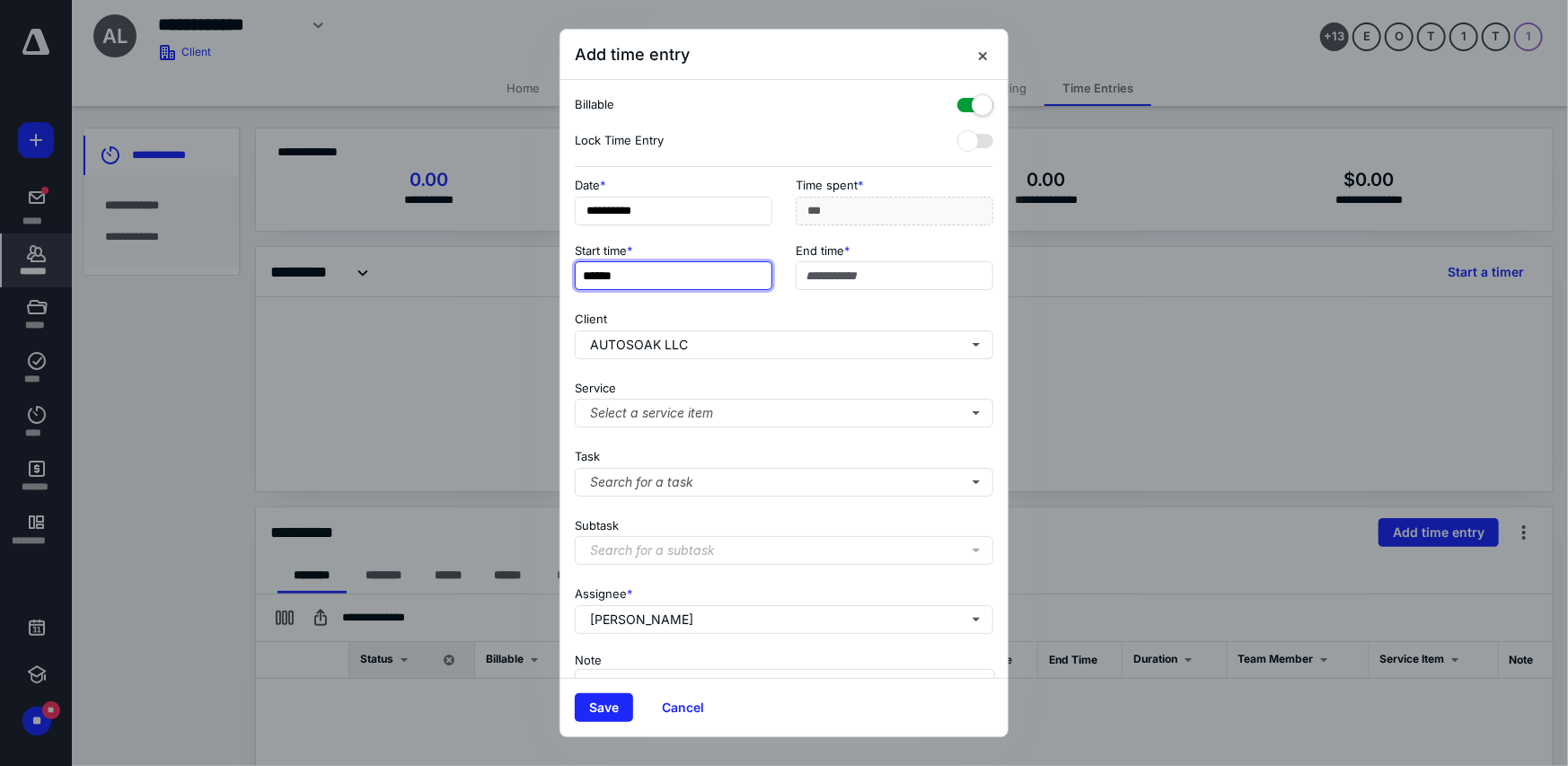 type on "******" 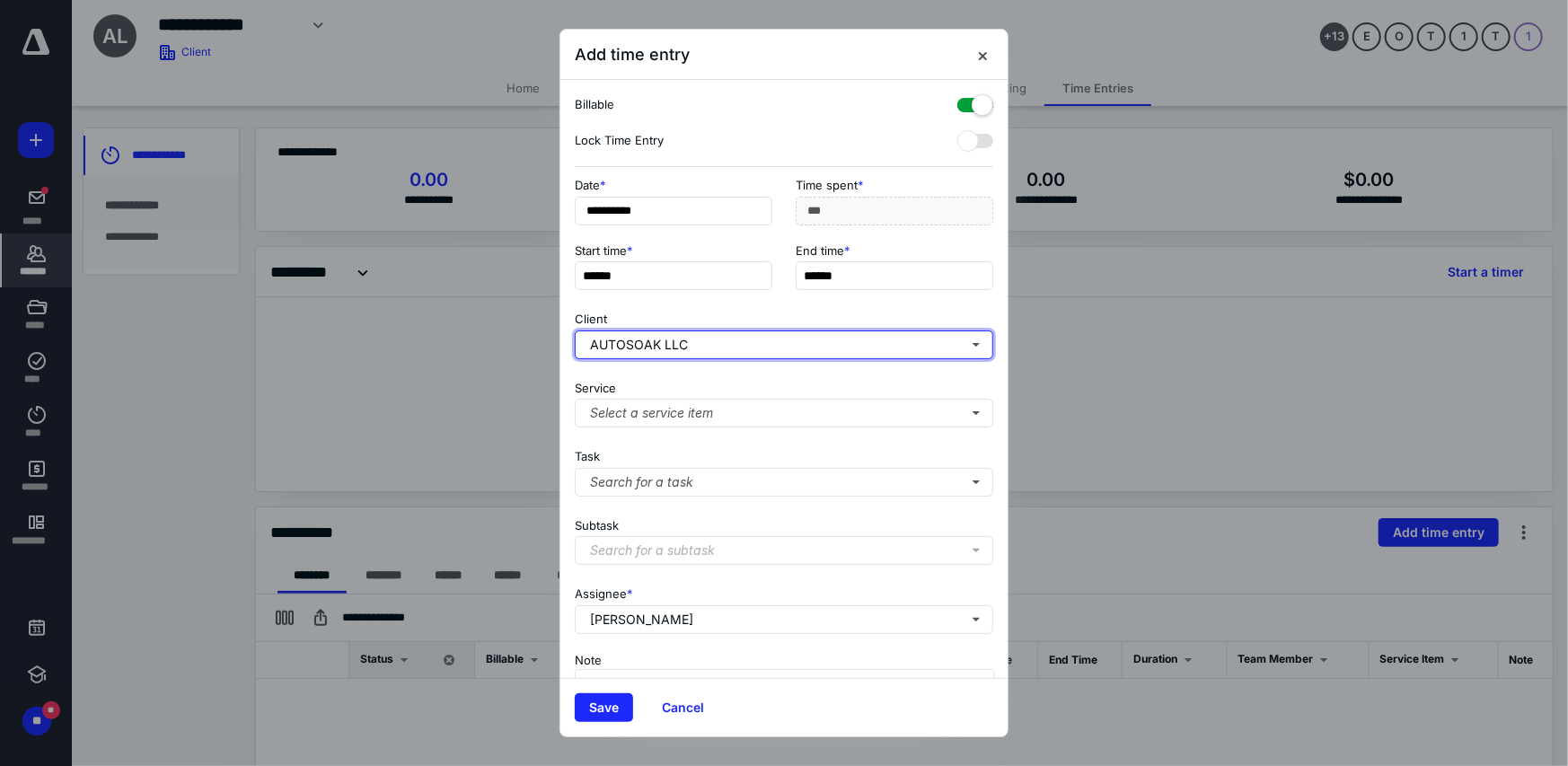 type 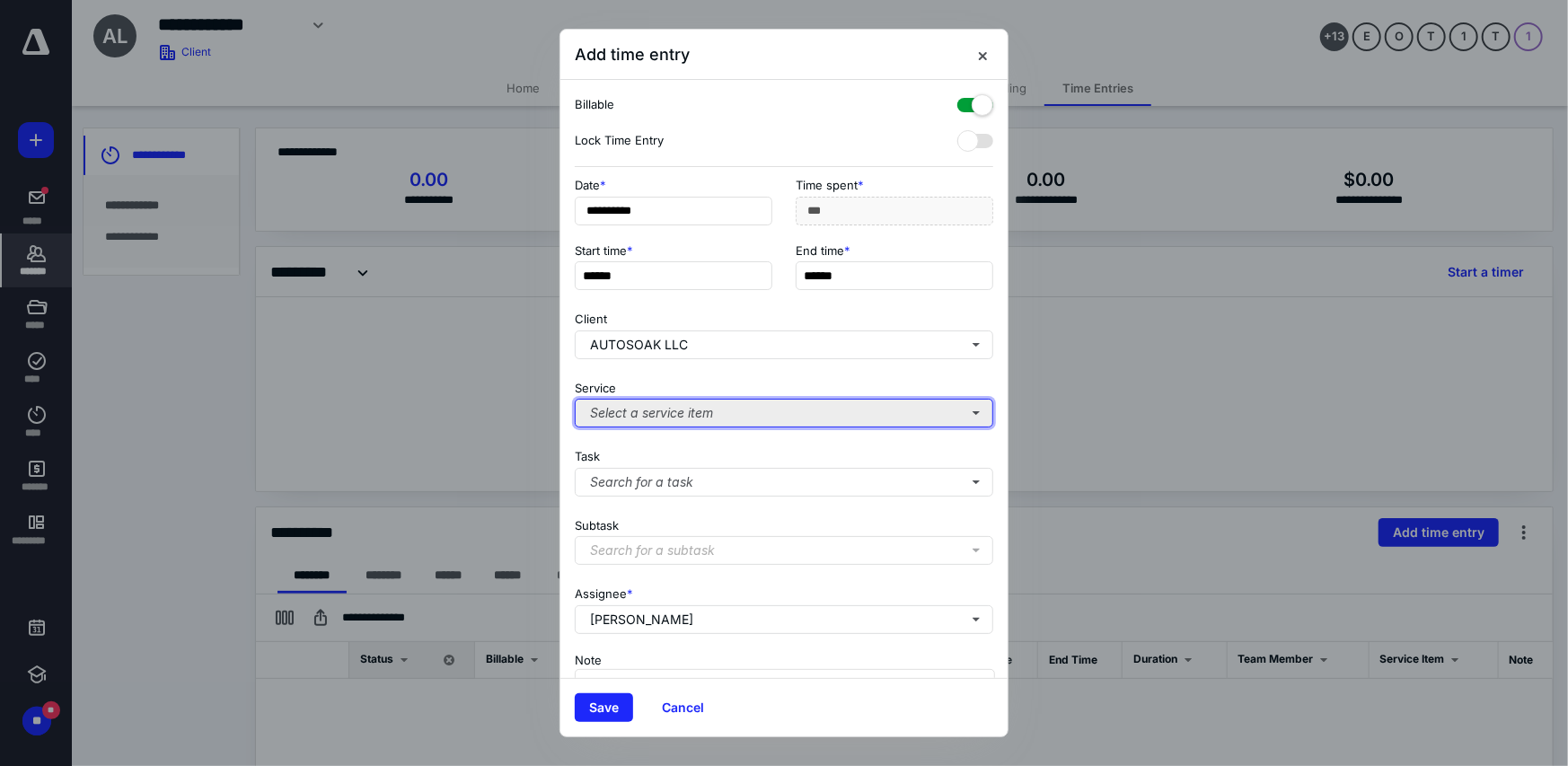 drag, startPoint x: 669, startPoint y: 416, endPoint x: 680, endPoint y: 413, distance: 11.401754 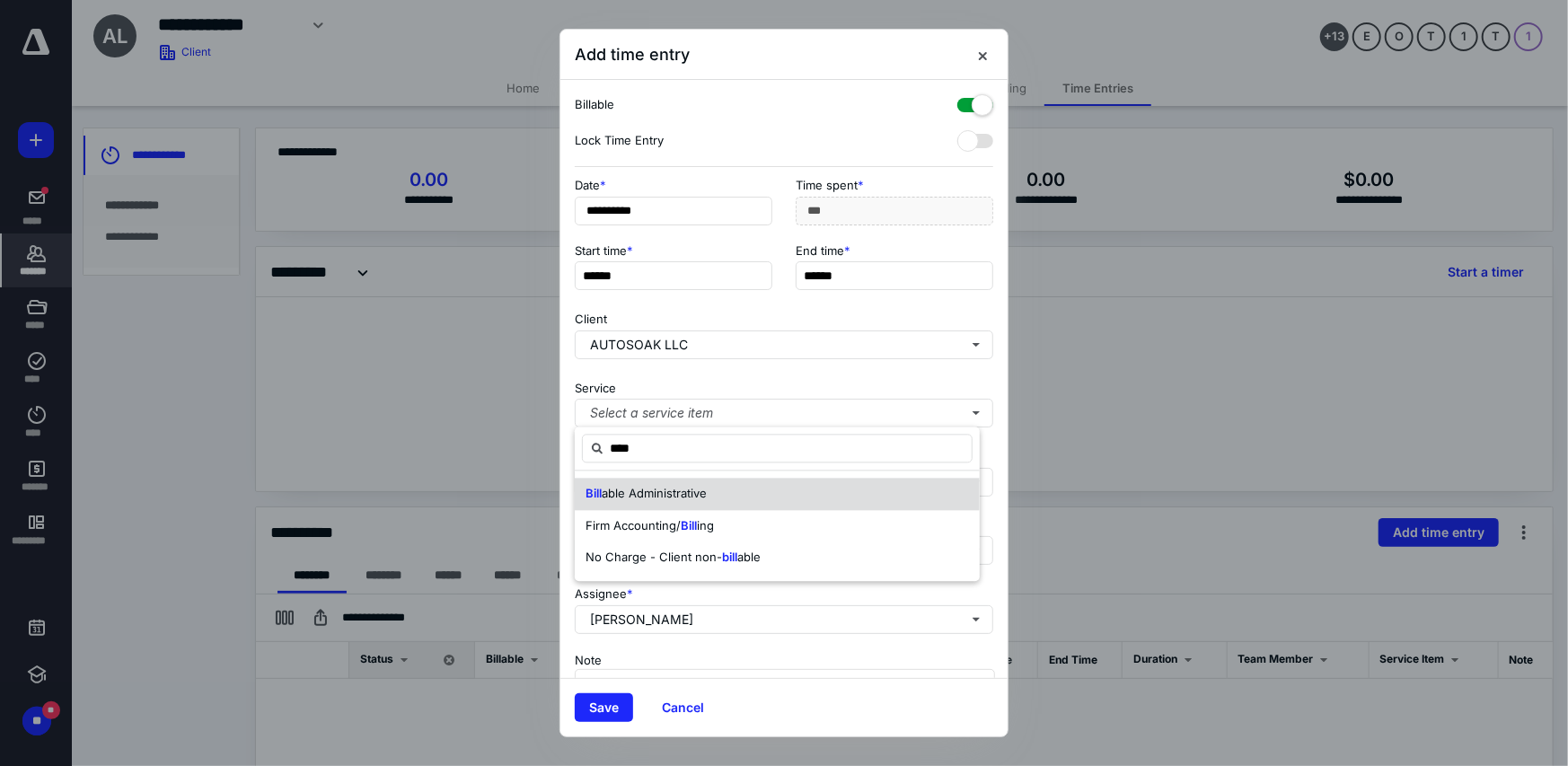 click on "able Administrative" at bounding box center (654, 493) 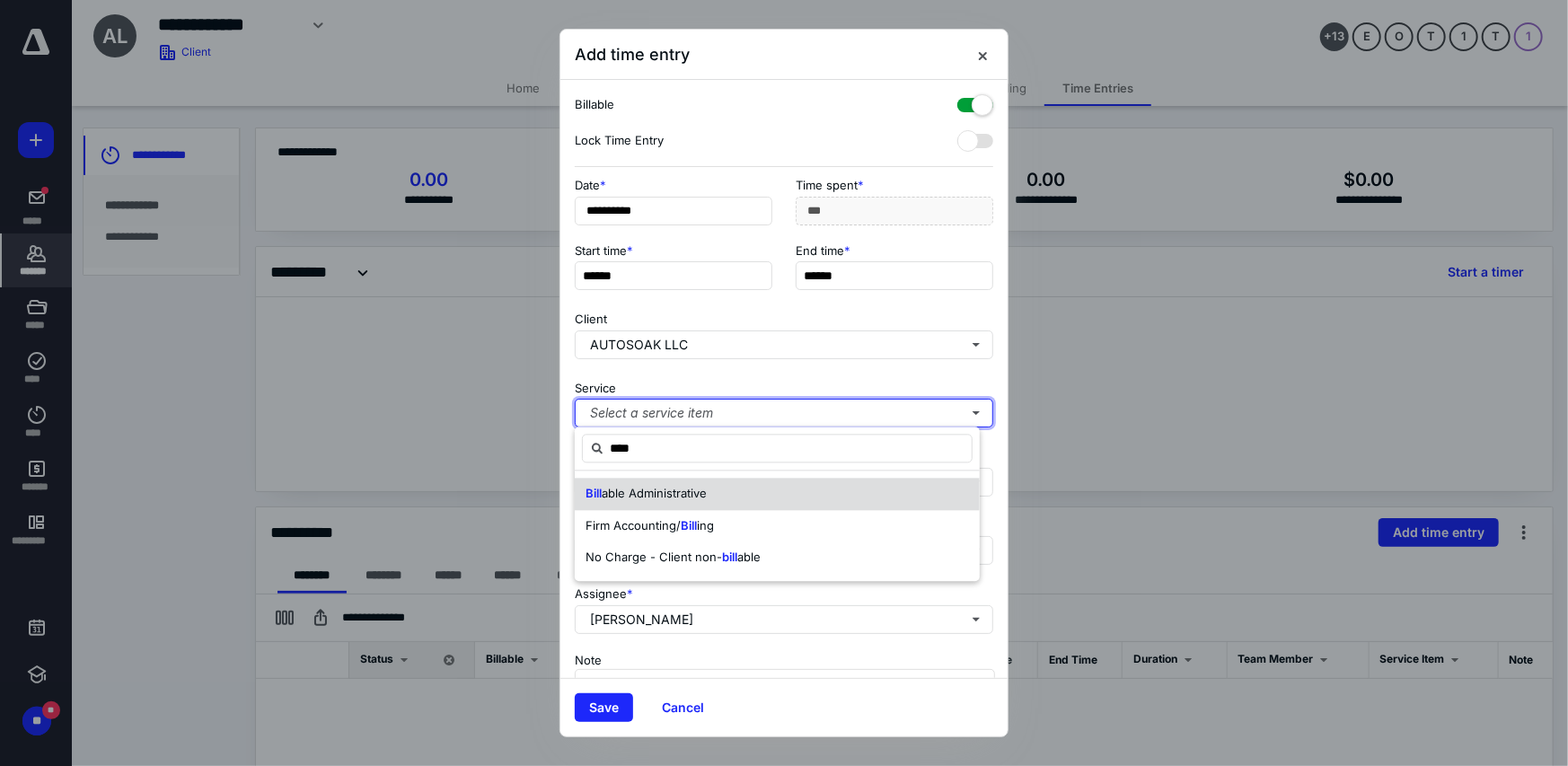 type 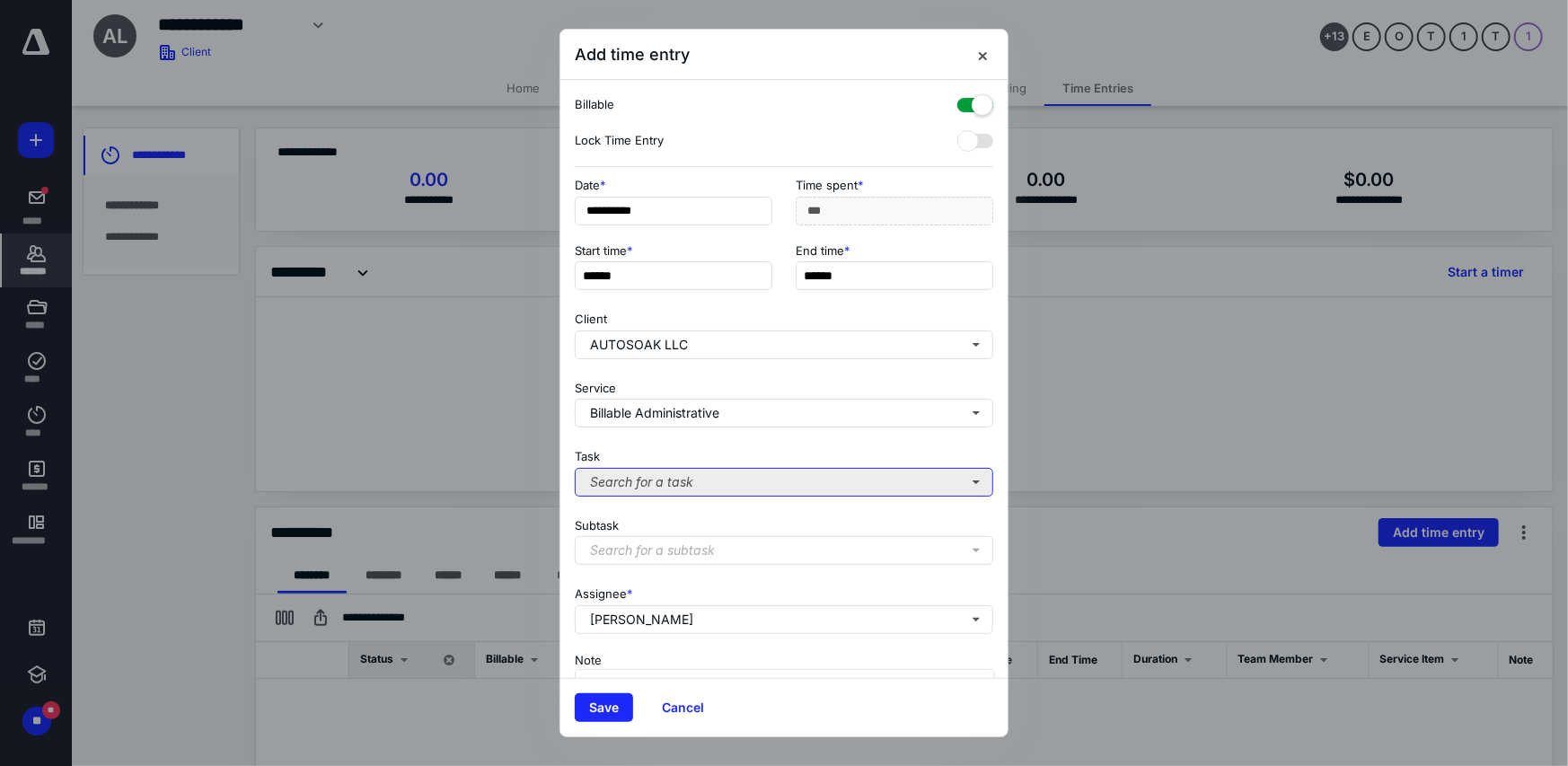 click on "Search for a task" at bounding box center [784, 482] 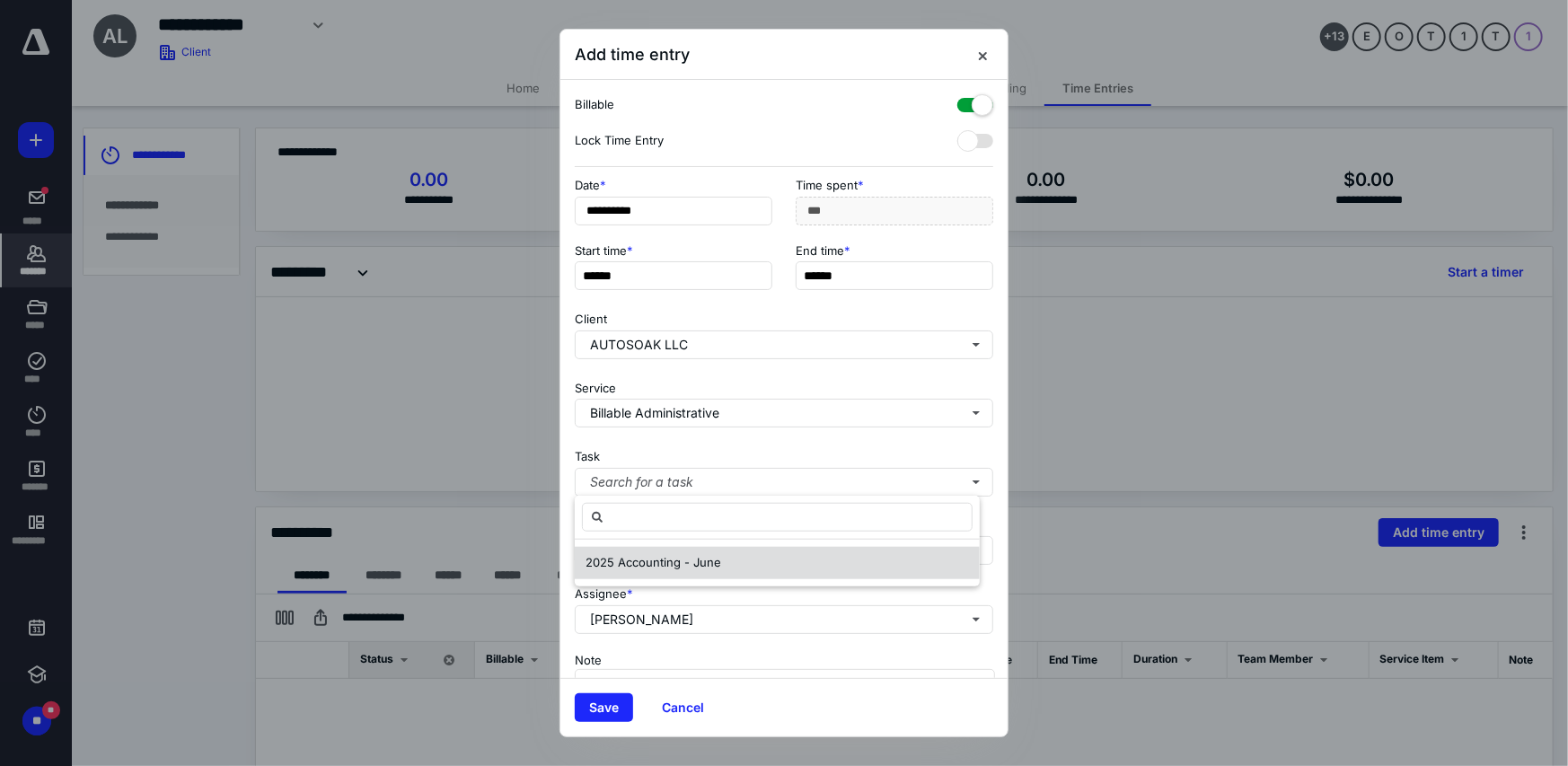 click on "2025 Accounting - June" at bounding box center (653, 562) 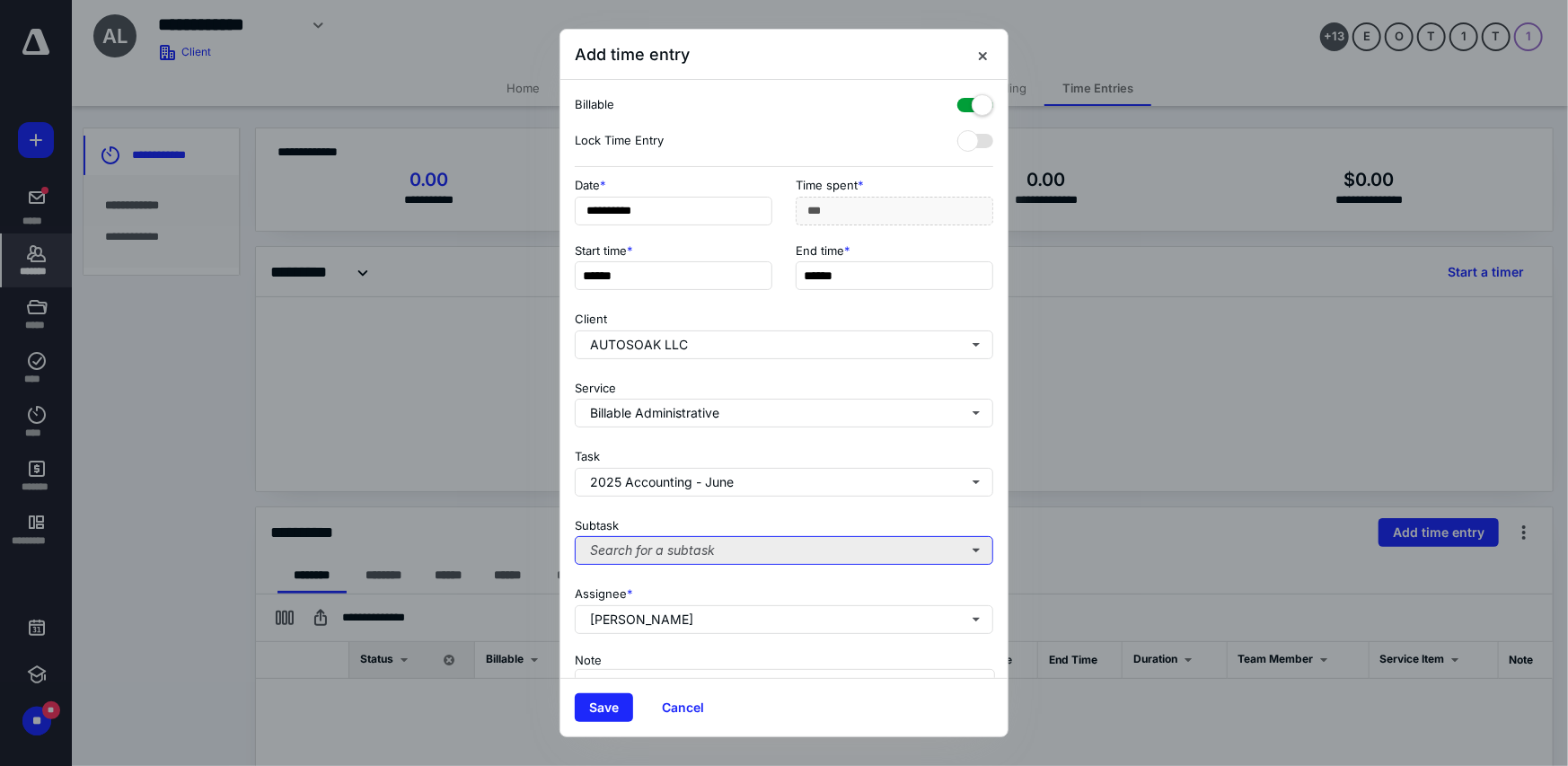 click on "Search for a subtask" at bounding box center [784, 550] 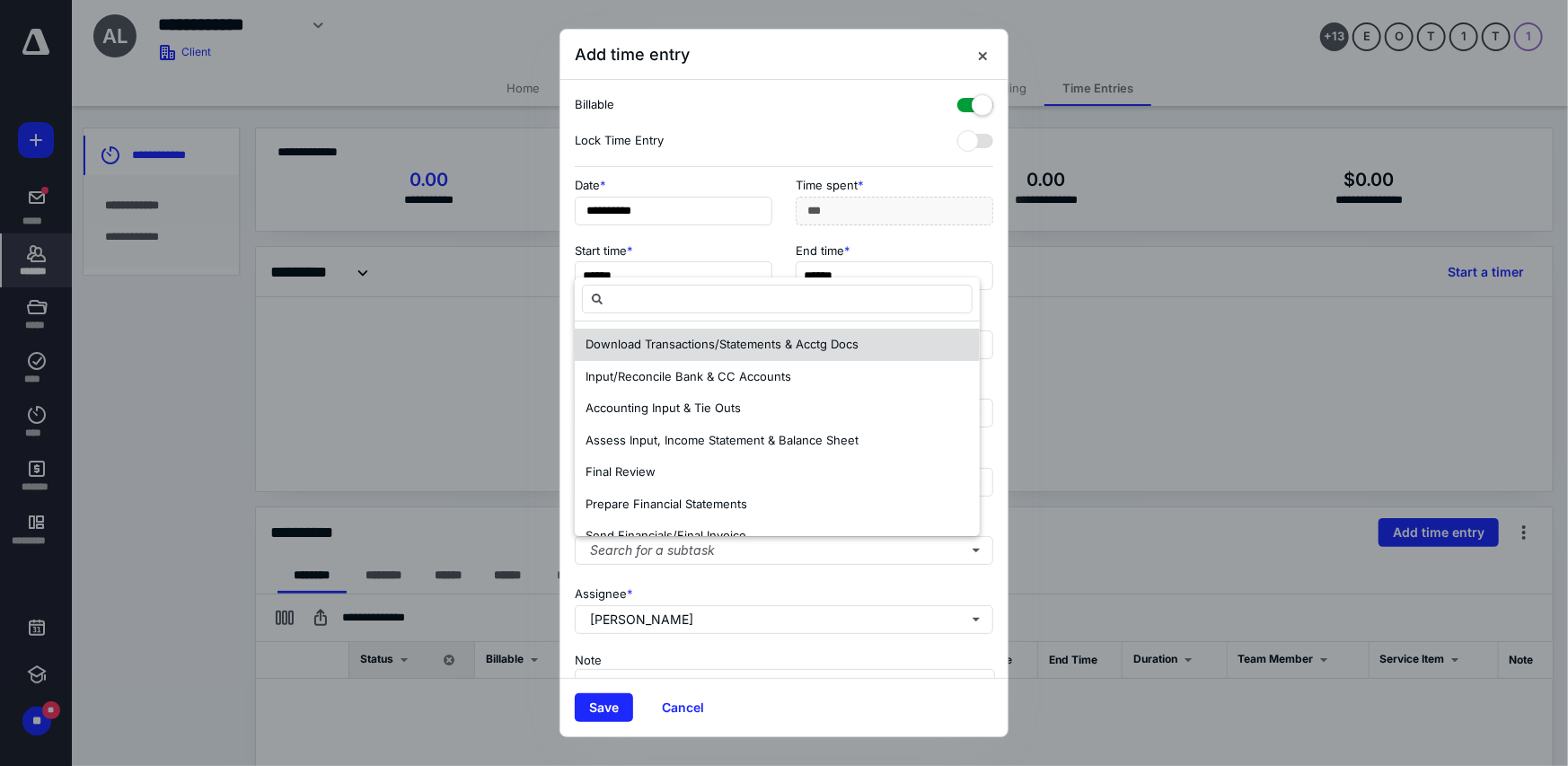 click on "Download Transactions/Statements & Acctg Docs" at bounding box center (722, 344) 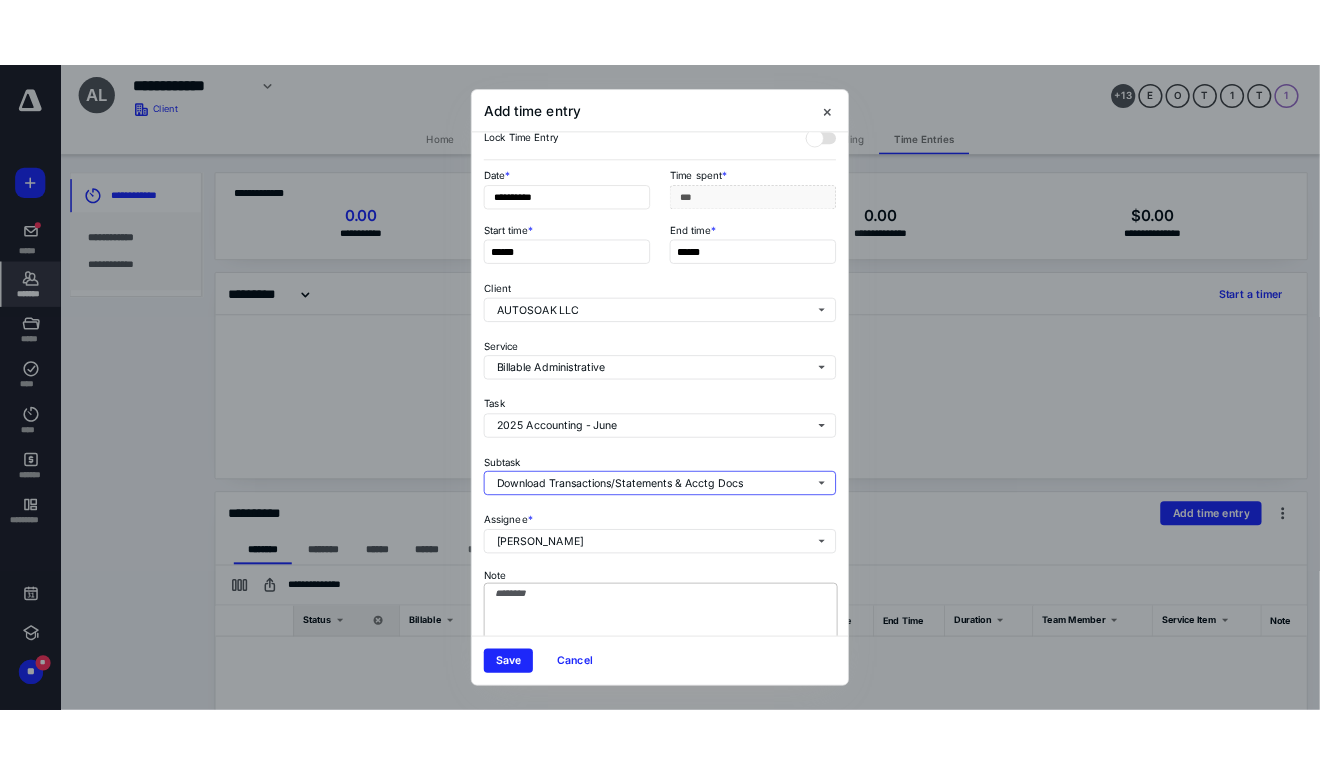 scroll, scrollTop: 120, scrollLeft: 0, axis: vertical 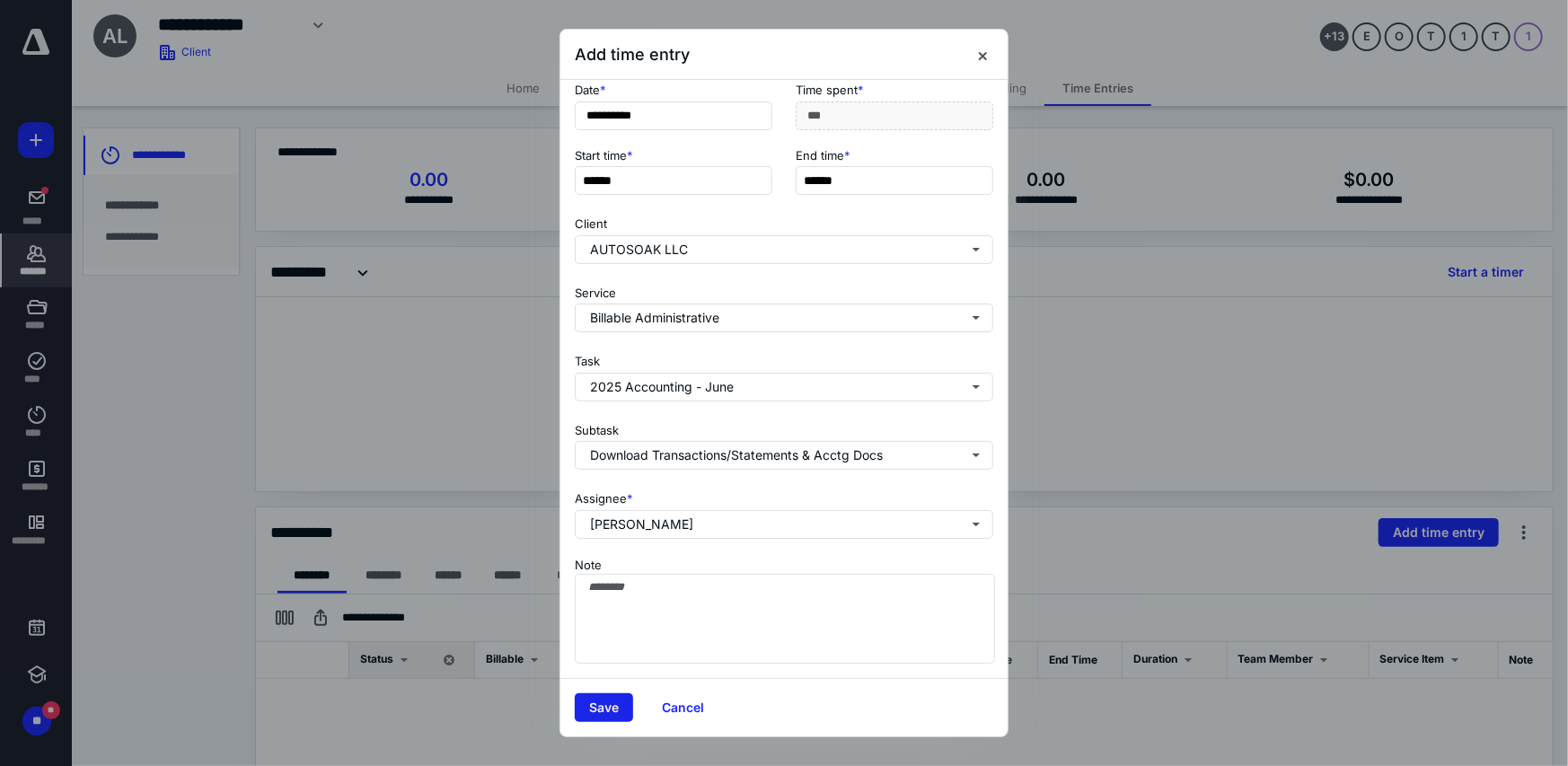 drag, startPoint x: 603, startPoint y: 711, endPoint x: 613, endPoint y: 703, distance: 13 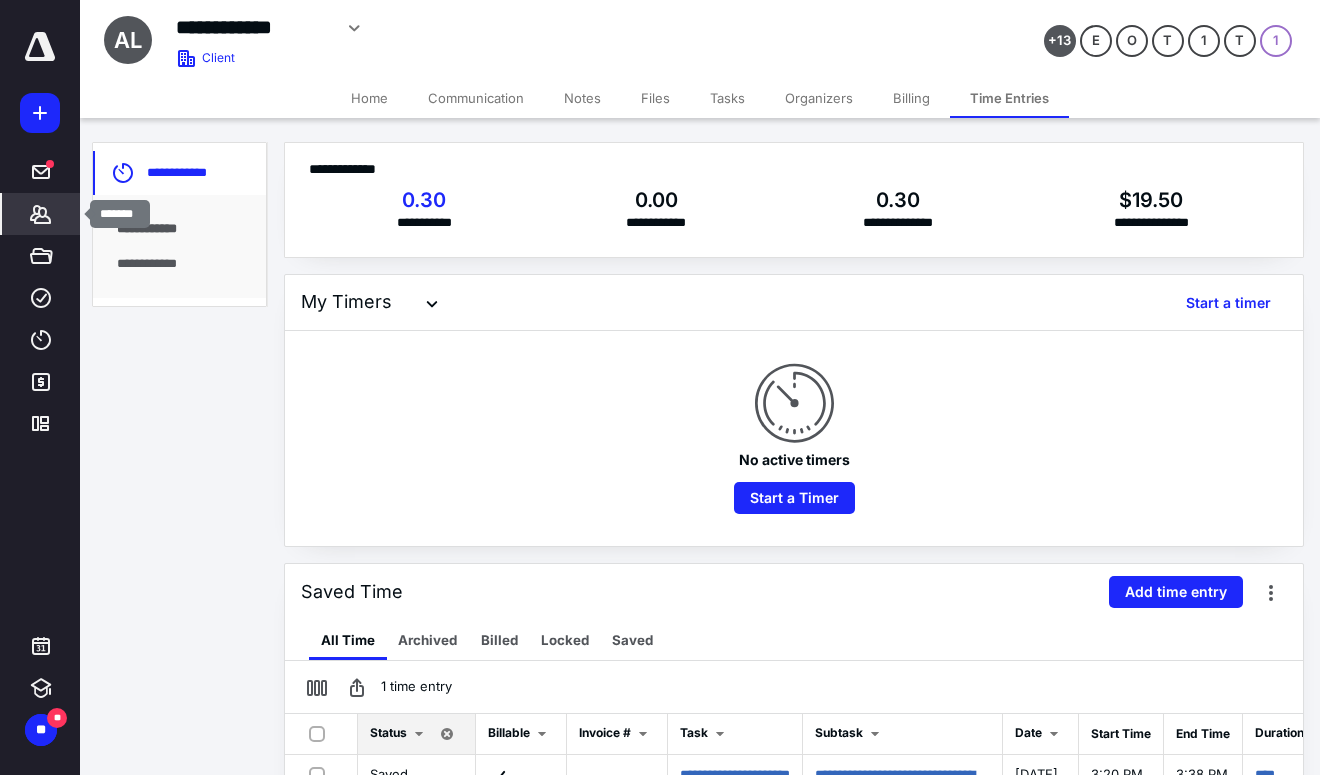click on "*******" at bounding box center (41, 214) 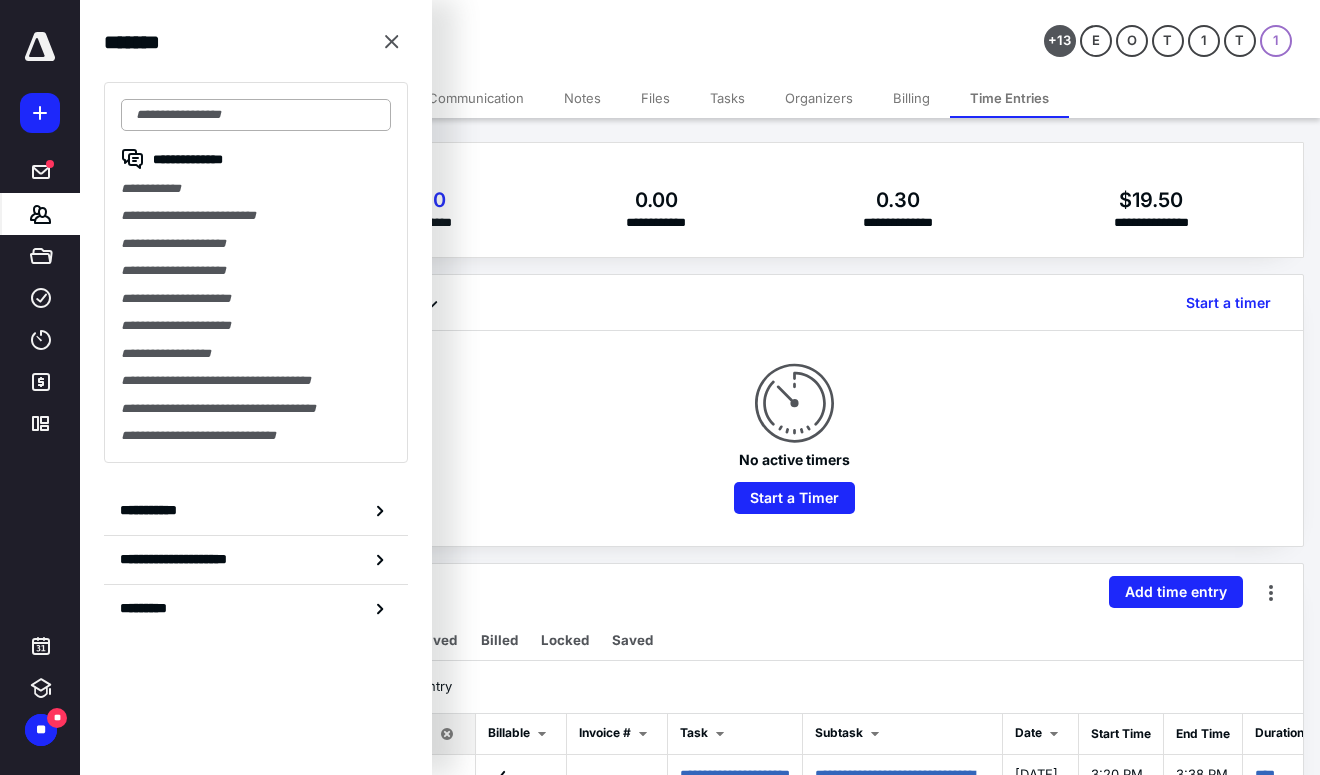 click at bounding box center (256, 115) 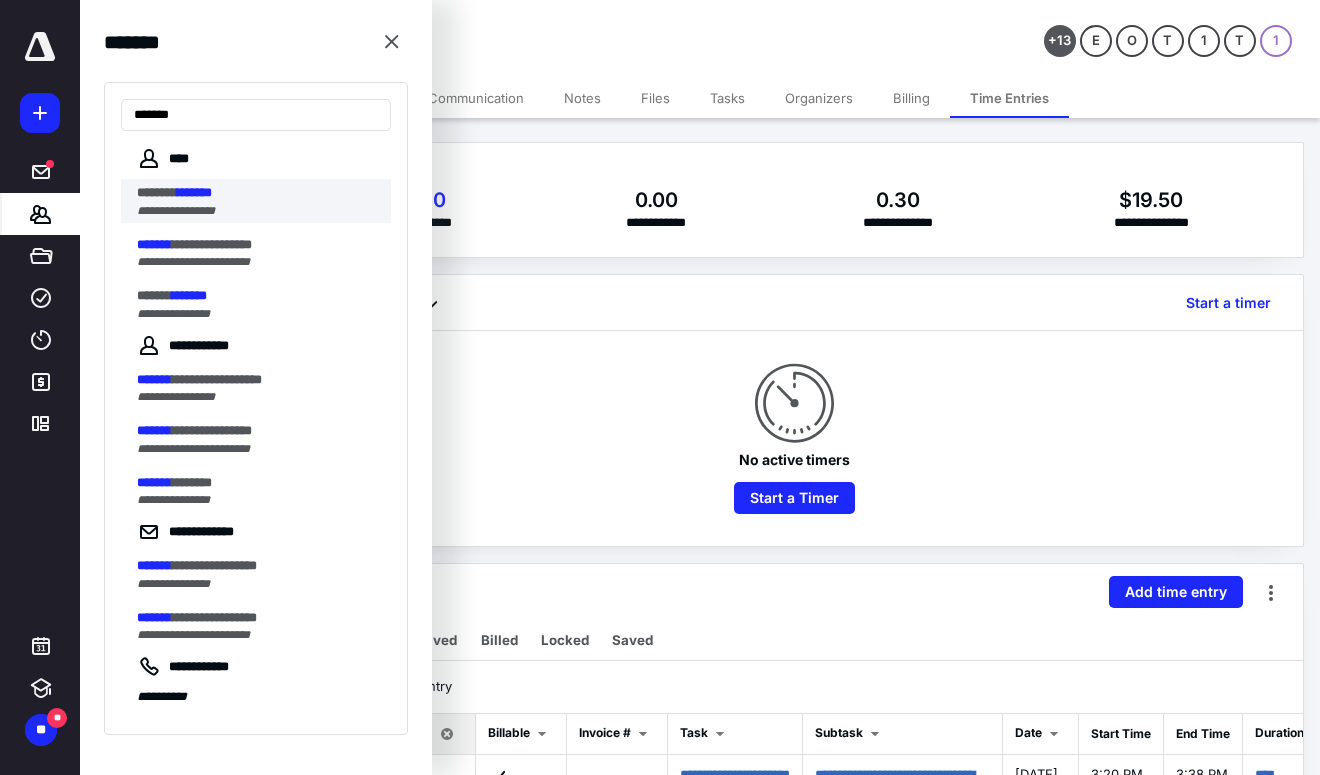 type on "*******" 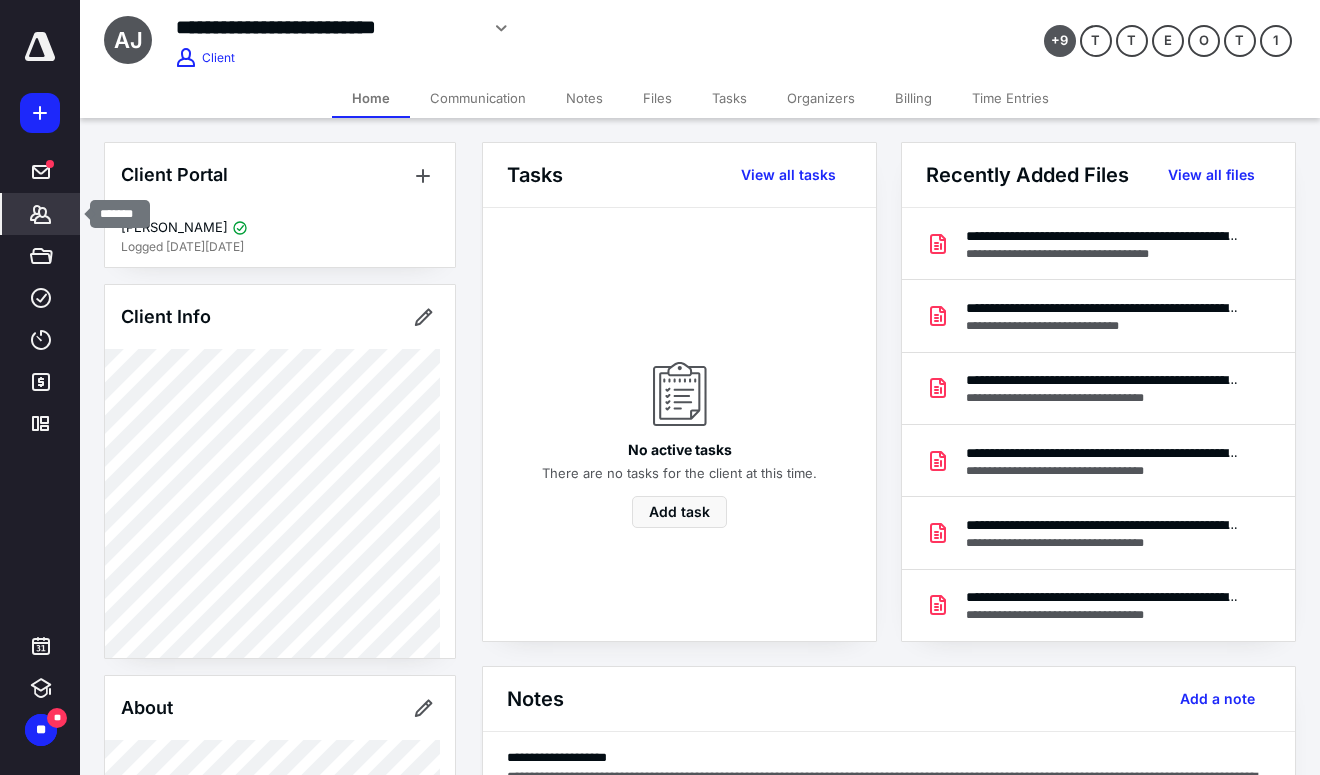 click 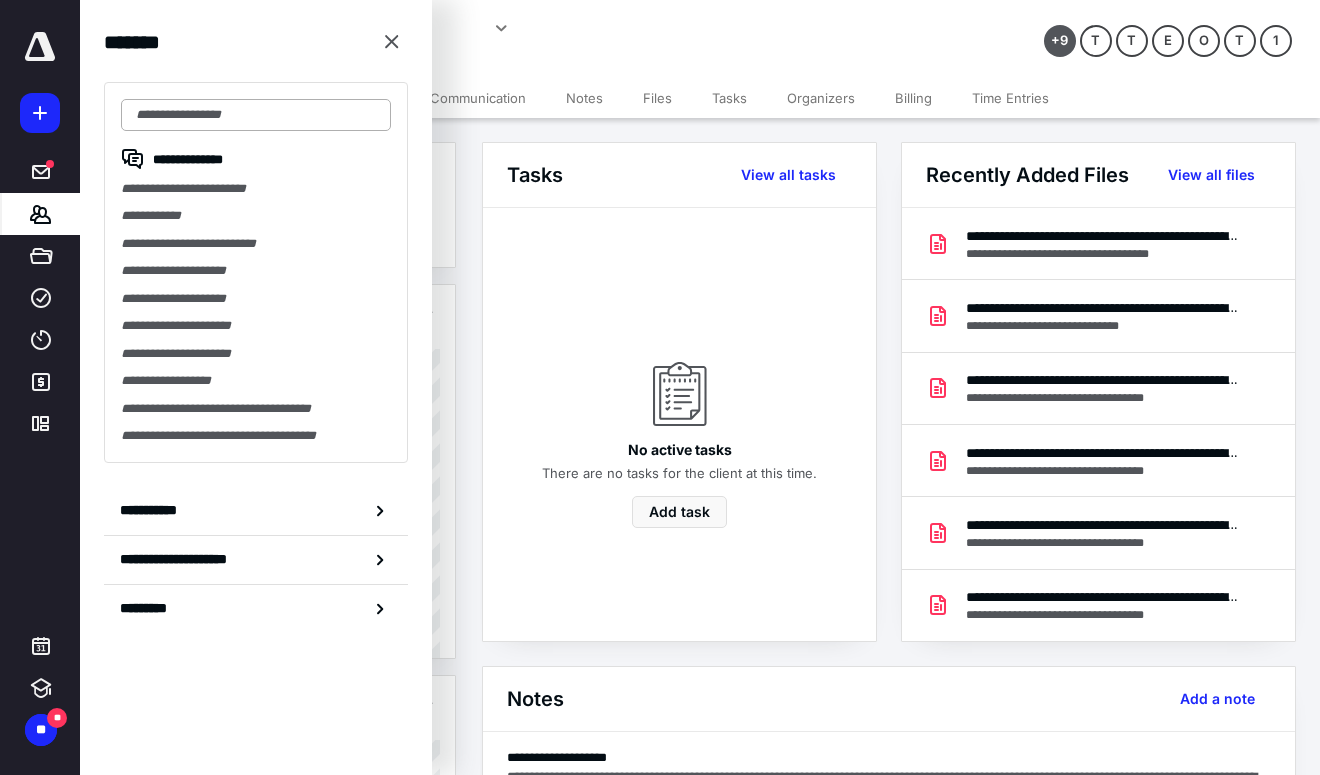 click at bounding box center [256, 115] 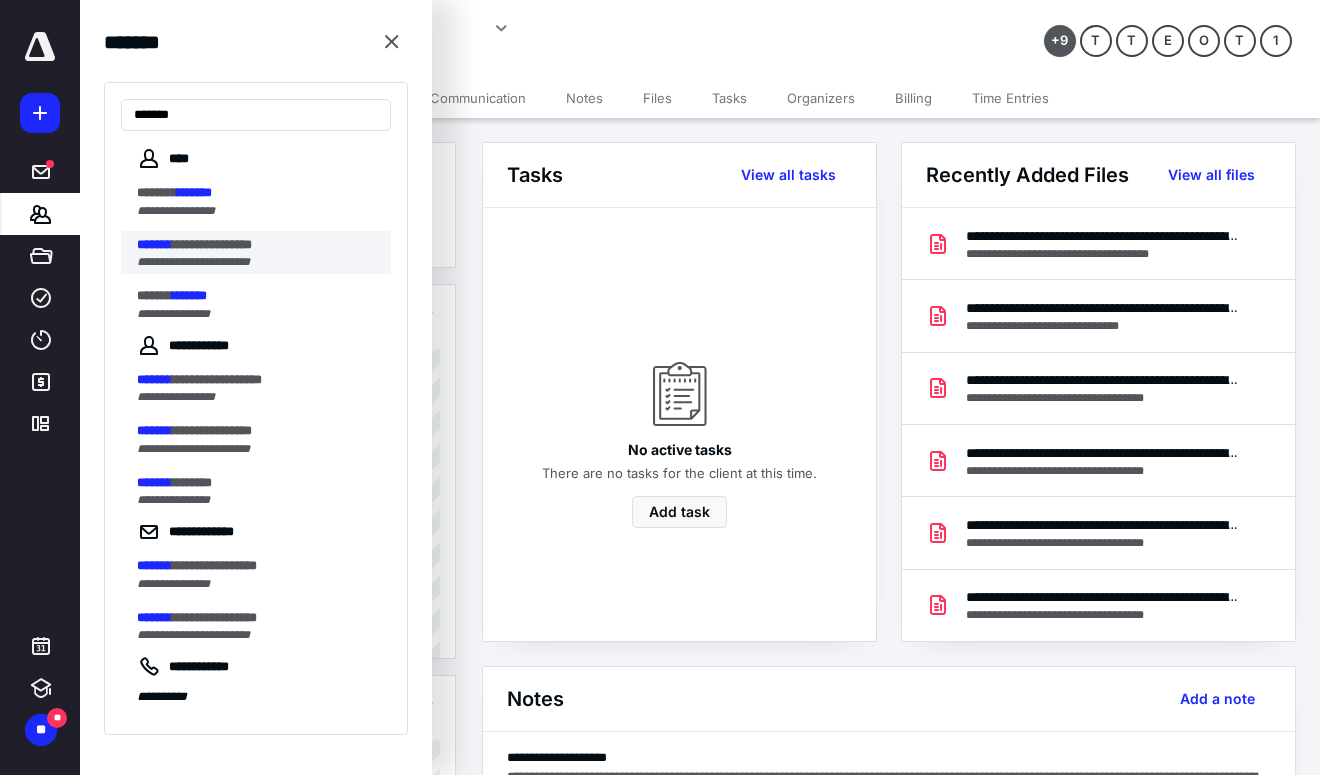 type on "*******" 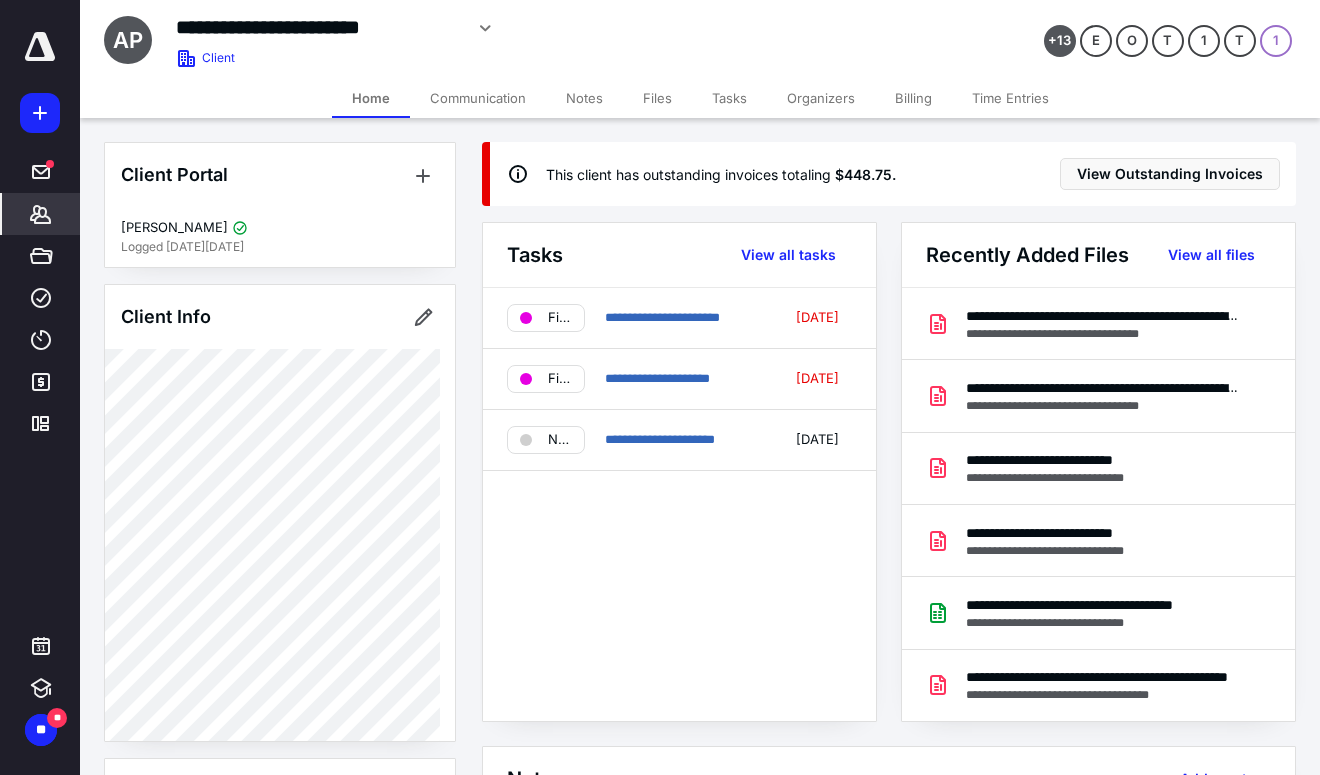 click on "Files" at bounding box center (657, 98) 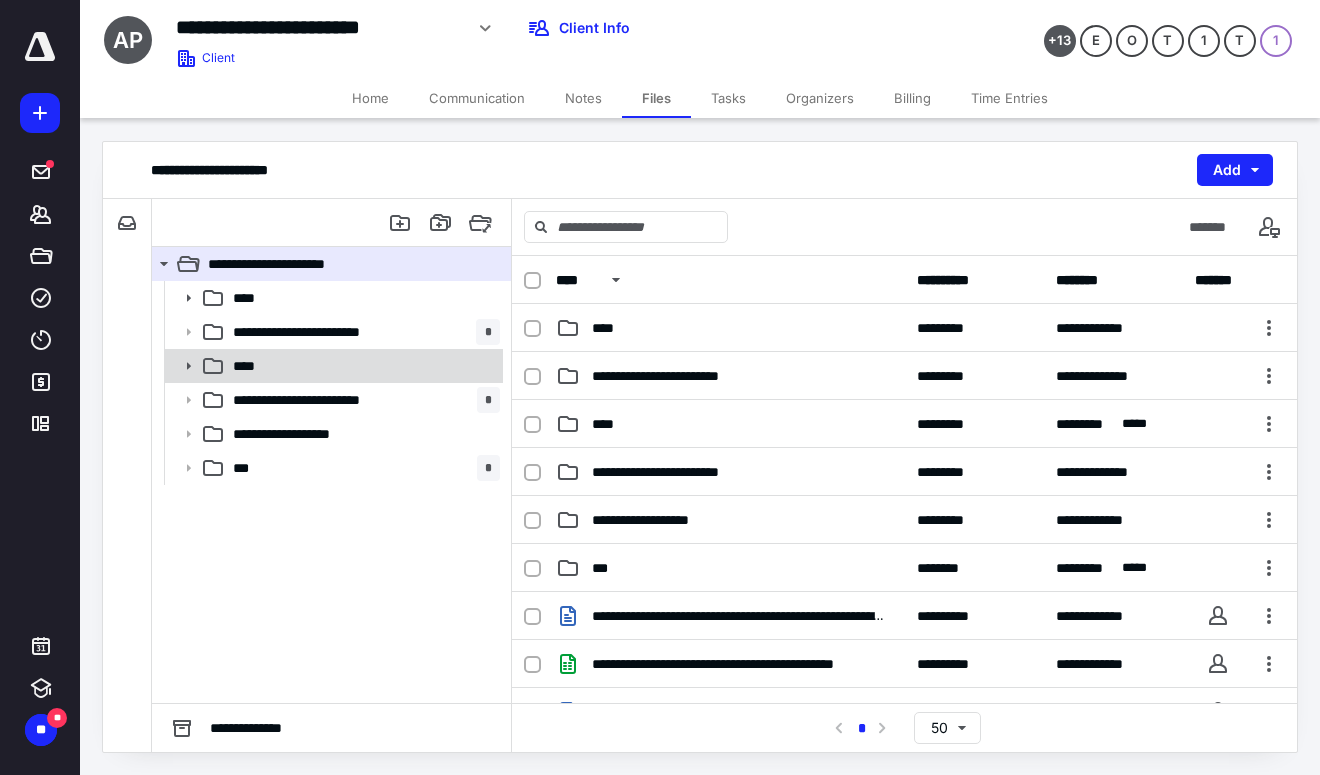 click on "****" at bounding box center [250, 366] 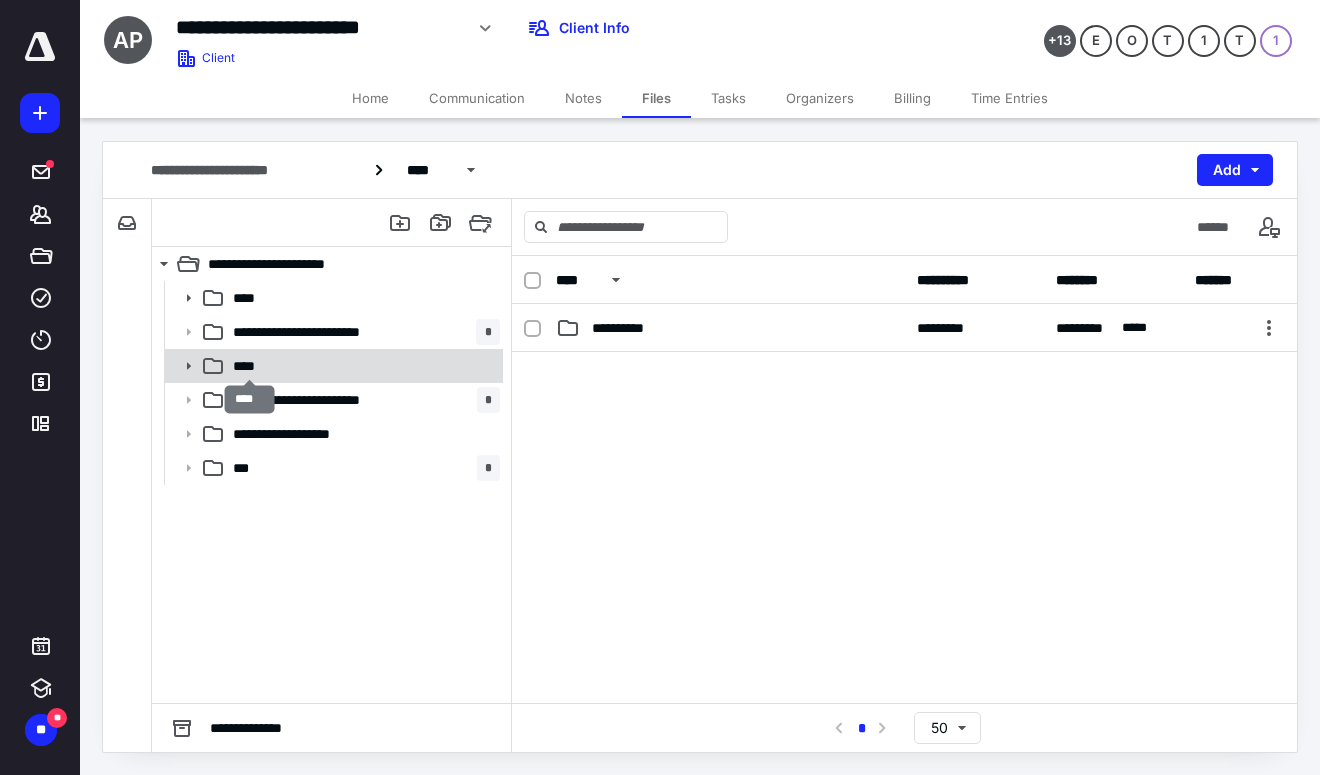 click on "****" at bounding box center [250, 366] 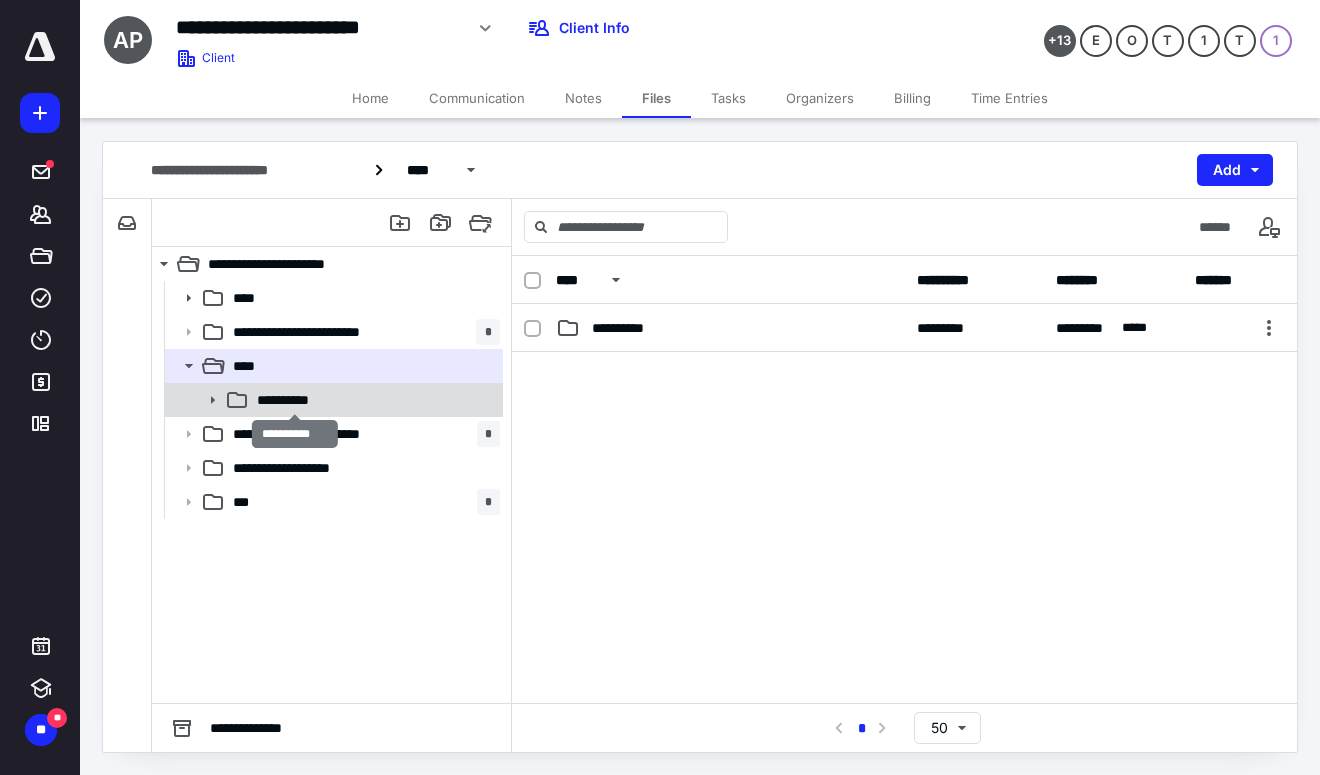 click on "**********" at bounding box center [294, 400] 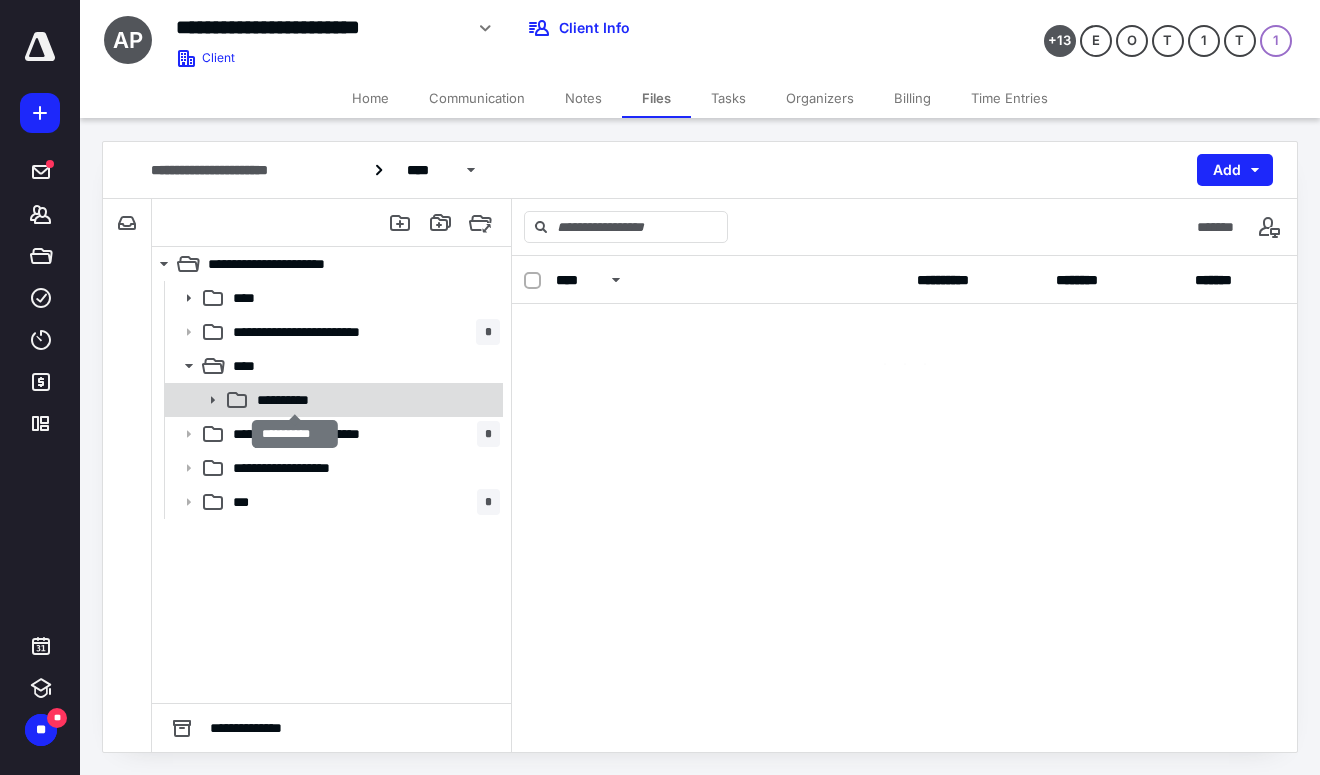click on "**********" at bounding box center (294, 400) 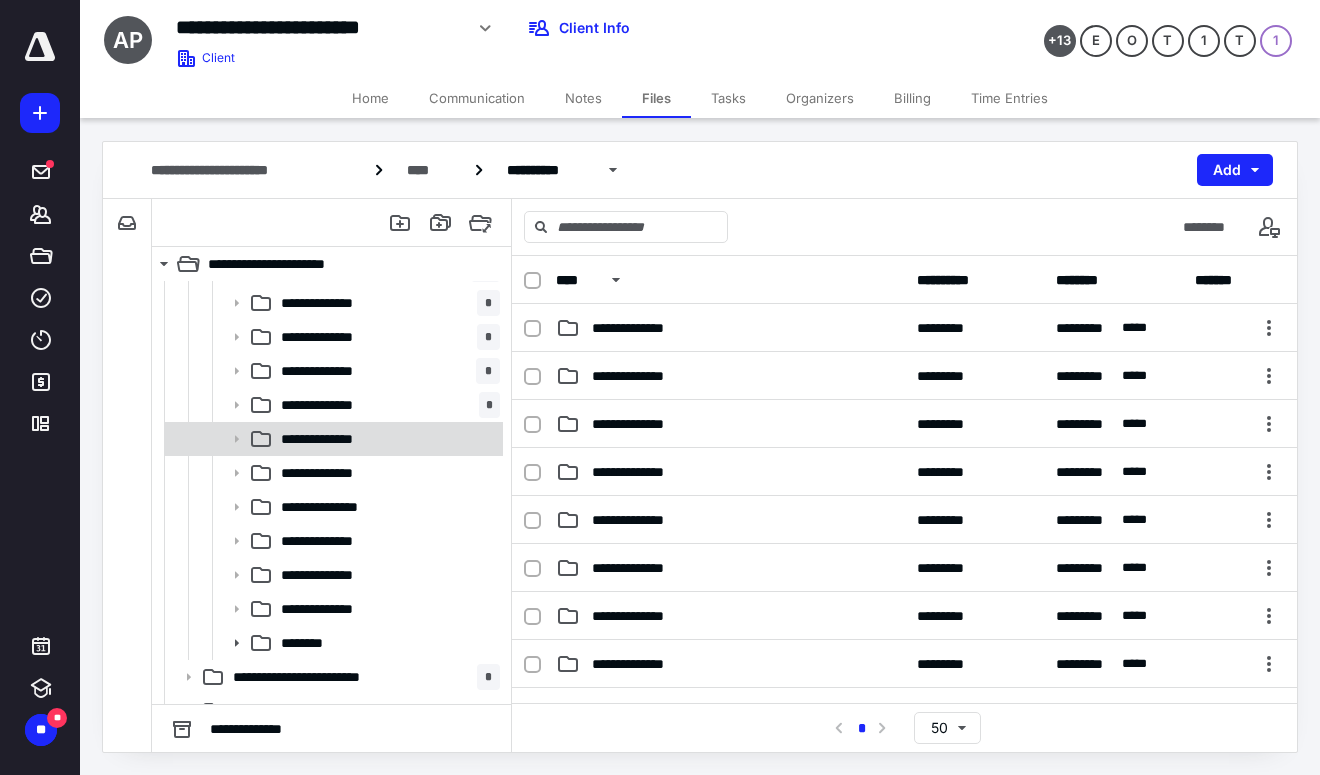 scroll, scrollTop: 200, scrollLeft: 0, axis: vertical 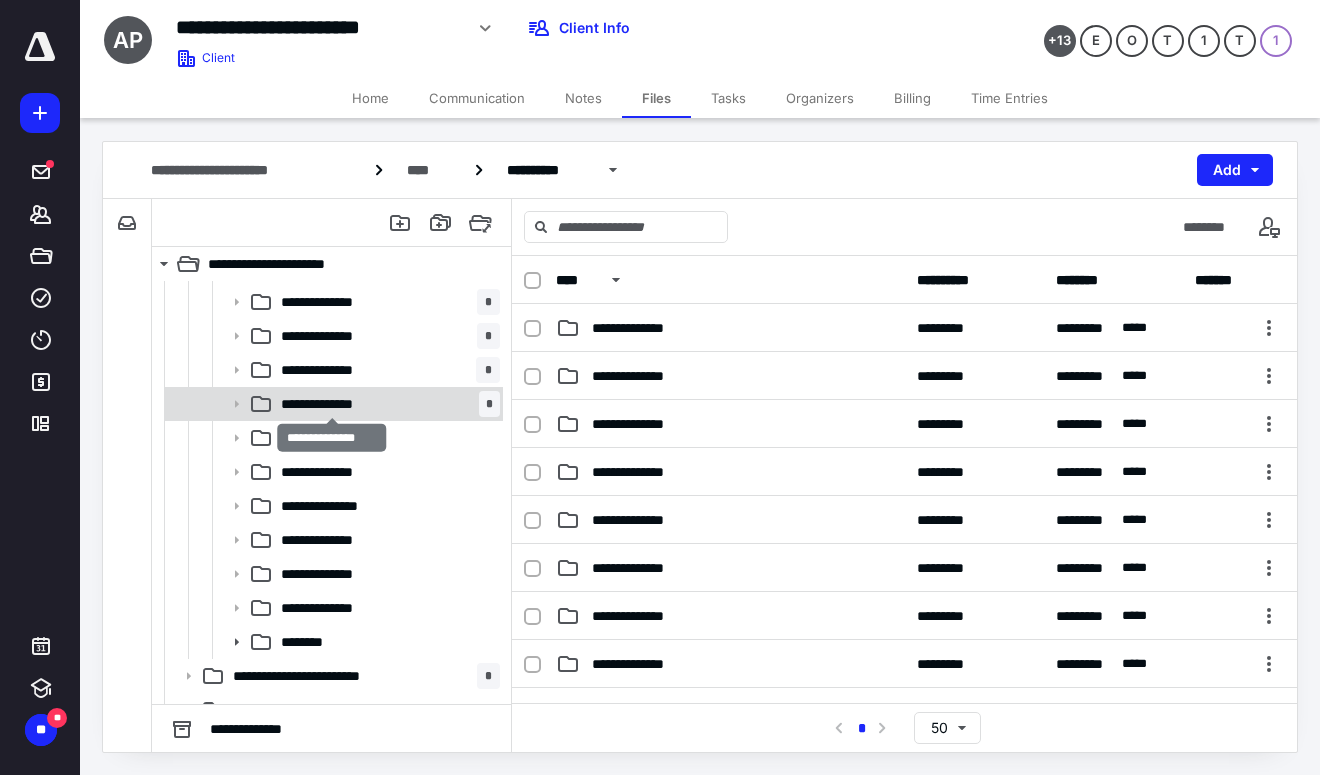 click on "**********" at bounding box center [332, 404] 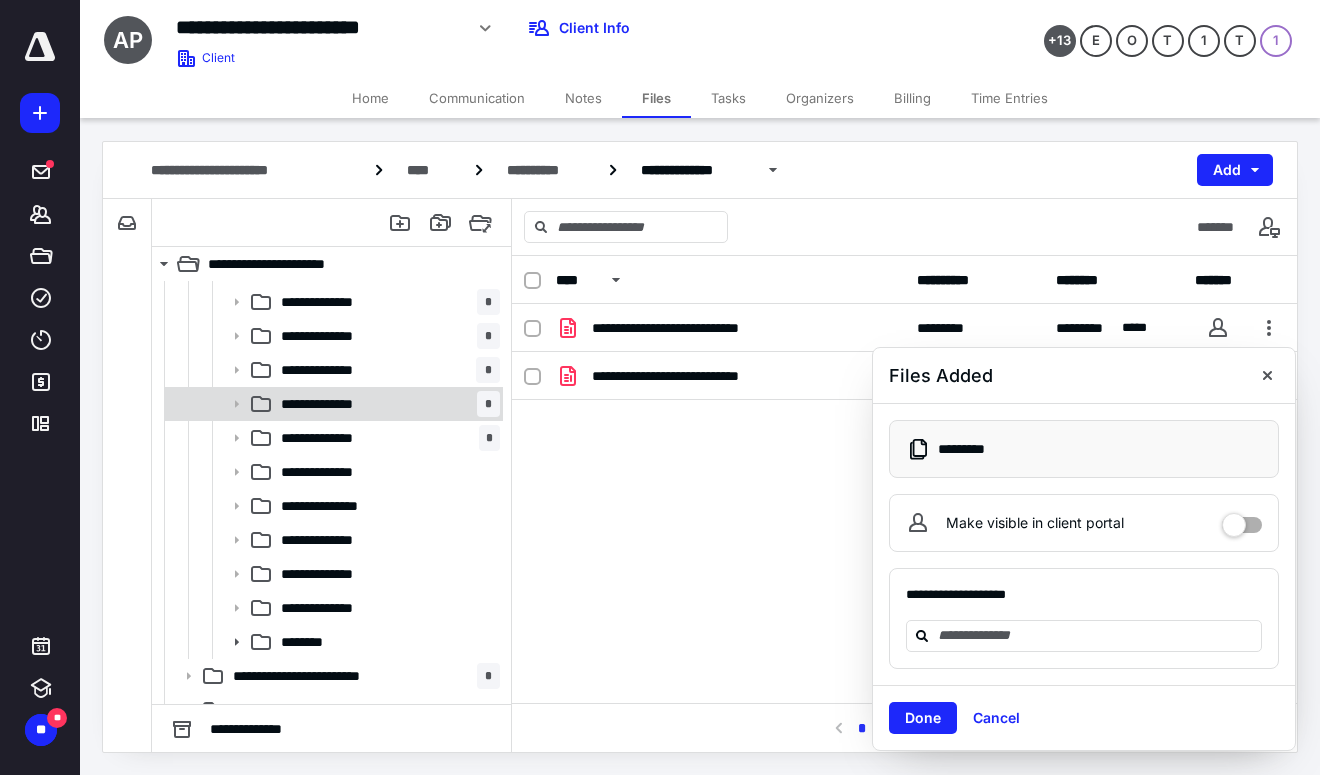 click on "**********" at bounding box center [386, 404] 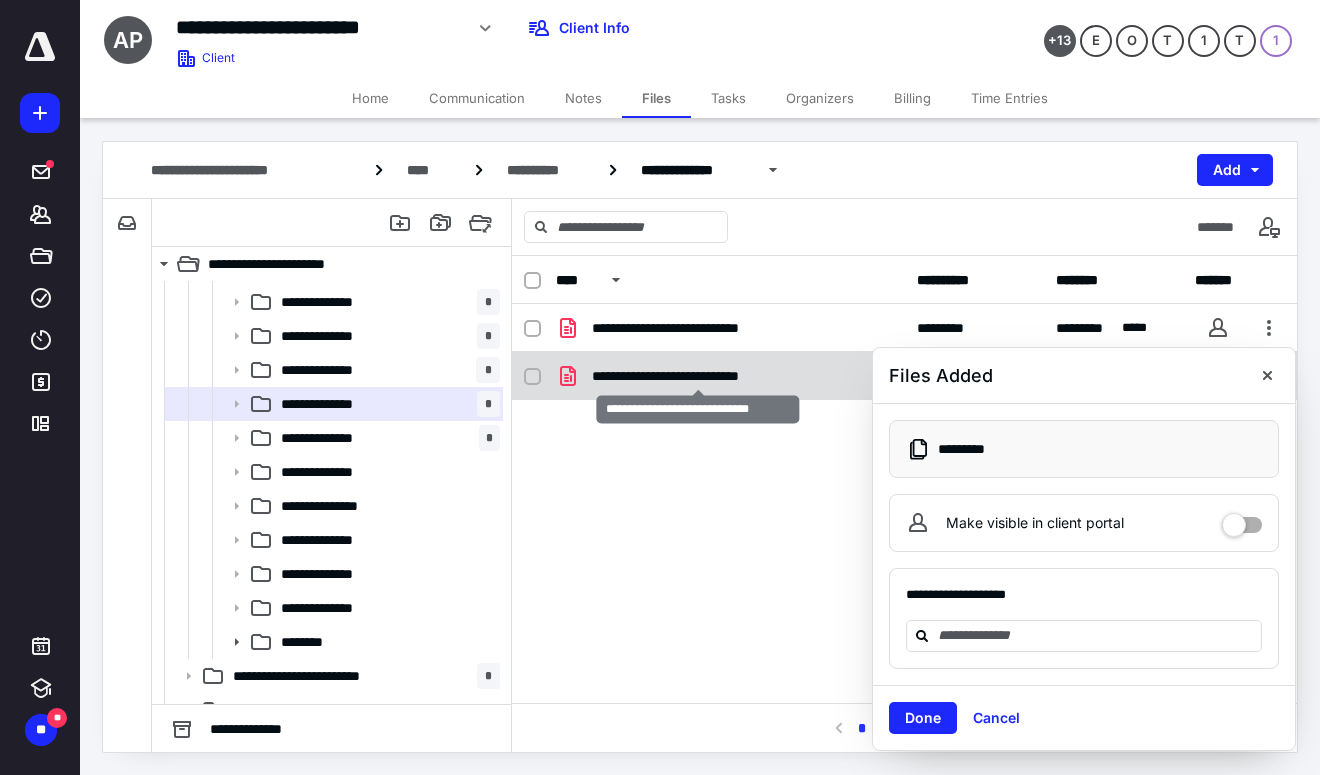 click on "**********" at bounding box center (698, 376) 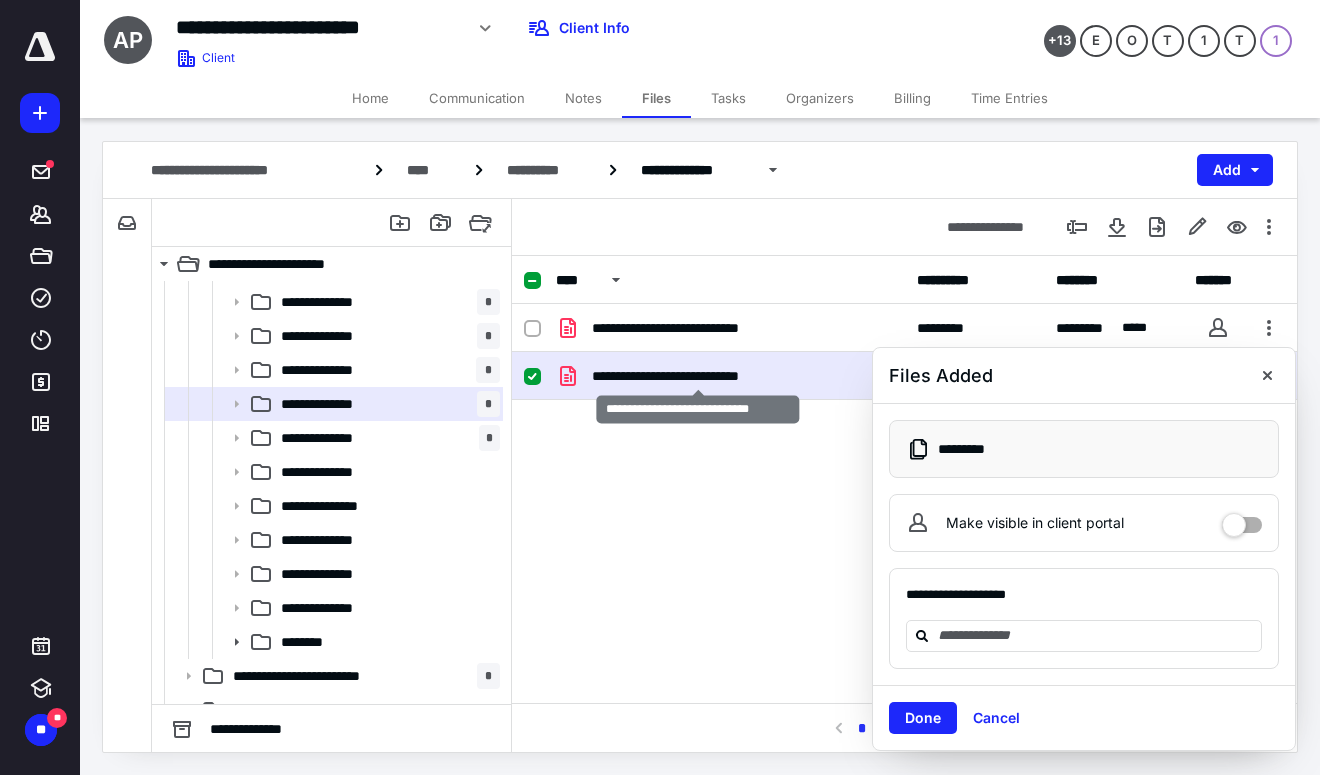 click on "**********" at bounding box center (698, 376) 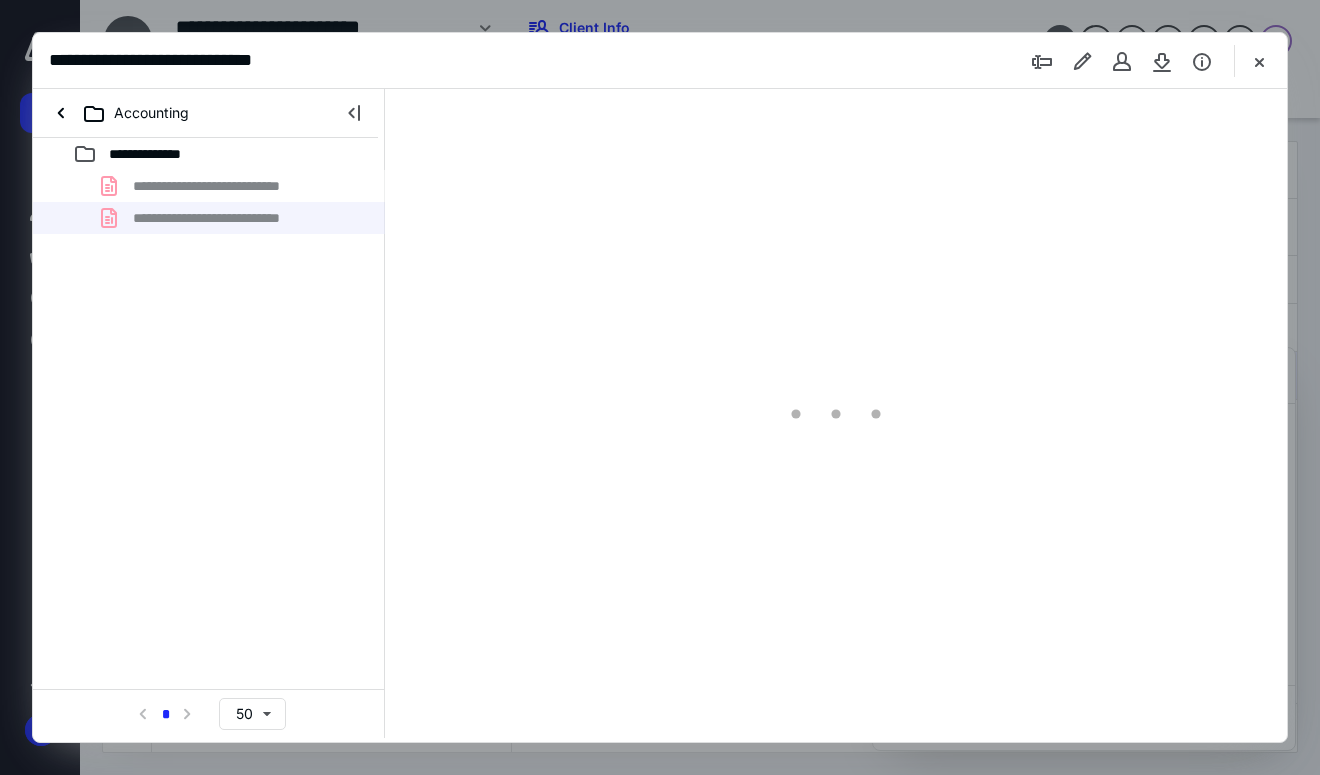 scroll, scrollTop: 0, scrollLeft: 0, axis: both 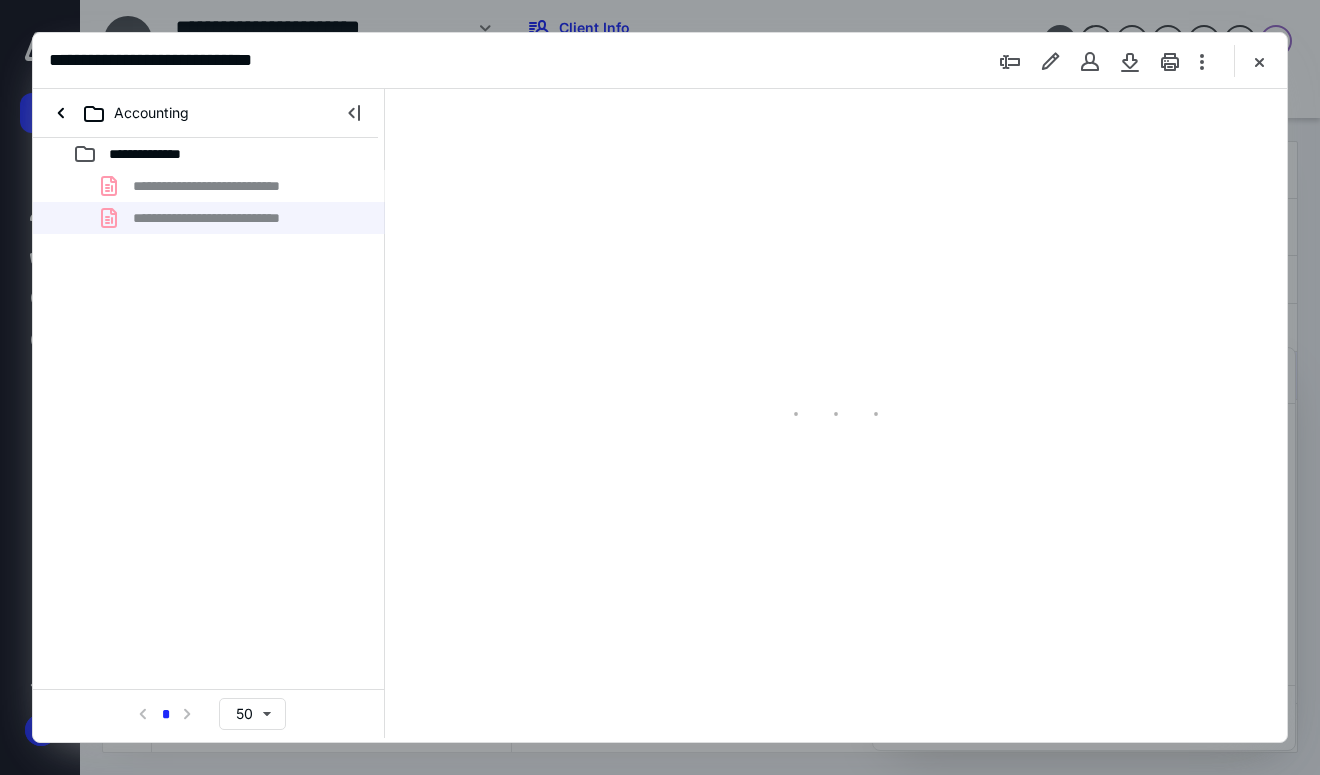 type on "72" 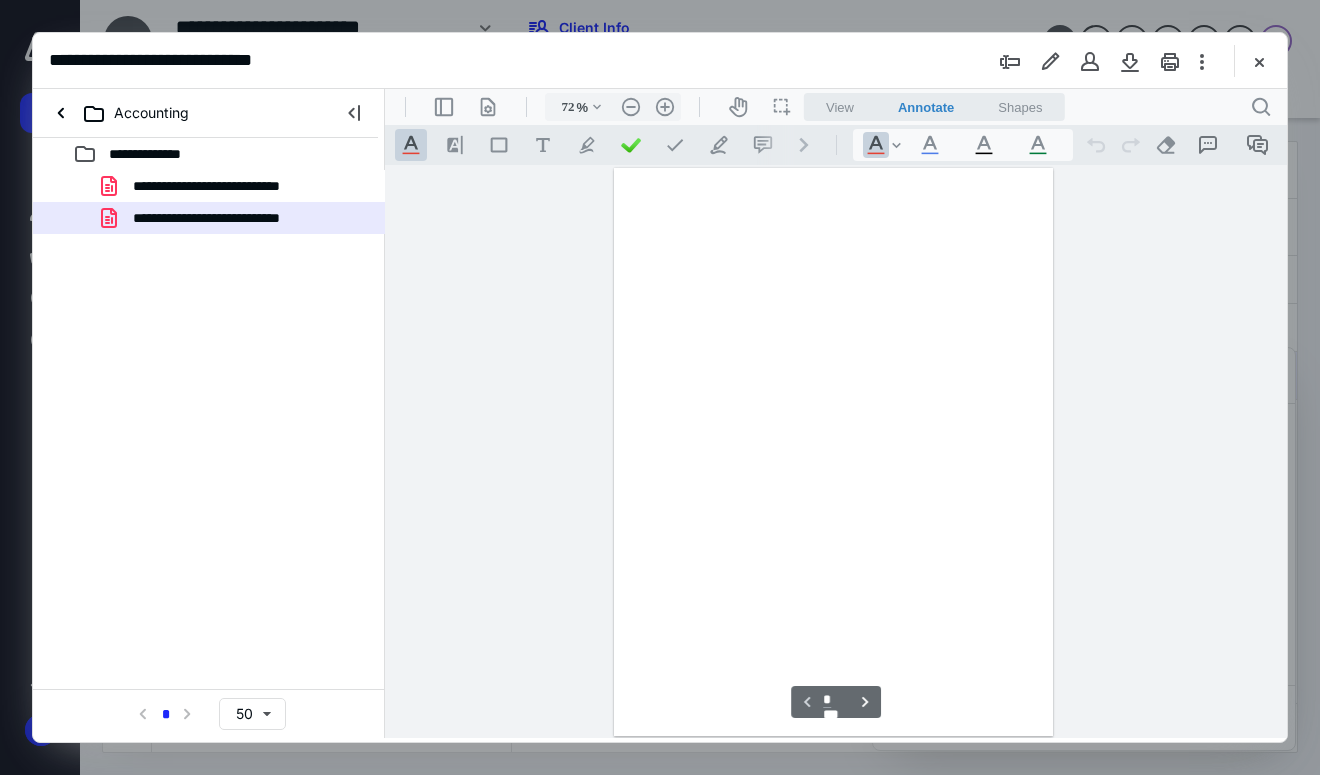 scroll, scrollTop: 79, scrollLeft: 0, axis: vertical 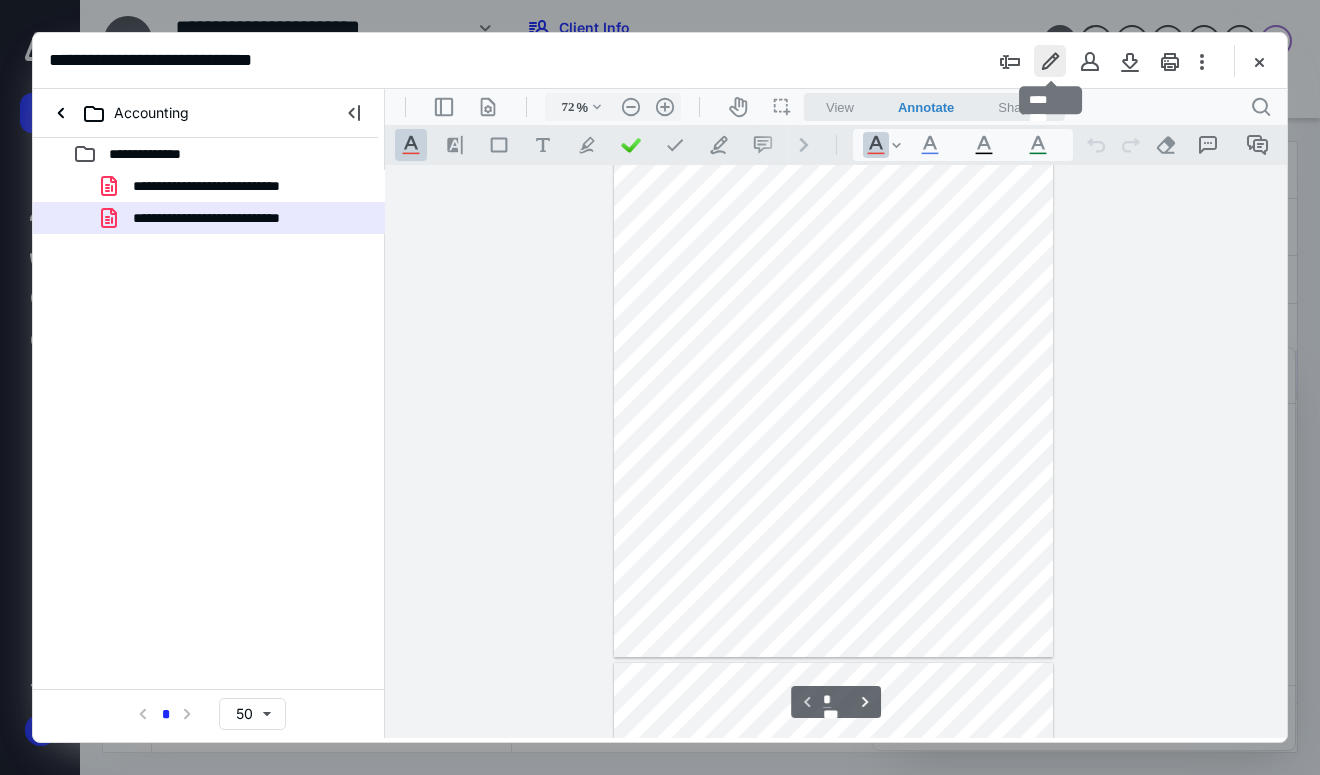 click at bounding box center [1050, 61] 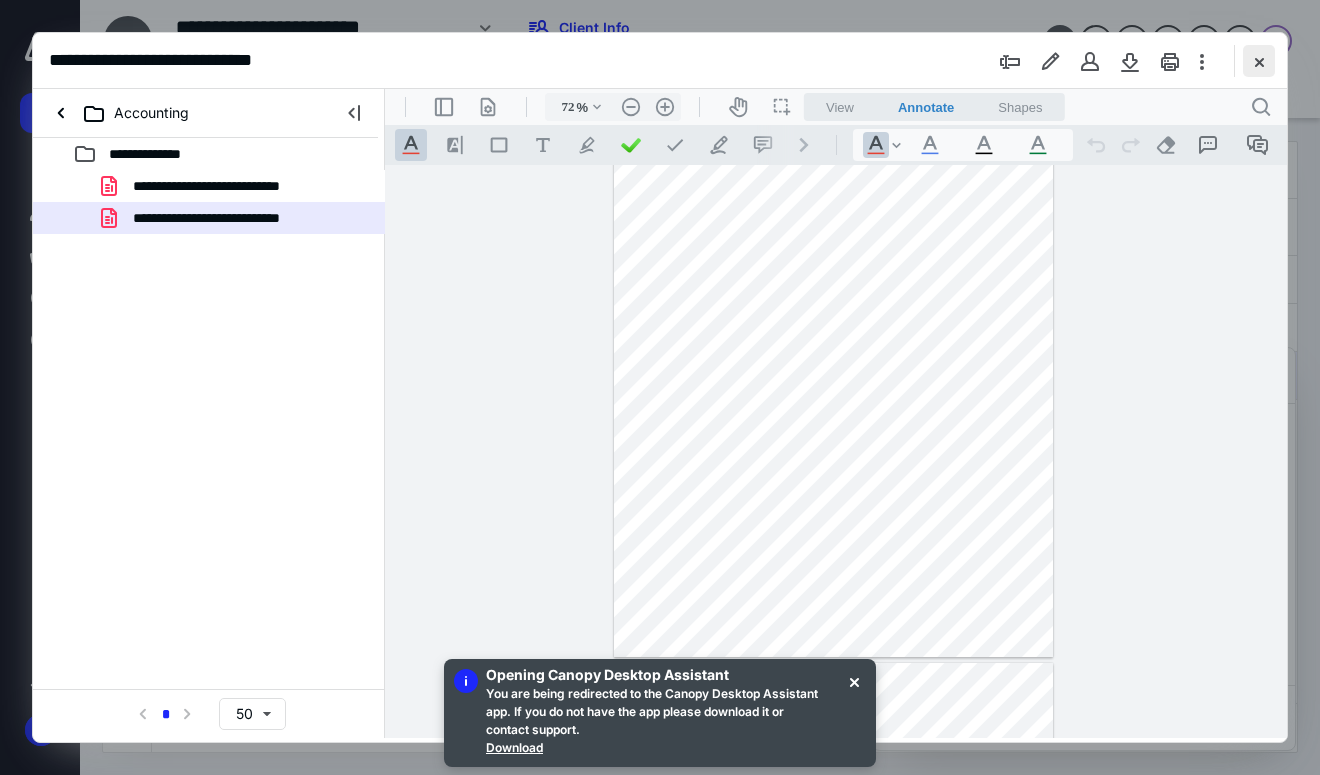 click at bounding box center (1259, 61) 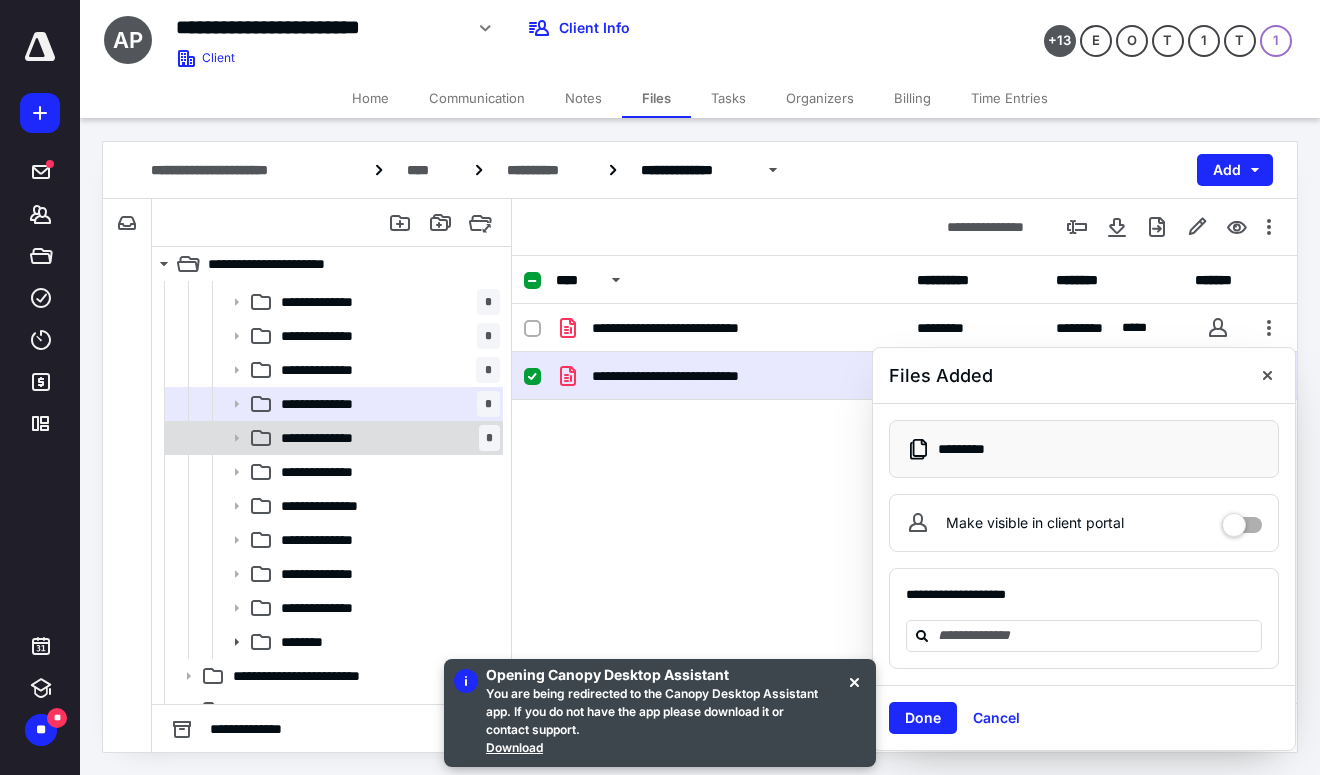 click on "**********" at bounding box center [386, 438] 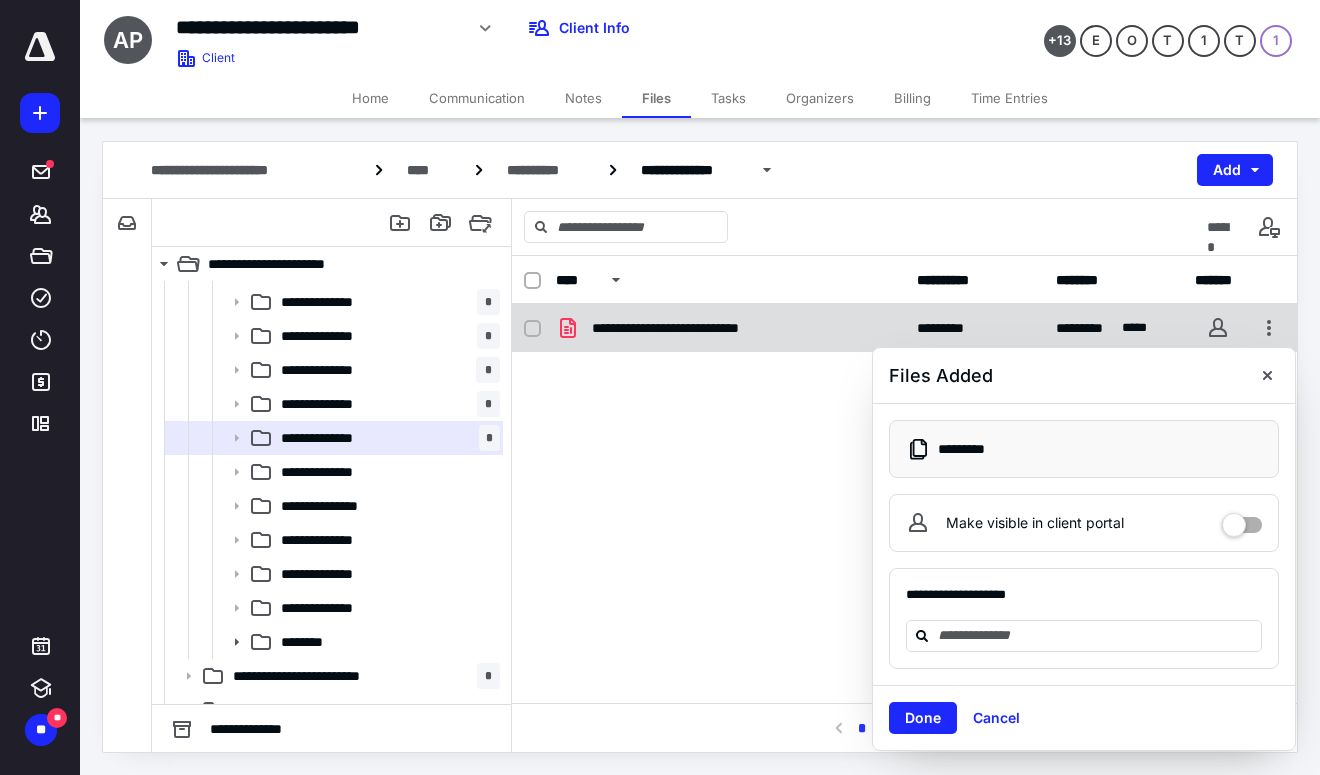 click on "**********" at bounding box center (693, 328) 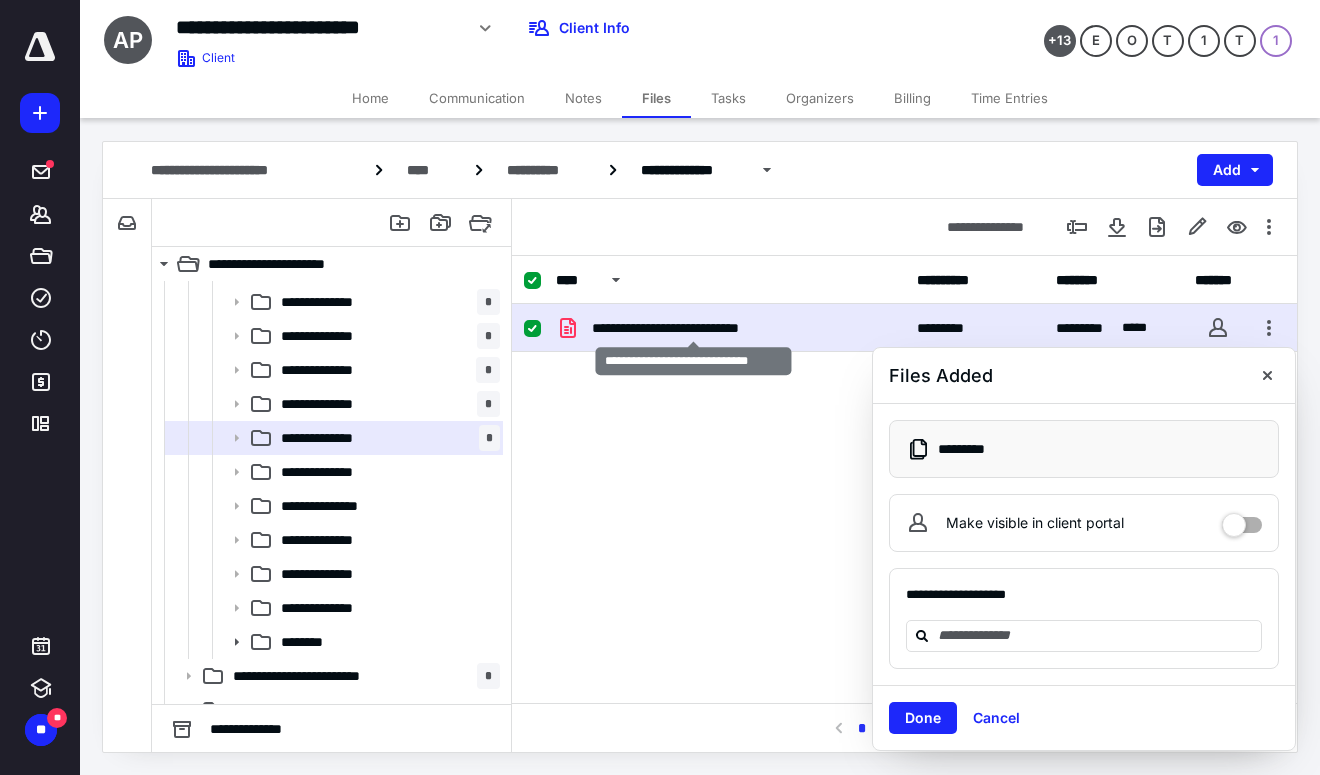 click on "**********" at bounding box center [693, 328] 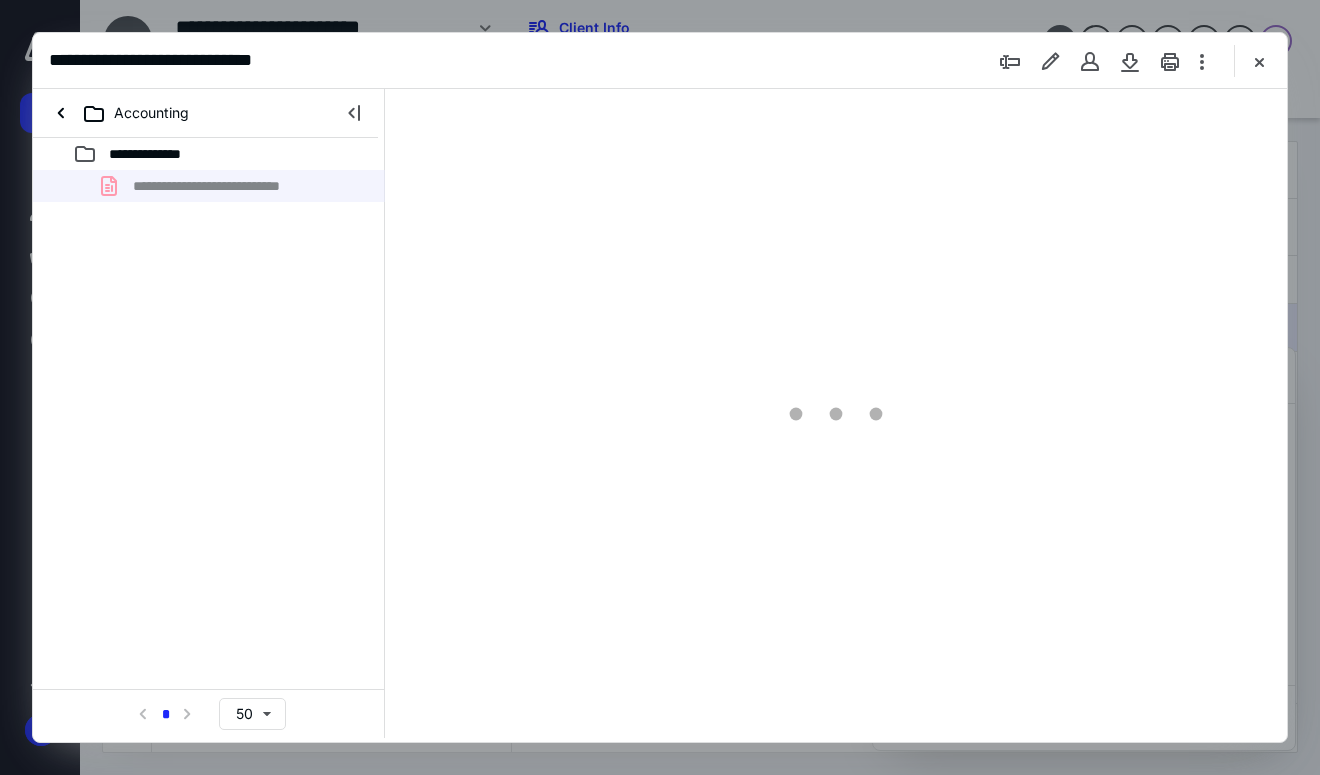 scroll, scrollTop: 0, scrollLeft: 0, axis: both 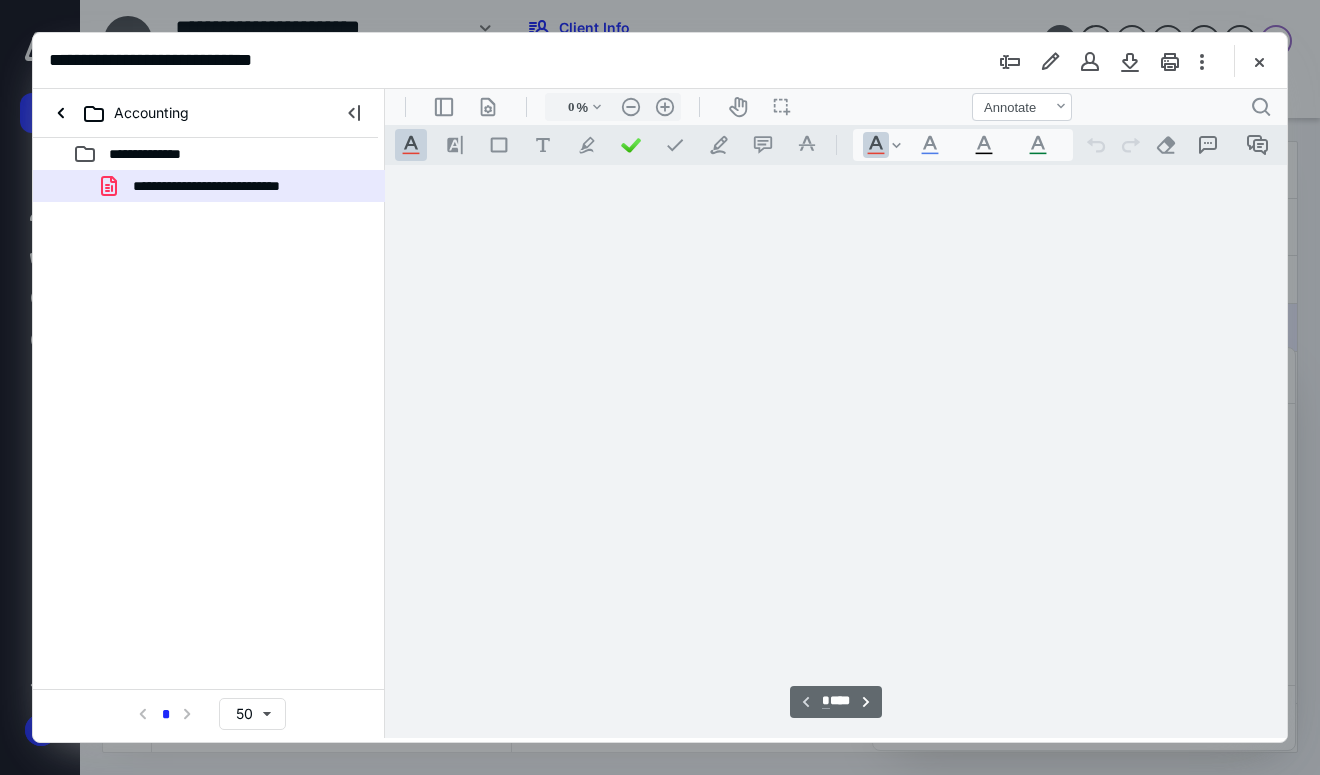 type on "72" 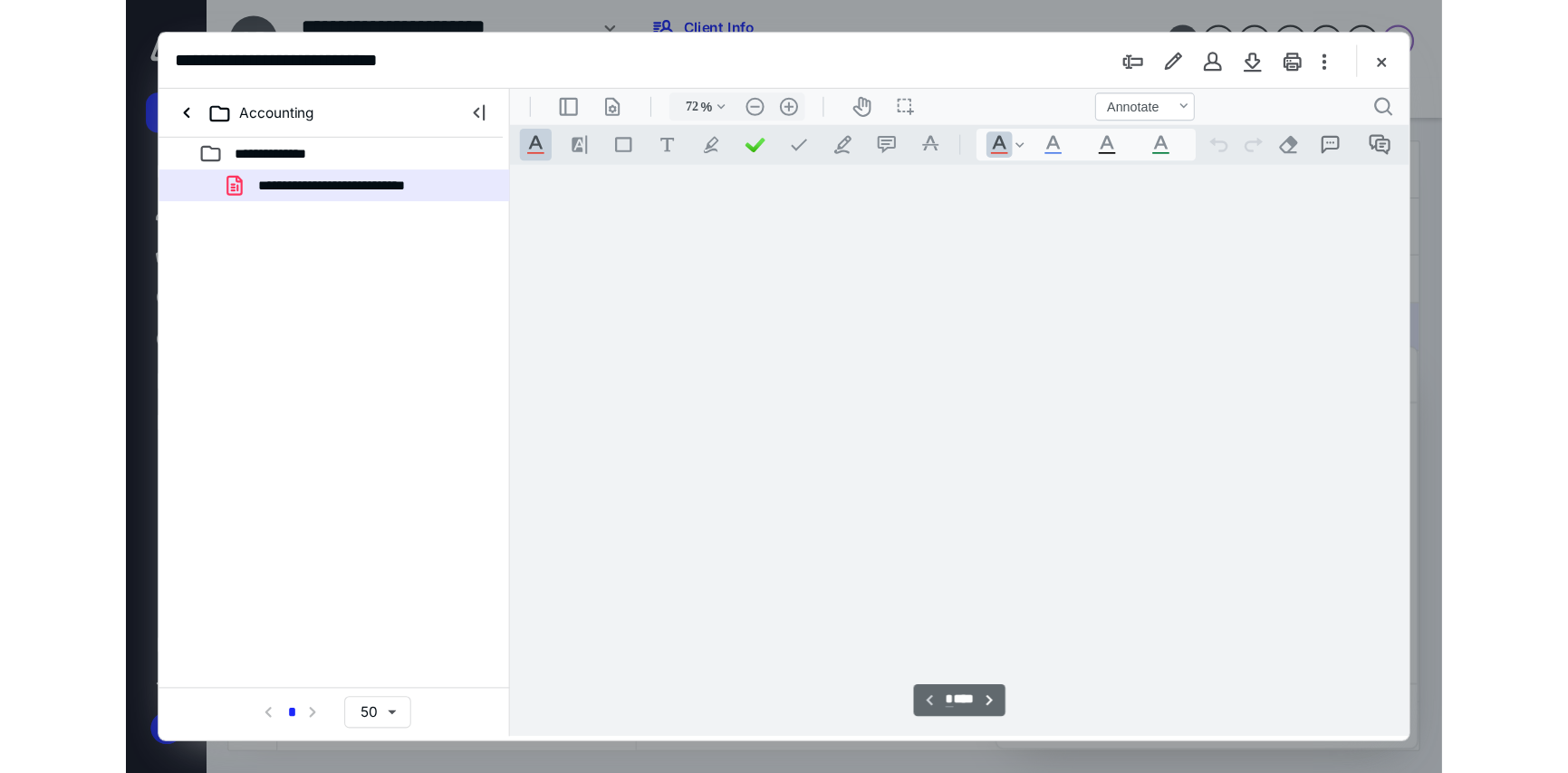 scroll, scrollTop: 72, scrollLeft: 0, axis: vertical 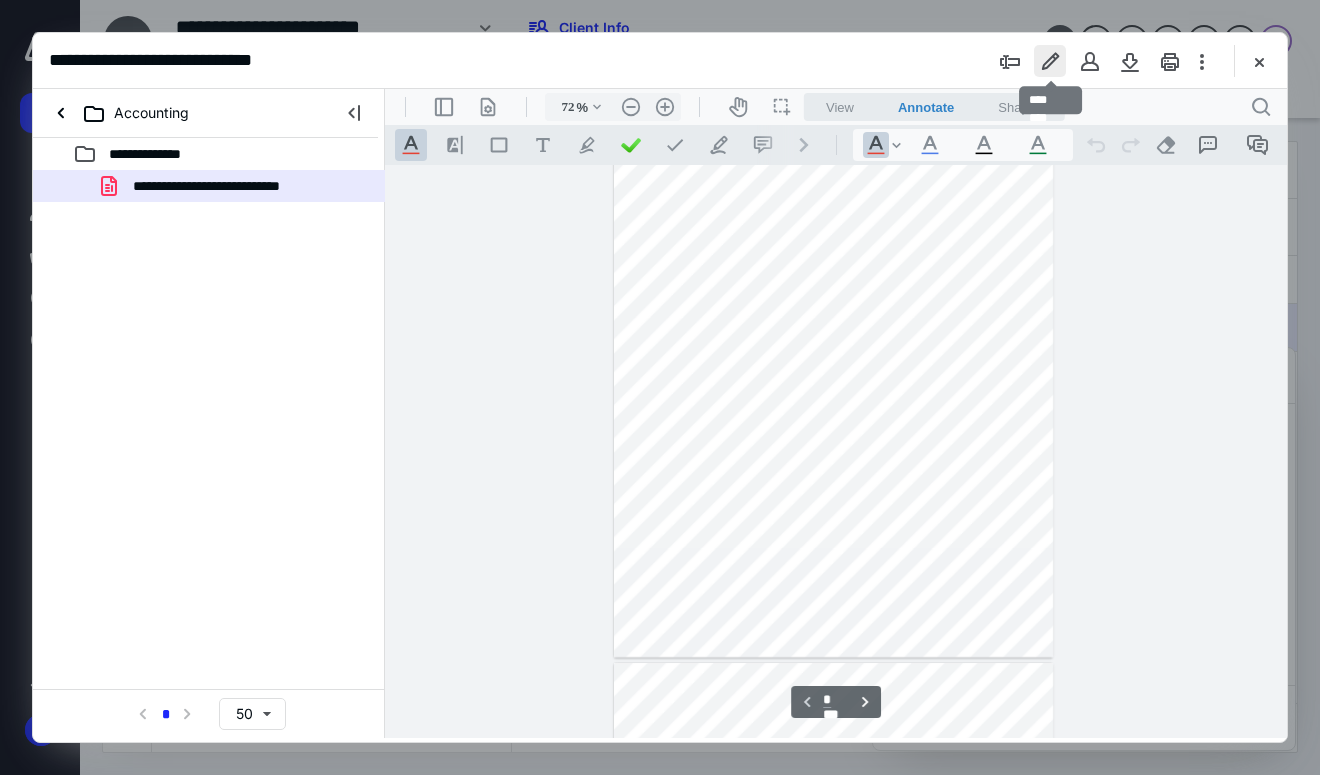 click at bounding box center (1050, 61) 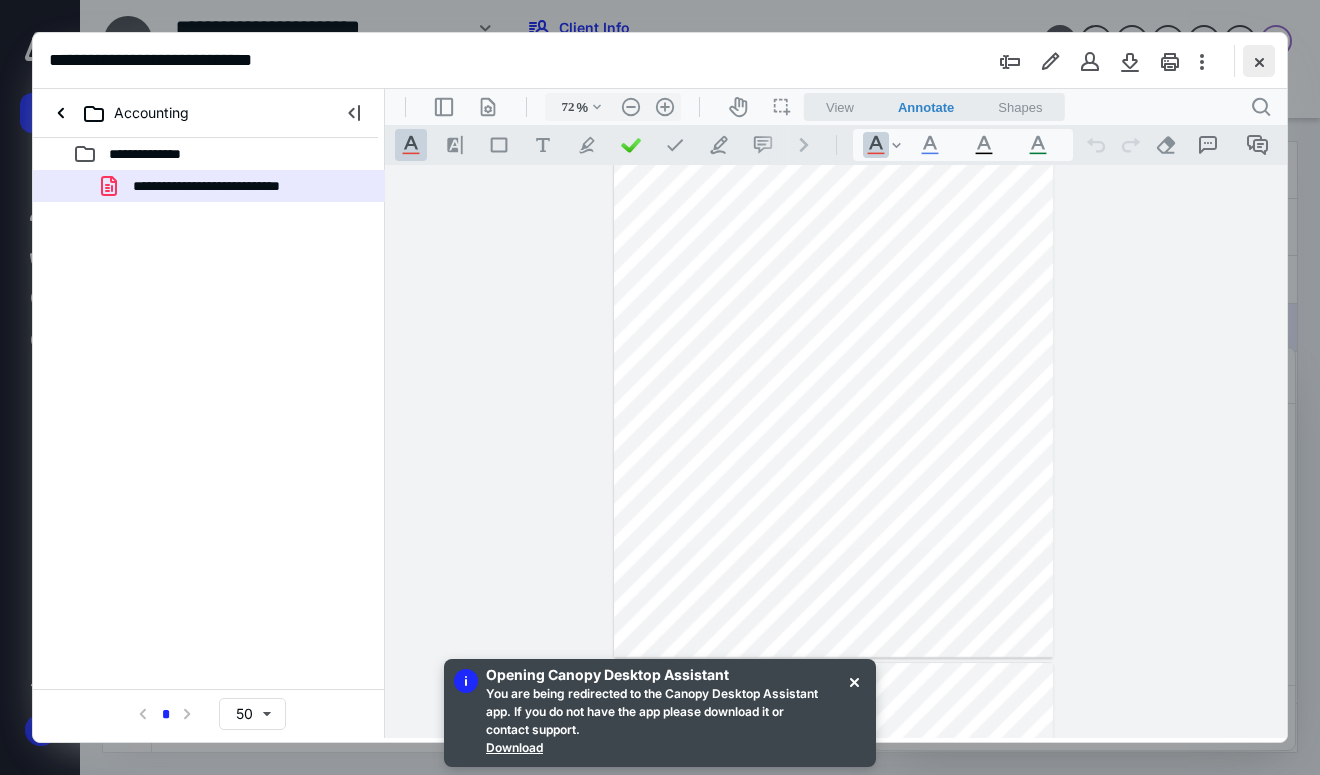 click at bounding box center (1259, 61) 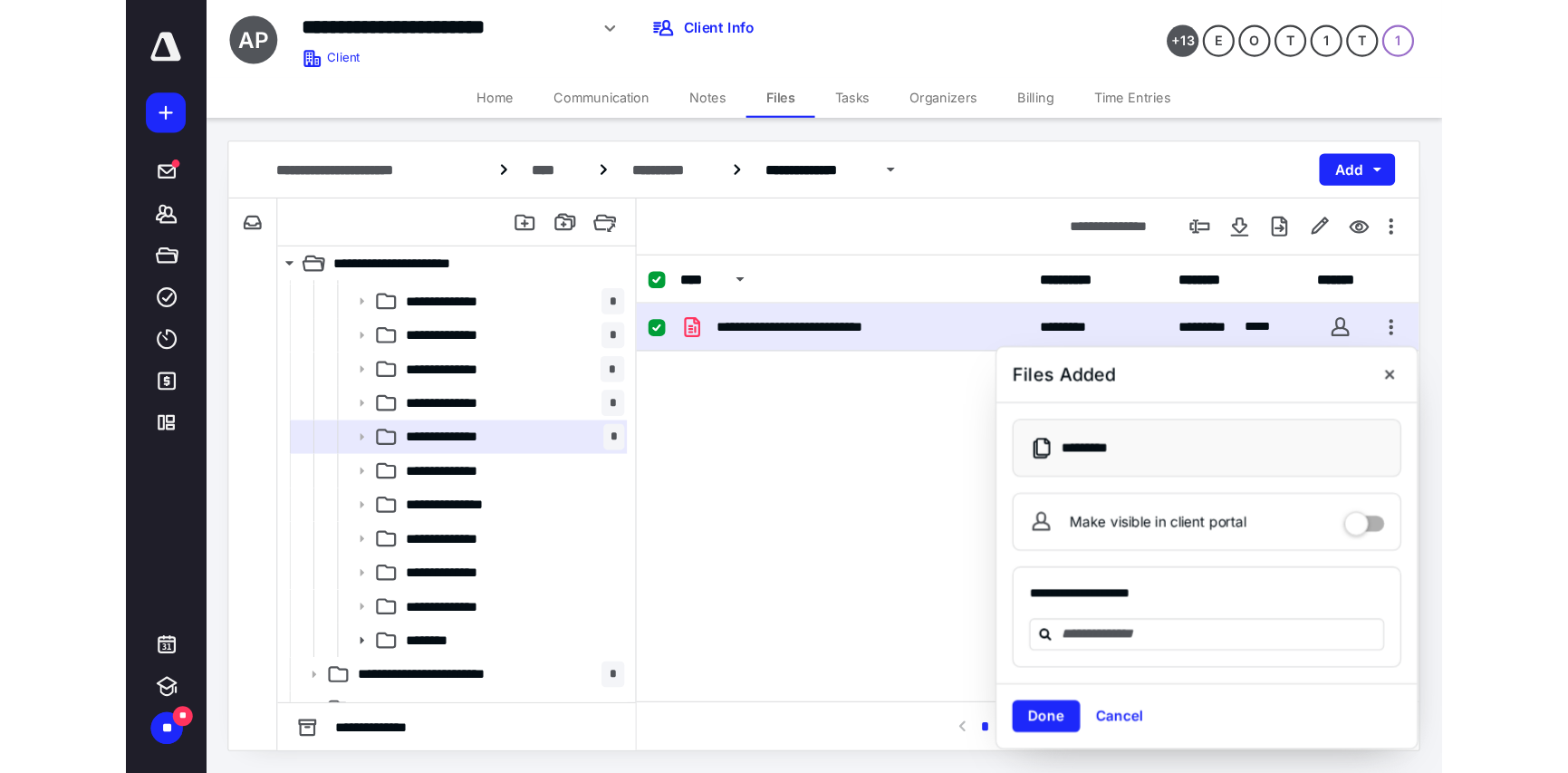 scroll, scrollTop: 163, scrollLeft: 0, axis: vertical 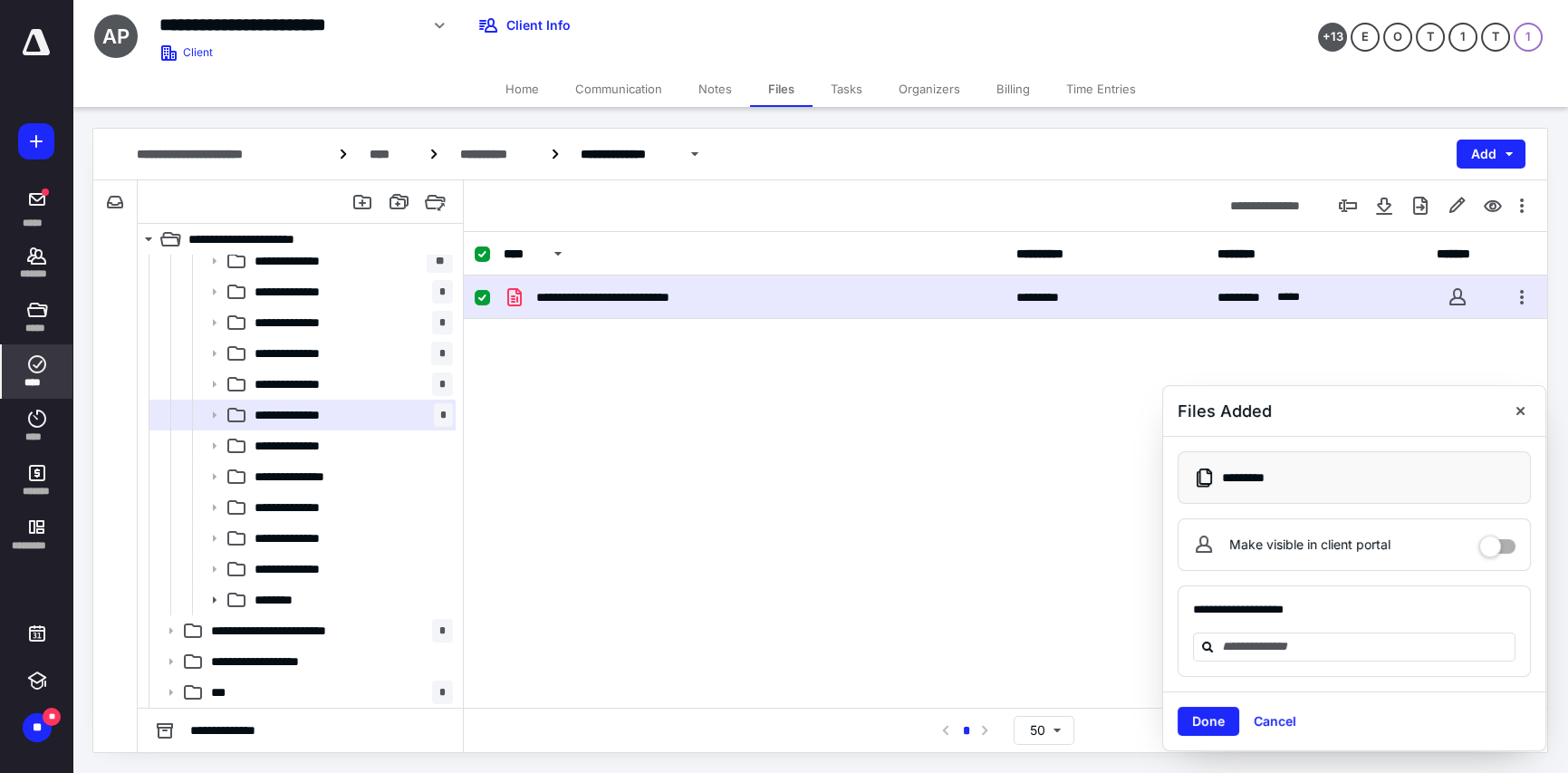 click 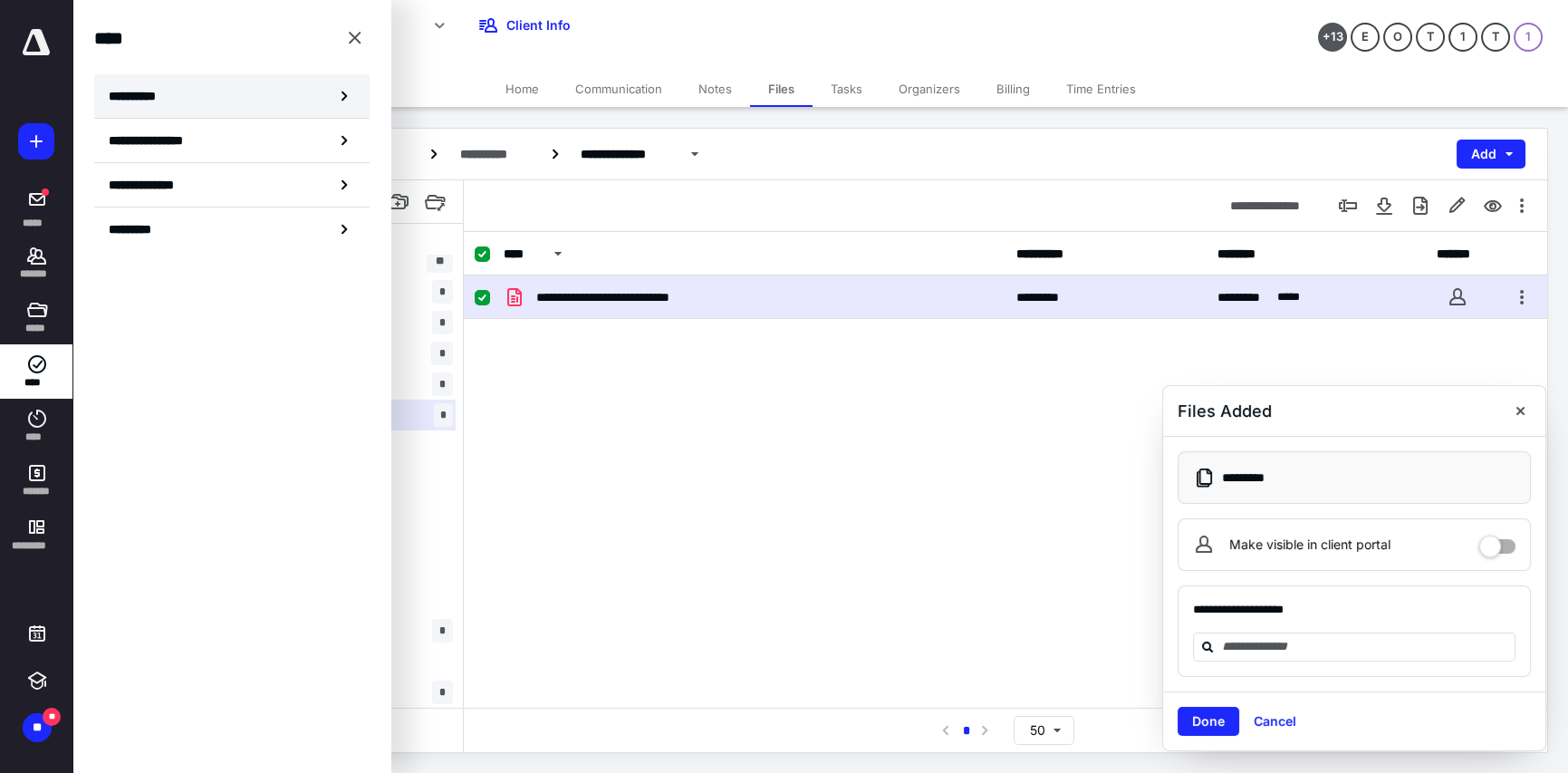 click on "**********" at bounding box center (232, 96) 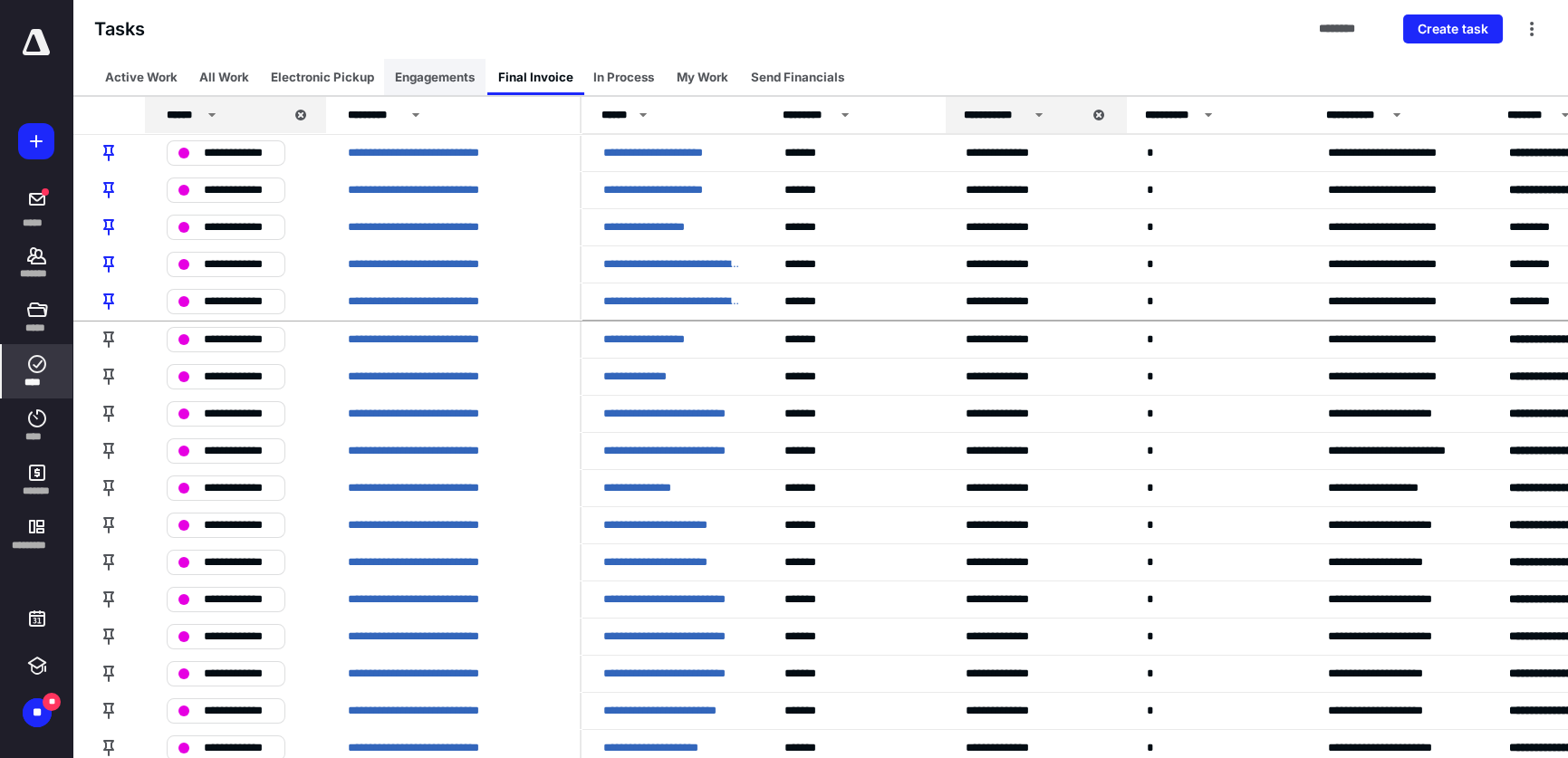 click on "Engagements" at bounding box center [435, 77] 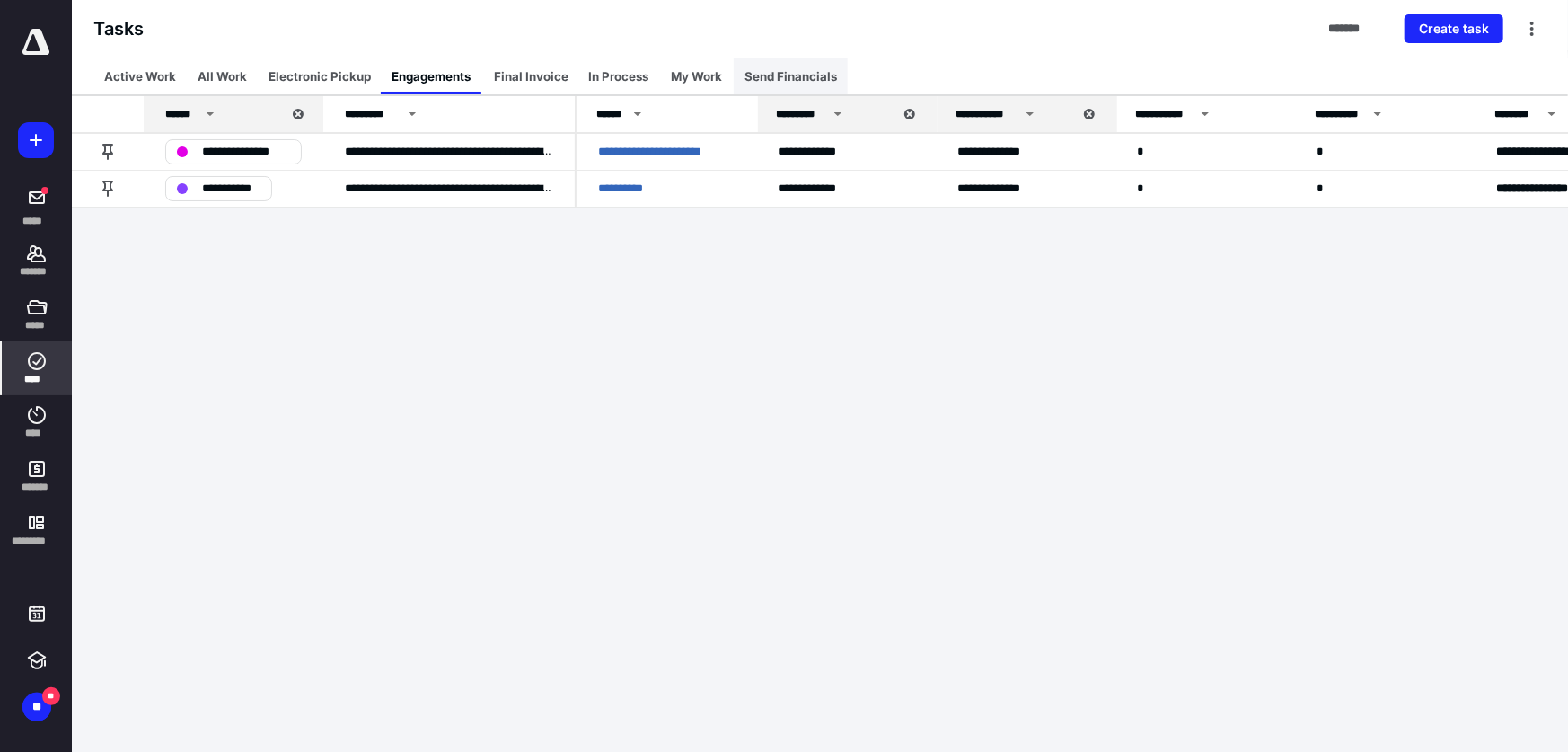 click on "Send Financials" at bounding box center (790, 76) 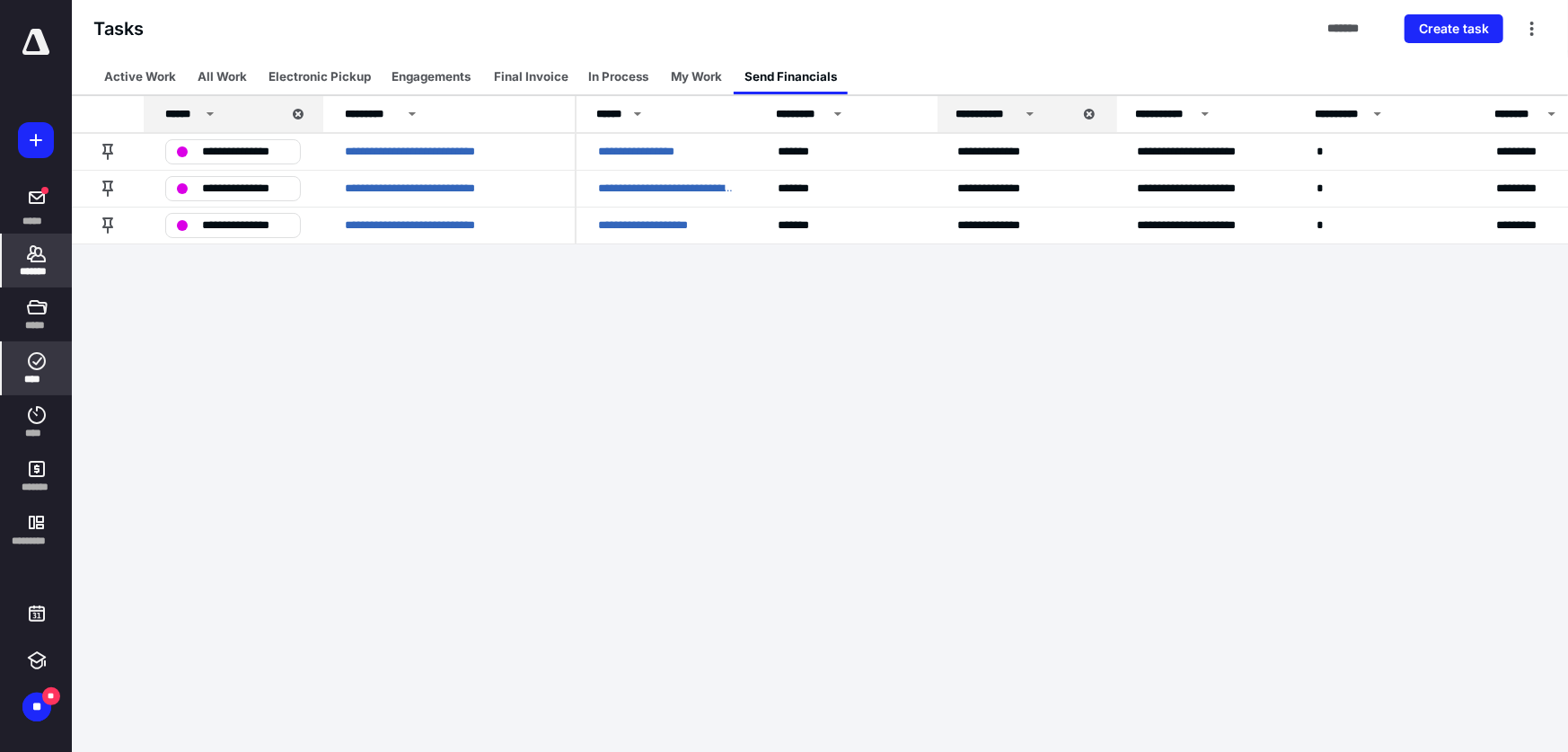 click 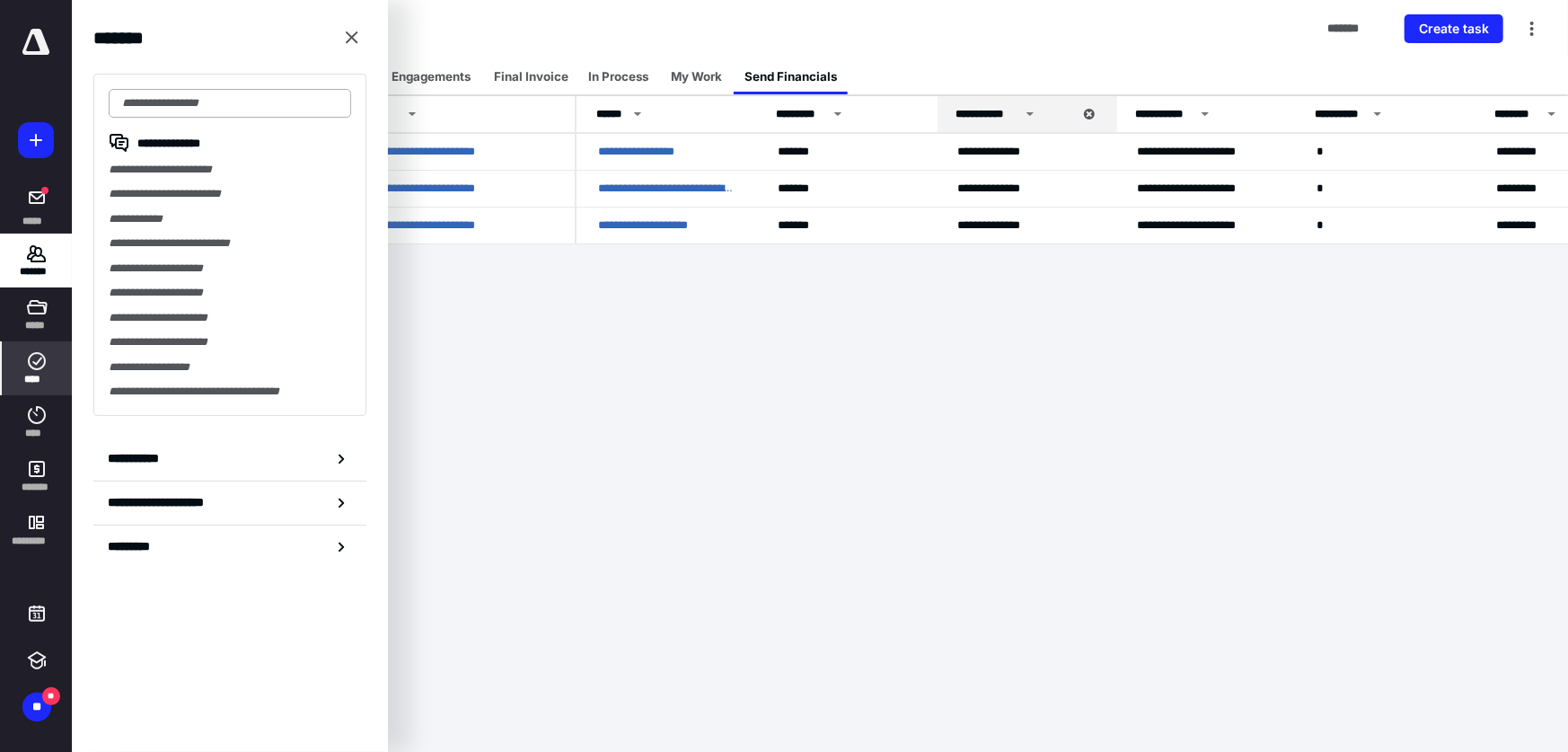click at bounding box center (230, 103) 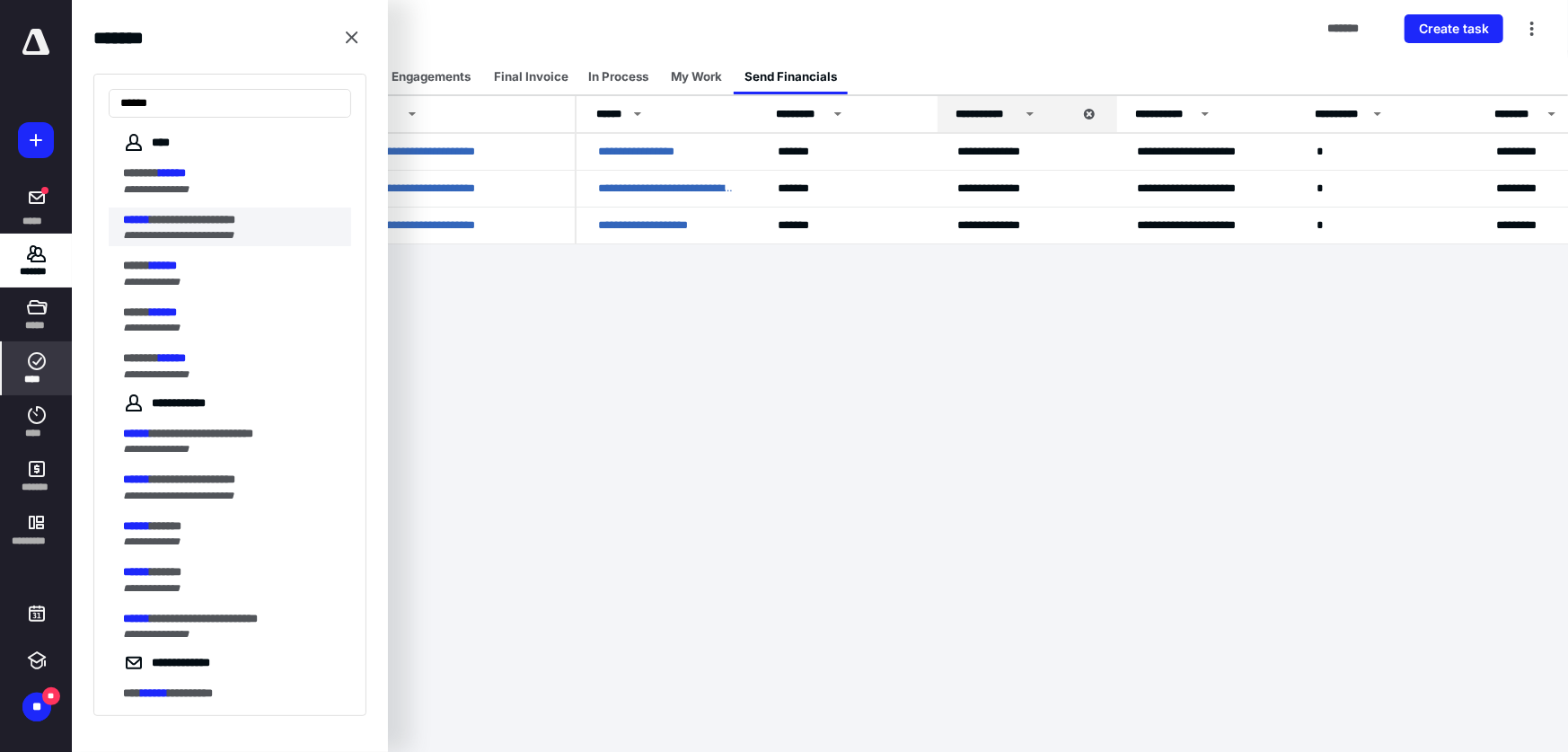 type on "******" 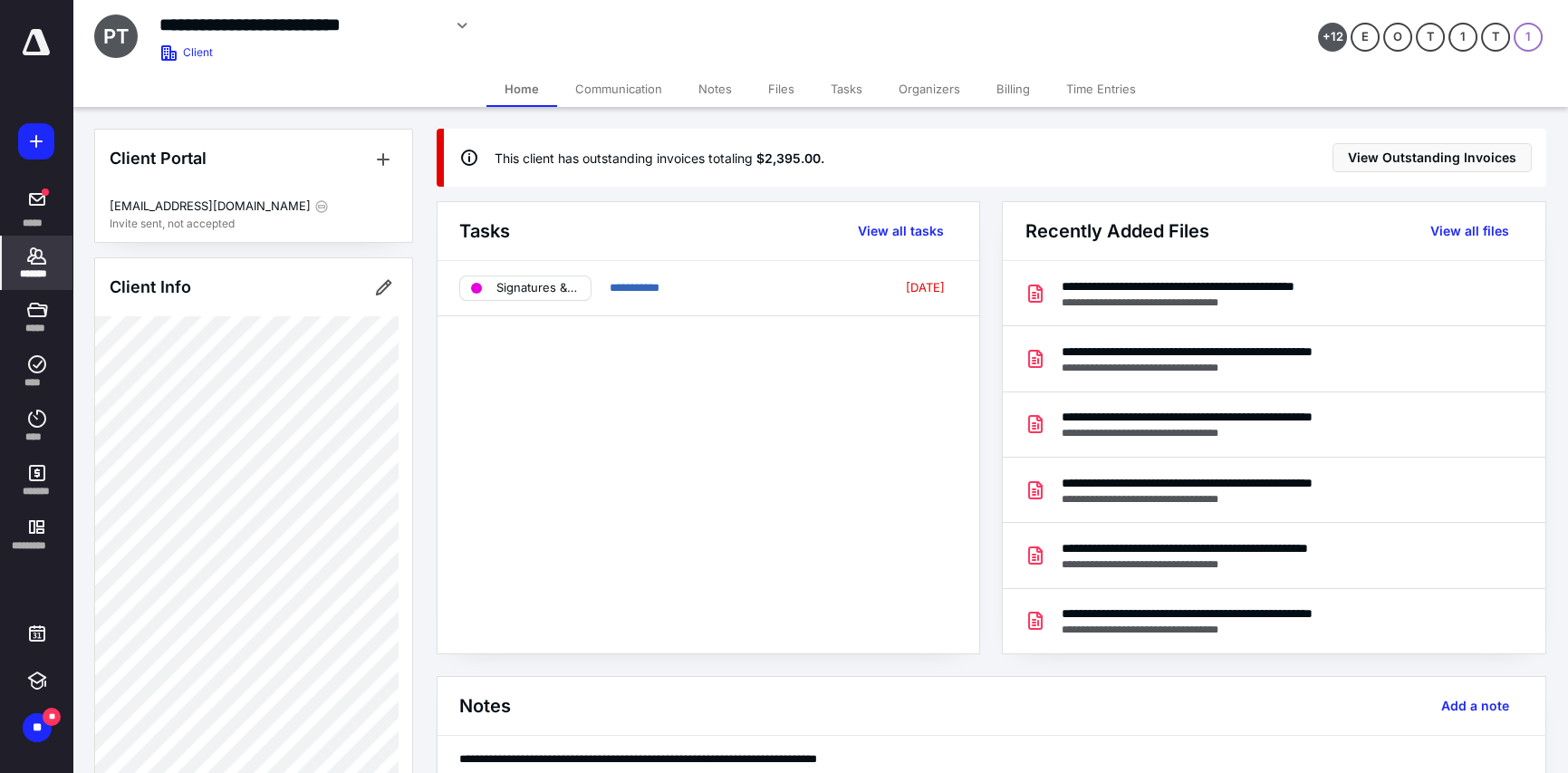 click on "This client has outstanding invoices totaling   $2,395.00 ." at bounding box center (906, 158) 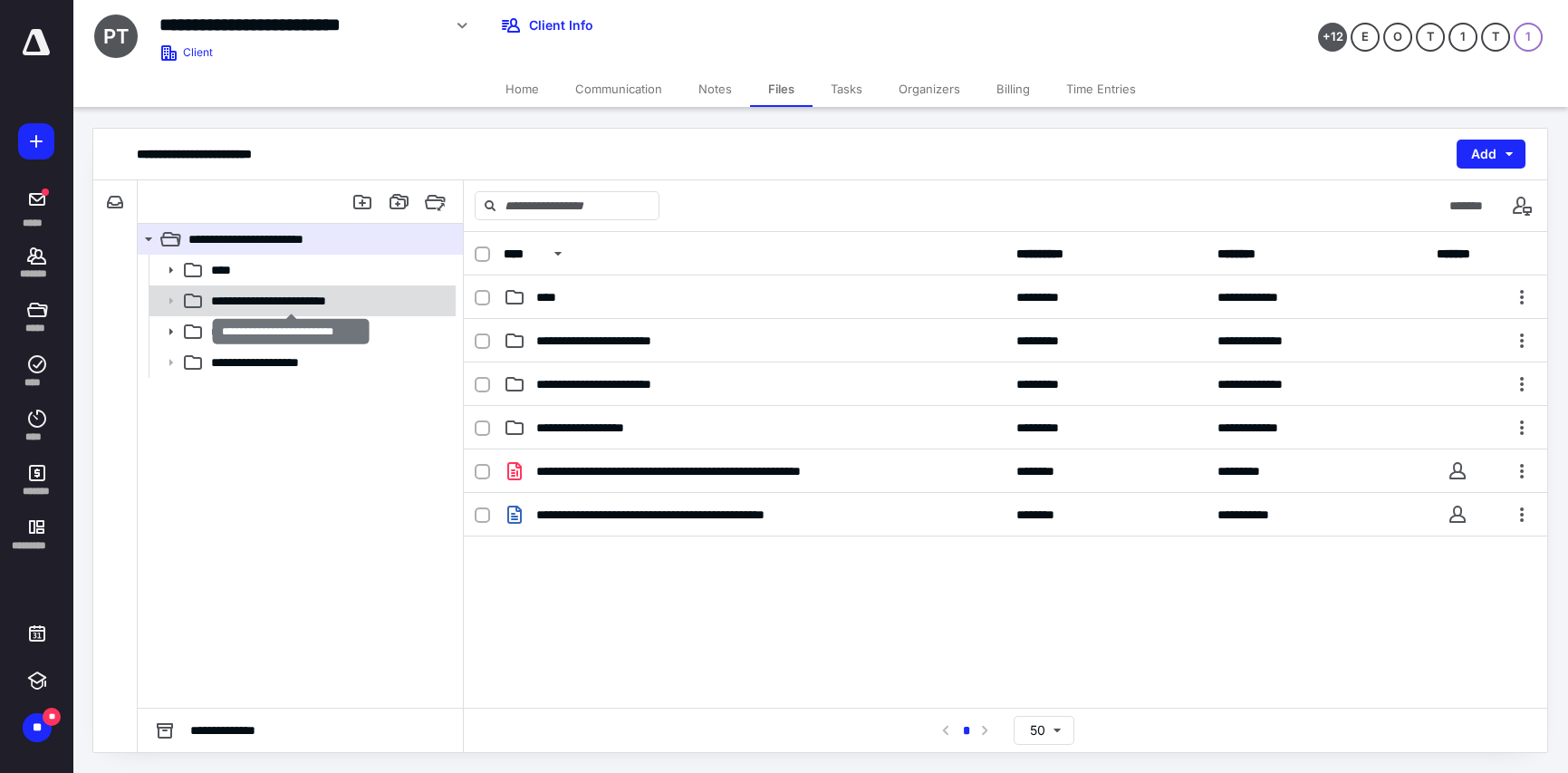click on "**********" at bounding box center (291, 301) 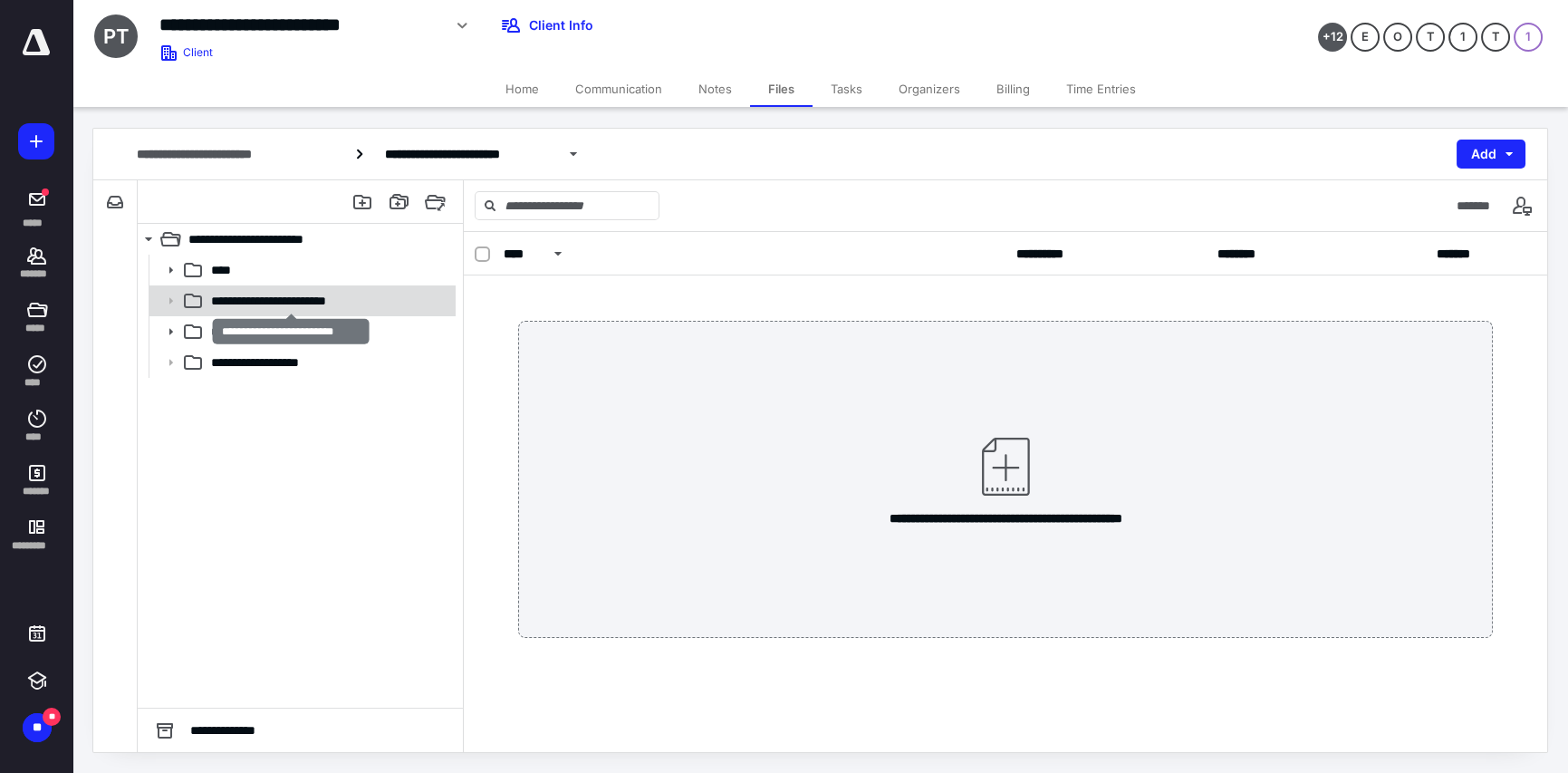 click on "**********" at bounding box center (291, 301) 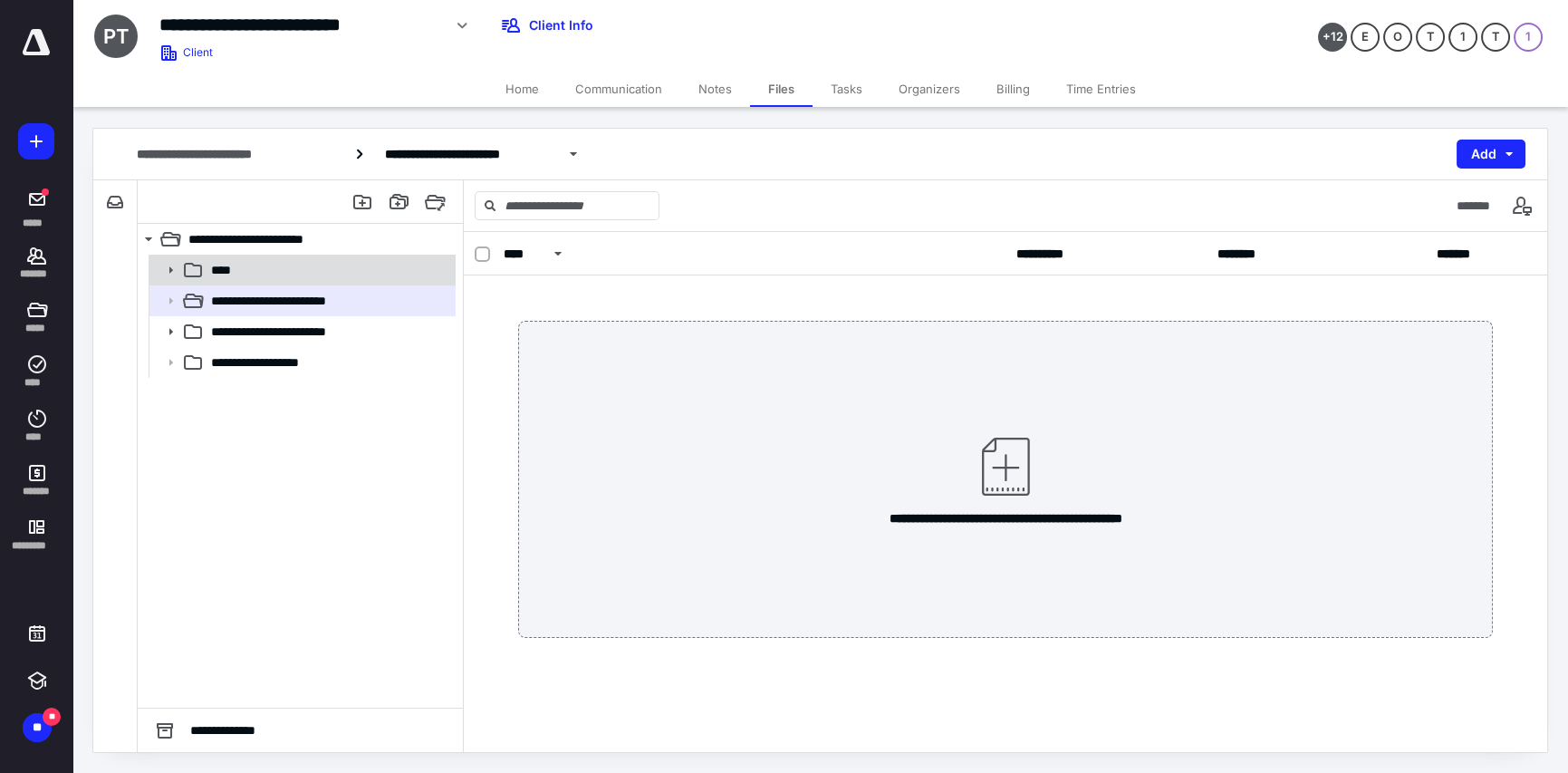 click on "****" at bounding box center [226, 270] 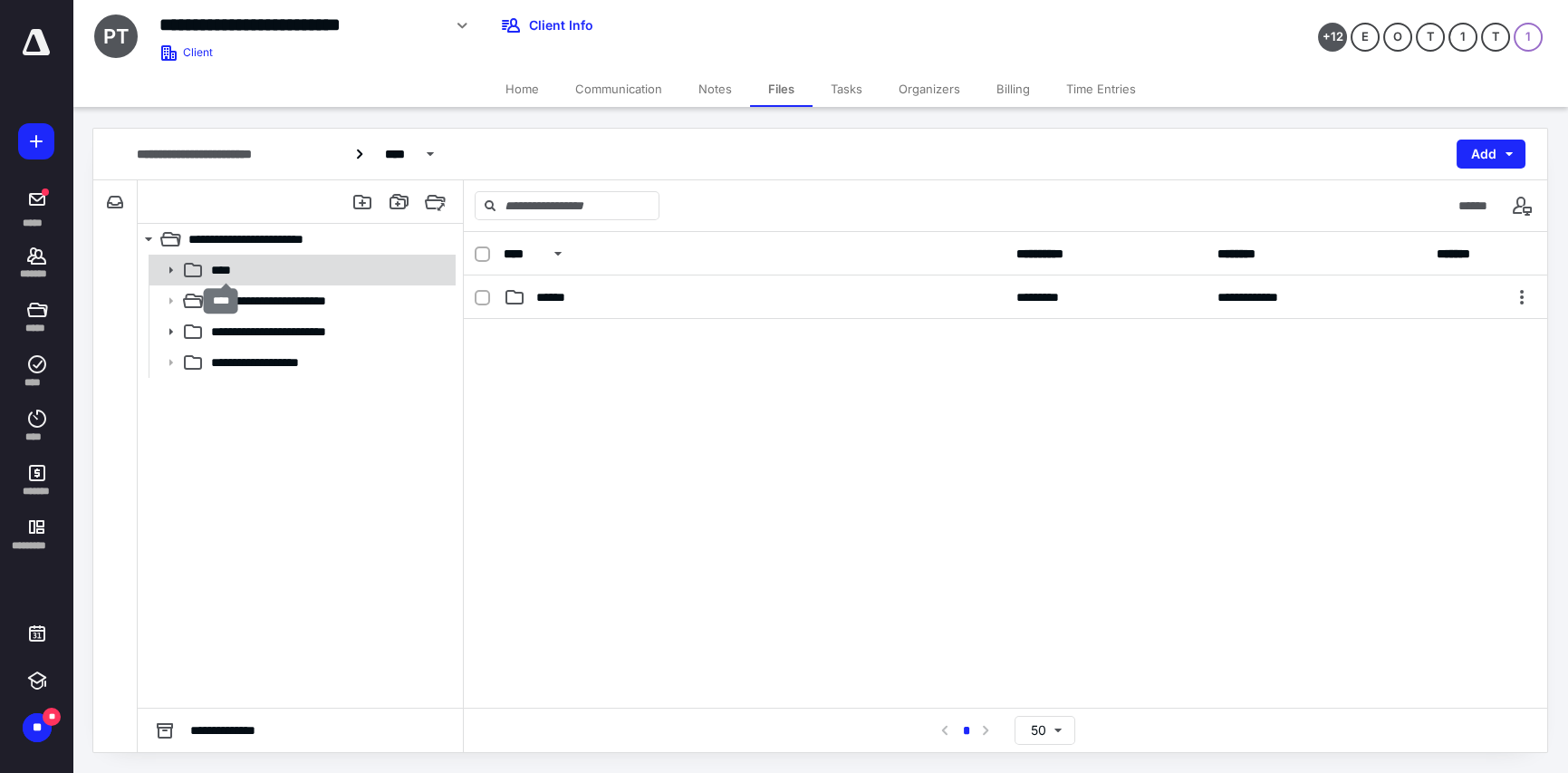 click on "****" at bounding box center (226, 270) 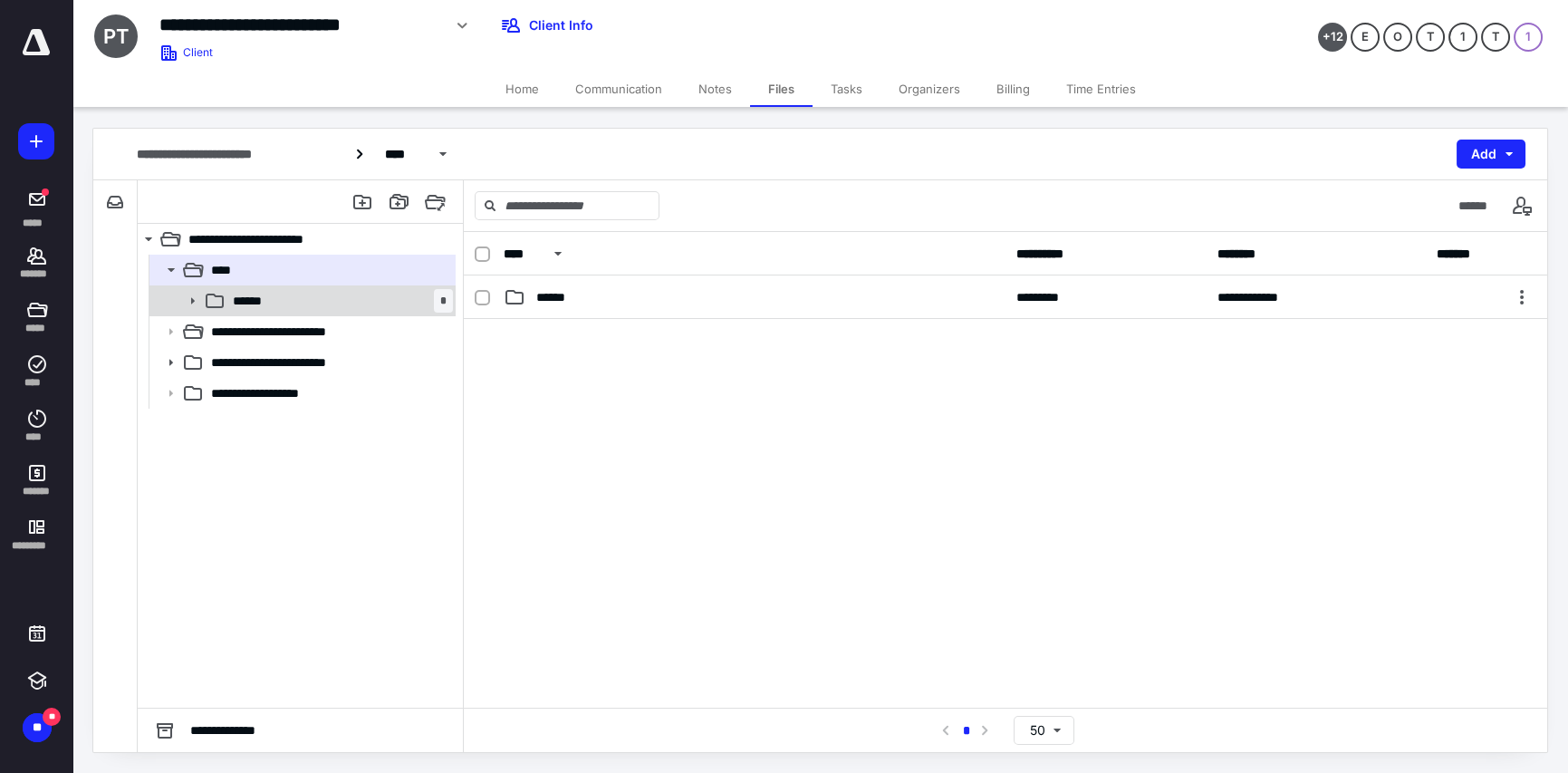 click on "******" at bounding box center [253, 301] 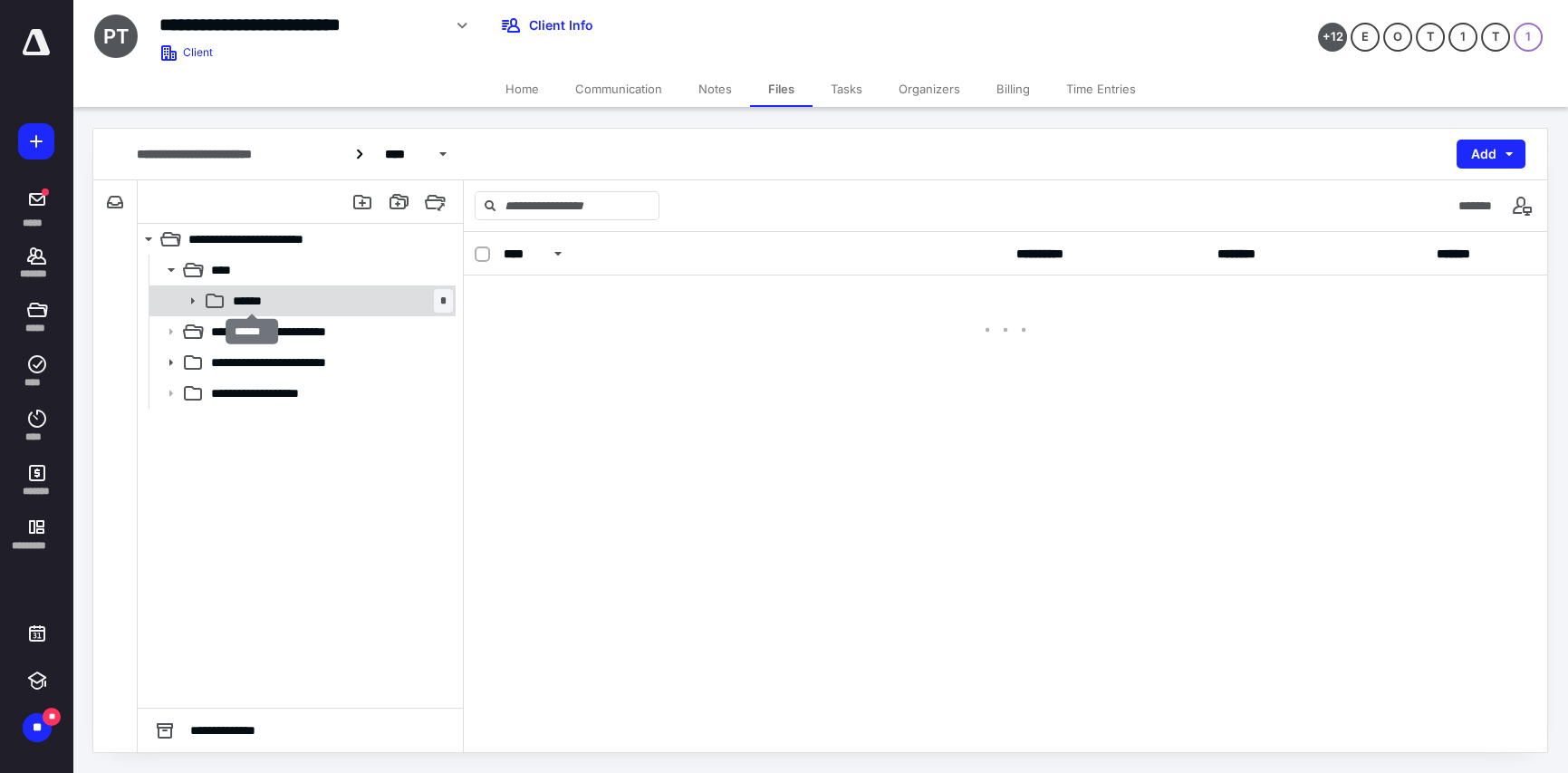 click on "******" at bounding box center (253, 301) 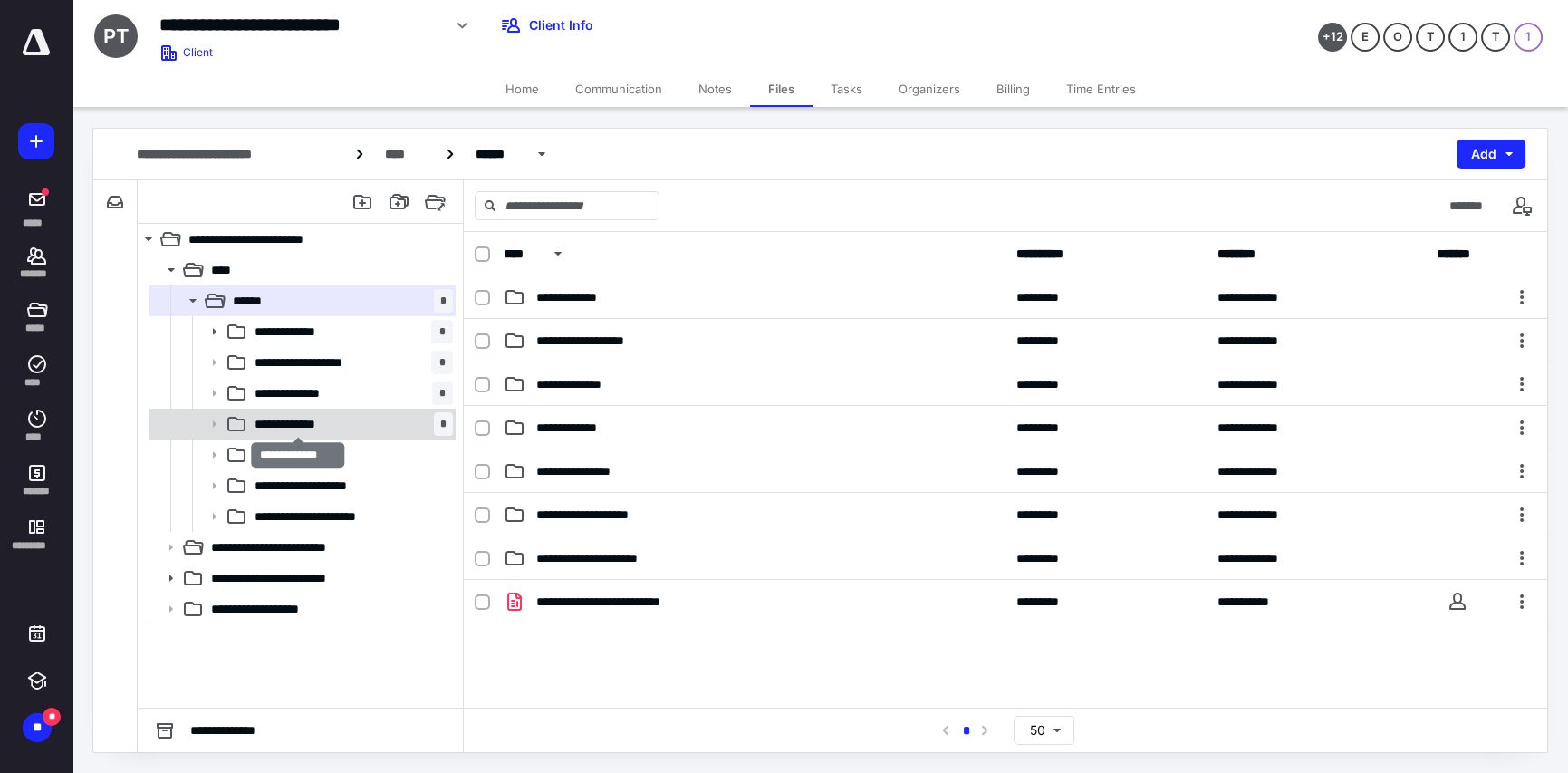 click on "**********" at bounding box center [298, 424] 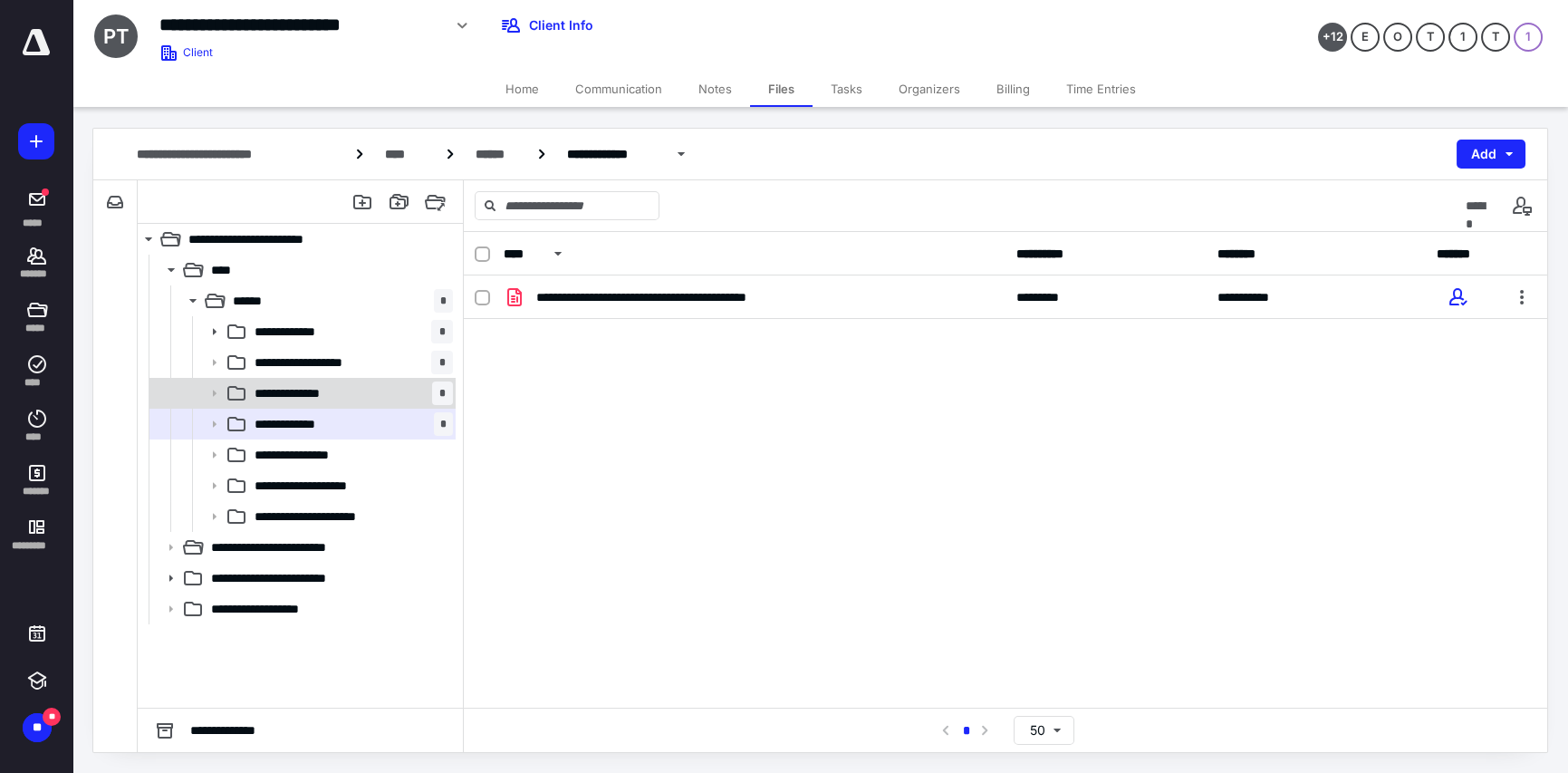 click on "**********" at bounding box center [301, 393] 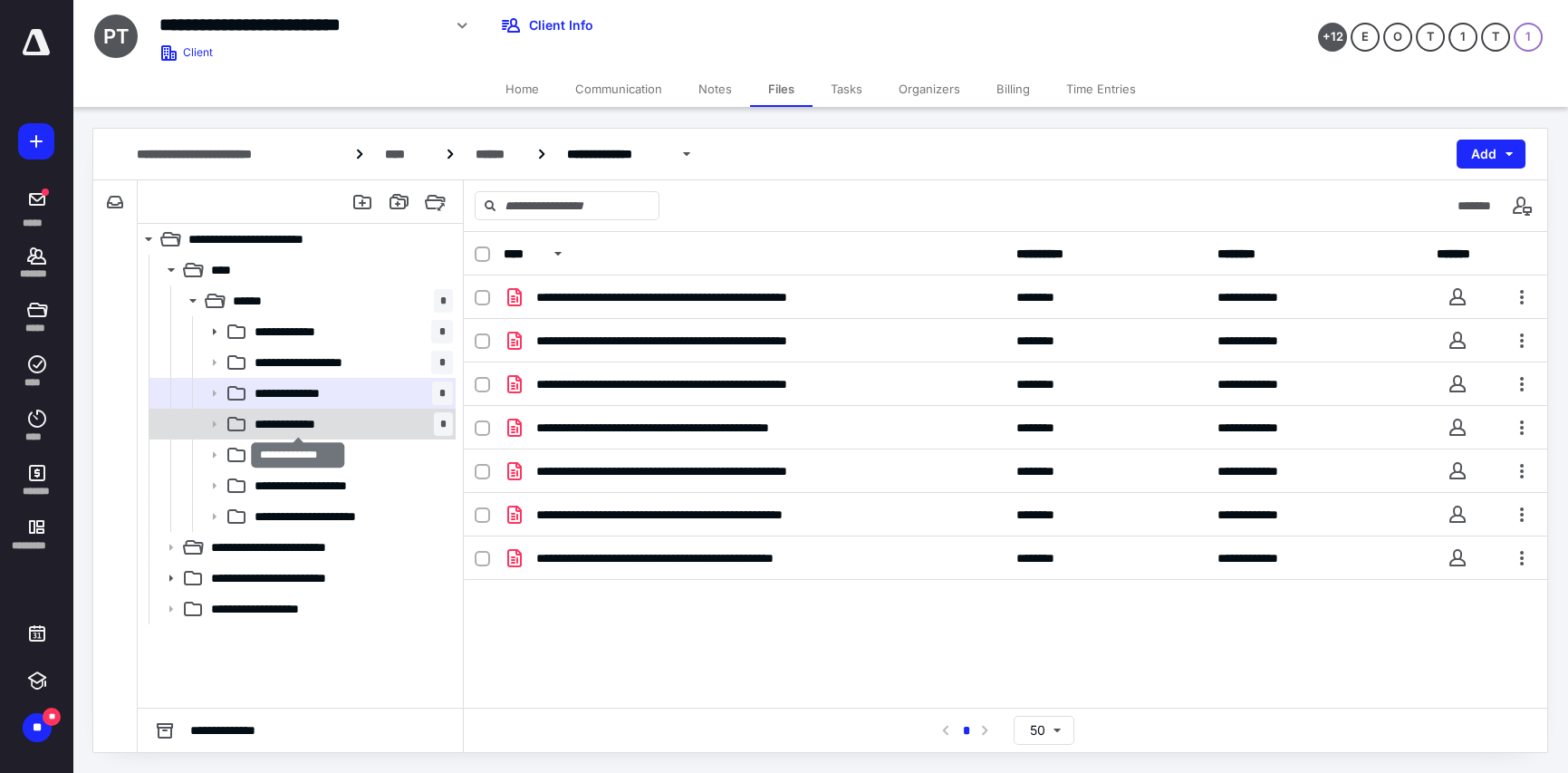 click on "**********" at bounding box center (298, 424) 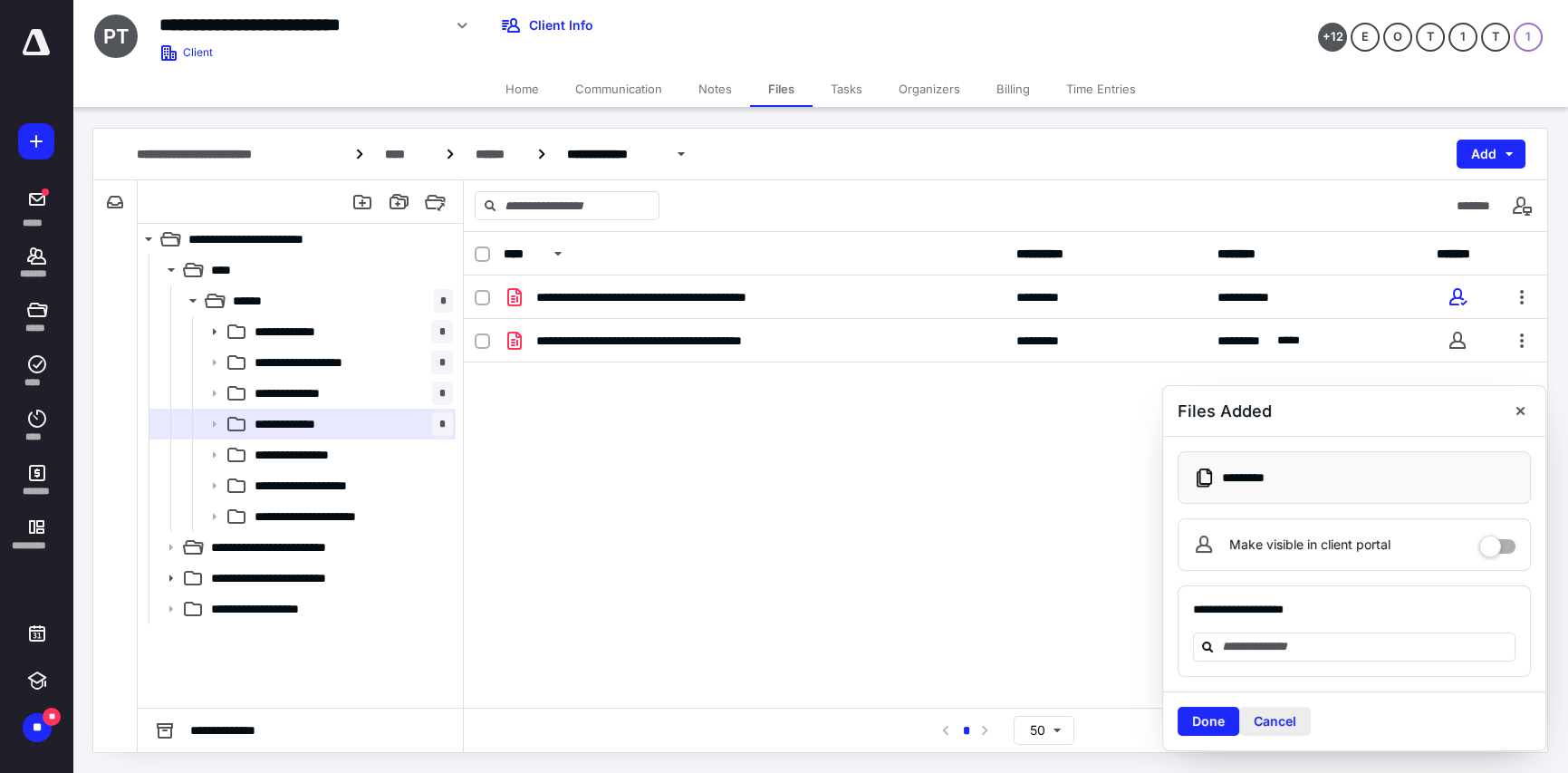 click on "Cancel" at bounding box center (1275, 721) 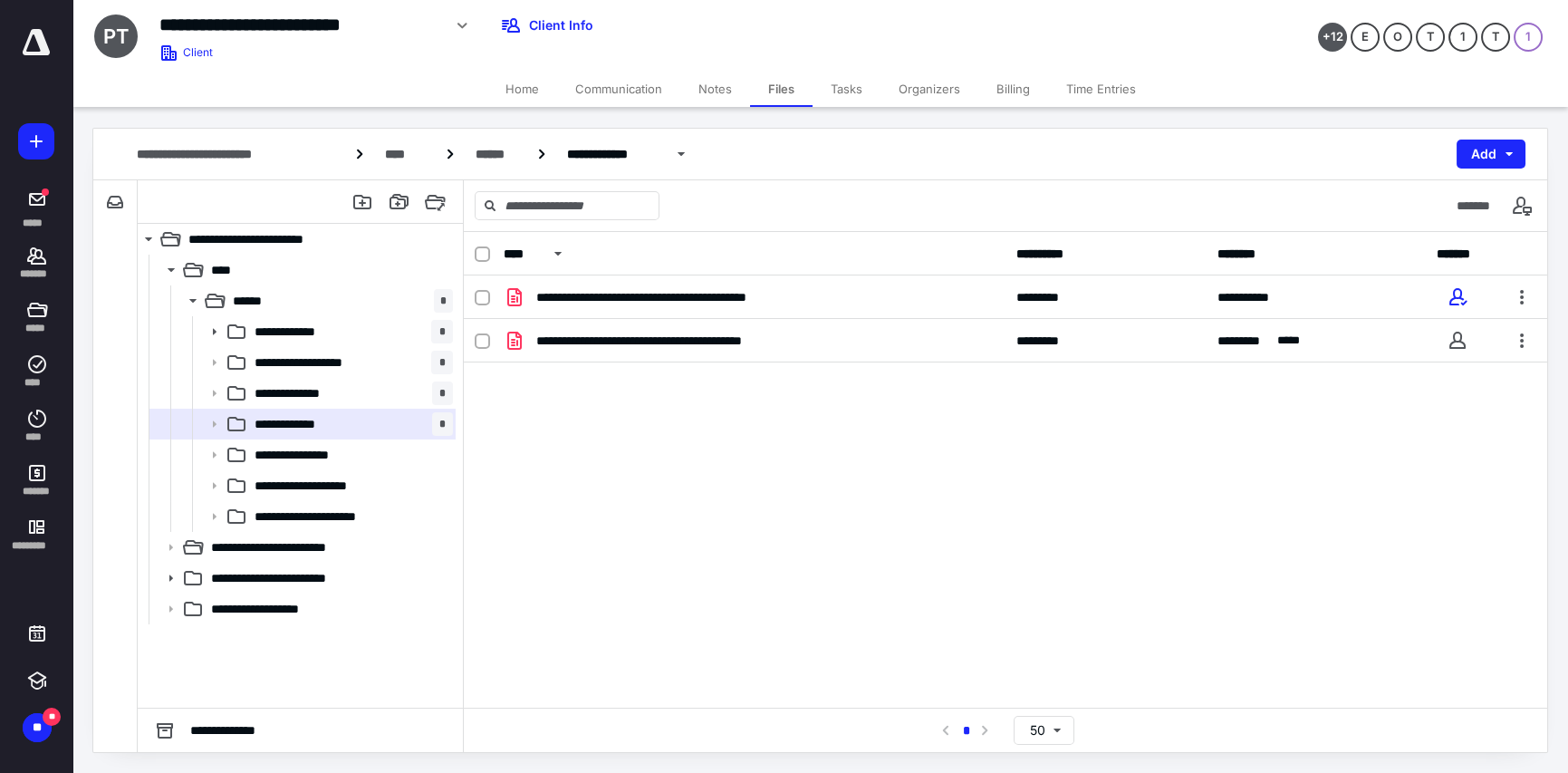 click on "Billing" at bounding box center (1013, 89) 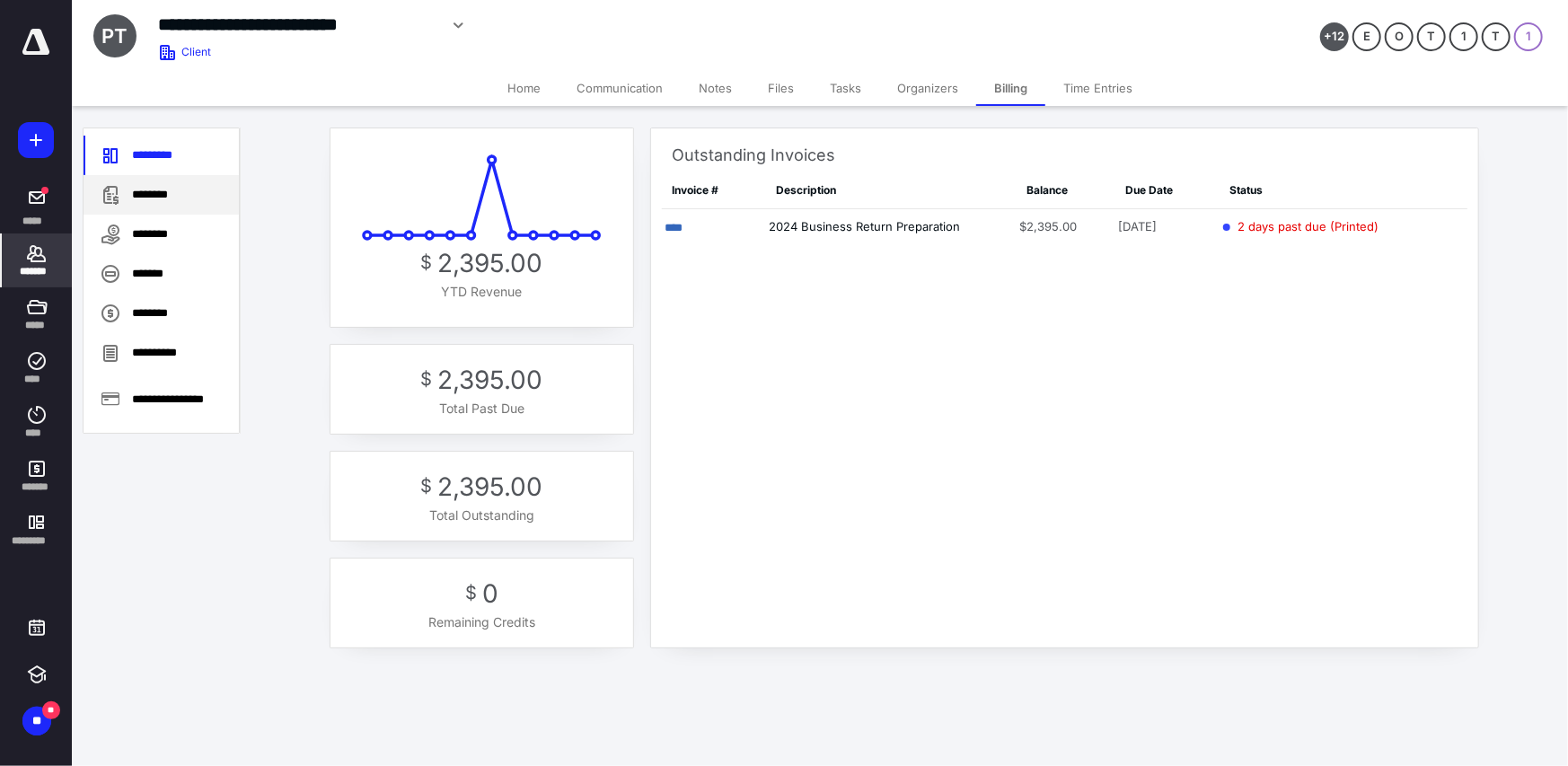 click on "********" at bounding box center (161, 195) 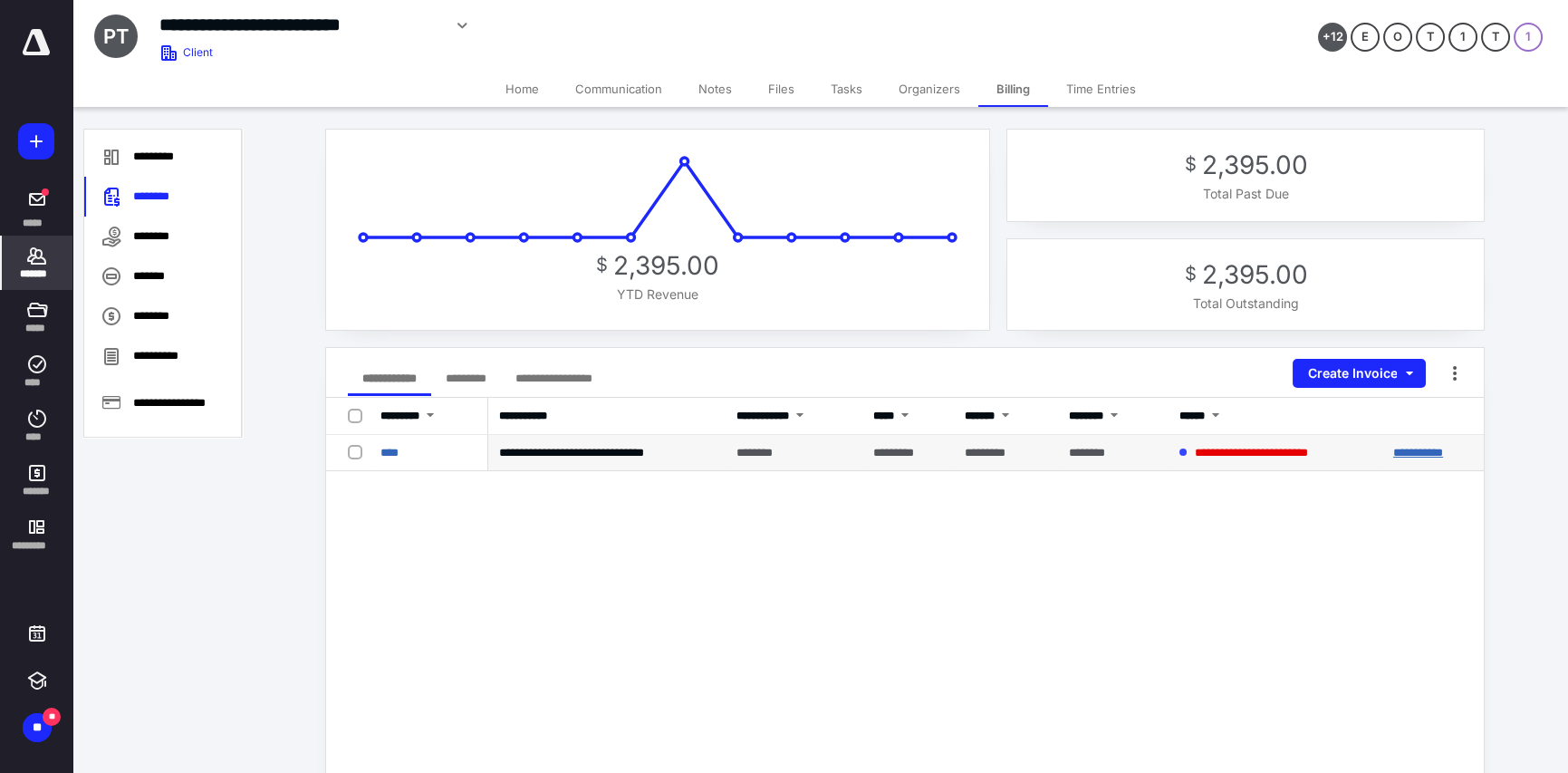 click on "**********" at bounding box center (1418, 452) 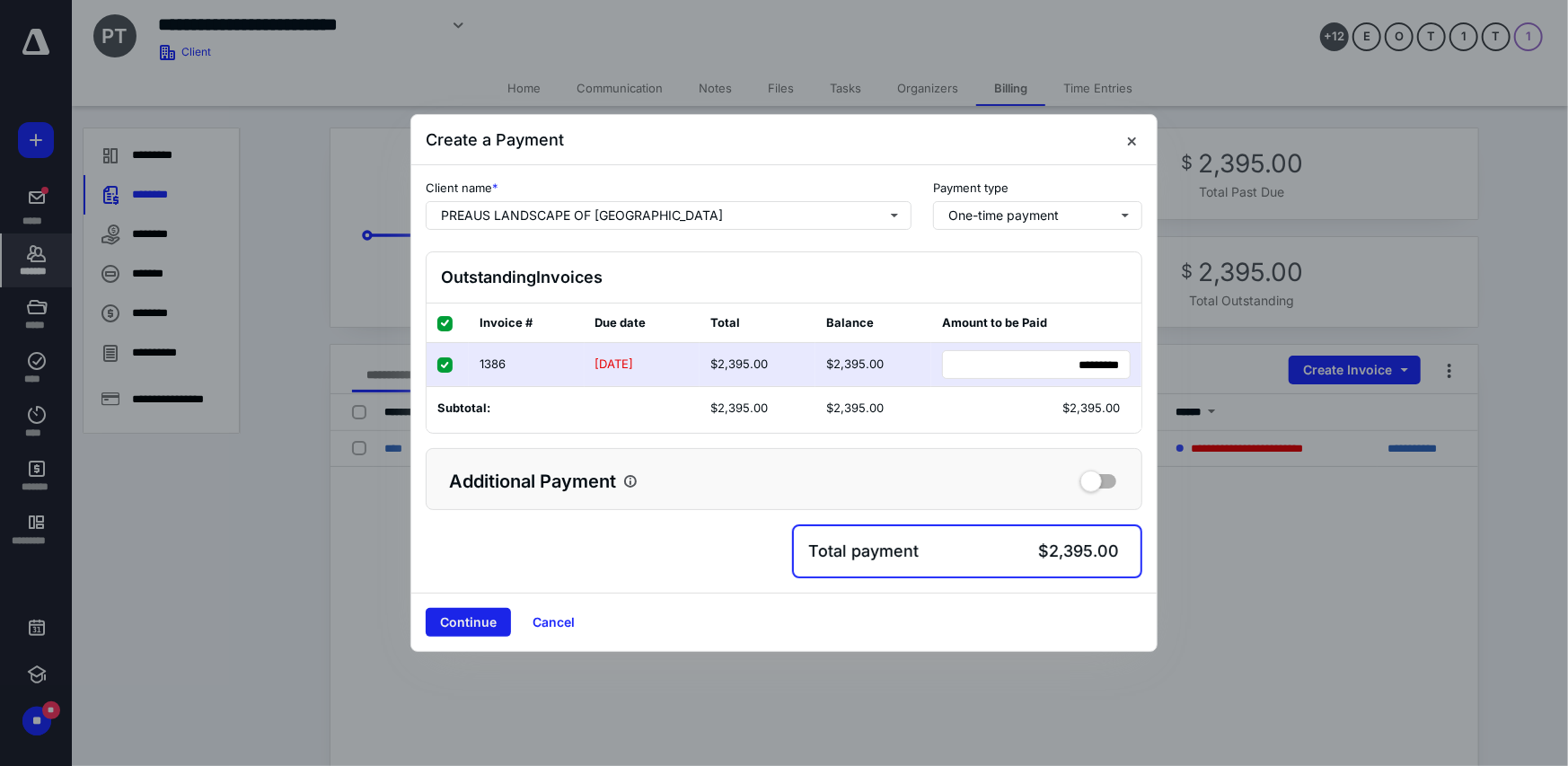 click on "Continue" at bounding box center [468, 622] 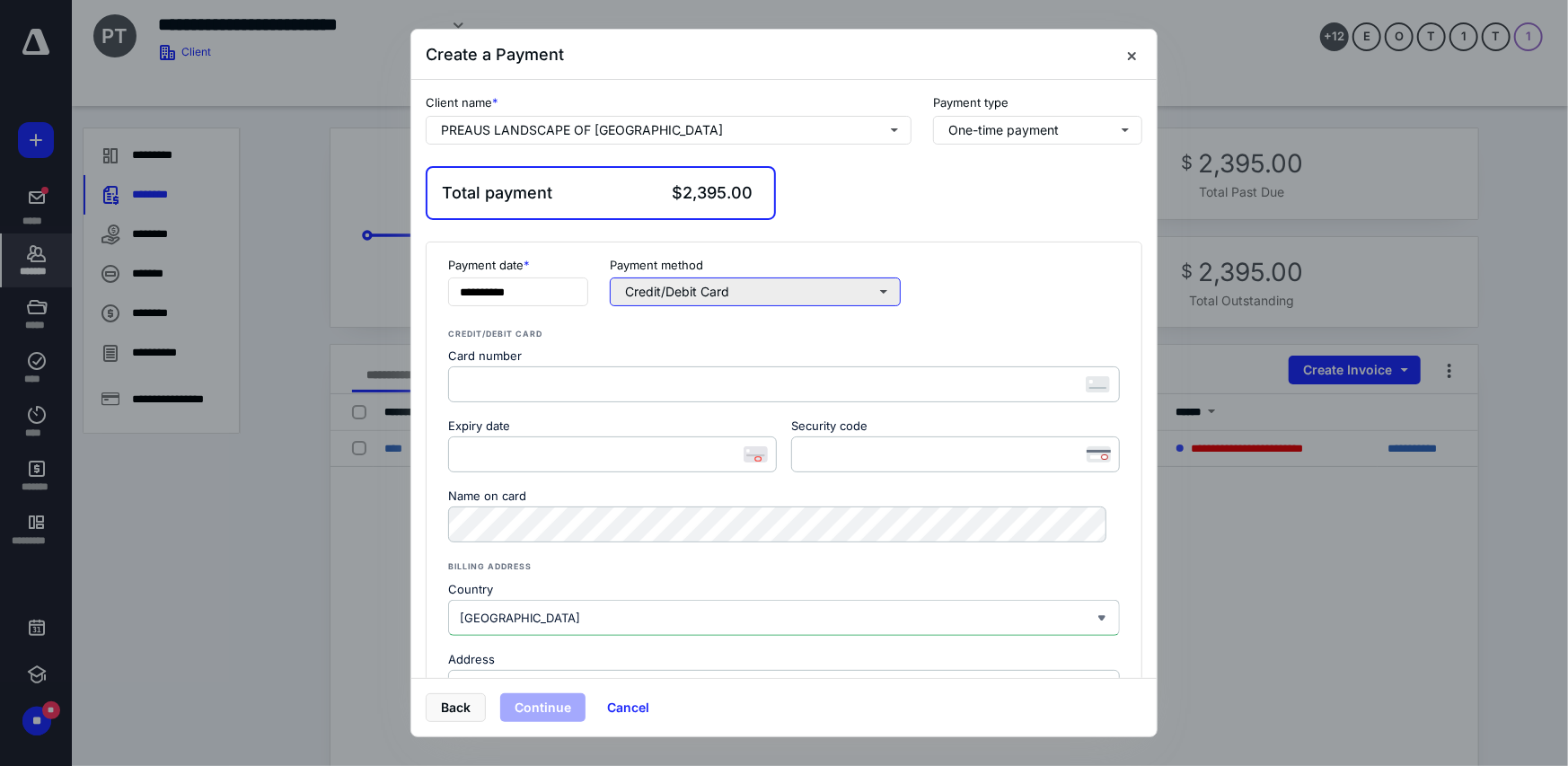 click on "Credit/Debit Card" at bounding box center [755, 292] 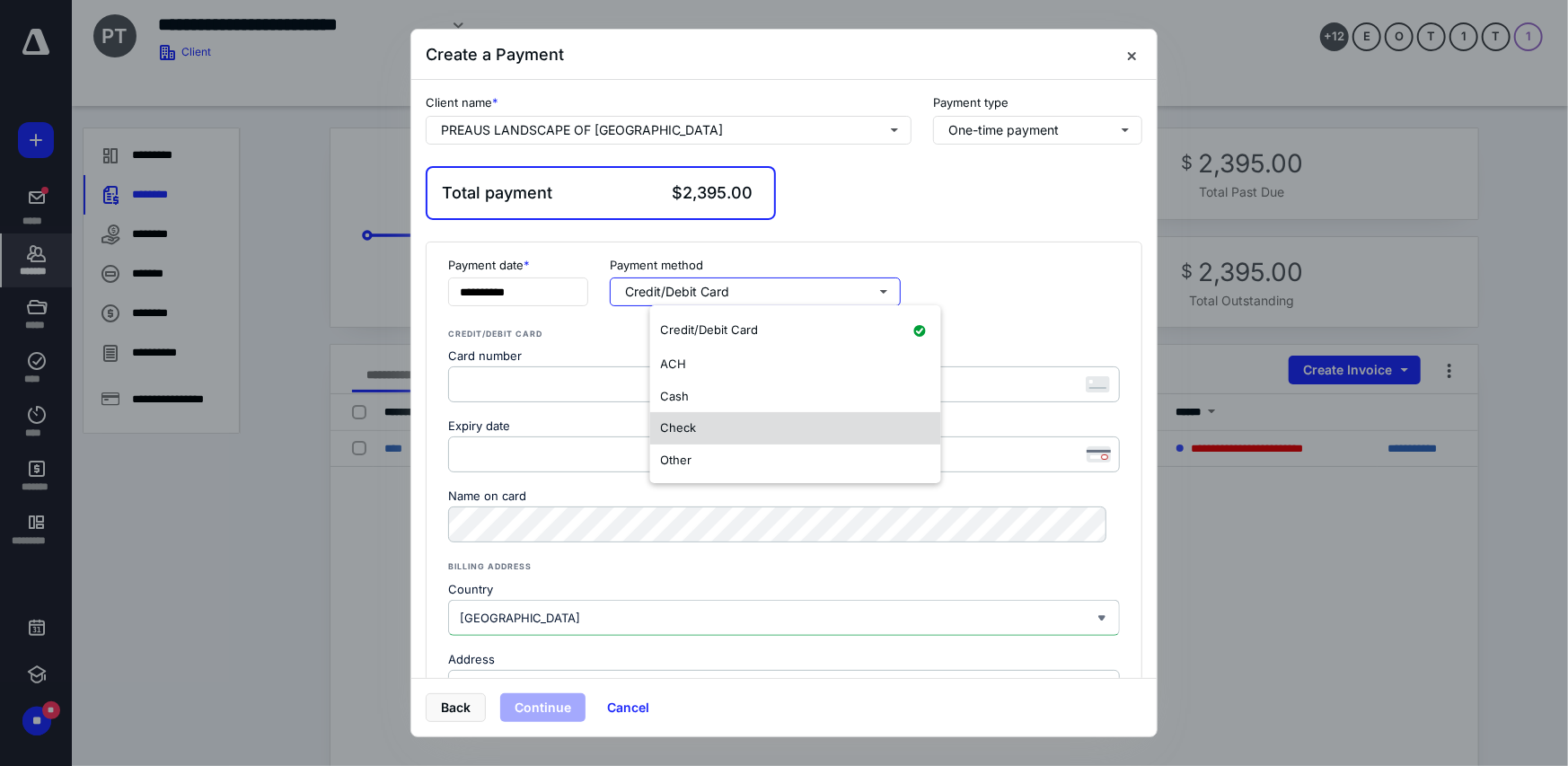 click on "Check" at bounding box center (679, 427) 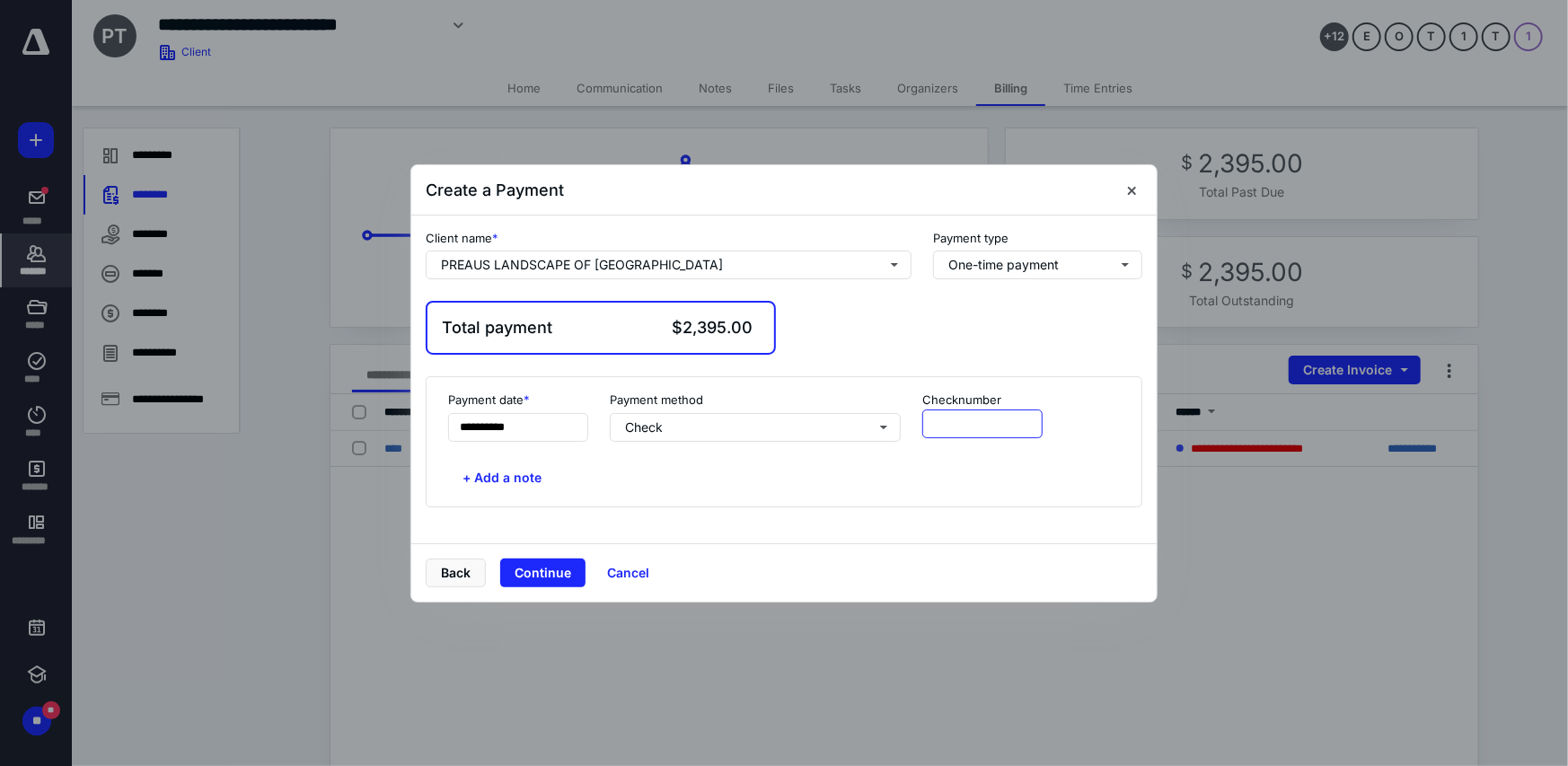 click at bounding box center (982, 424) 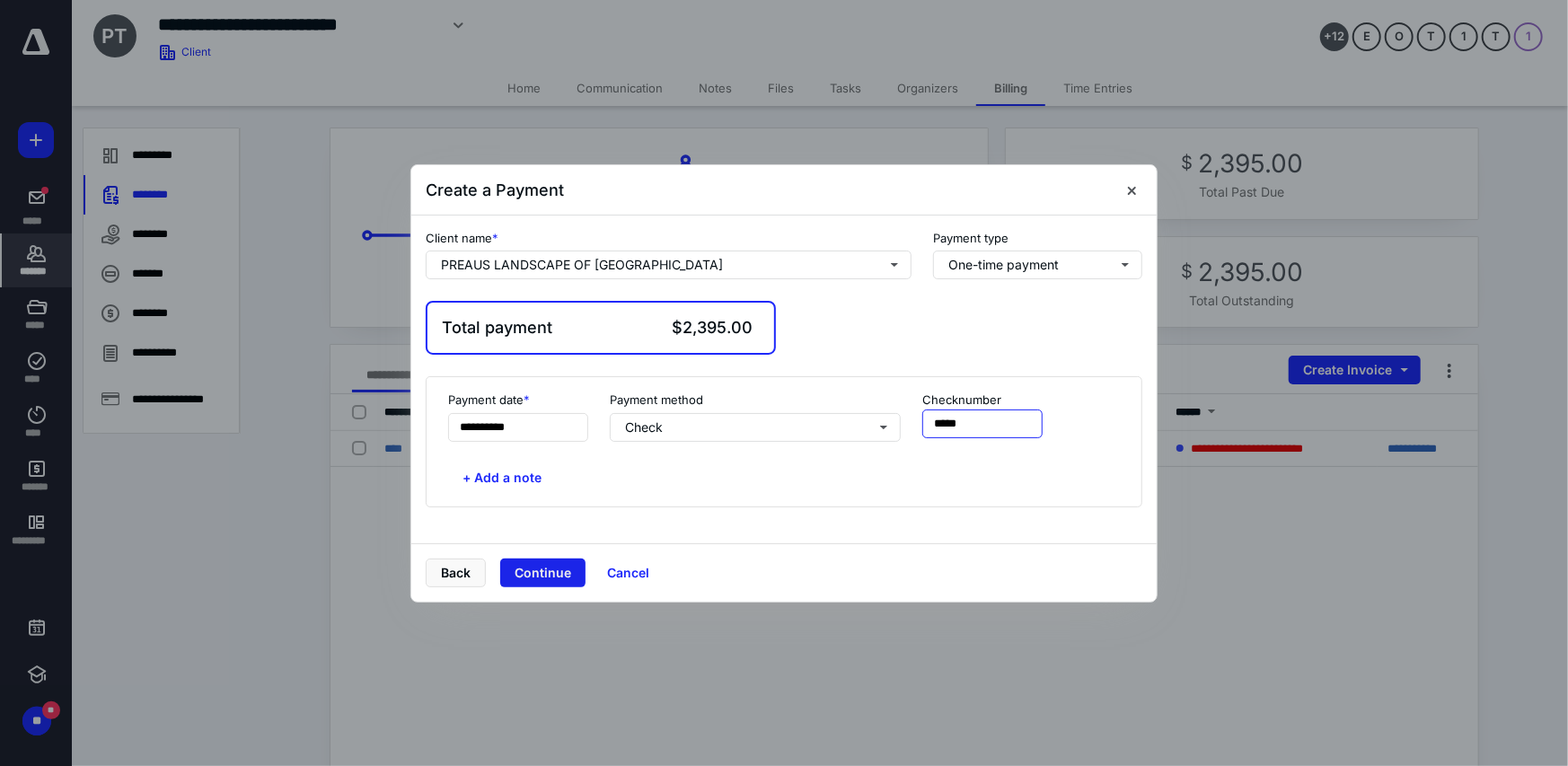 type on "*****" 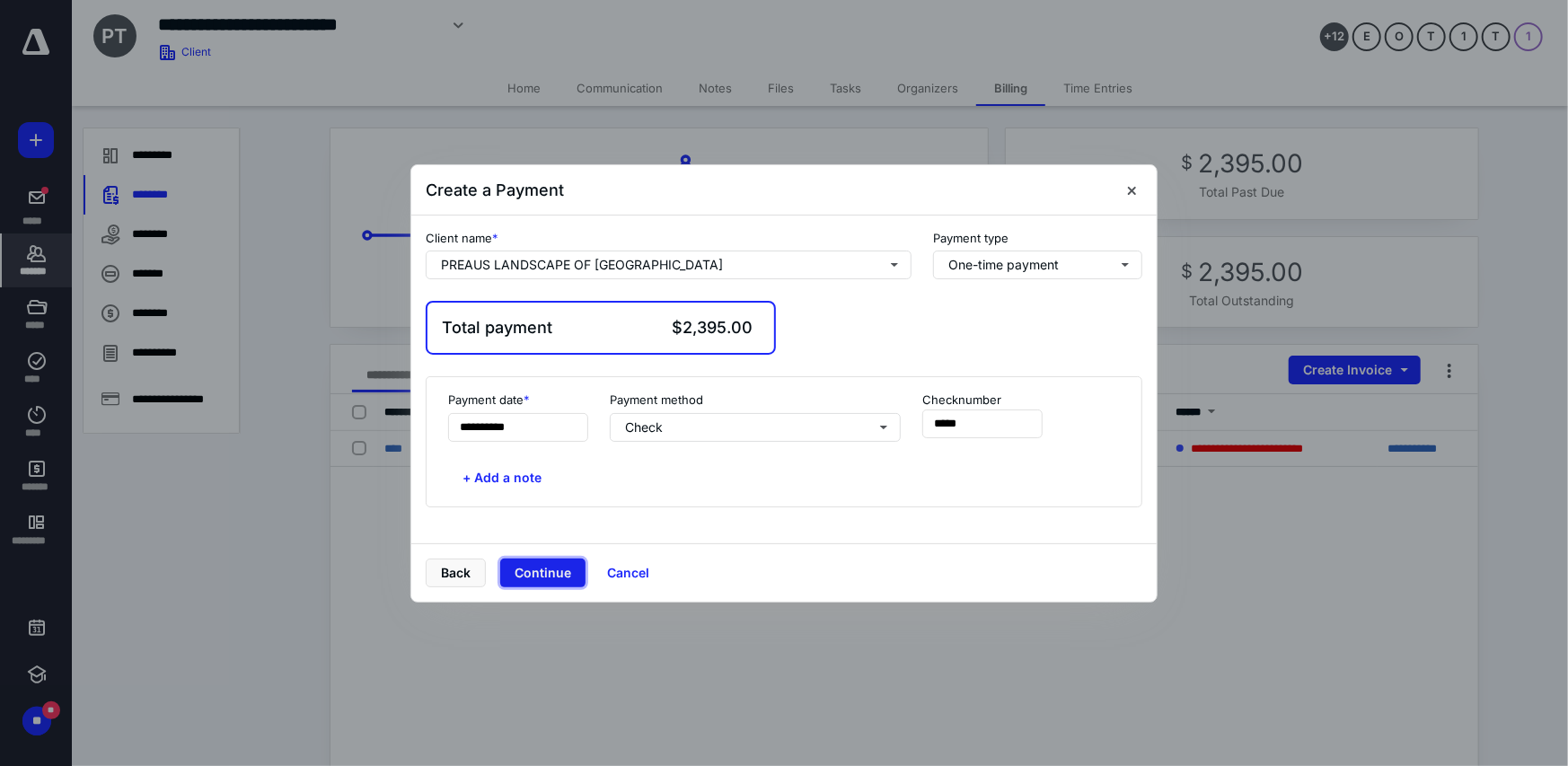 click on "Continue" at bounding box center [542, 573] 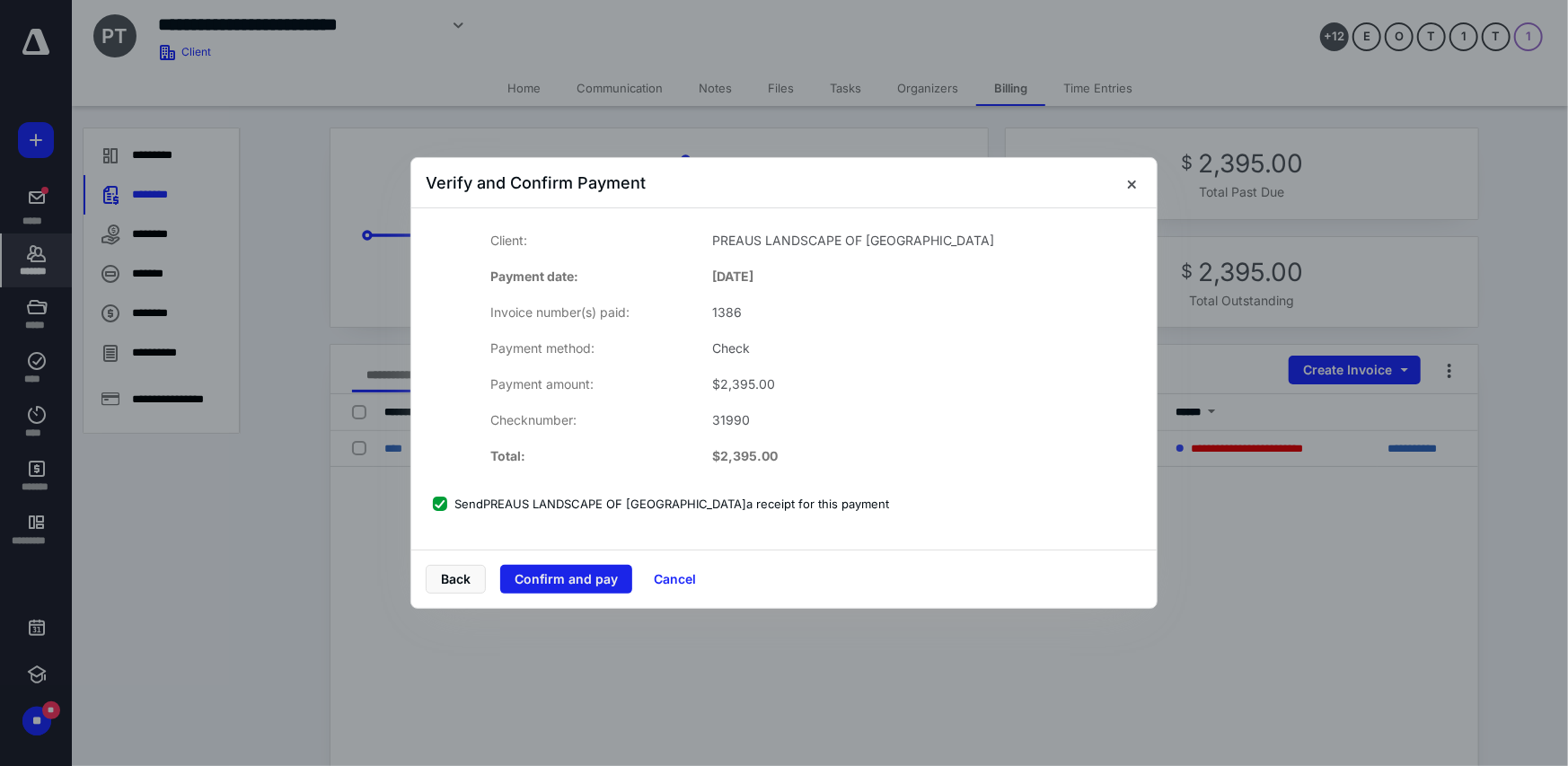 click on "Confirm and pay" at bounding box center [566, 579] 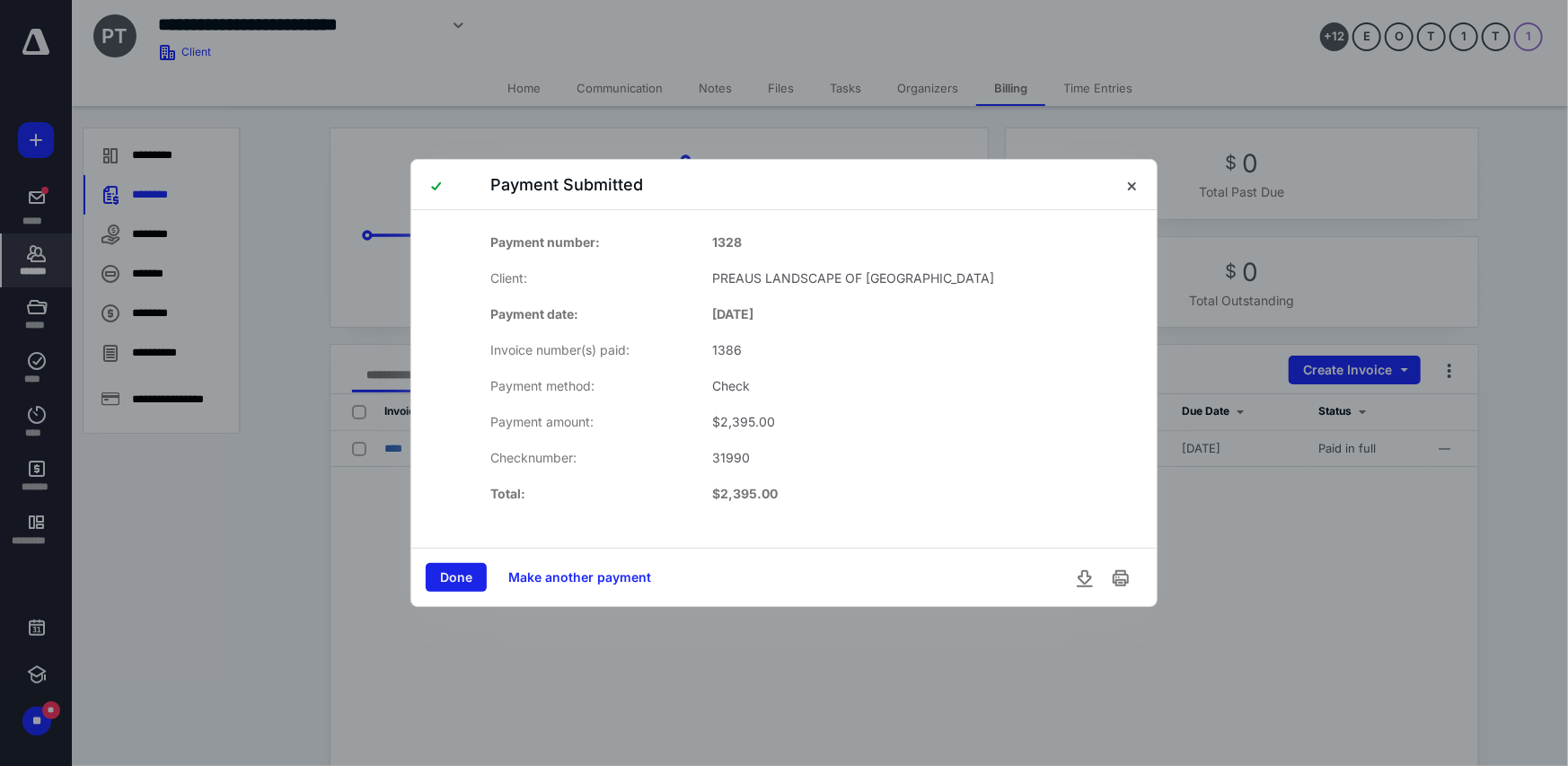 click on "Done" at bounding box center [456, 577] 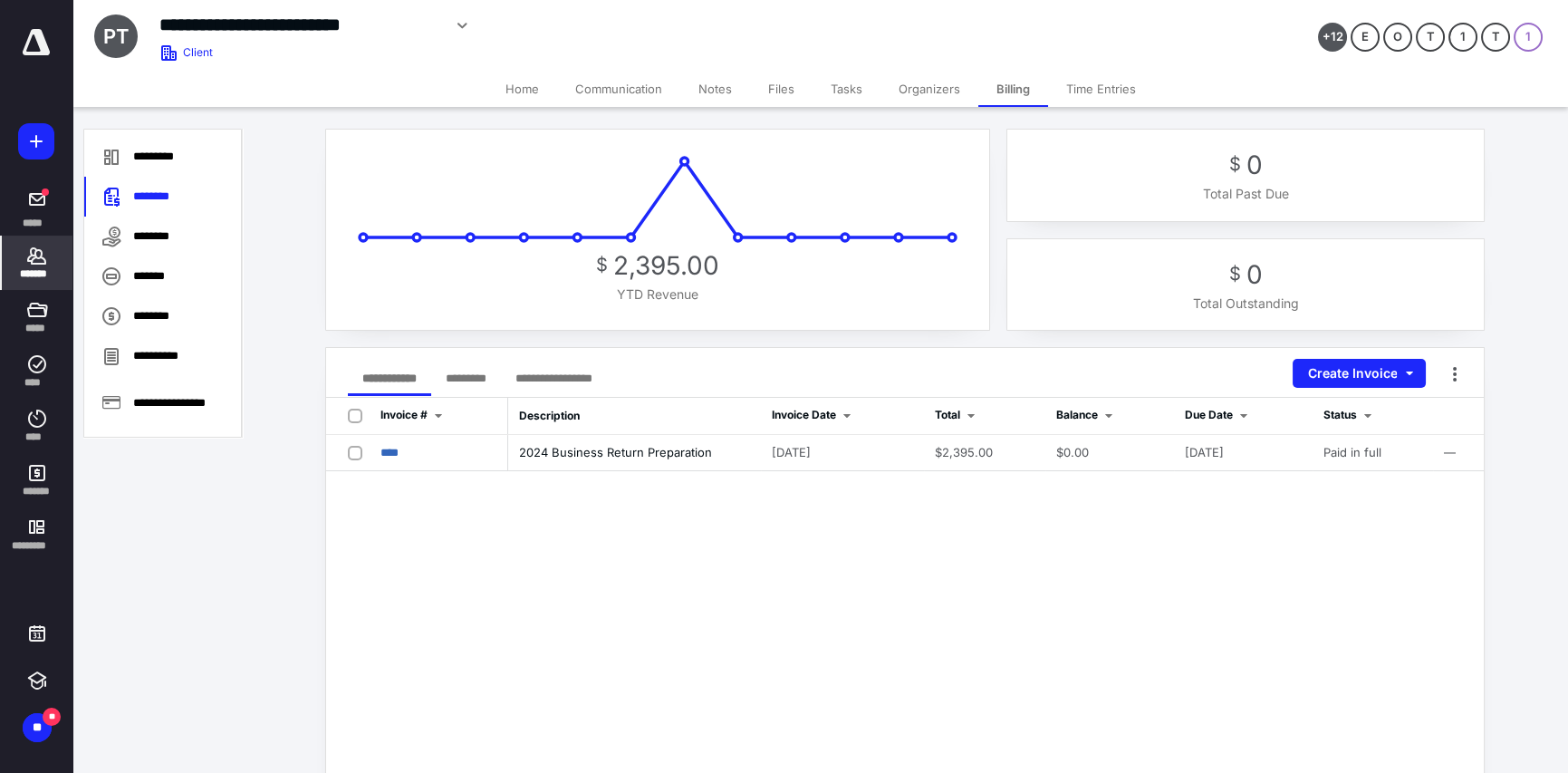click on "Files" at bounding box center (781, 89) 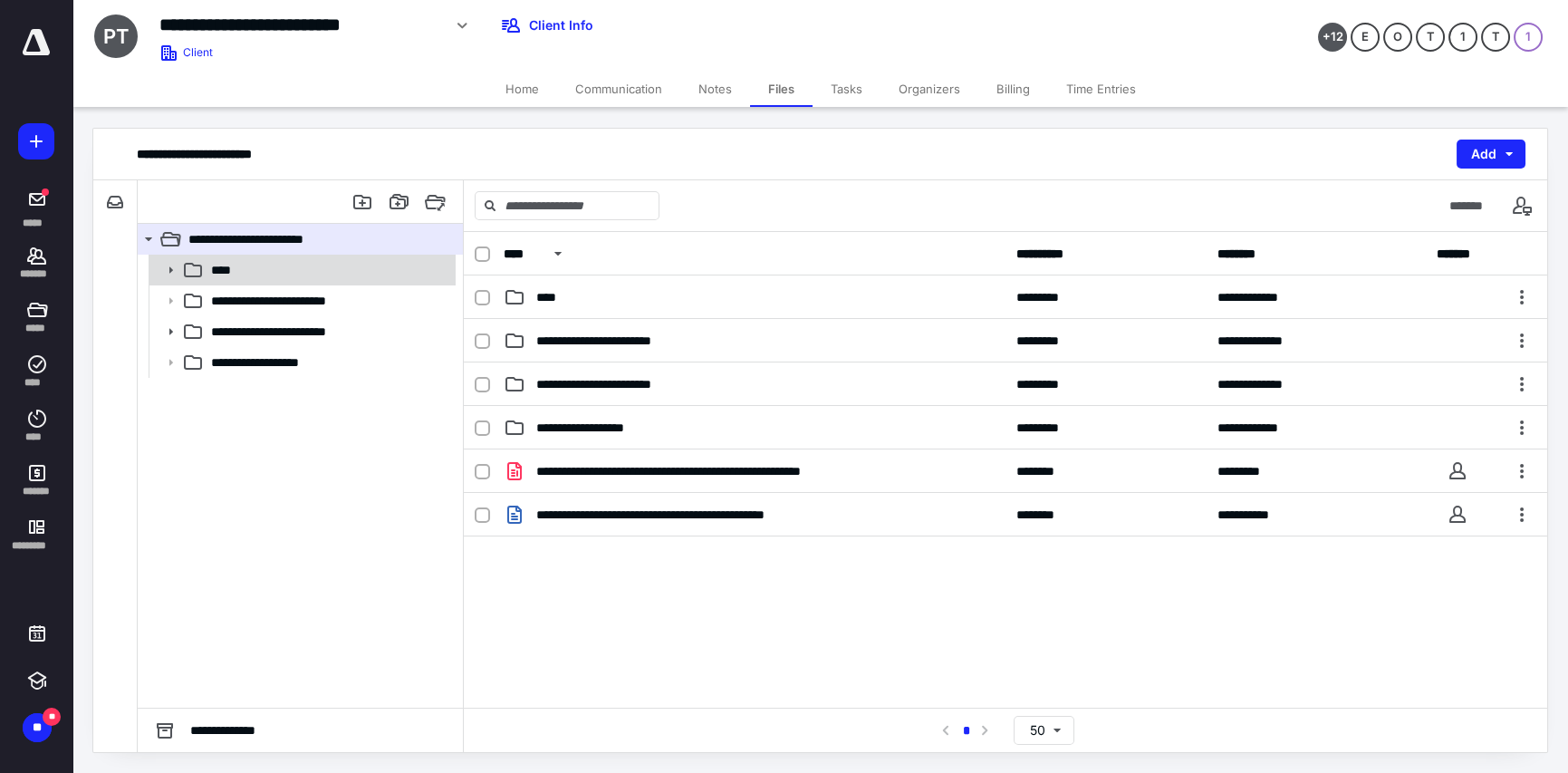 click on "****" at bounding box center [226, 270] 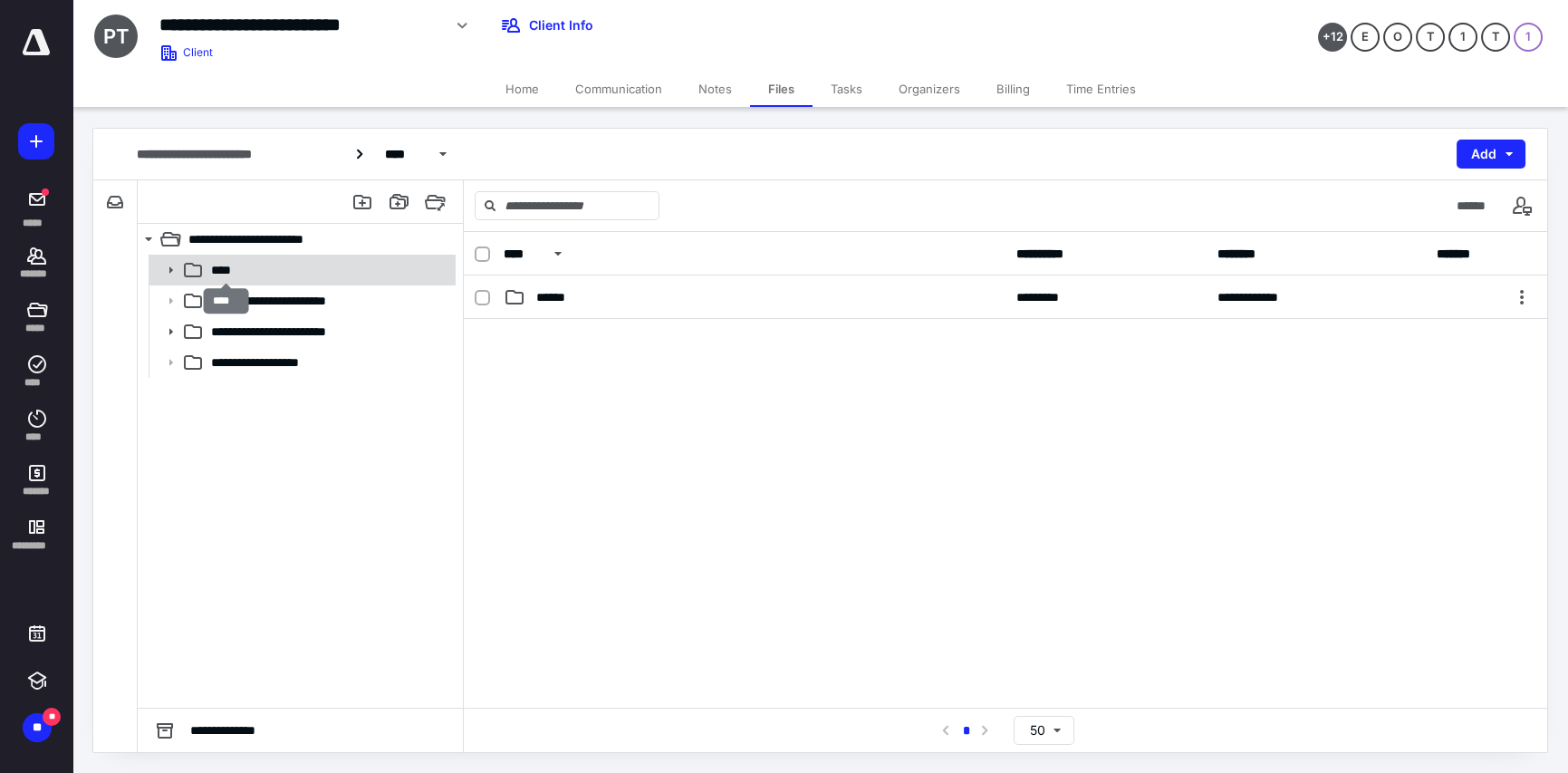 click on "****" at bounding box center [226, 270] 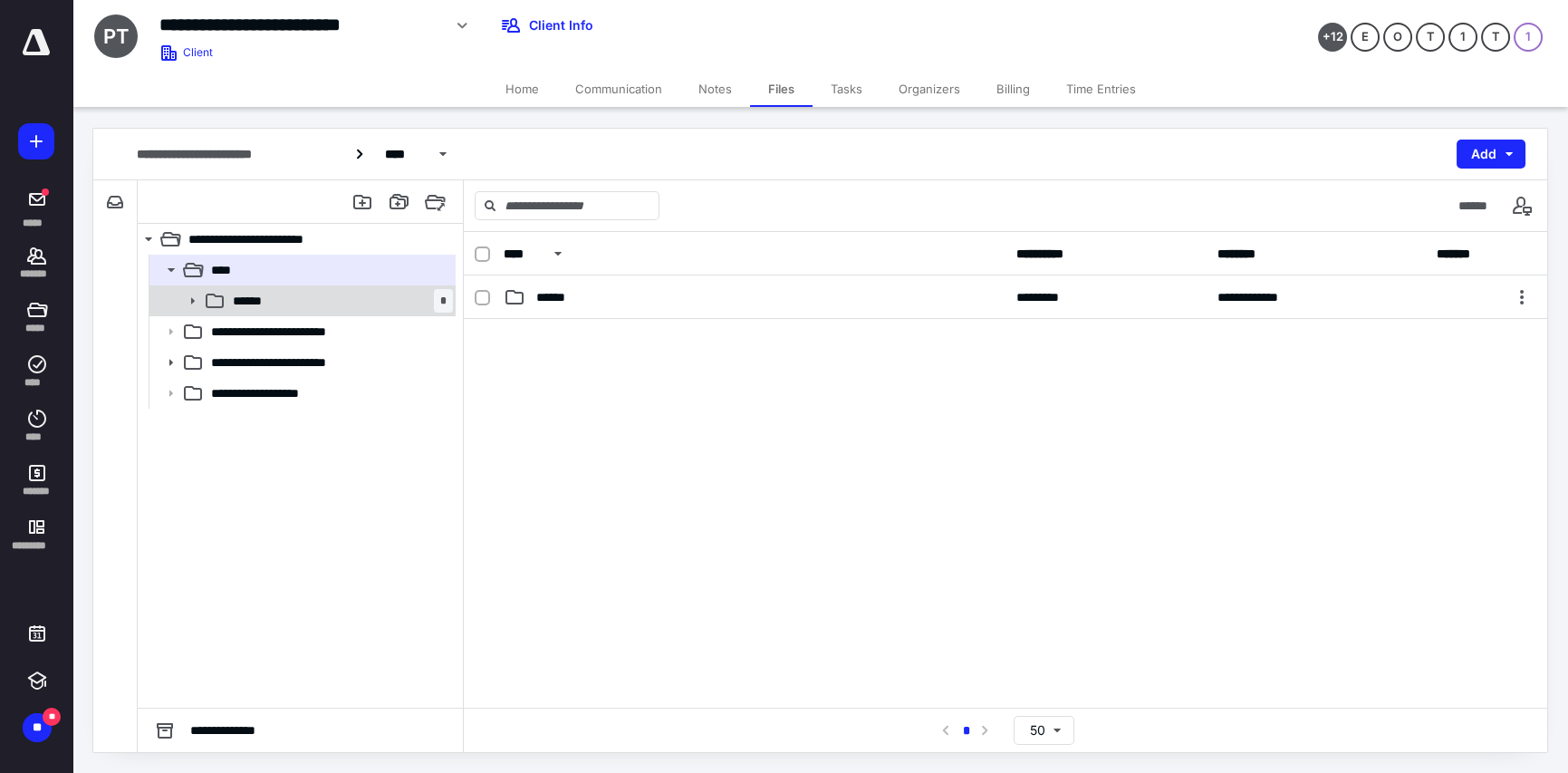 click on "******" at bounding box center [253, 301] 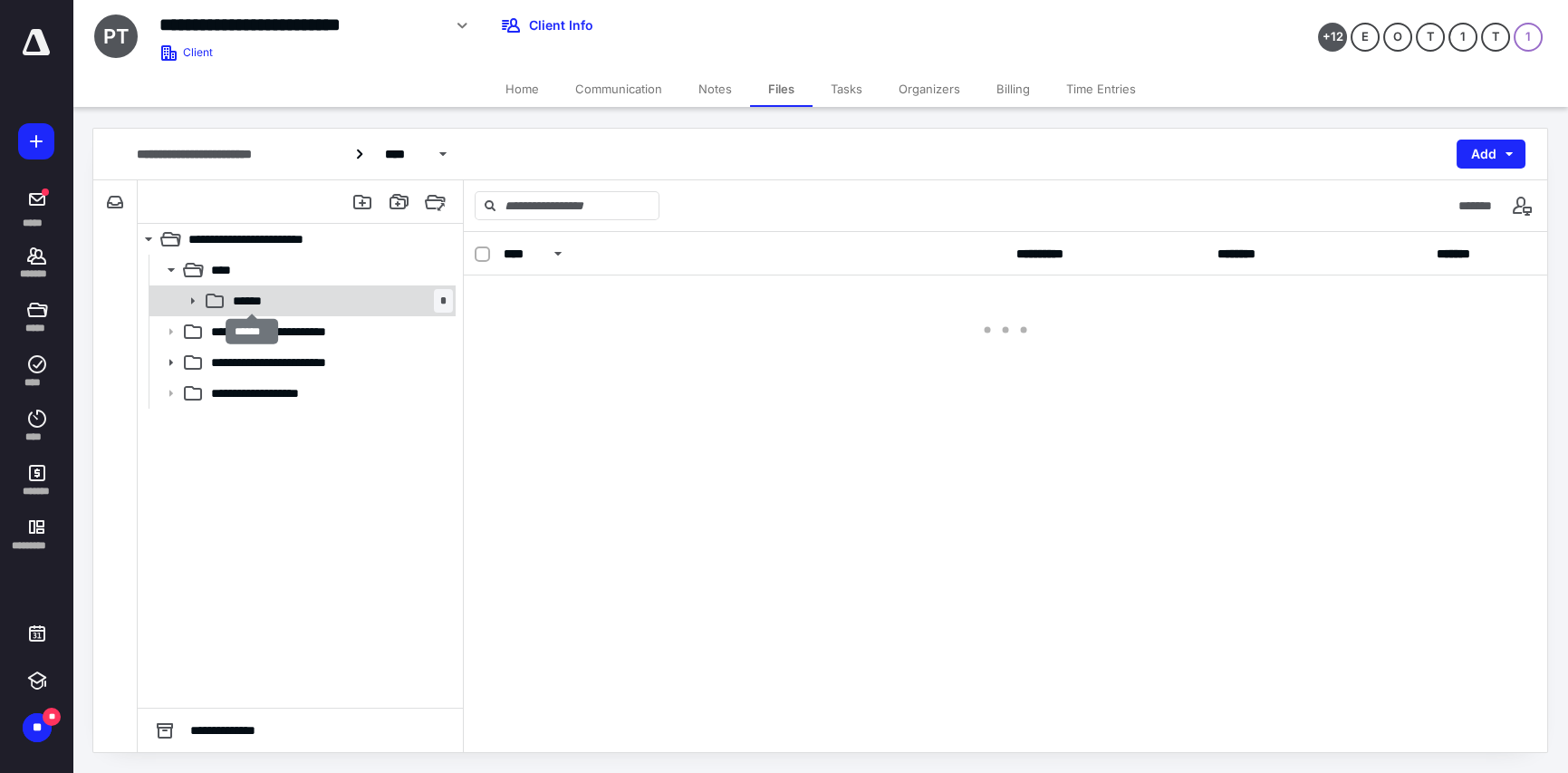 click on "******" at bounding box center [253, 301] 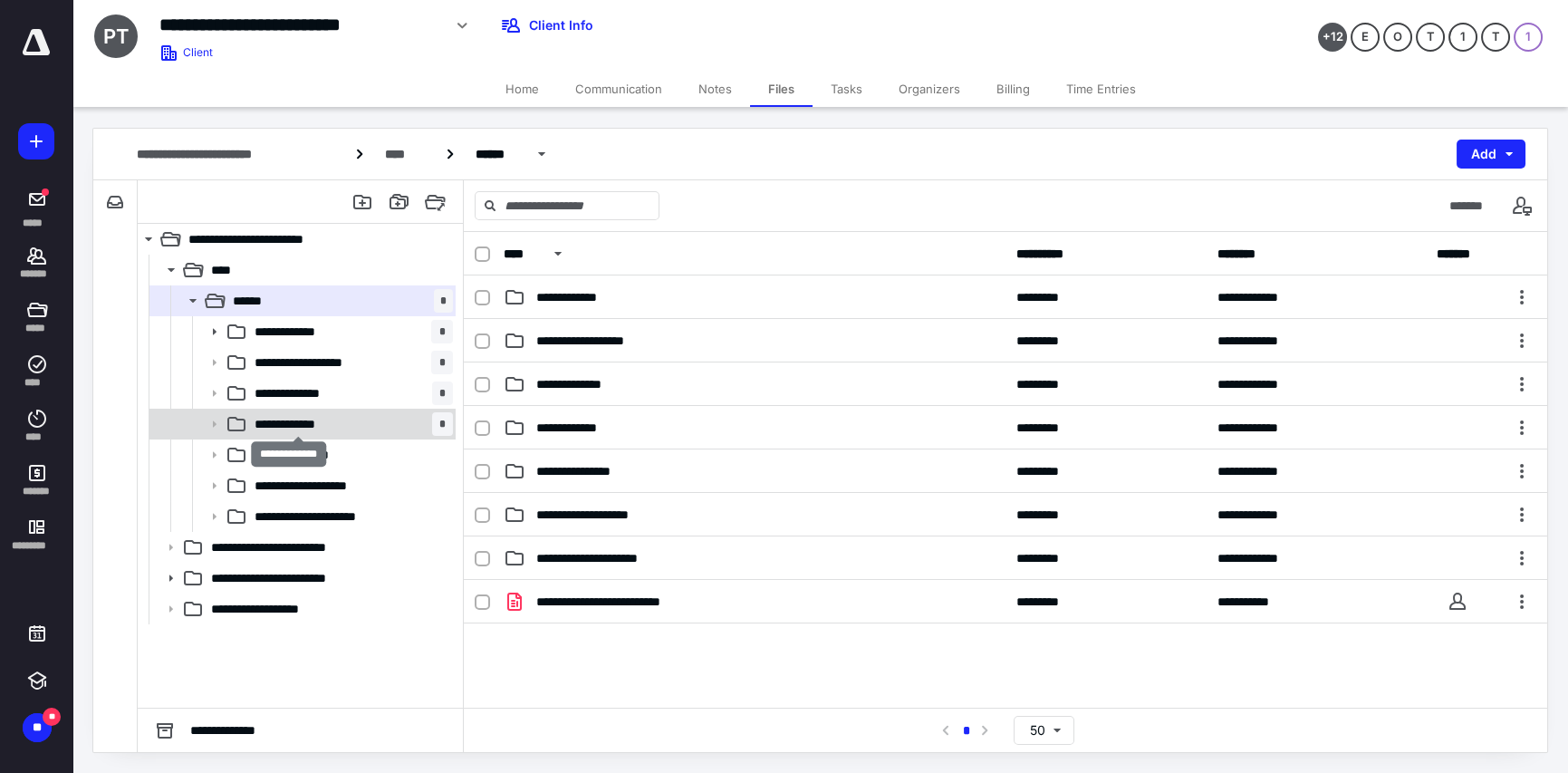 click on "**********" at bounding box center (298, 424) 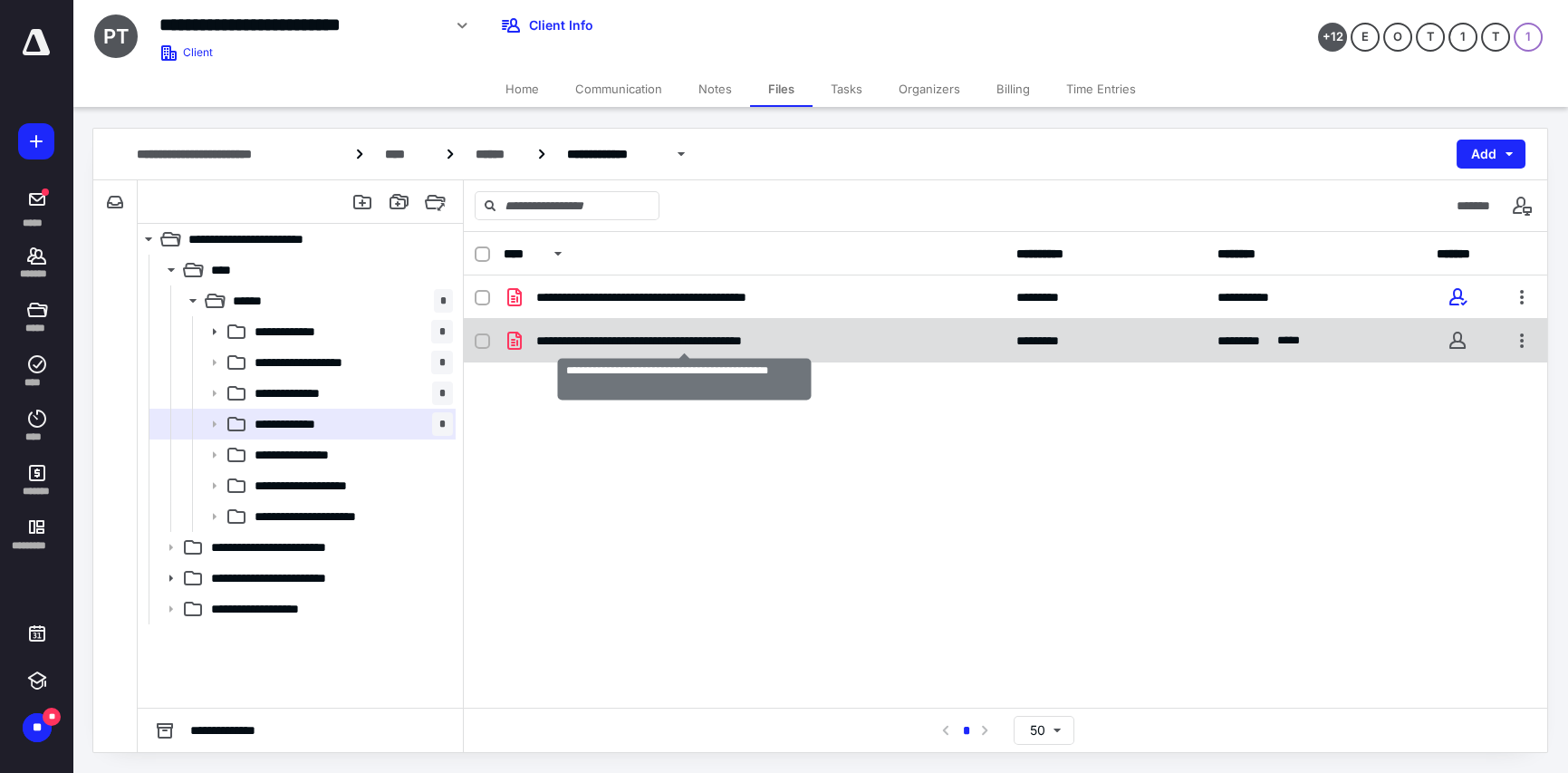 click on "**********" at bounding box center (684, 341) 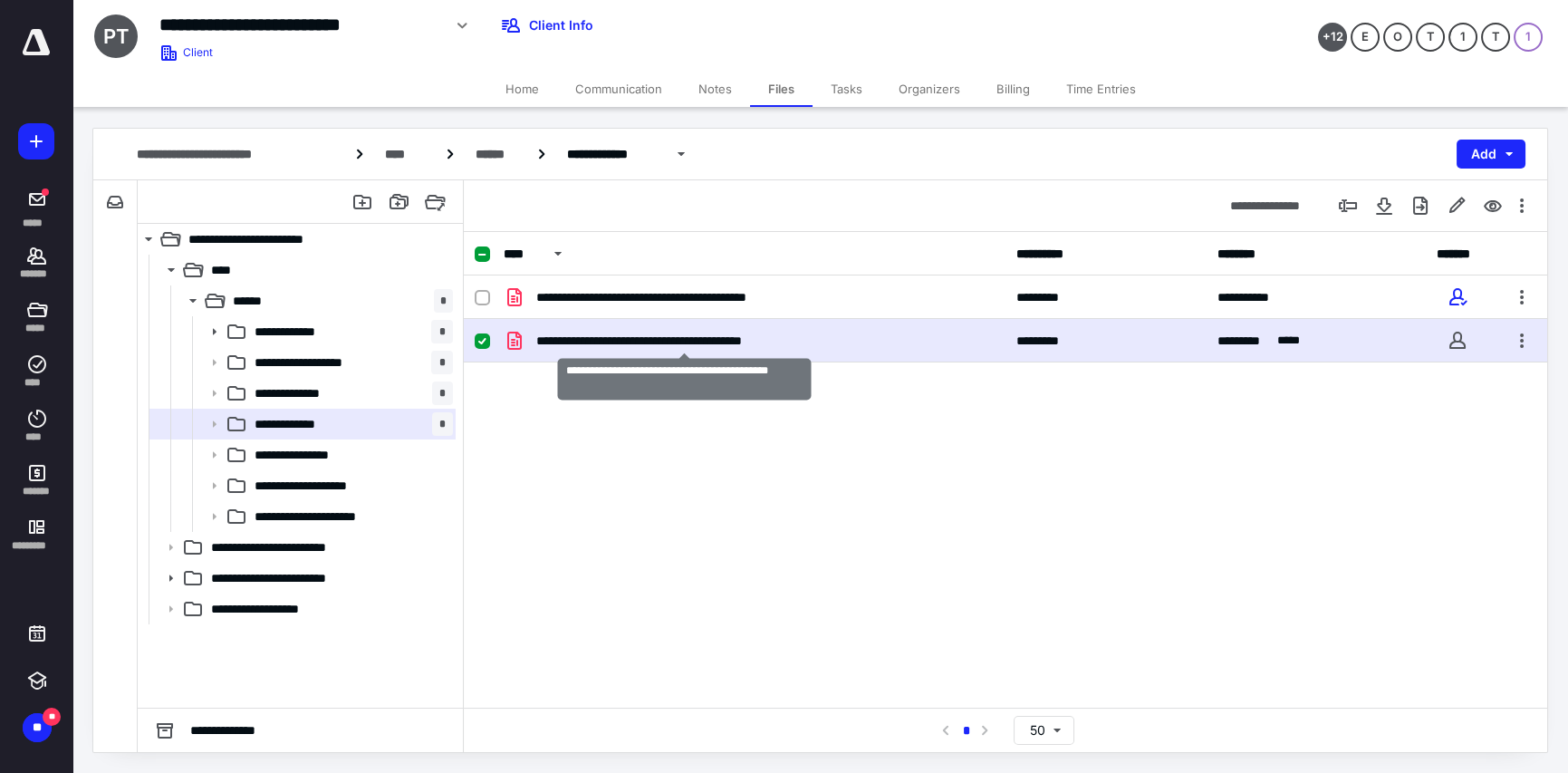 click on "**********" at bounding box center [684, 341] 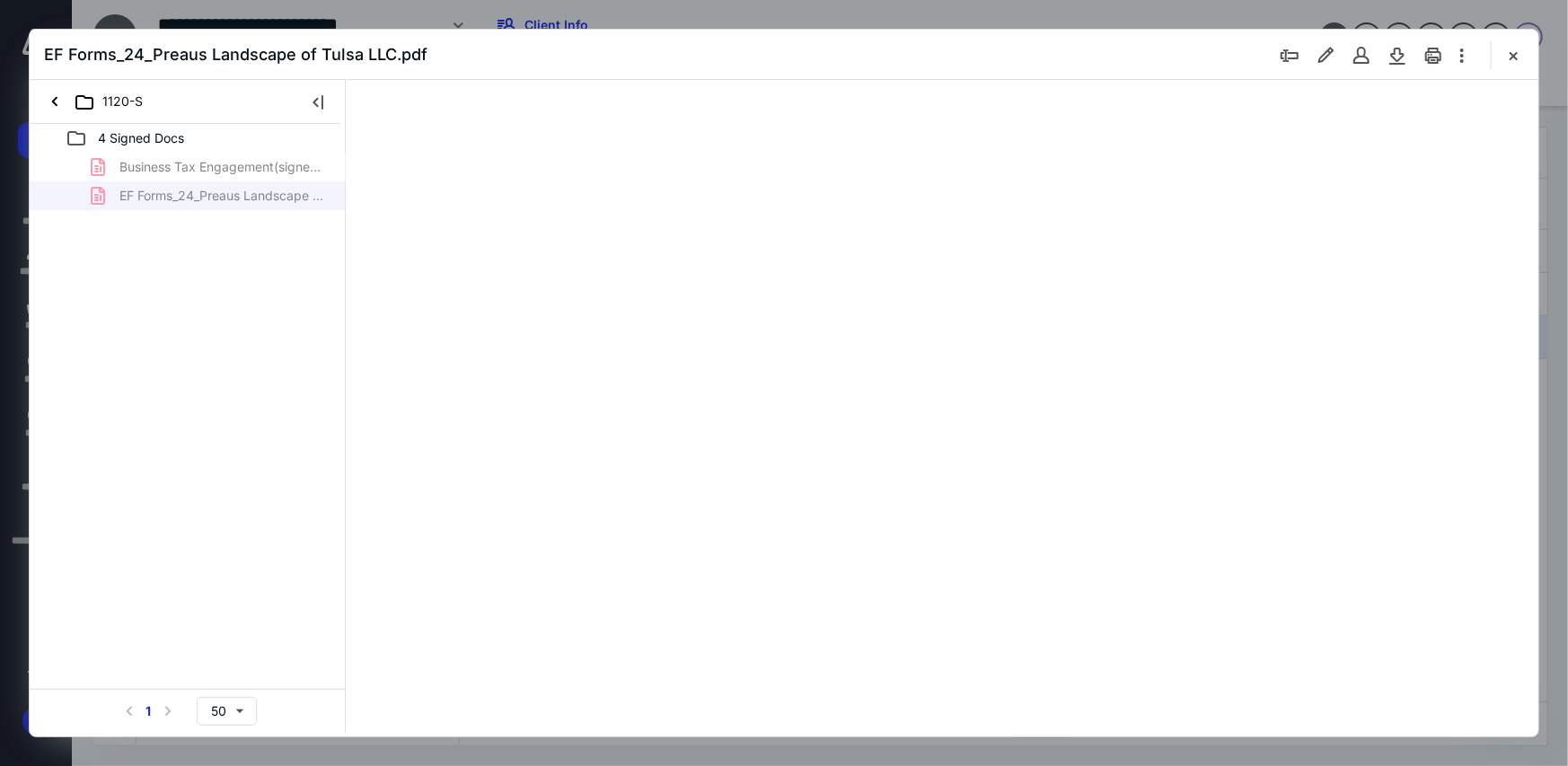 scroll, scrollTop: 0, scrollLeft: 0, axis: both 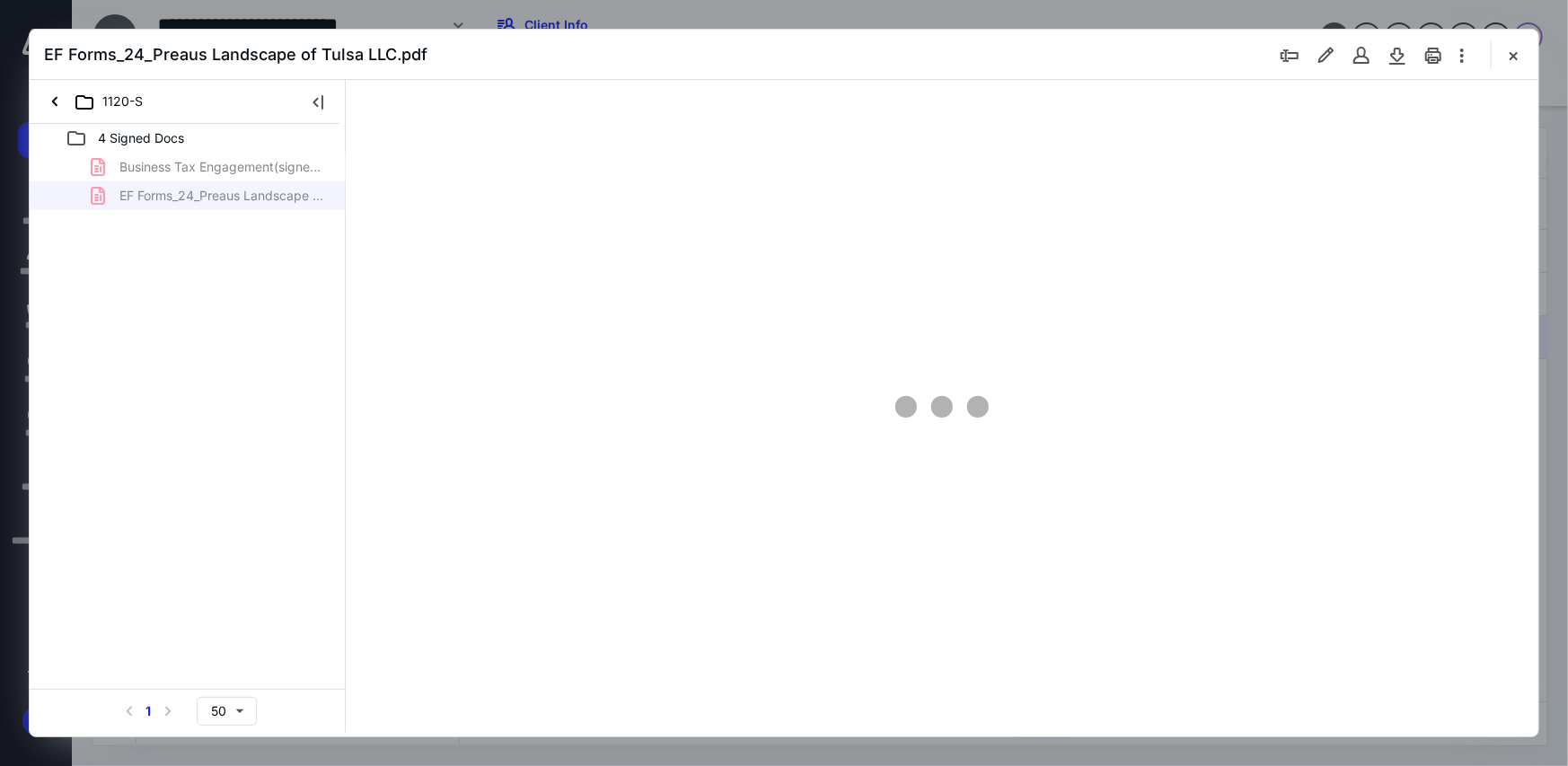 type on "82" 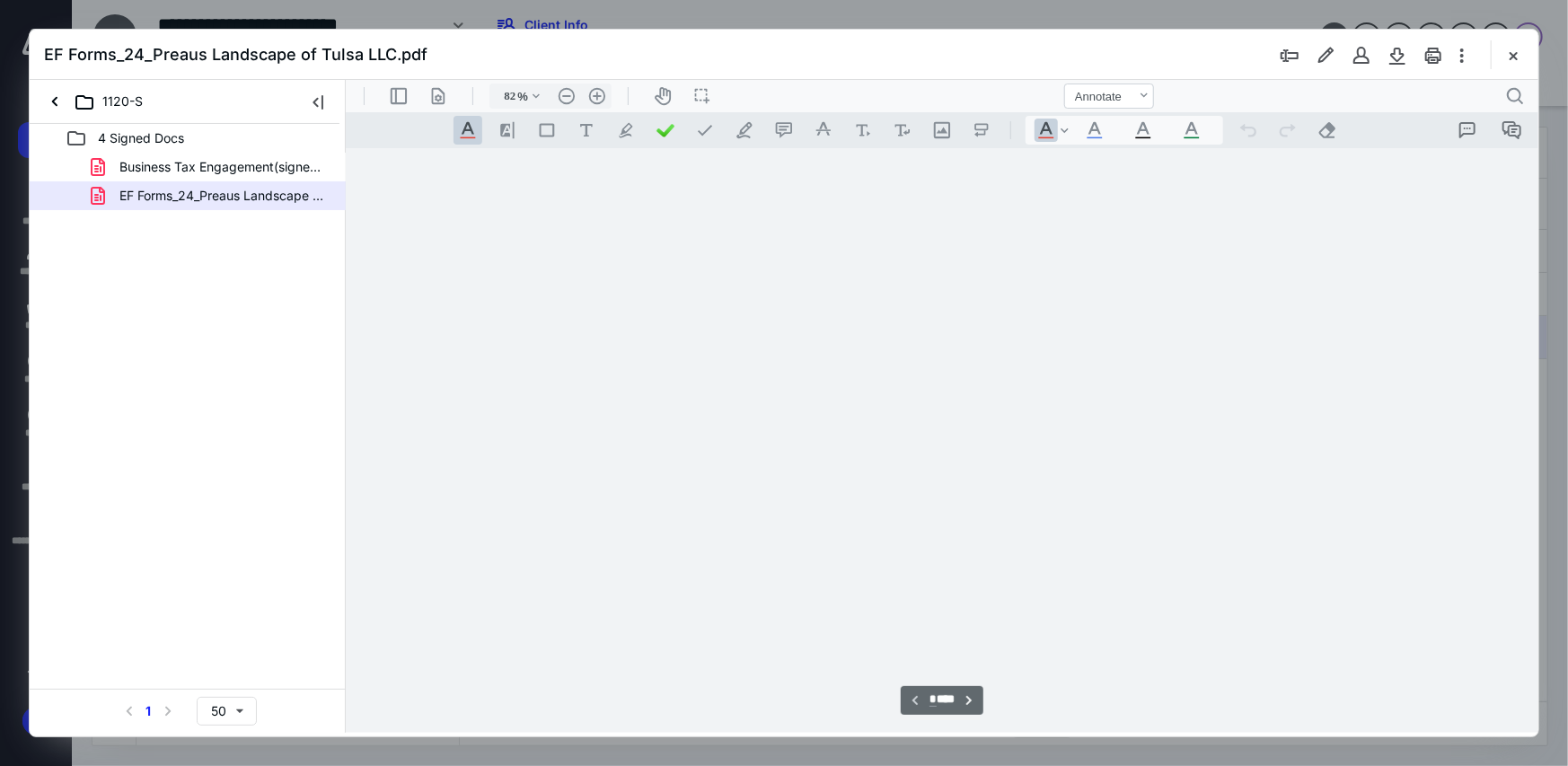 scroll, scrollTop: 71, scrollLeft: 0, axis: vertical 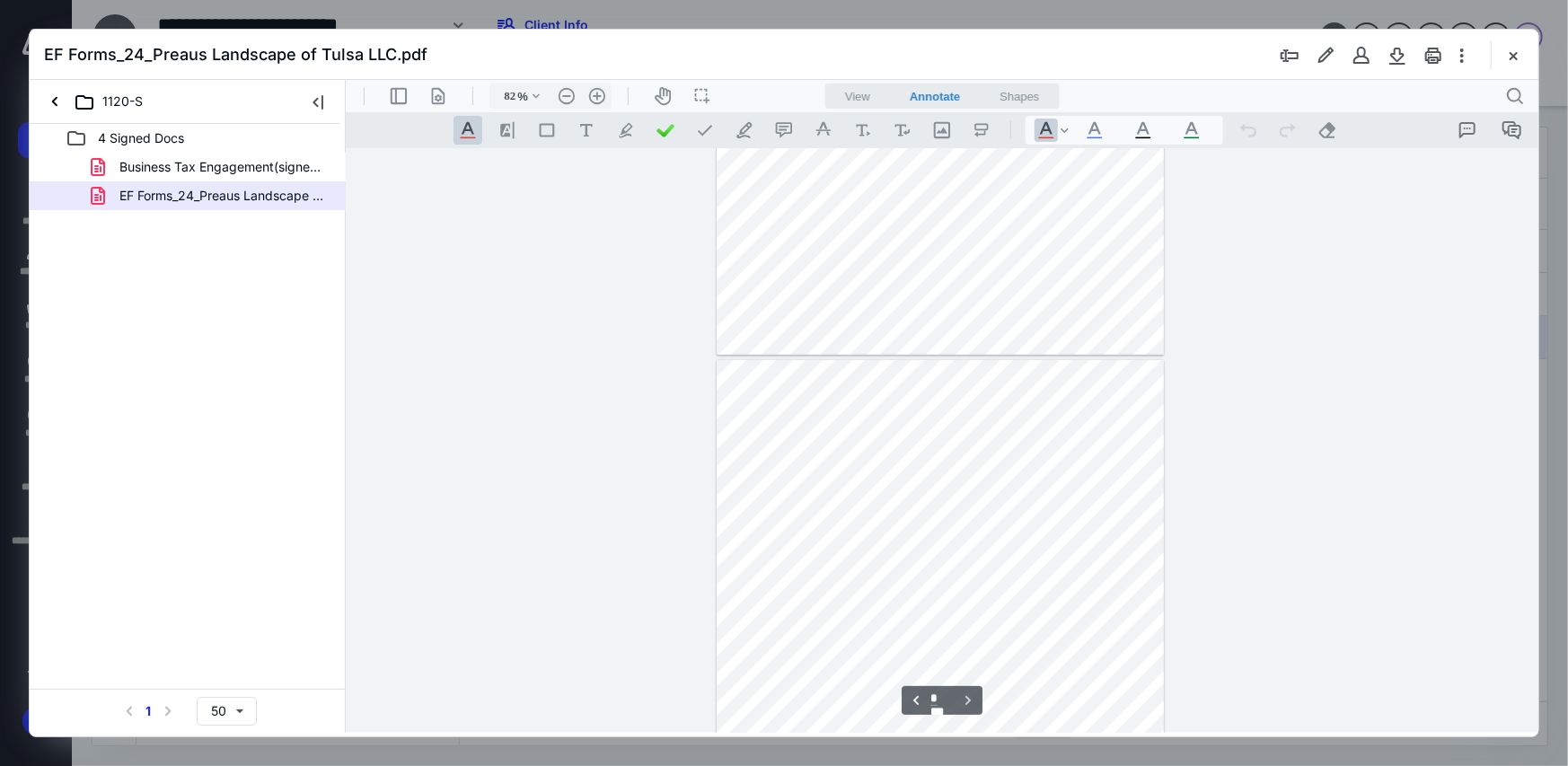 type on "*" 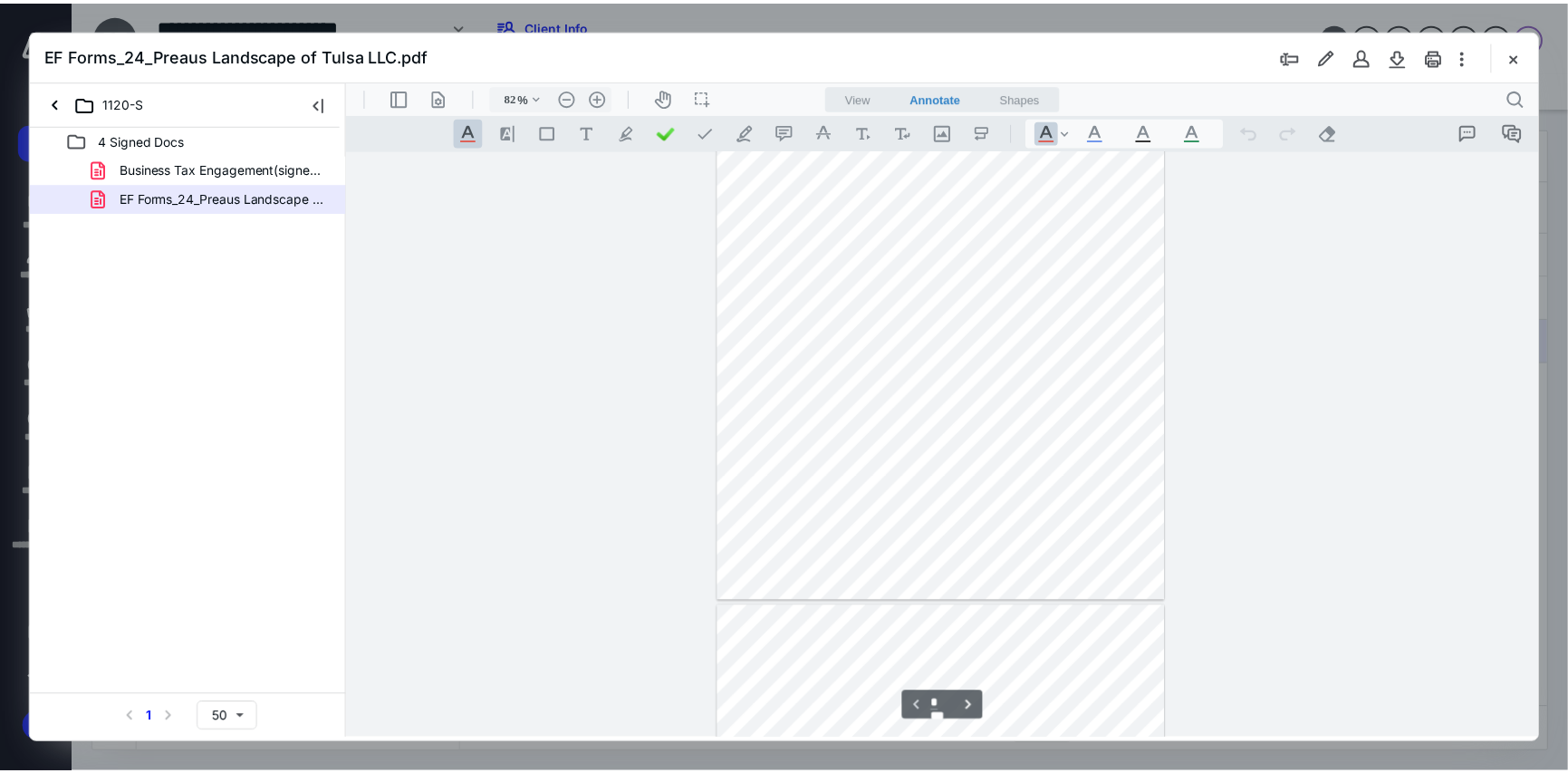scroll, scrollTop: 0, scrollLeft: 0, axis: both 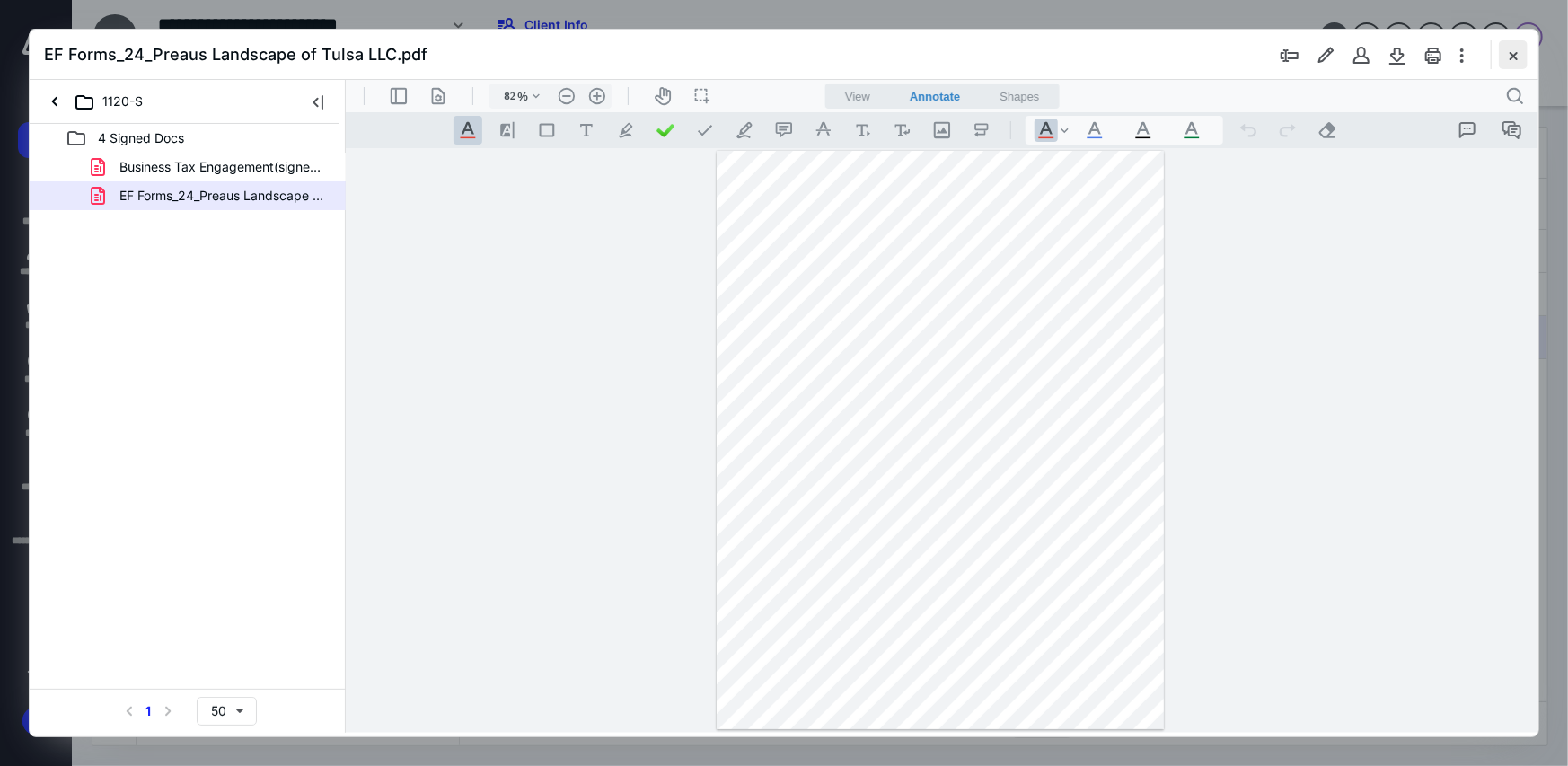 click at bounding box center [1513, 55] 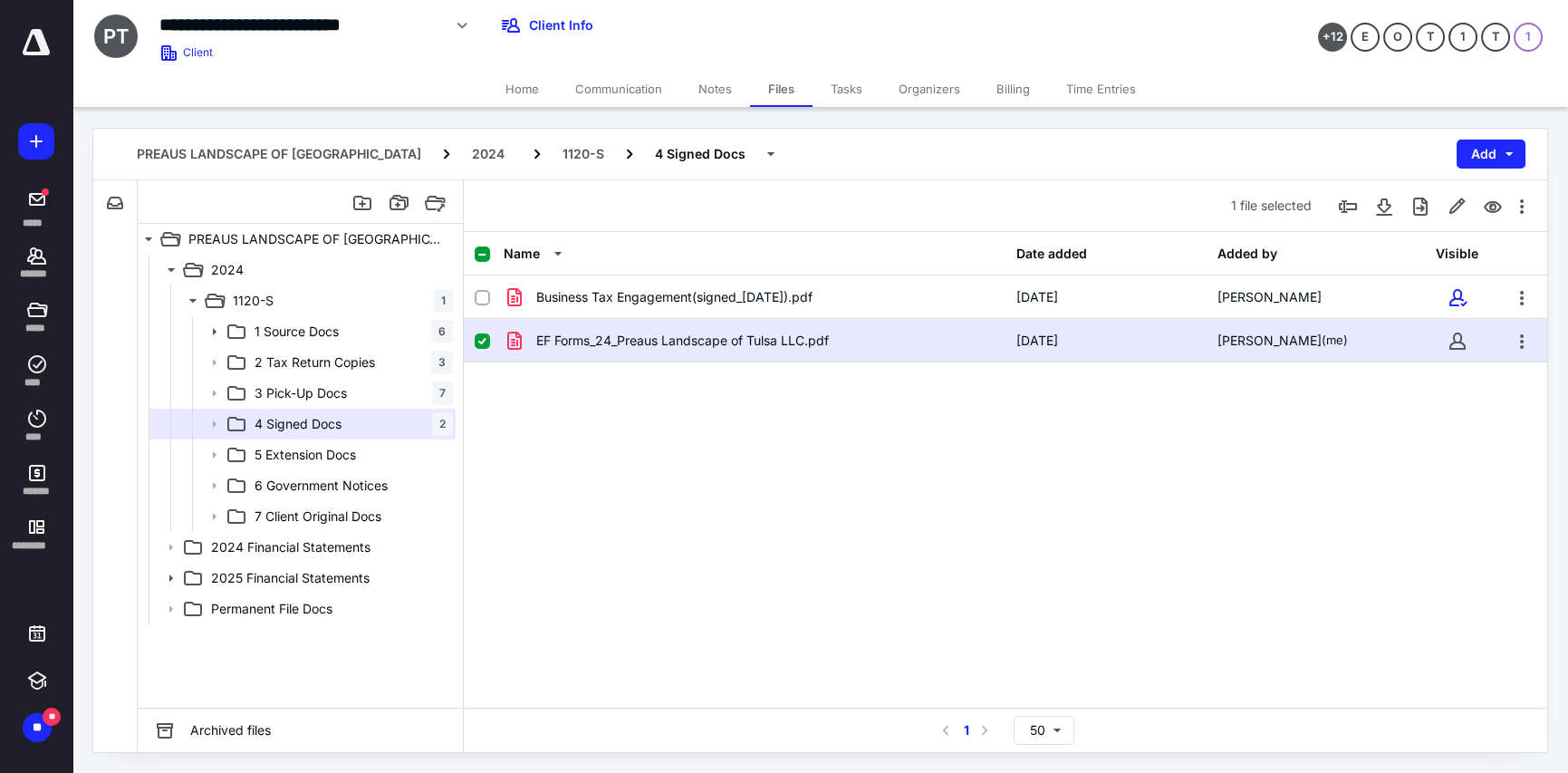 click on "Tasks" at bounding box center [846, 89] 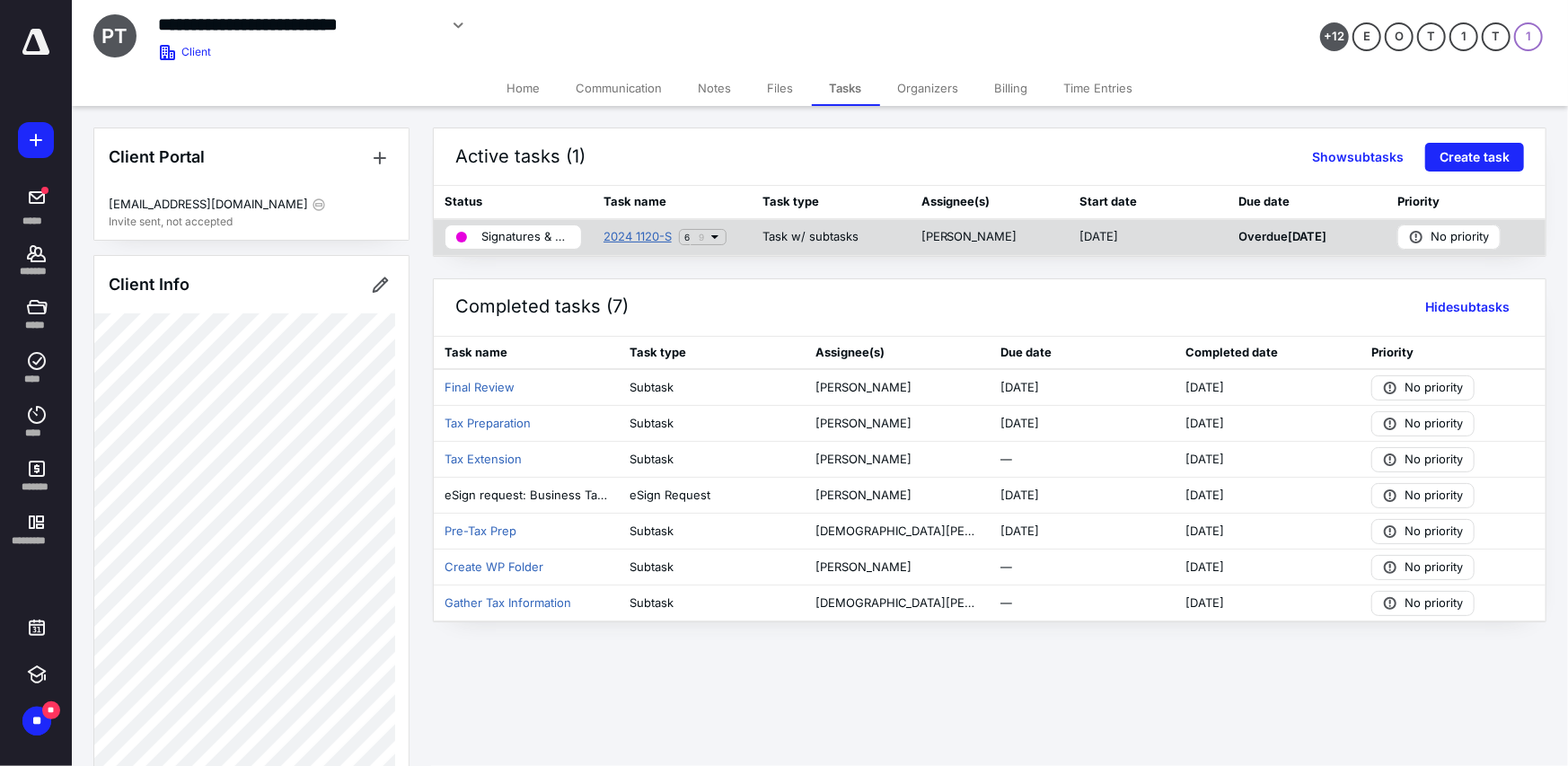 click on "2024 1120-S" at bounding box center (638, 237) 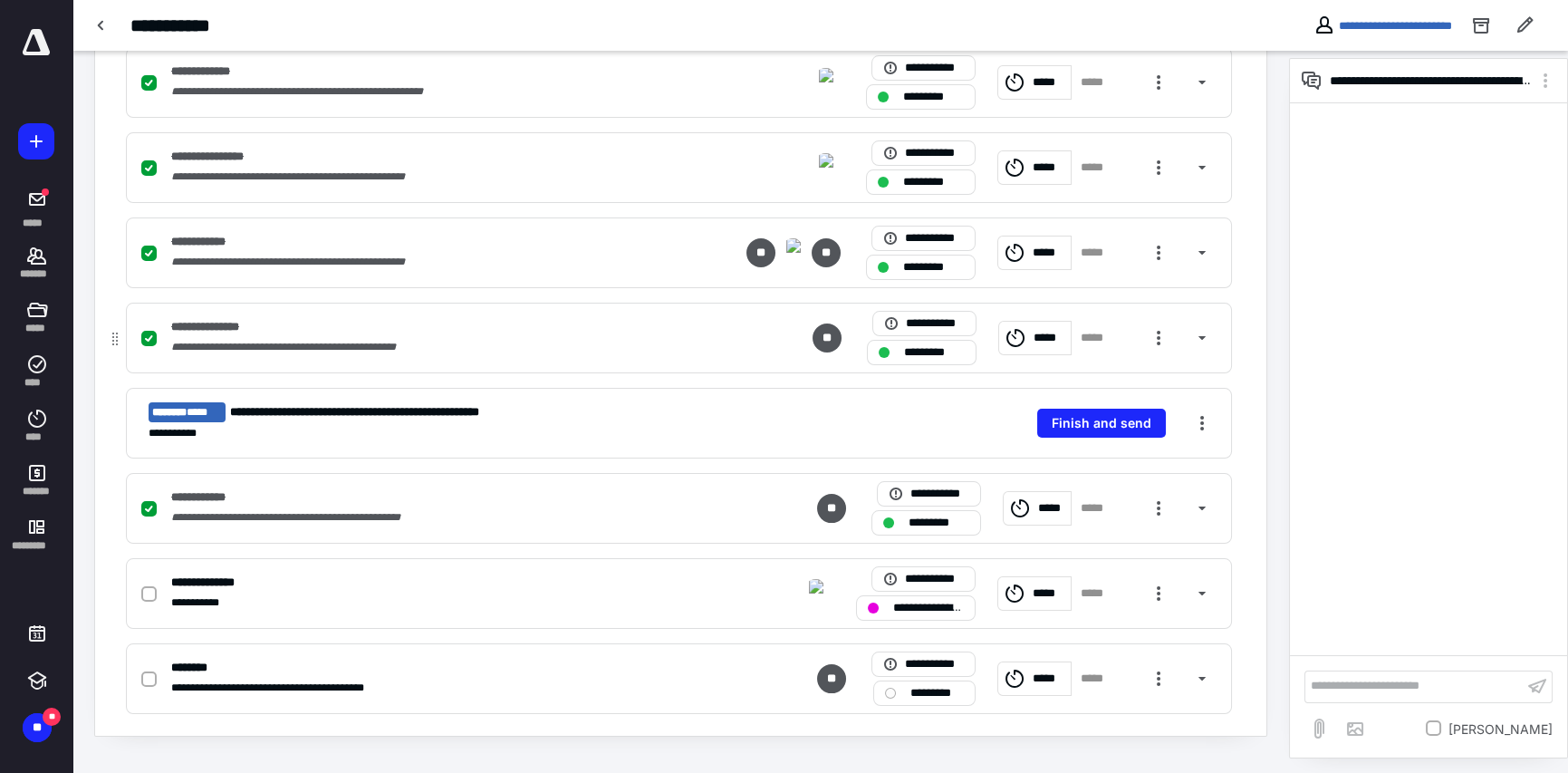 scroll, scrollTop: 565, scrollLeft: 0, axis: vertical 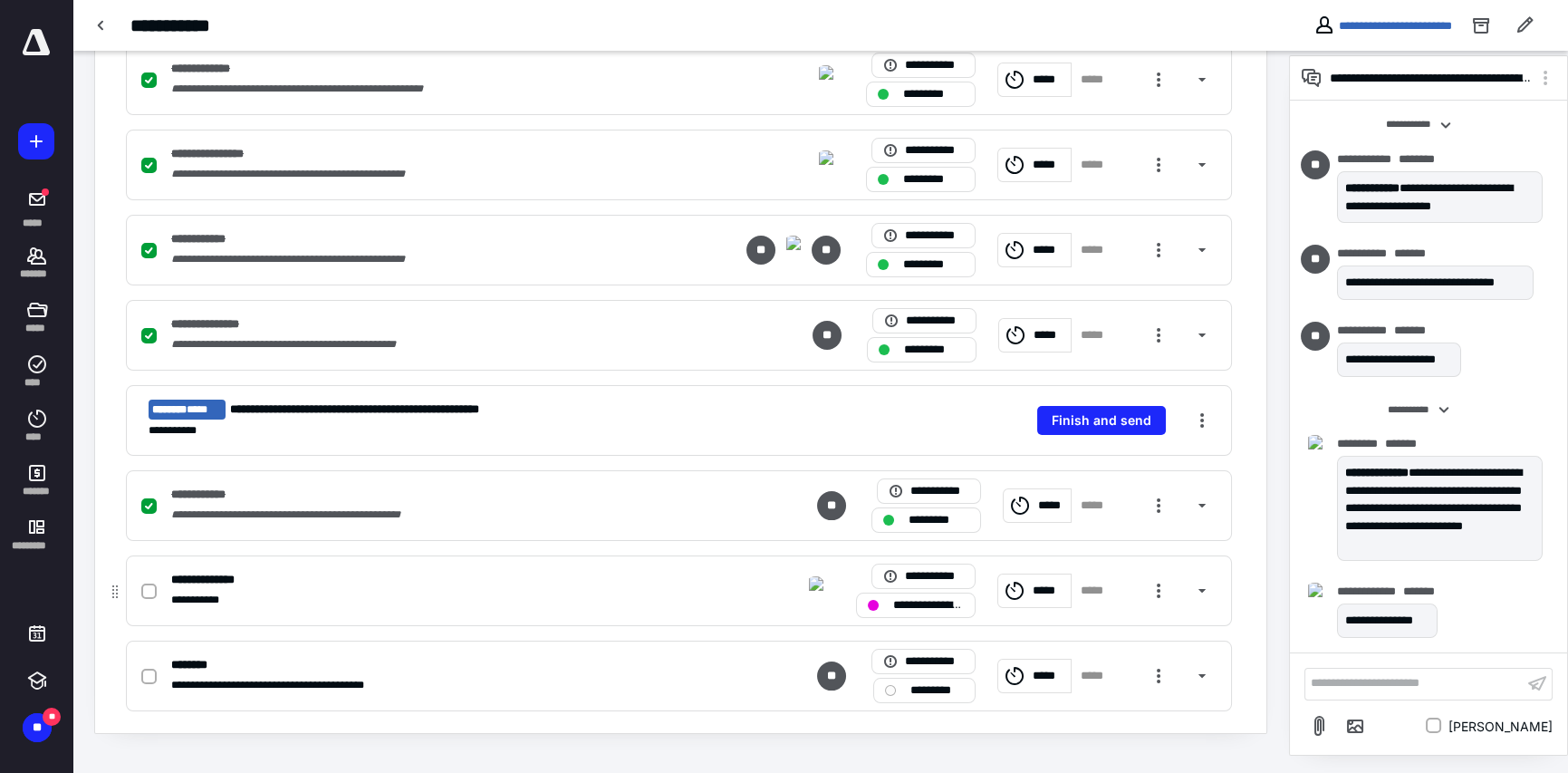 click on "**********" at bounding box center [928, 604] 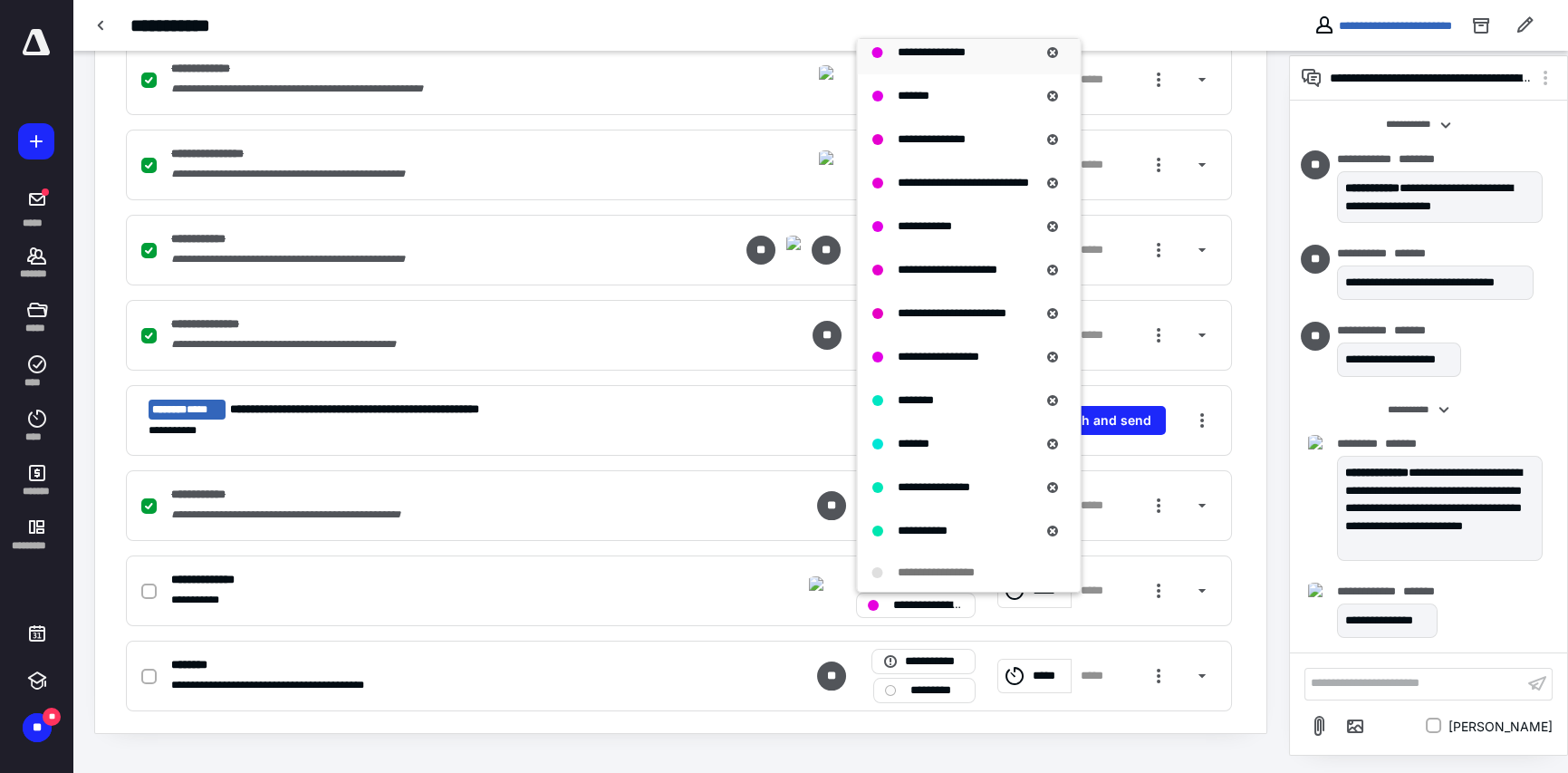 scroll, scrollTop: 997, scrollLeft: 0, axis: vertical 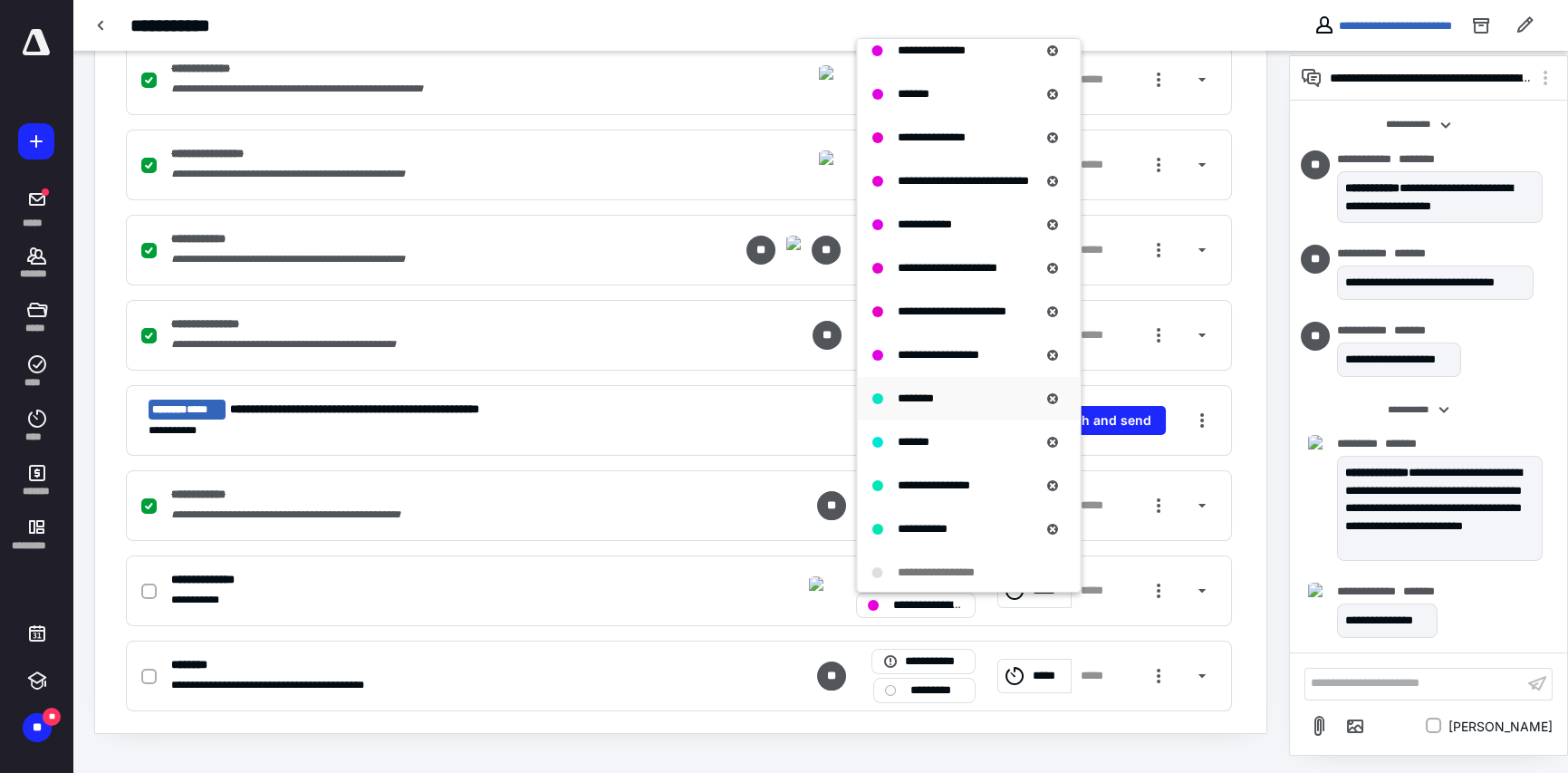 click on "********" at bounding box center [915, 398] 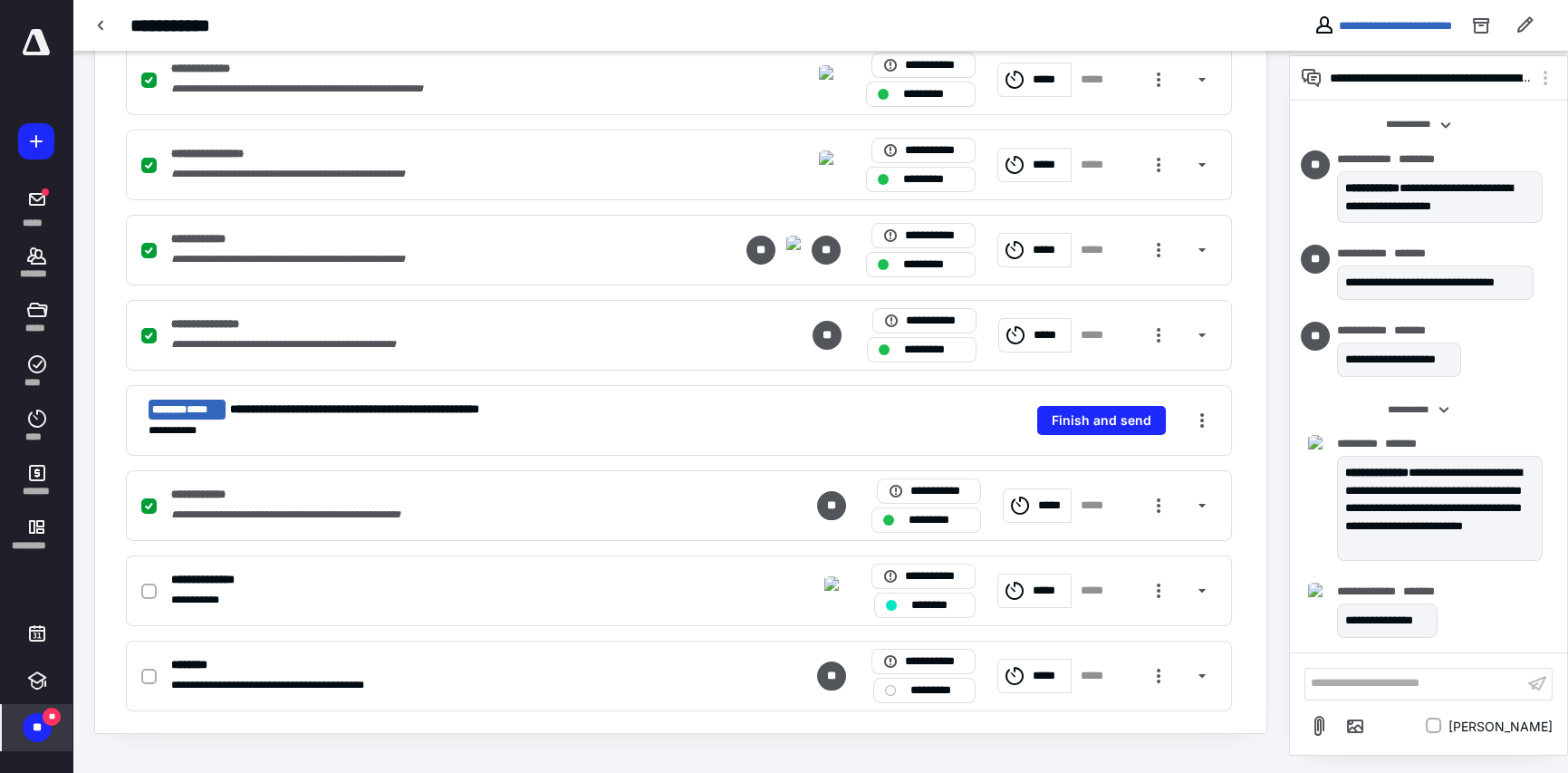 click on "**" at bounding box center (52, 717) 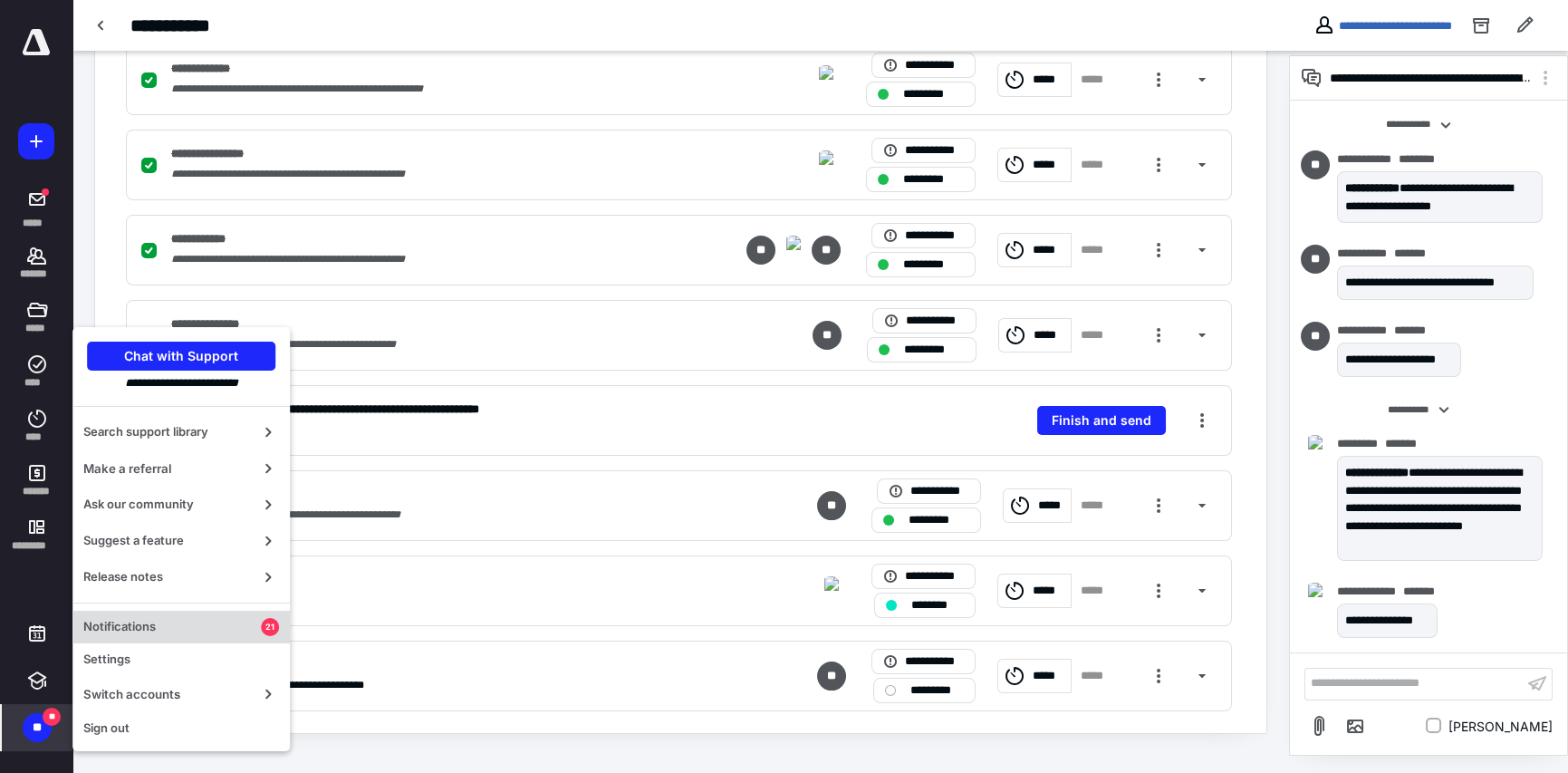 click on "Notifications" at bounding box center [172, 627] 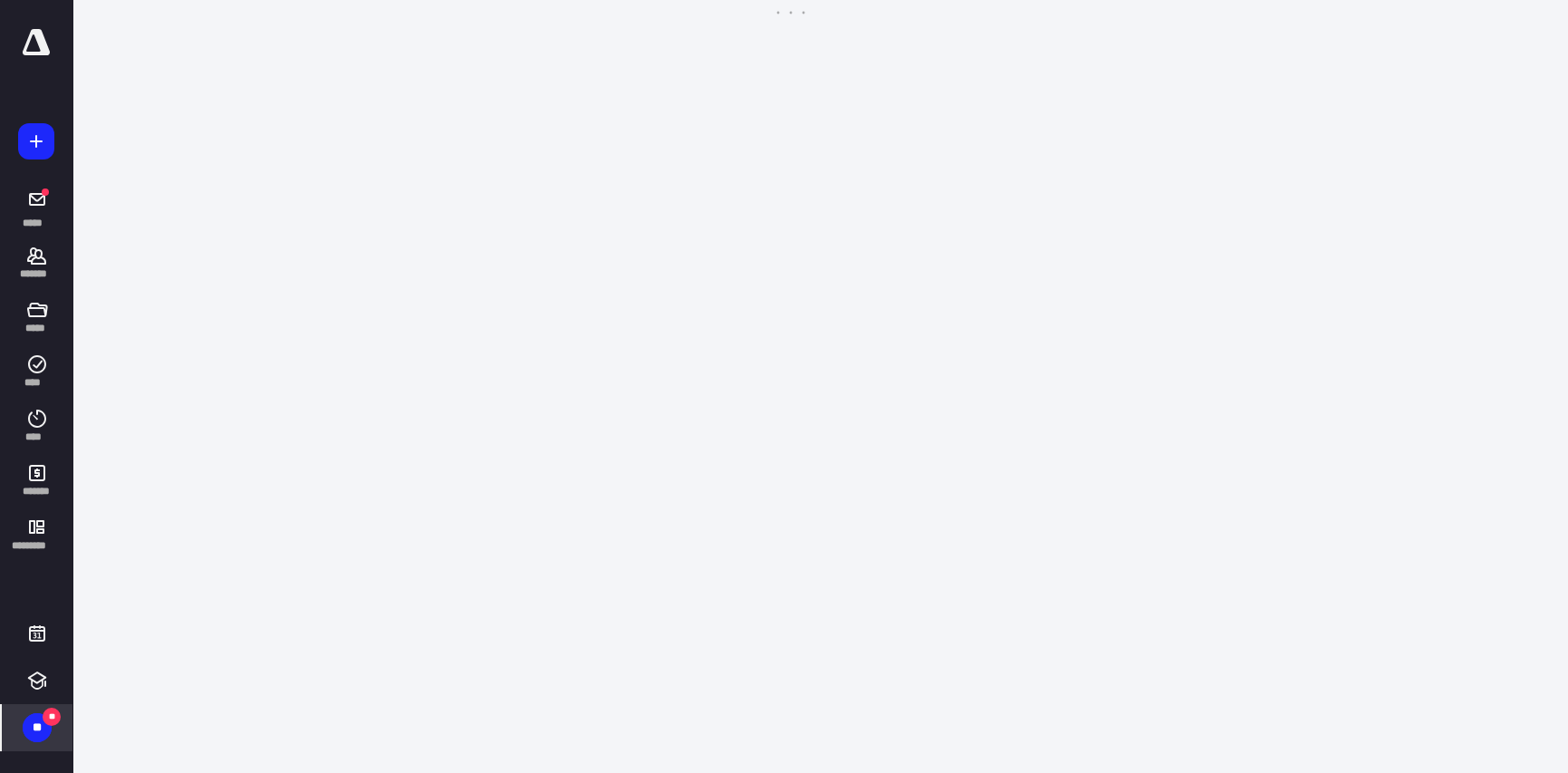 scroll, scrollTop: 0, scrollLeft: 0, axis: both 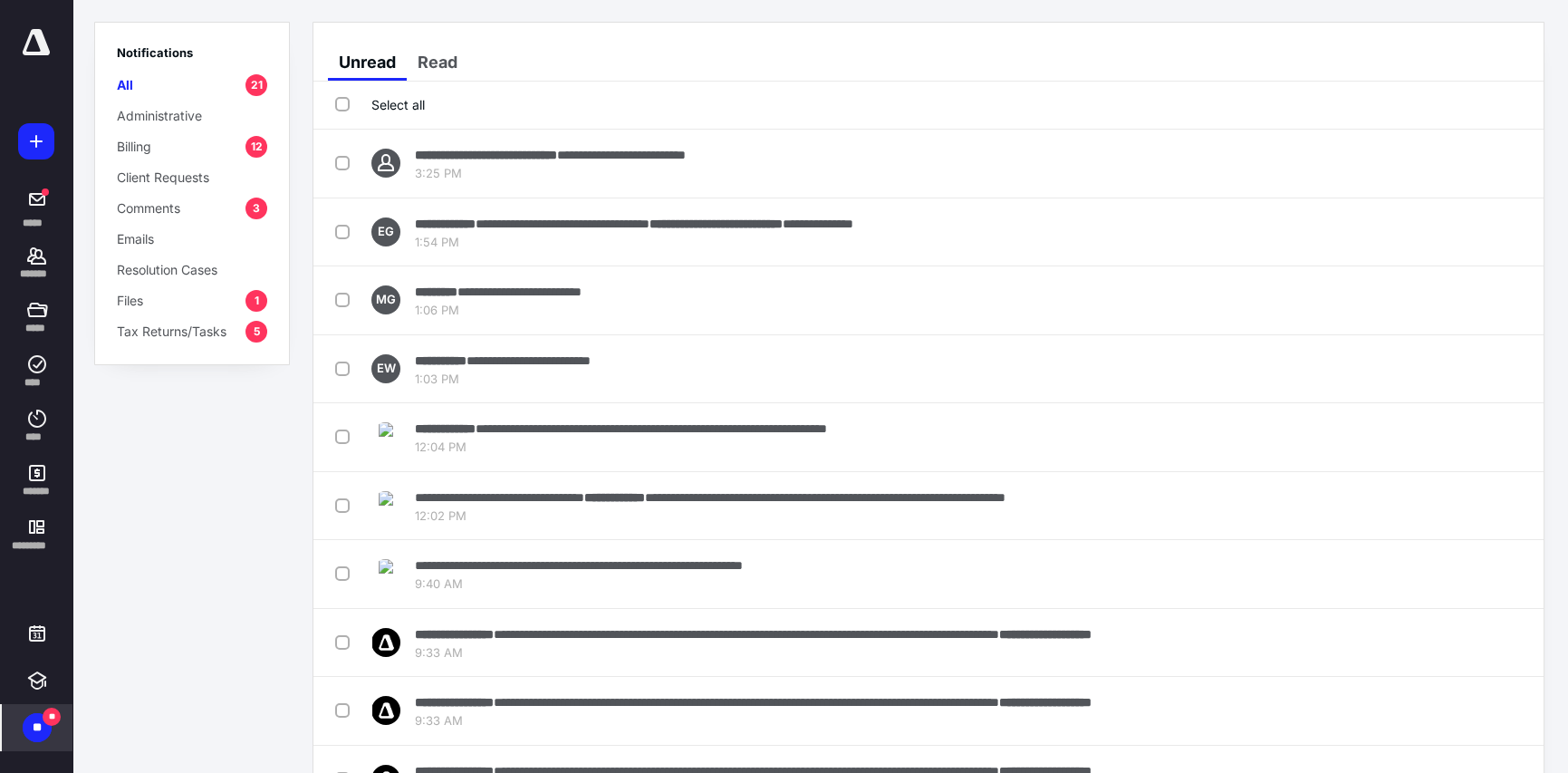 click on "Resolution Cases" at bounding box center (167, 269) 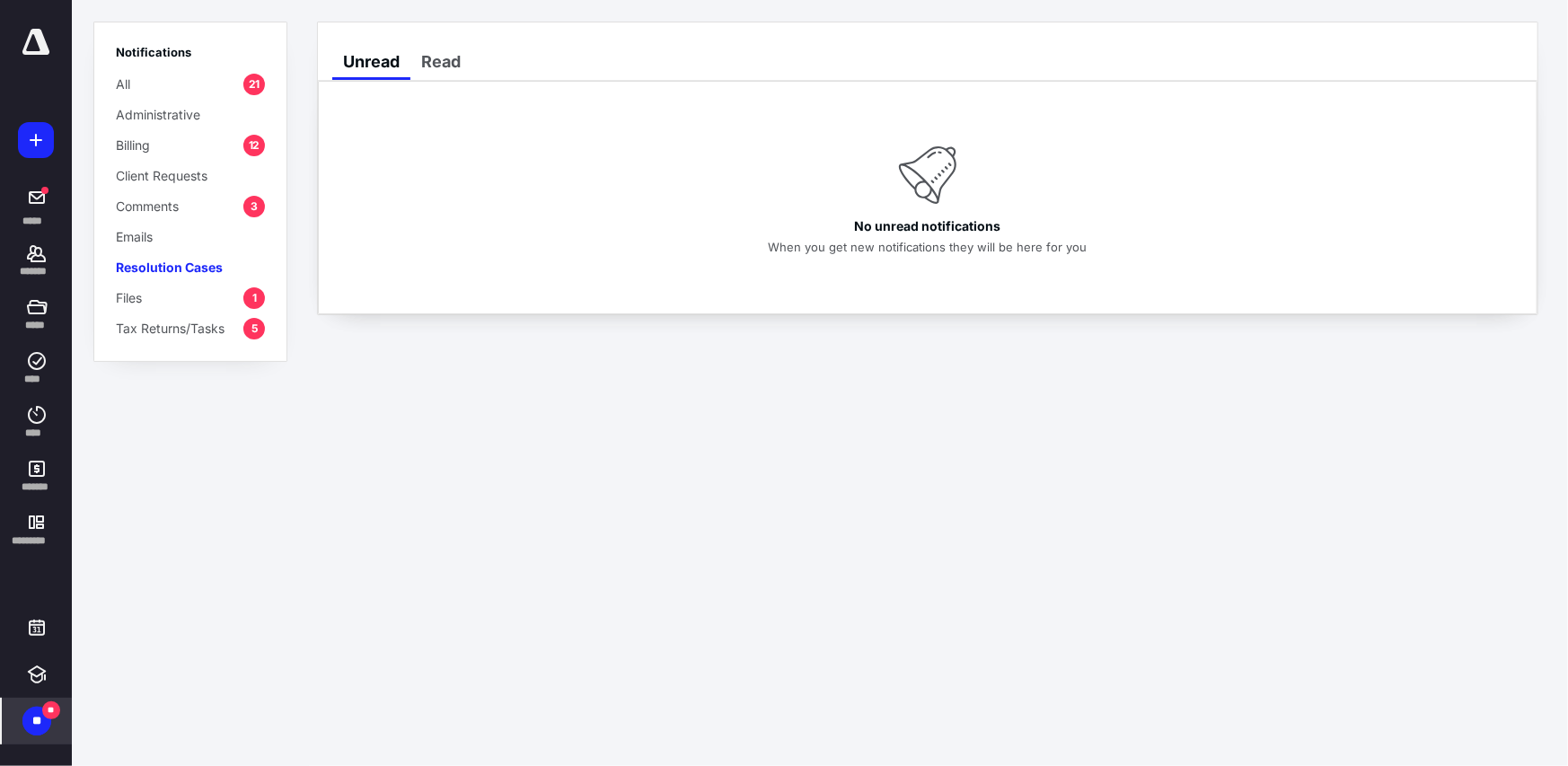click on "Files" at bounding box center (128, 297) 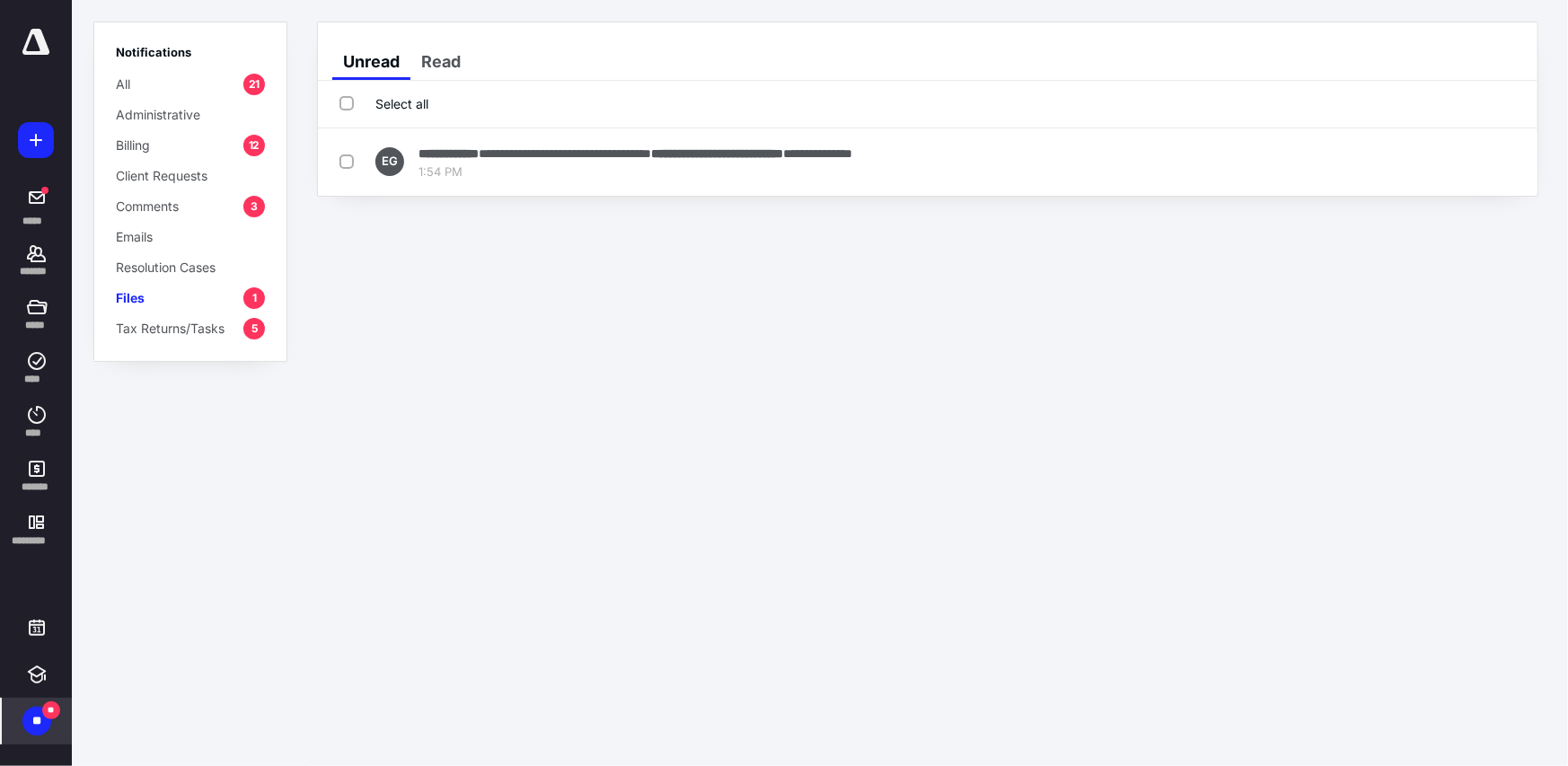 click on "Select all" at bounding box center (383, 103) 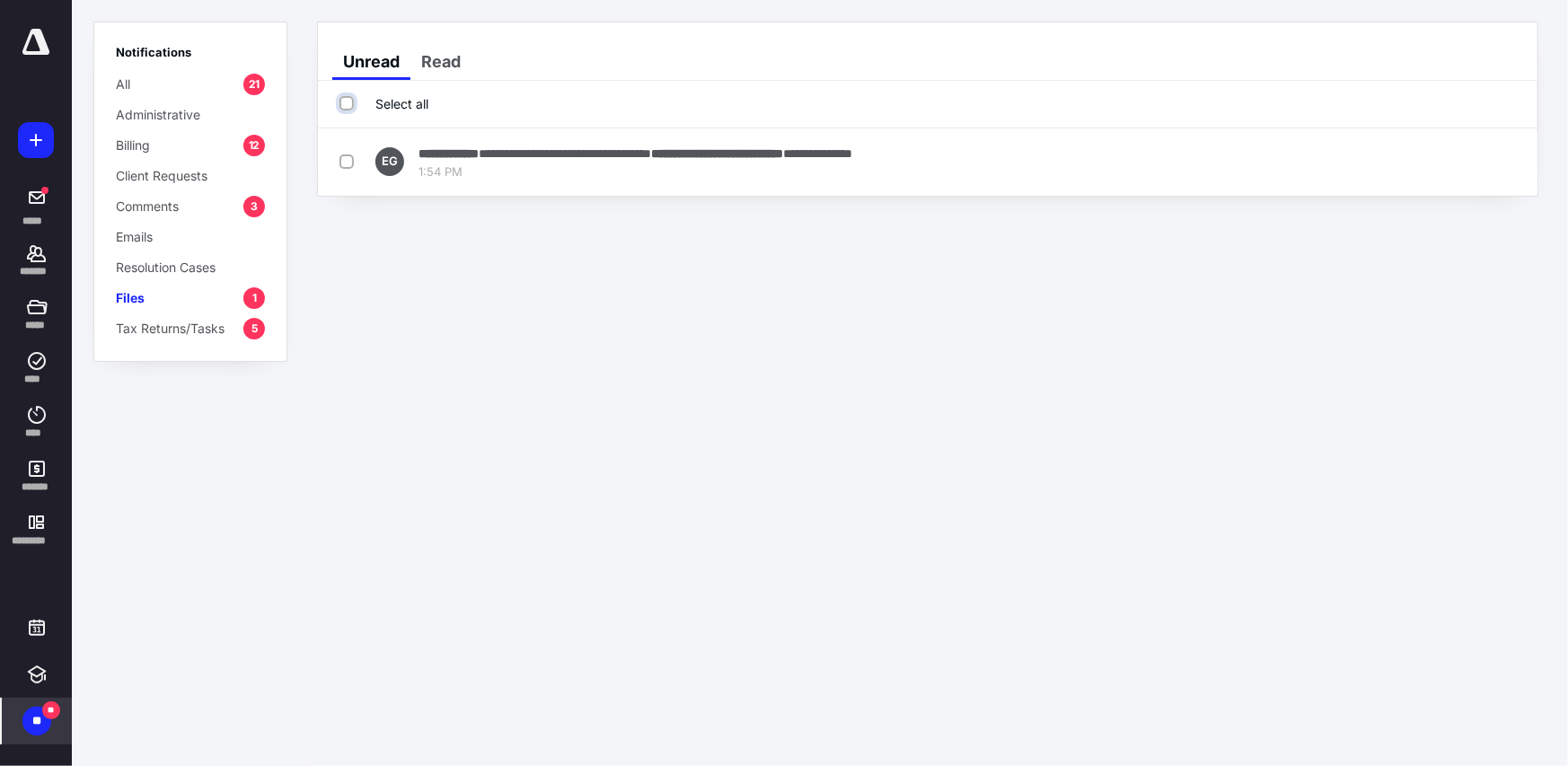 checkbox on "true" 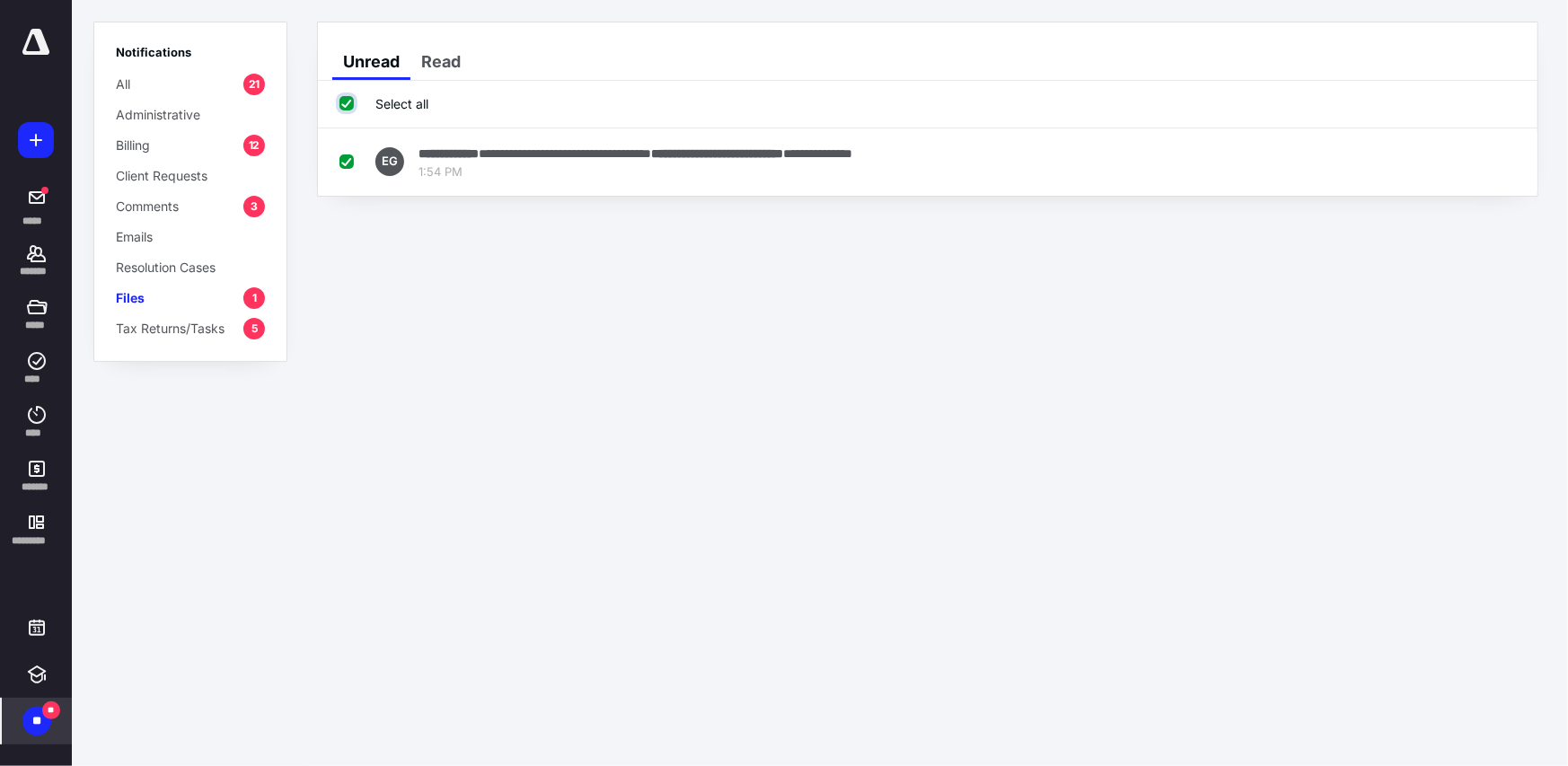 checkbox on "true" 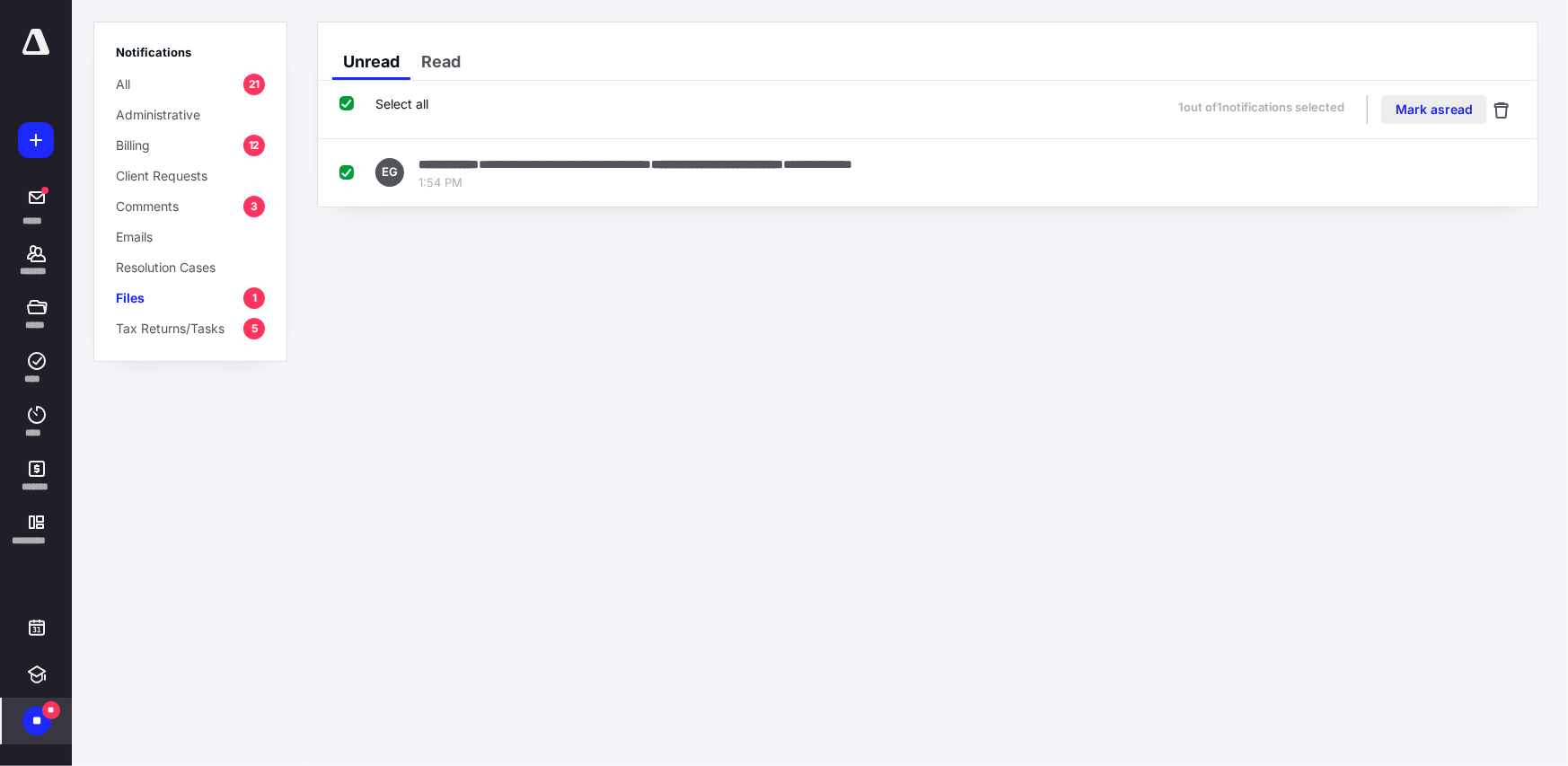click on "Mark as  read" at bounding box center [1434, 110] 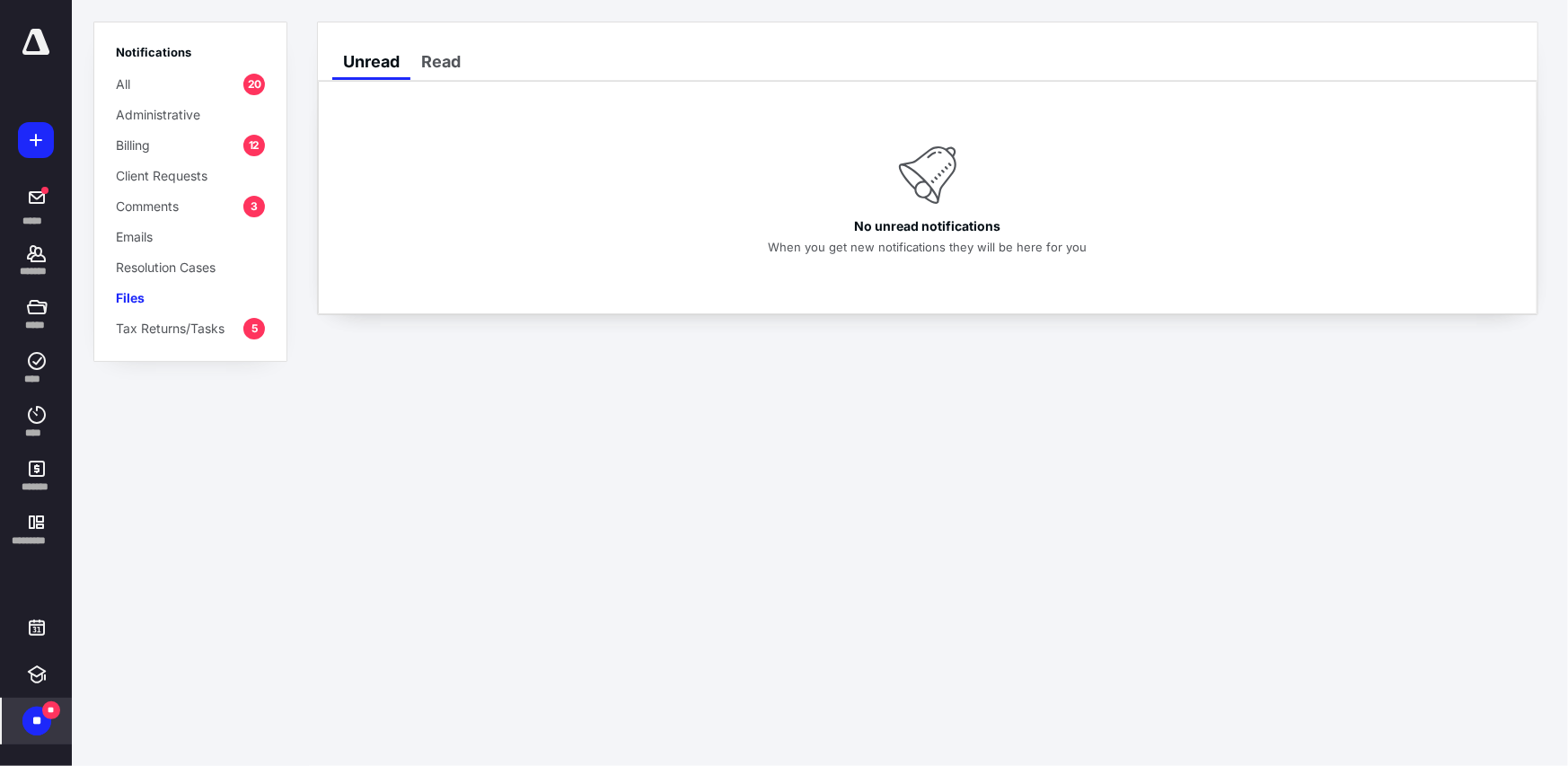 click on "Tax Returns/Tasks" at bounding box center (170, 328) 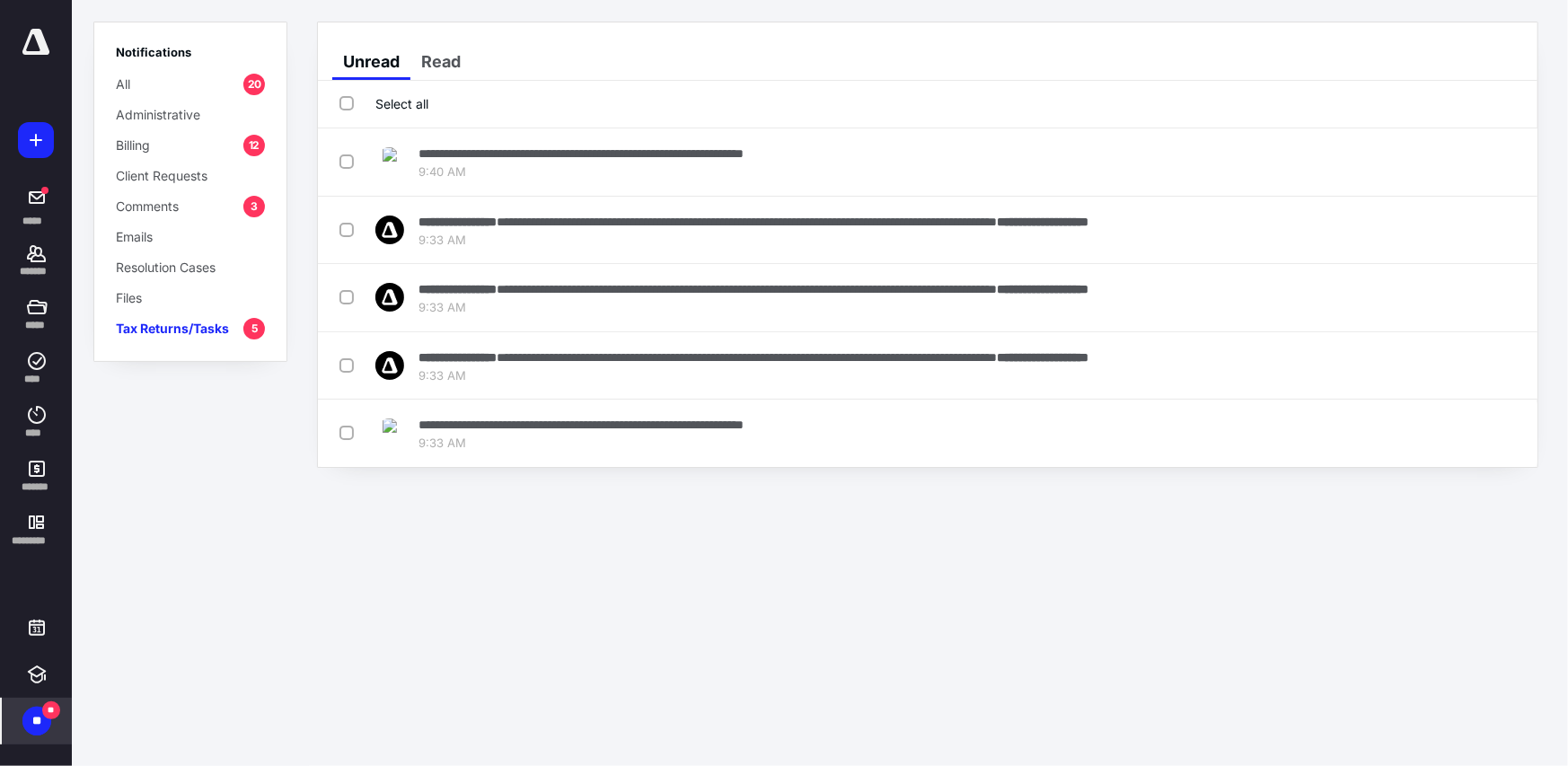 click on "Select all" at bounding box center (383, 103) 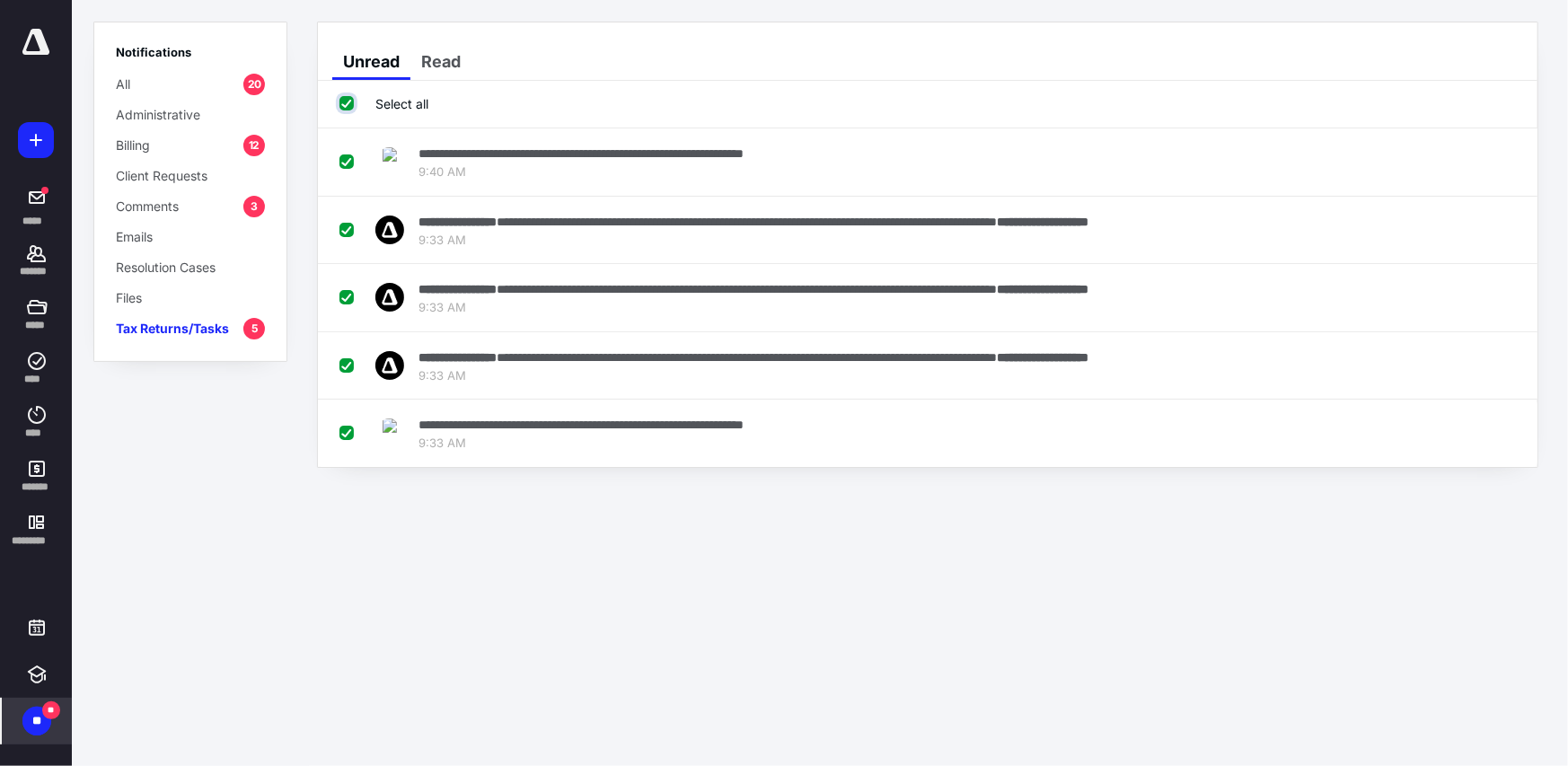 checkbox on "true" 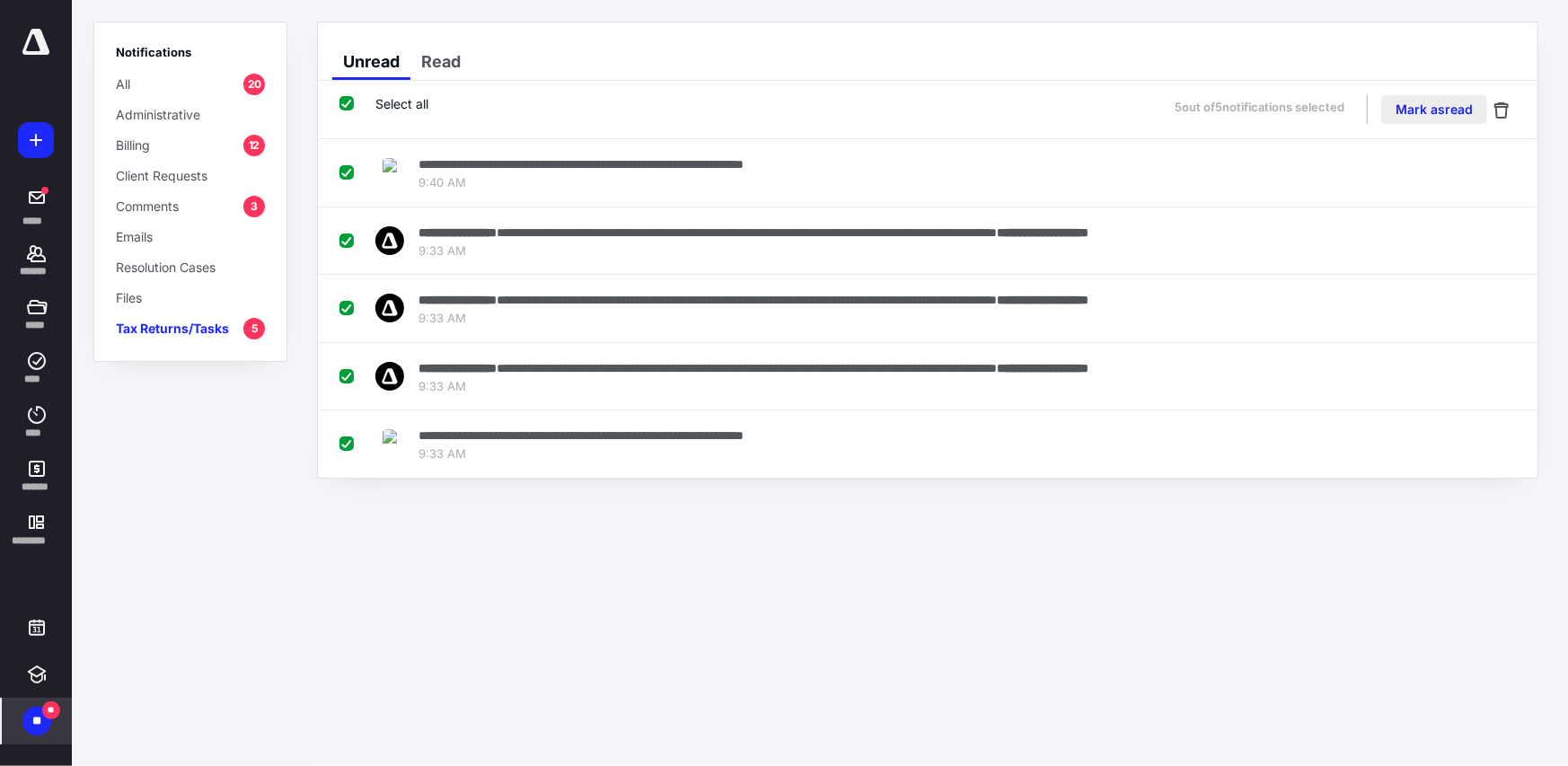 click on "Mark as  read" at bounding box center (1434, 110) 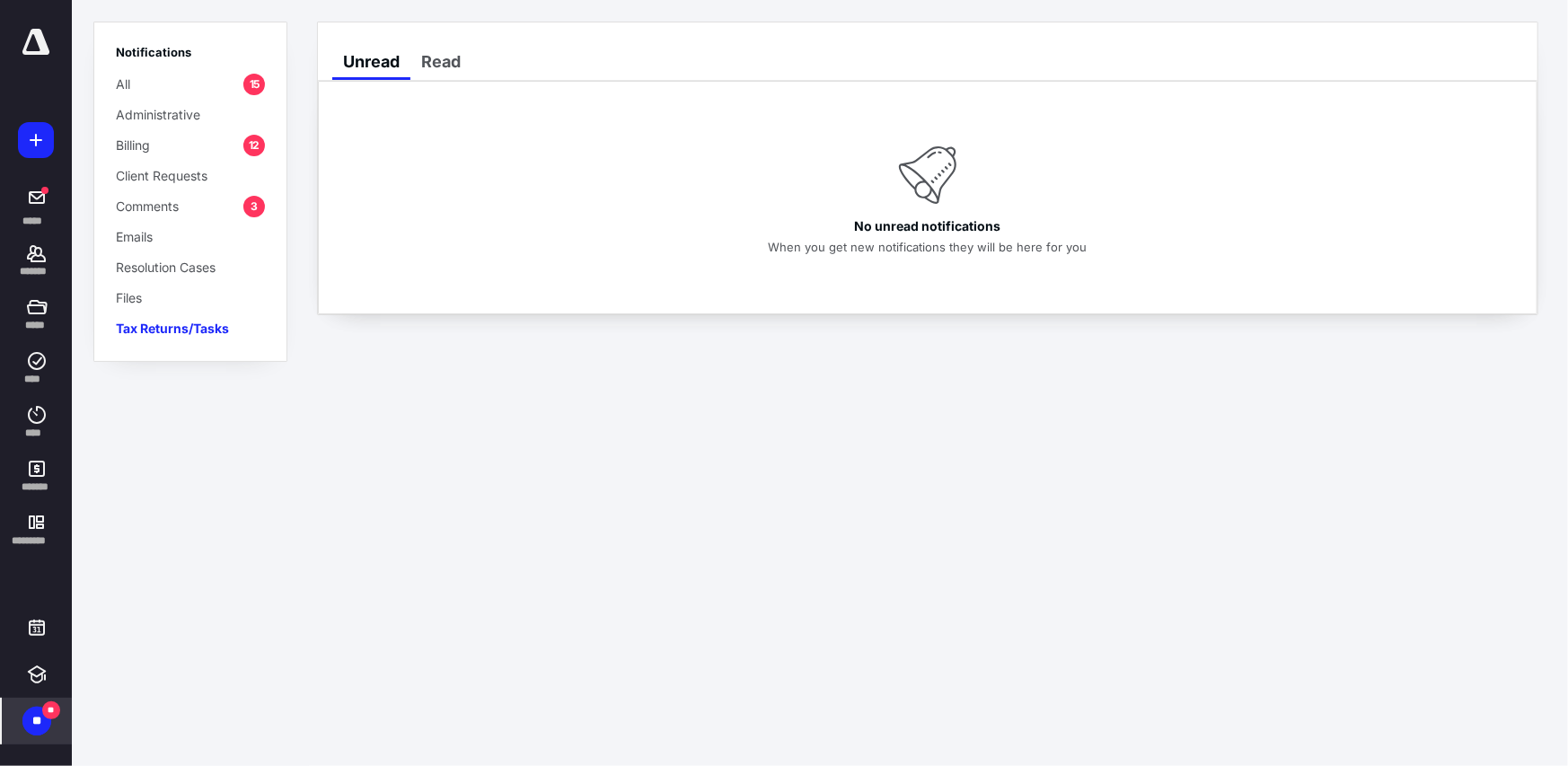 click on "Comments" at bounding box center (147, 206) 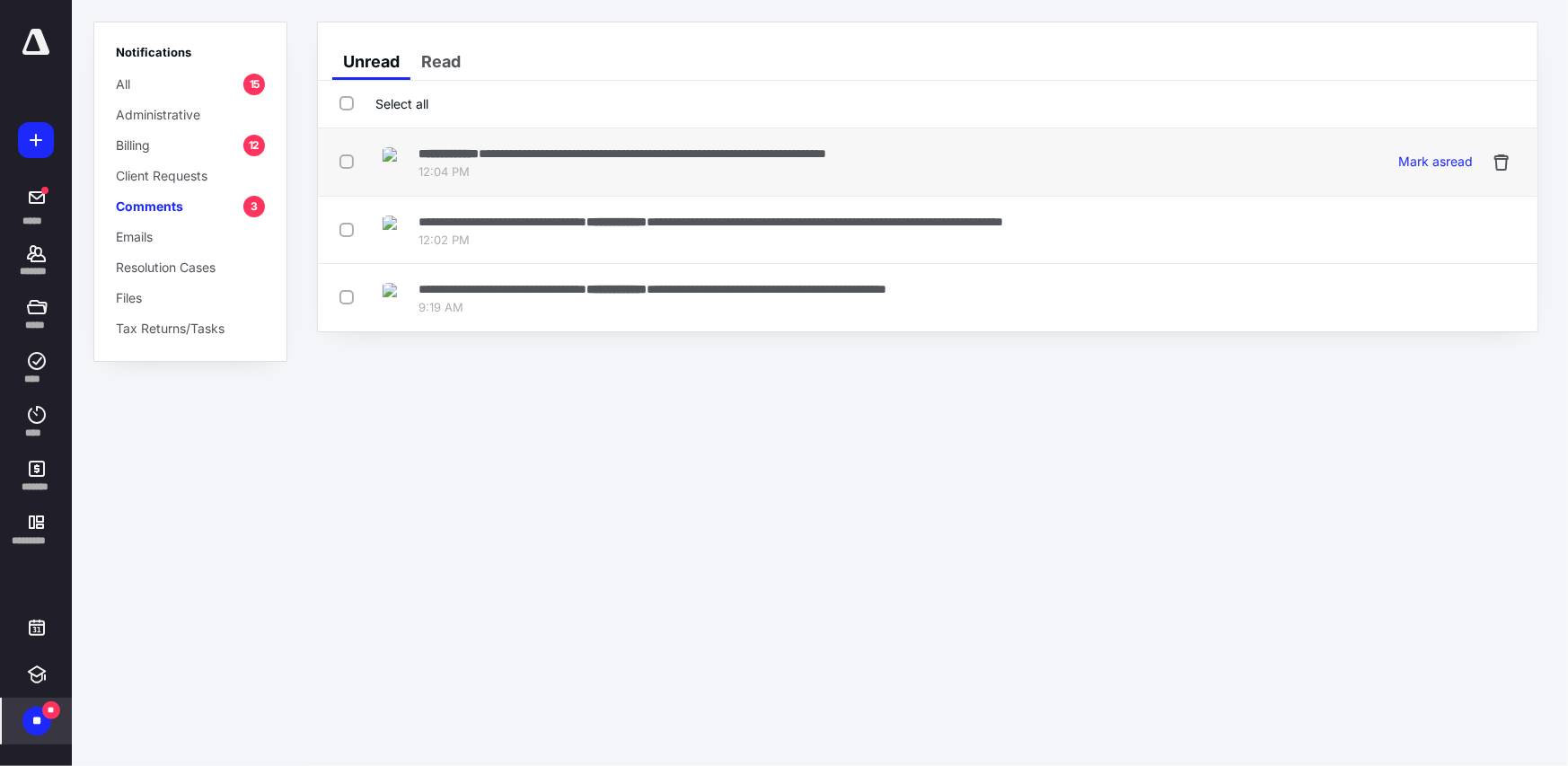 click on "**********" at bounding box center [928, 163] 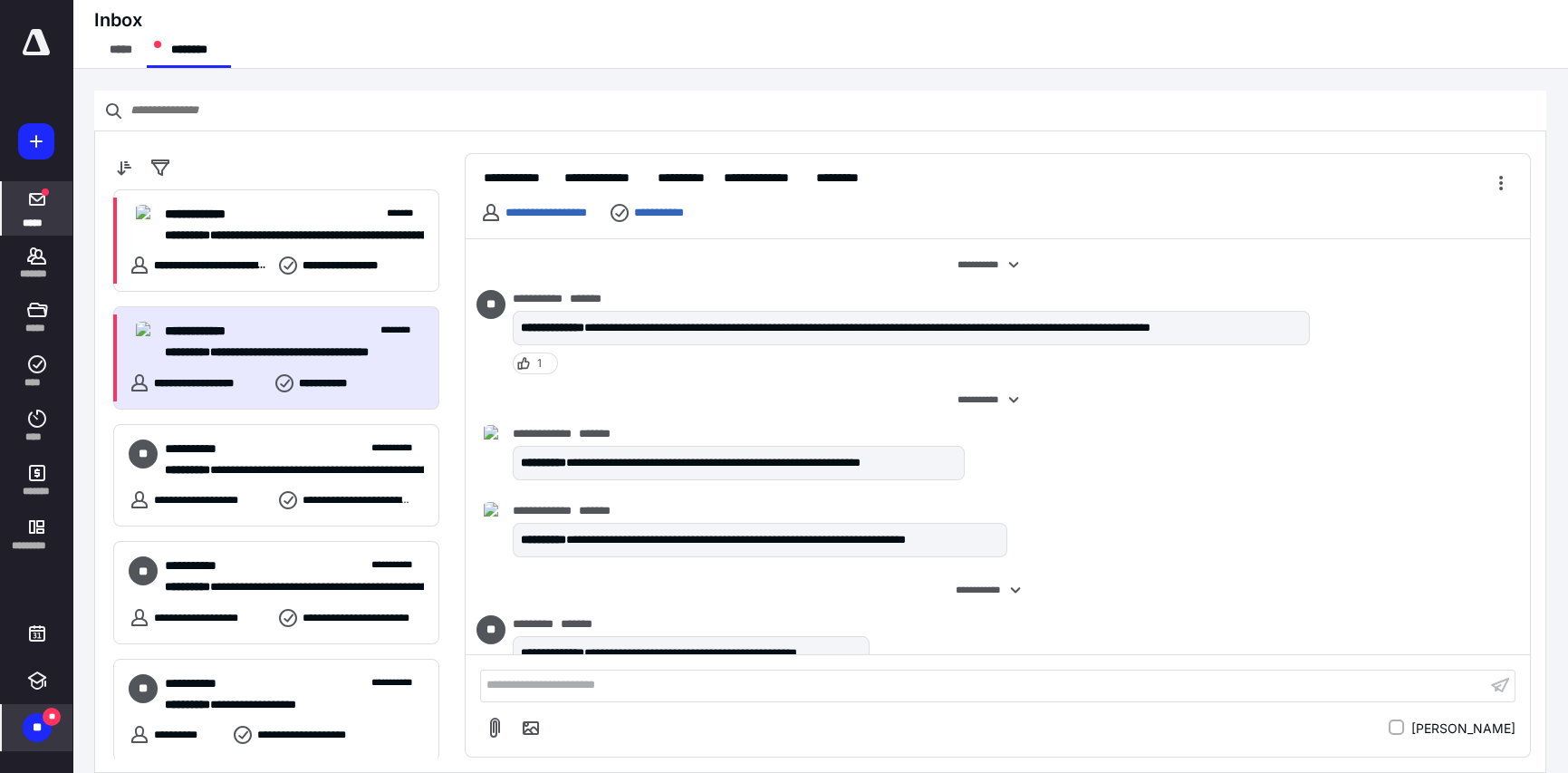 scroll, scrollTop: 17, scrollLeft: 0, axis: vertical 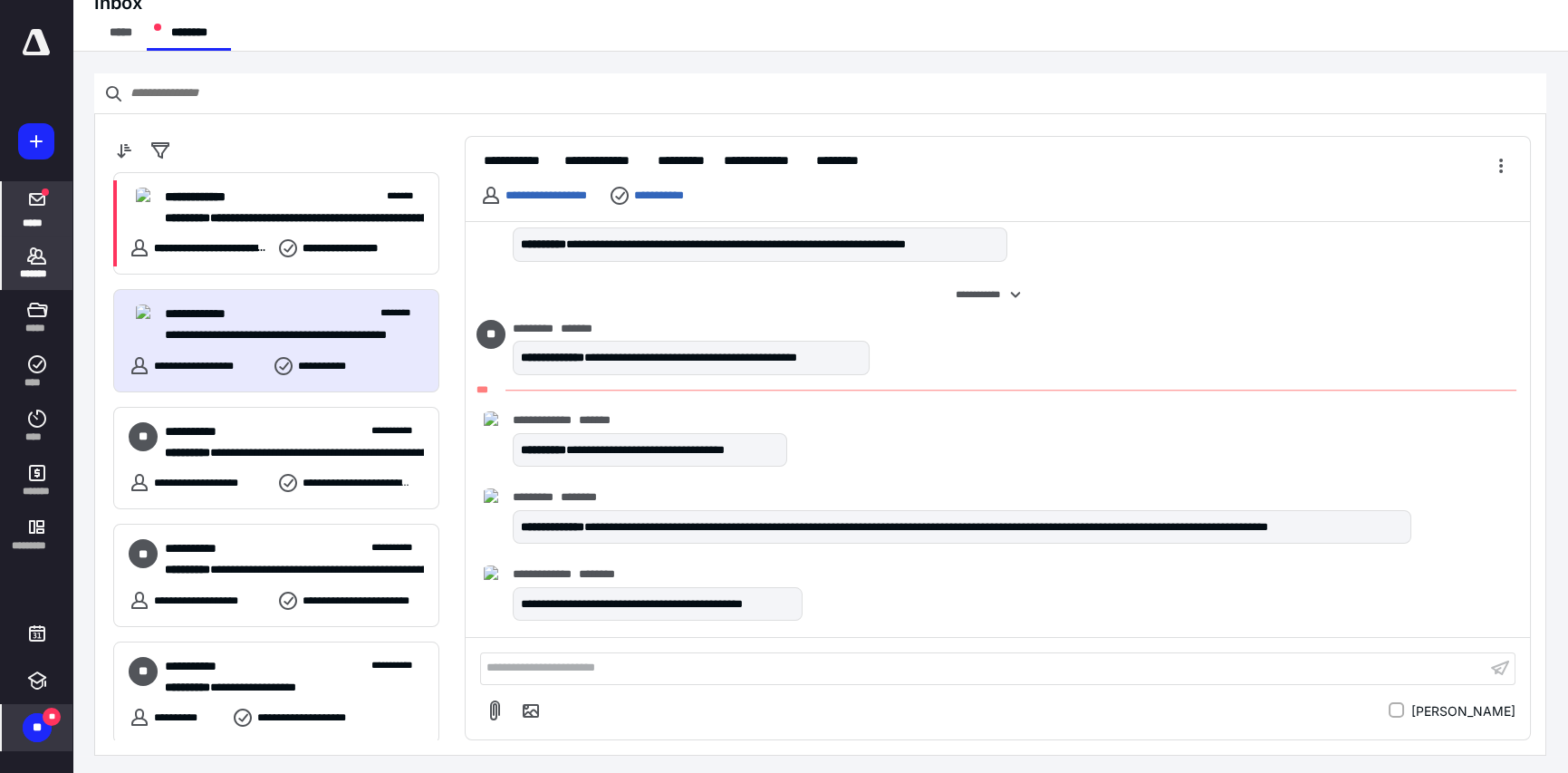 click 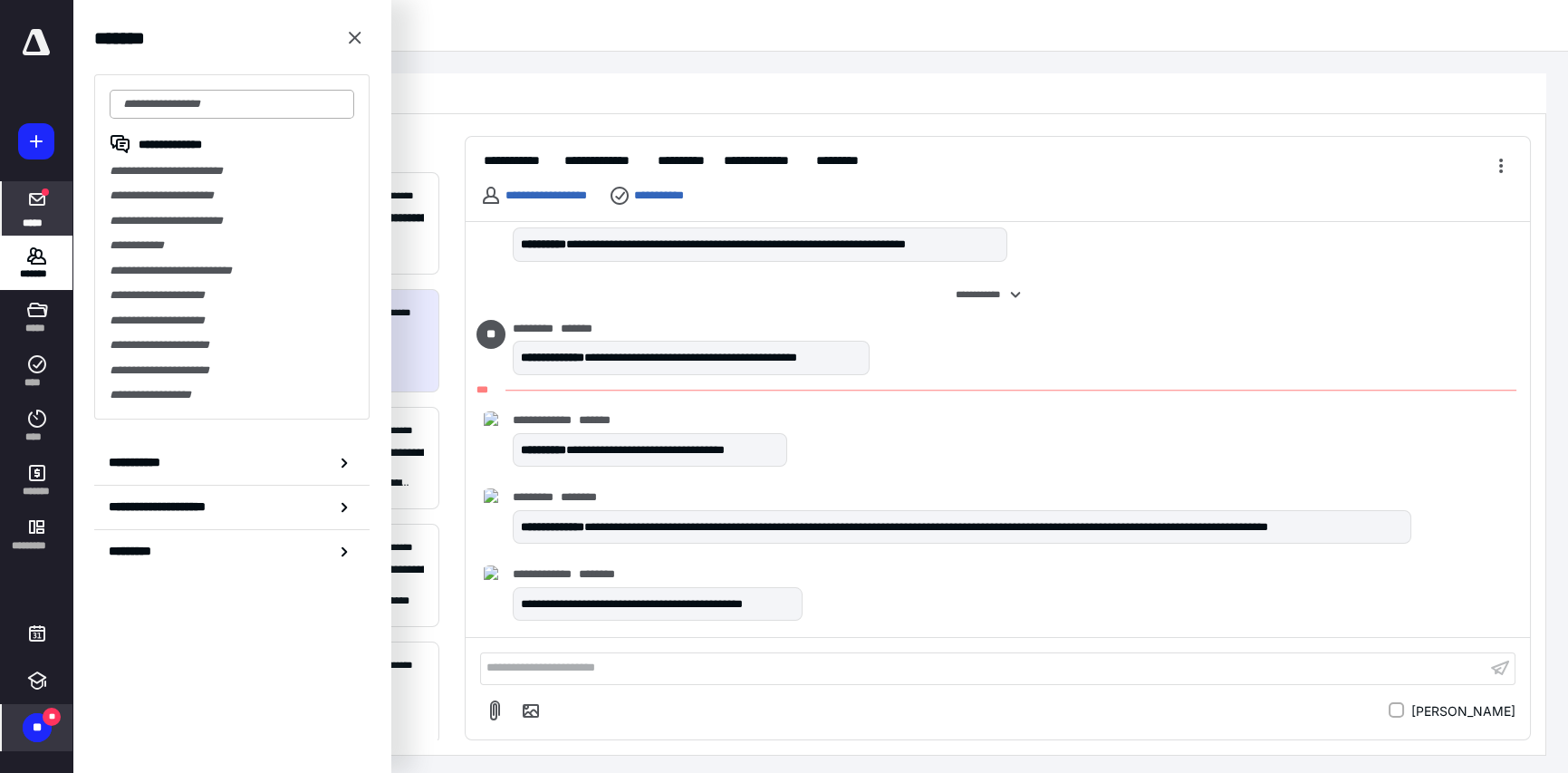 click at bounding box center [232, 104] 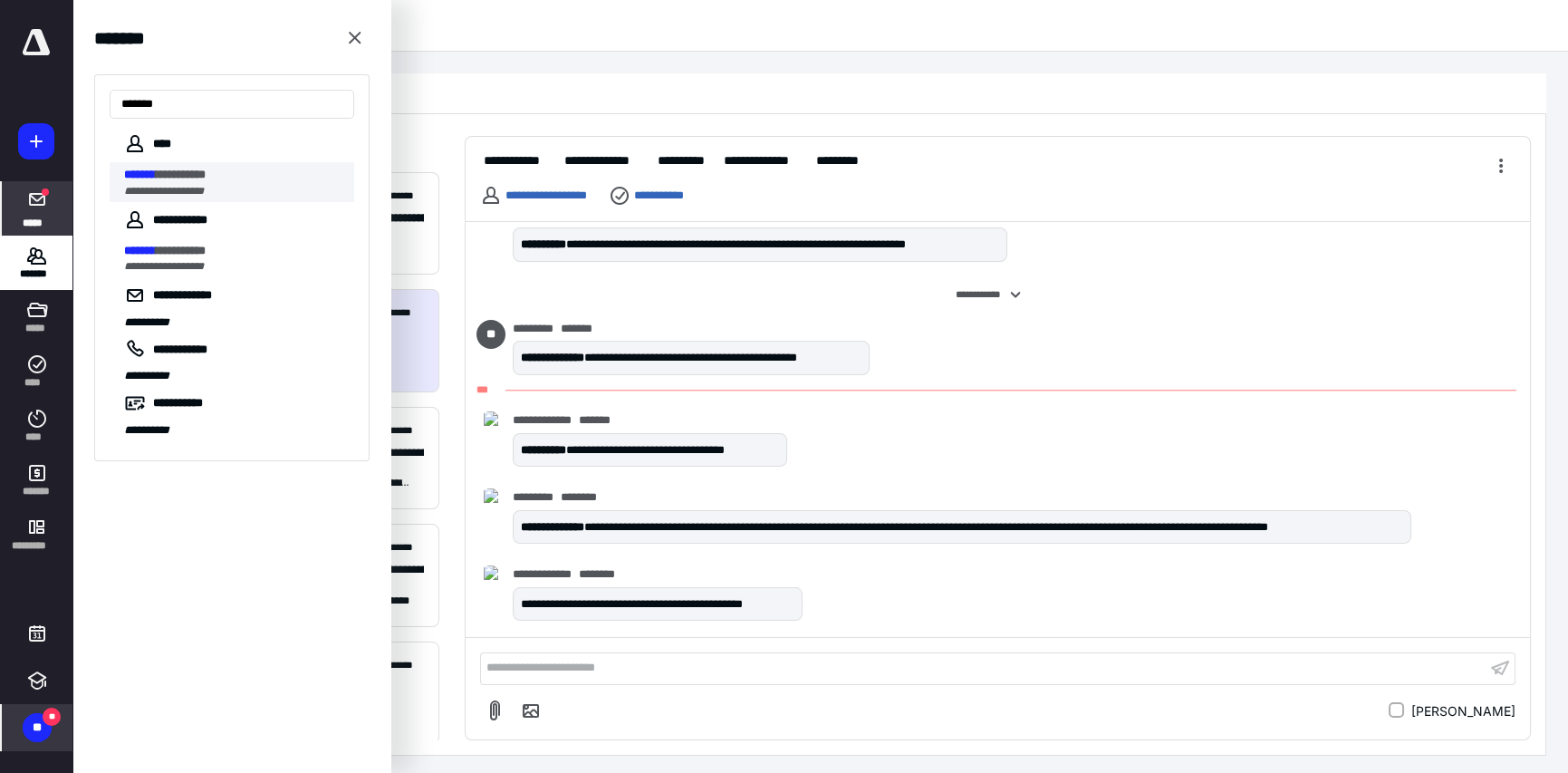 type on "*******" 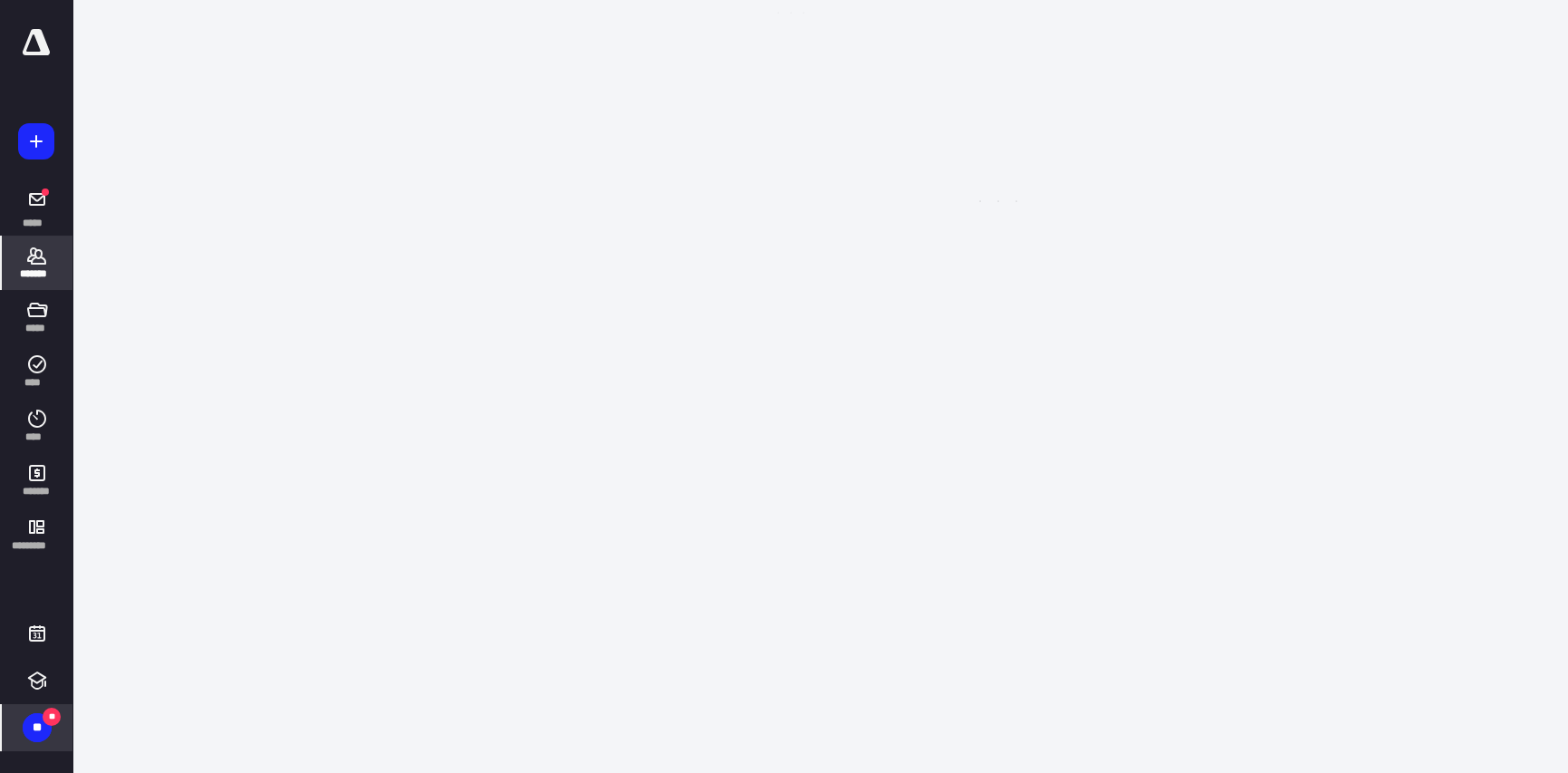 scroll, scrollTop: 0, scrollLeft: 0, axis: both 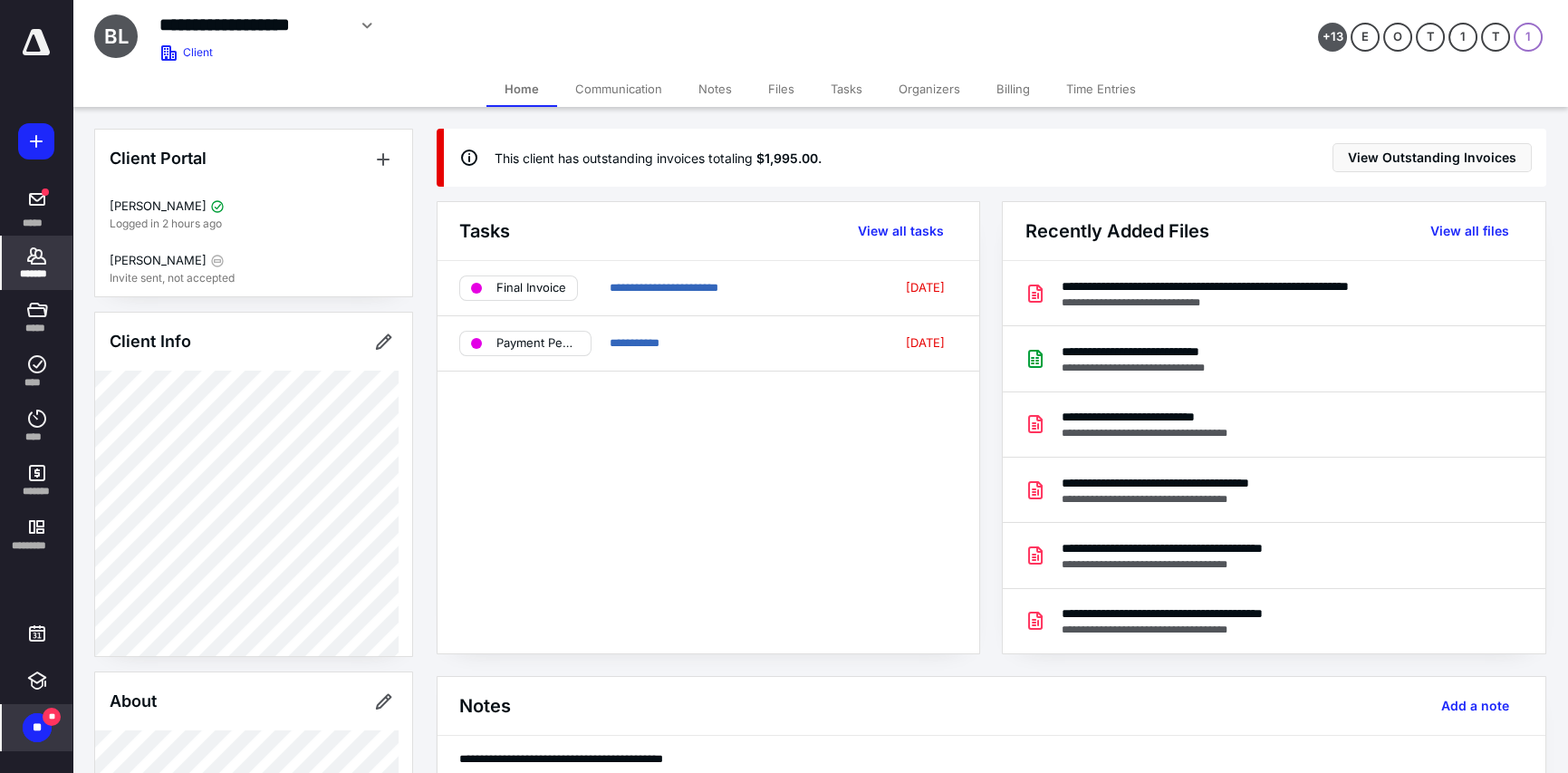 click on "Billing" at bounding box center (1013, 89) 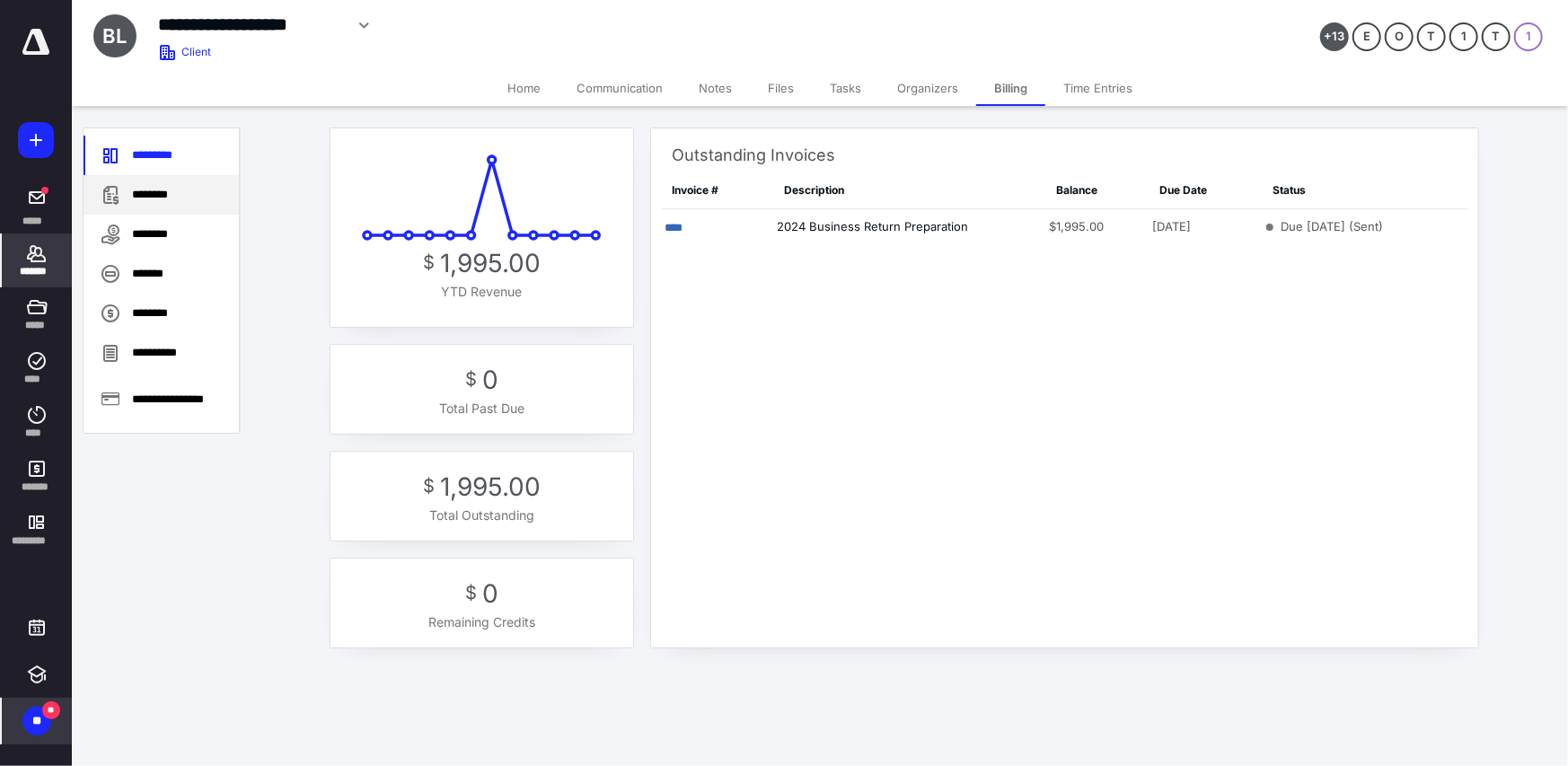 click on "********" at bounding box center [161, 195] 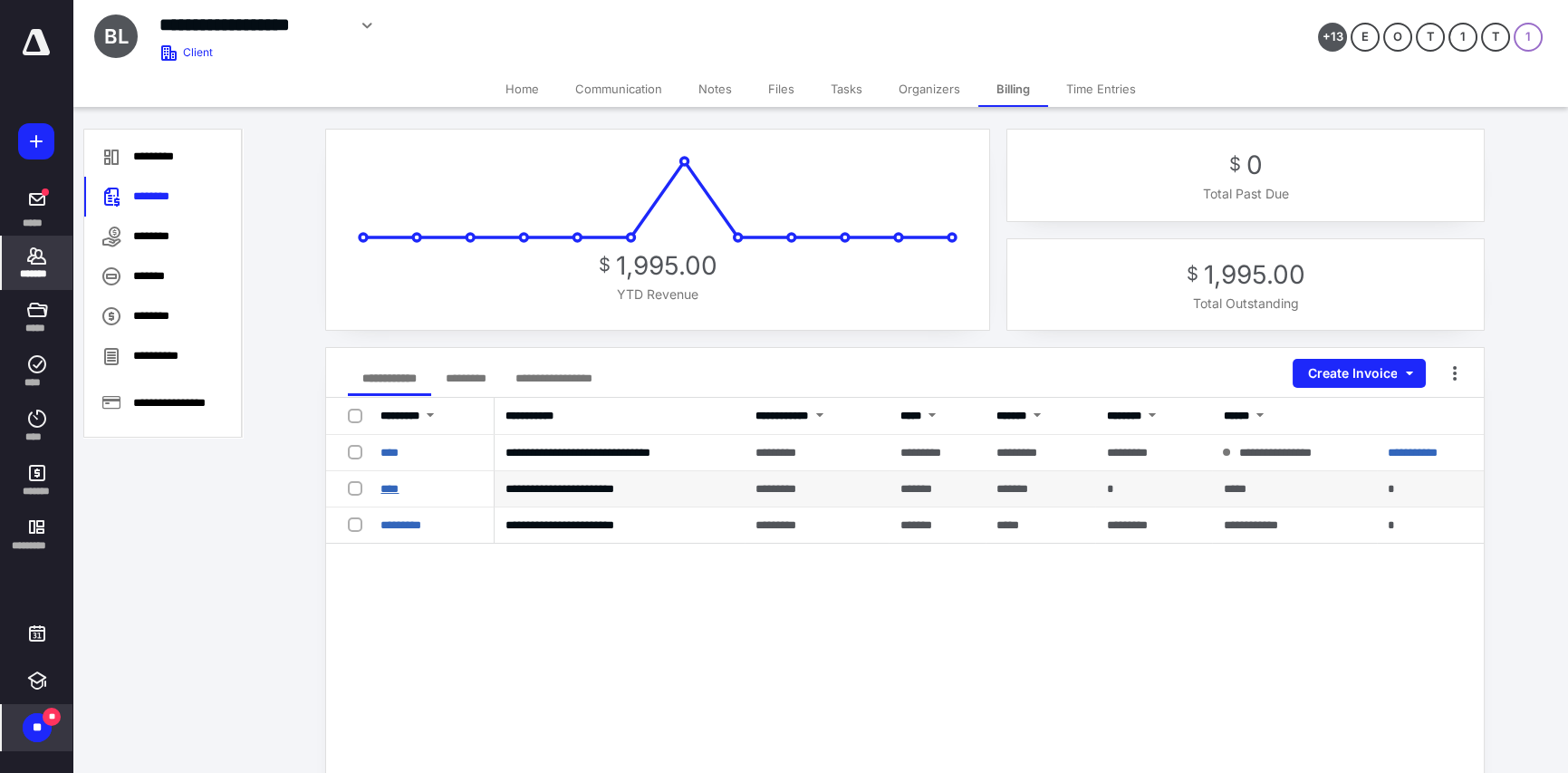 click on "****" at bounding box center (390, 488) 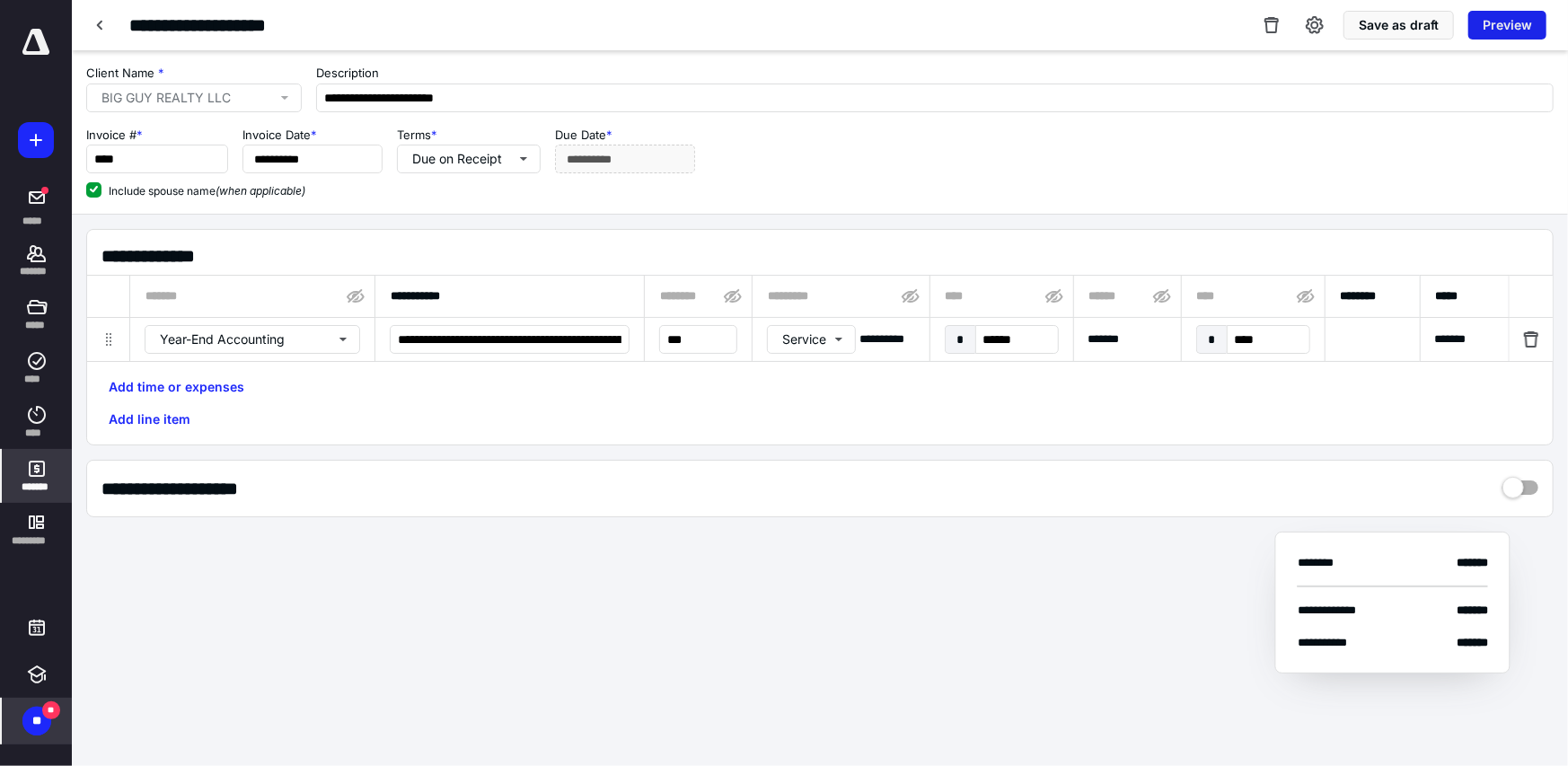 click on "Preview" at bounding box center [1507, 25] 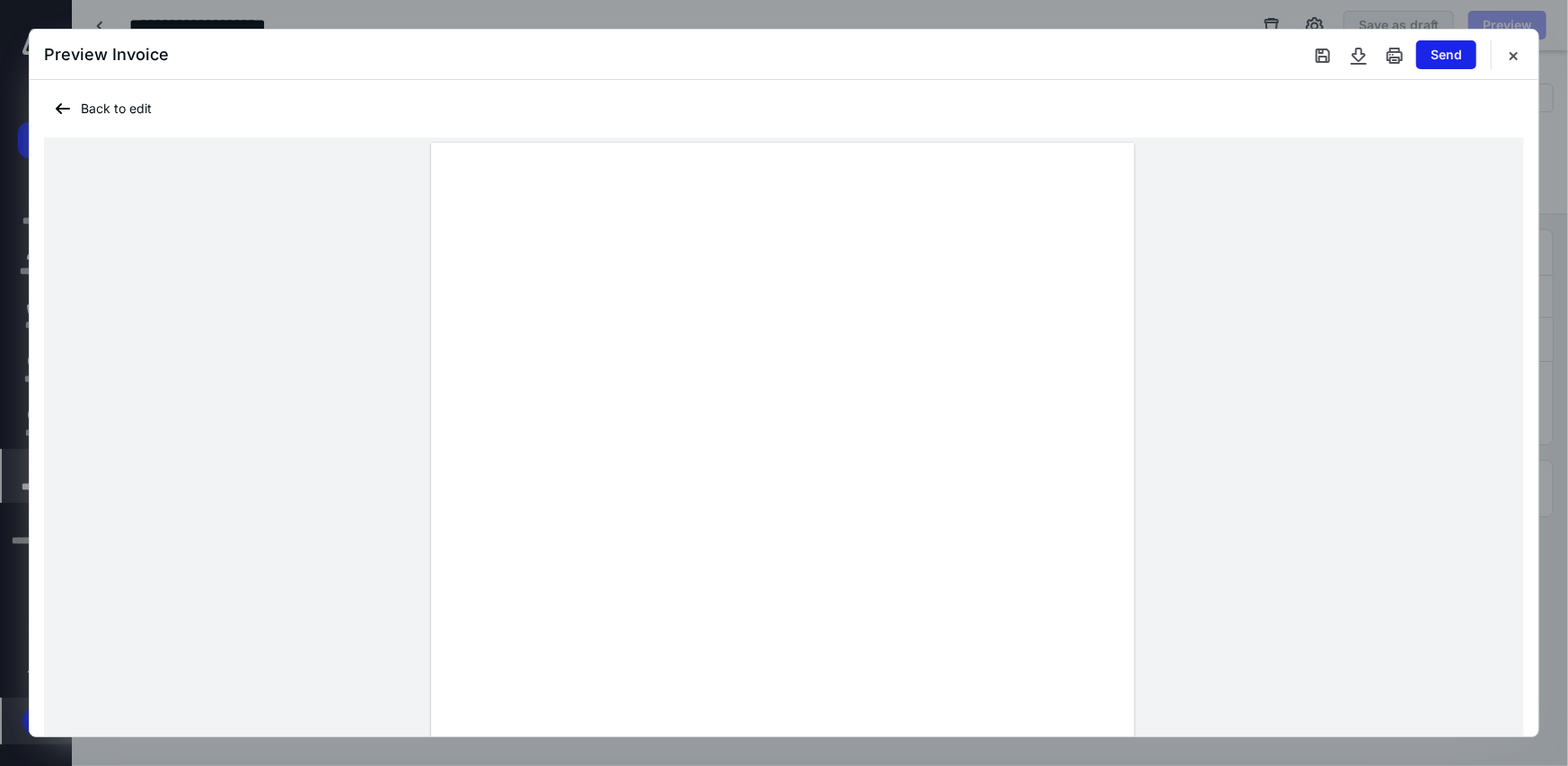 click on "Send" at bounding box center (1446, 55) 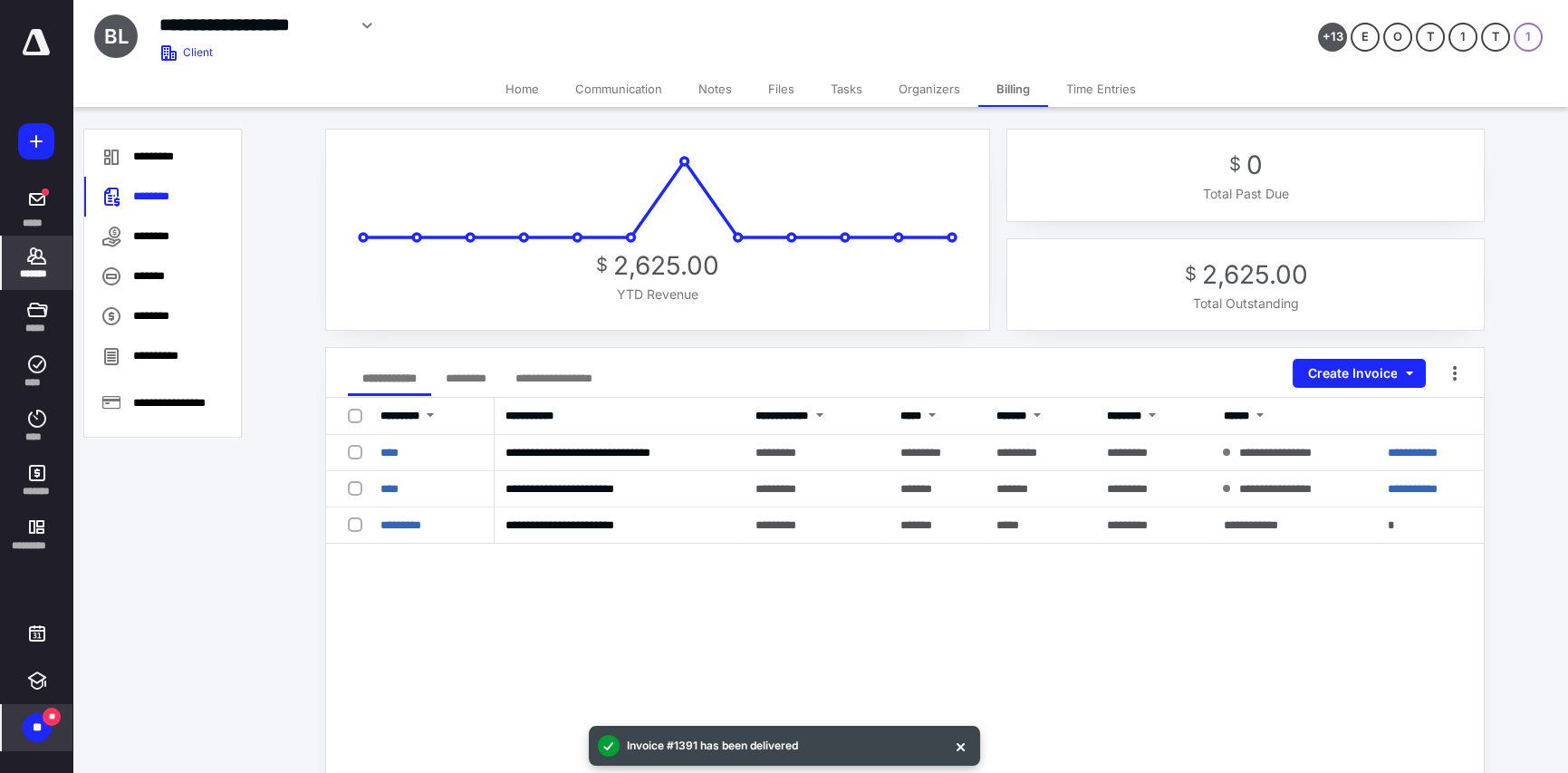 click on "Tasks" at bounding box center [846, 89] 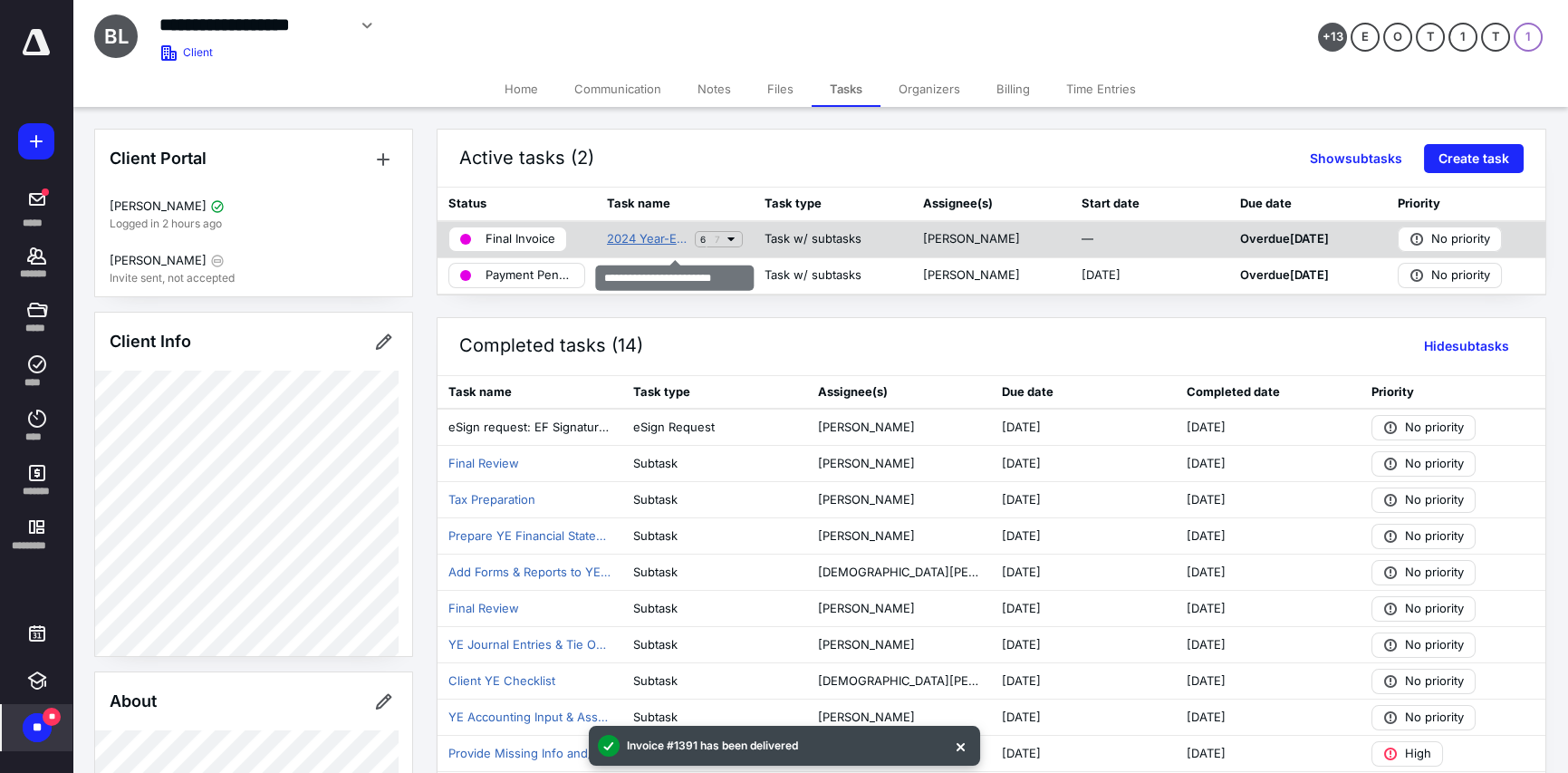 click on "2024 Year-End Accounting" at bounding box center [648, 239] 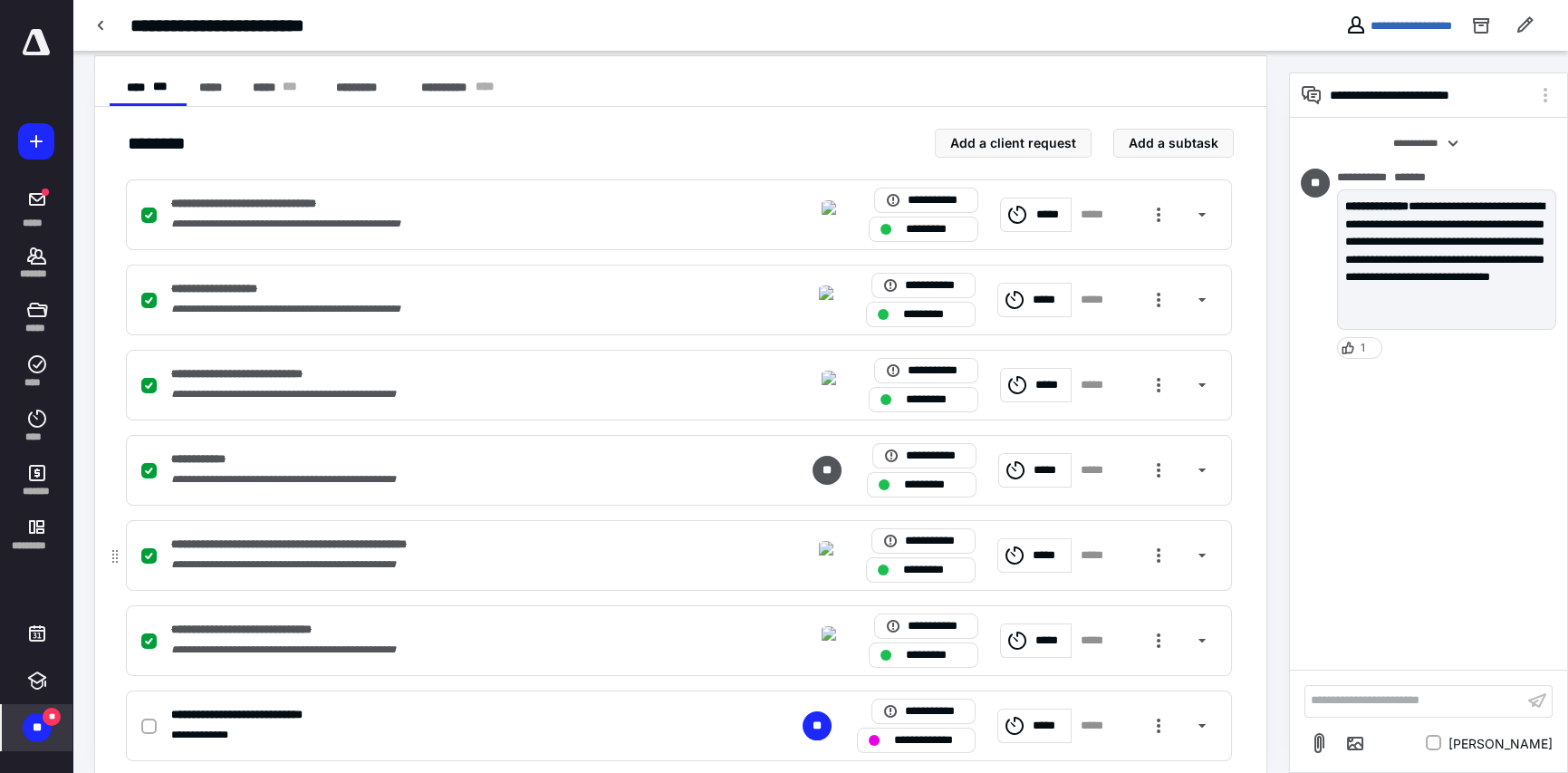 scroll, scrollTop: 411, scrollLeft: 0, axis: vertical 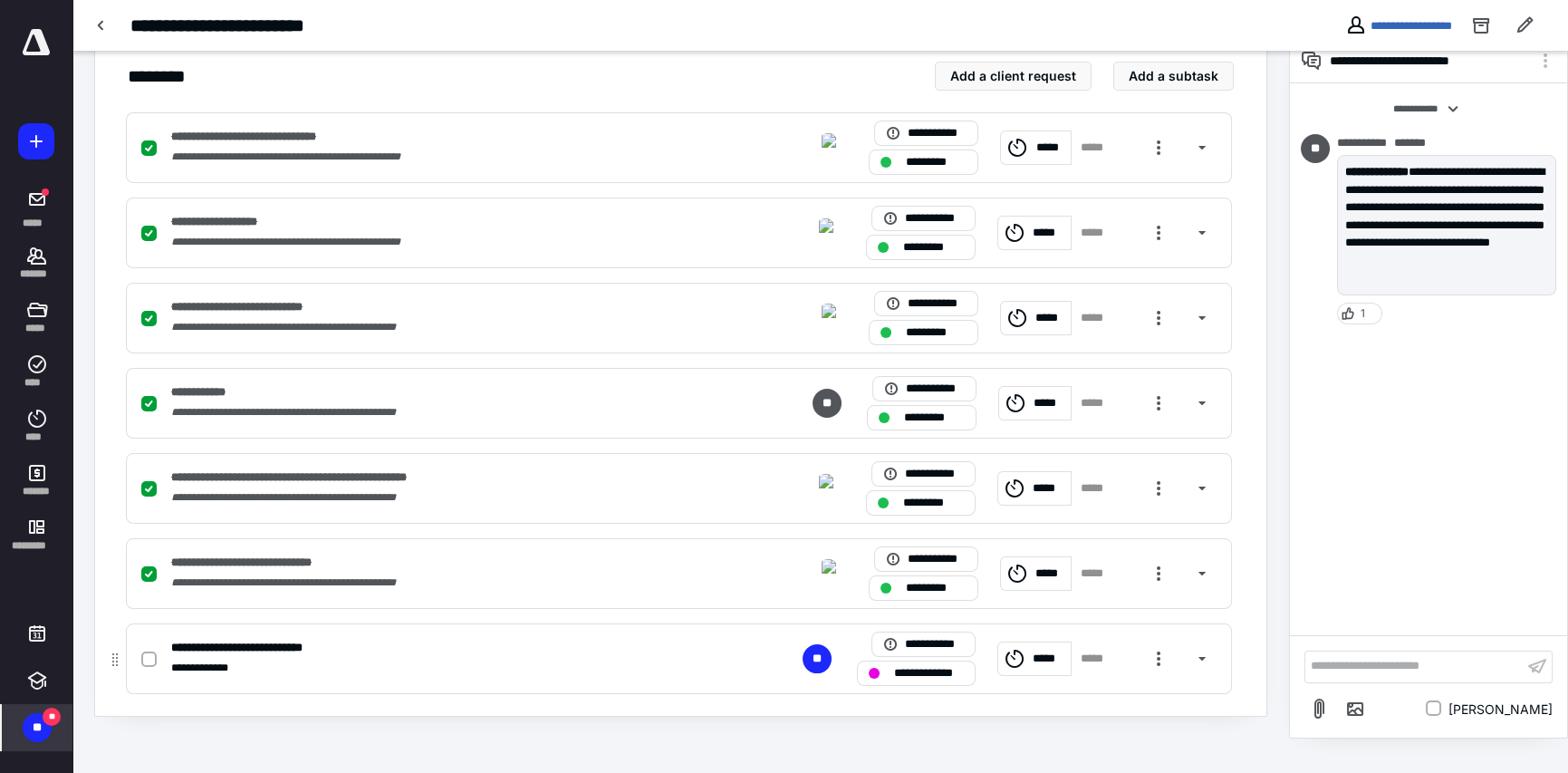 click 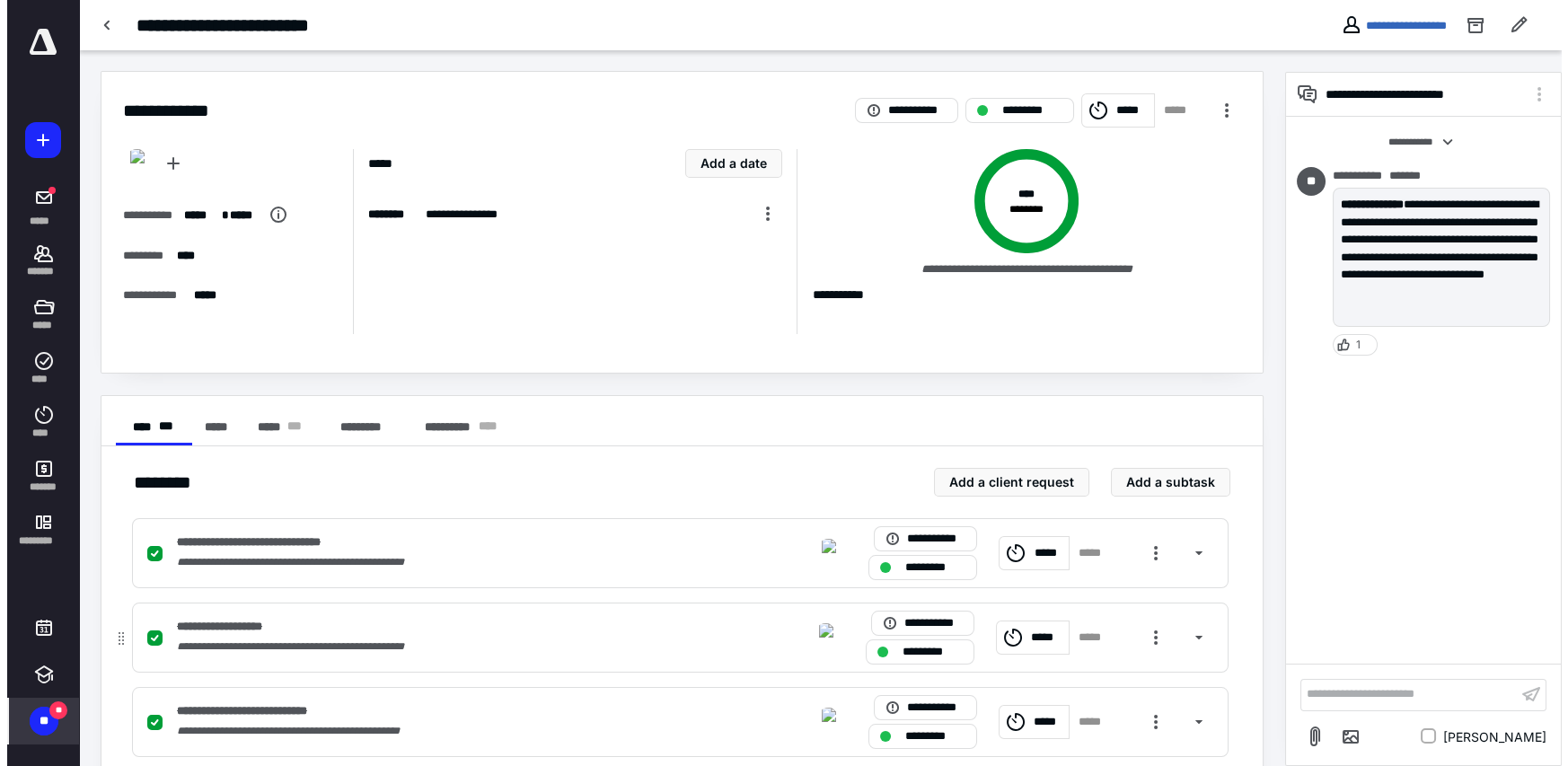 scroll, scrollTop: 0, scrollLeft: 0, axis: both 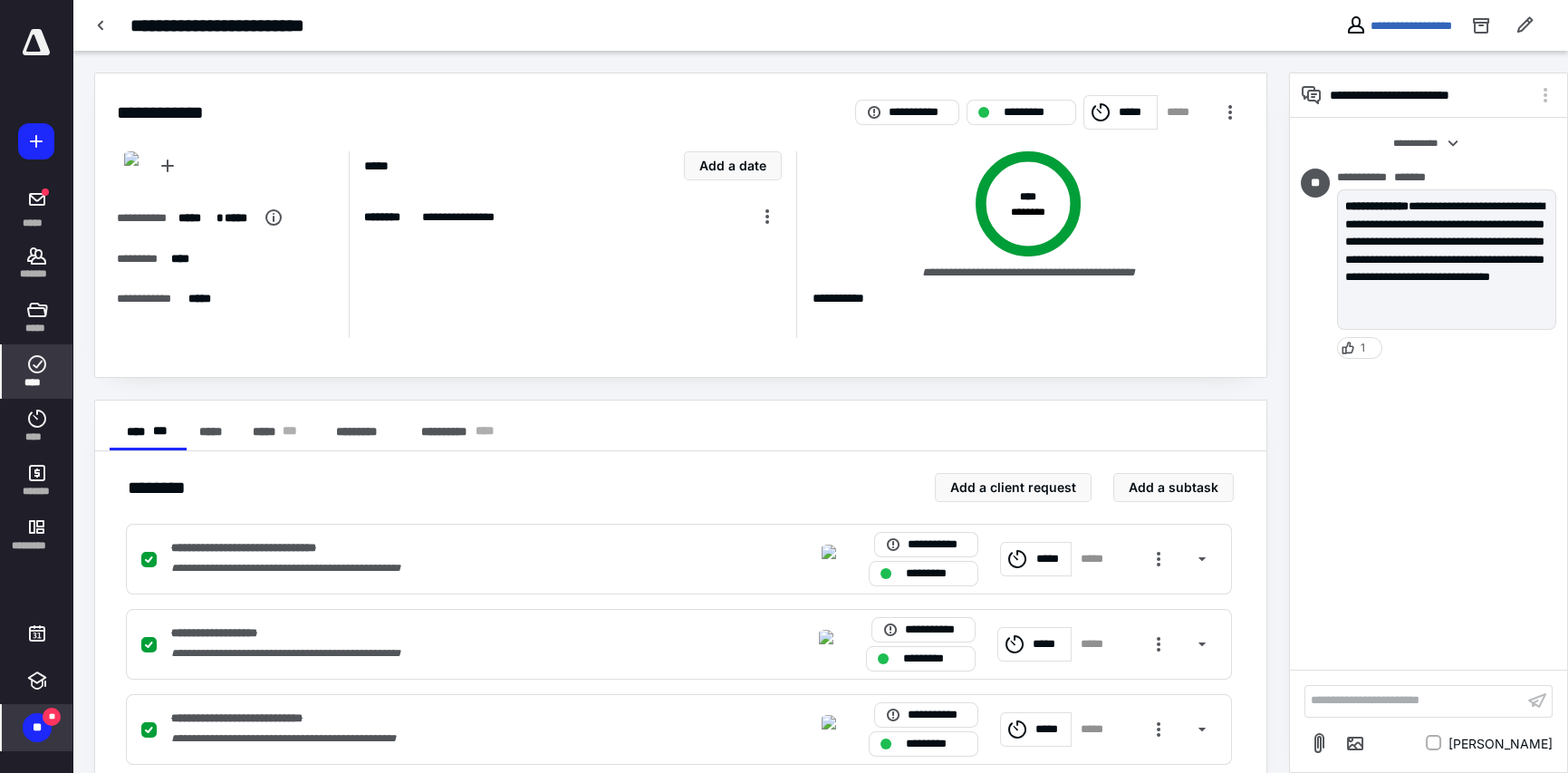 click 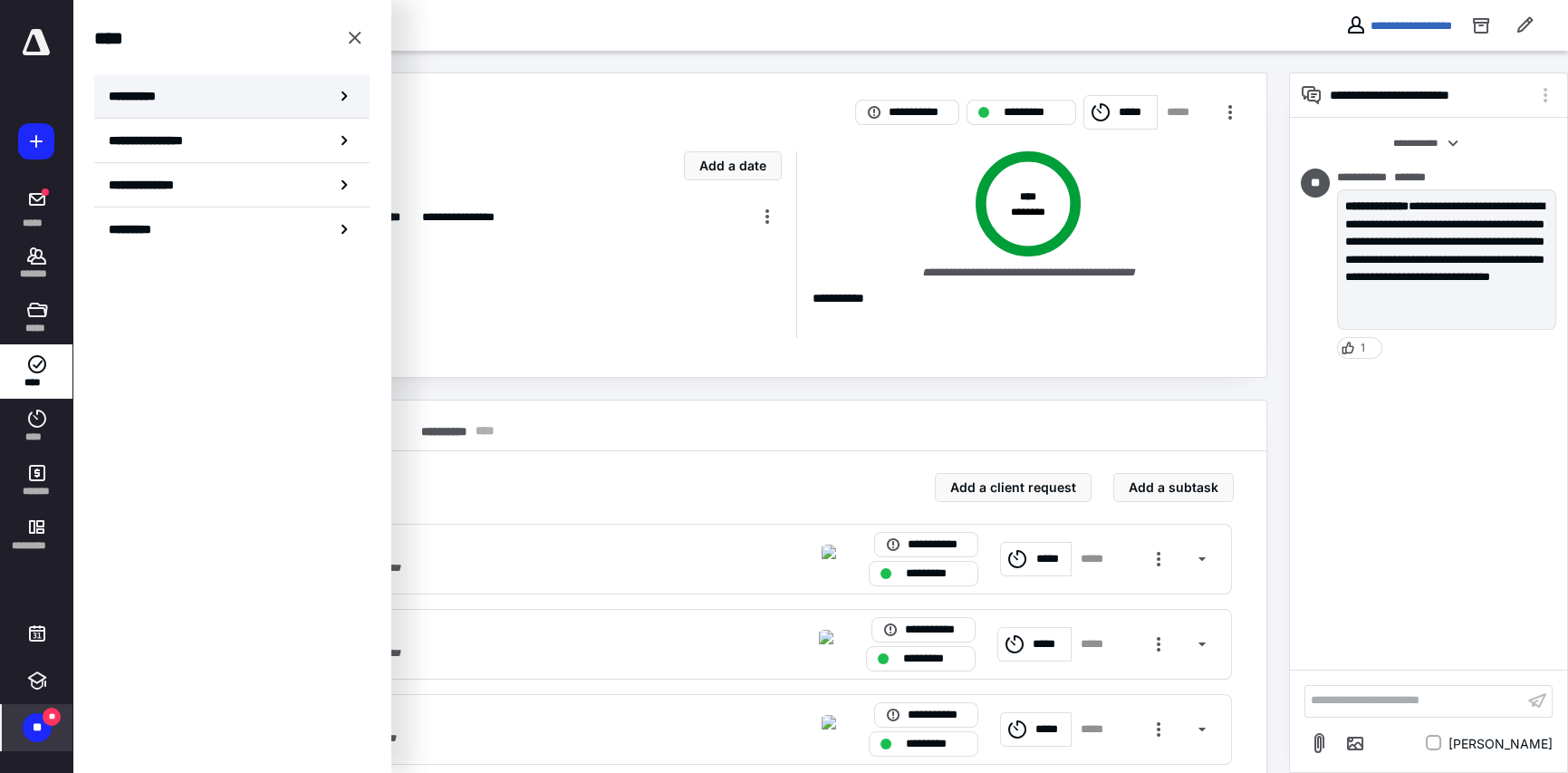 click on "**********" at bounding box center [232, 96] 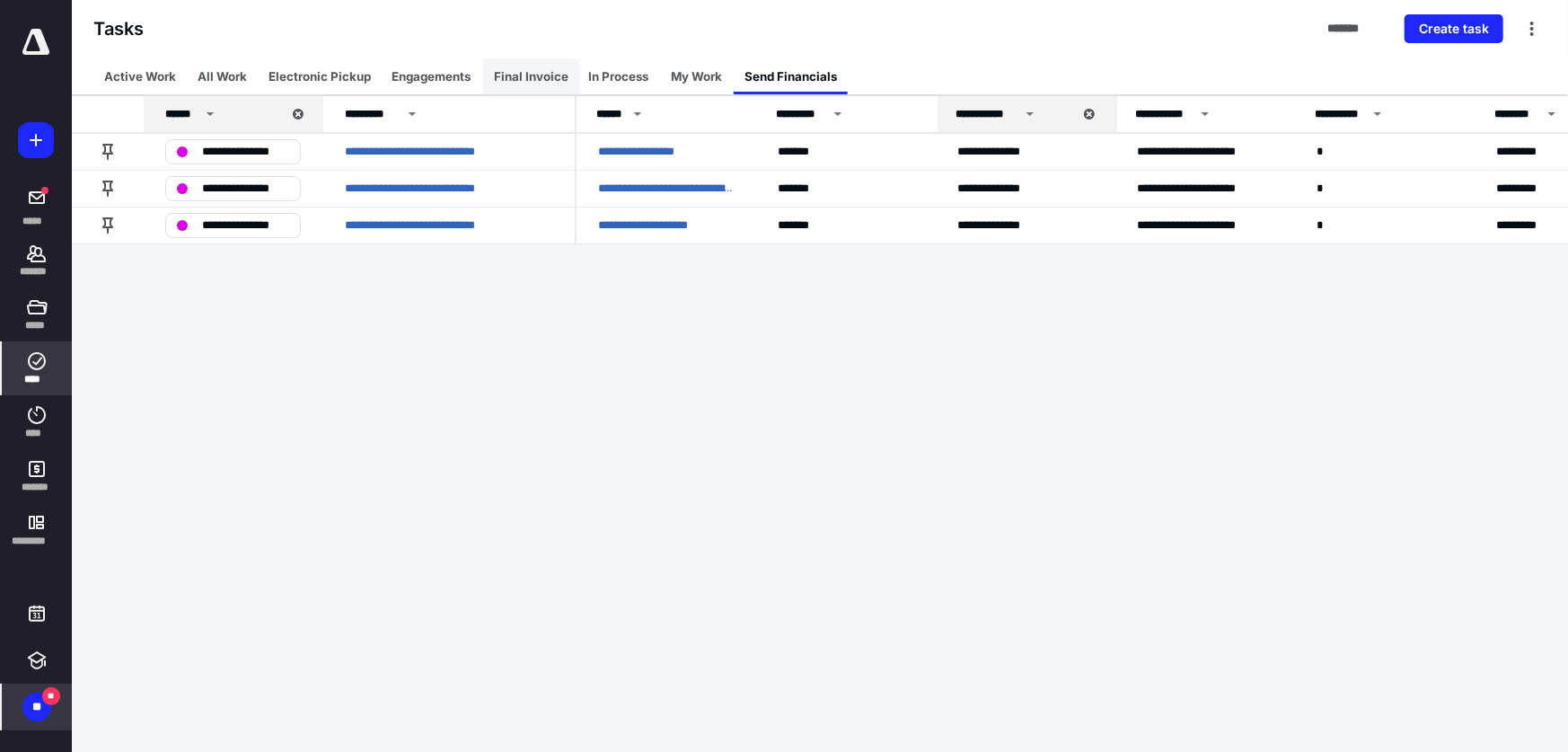 click on "Final Invoice" at bounding box center (531, 76) 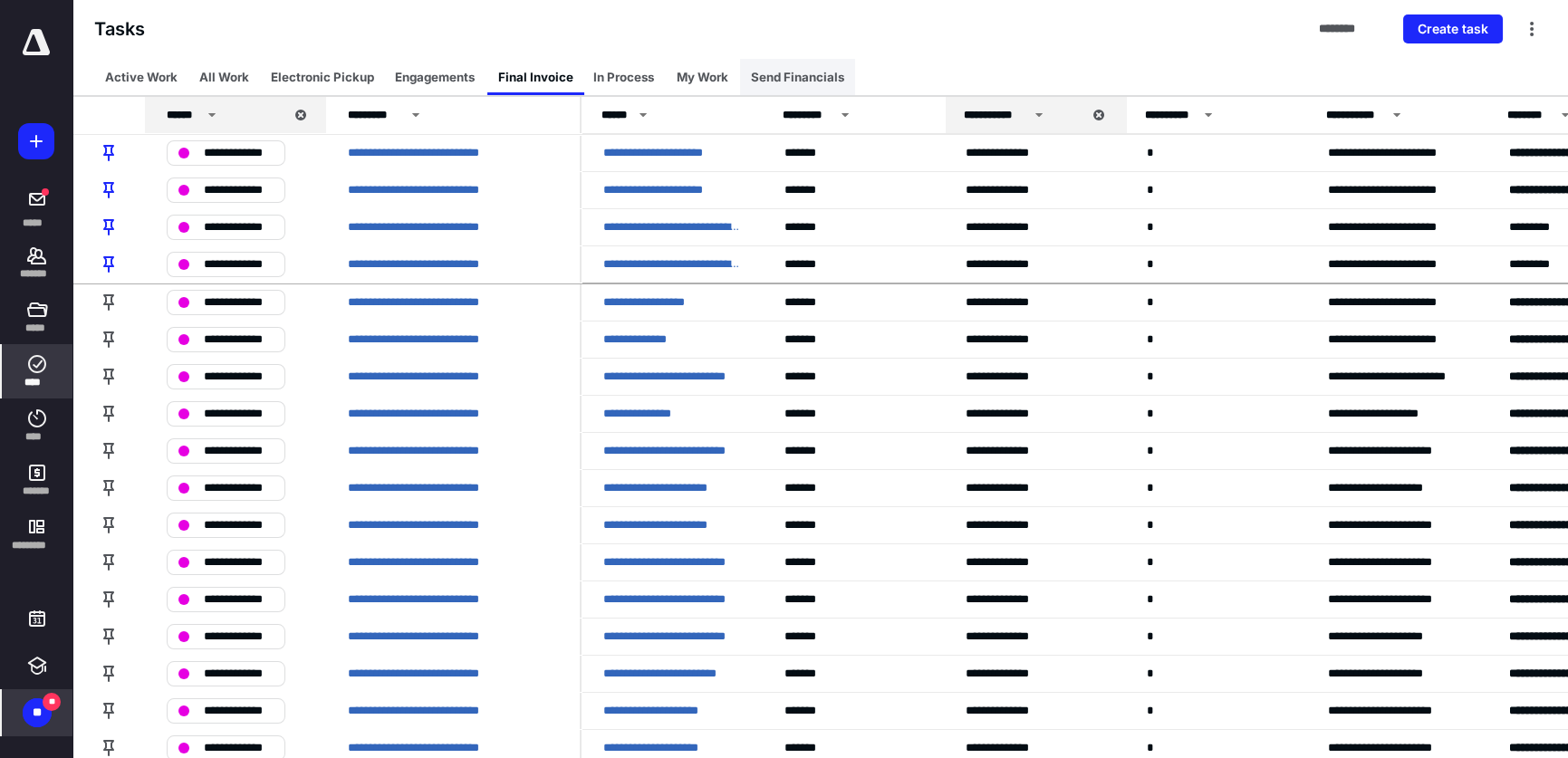 click on "Send Financials" at bounding box center [797, 77] 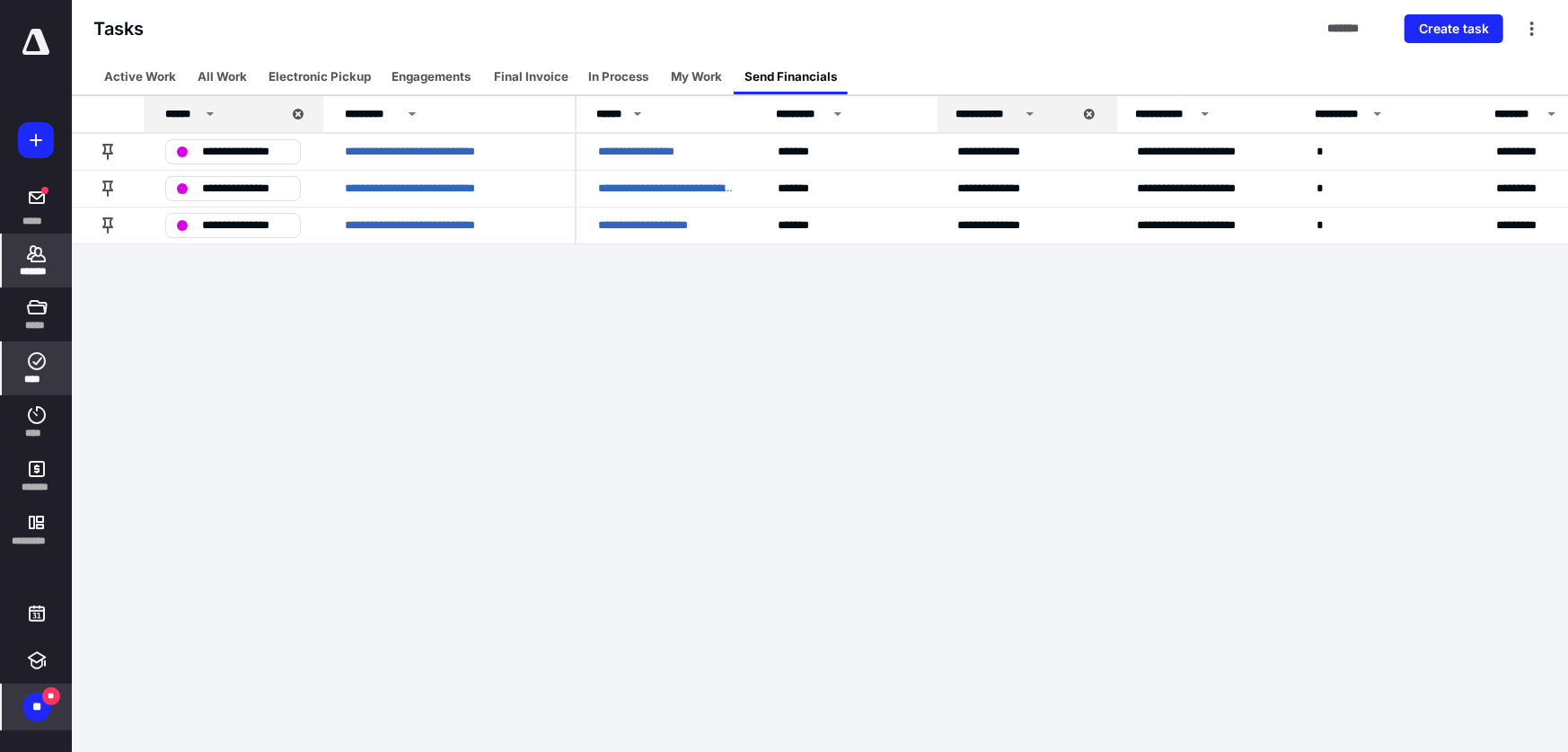 click 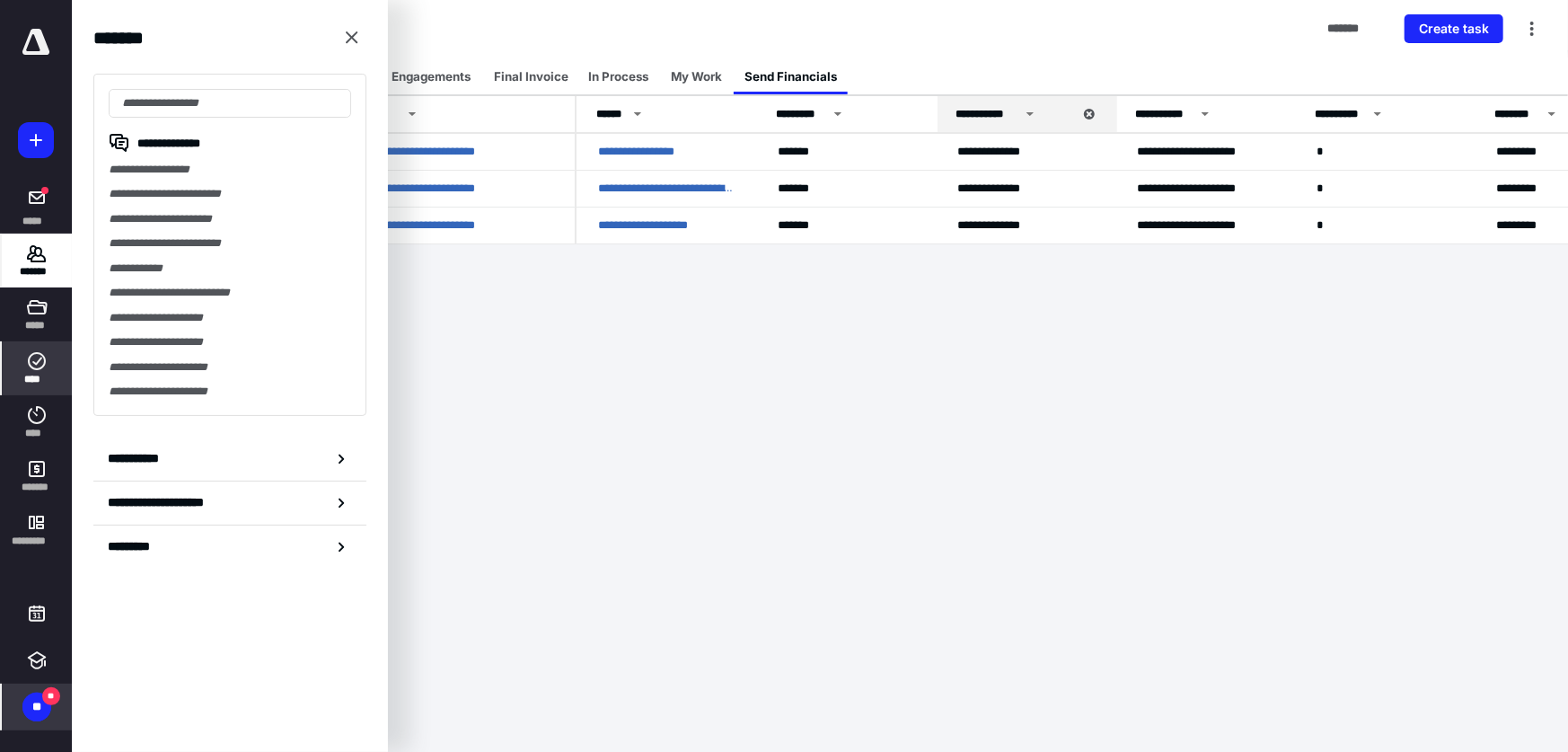 click 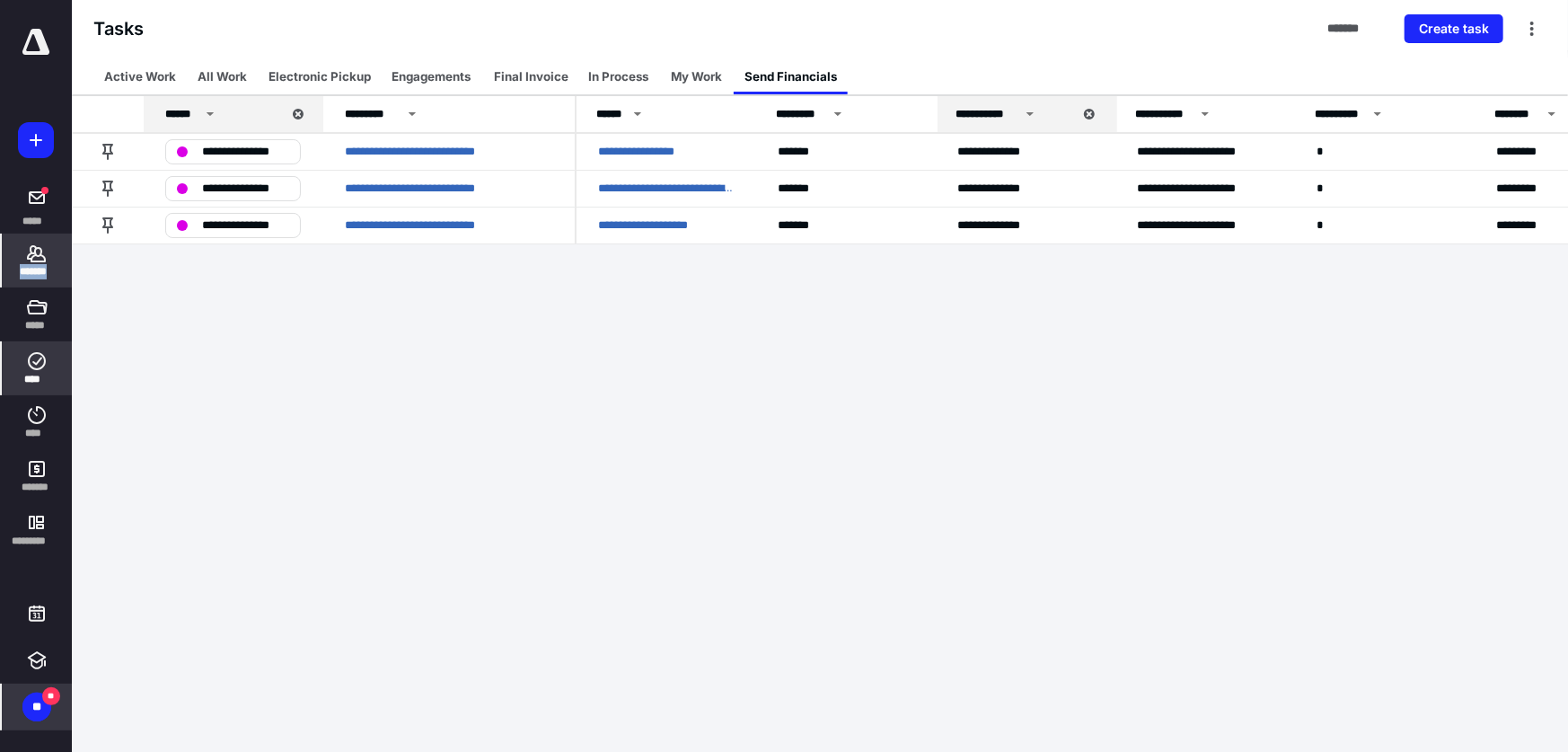 click on "*******" at bounding box center [37, 261] 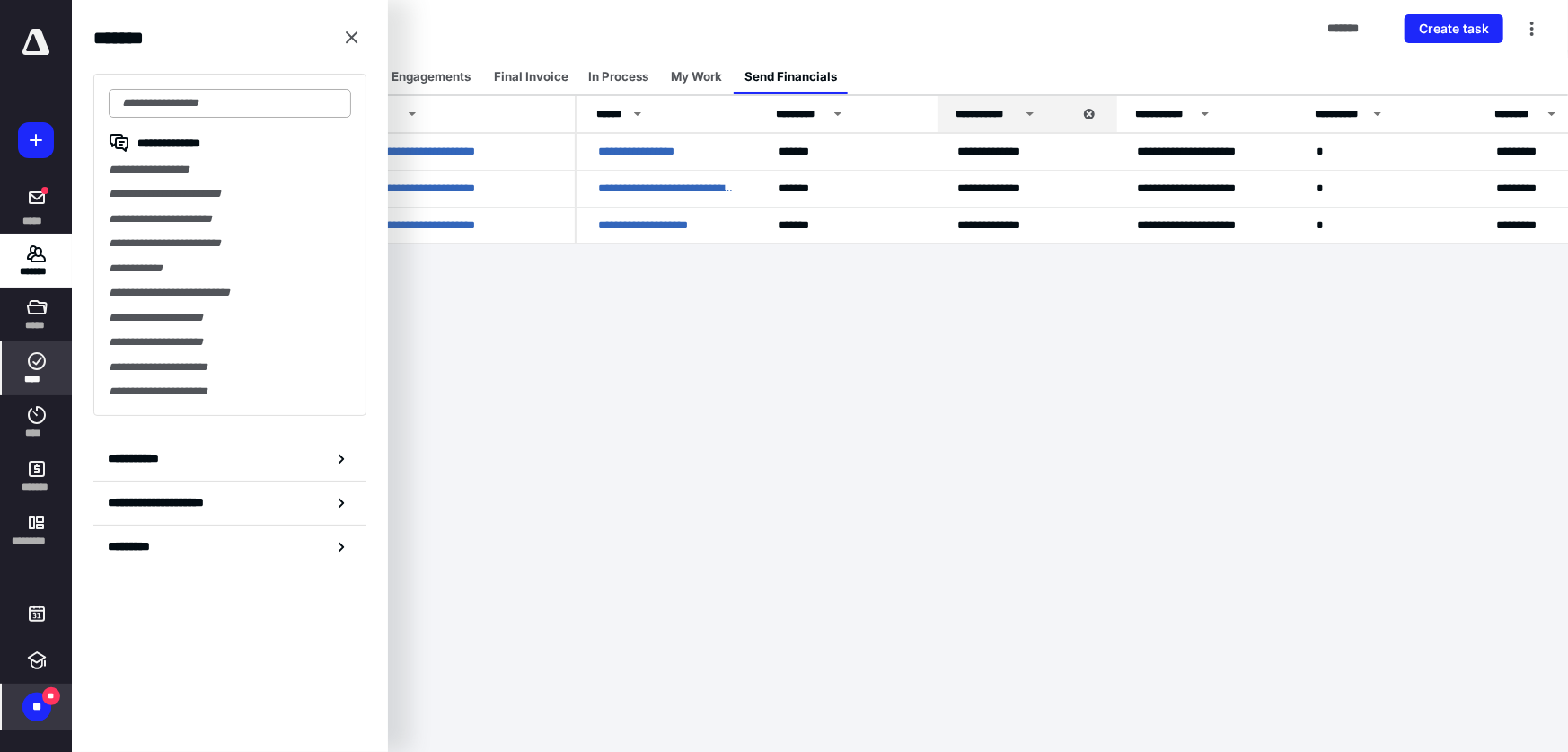 click at bounding box center [230, 103] 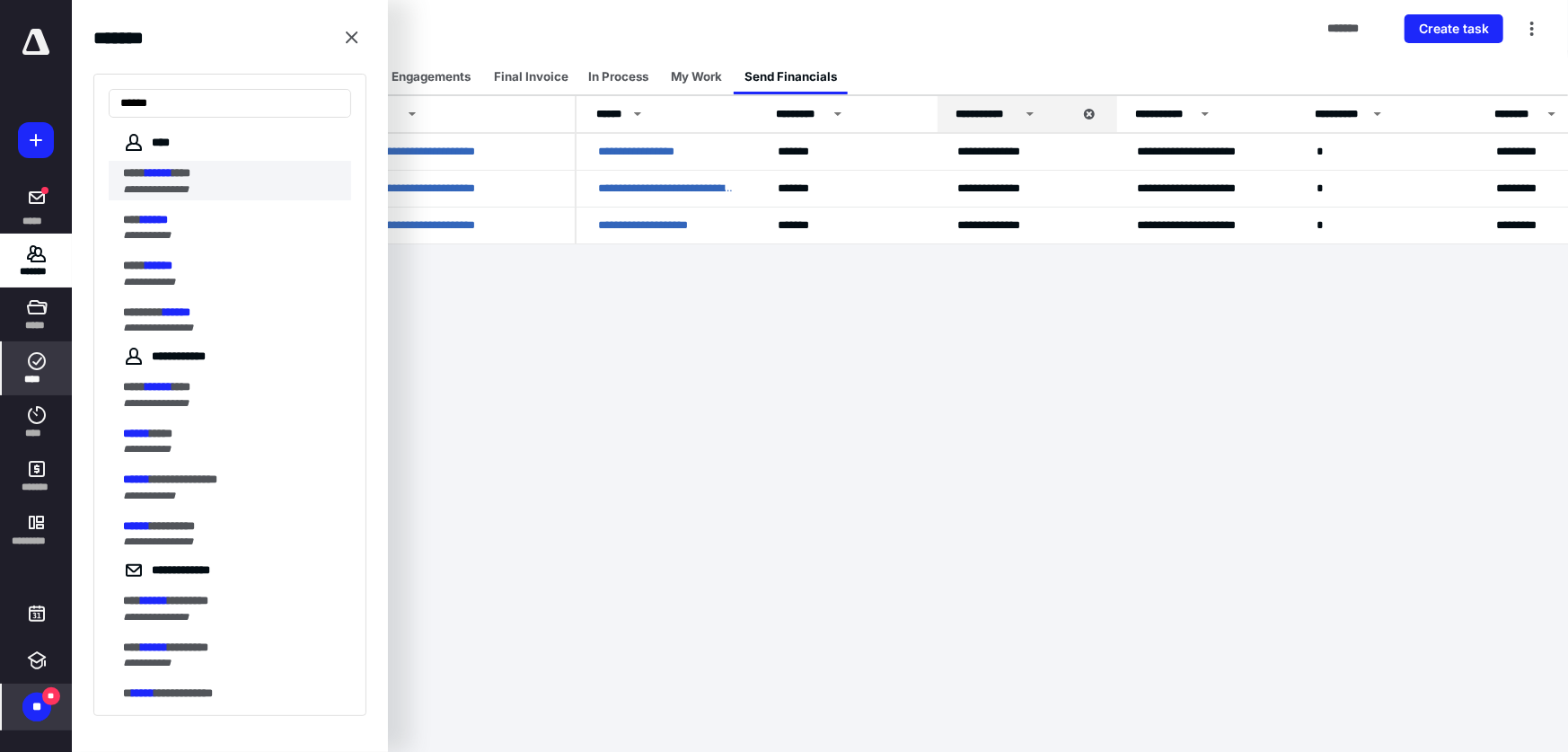 type on "******" 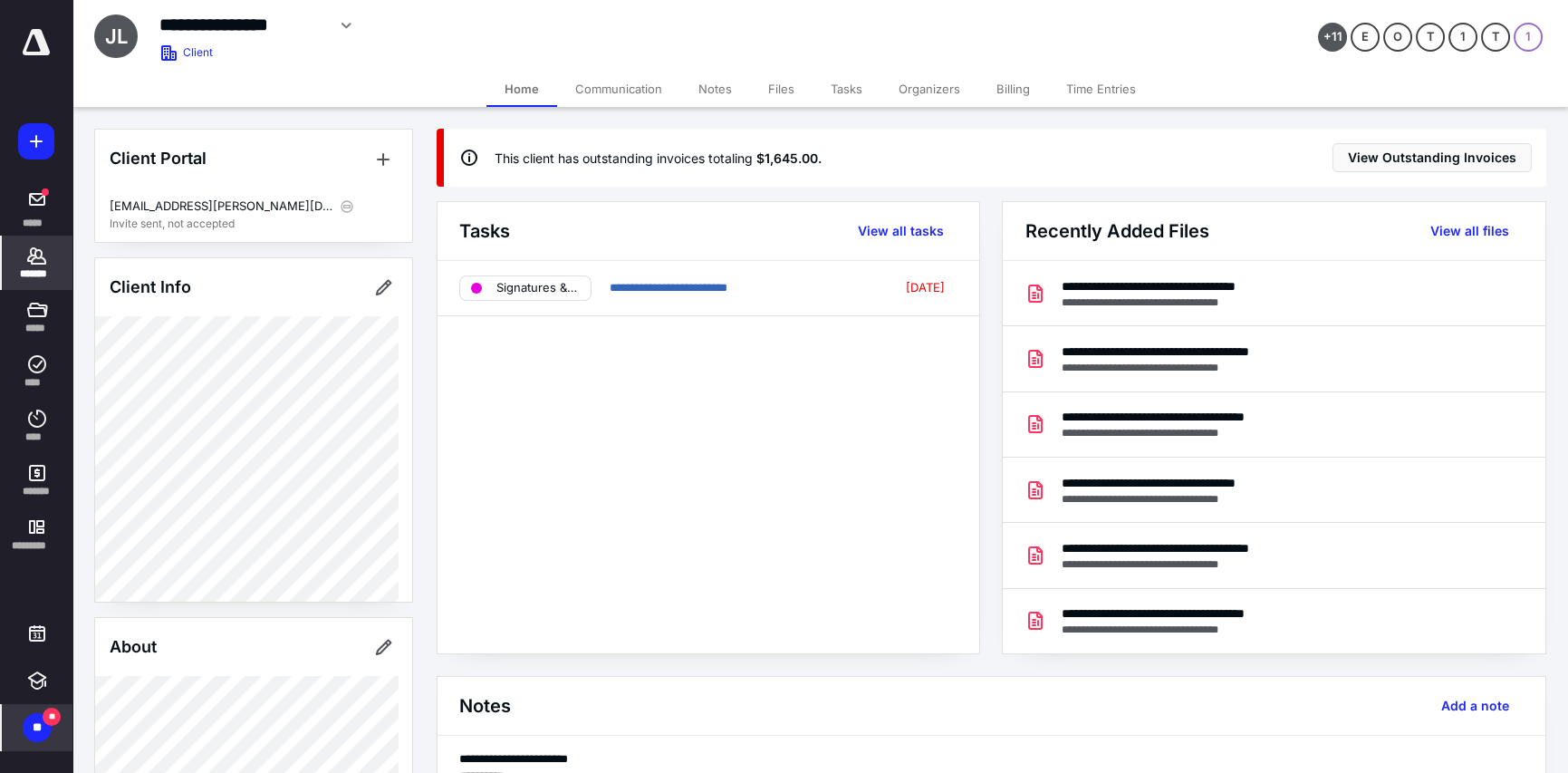 drag, startPoint x: 1005, startPoint y: 87, endPoint x: 1015, endPoint y: 90, distance: 10.440307 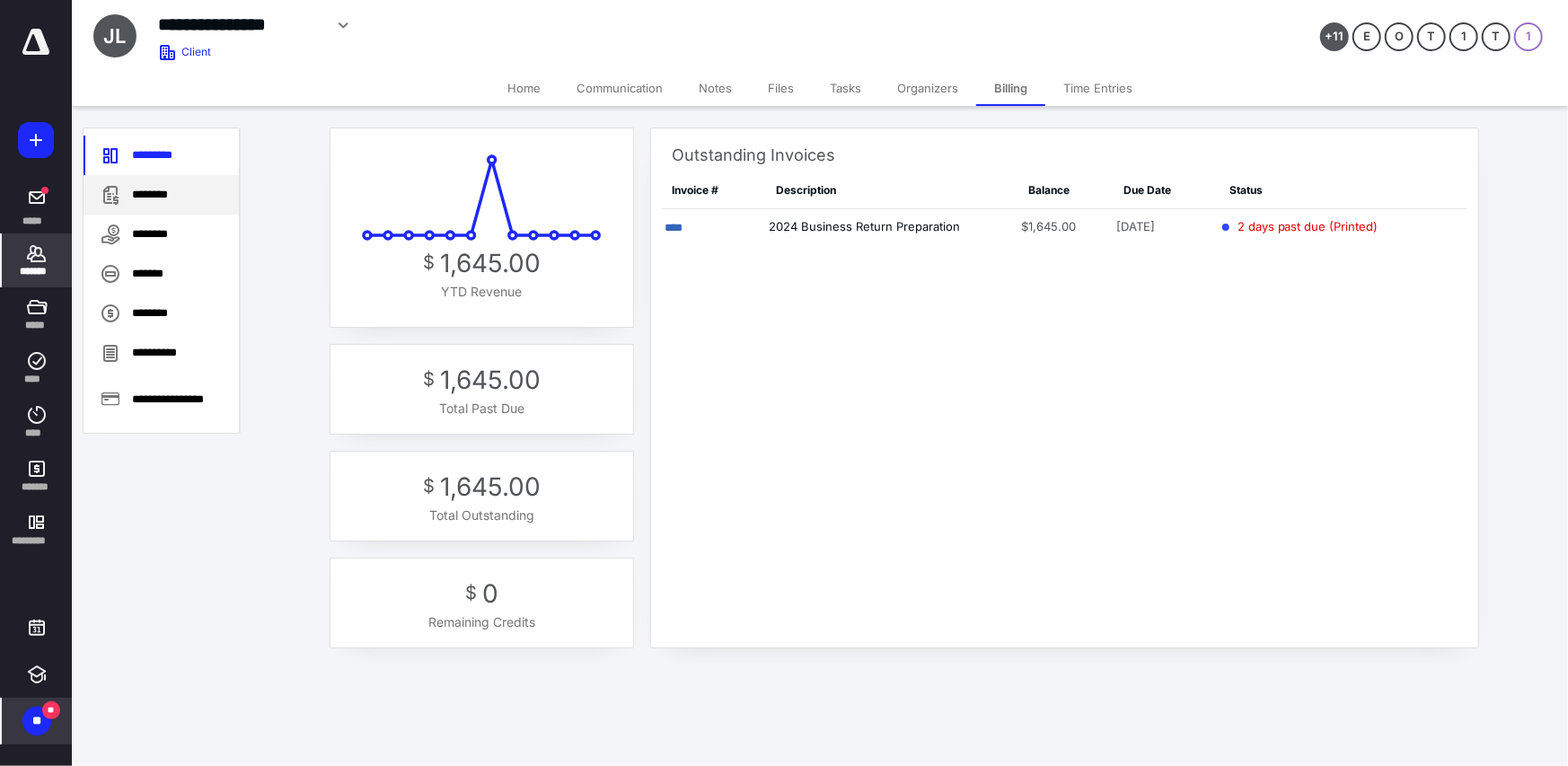 click on "********" at bounding box center (161, 195) 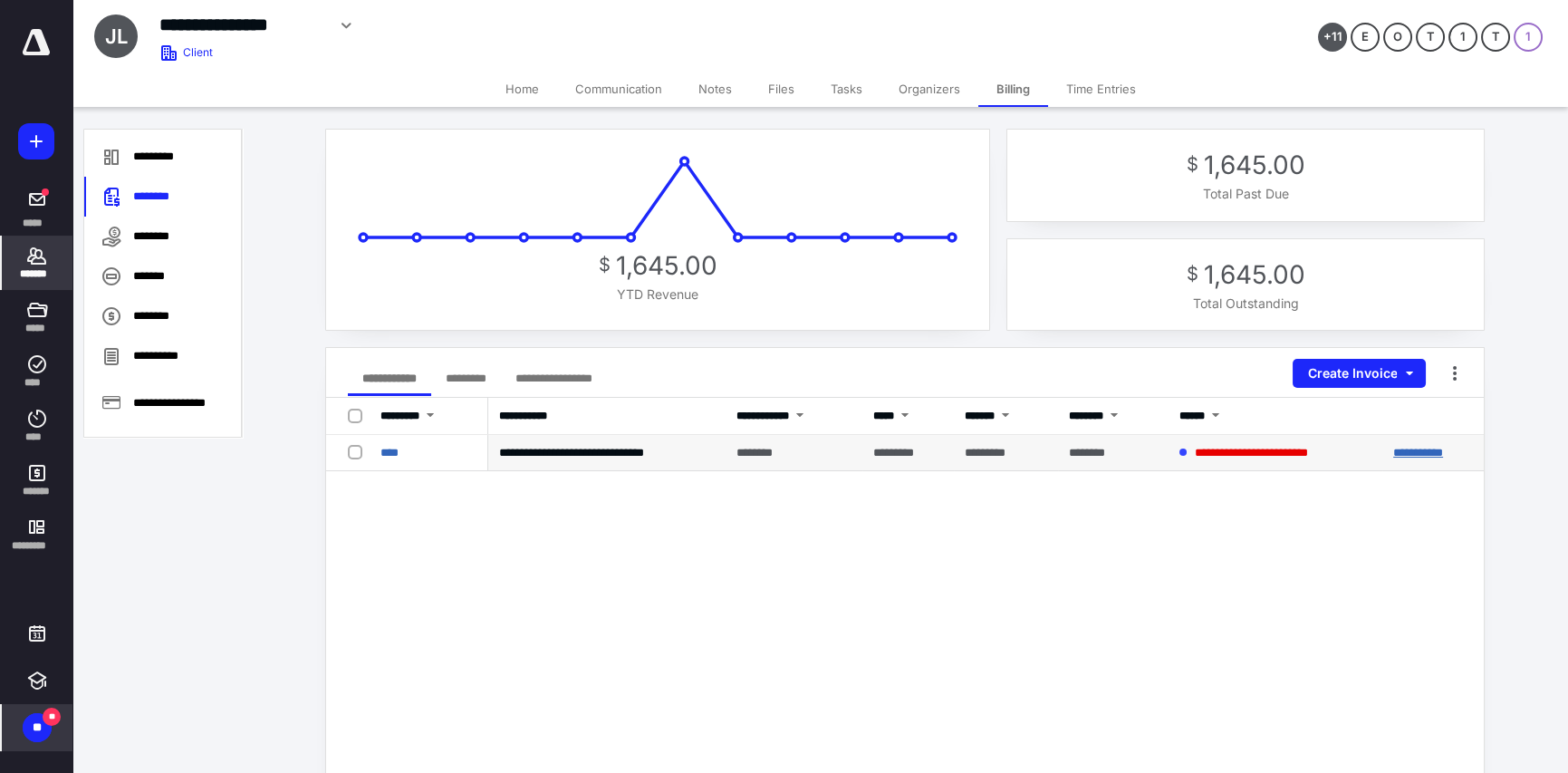 click on "**********" at bounding box center [1418, 452] 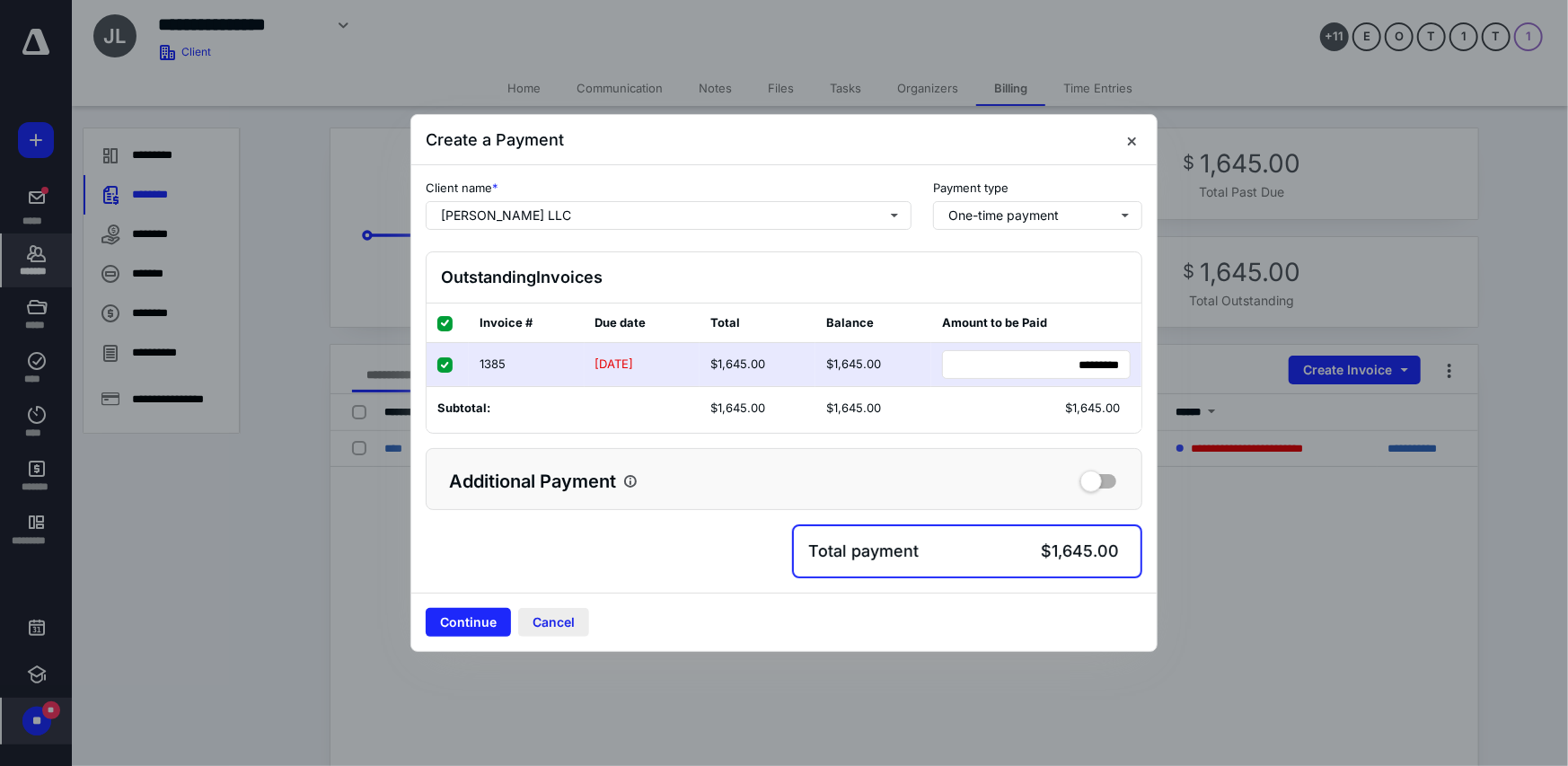 click on "Cancel" at bounding box center [553, 622] 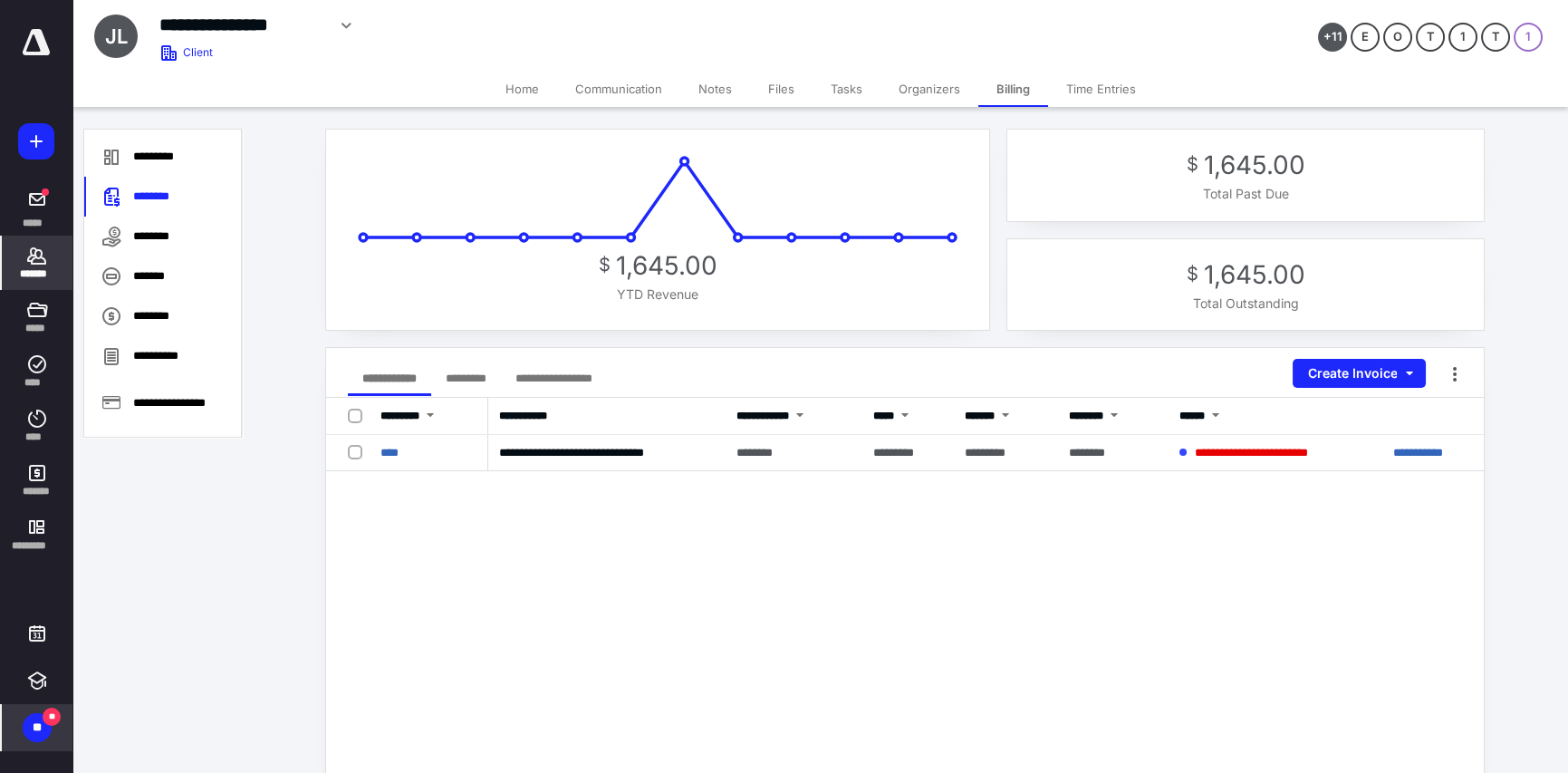 click on "Client" at bounding box center (197, 53) 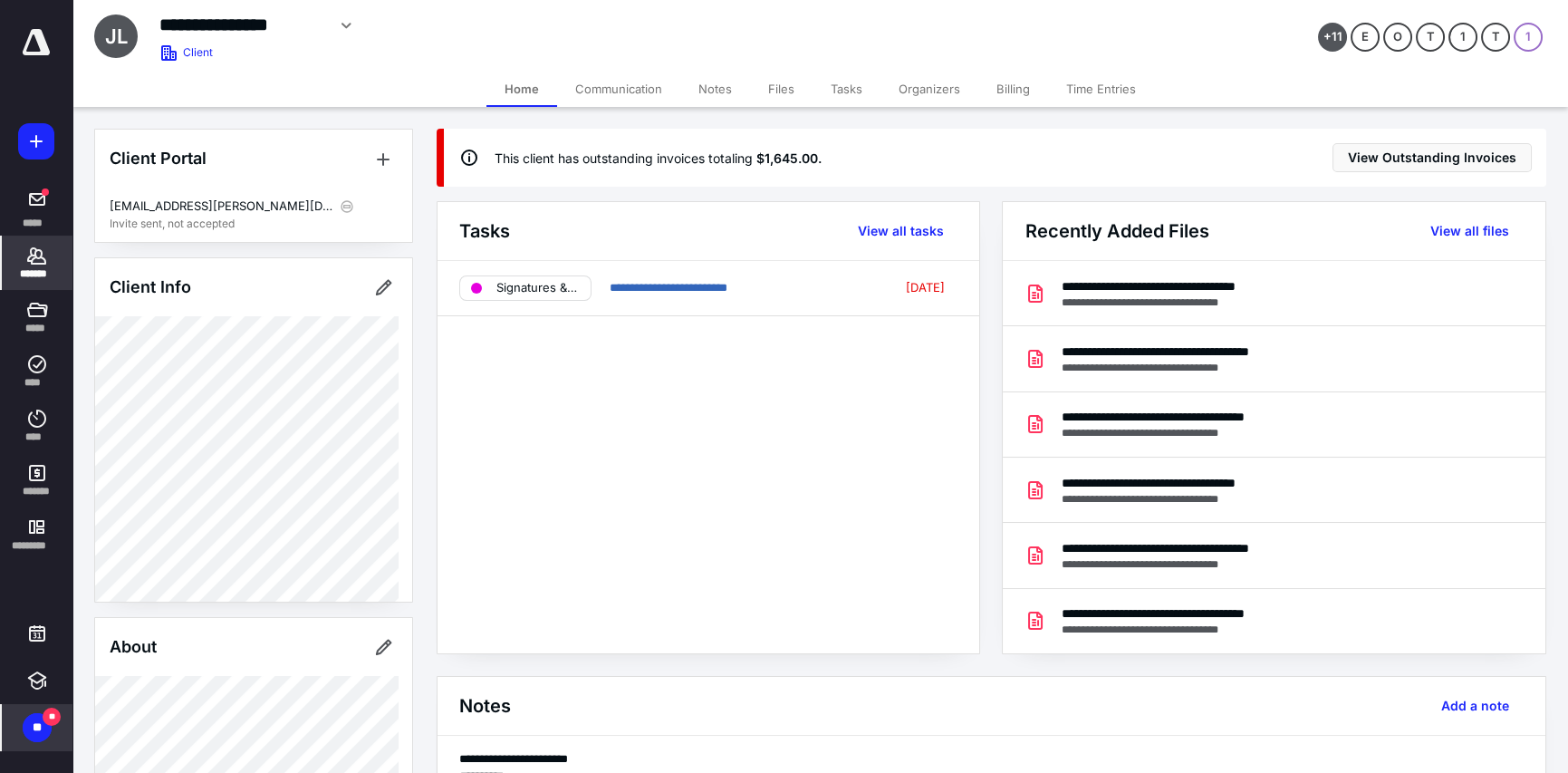 click on "Billing" at bounding box center [1013, 89] 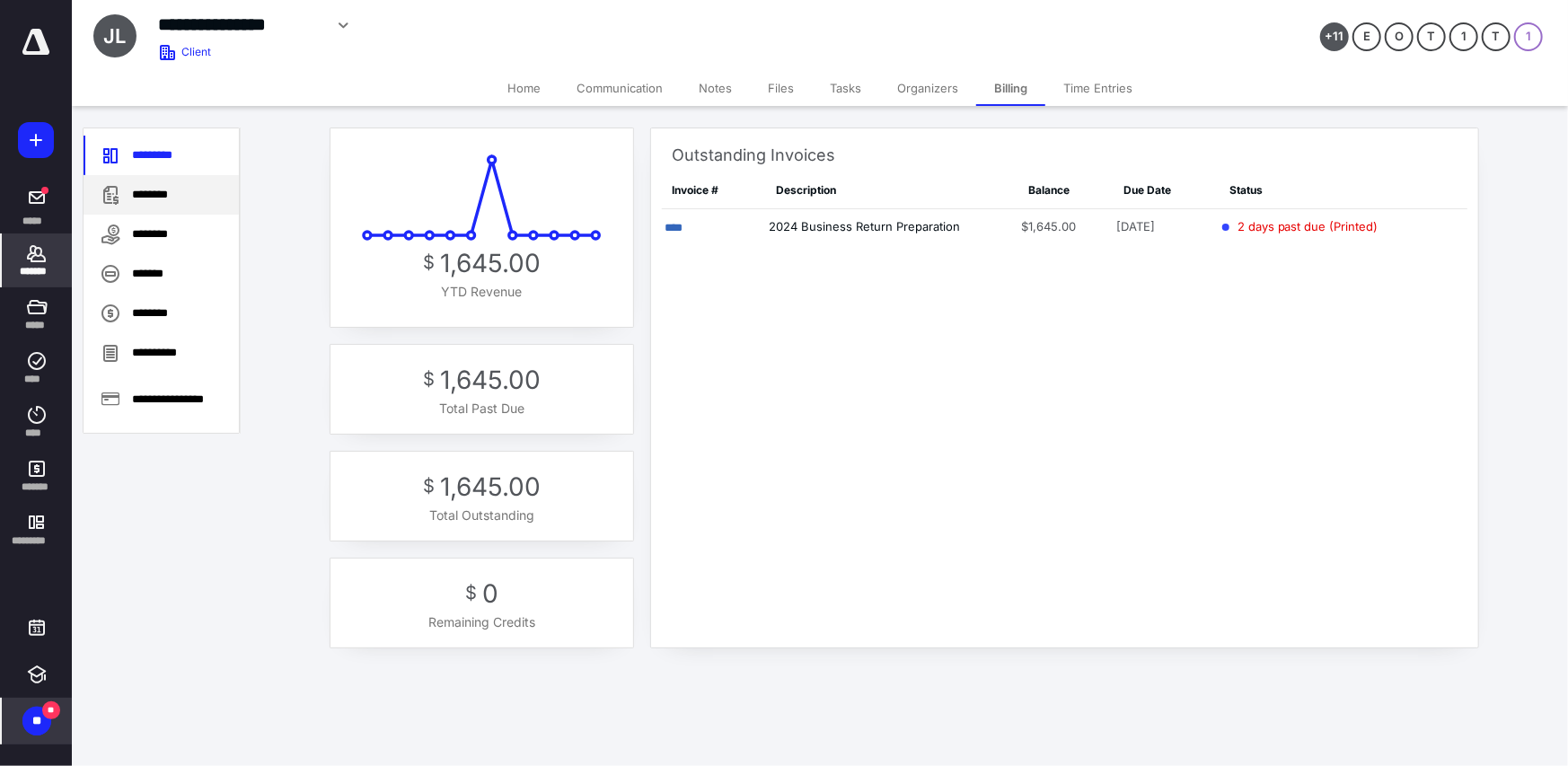 click on "********" at bounding box center [161, 195] 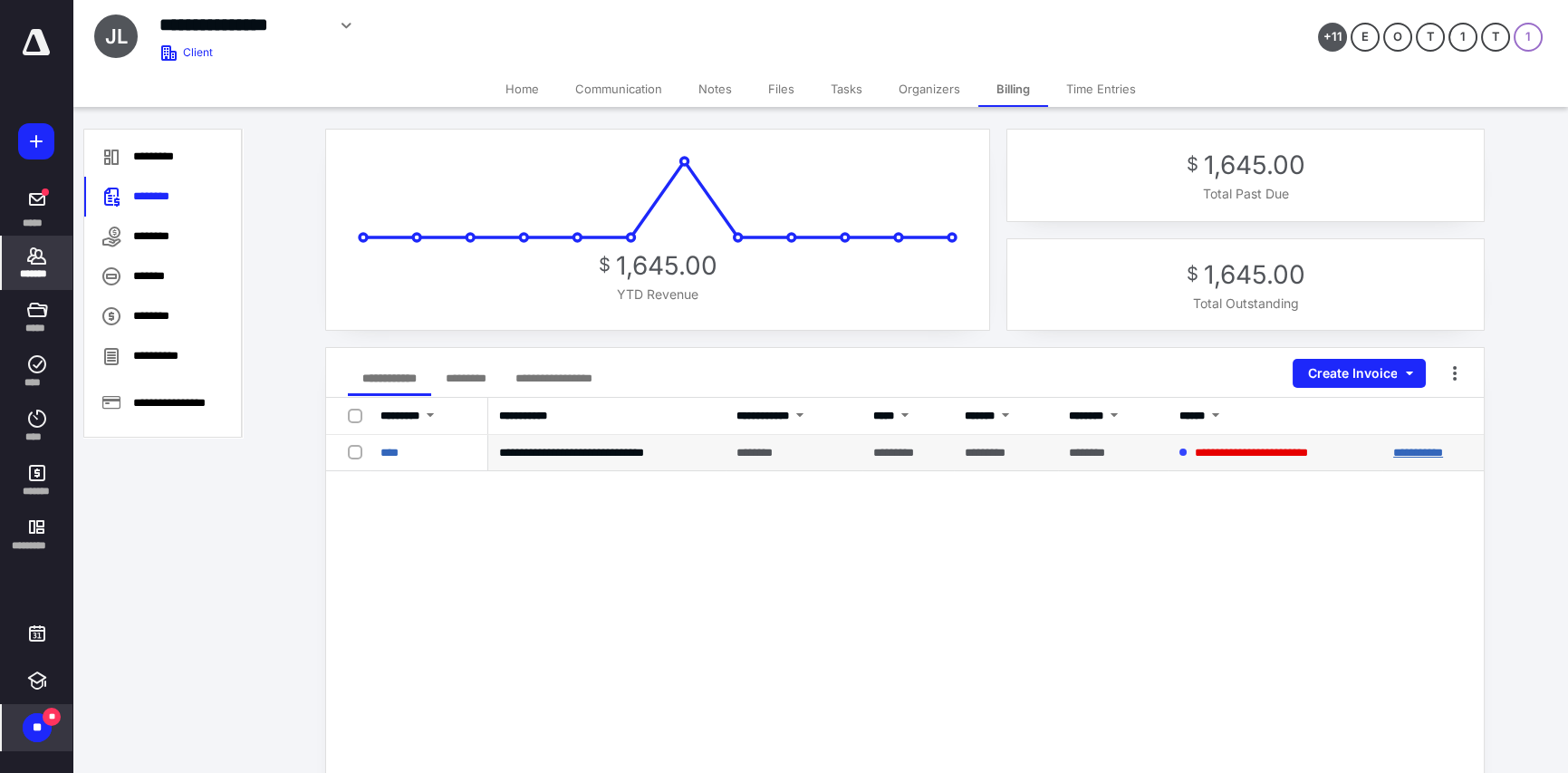click on "**********" at bounding box center (1418, 452) 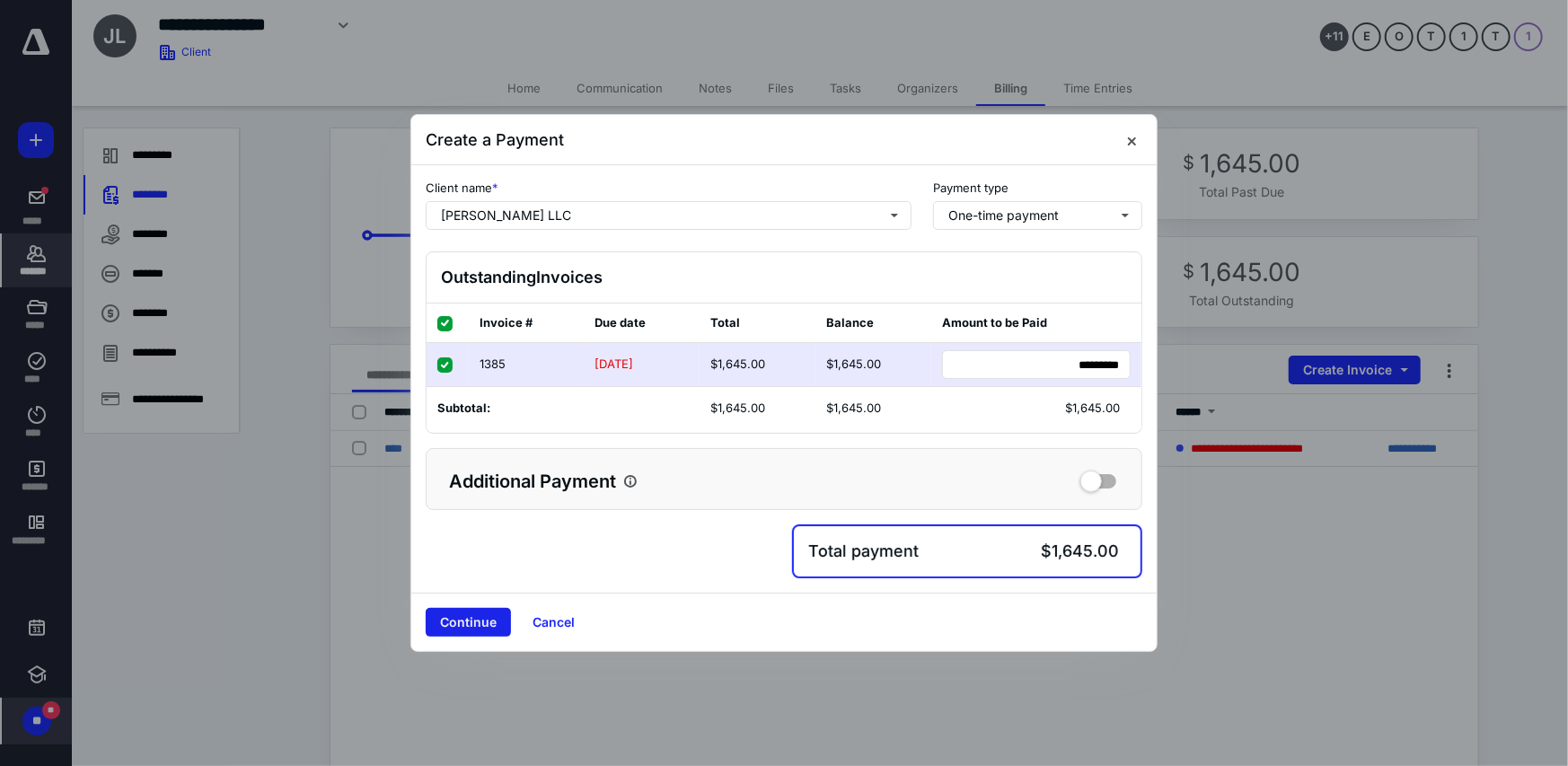click on "Continue" at bounding box center [468, 622] 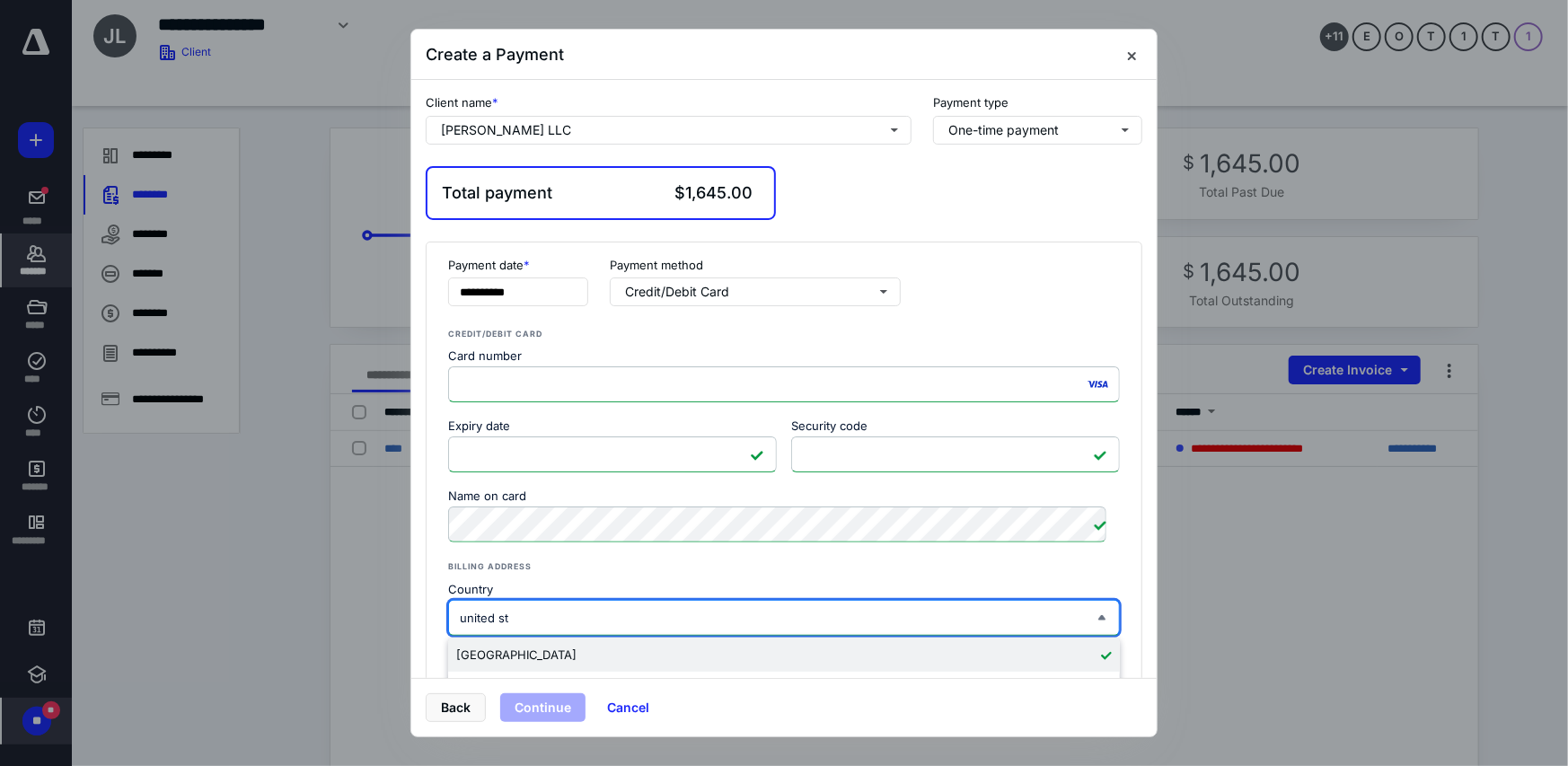 click on "United States" at bounding box center (784, 655) 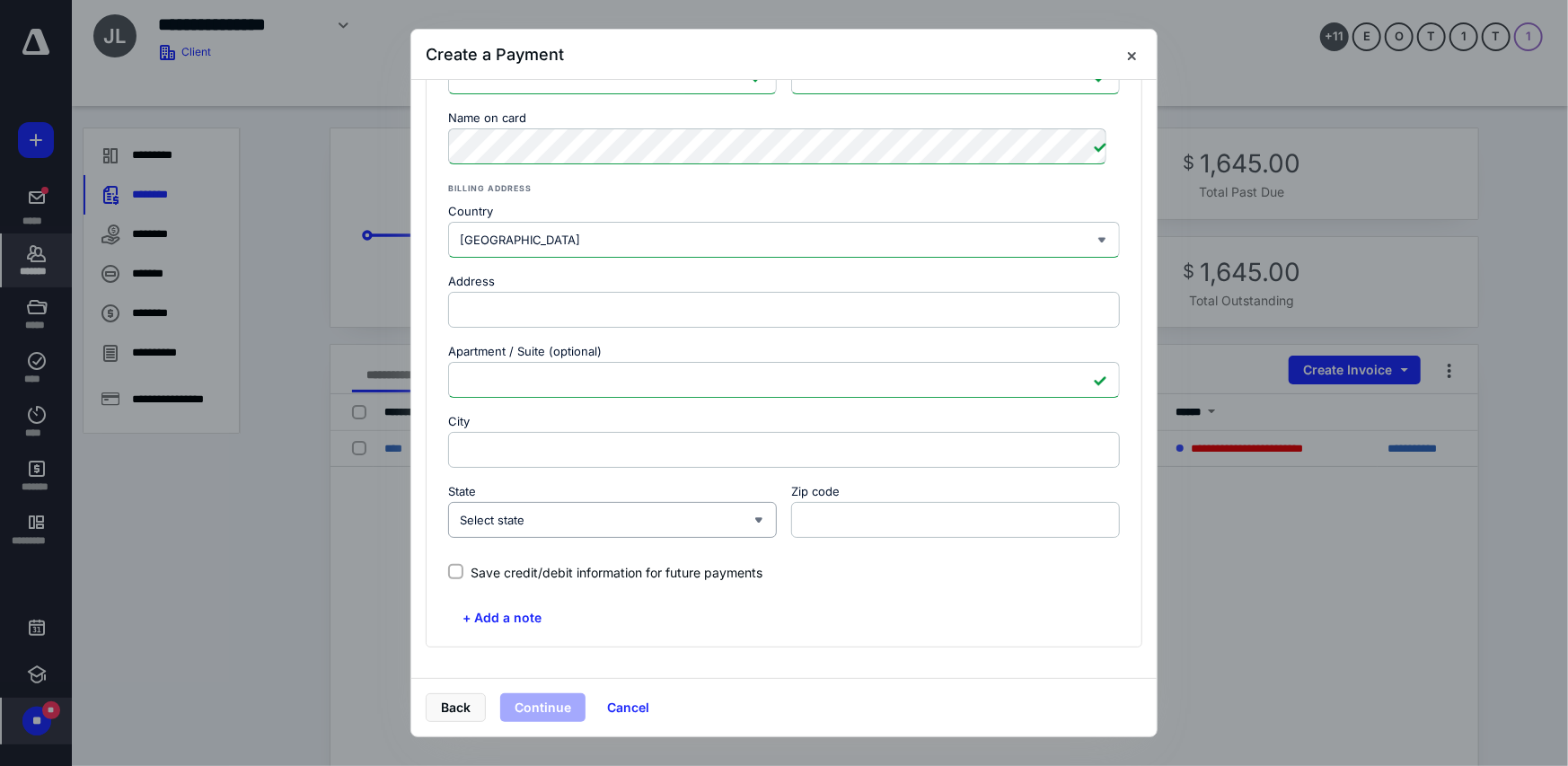 scroll, scrollTop: 382, scrollLeft: 0, axis: vertical 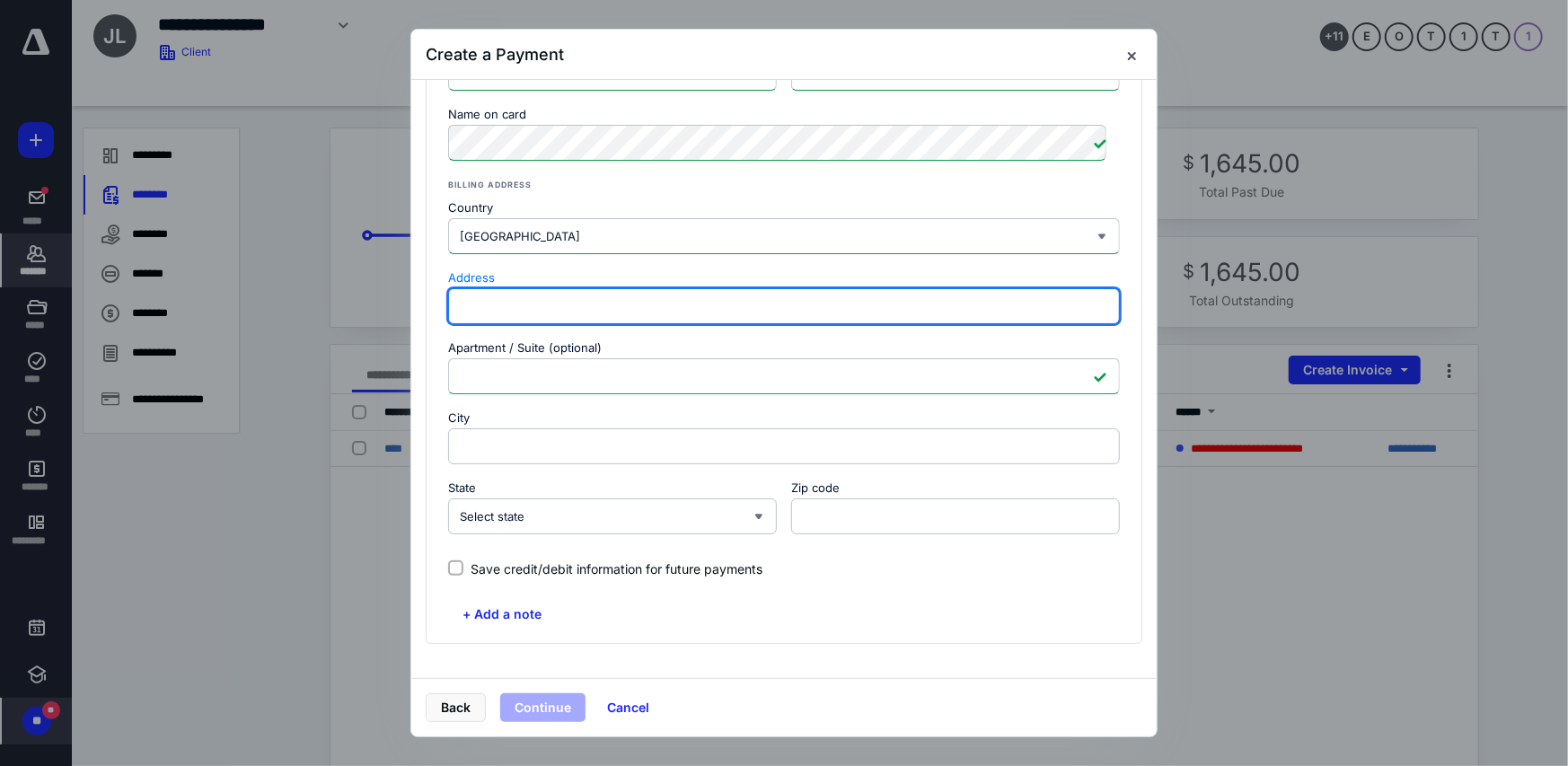 click on "Address" at bounding box center (784, 306) 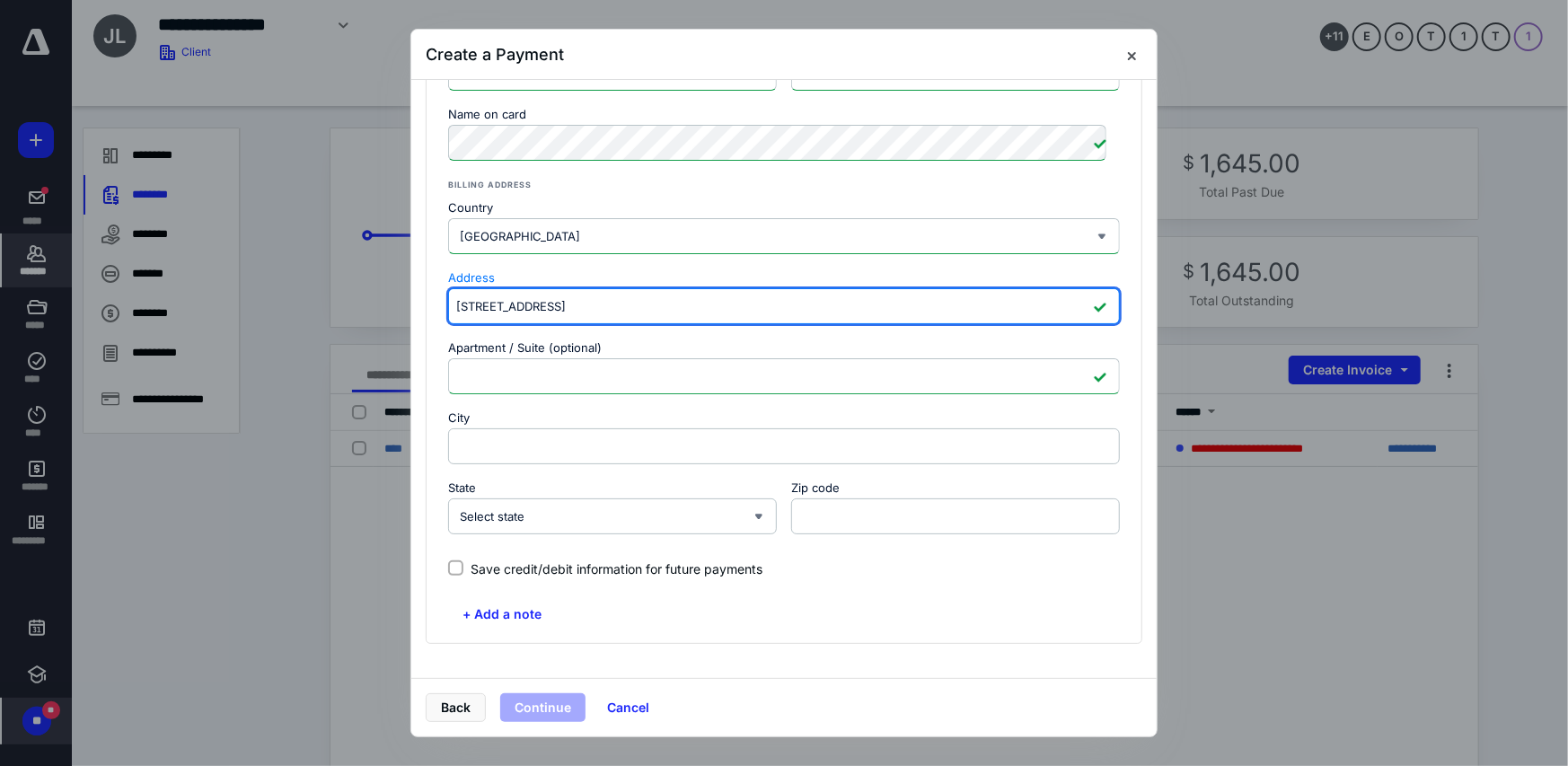 type on "1216 E Vancouver St" 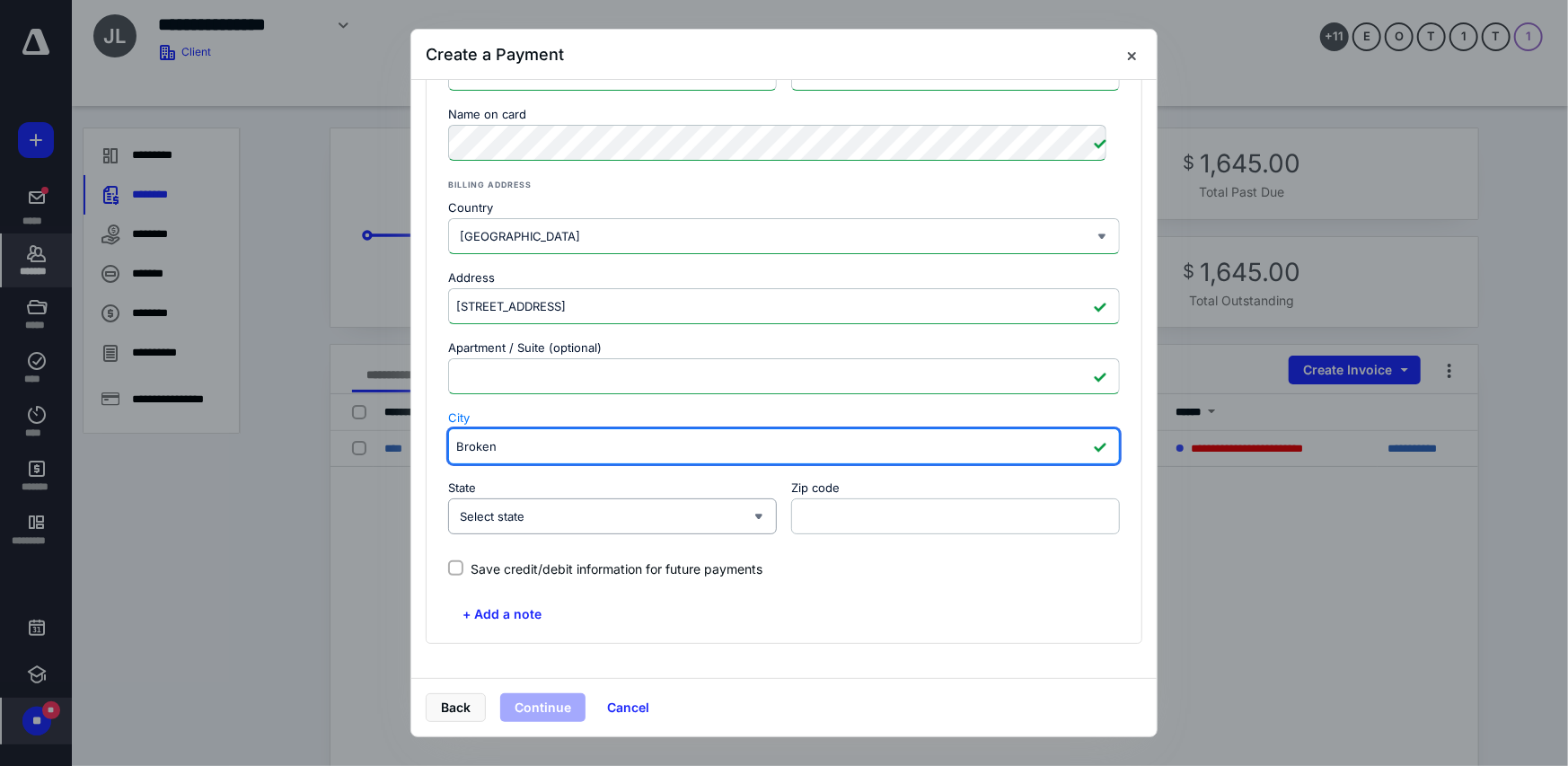type on "Broken Arrow" 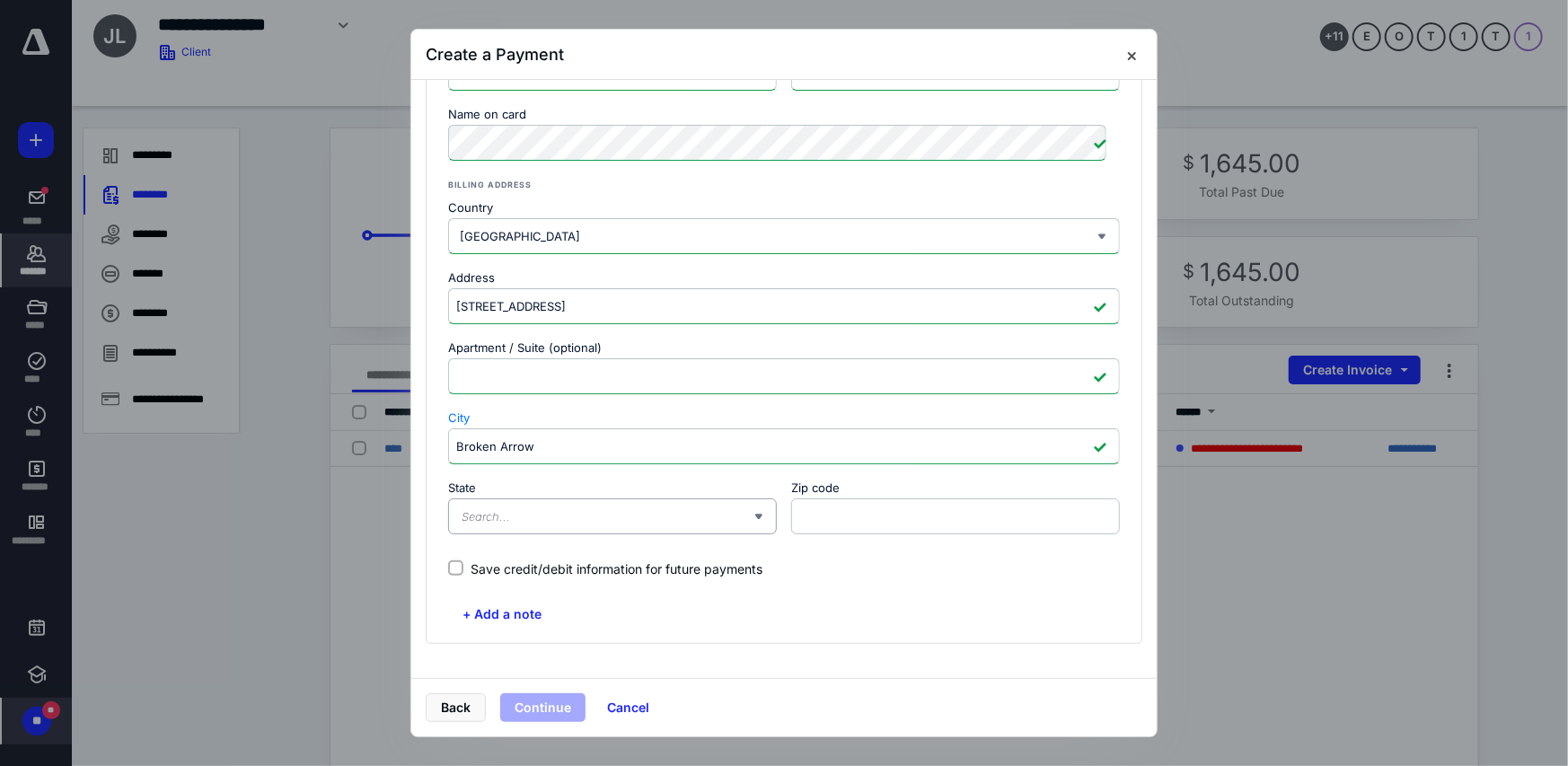 click on "State" at bounding box center (607, 516) 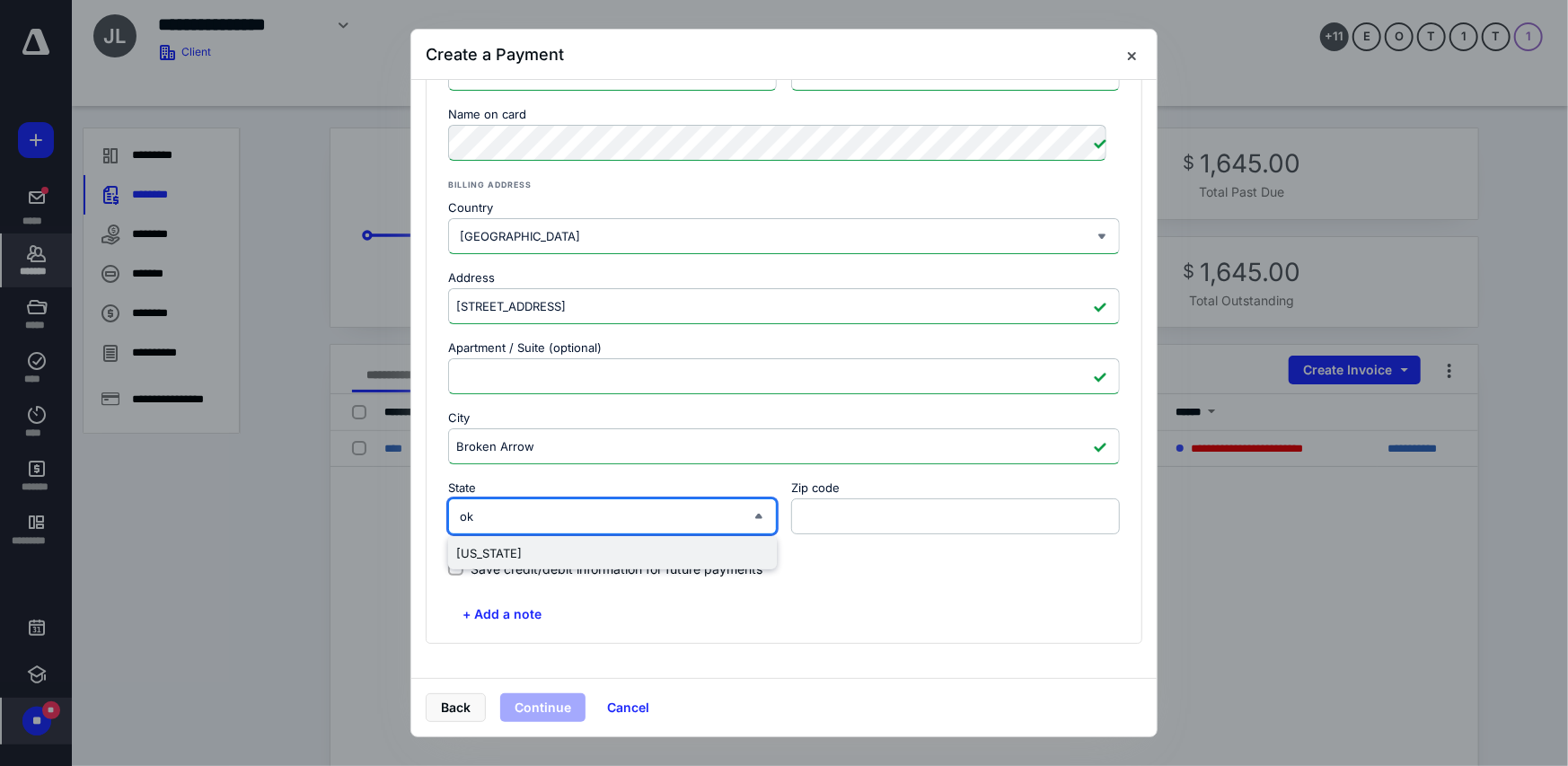 click on "Oklahoma" at bounding box center (612, 553) 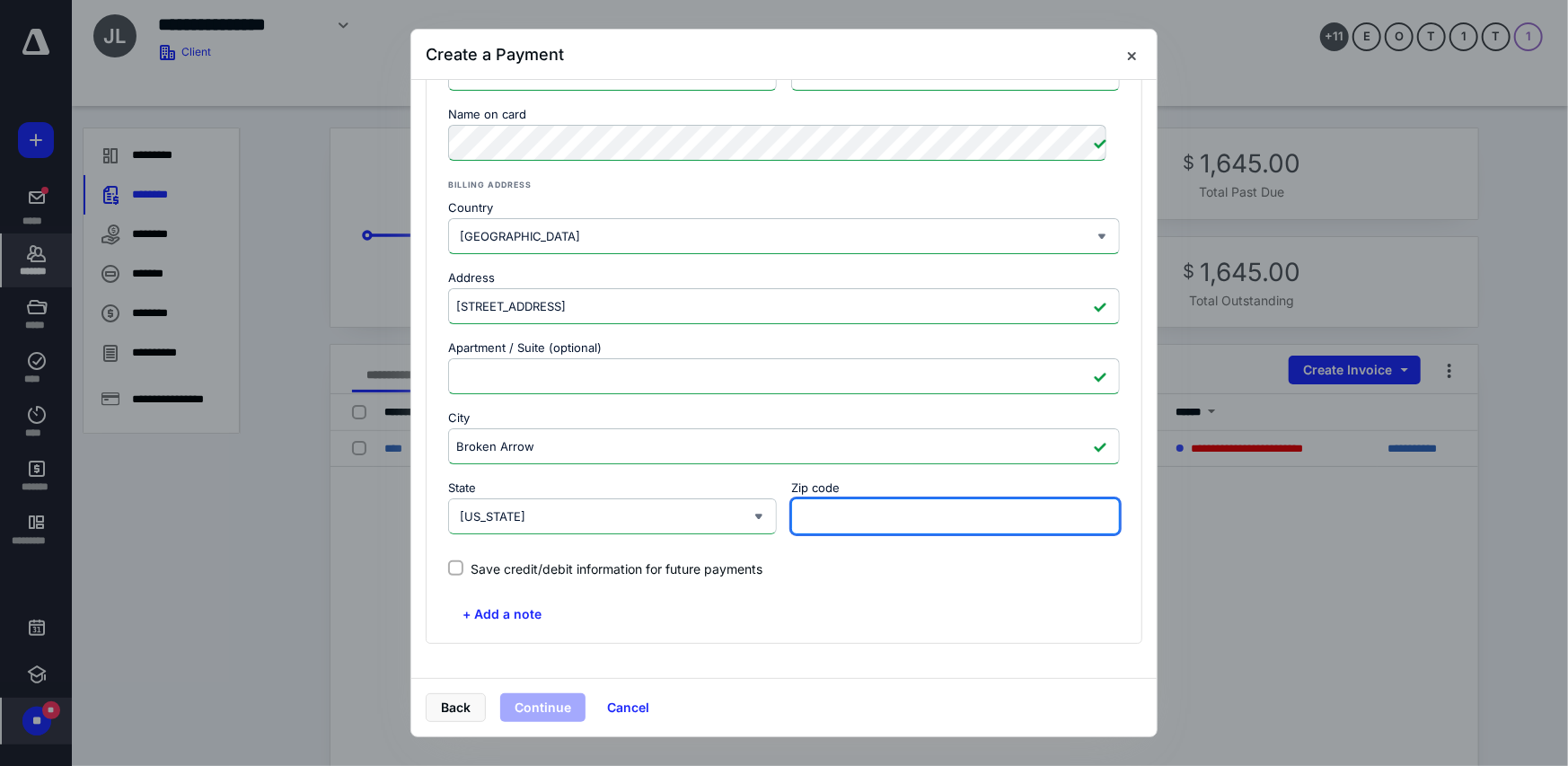 click on "Zip code" at bounding box center [956, 516] 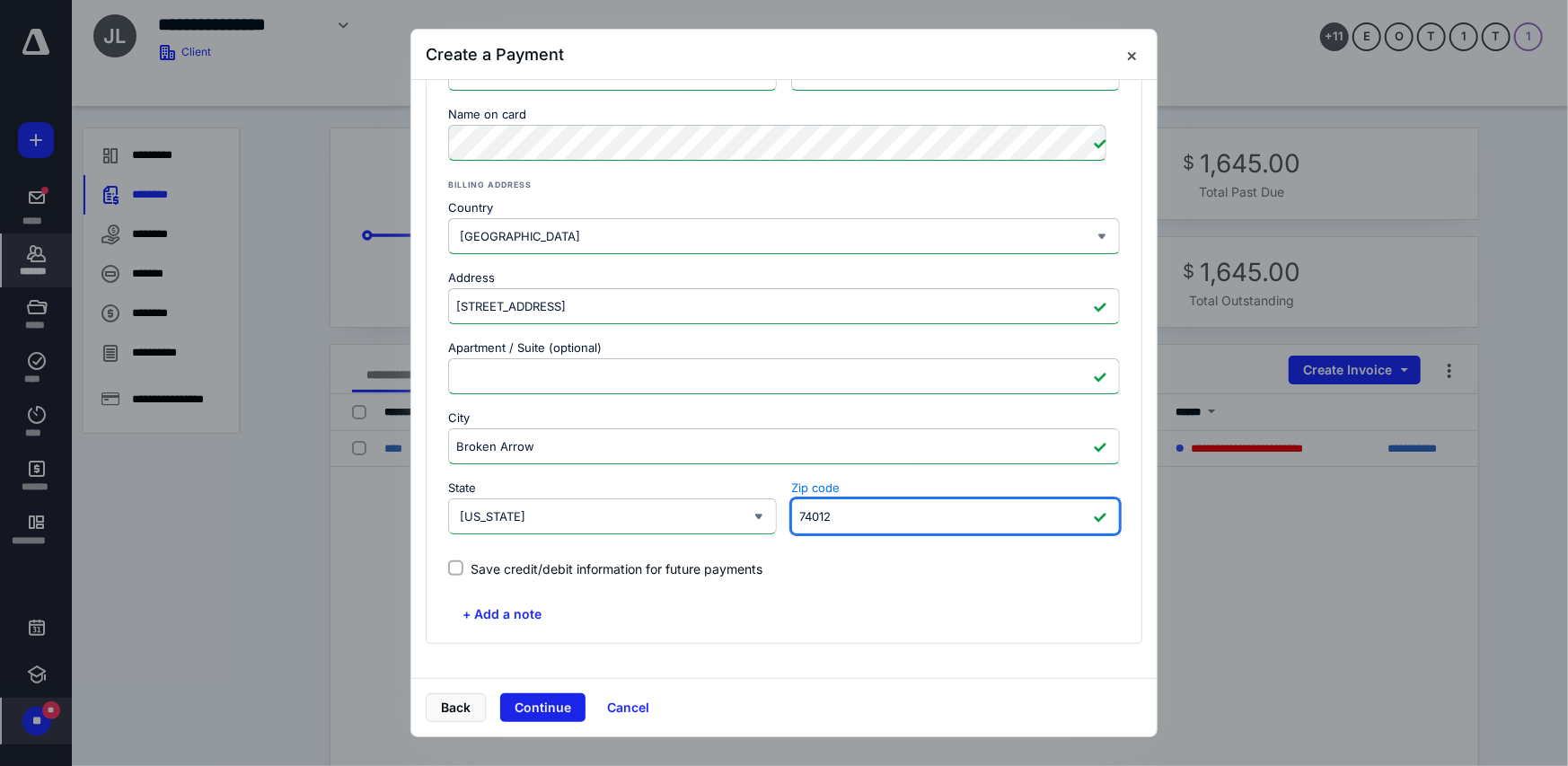 type on "74012" 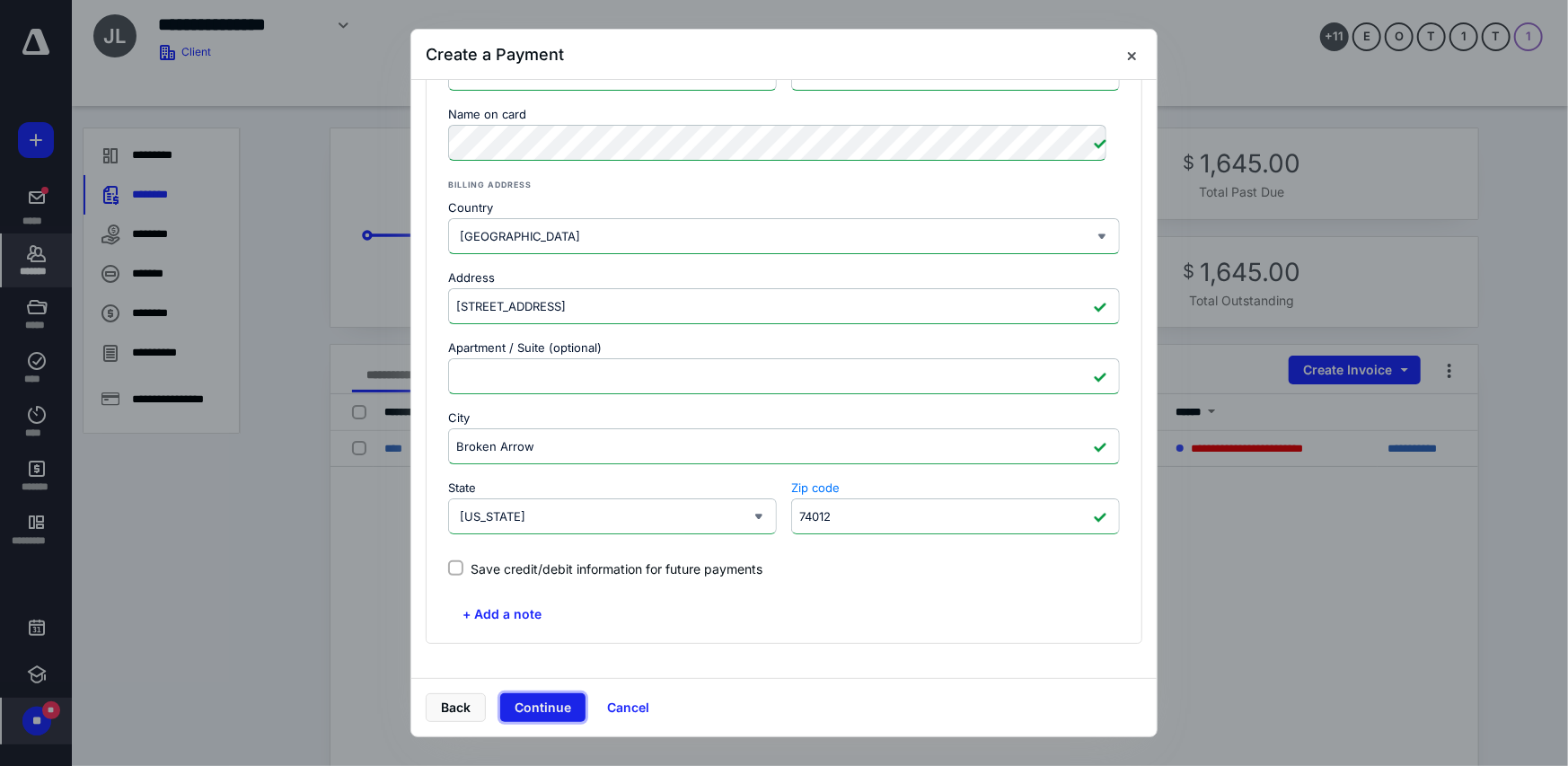 click on "Continue" at bounding box center (542, 708) 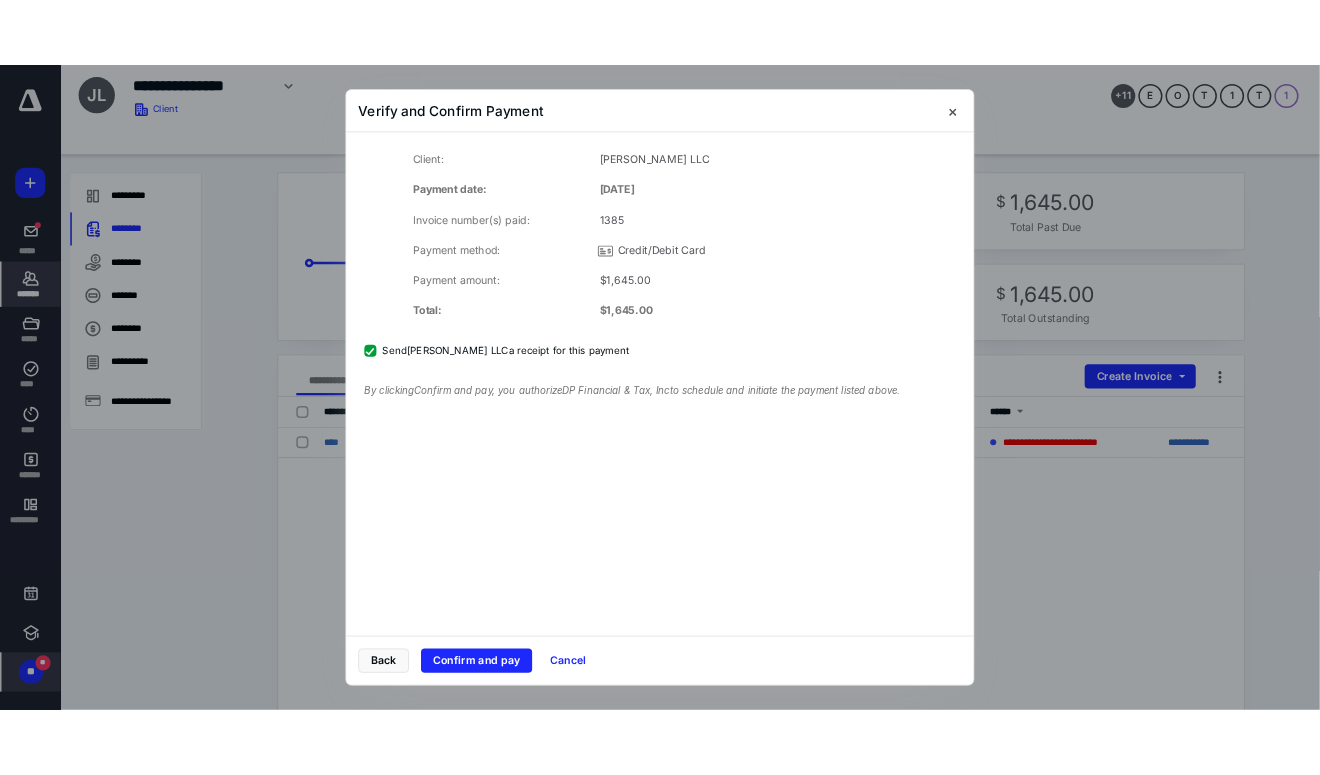 scroll, scrollTop: 0, scrollLeft: 0, axis: both 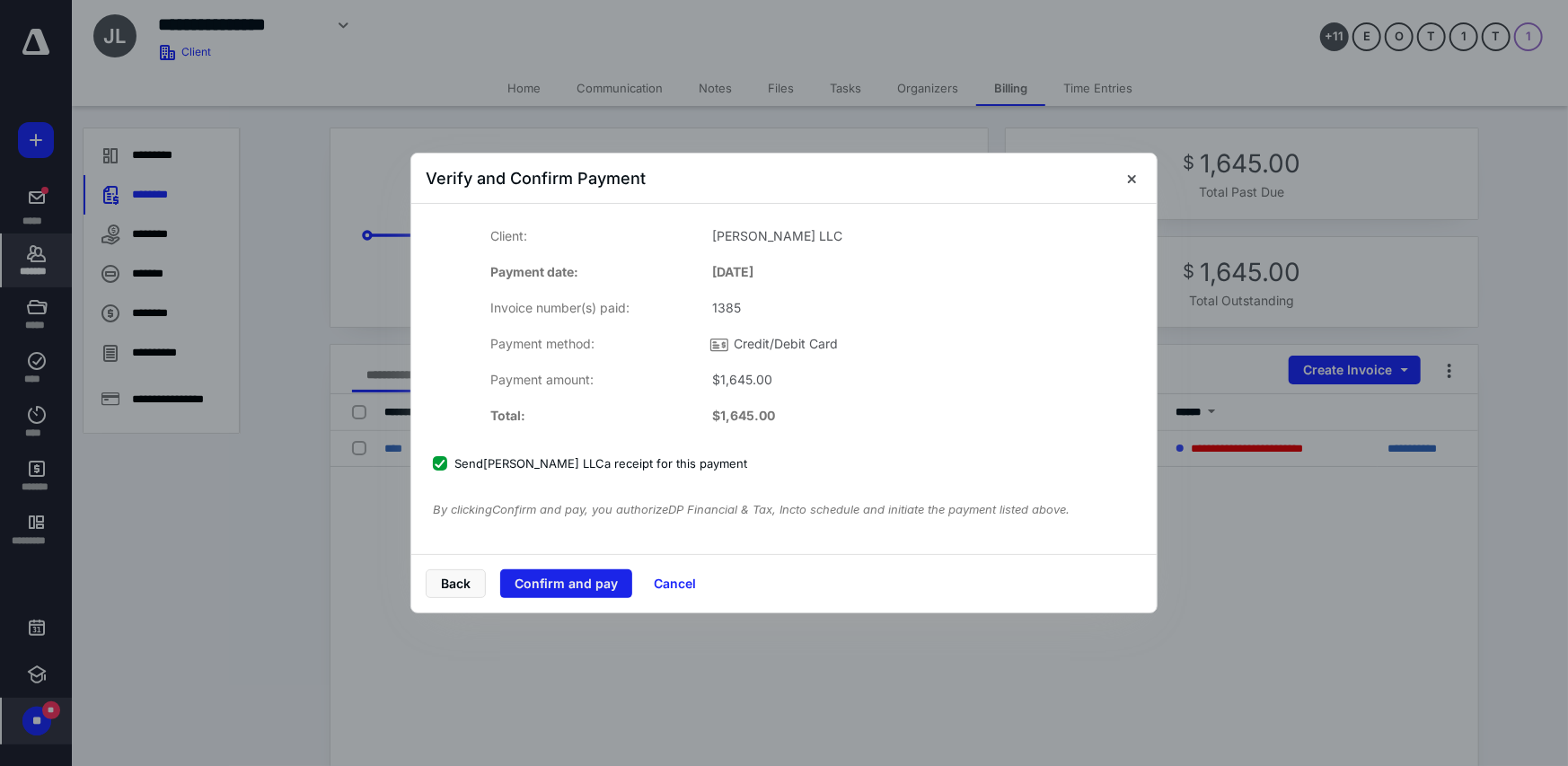 click on "Confirm and pay" at bounding box center [566, 584] 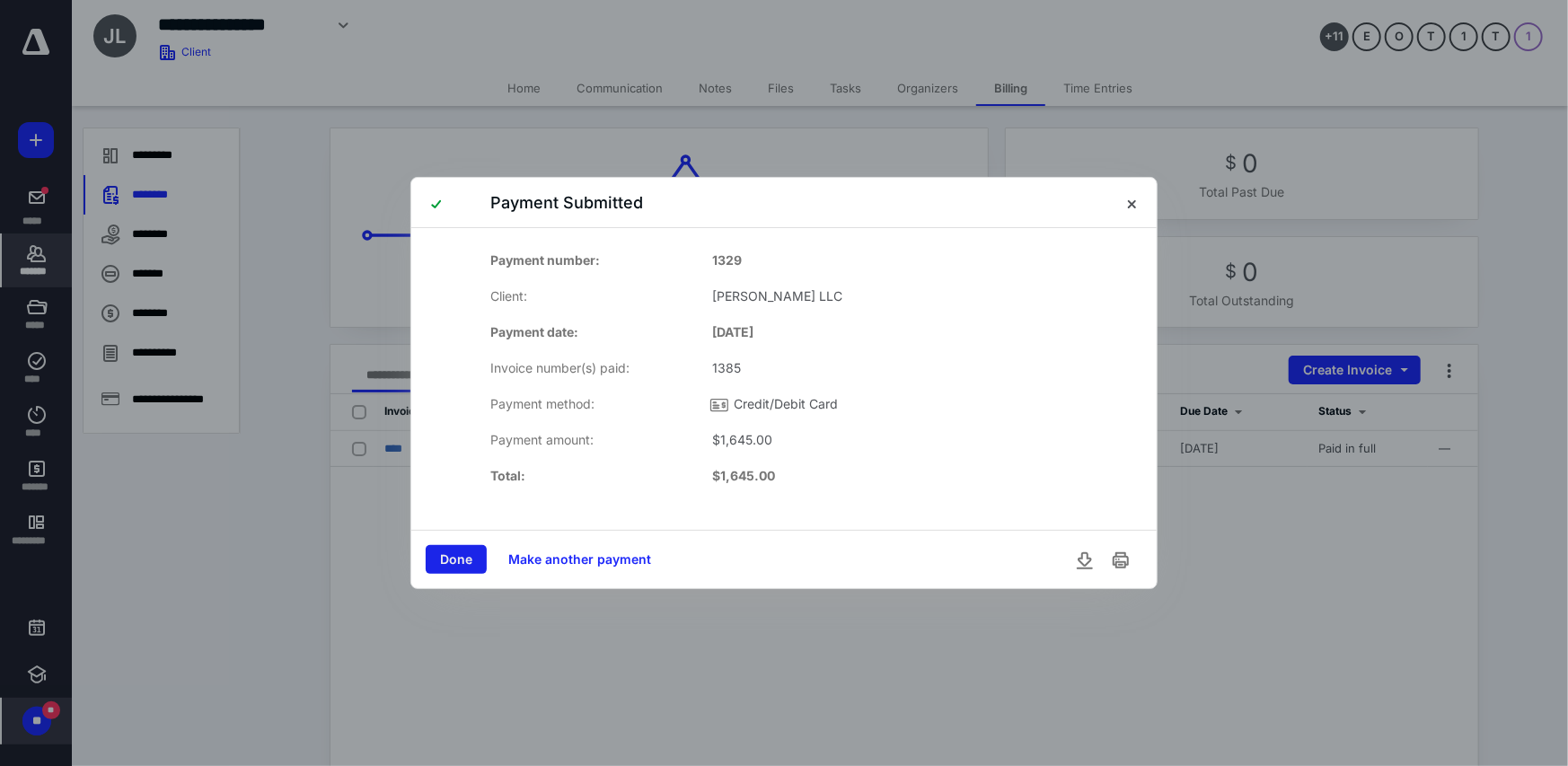 click on "Done" at bounding box center (456, 559) 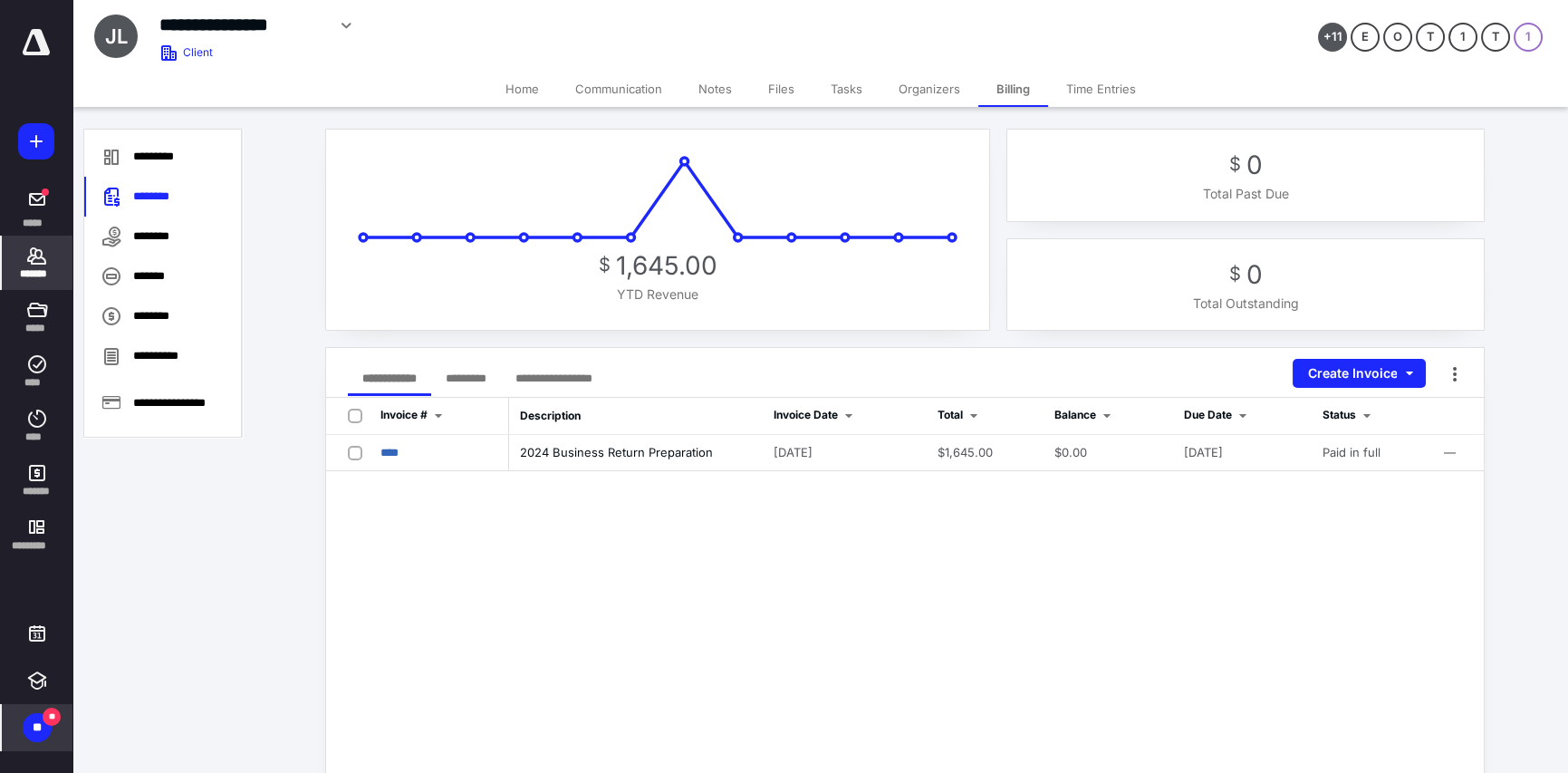 click on "Files" at bounding box center (781, 89) 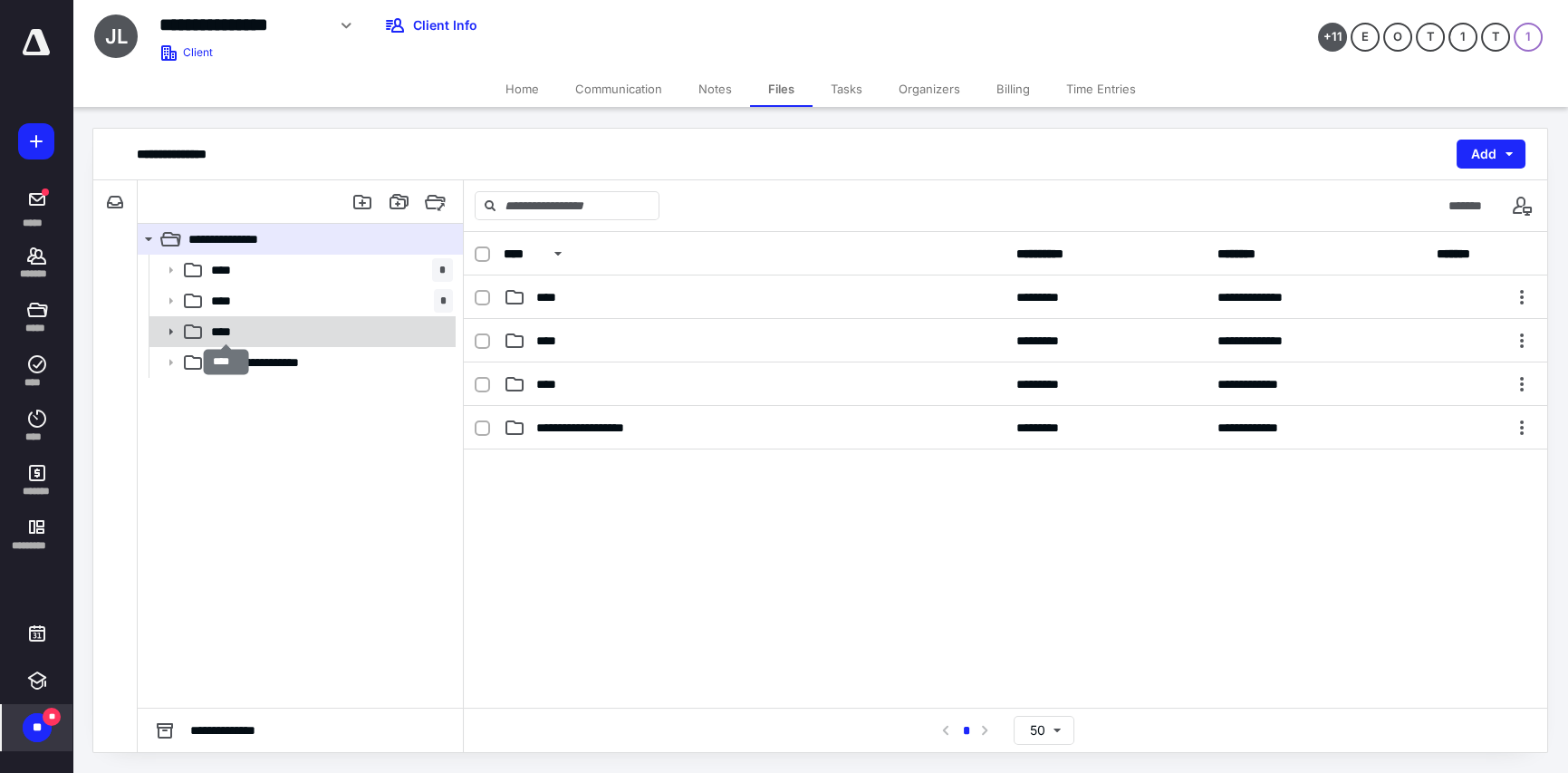 click on "****" at bounding box center [226, 332] 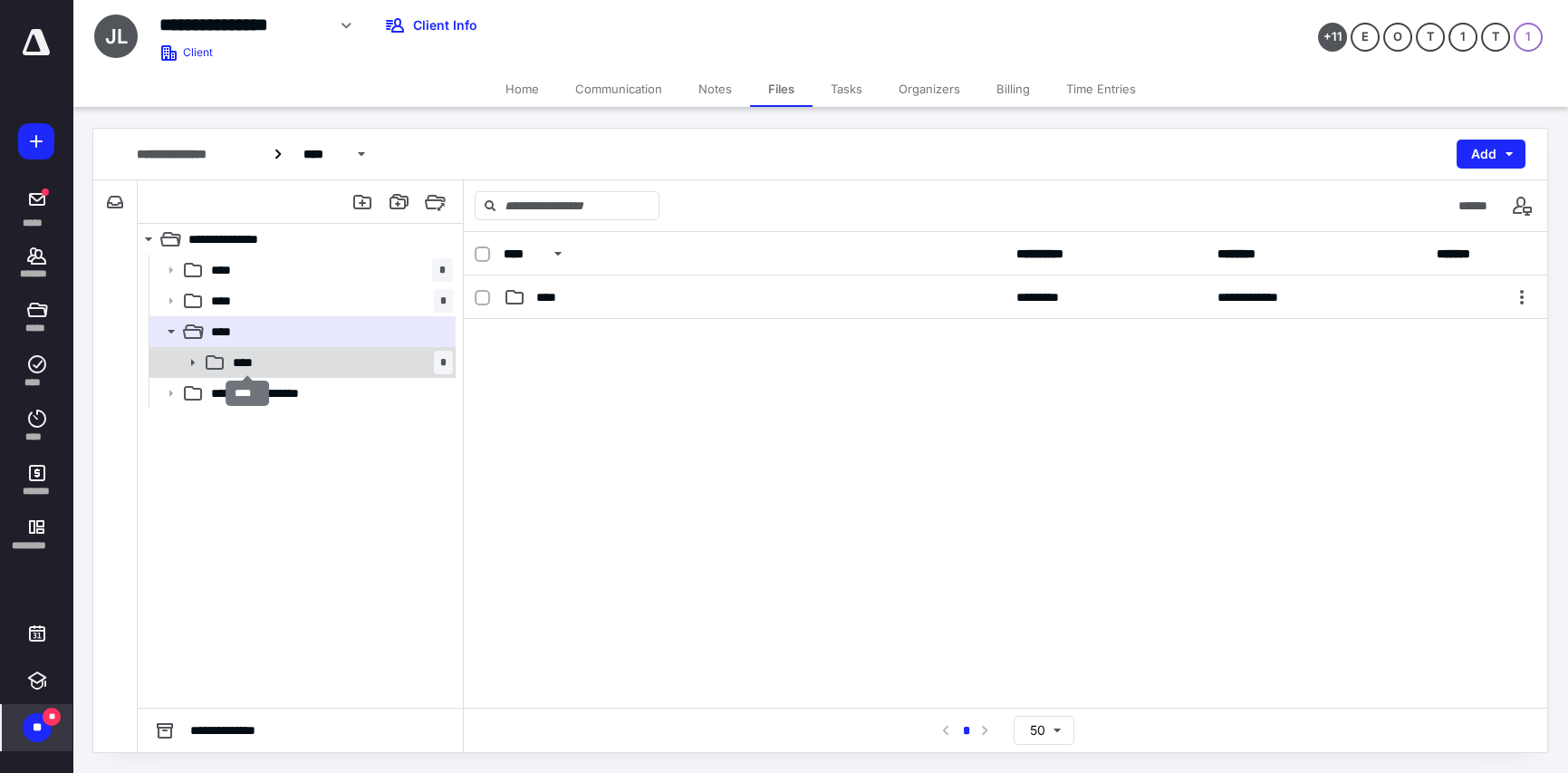 click on "****" at bounding box center (247, 362) 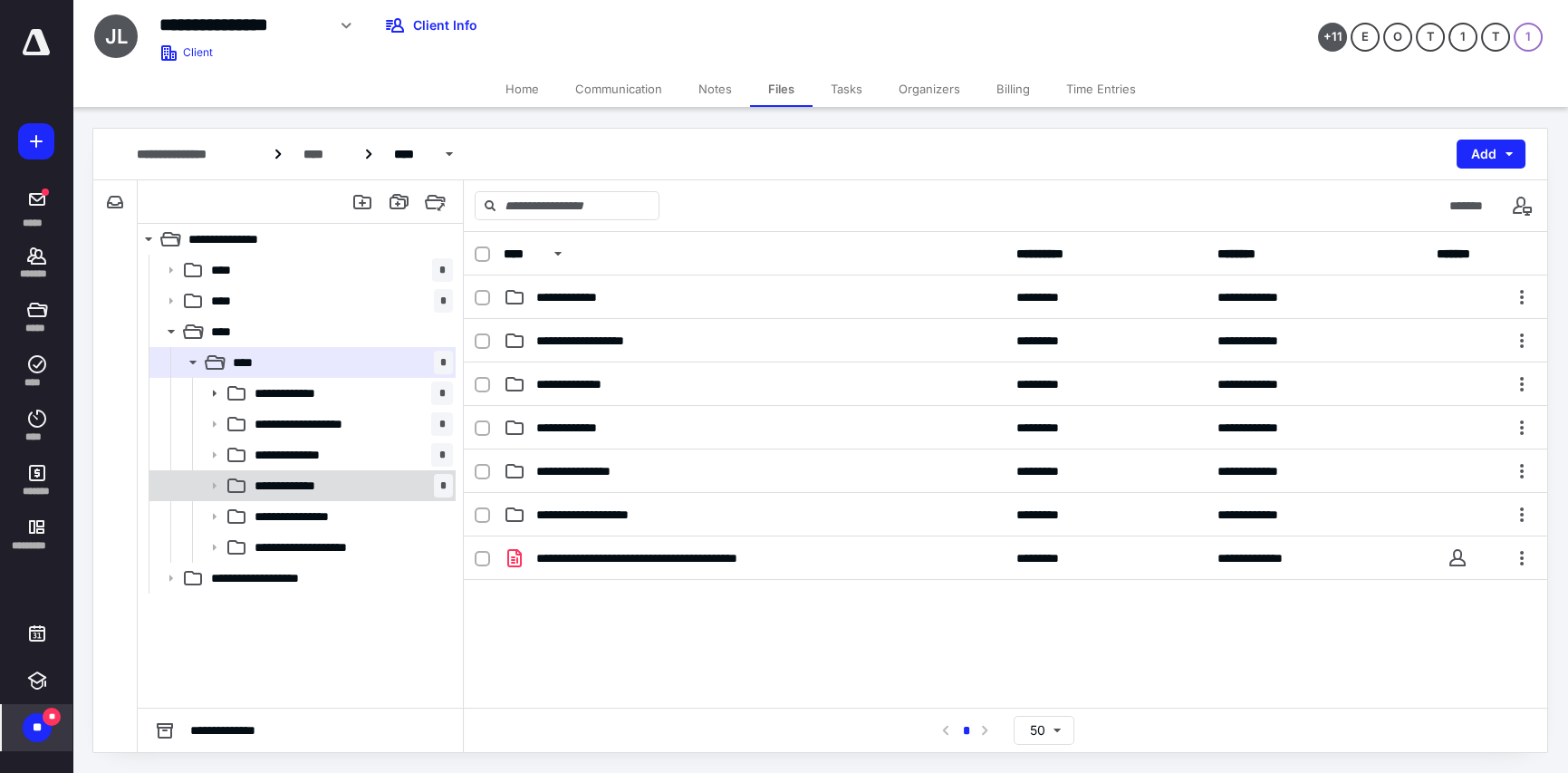 click on "**********" at bounding box center (298, 486) 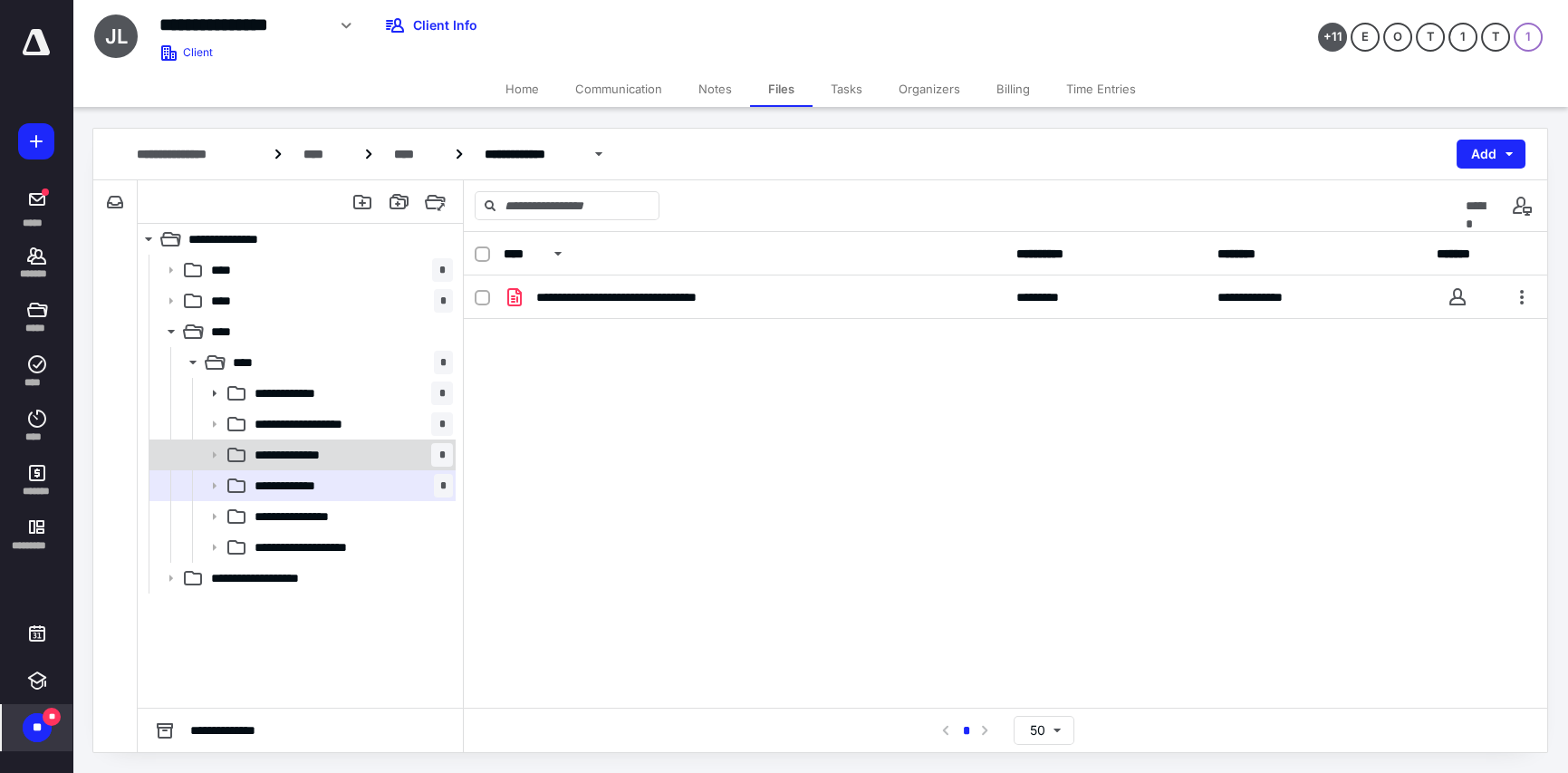 click on "**********" at bounding box center (301, 455) 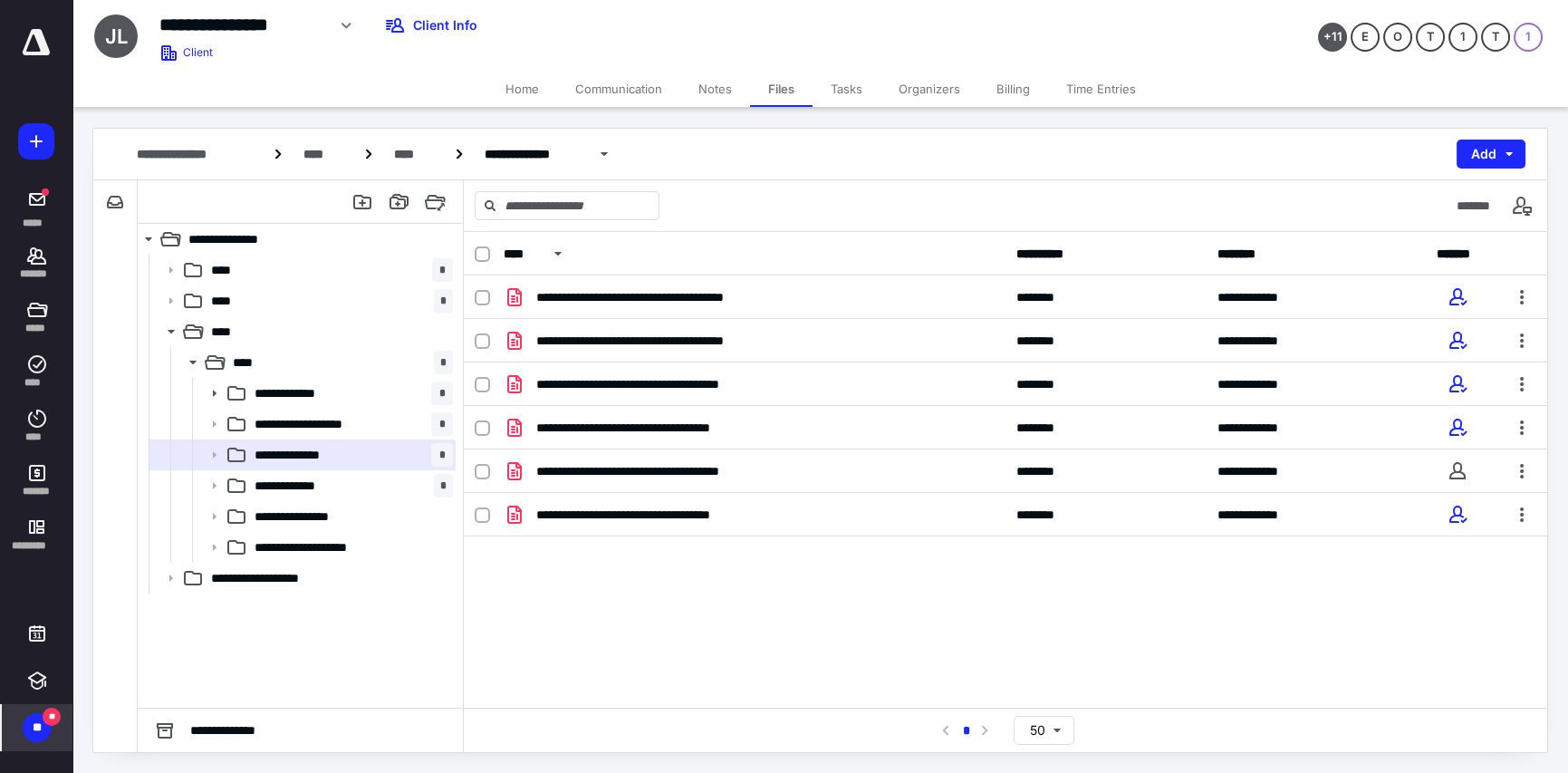 drag, startPoint x: 337, startPoint y: 636, endPoint x: 342, endPoint y: 615, distance: 21.587033 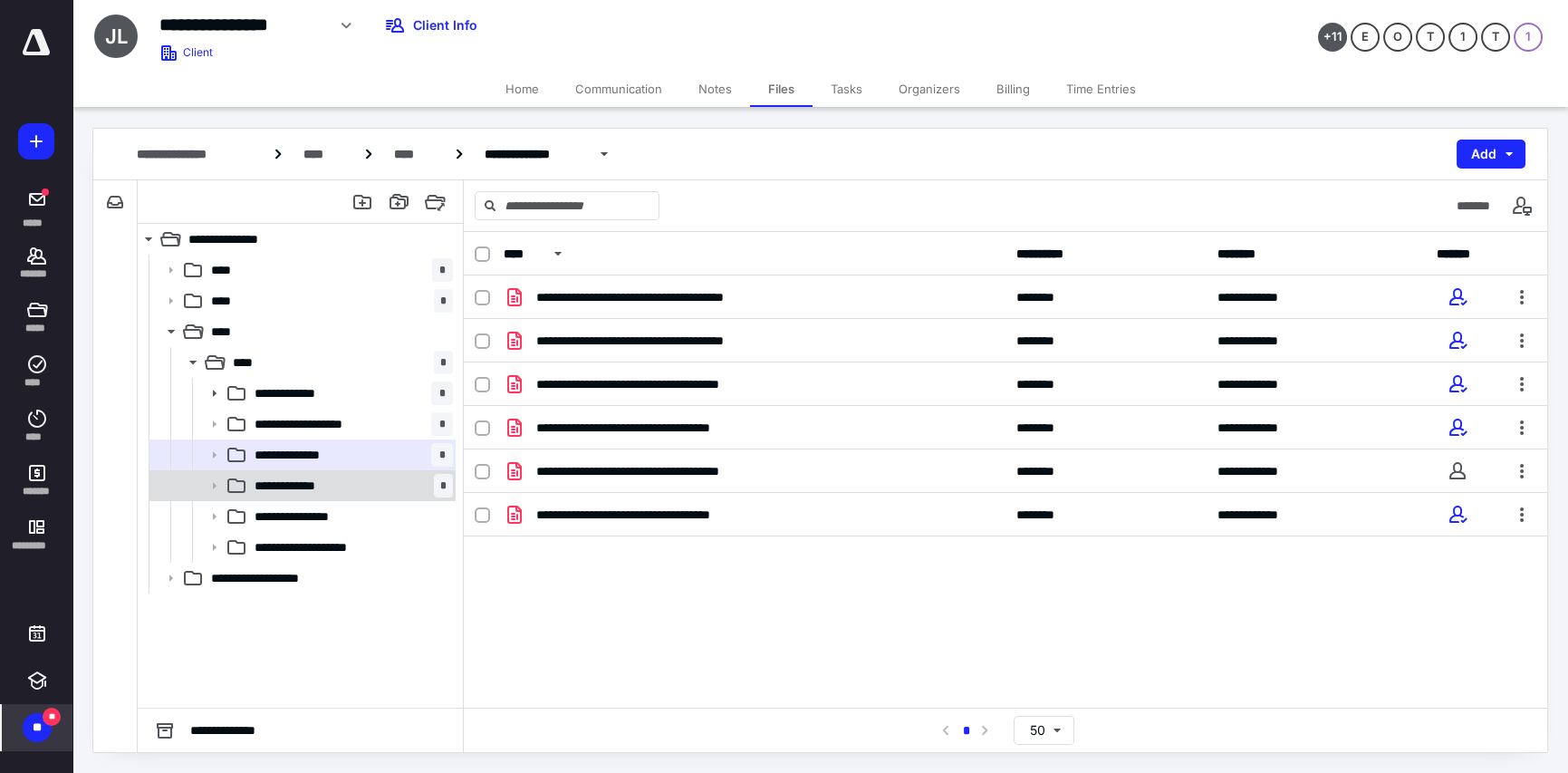 click on "**********" at bounding box center [298, 486] 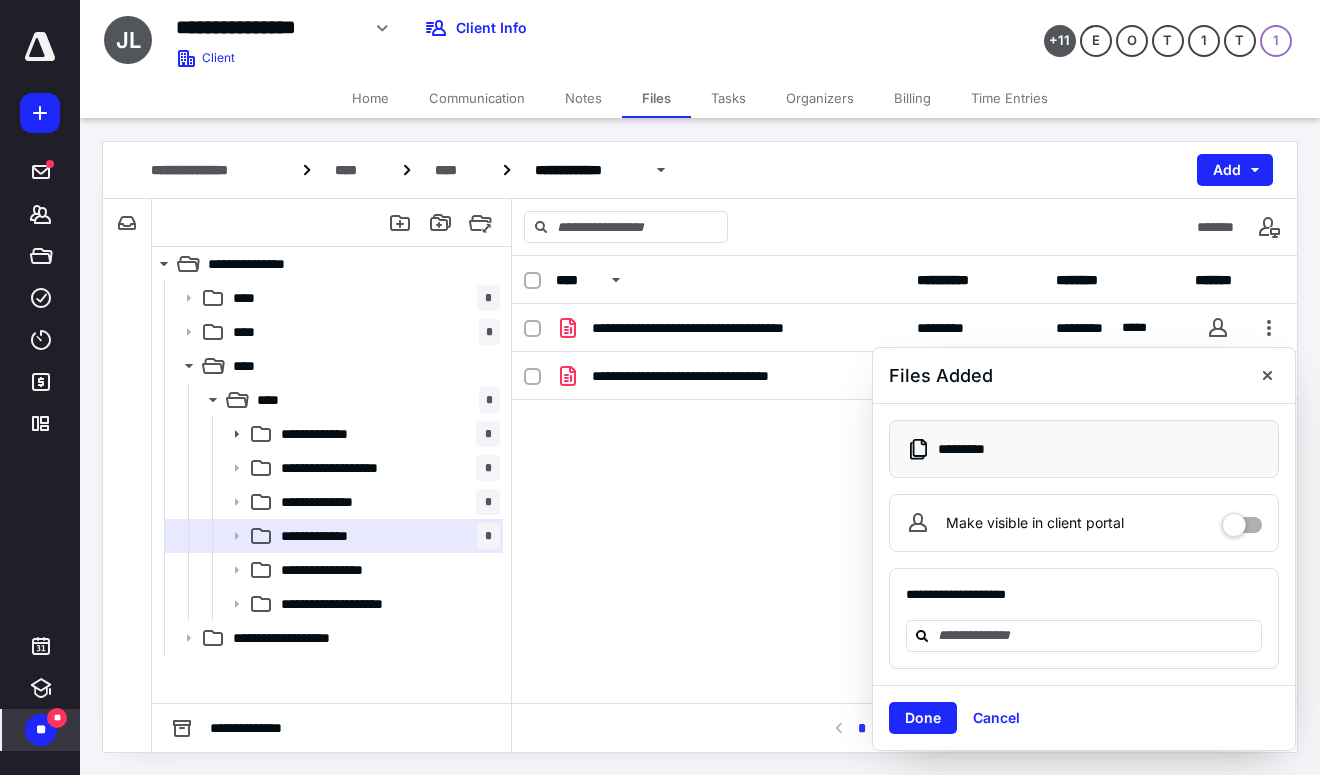 click on "Tasks" at bounding box center [728, 98] 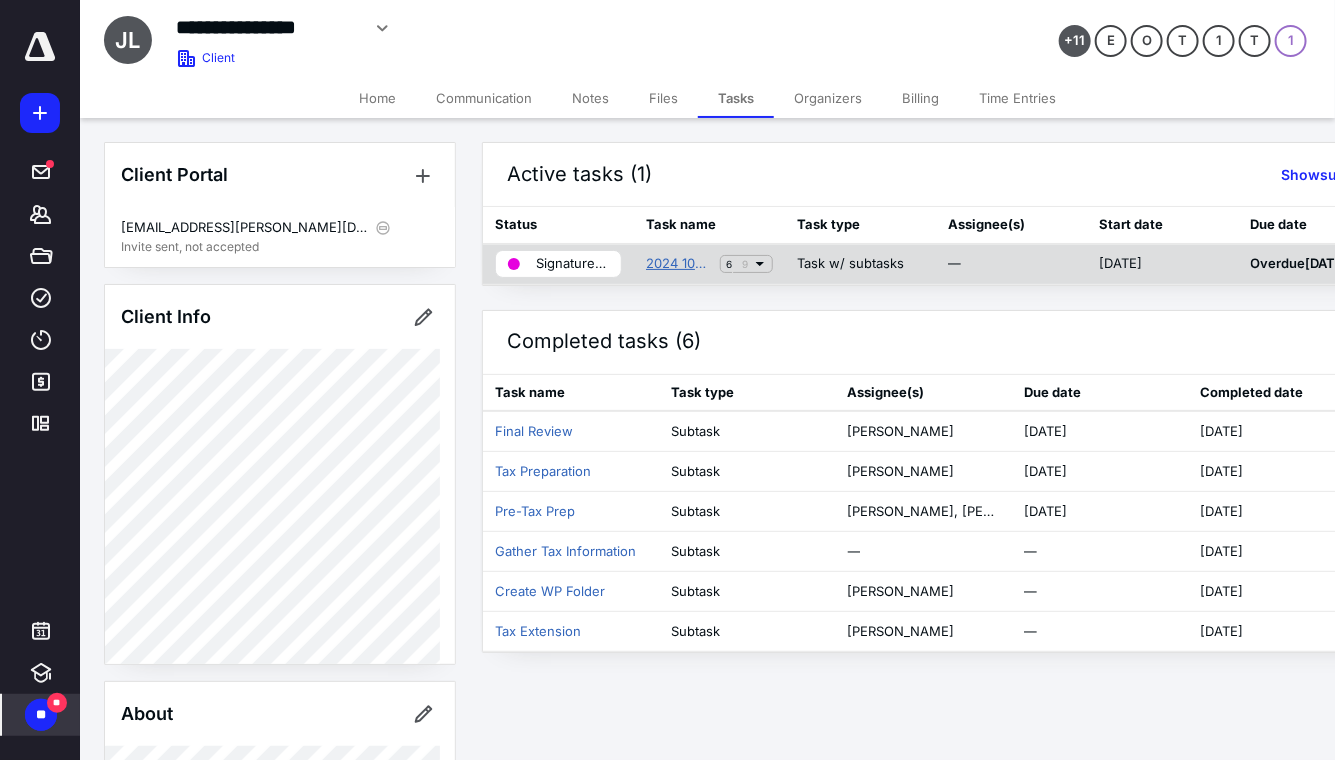 click on "2024 1065 - ADDRESS CHANGE" at bounding box center [679, 264] 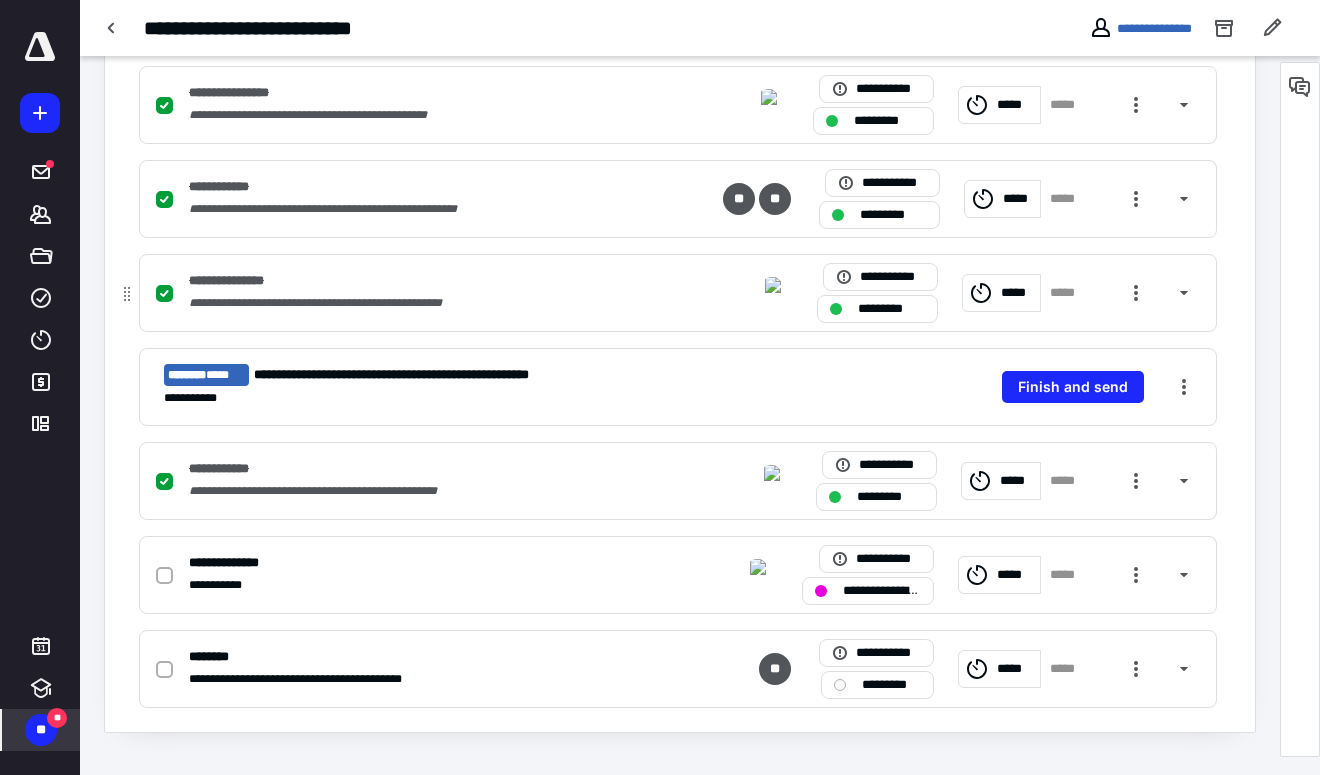 scroll, scrollTop: 700, scrollLeft: 0, axis: vertical 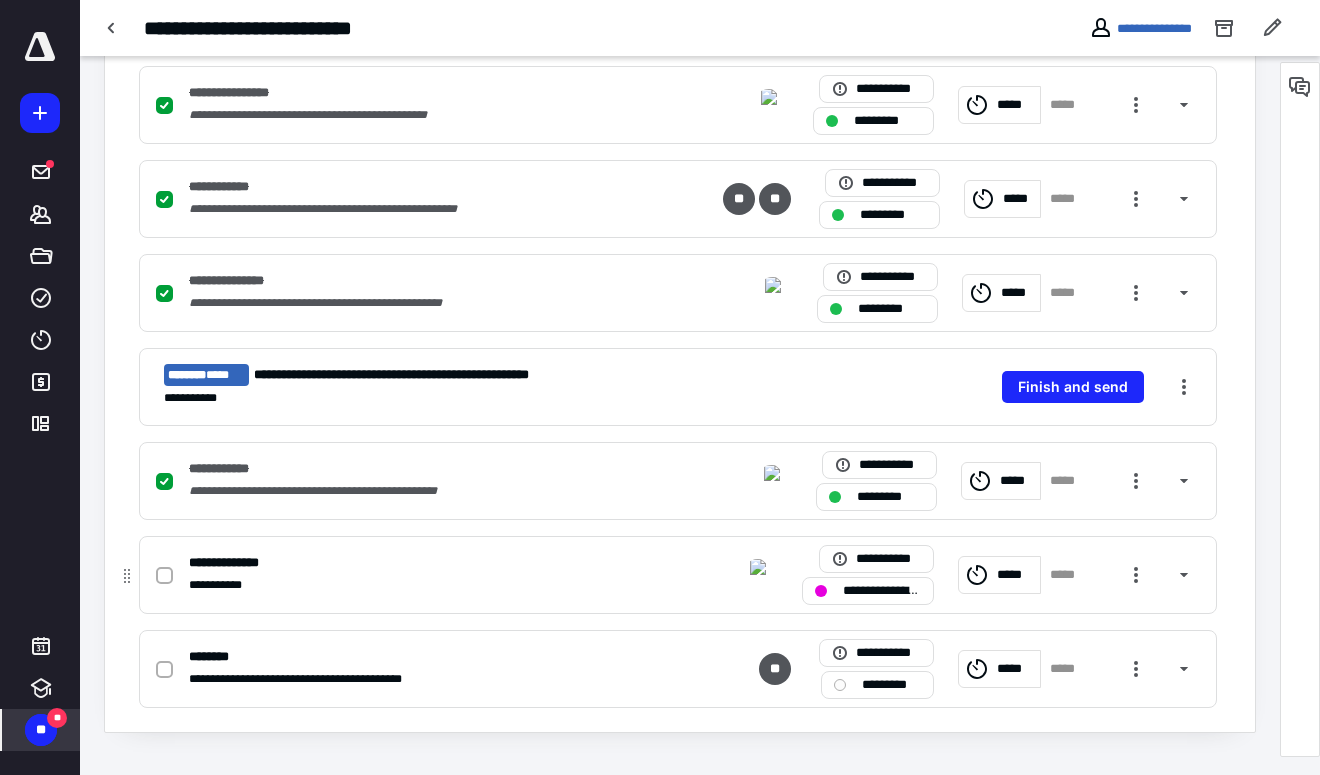 click on "**********" at bounding box center (882, 590) 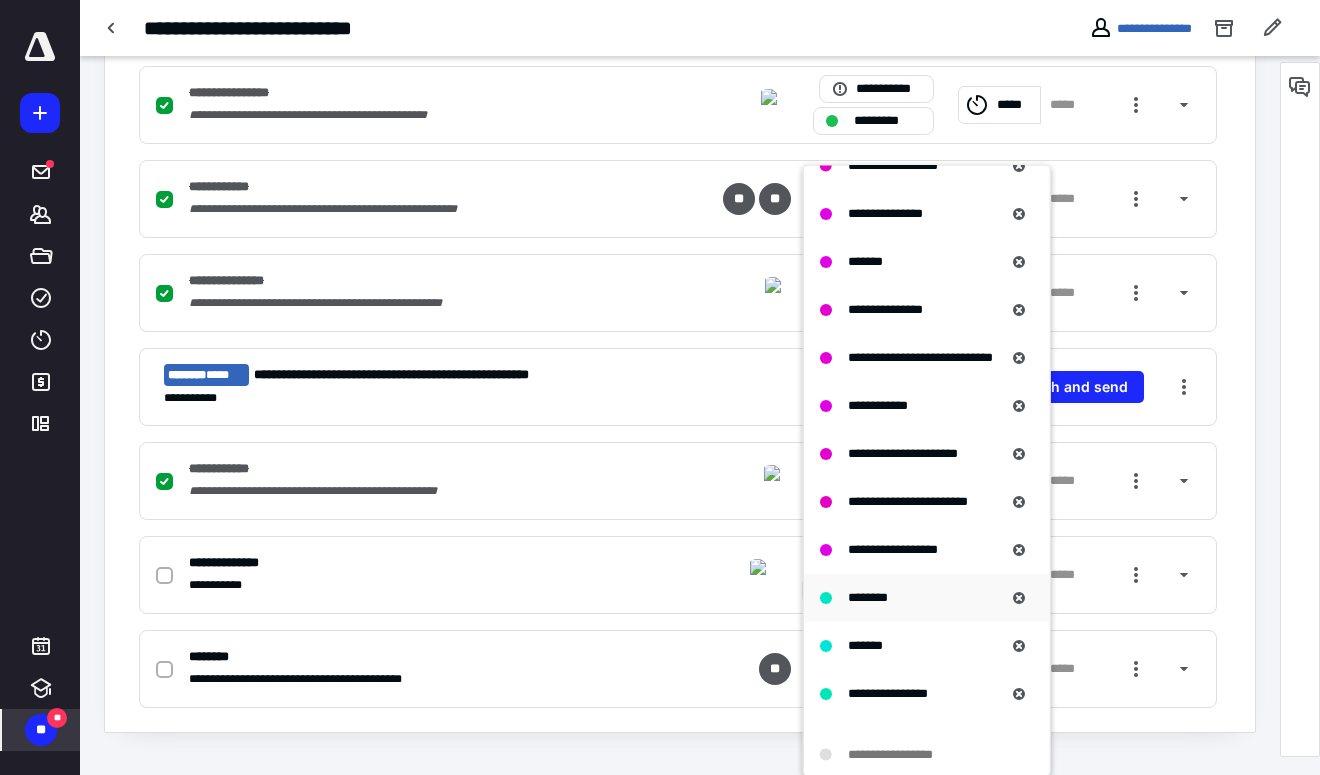 scroll, scrollTop: 1100, scrollLeft: 0, axis: vertical 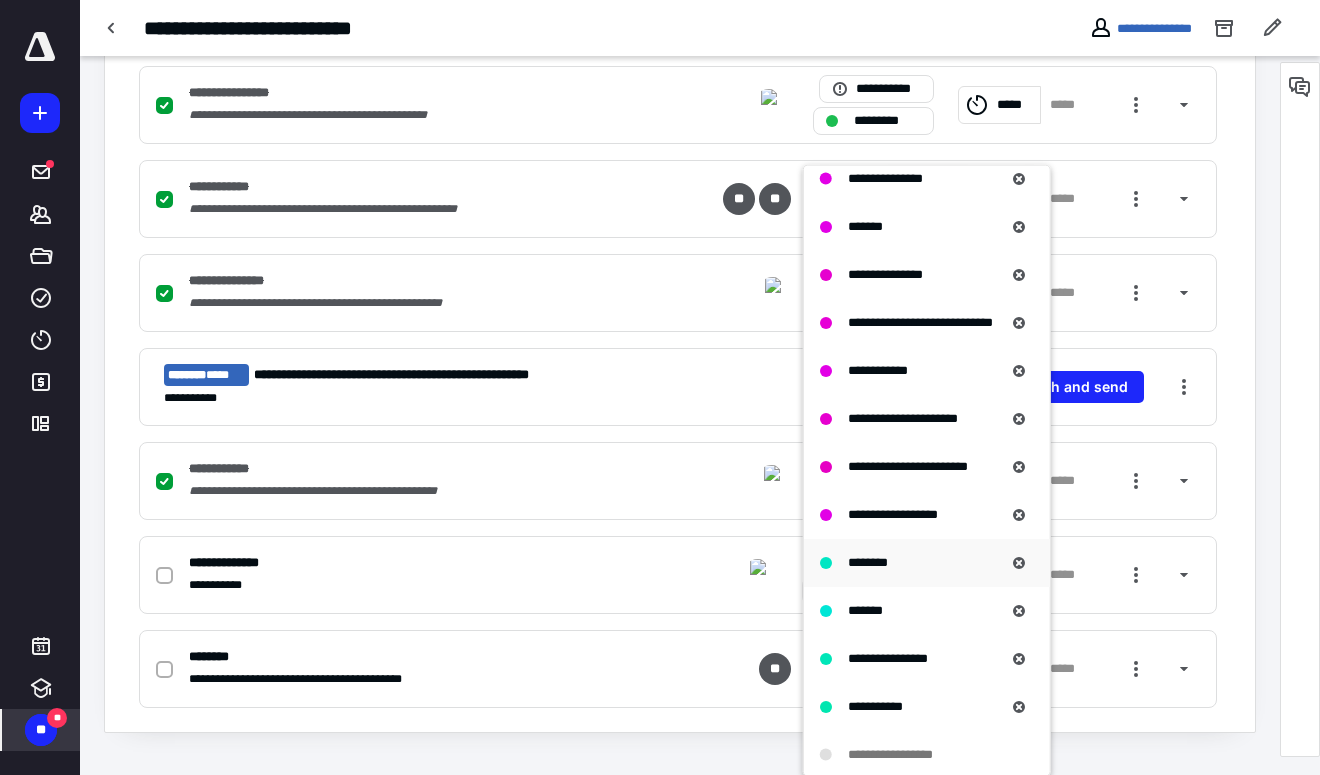 click on "********" at bounding box center (868, 561) 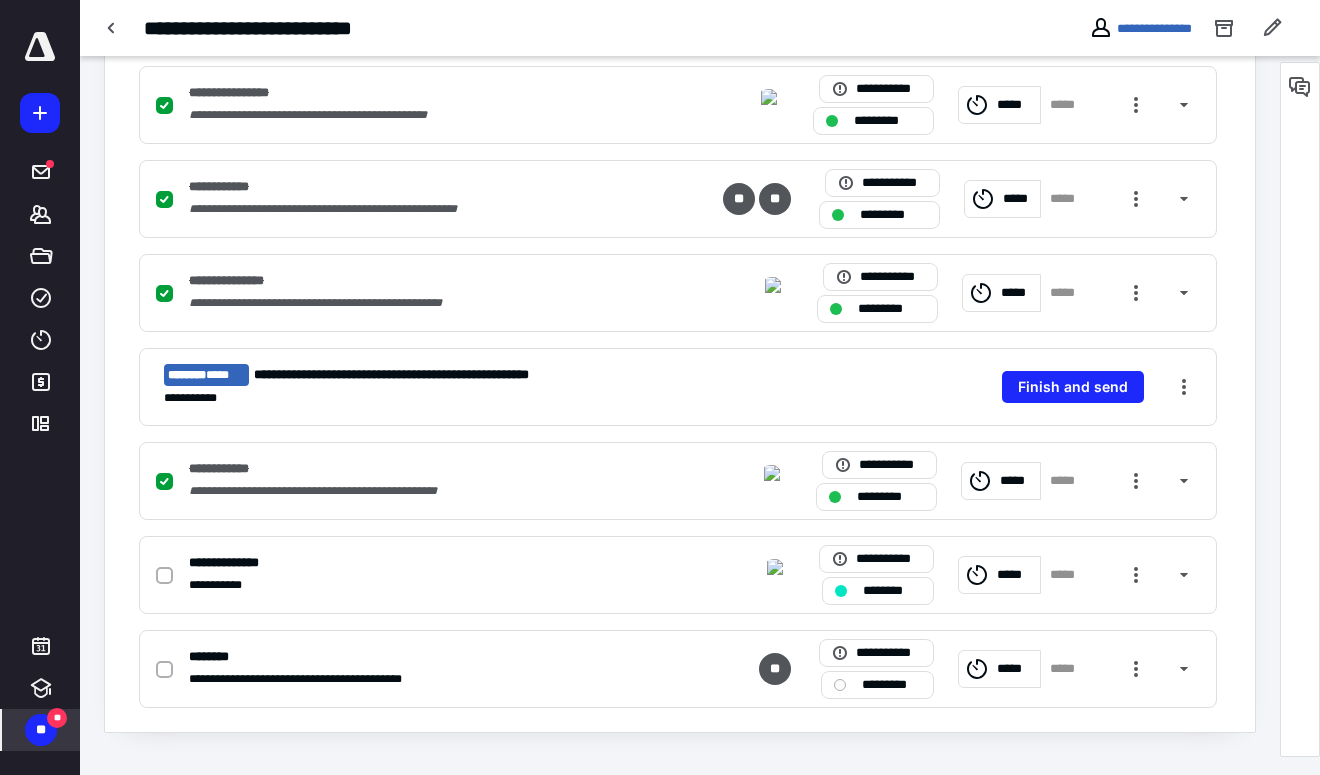 click on "** **" at bounding box center [41, 730] 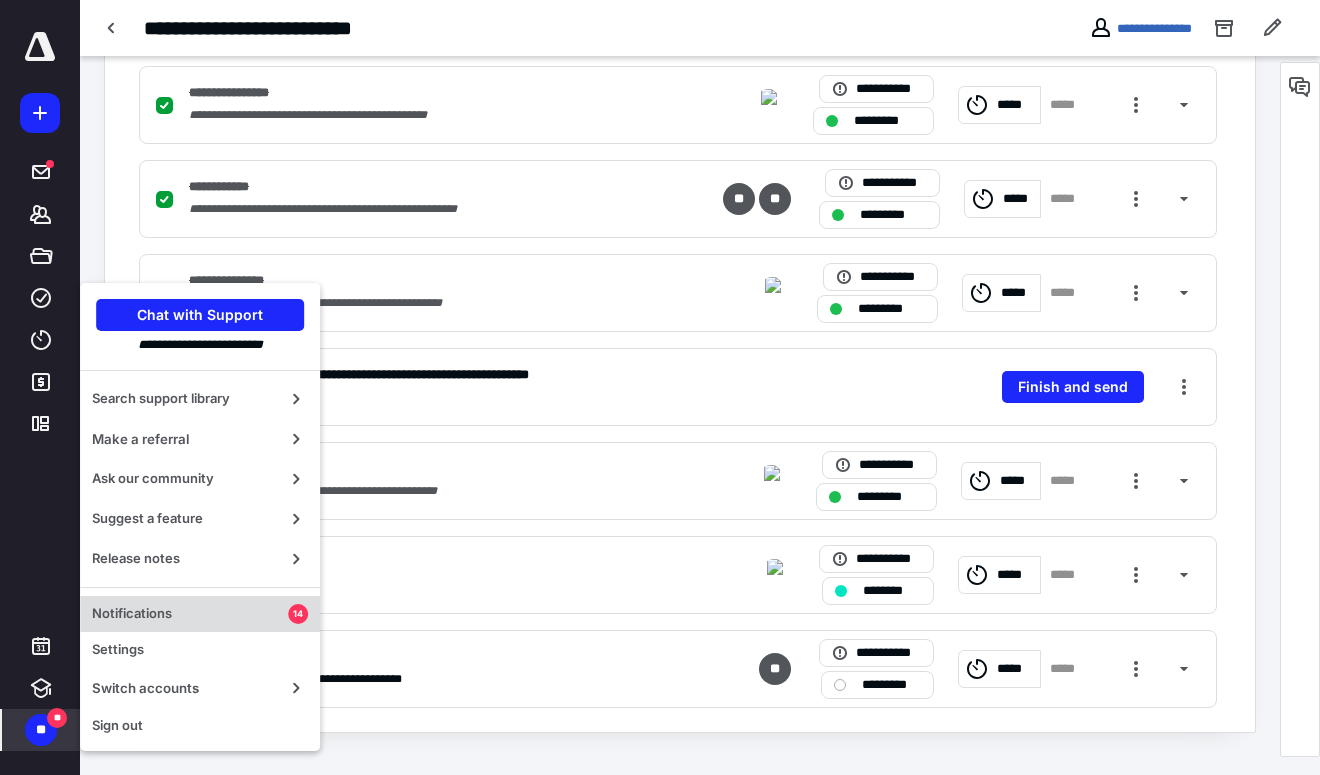 click on "Notifications" at bounding box center [190, 614] 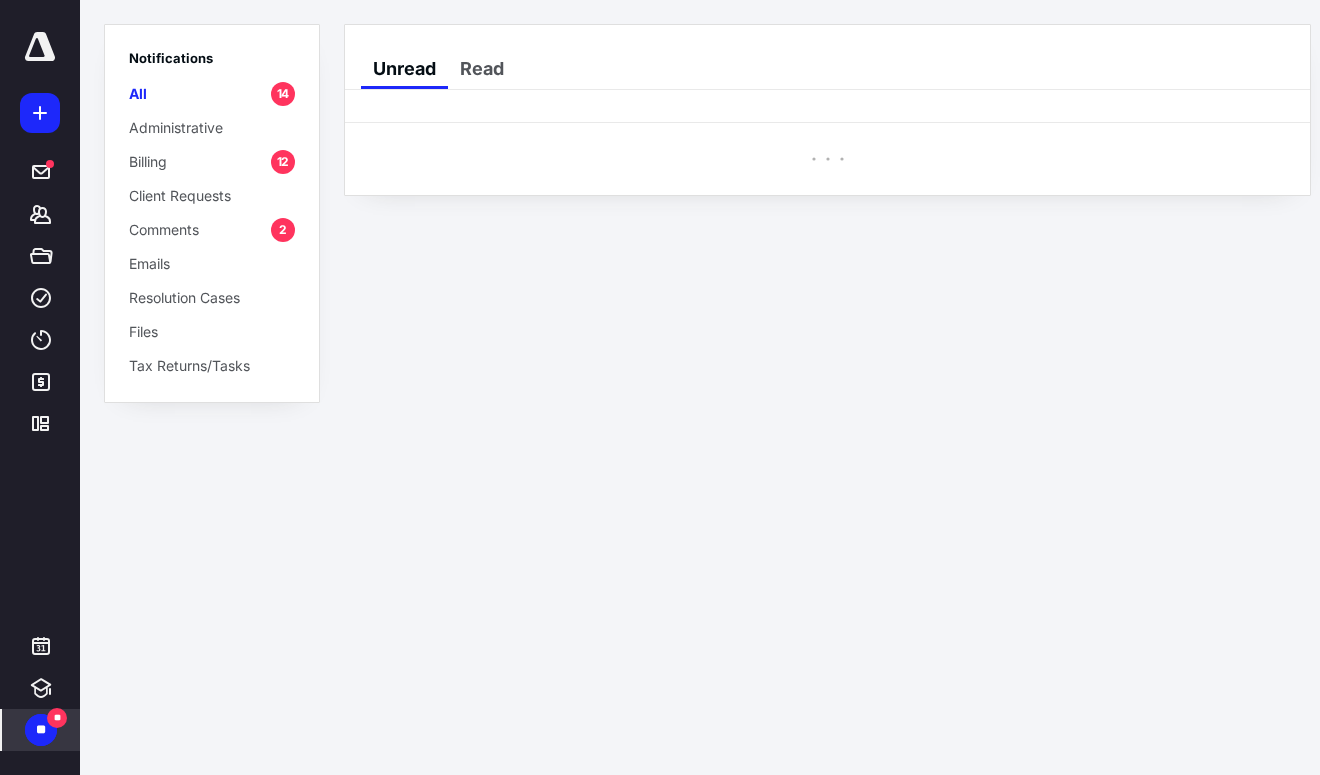 click on "Comments" at bounding box center (164, 229) 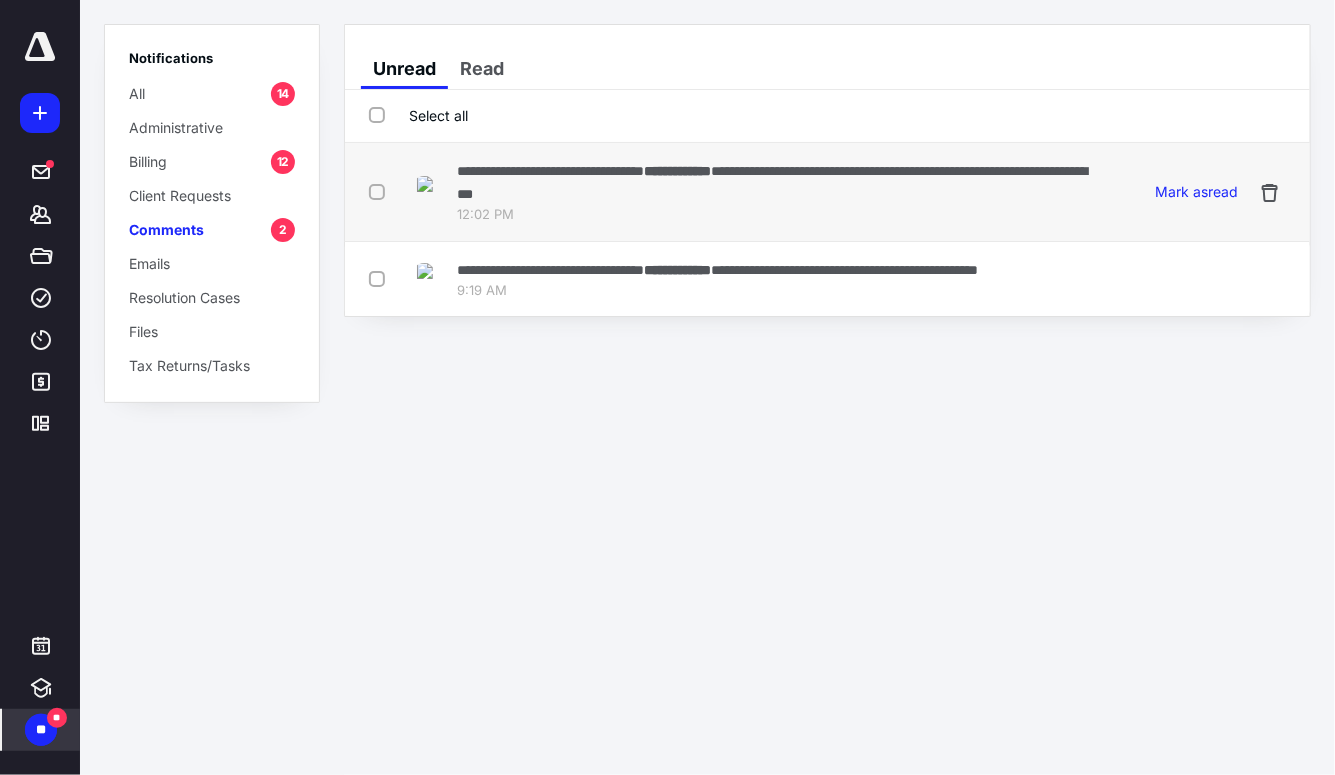 click on "**********" at bounding box center [772, 182] 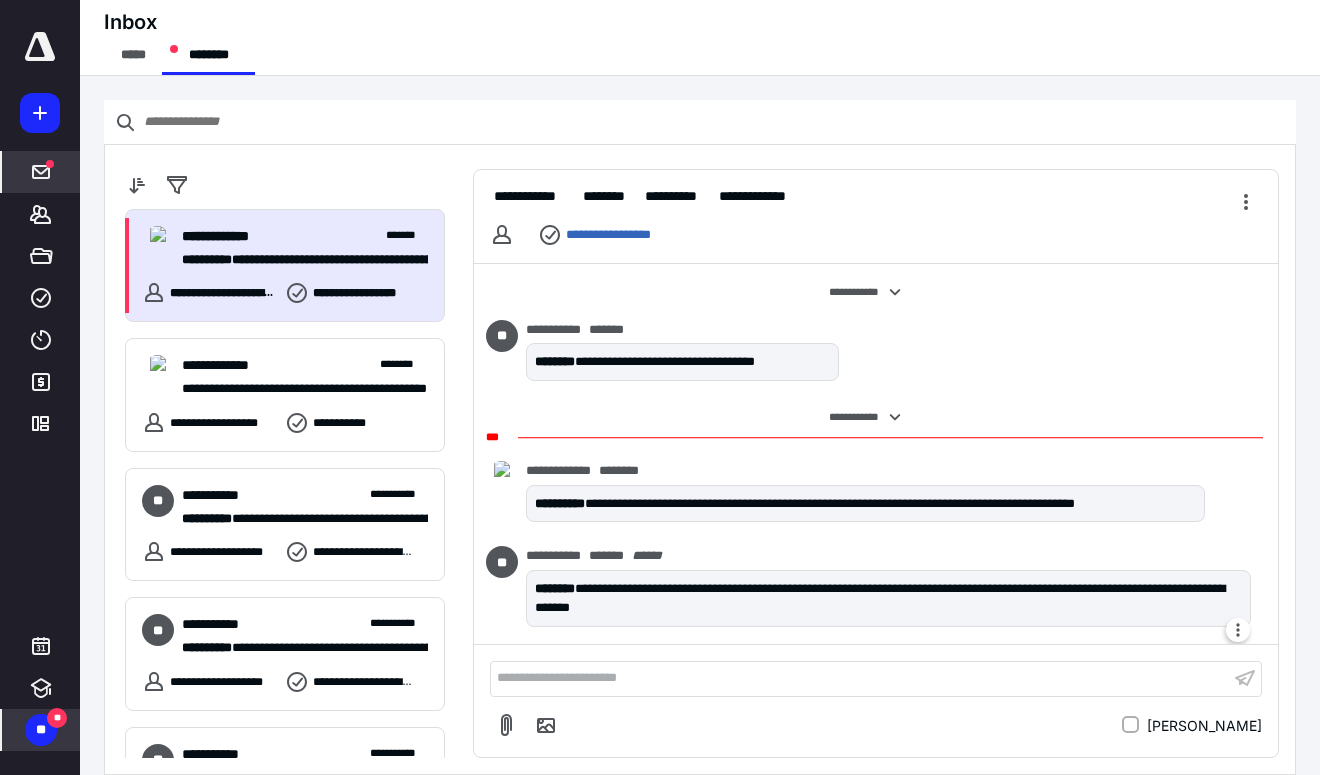 scroll, scrollTop: 19, scrollLeft: 0, axis: vertical 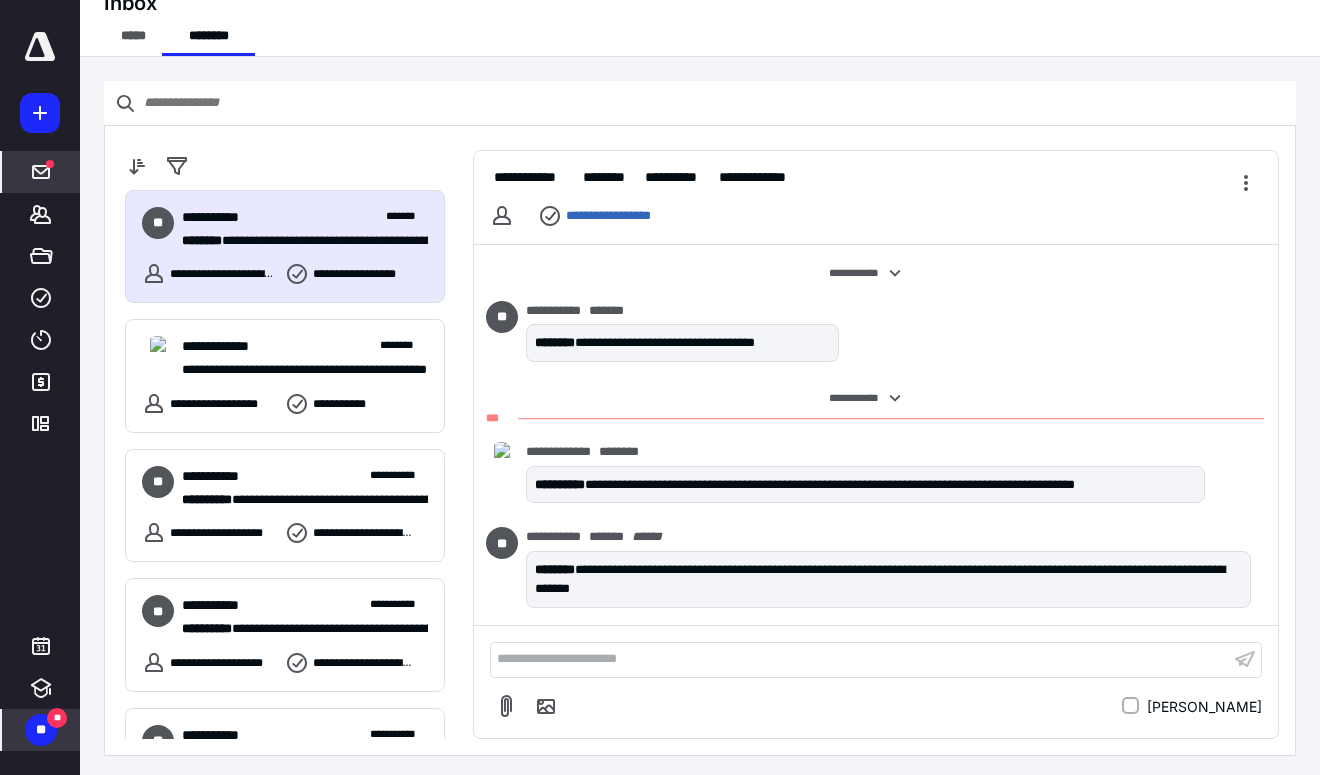 click on "**********" at bounding box center [860, 659] 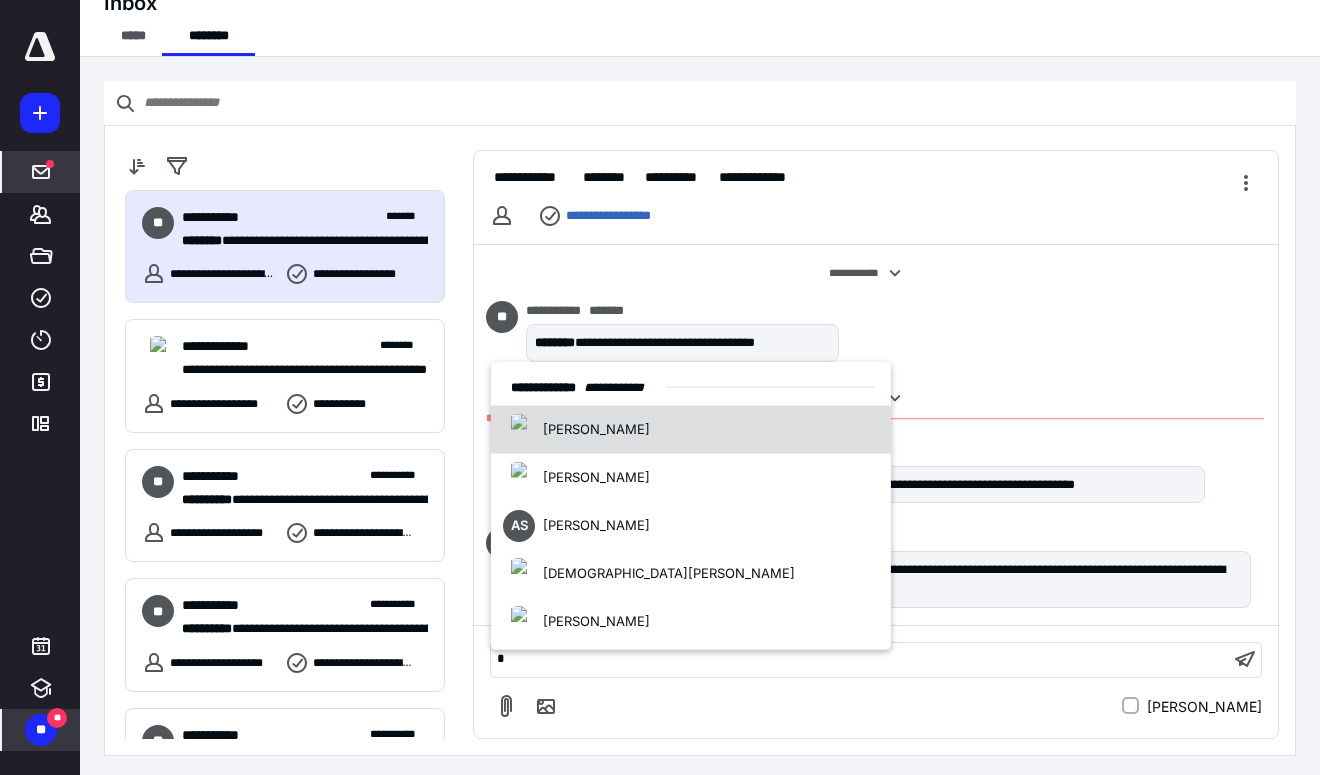 type 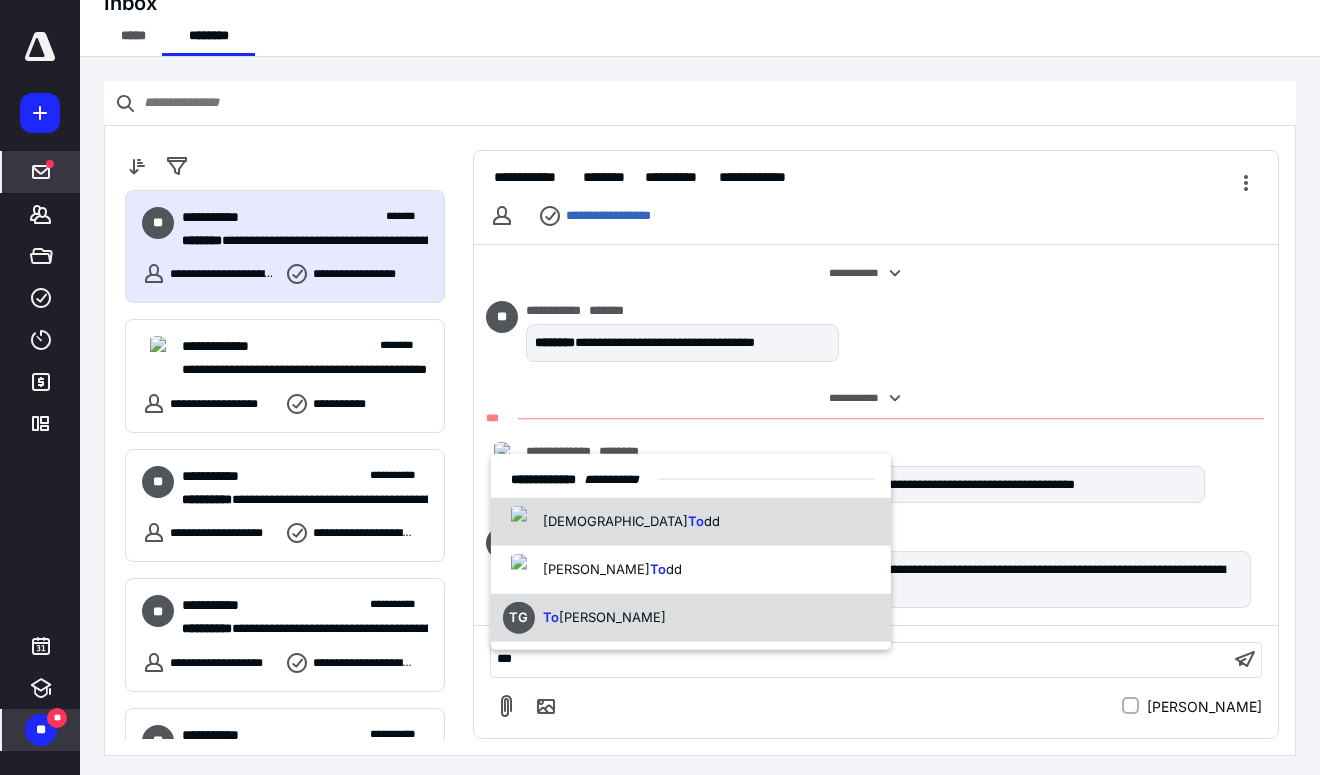 click on "TG To dd Grieco" at bounding box center (584, 618) 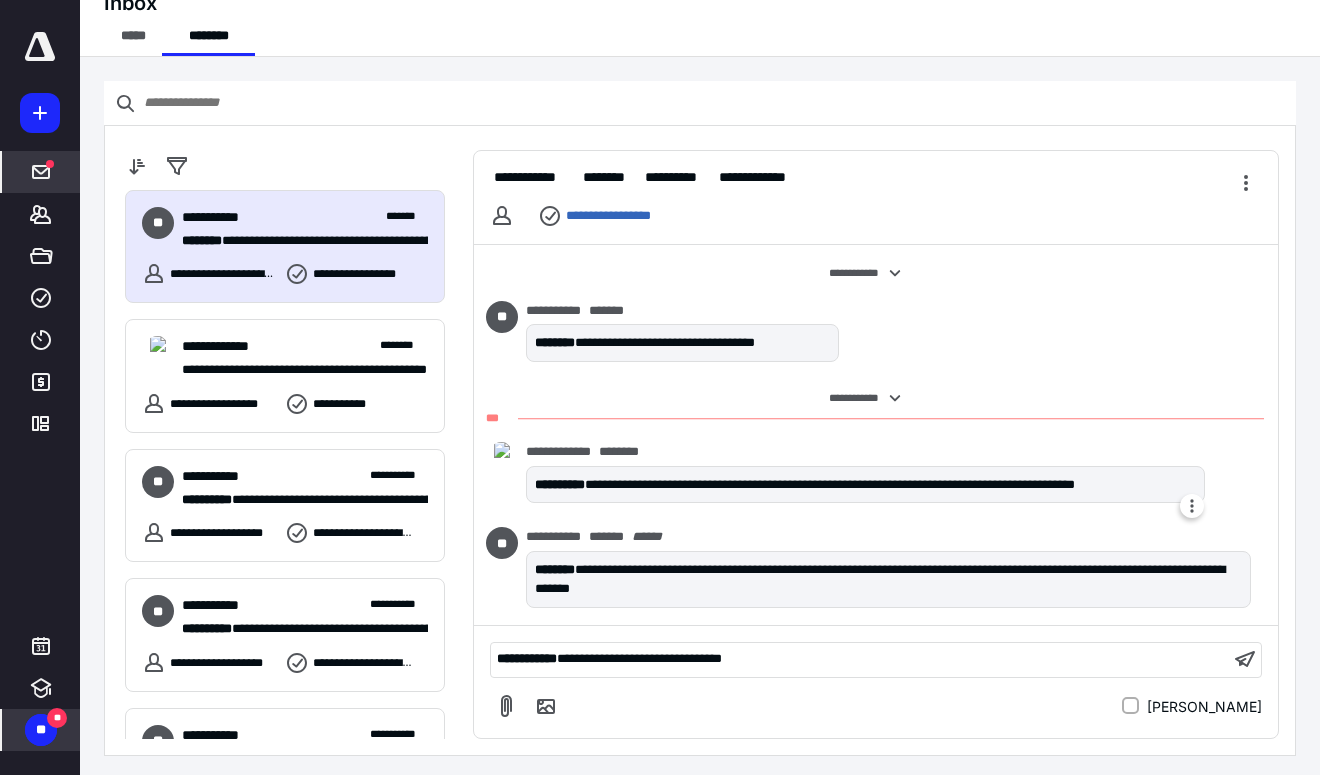 scroll, scrollTop: 0, scrollLeft: 0, axis: both 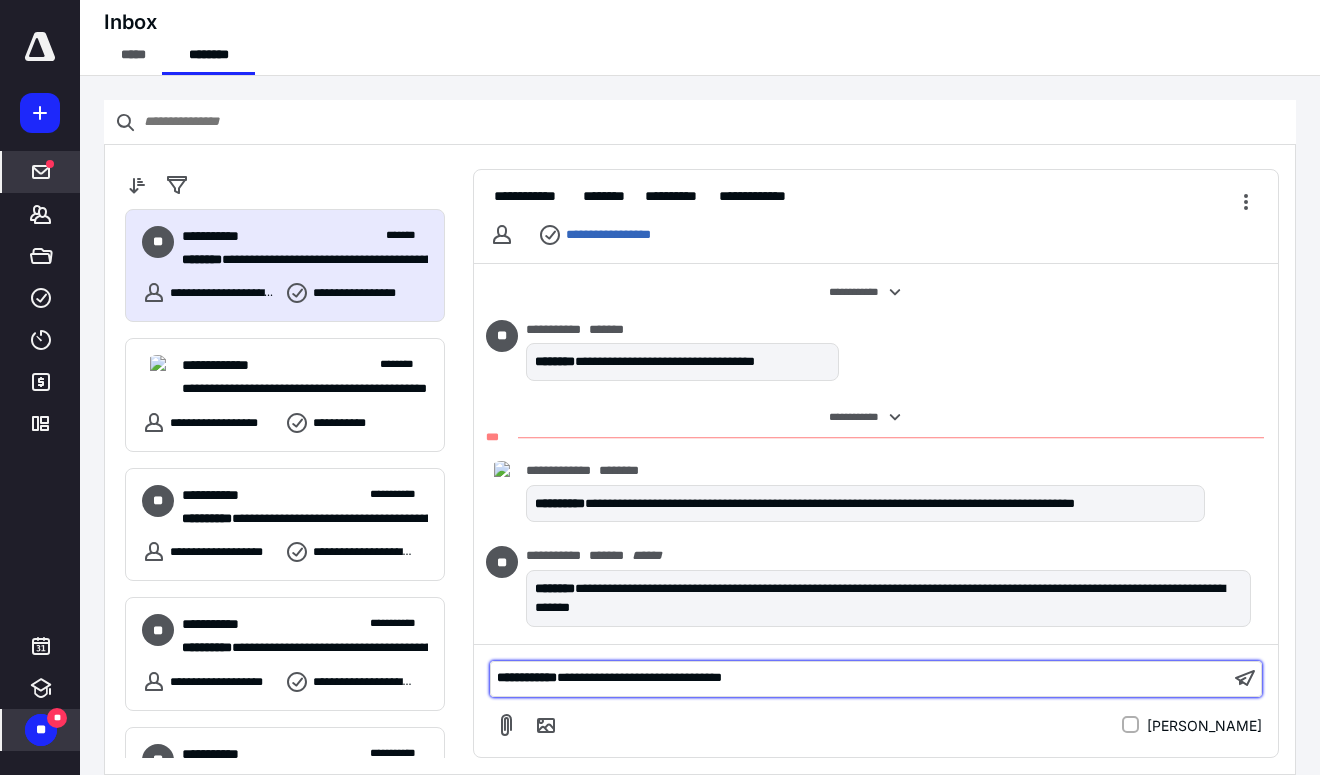 click on "**********" at bounding box center [860, 678] 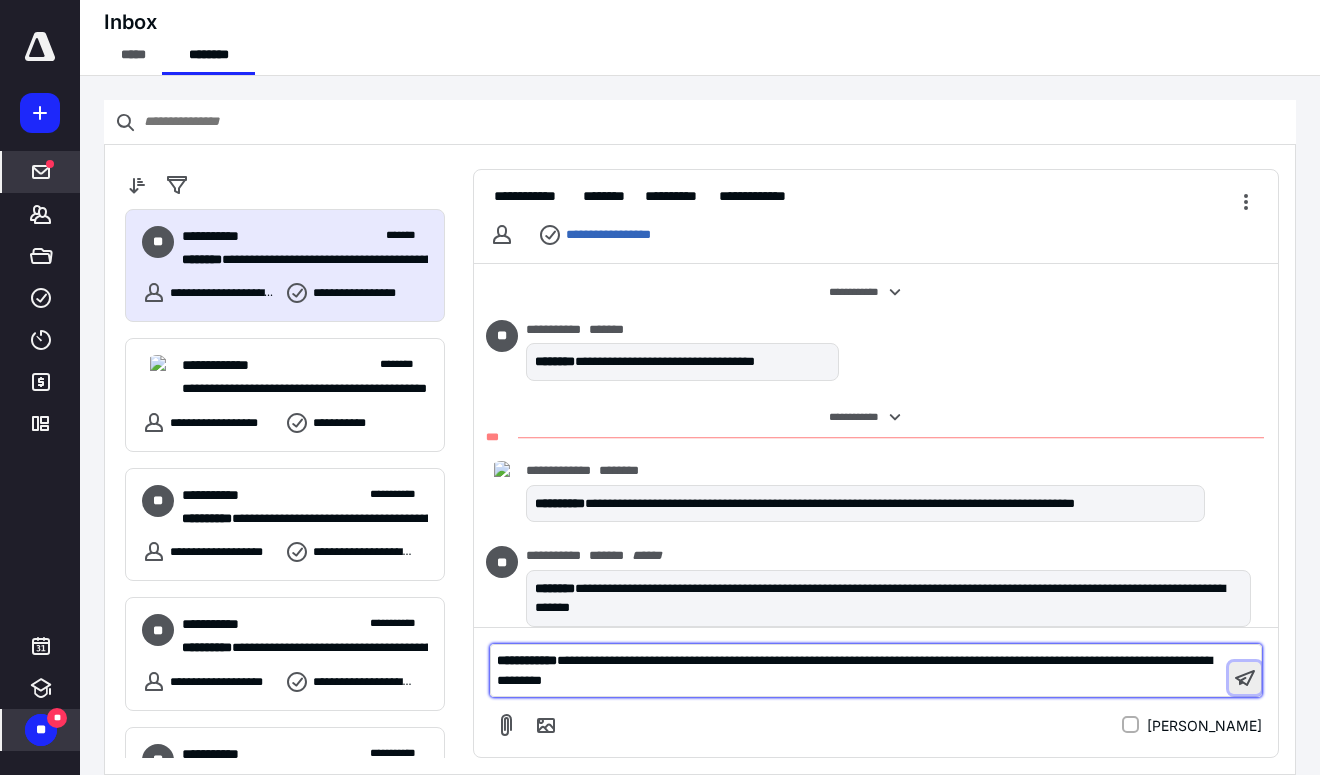 click at bounding box center [1245, 678] 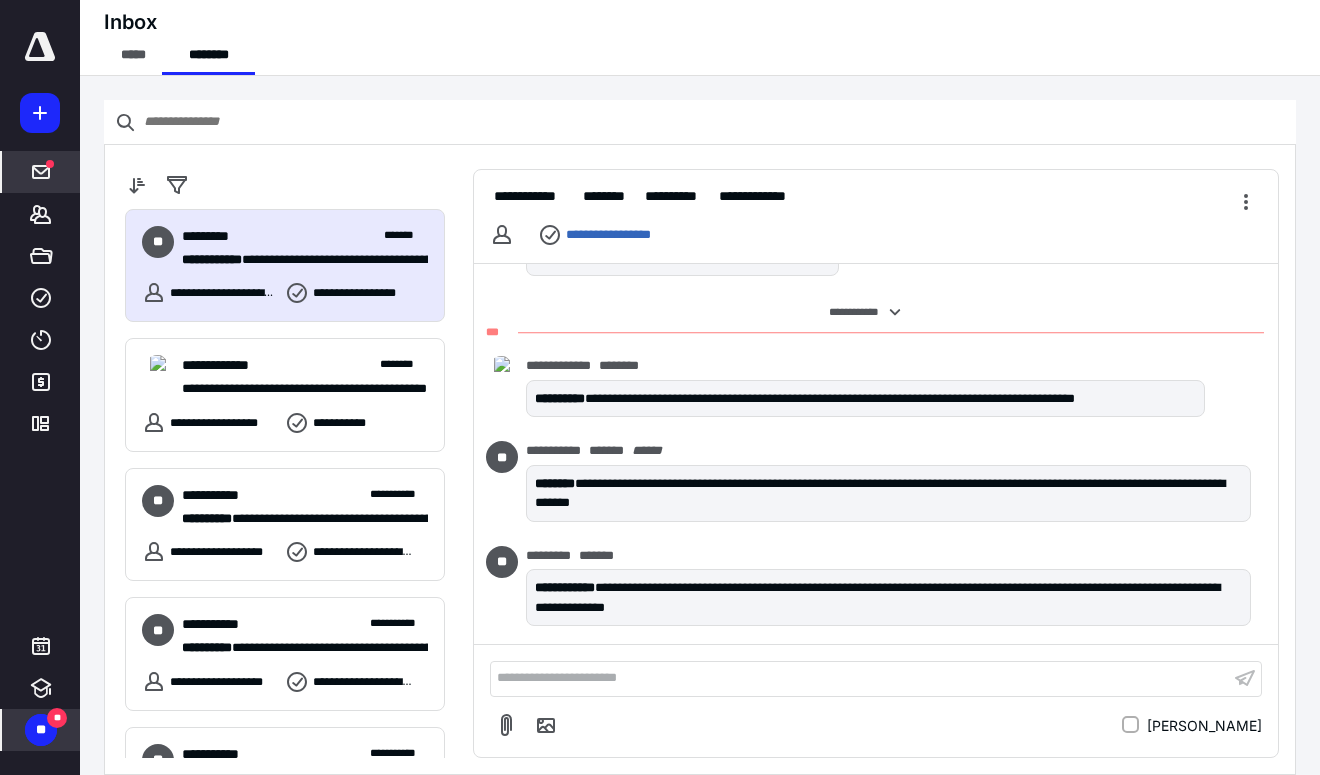 click on "**" at bounding box center [41, 730] 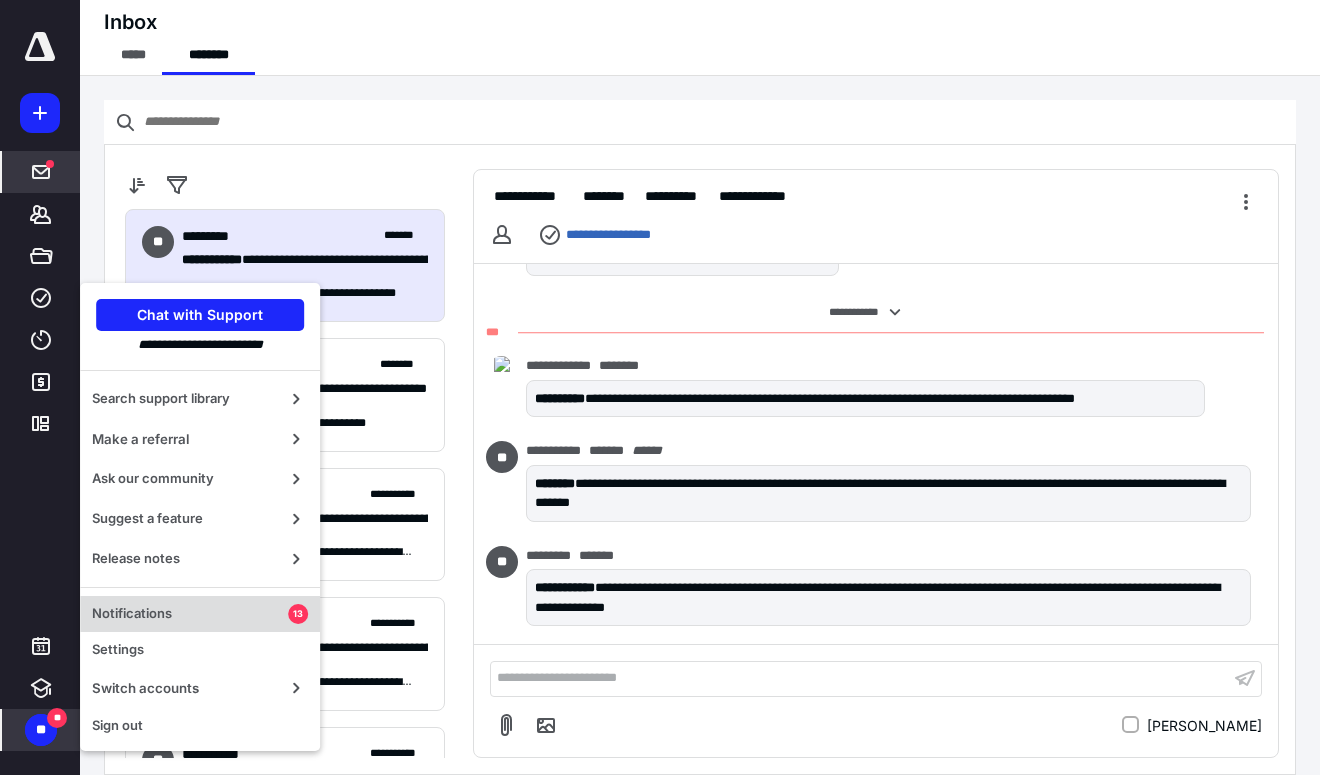 click on "Notifications" at bounding box center [190, 614] 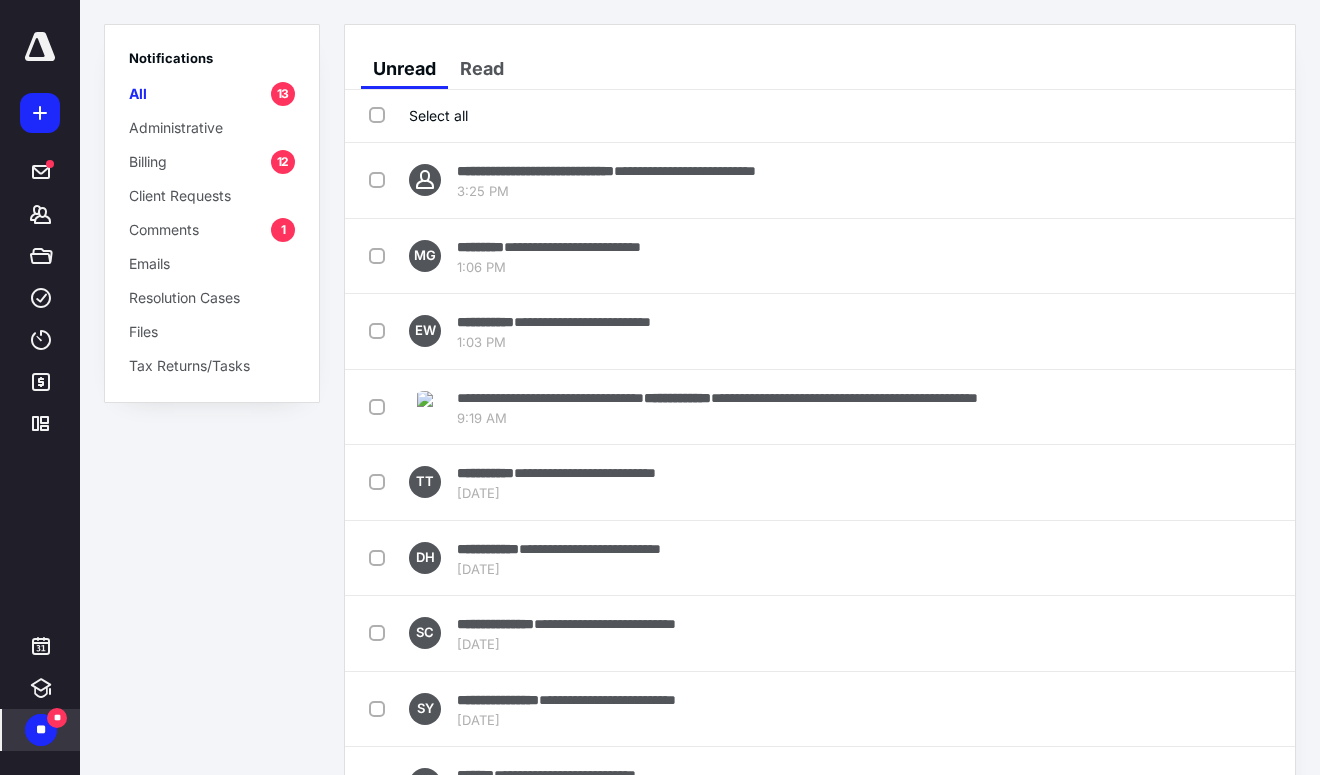 click on "Comments" at bounding box center [164, 229] 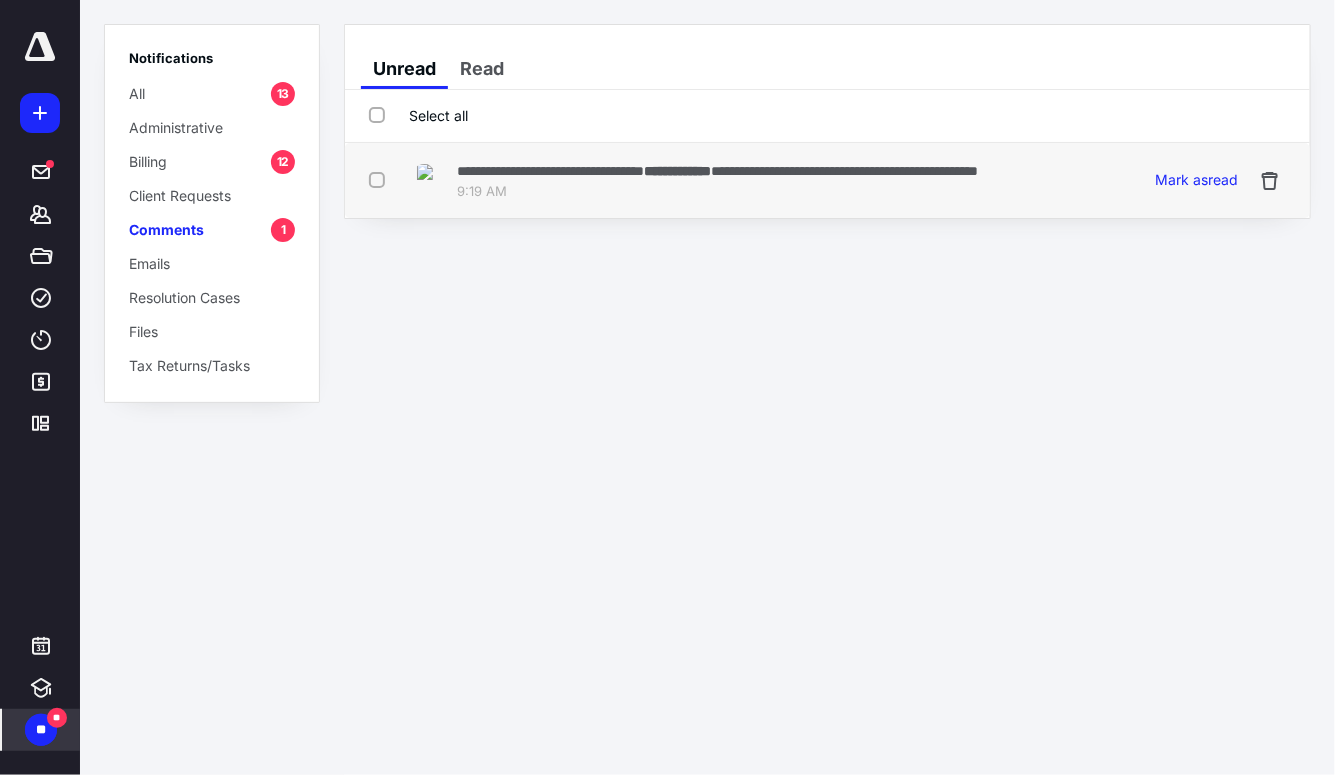 click on "**********" at bounding box center (550, 171) 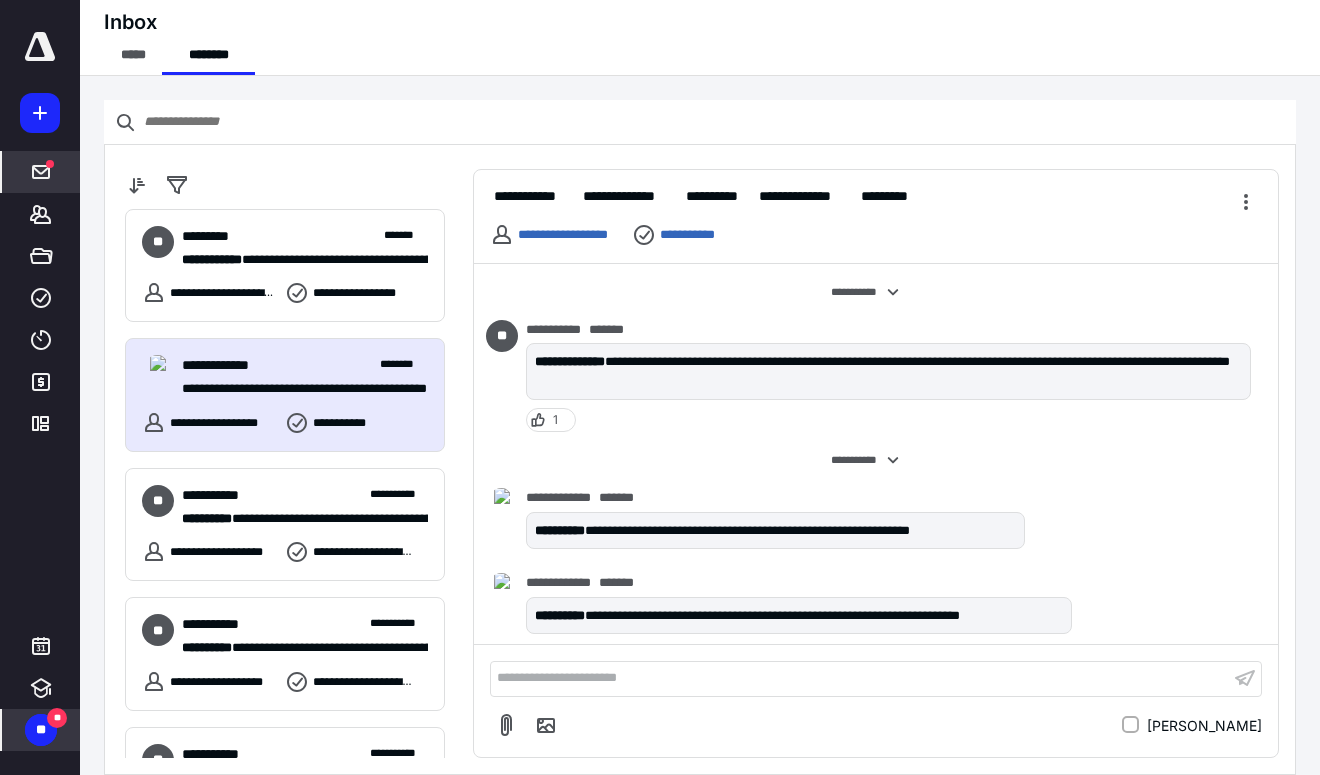 scroll, scrollTop: 407, scrollLeft: 0, axis: vertical 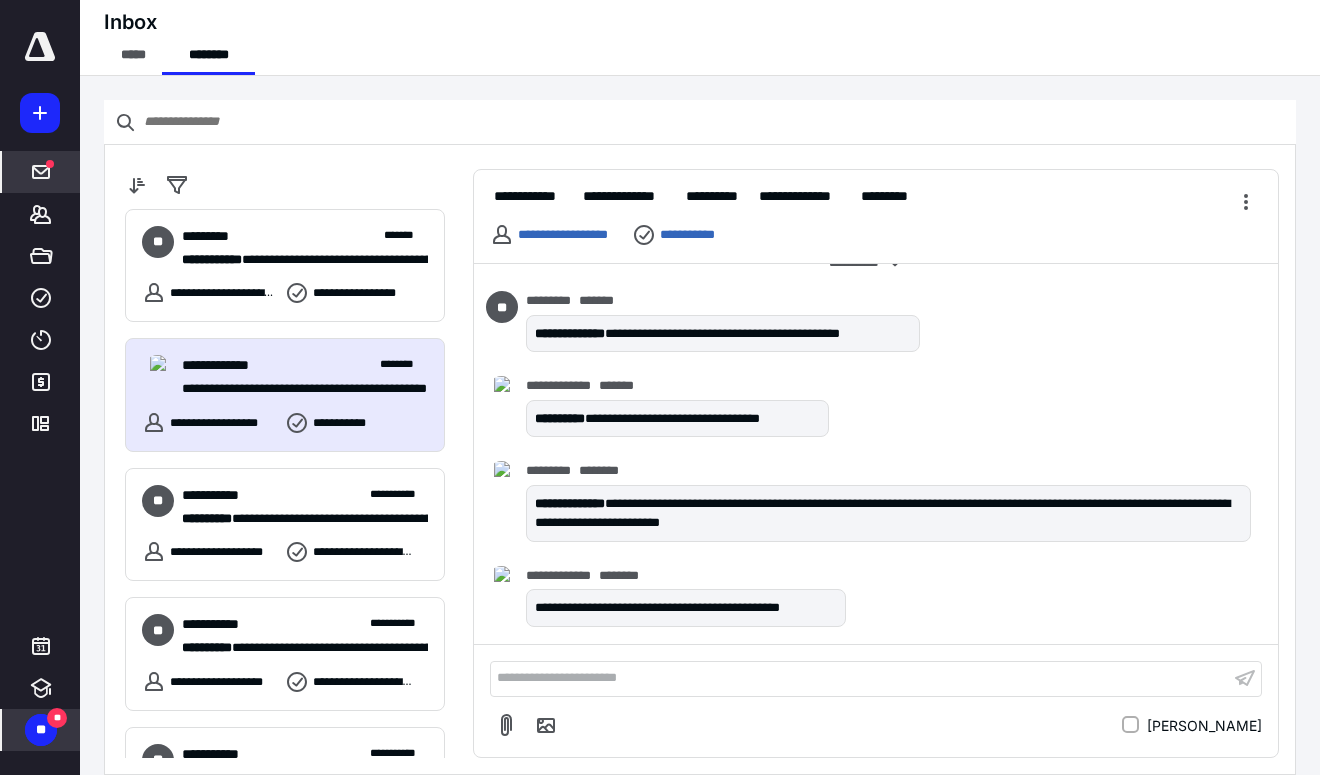 click on "**" at bounding box center [41, 730] 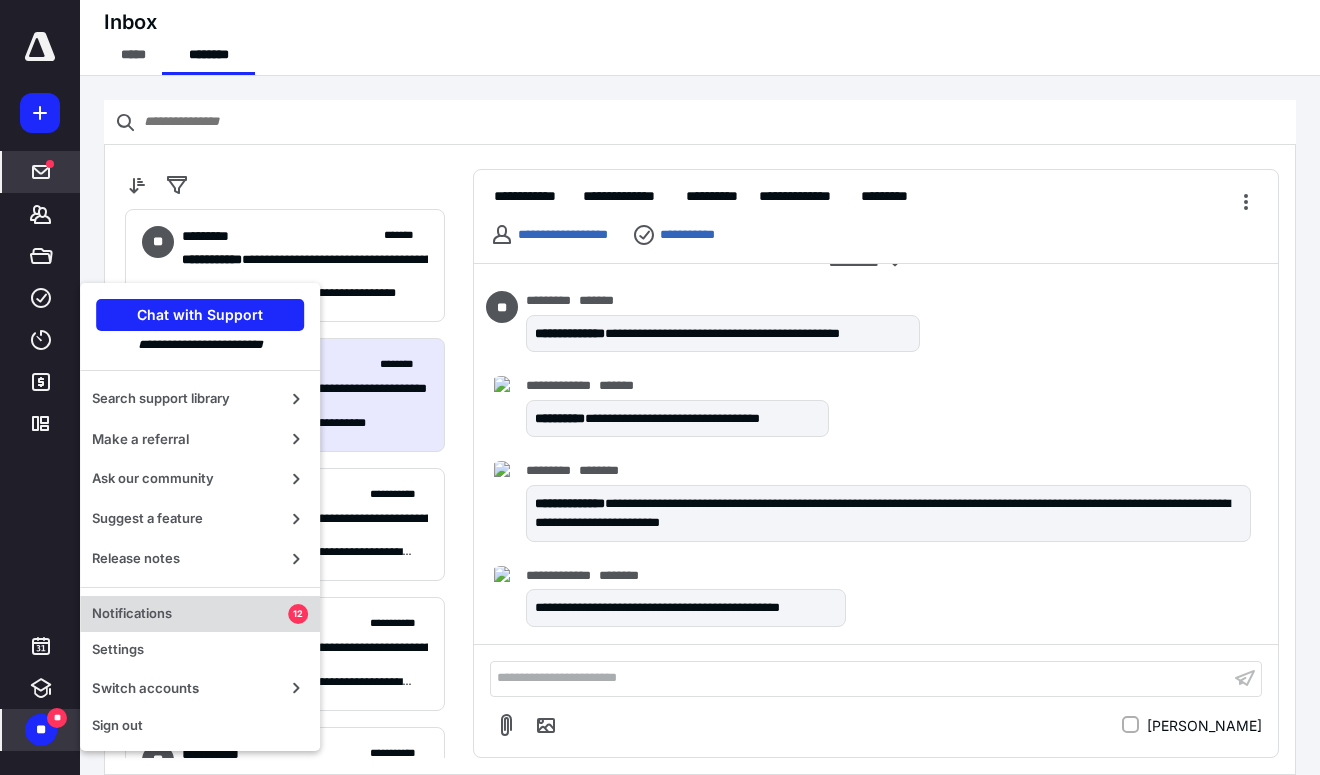 click on "Notifications" at bounding box center [190, 614] 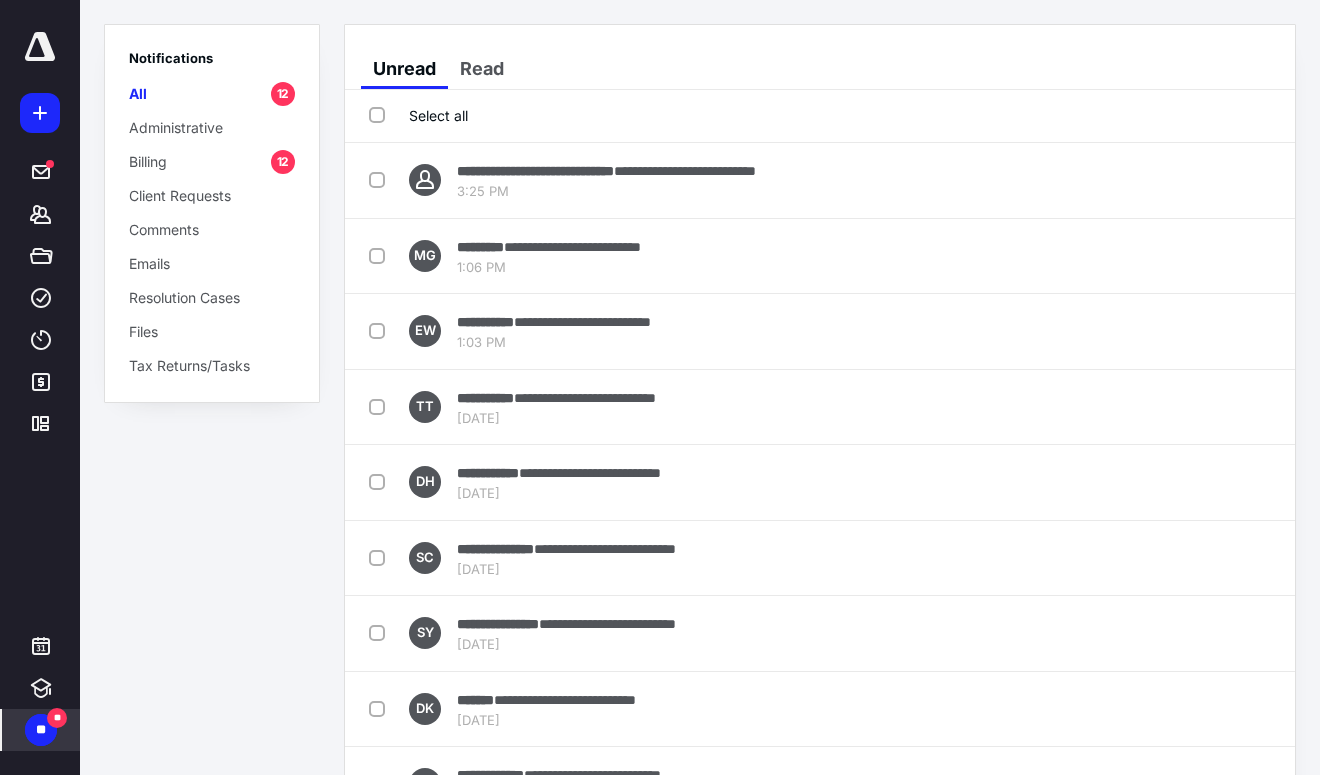 click on "Billing" at bounding box center (148, 161) 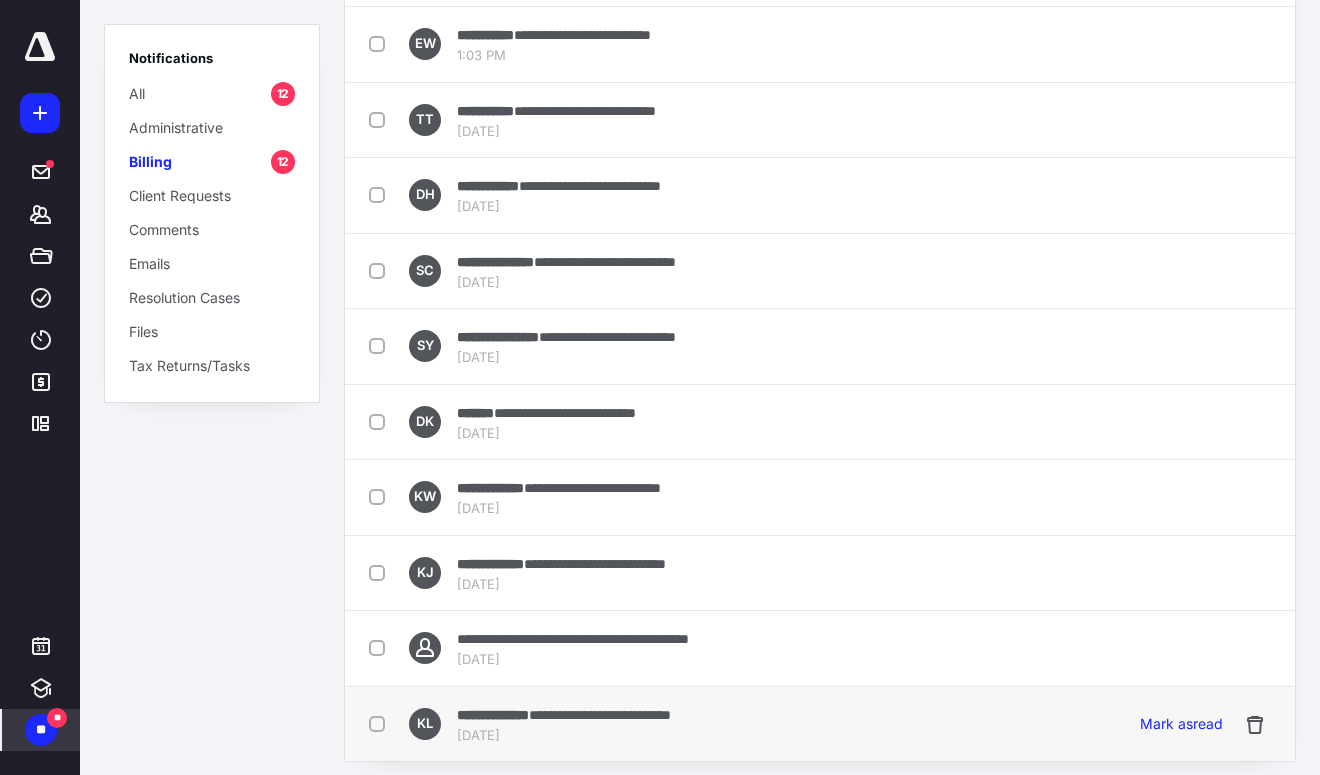 scroll, scrollTop: 291, scrollLeft: 0, axis: vertical 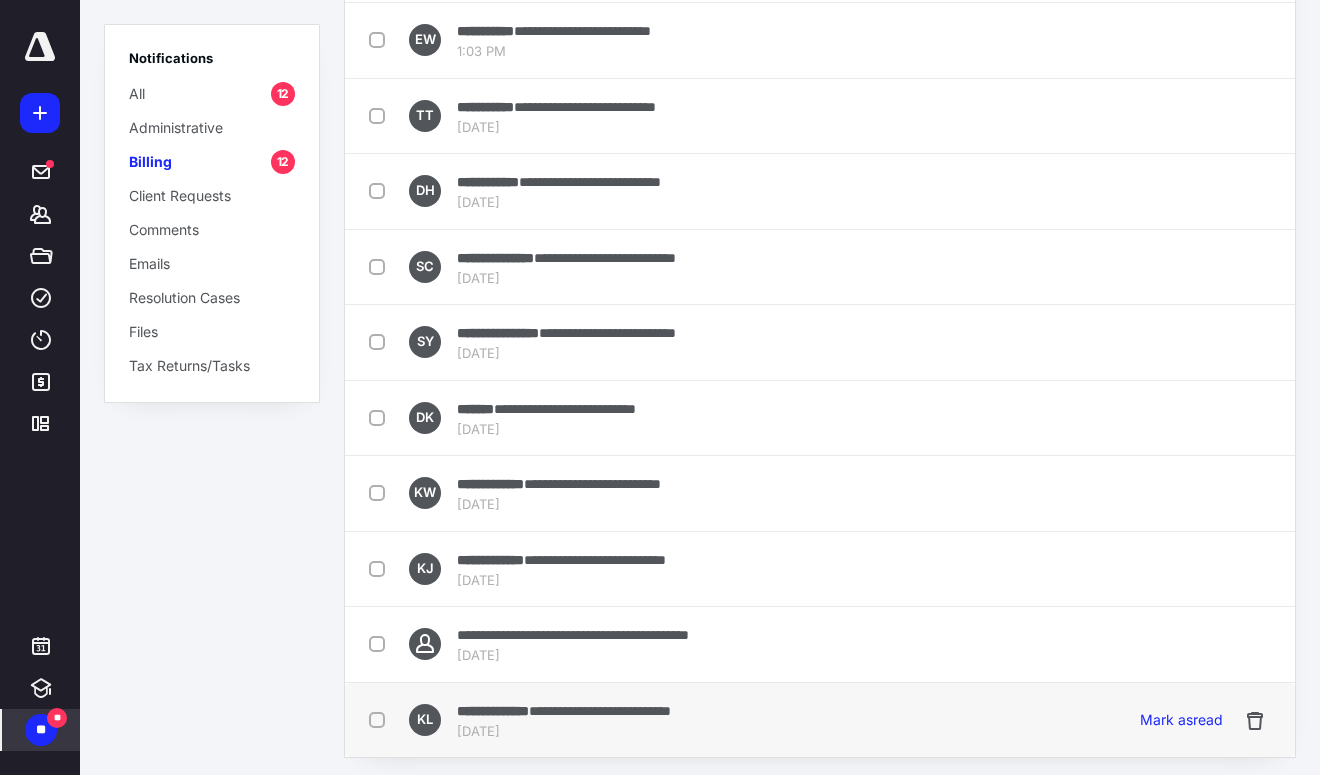 click at bounding box center [381, 719] 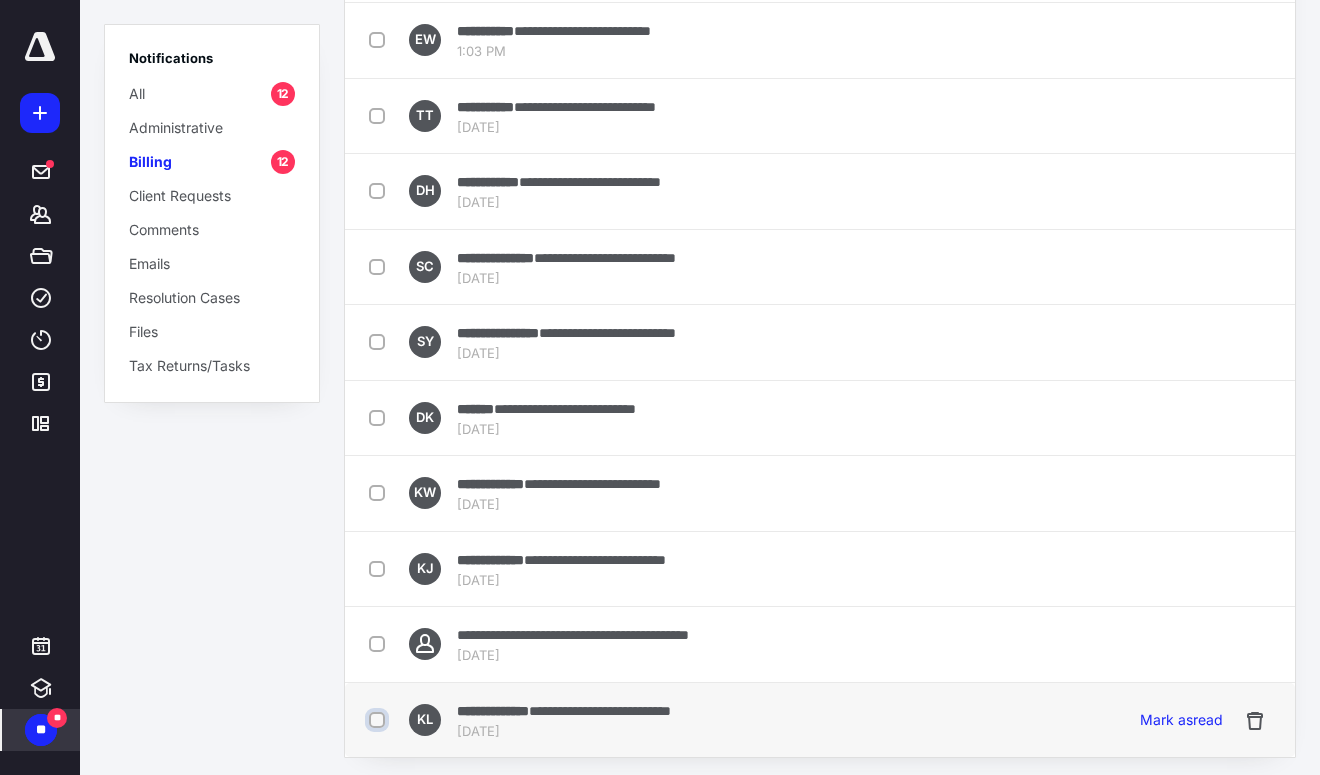 click at bounding box center (379, 720) 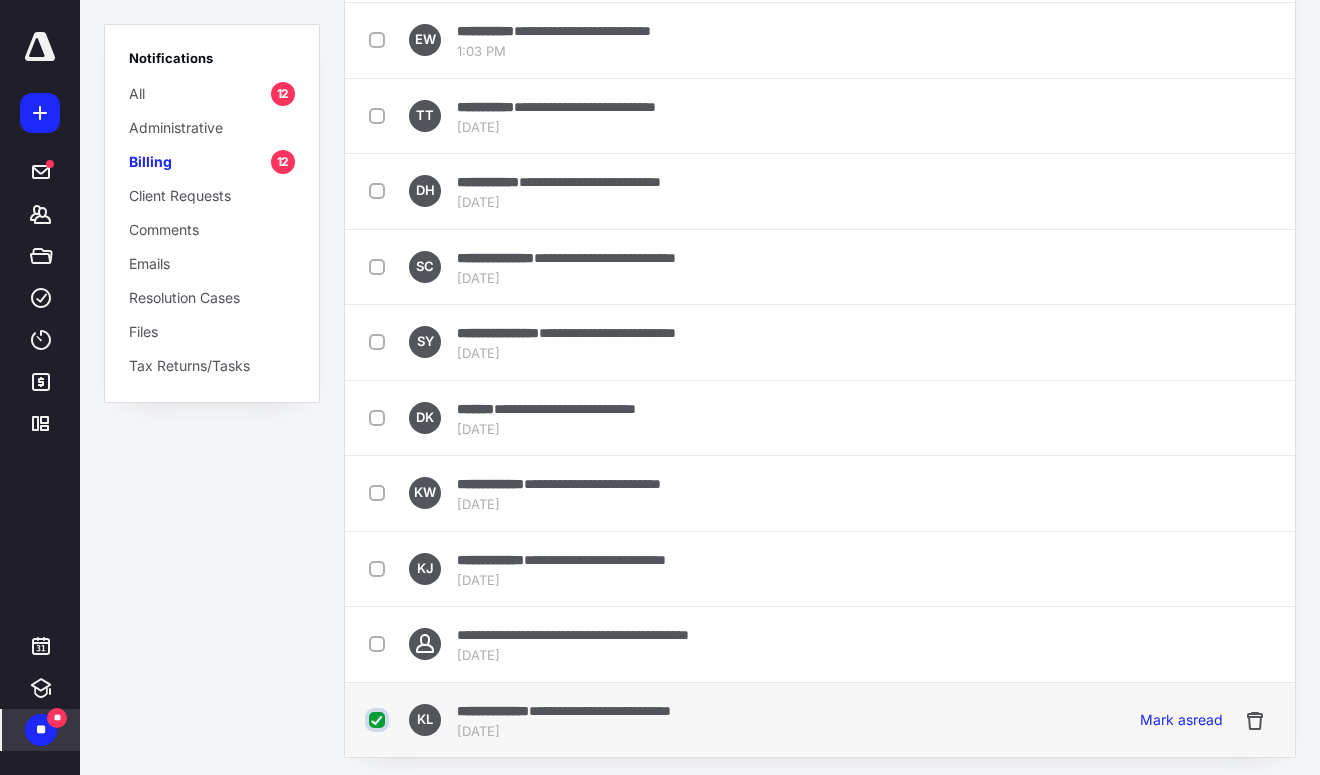 checkbox on "true" 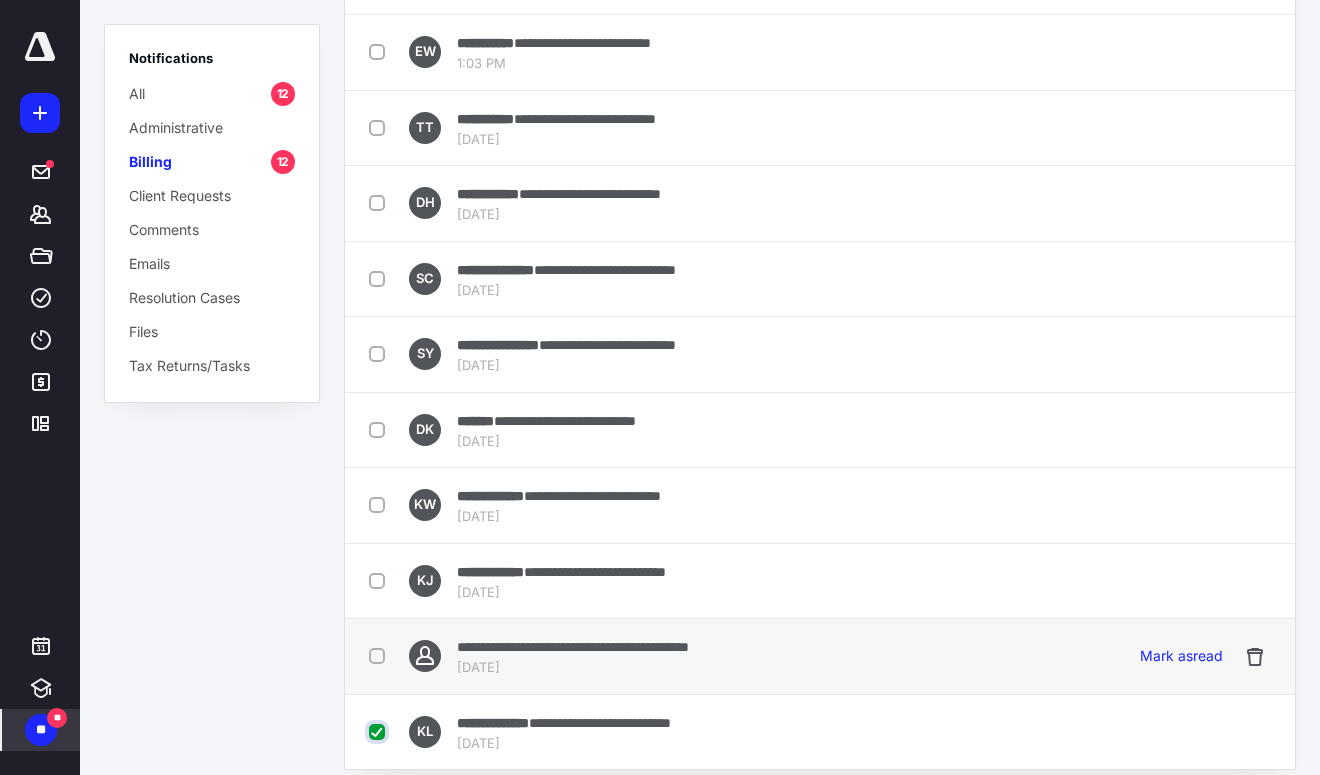 scroll, scrollTop: 303, scrollLeft: 0, axis: vertical 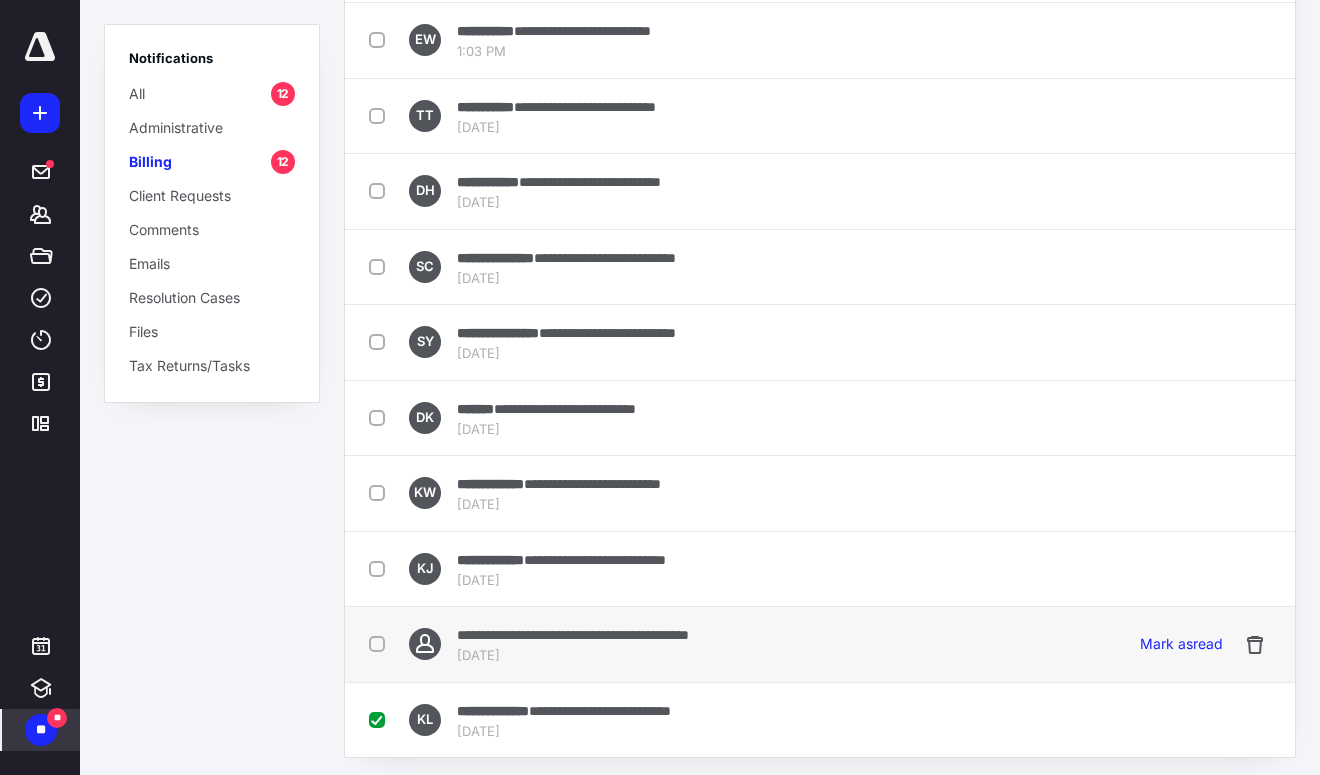 click at bounding box center [381, 643] 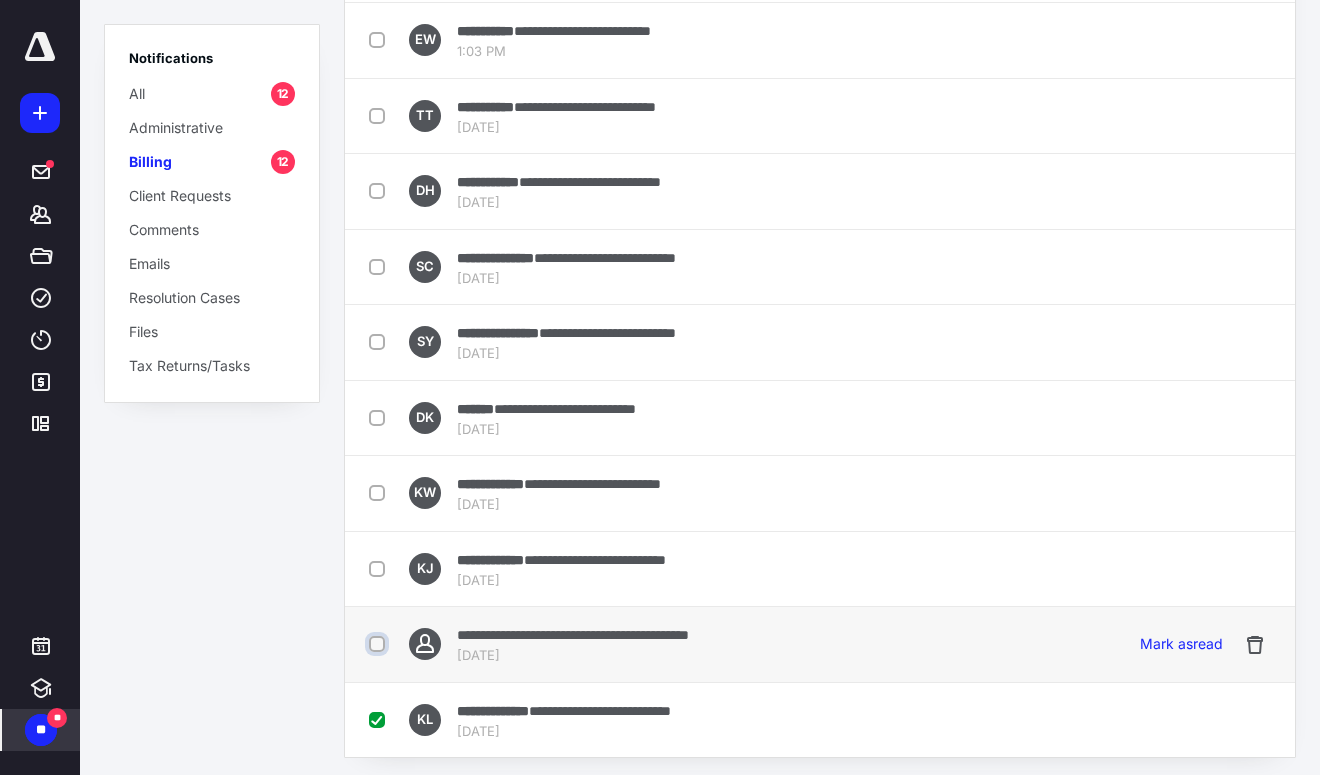 checkbox on "true" 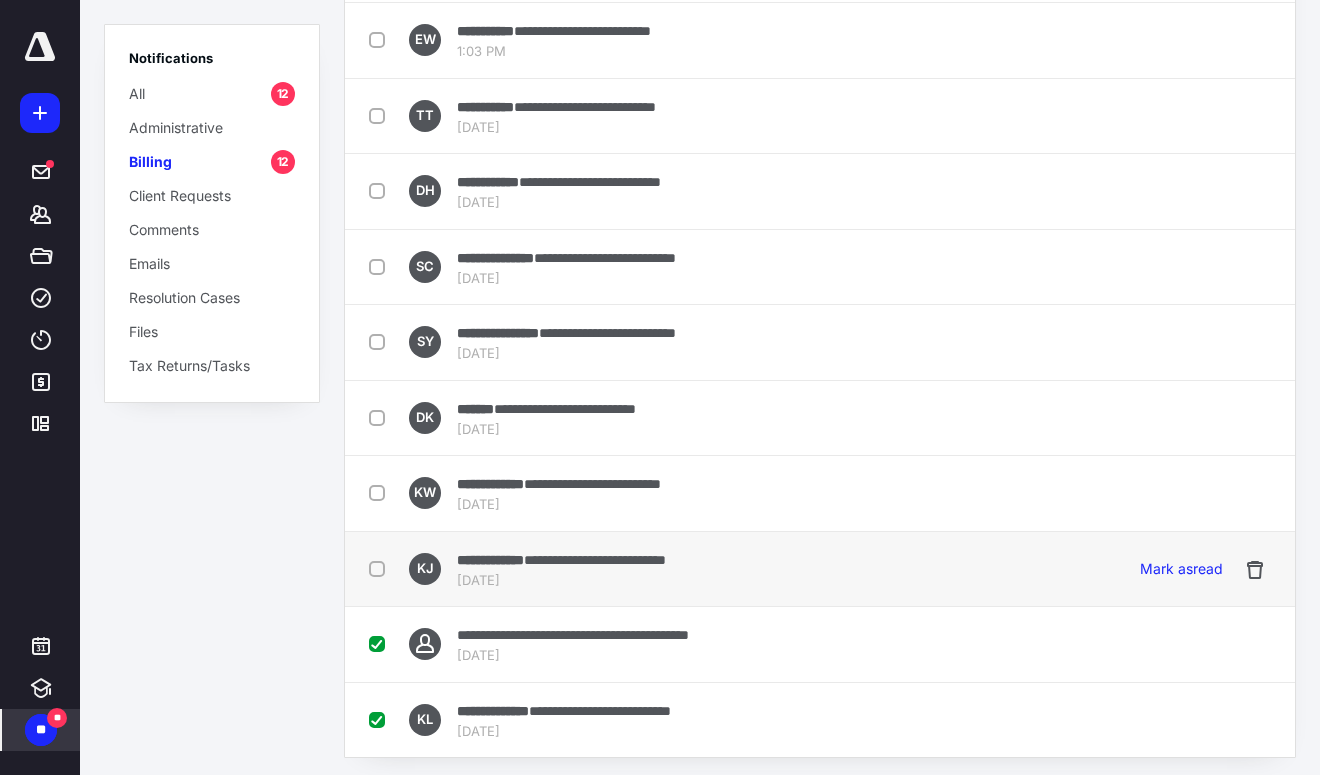 click at bounding box center [381, 568] 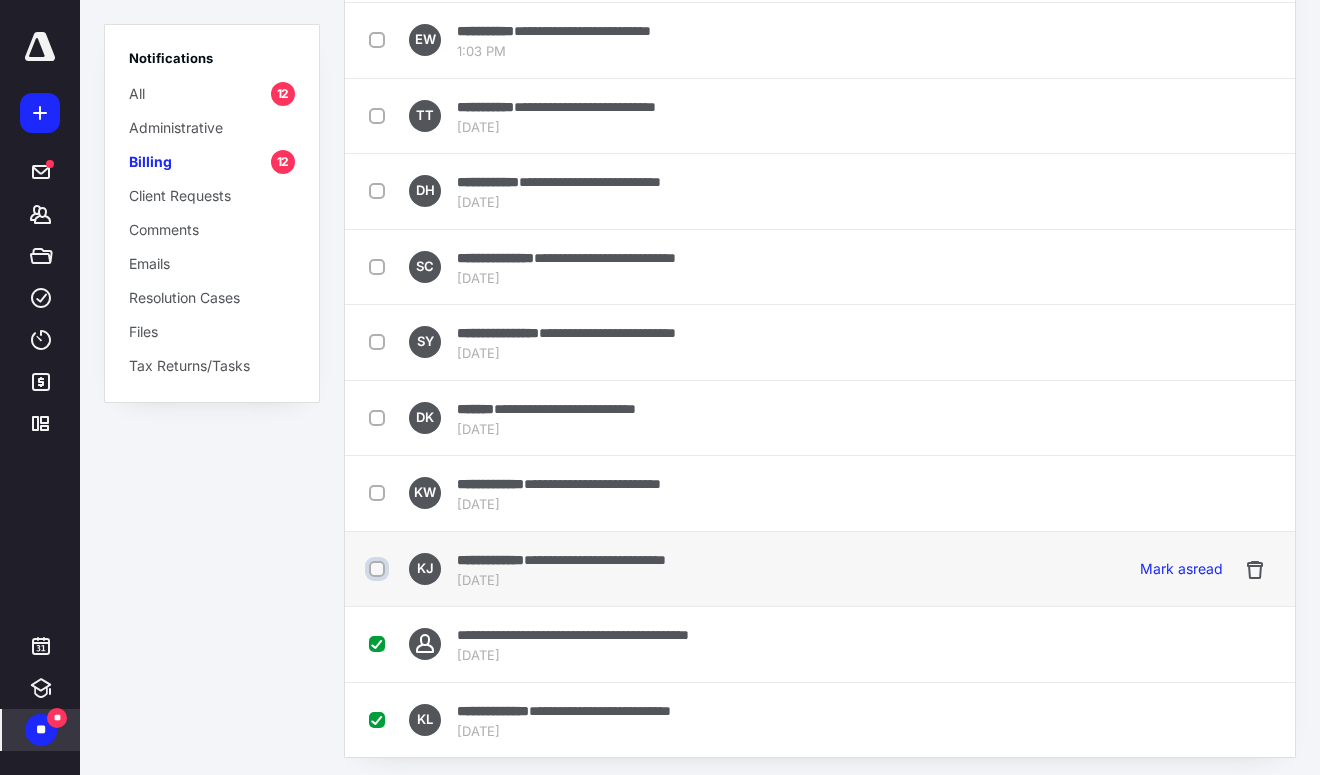 checkbox on "true" 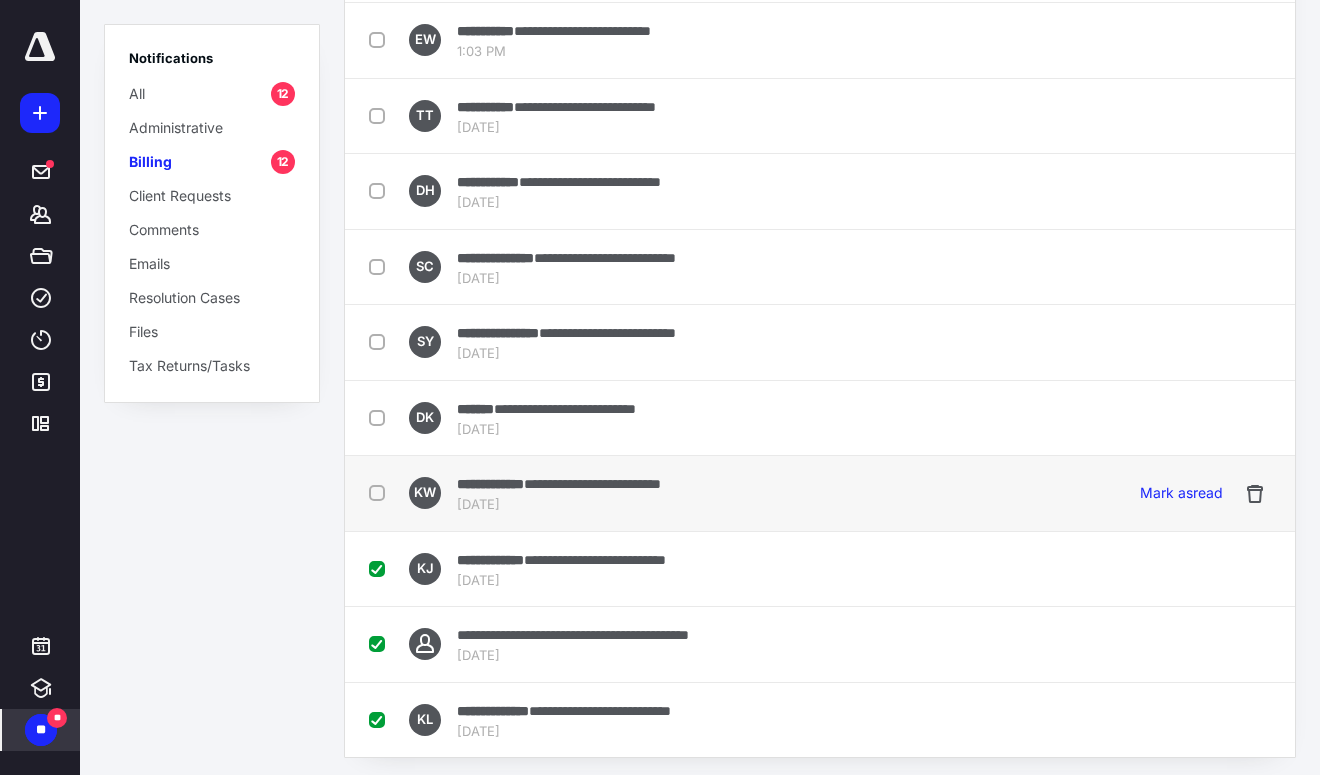click at bounding box center (381, 492) 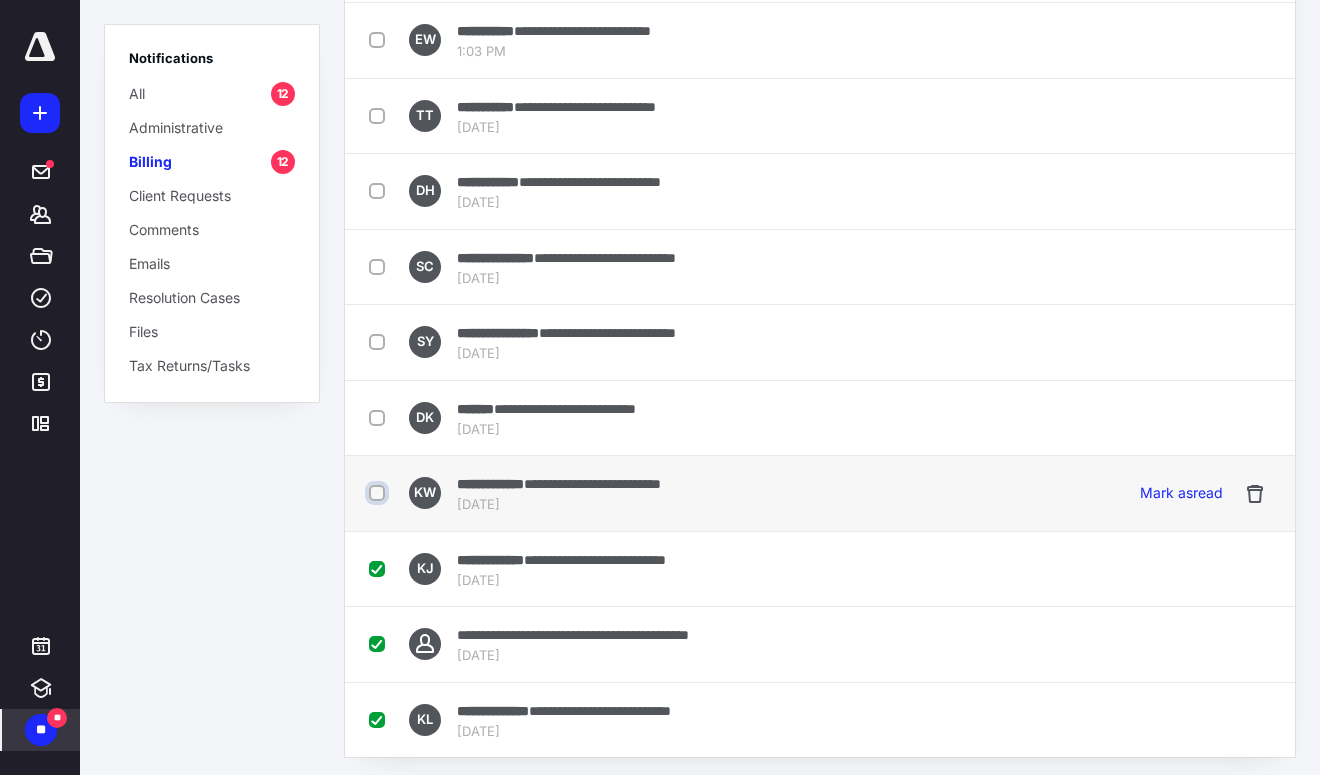 click at bounding box center [379, 493] 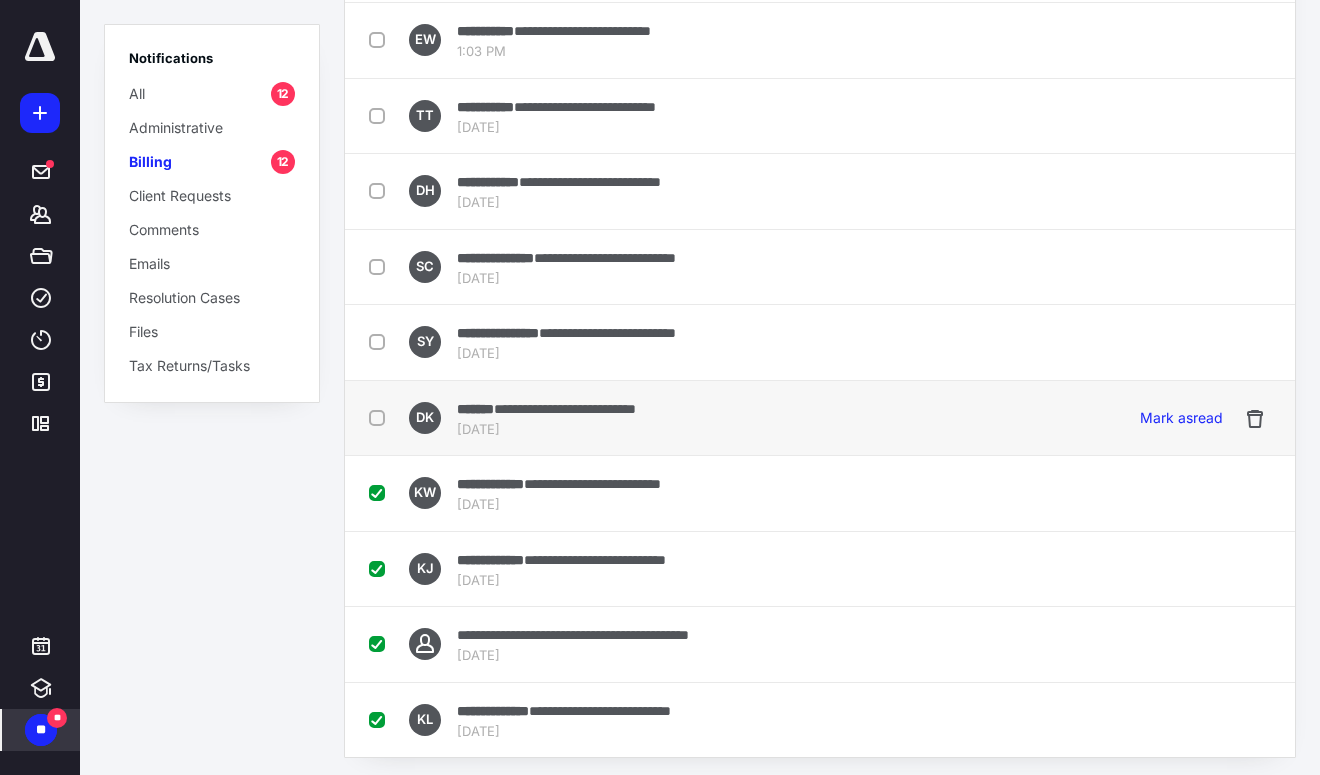 click at bounding box center (381, 417) 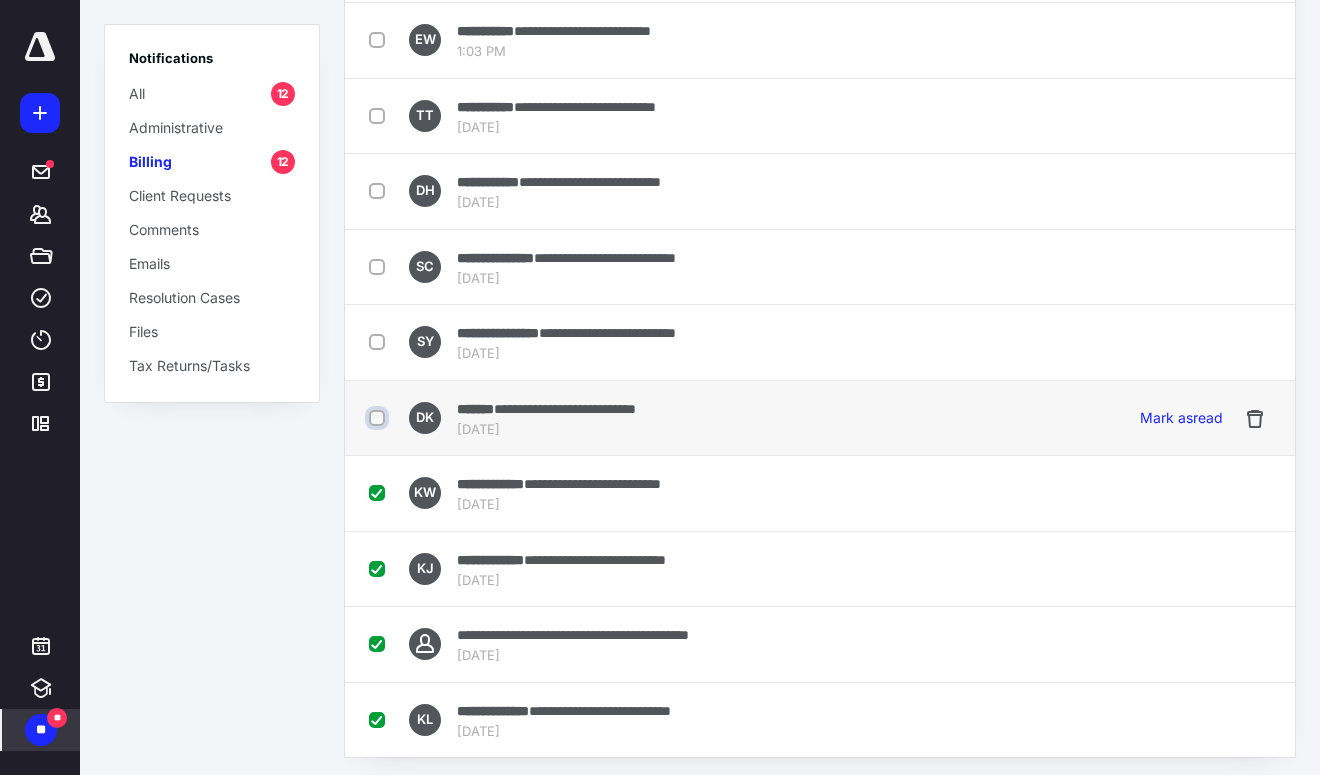 click at bounding box center (379, 418) 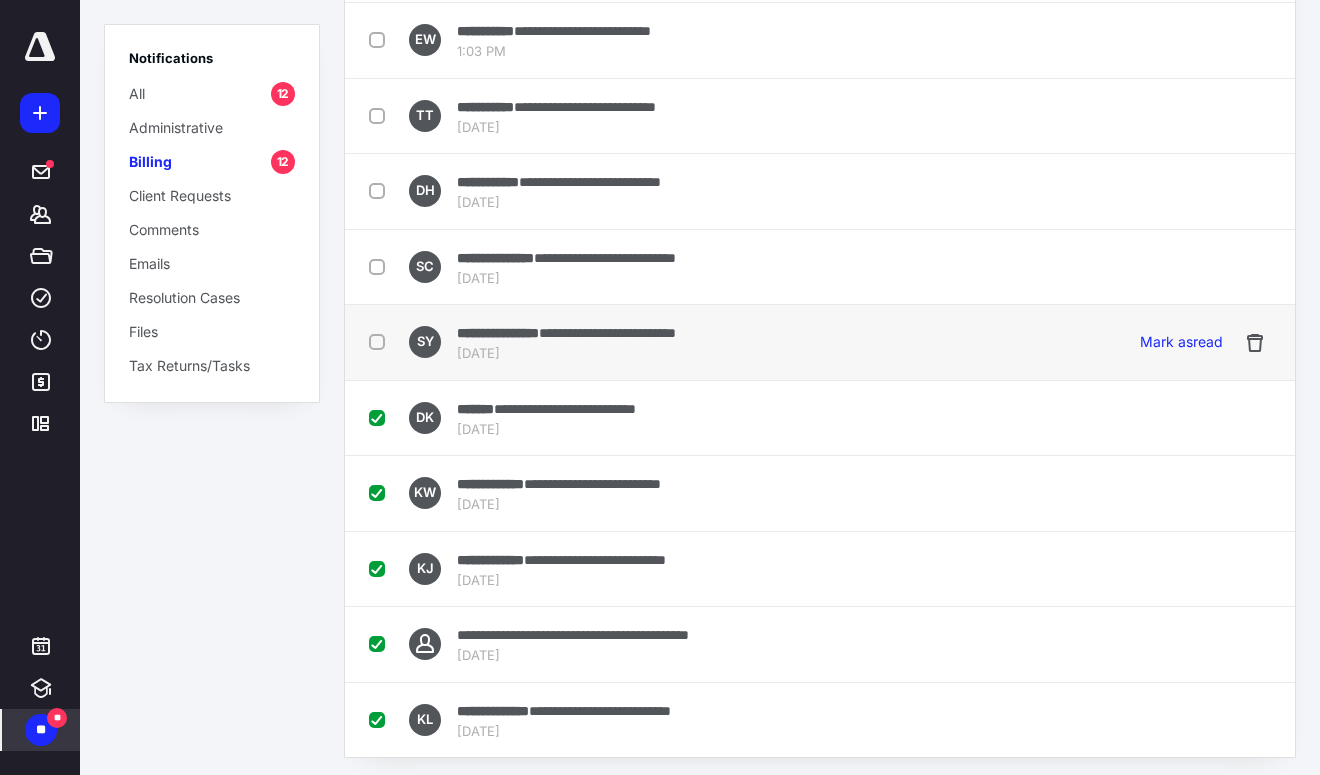 click at bounding box center (381, 341) 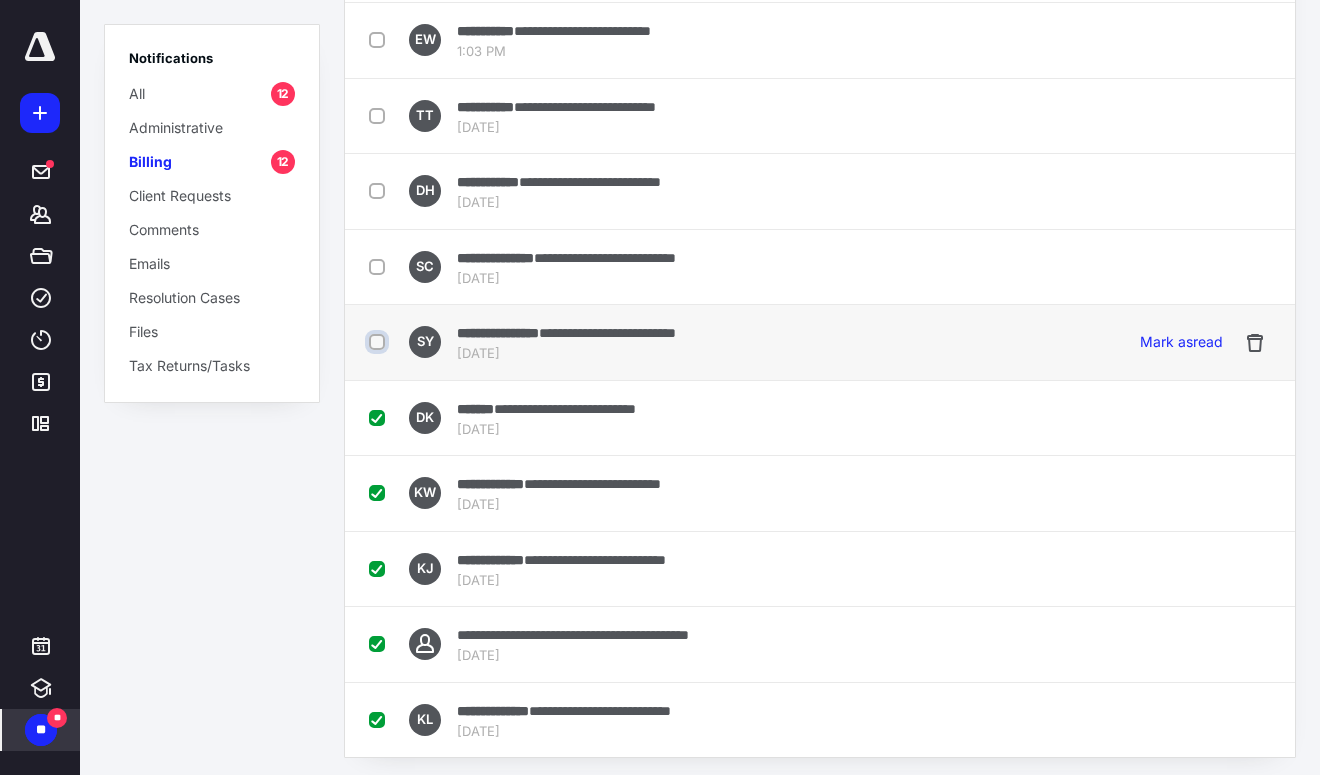 click at bounding box center (379, 342) 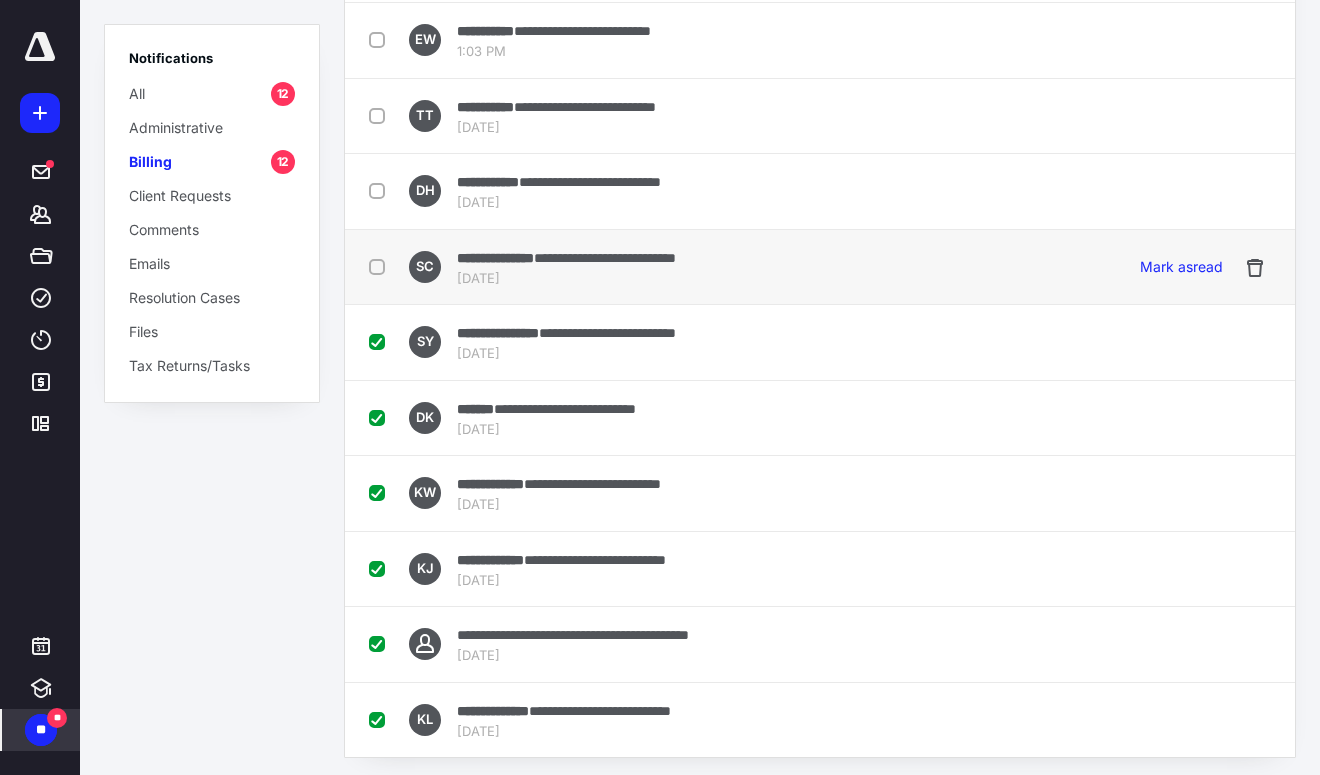 click at bounding box center (381, 266) 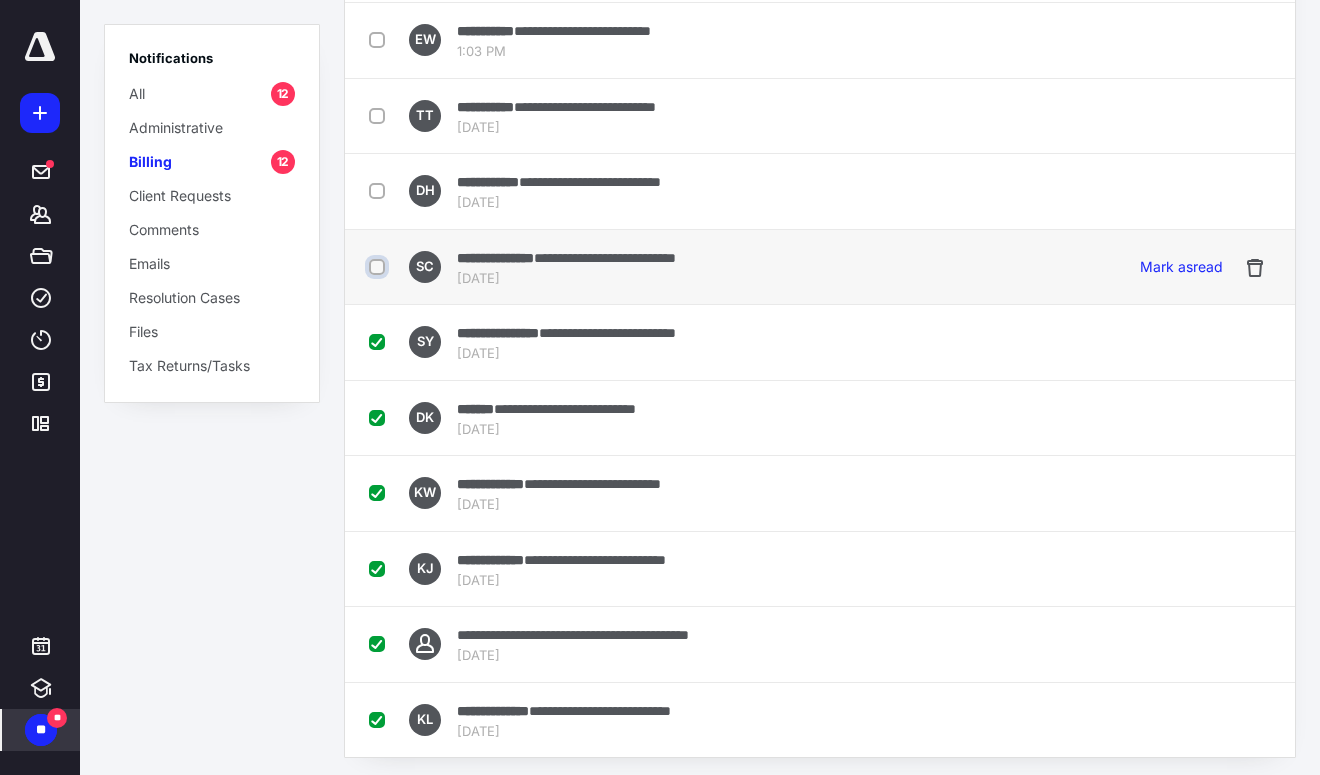checkbox on "true" 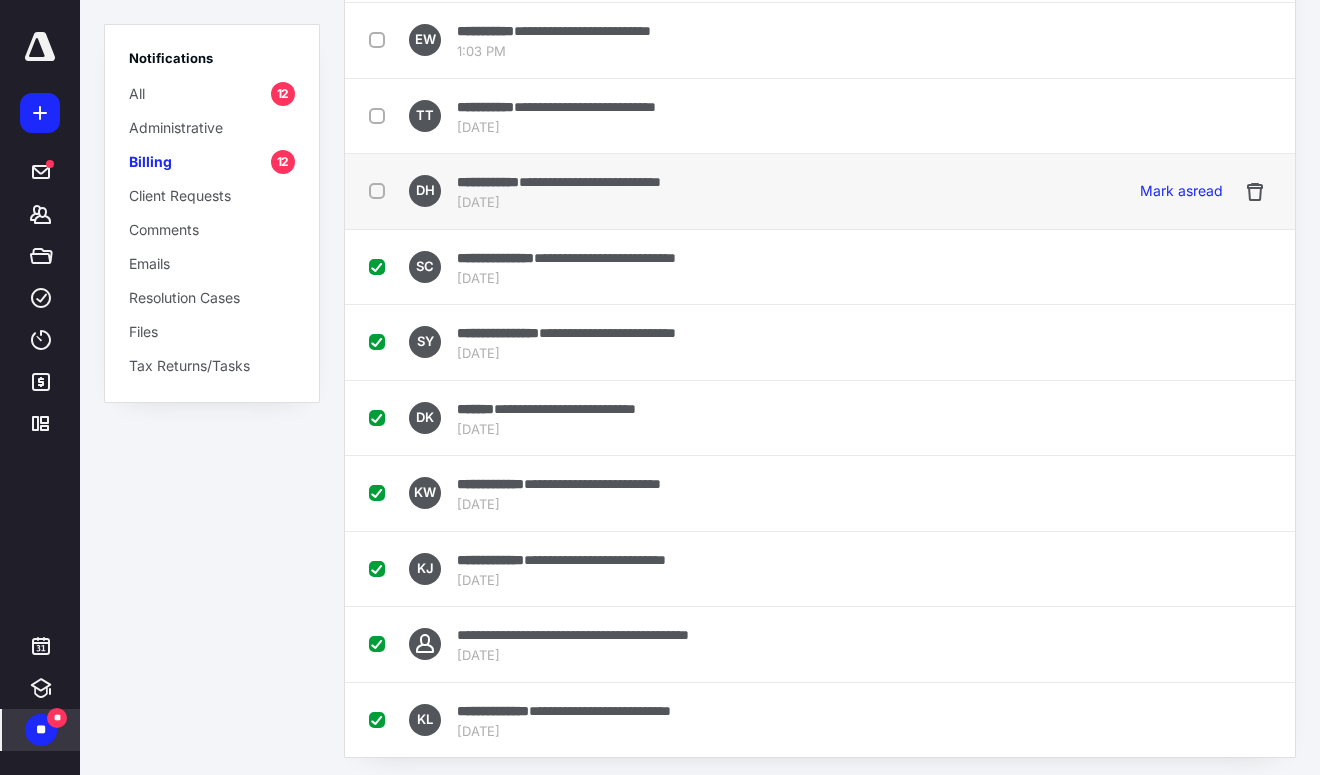 click at bounding box center (381, 190) 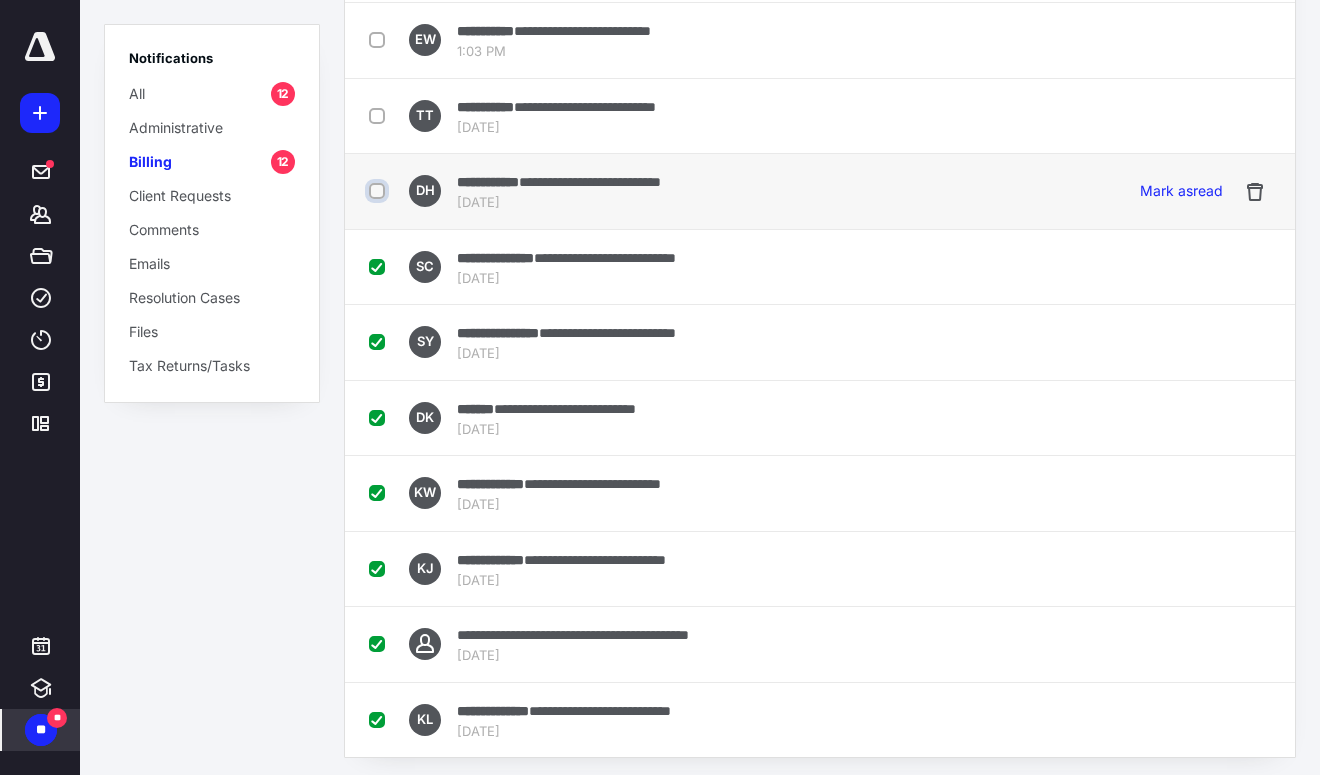 click at bounding box center [379, 191] 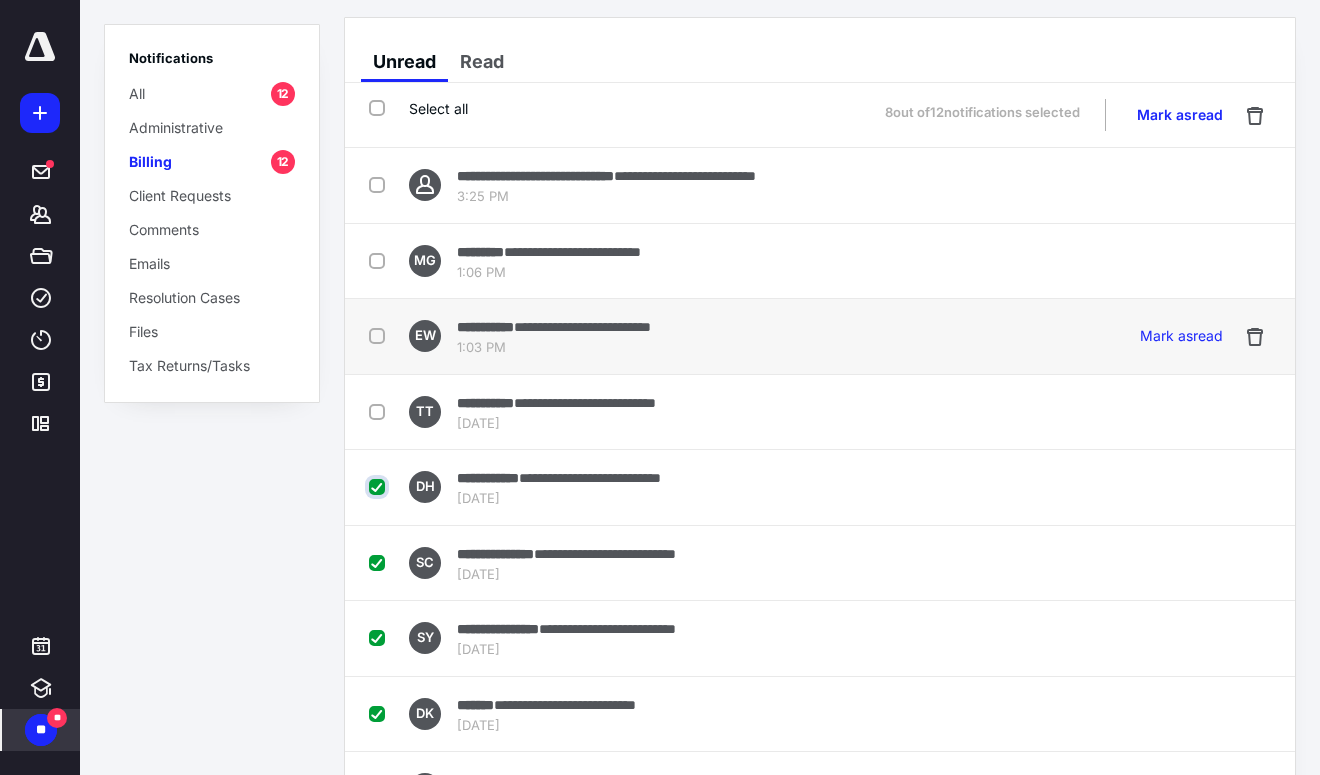 scroll, scrollTop: 3, scrollLeft: 0, axis: vertical 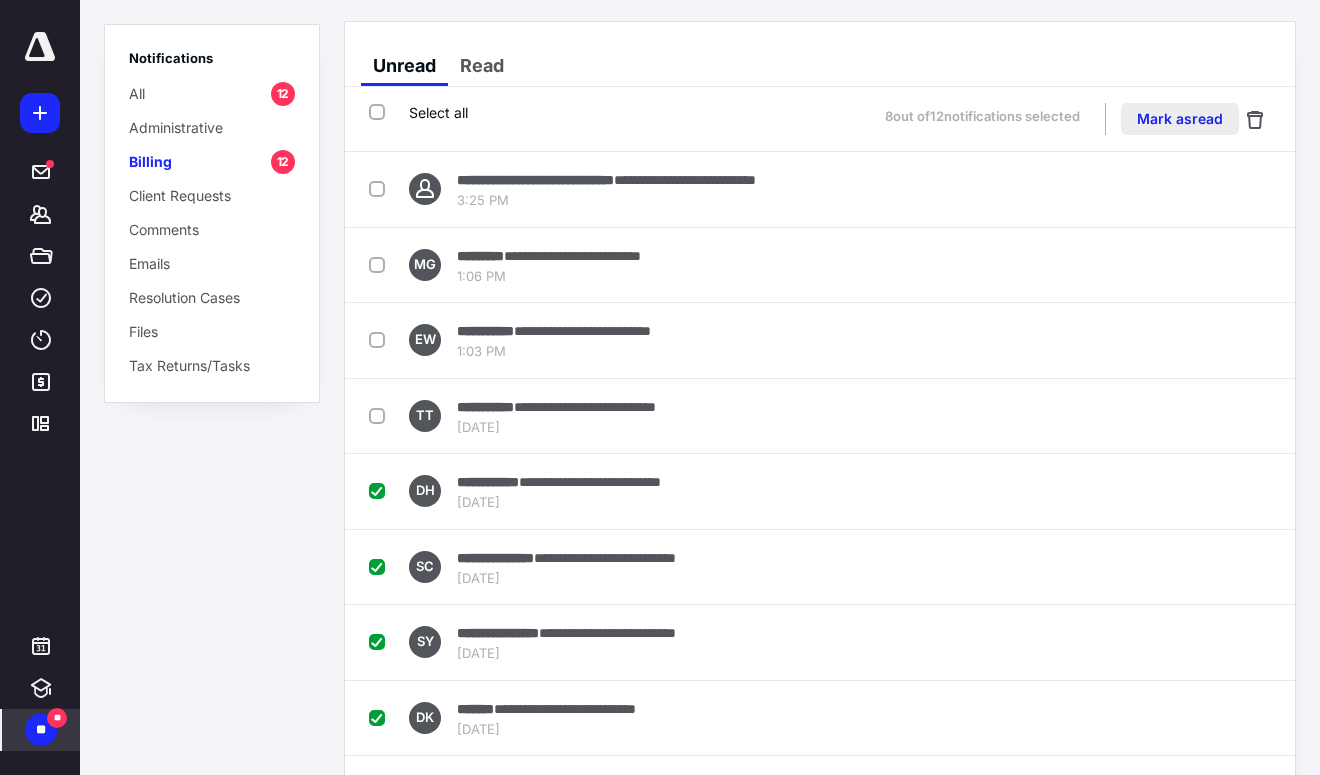 click on "Mark as  read" at bounding box center [1180, 119] 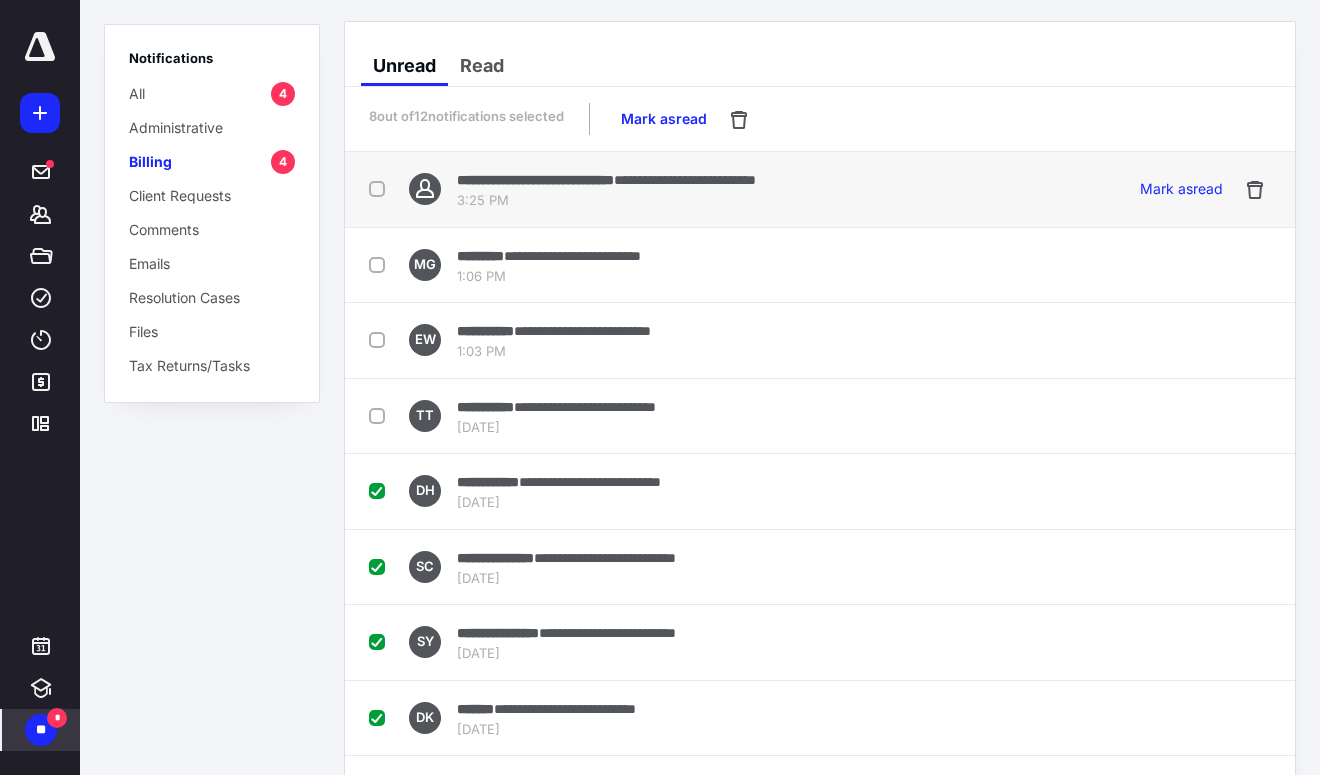 scroll, scrollTop: 0, scrollLeft: 0, axis: both 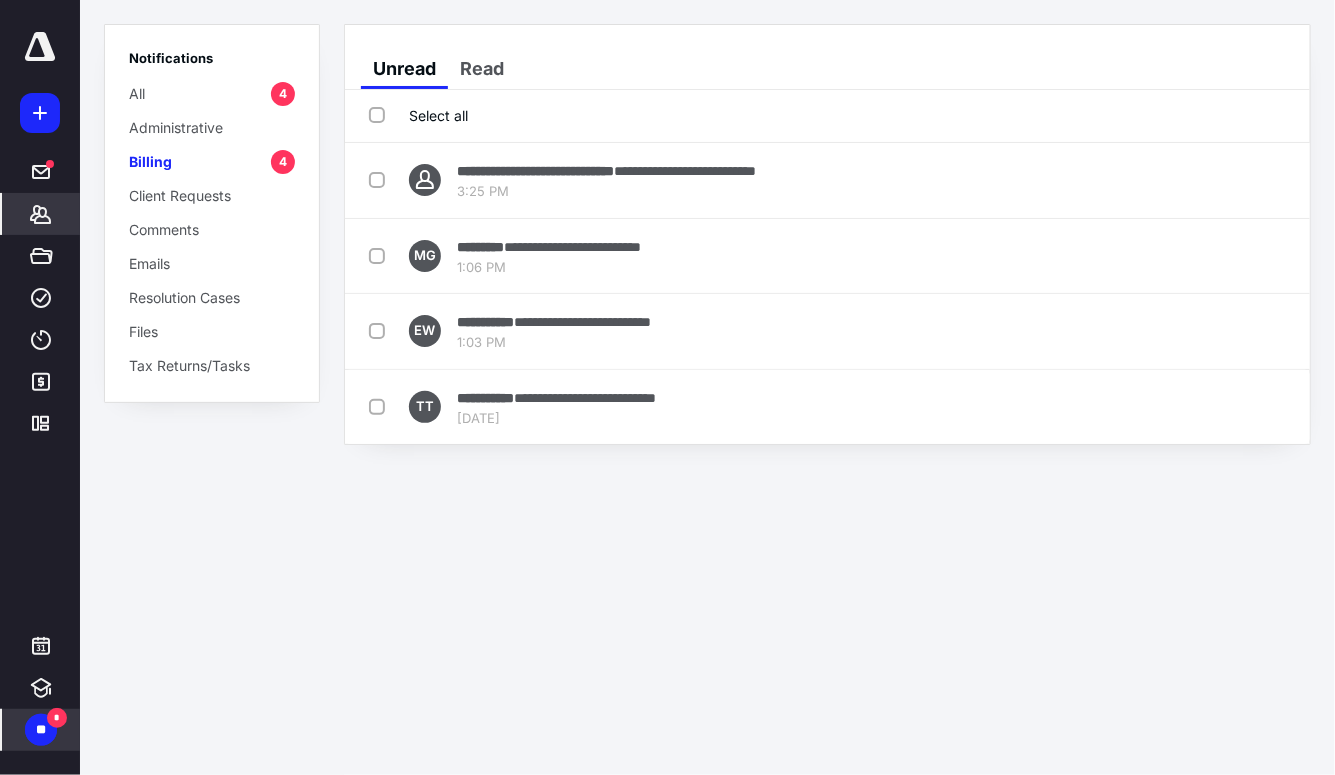 click 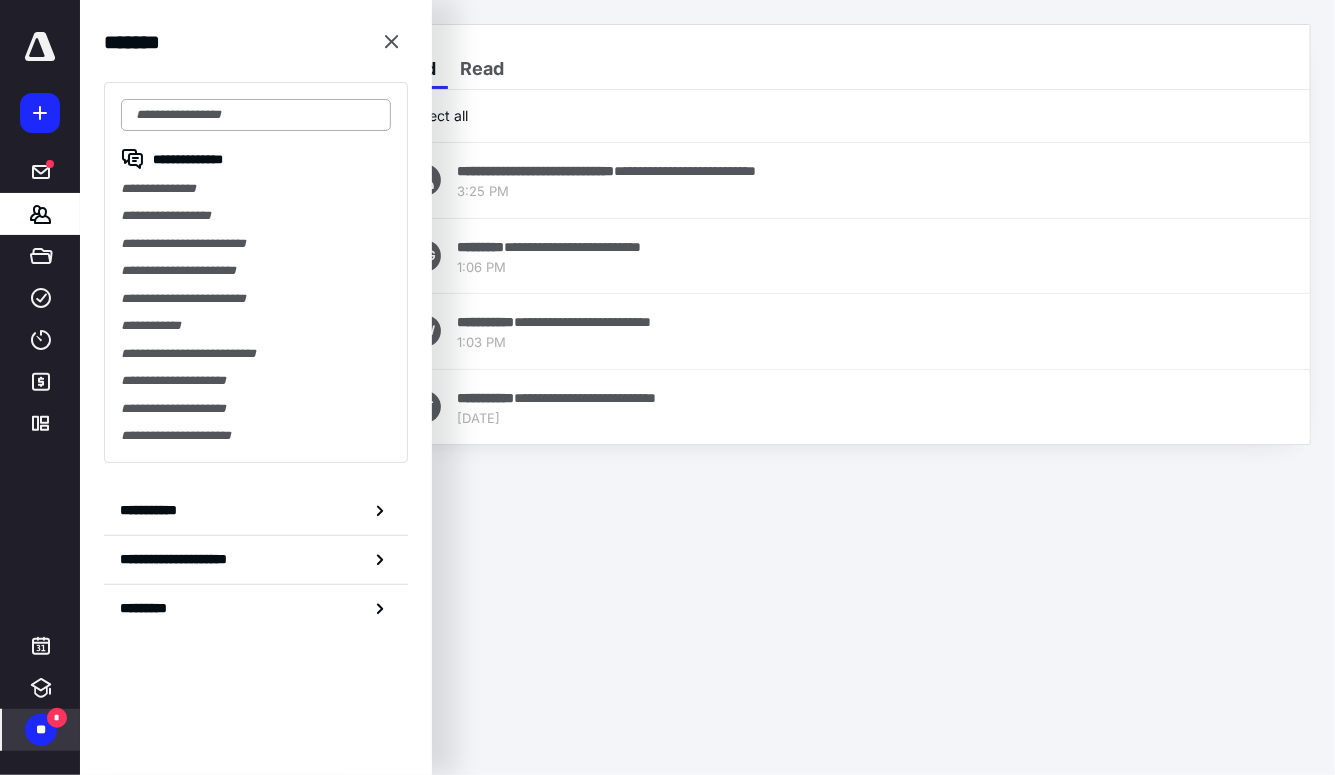 click at bounding box center [256, 115] 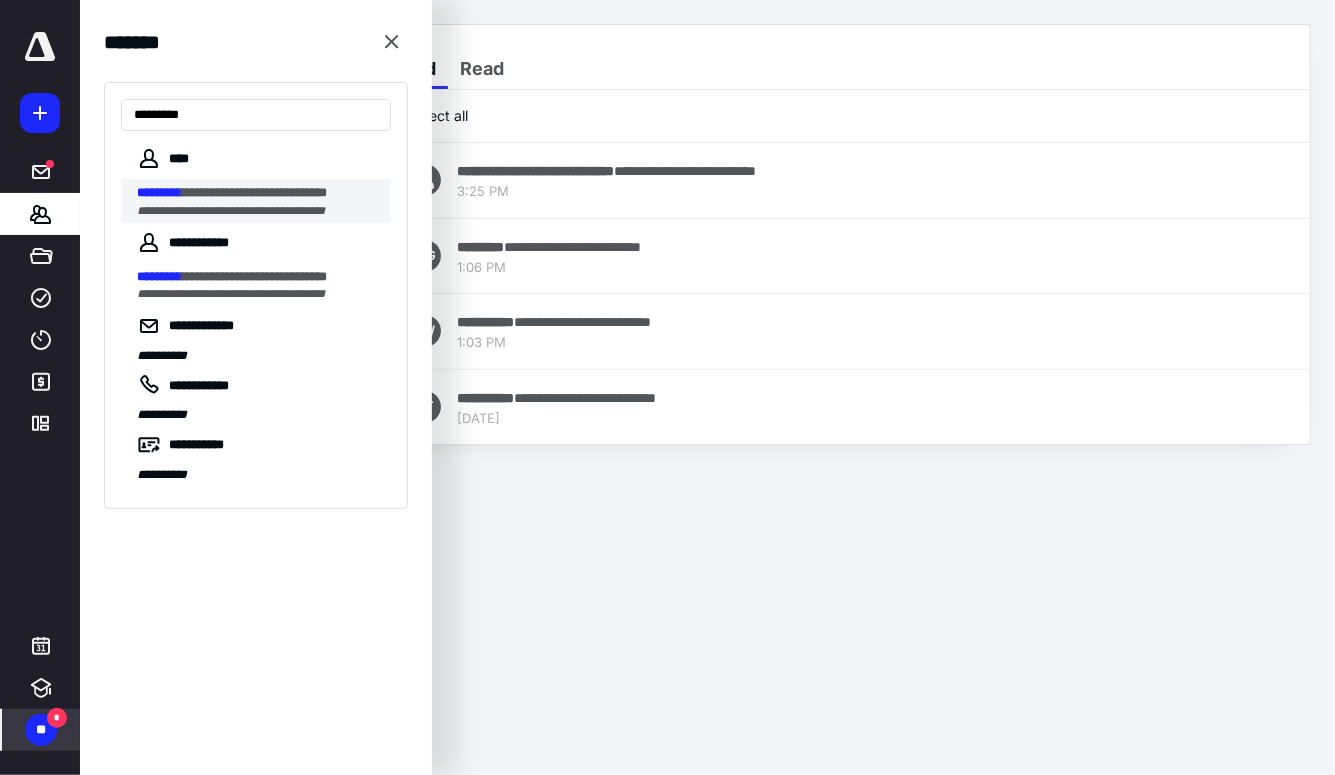 type on "*********" 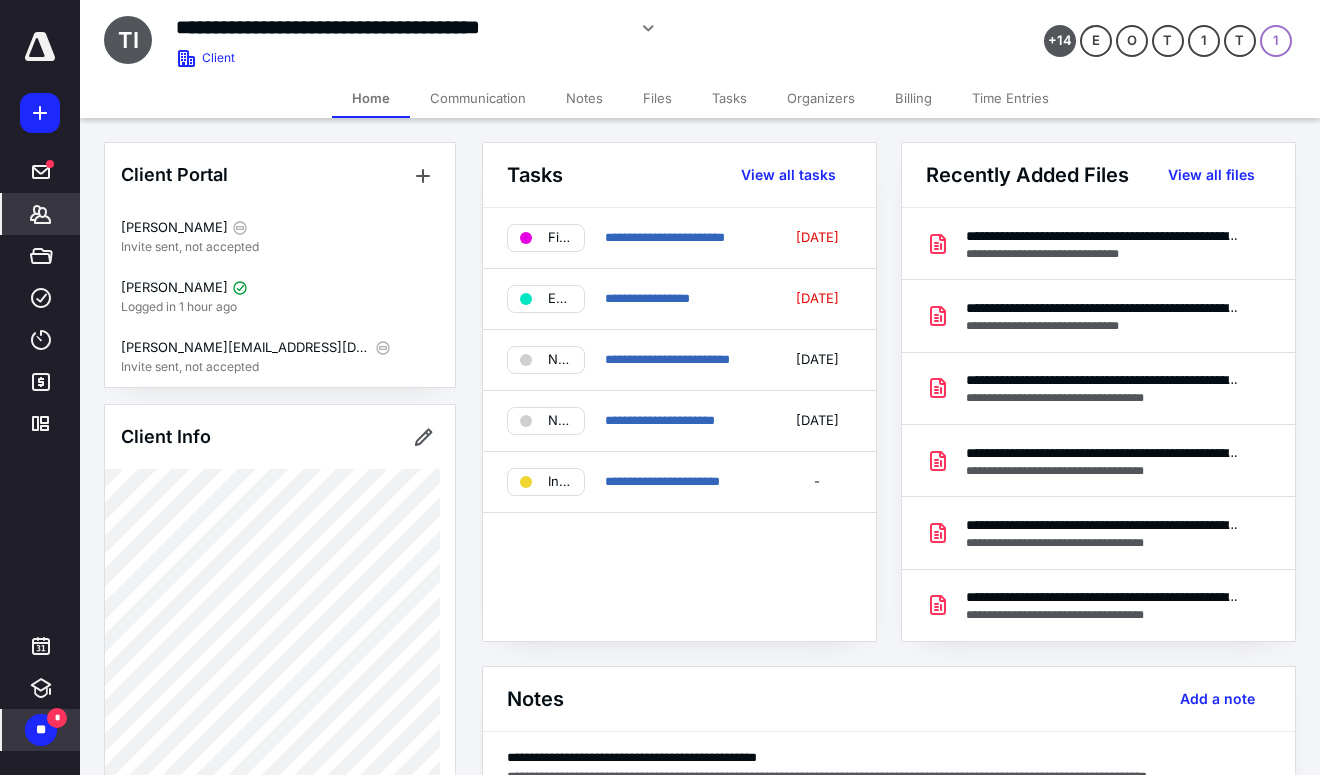 click on "Billing" at bounding box center [913, 98] 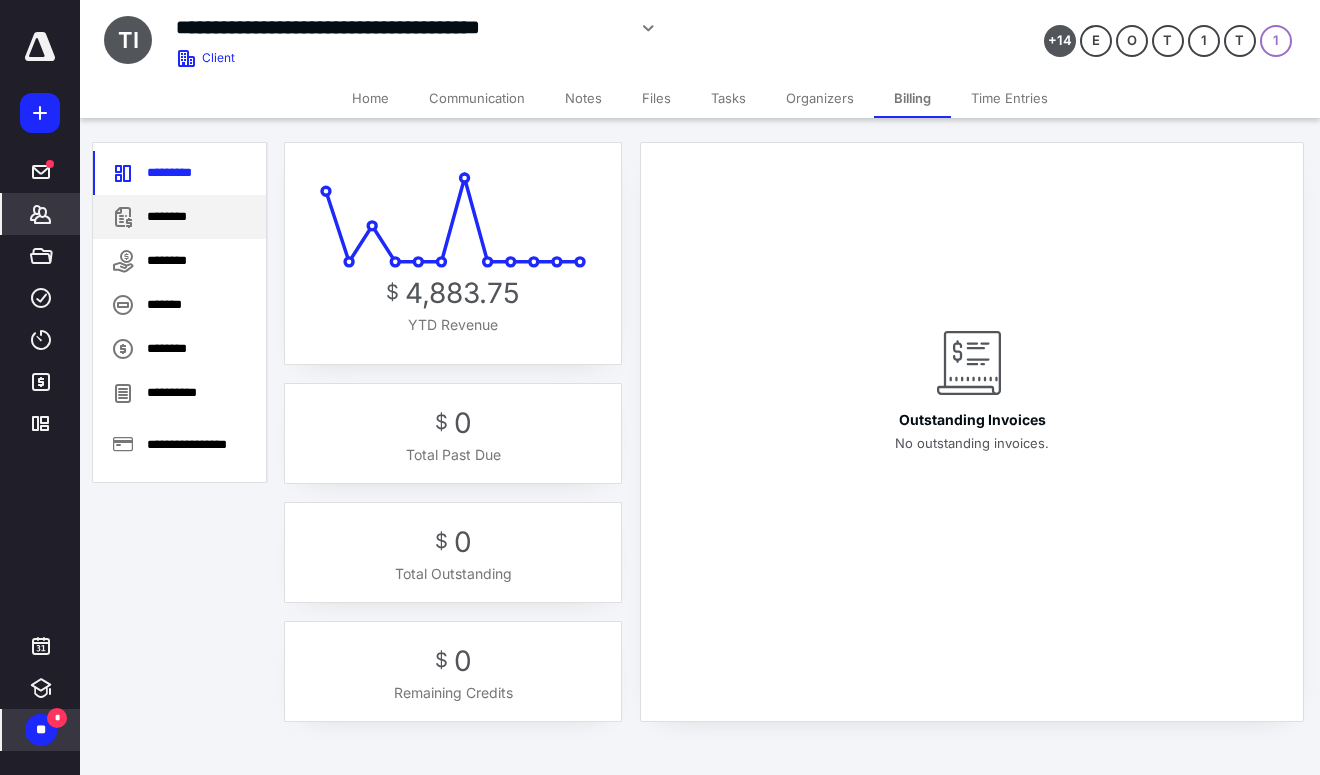 click on "********" at bounding box center [179, 217] 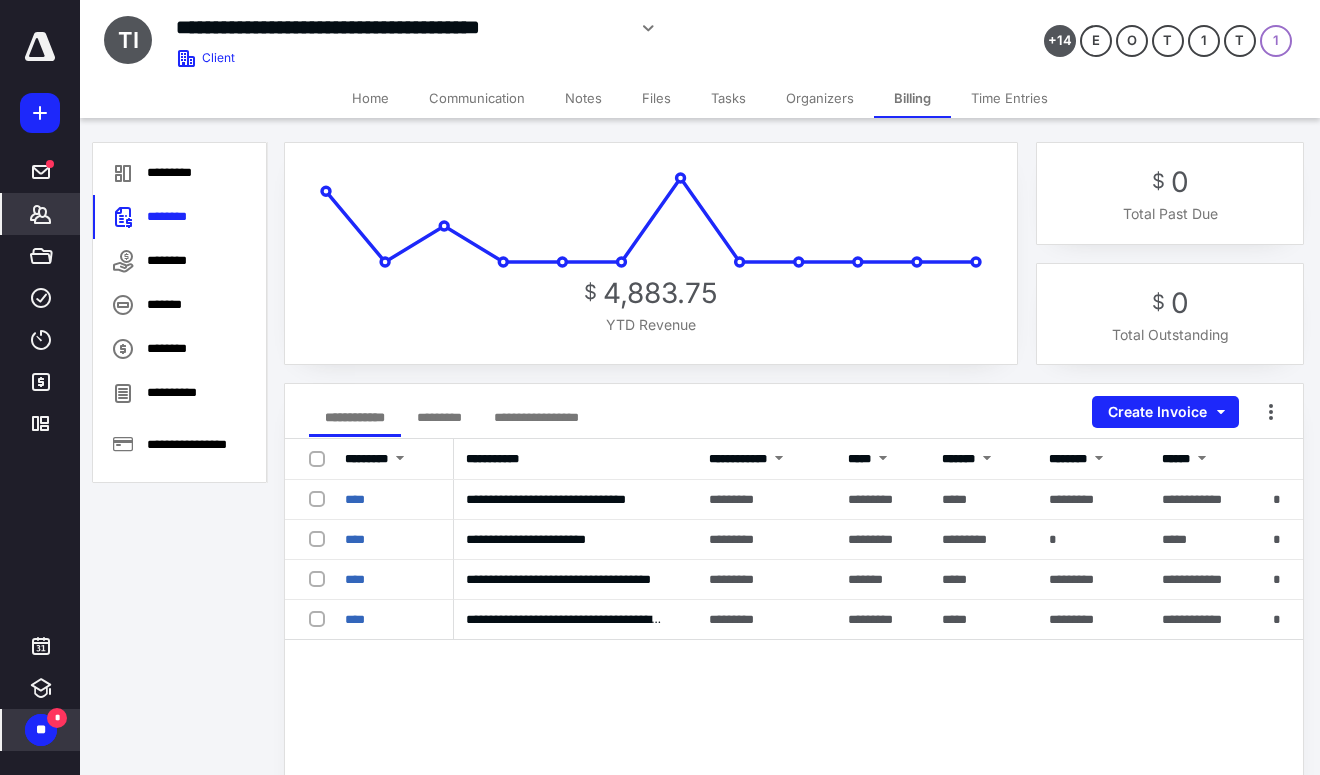 click on "Client" at bounding box center (218, 58) 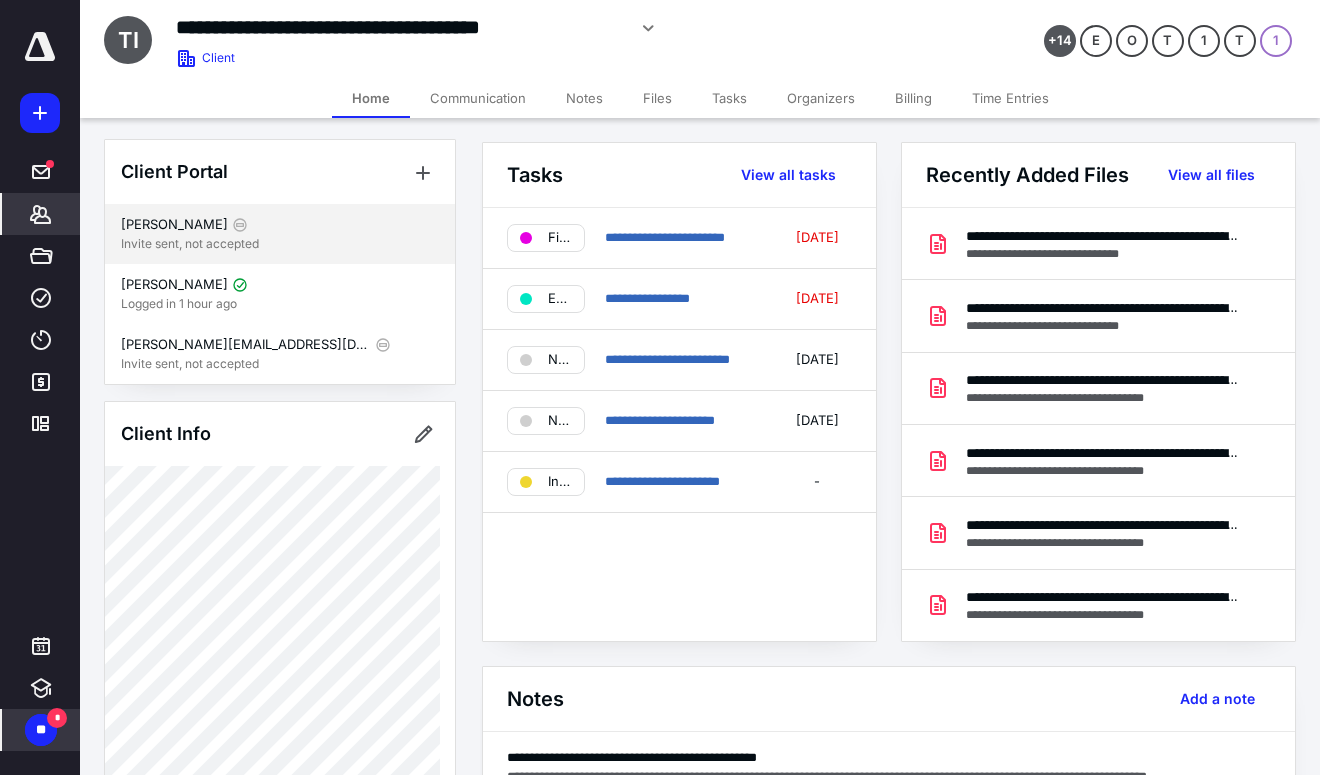 scroll, scrollTop: 0, scrollLeft: 0, axis: both 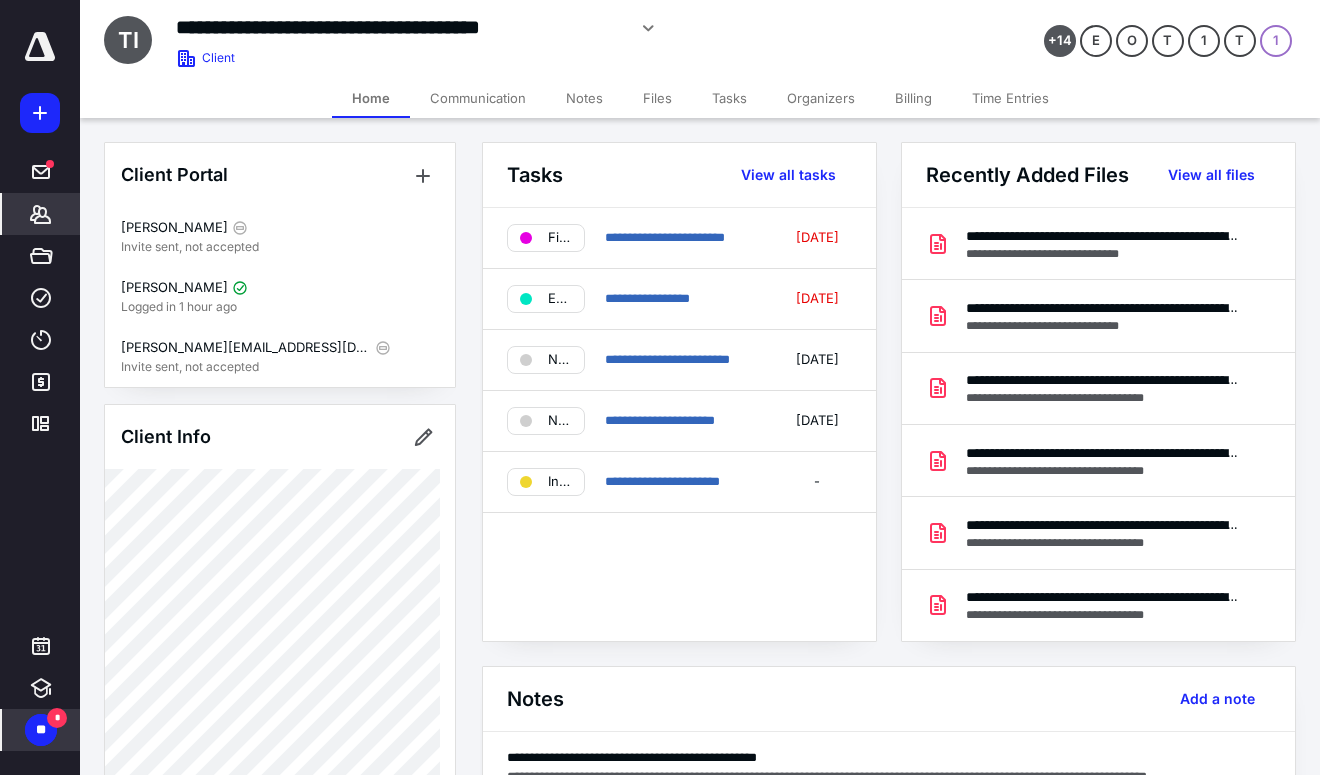 click on "Files" at bounding box center [657, 98] 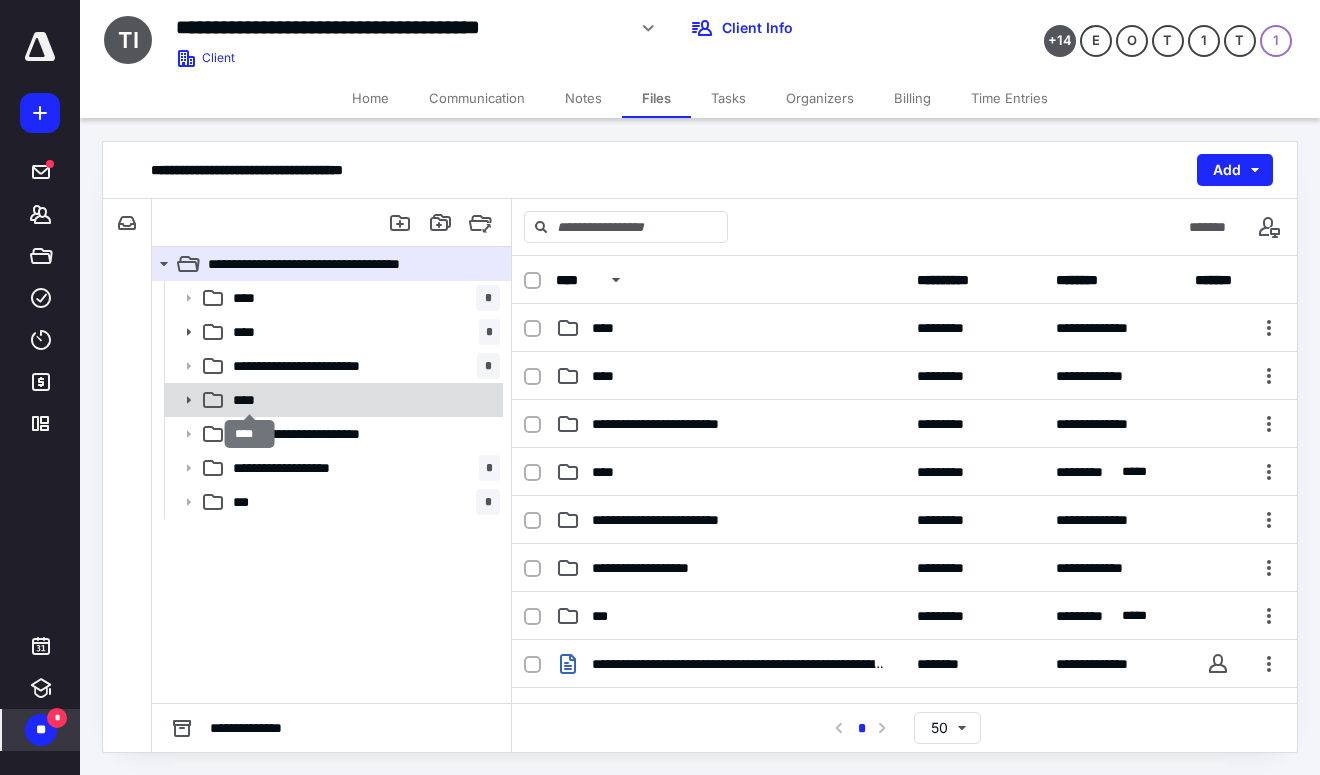 click on "****" at bounding box center [250, 400] 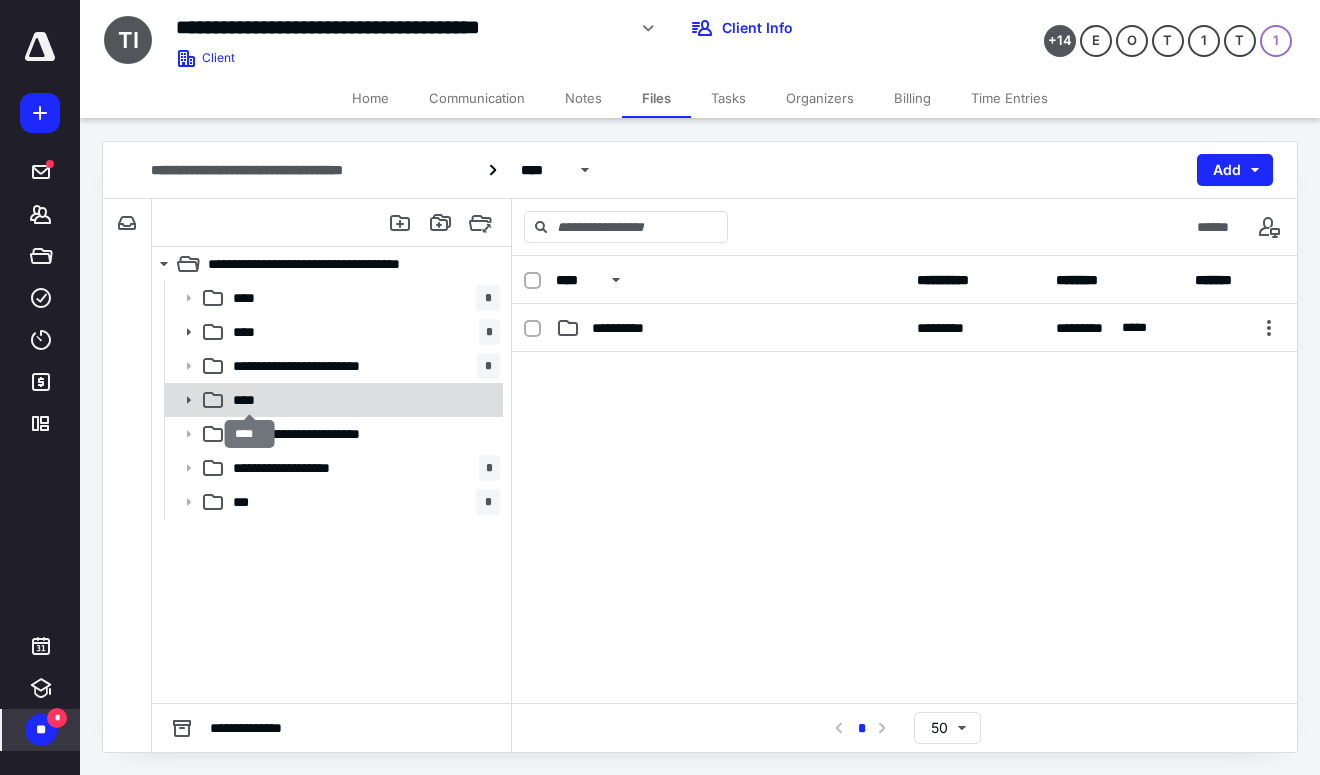 click on "****" at bounding box center [250, 400] 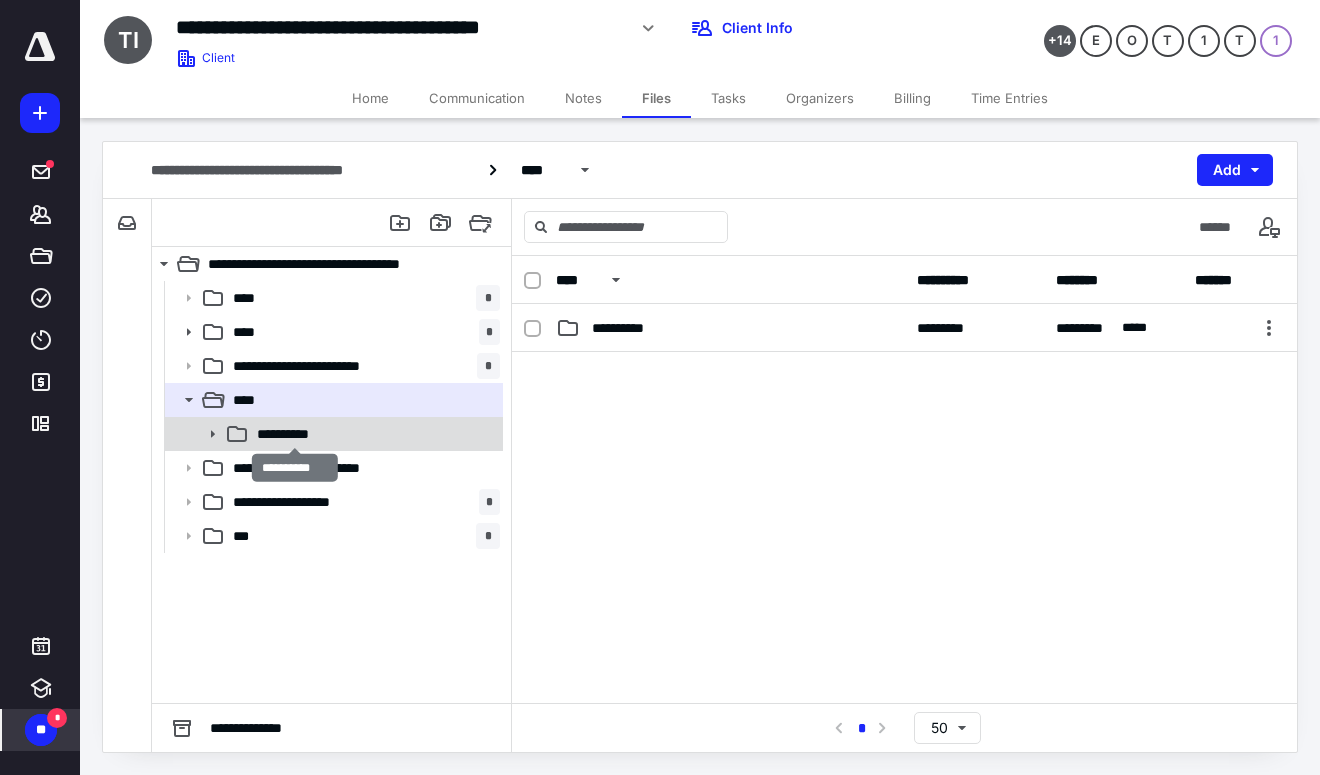 click on "**********" at bounding box center [294, 434] 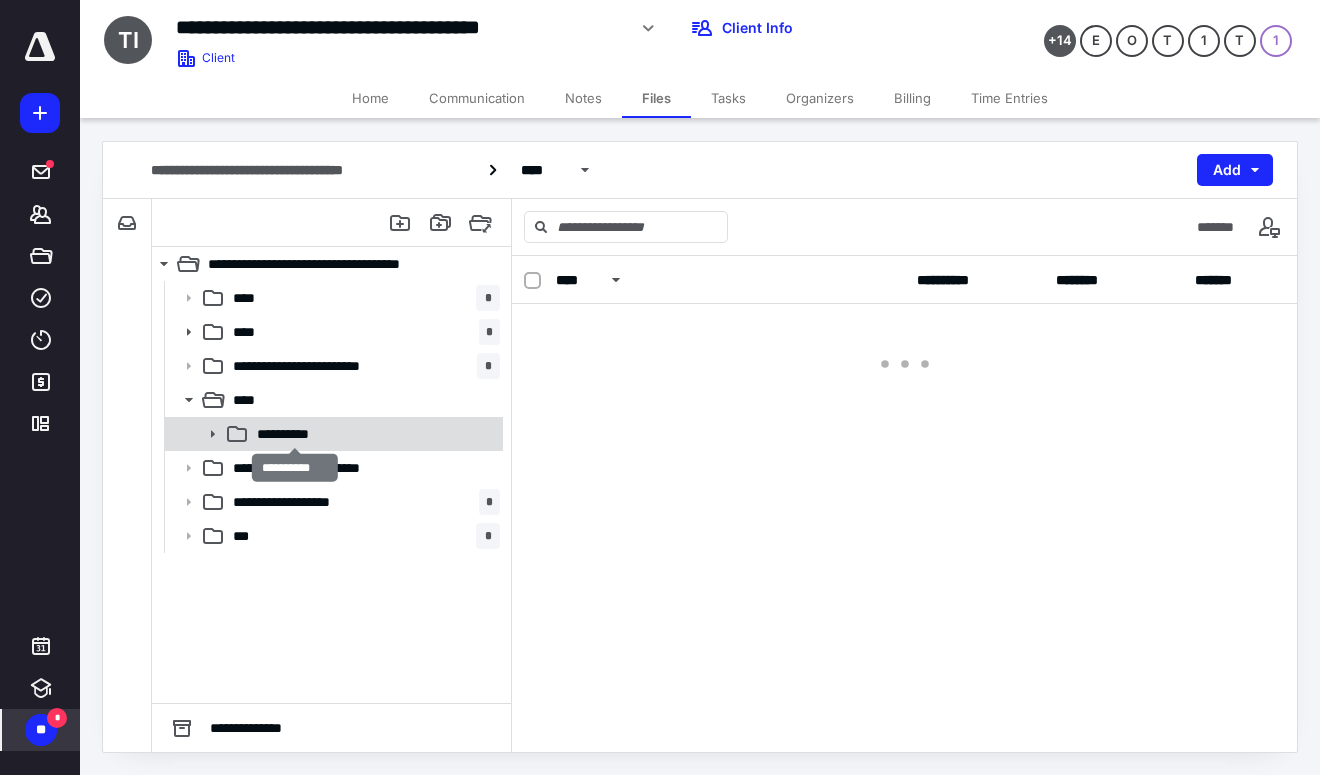 click on "**********" at bounding box center (294, 434) 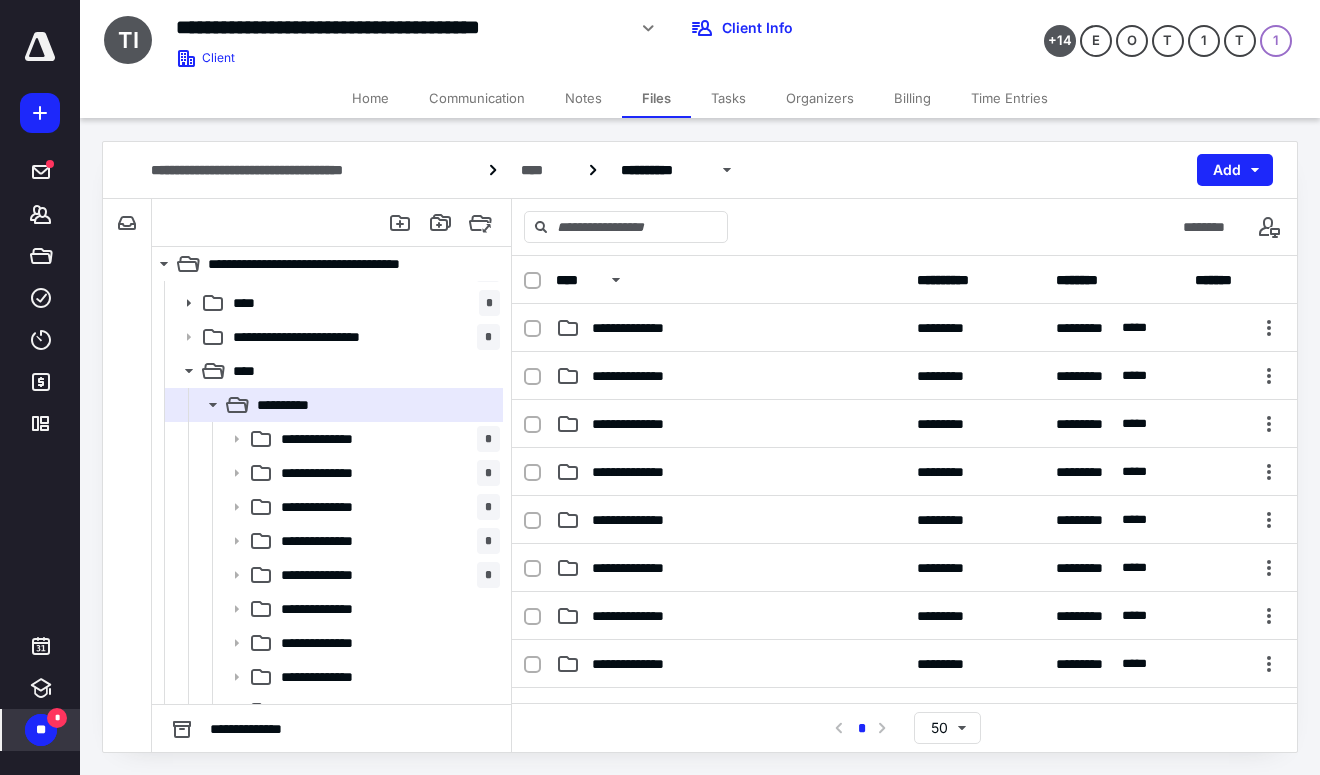 scroll, scrollTop: 0, scrollLeft: 0, axis: both 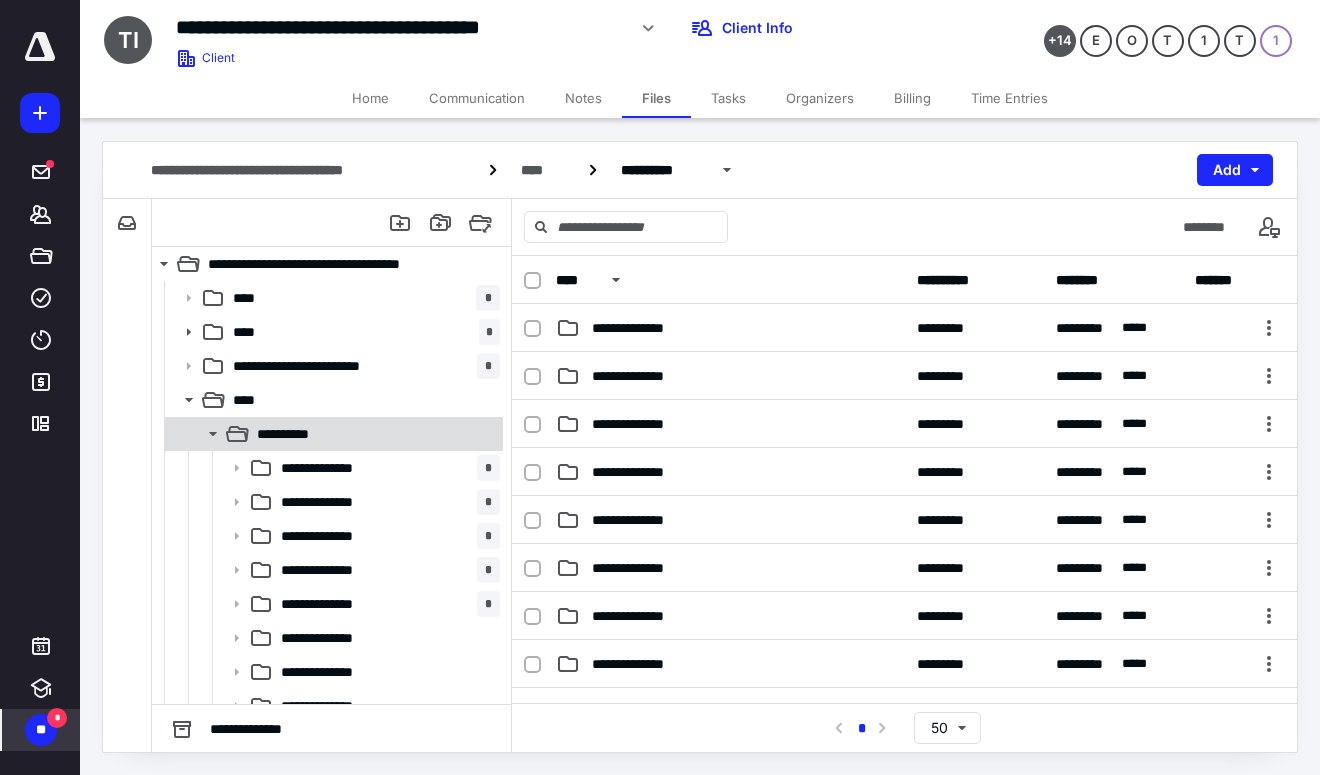 click on "**********" at bounding box center [294, 434] 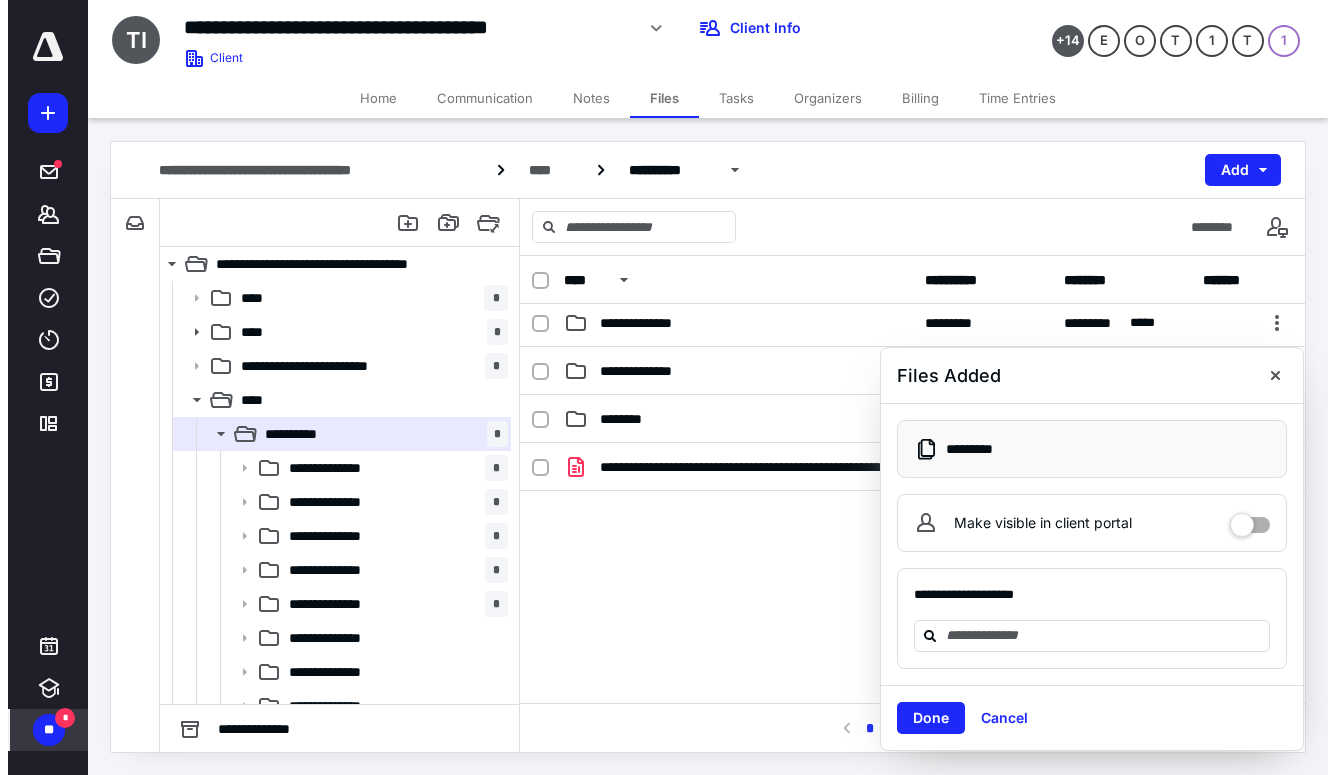 scroll, scrollTop: 522, scrollLeft: 0, axis: vertical 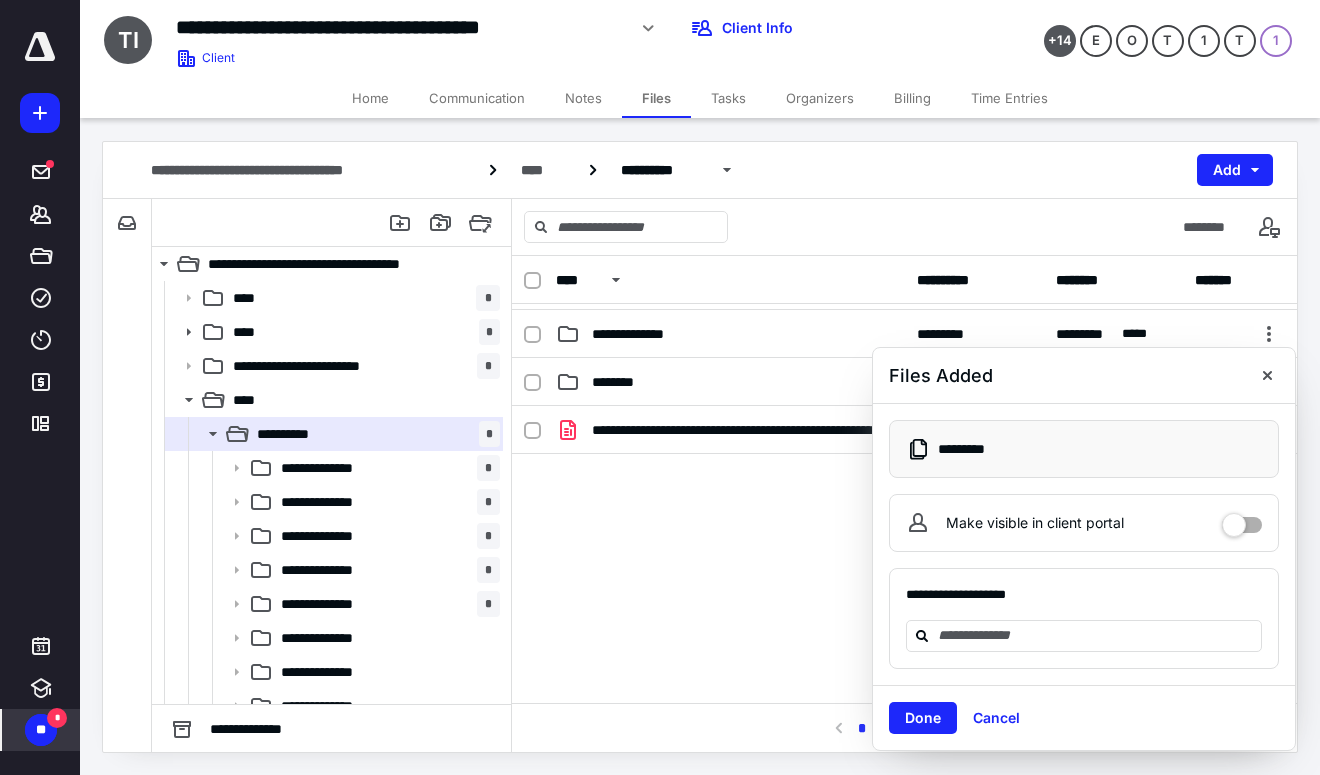 drag, startPoint x: 997, startPoint y: 713, endPoint x: 958, endPoint y: 695, distance: 42.953465 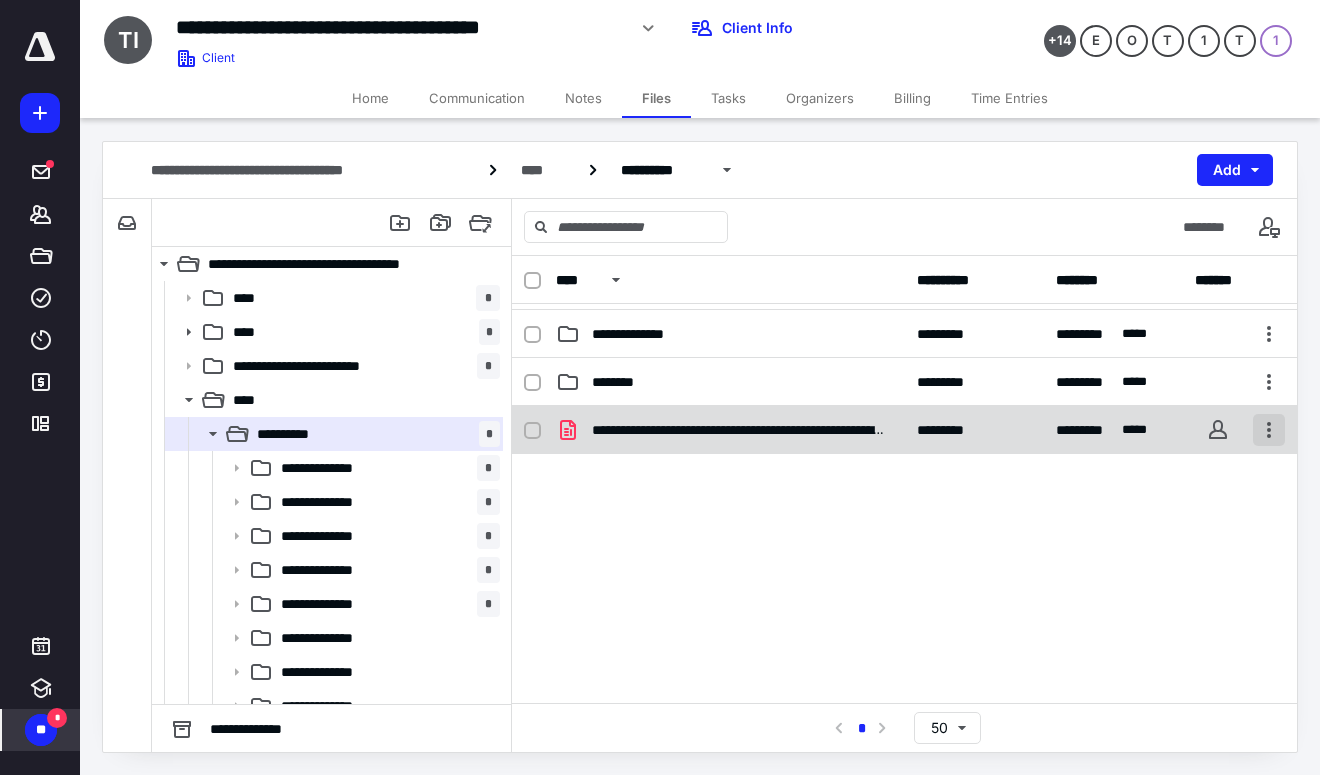 click at bounding box center [1269, 430] 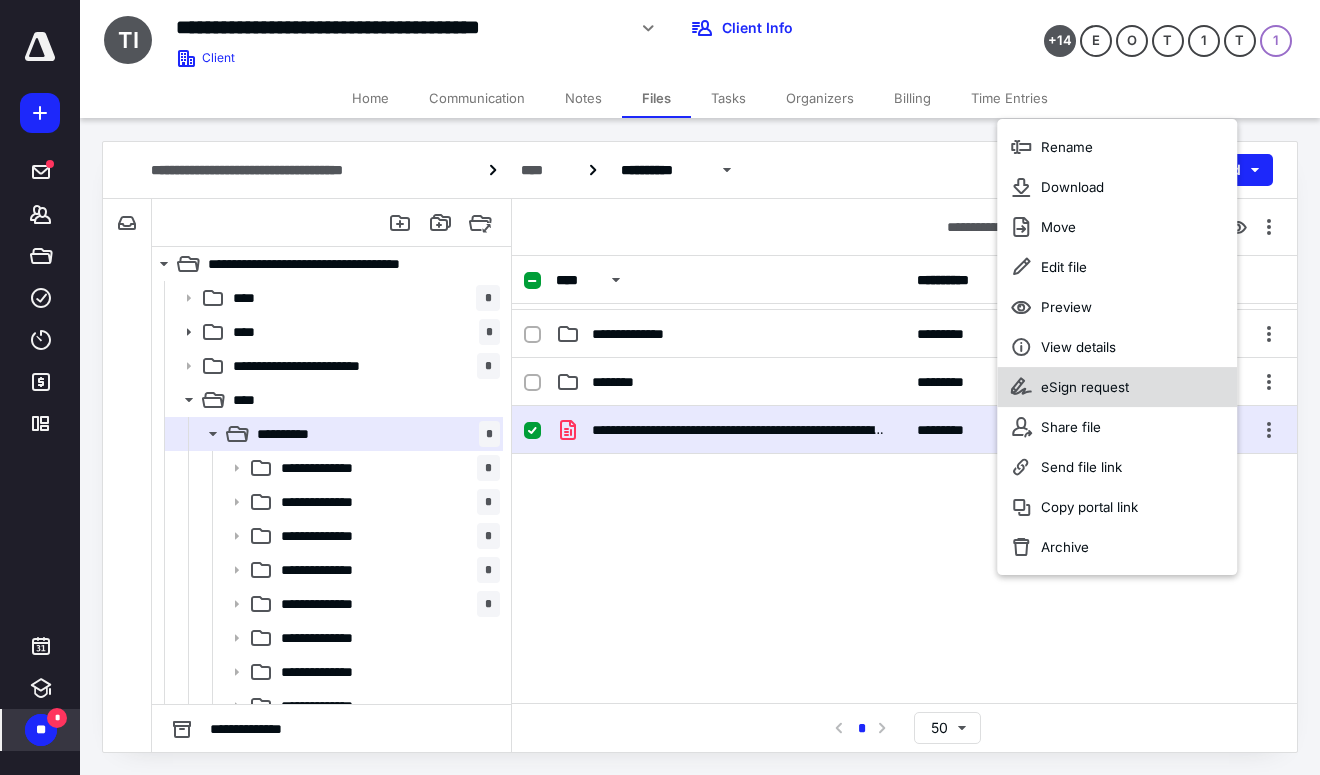 click on "eSign request" at bounding box center (1085, 387) 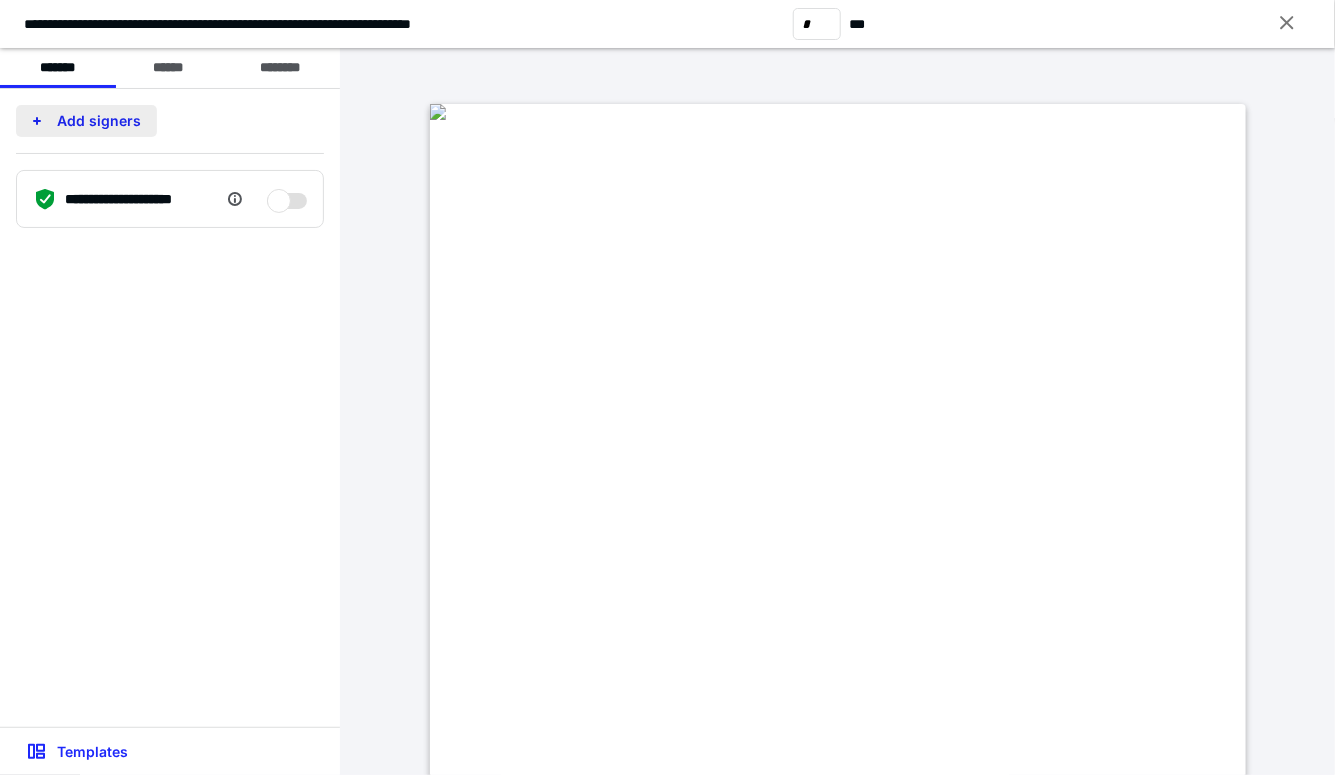 click on "Add signers" at bounding box center (86, 121) 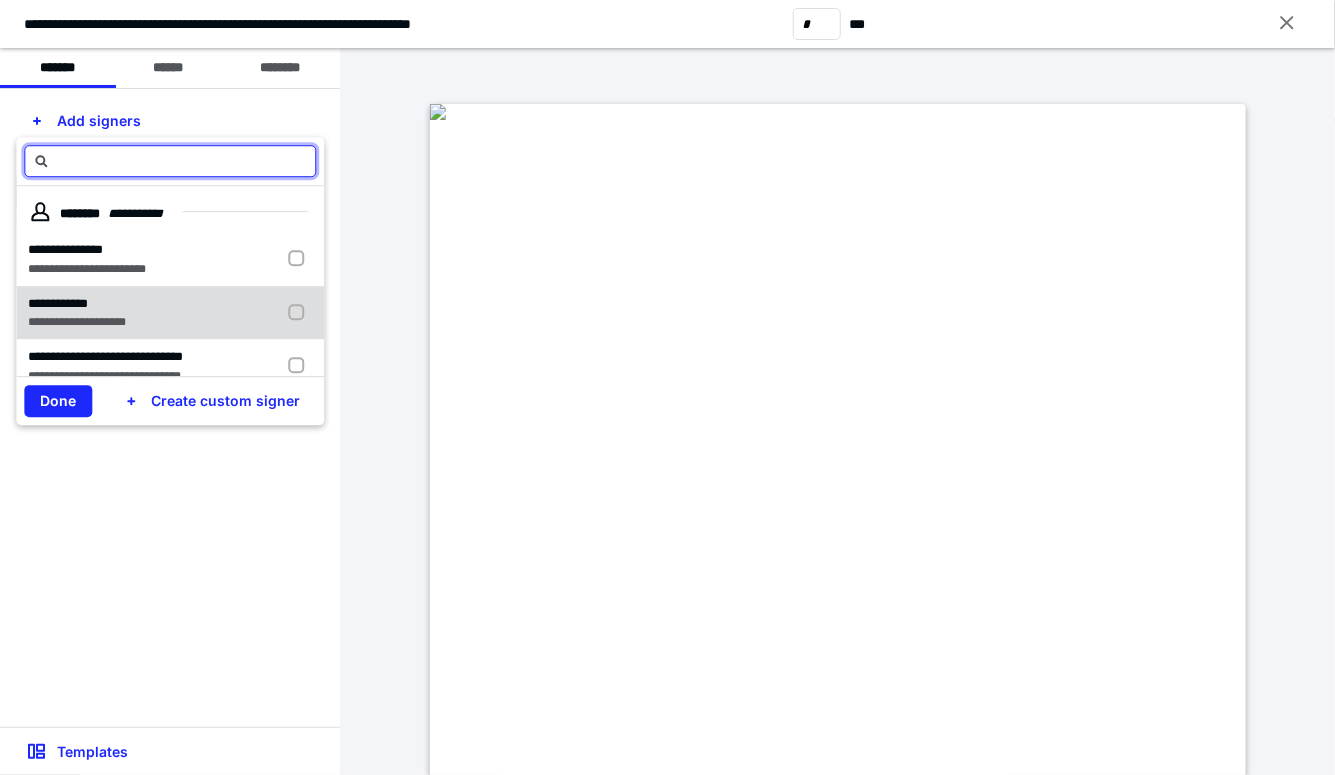 click on "**********" at bounding box center [58, 303] 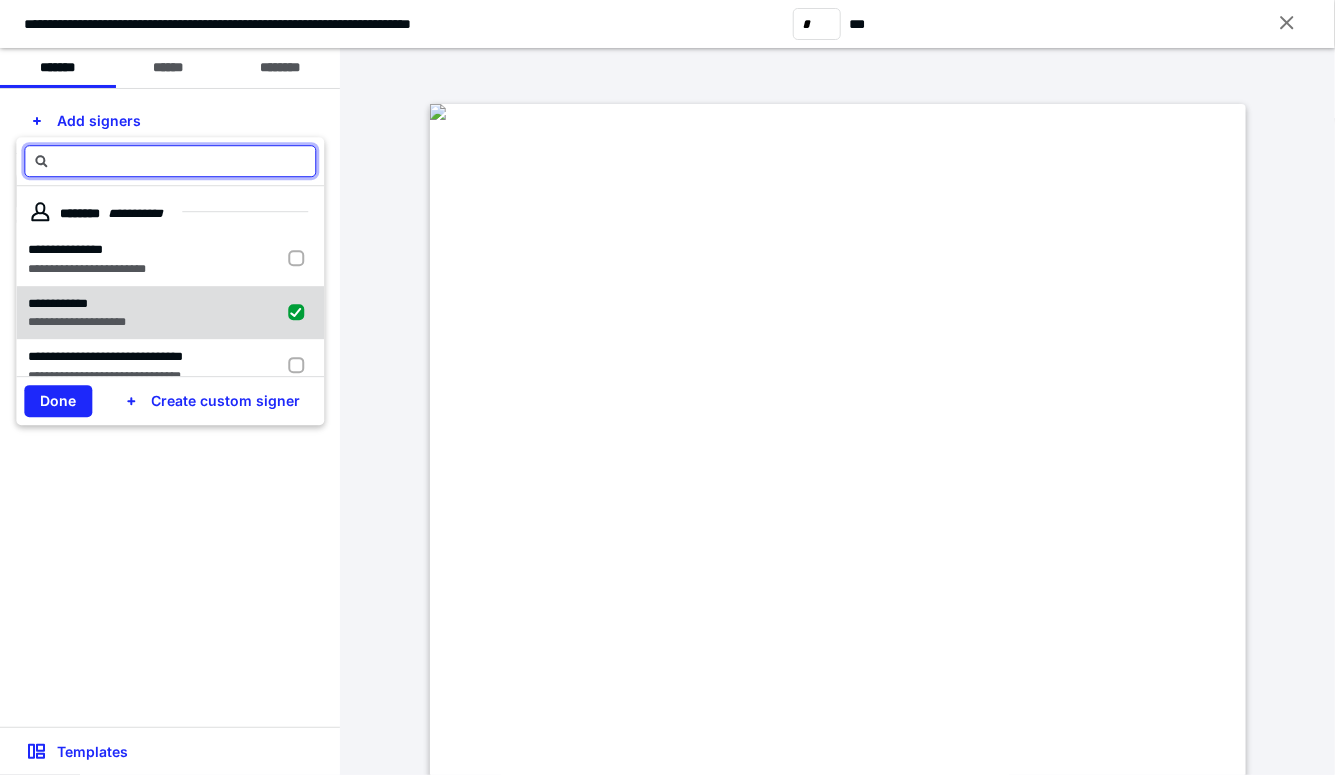 checkbox on "true" 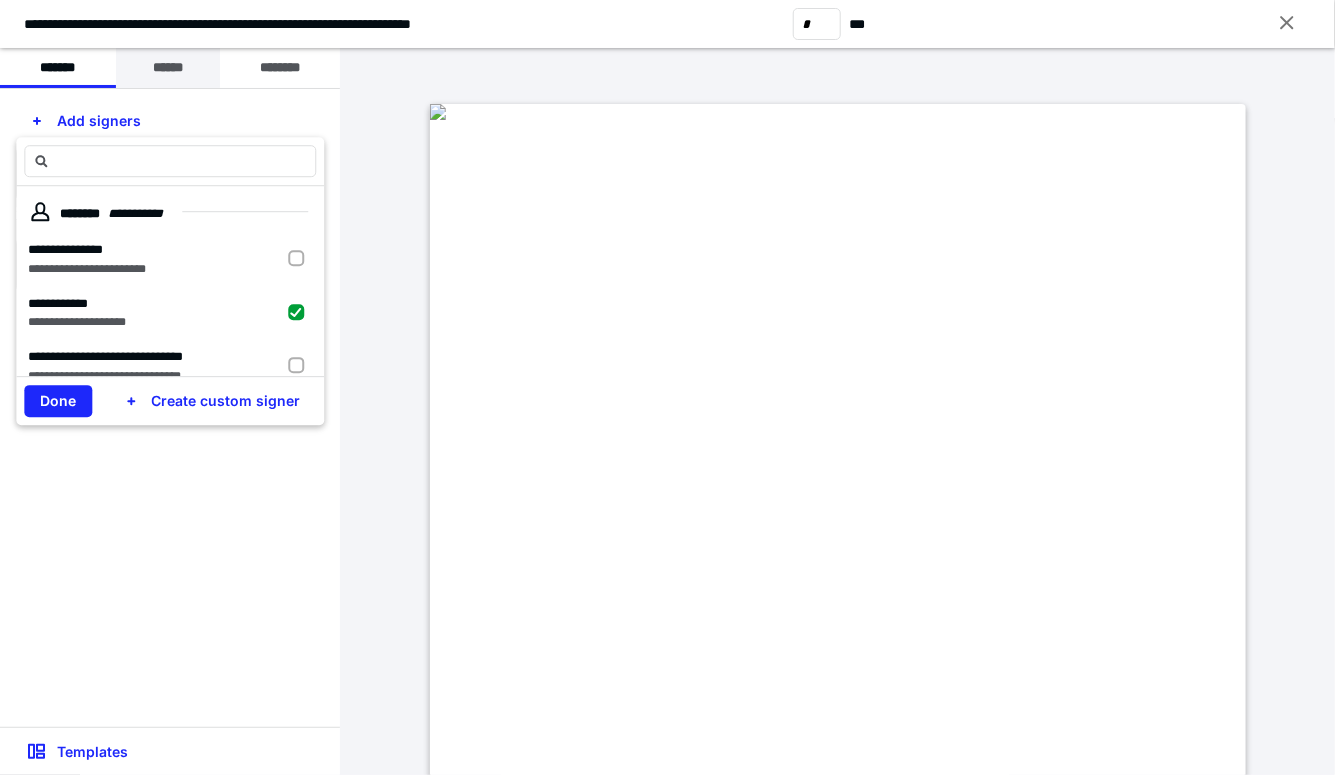 click on "******" at bounding box center (168, 68) 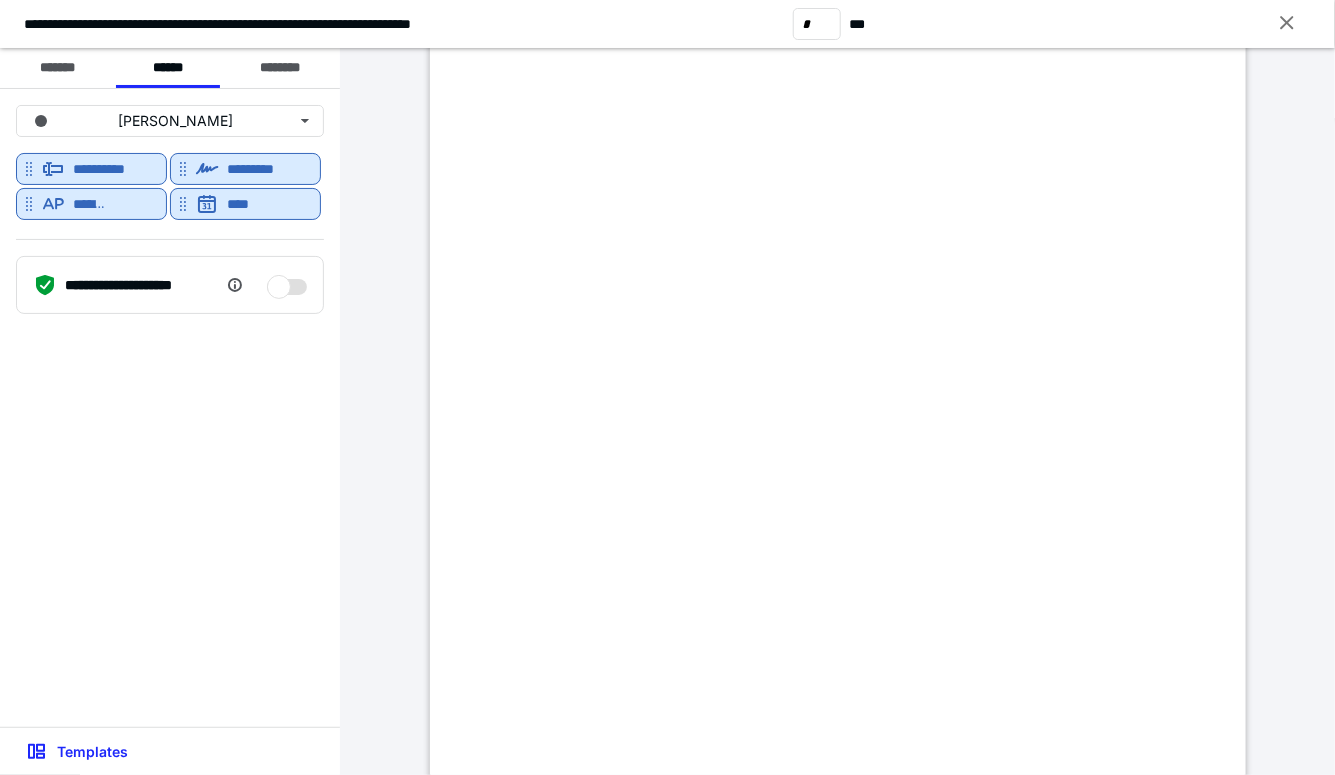 type on "*" 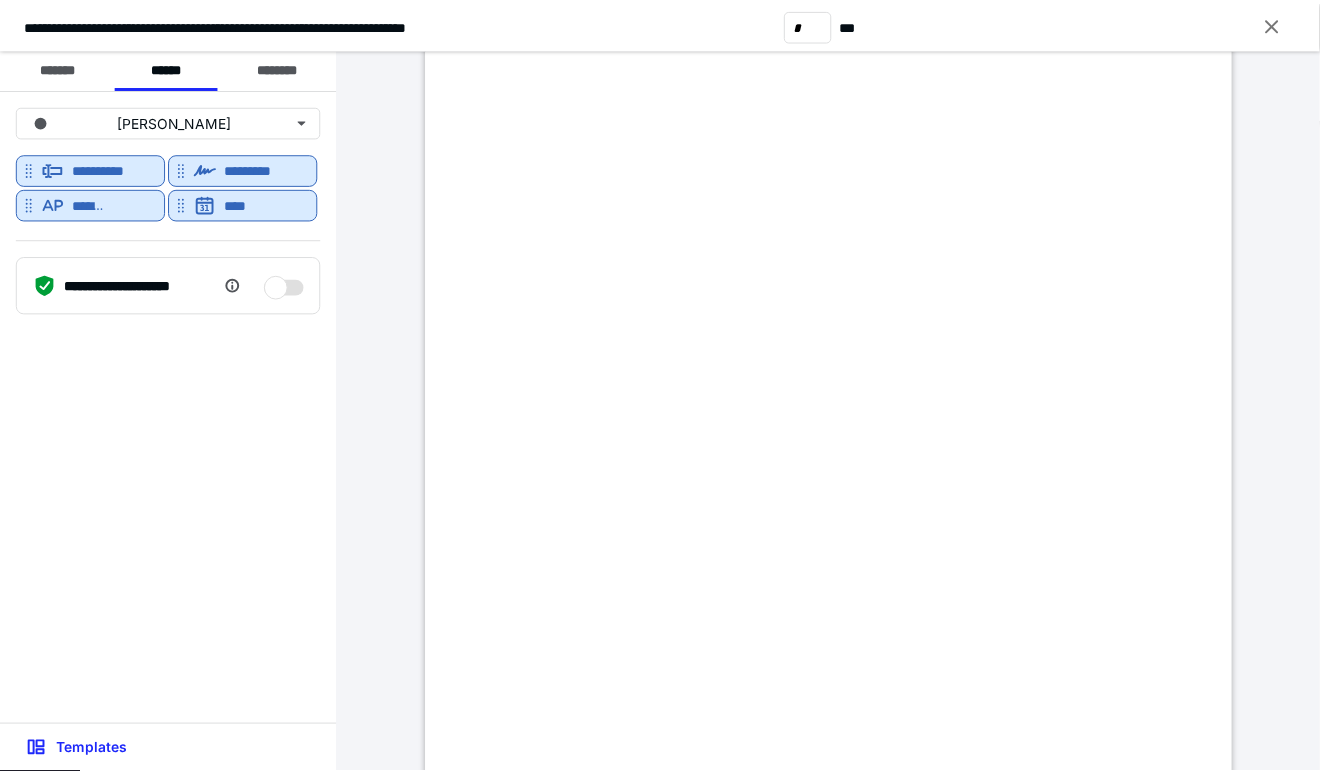 scroll, scrollTop: 3400, scrollLeft: 0, axis: vertical 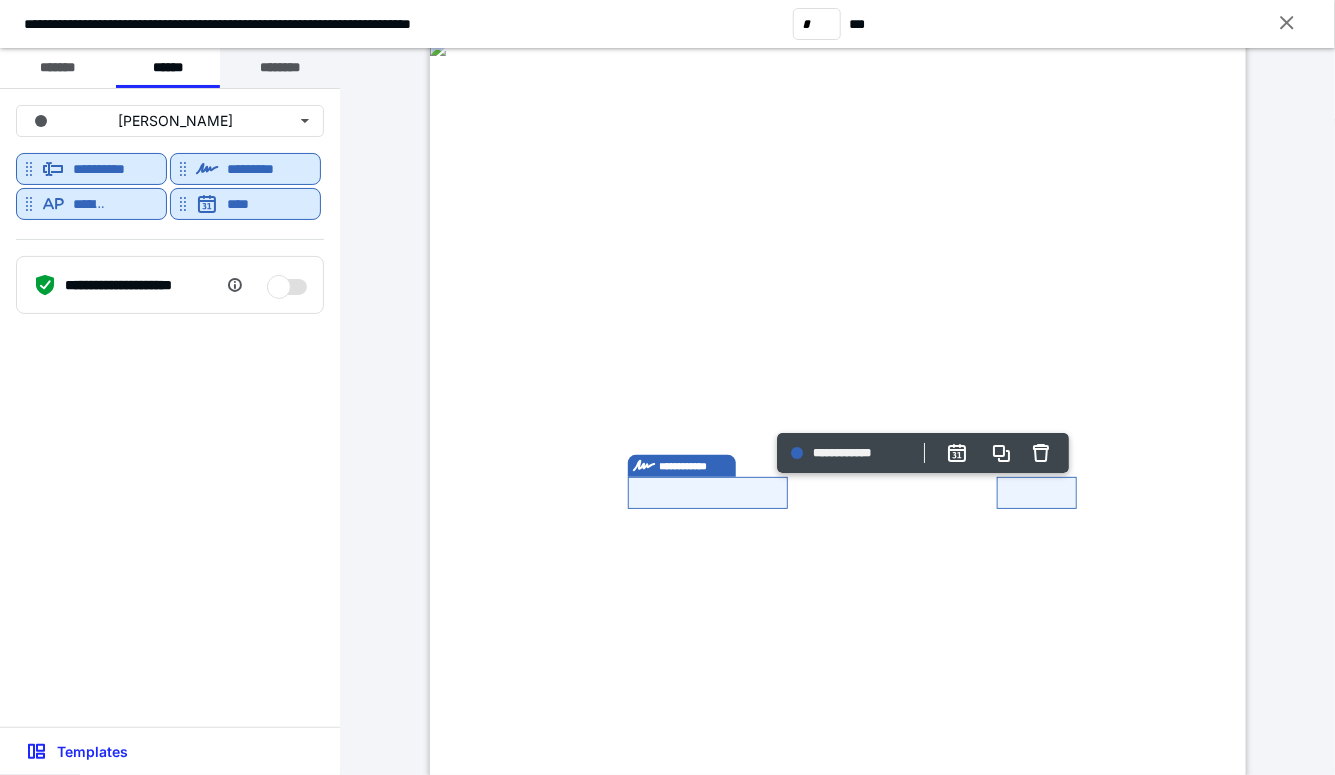 click on "********" at bounding box center [280, 68] 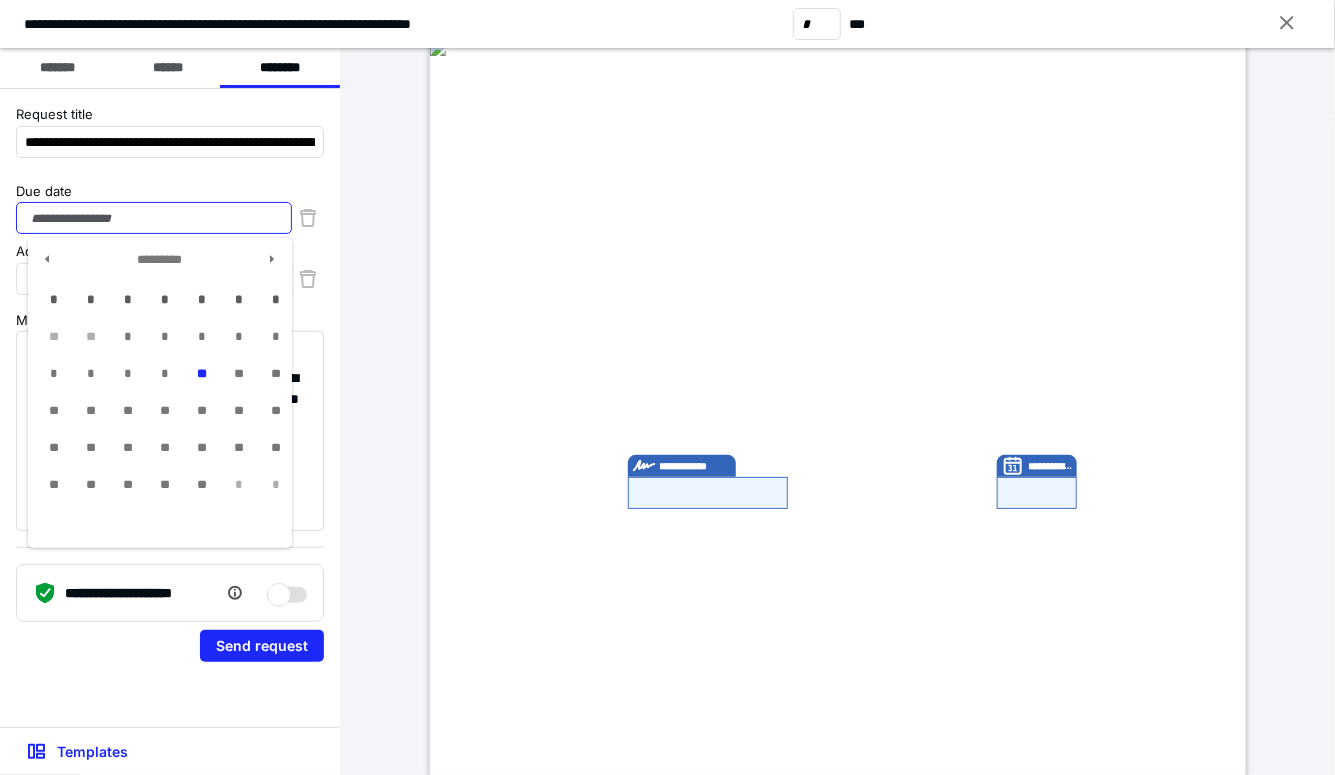 click on "Due date" at bounding box center [154, 218] 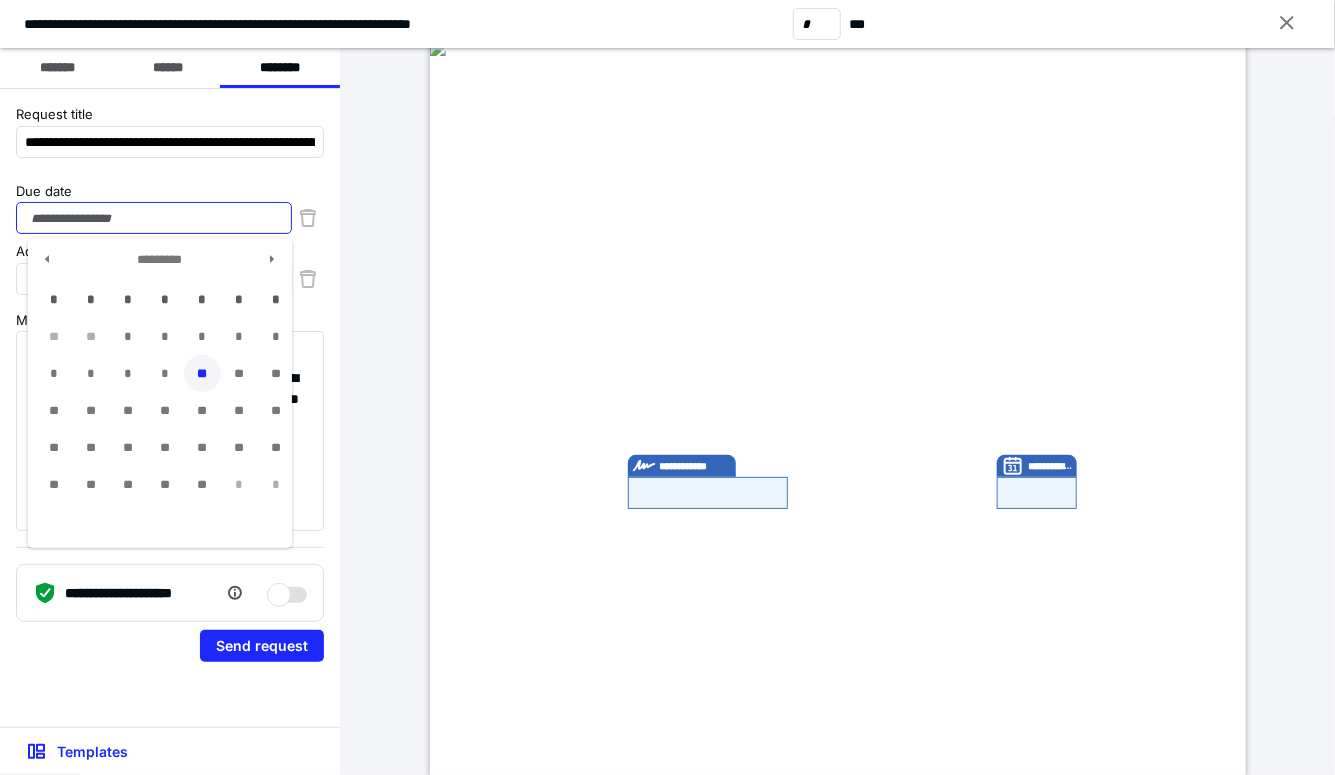 click on "**" at bounding box center [202, 373] 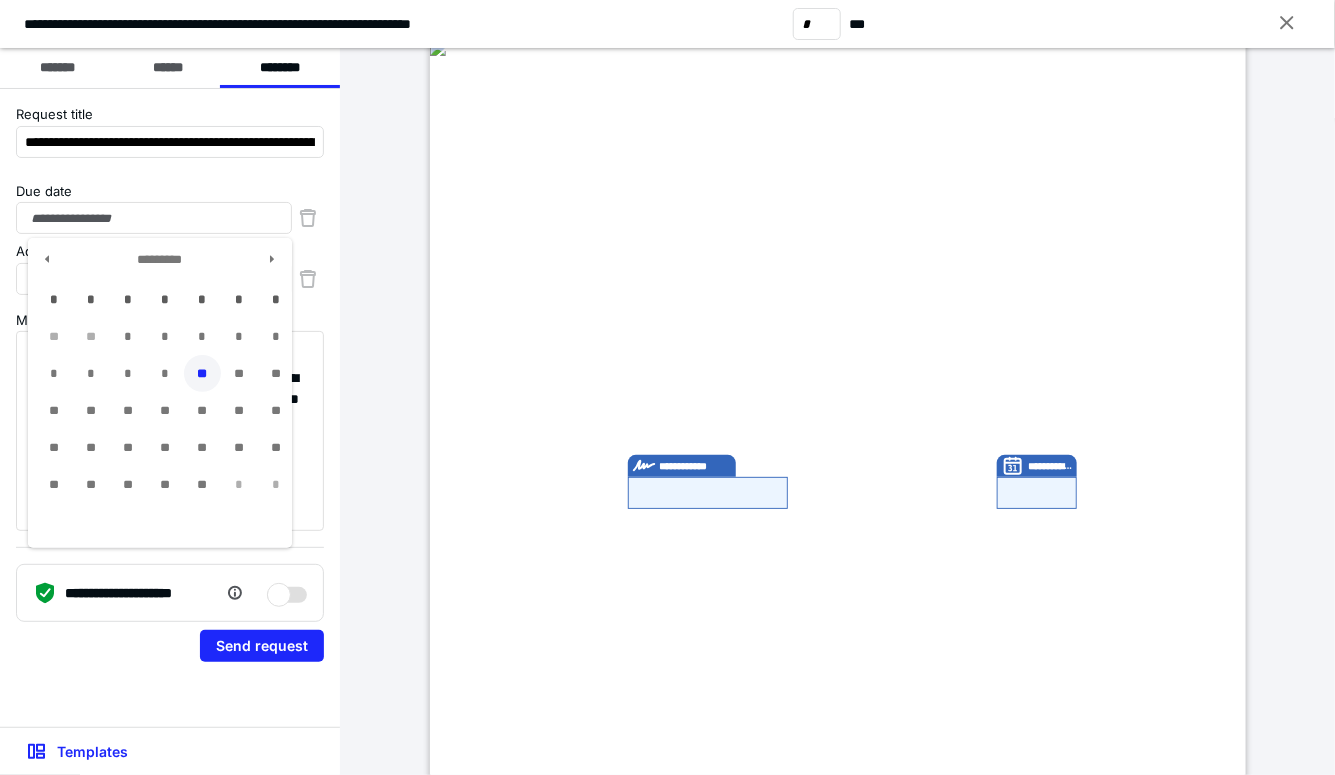 type on "**********" 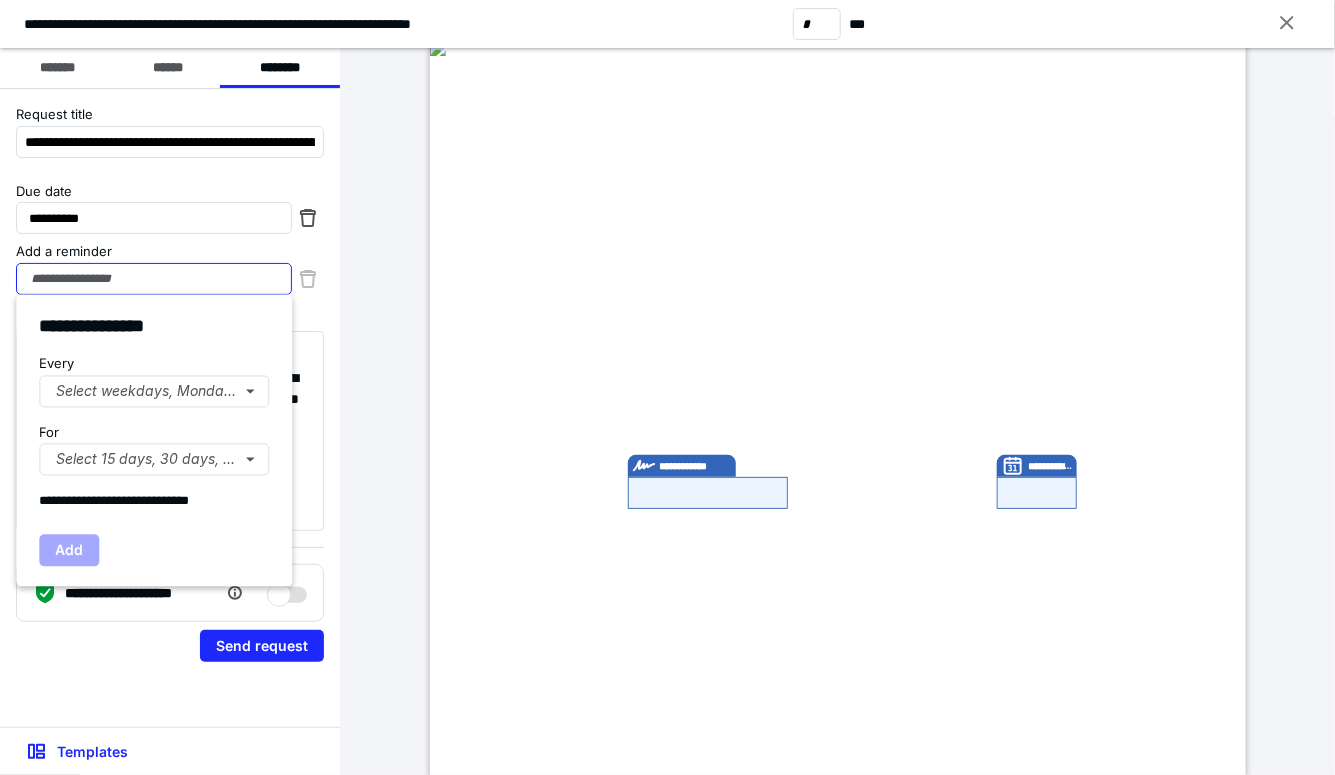 click on "Add a reminder" at bounding box center (154, 279) 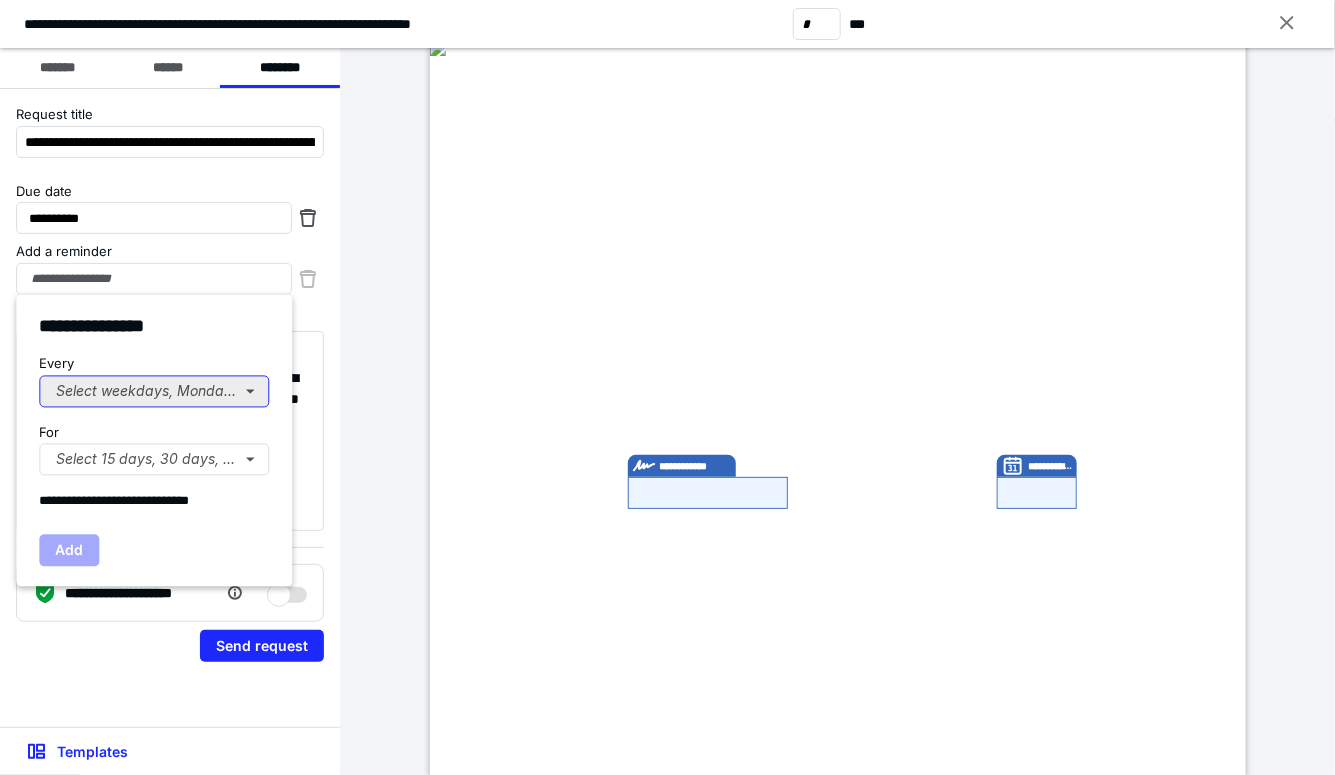 click on "Select weekdays, Mondays, or Tues..." at bounding box center [154, 391] 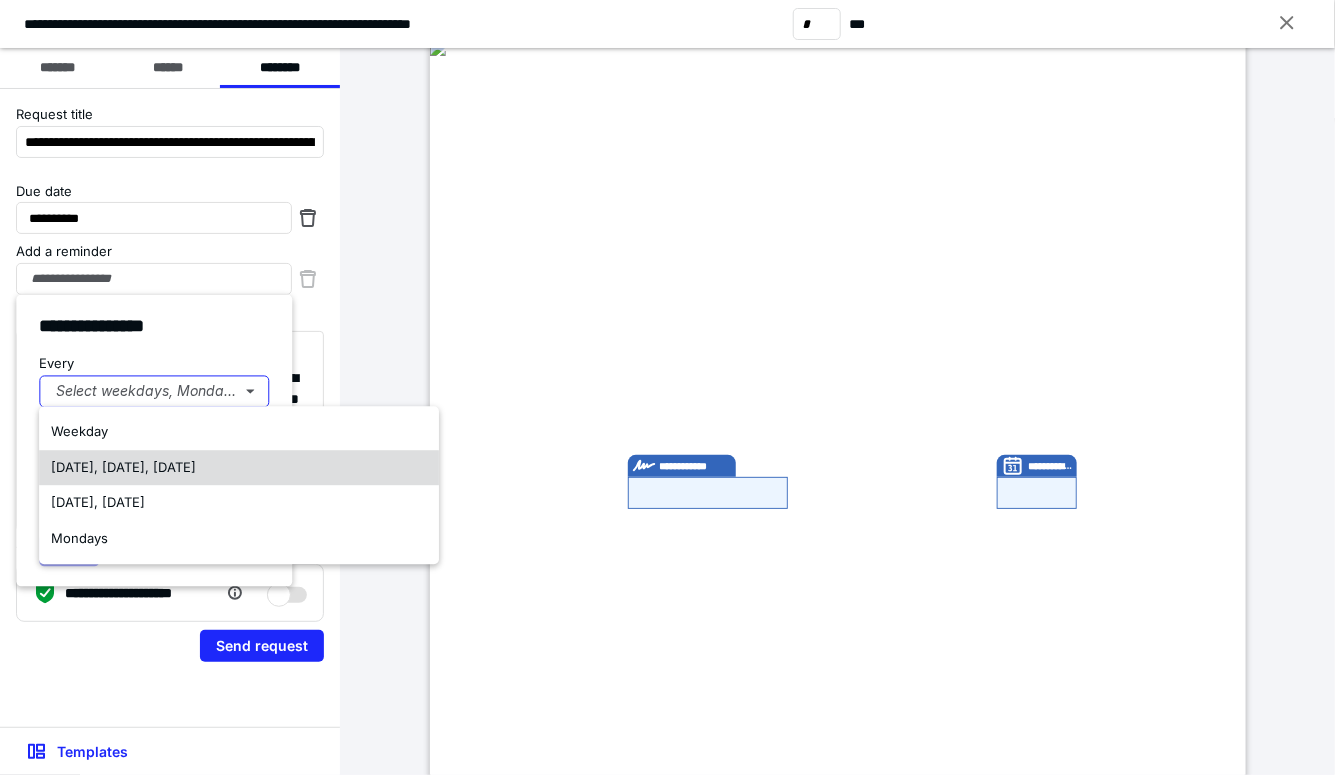 click on "Monday, Wednesday, Friday" at bounding box center [123, 468] 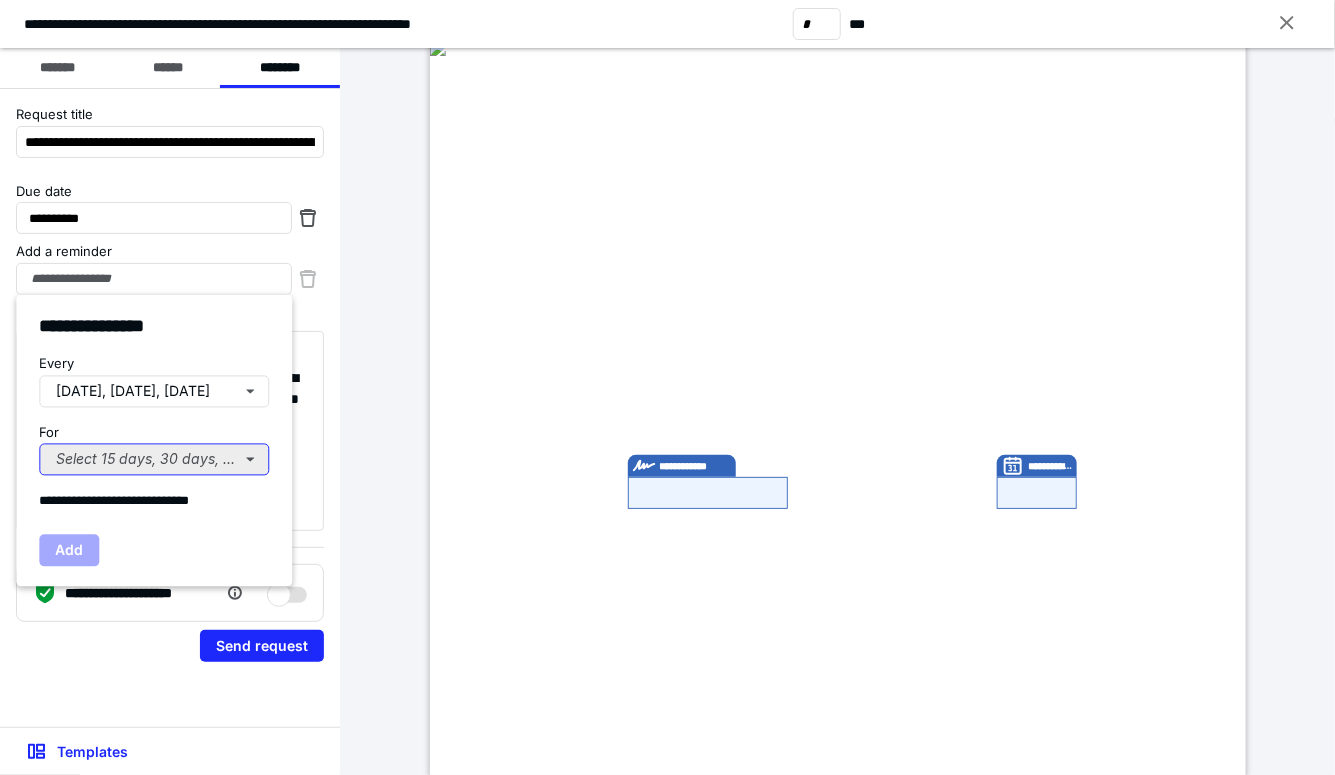 click on "Select 15 days, 30 days, or 45 days..." at bounding box center [154, 460] 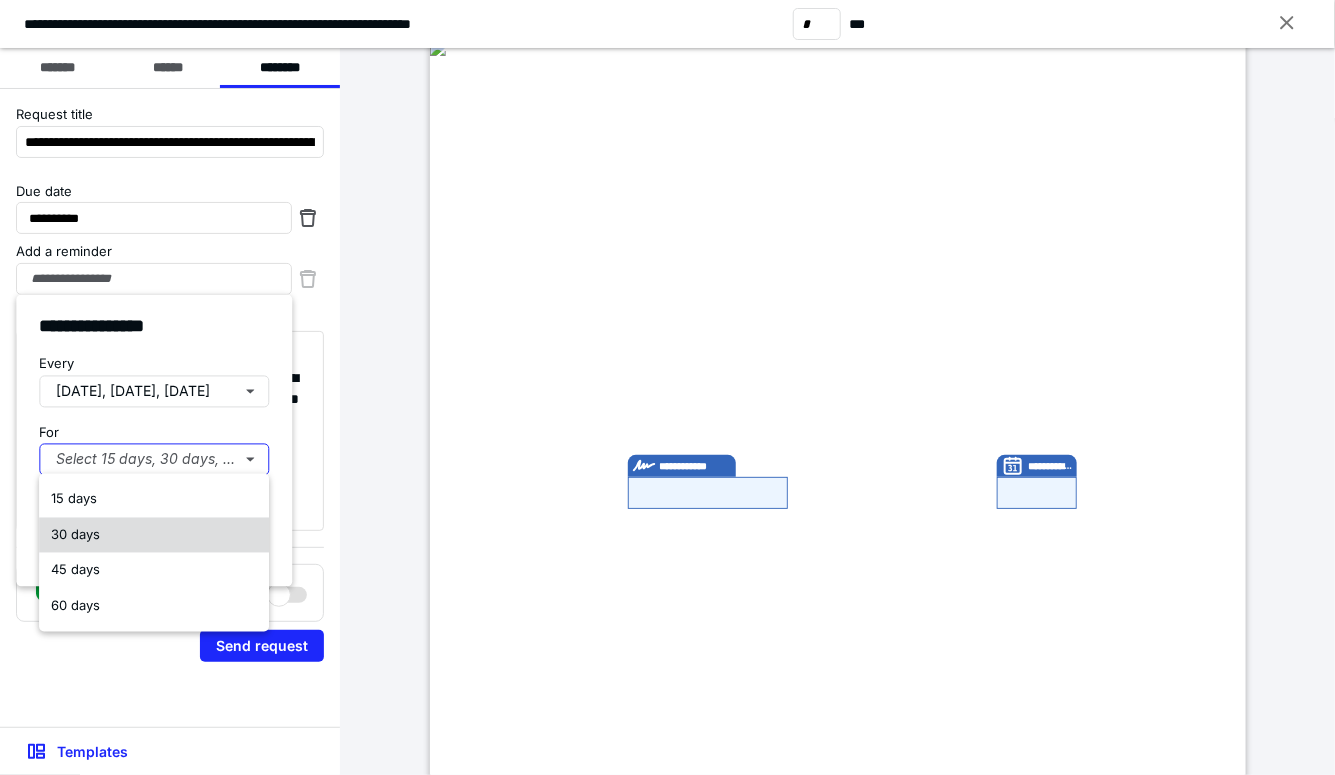 click on "30 days" at bounding box center [75, 534] 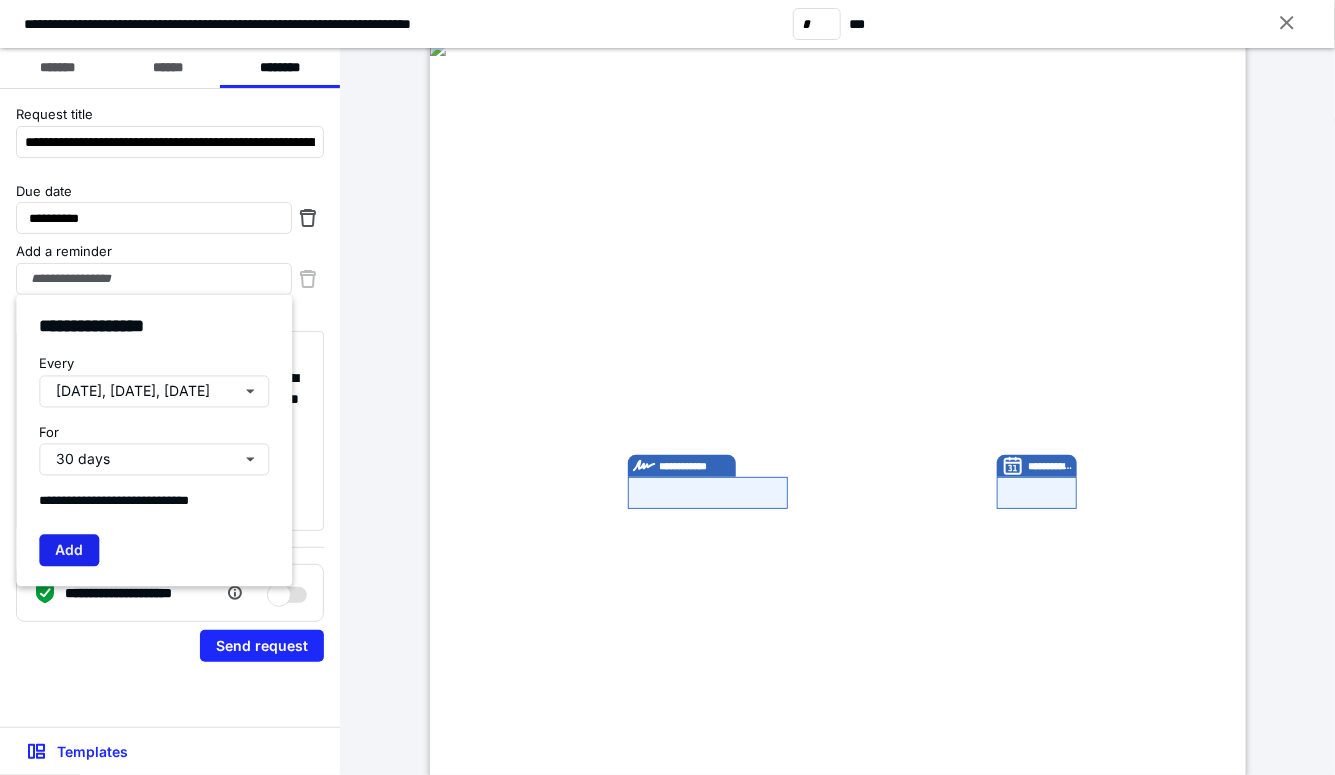 click on "Add" at bounding box center [69, 551] 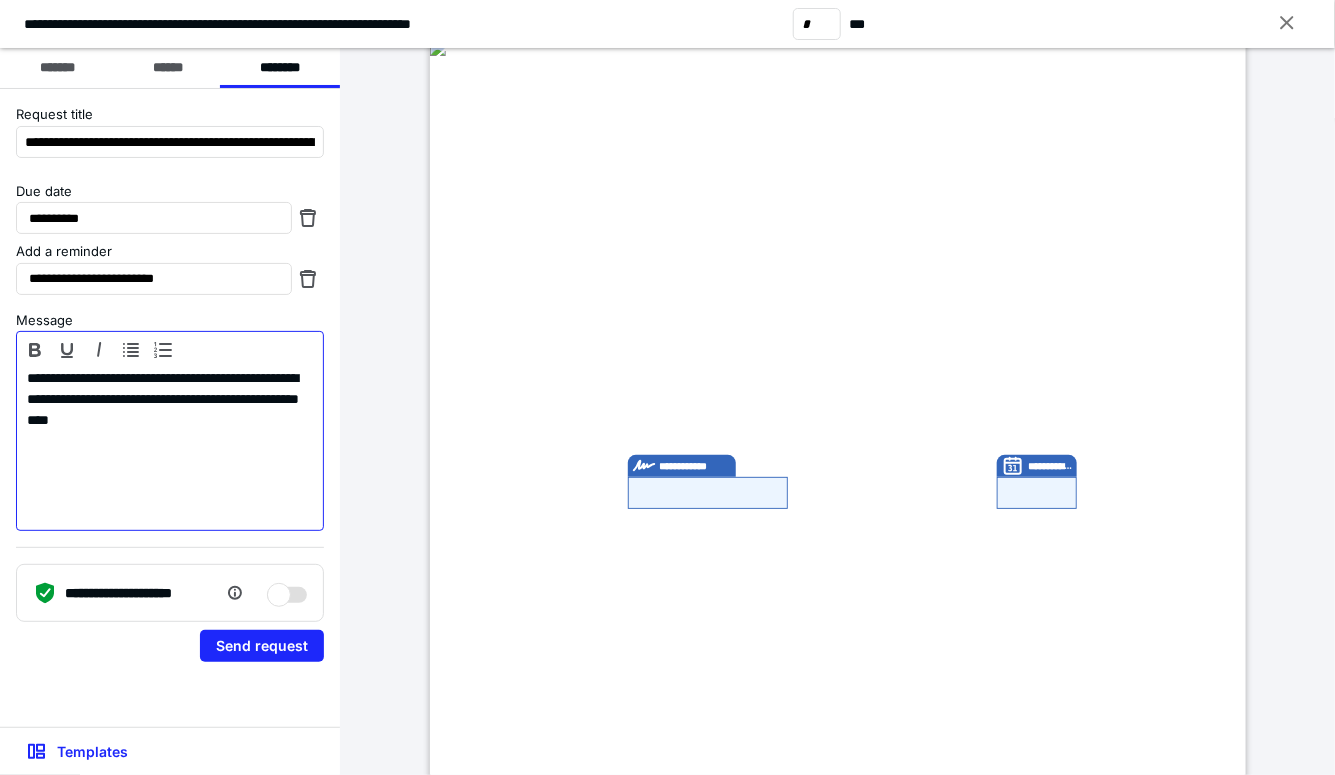 click on "**********" at bounding box center [170, 446] 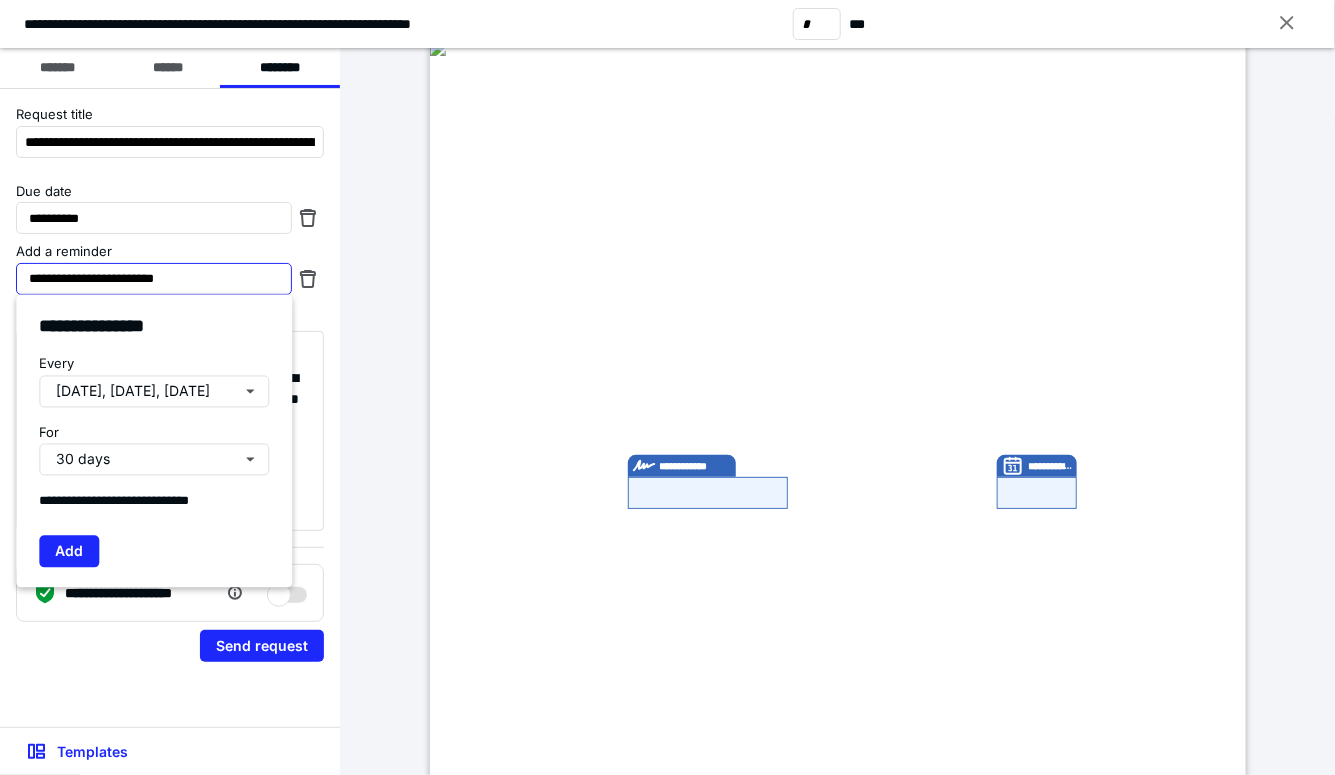 click on "**********" at bounding box center (154, 279) 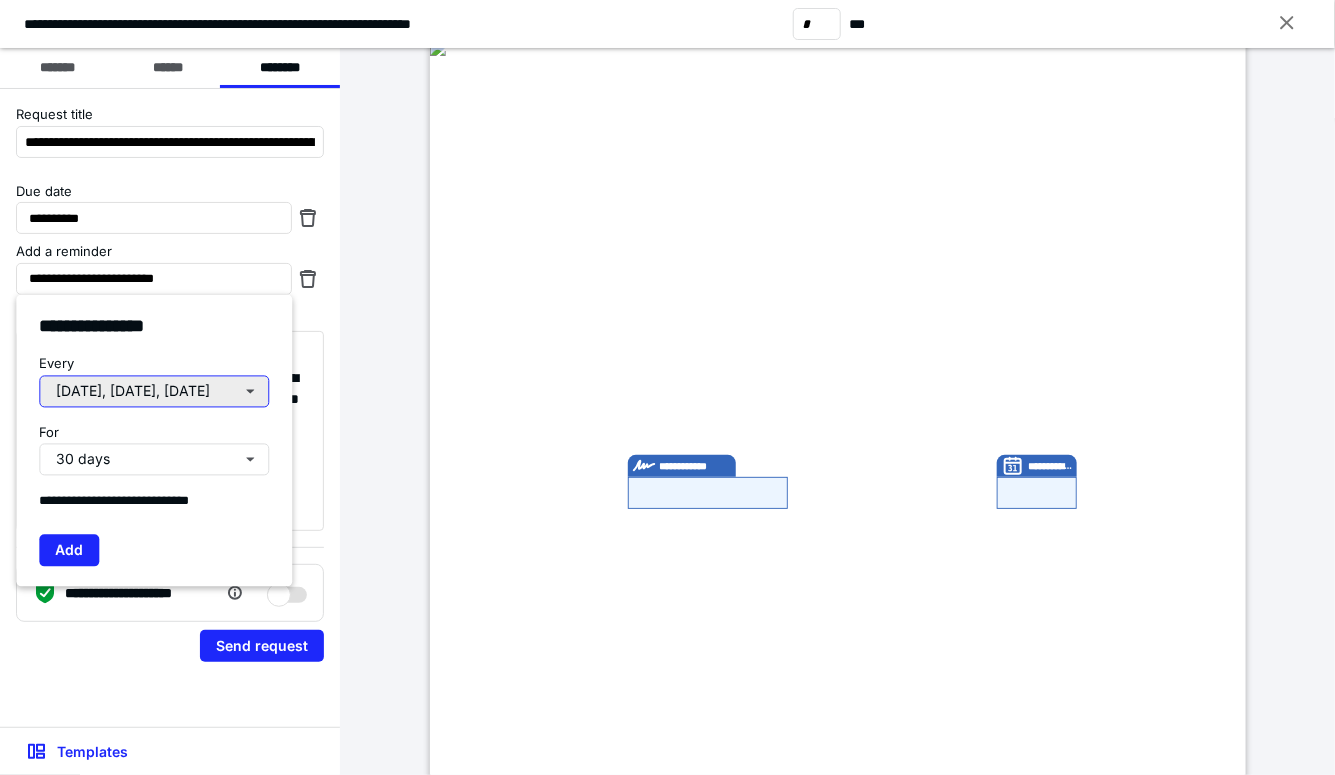 click on "Monday, Wednesday, Friday" at bounding box center (154, 391) 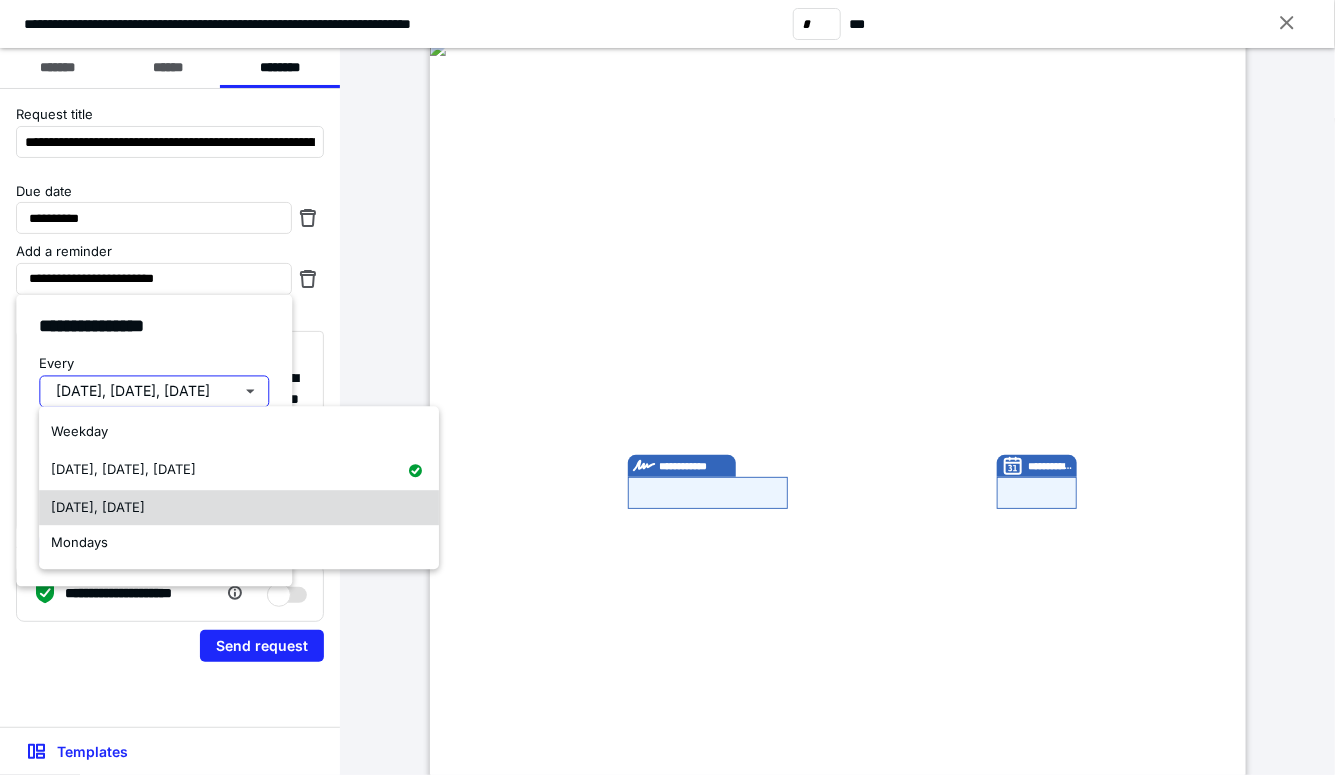 click on "Tuesday, Thursday" at bounding box center [98, 507] 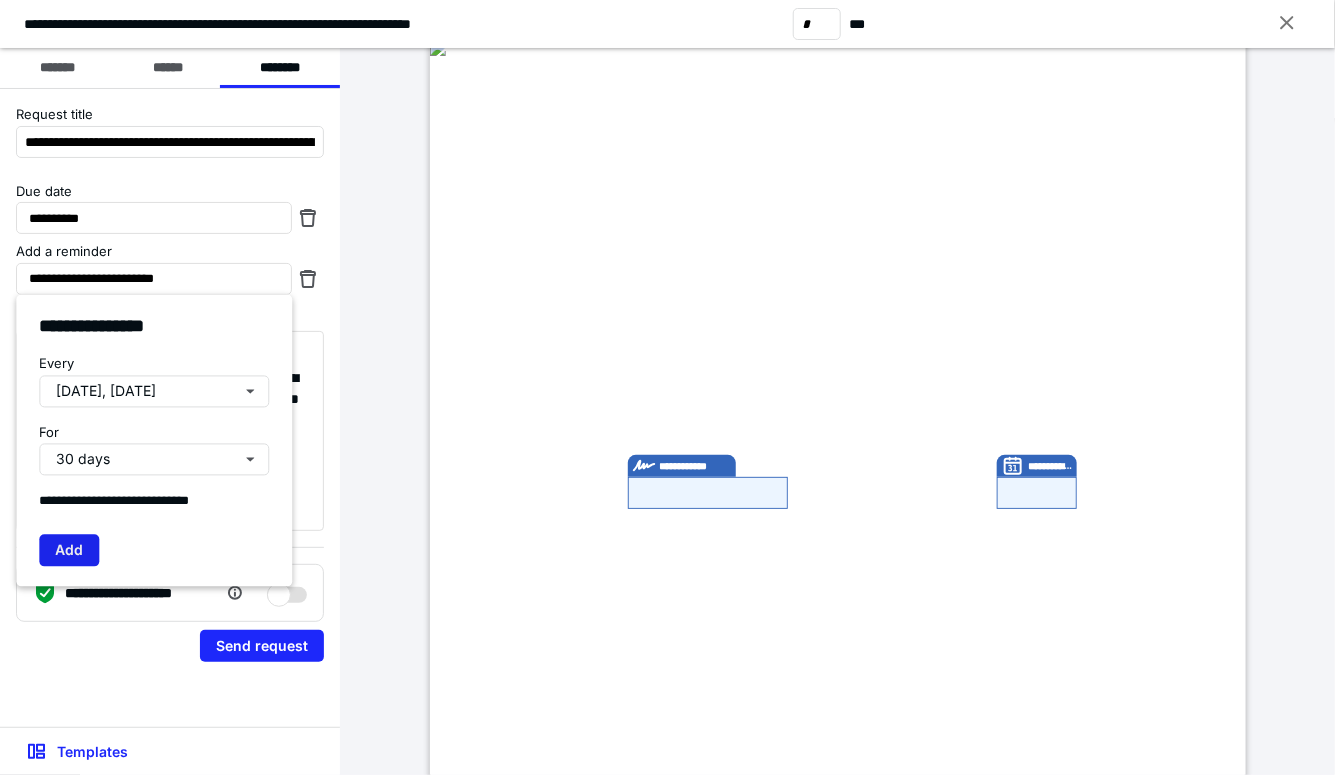 click on "Add" at bounding box center [69, 551] 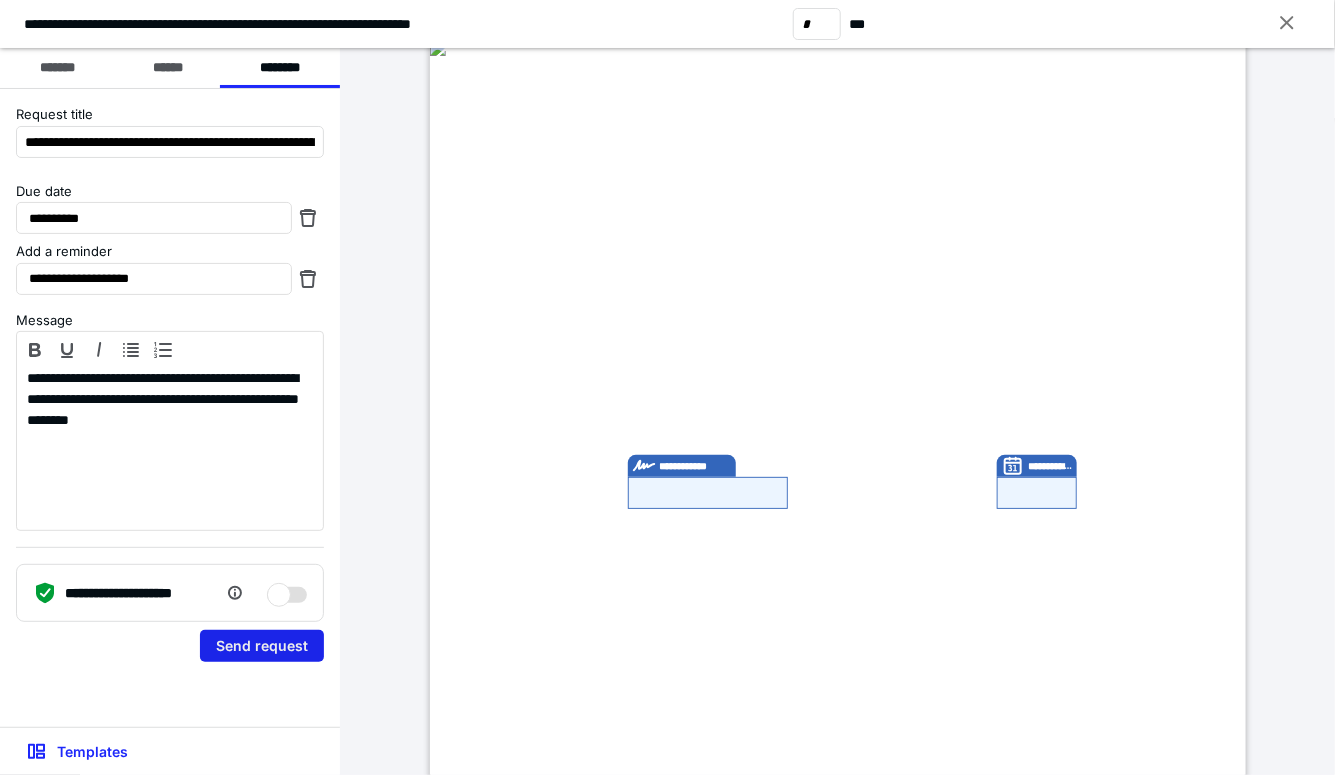 click on "Send request" at bounding box center [262, 646] 